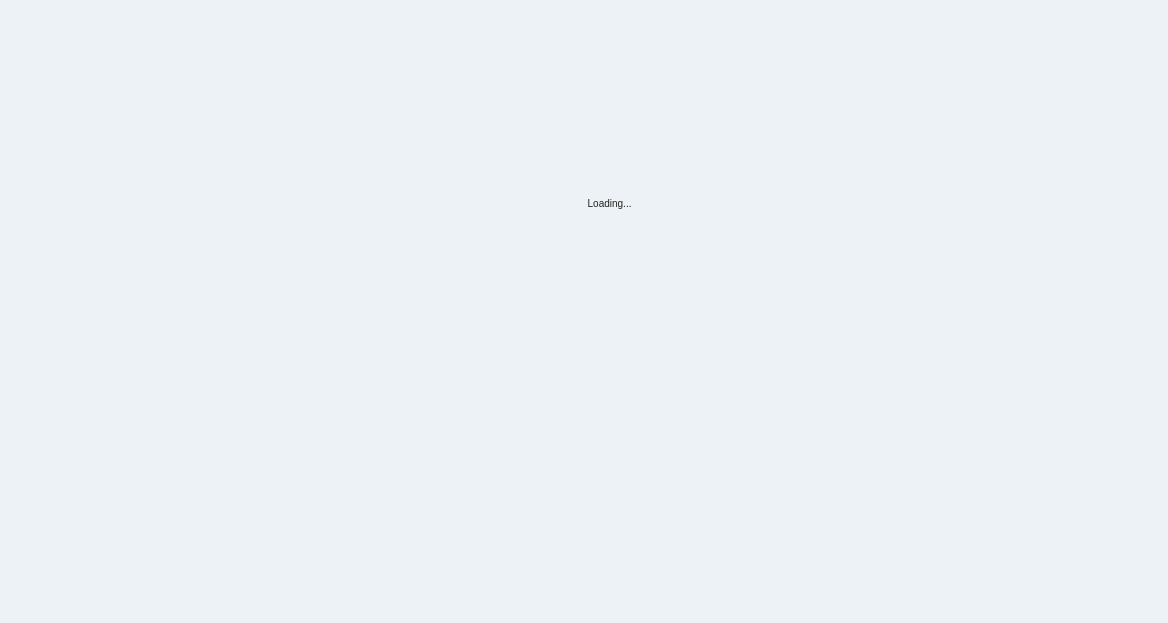 scroll, scrollTop: 0, scrollLeft: 0, axis: both 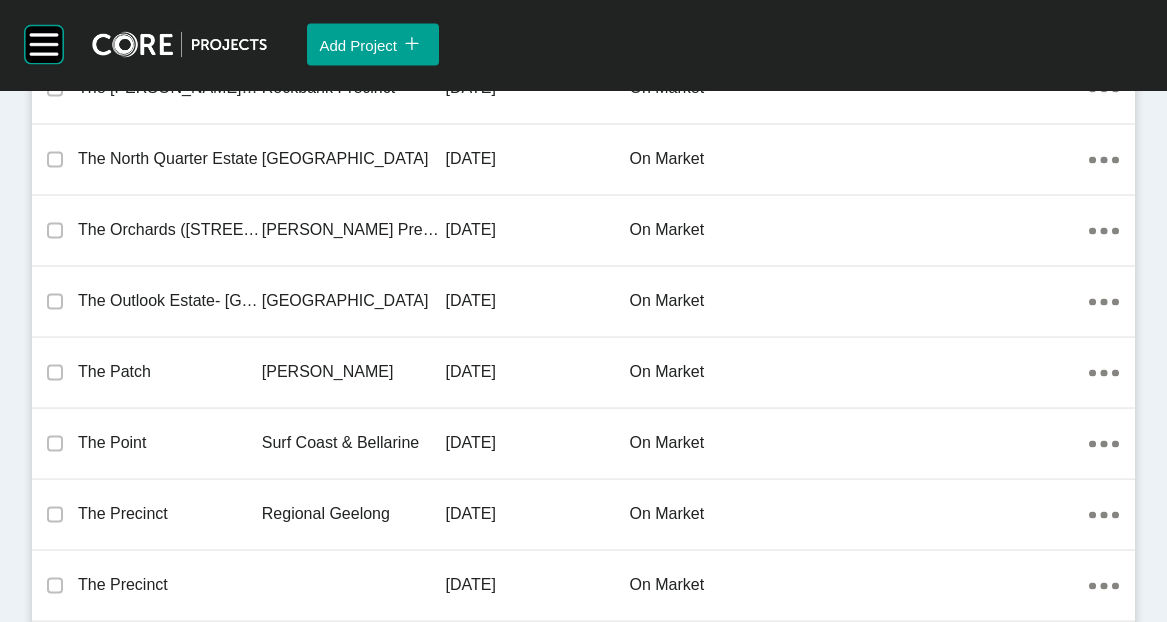 click on "[DATE]" at bounding box center (538, -7935) 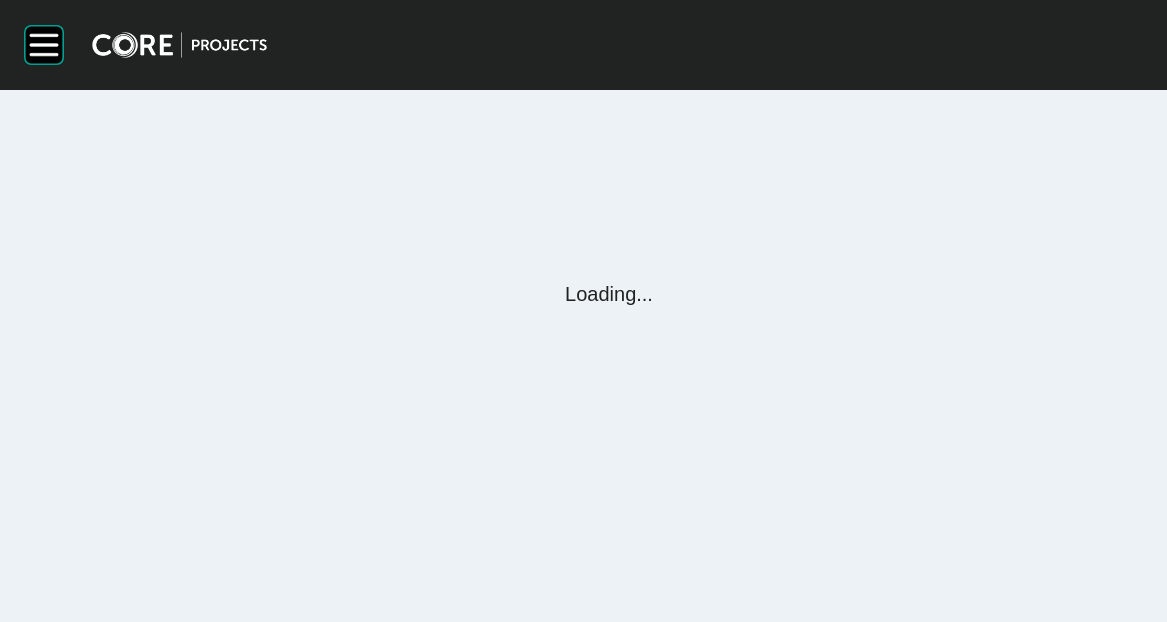 scroll, scrollTop: 0, scrollLeft: 0, axis: both 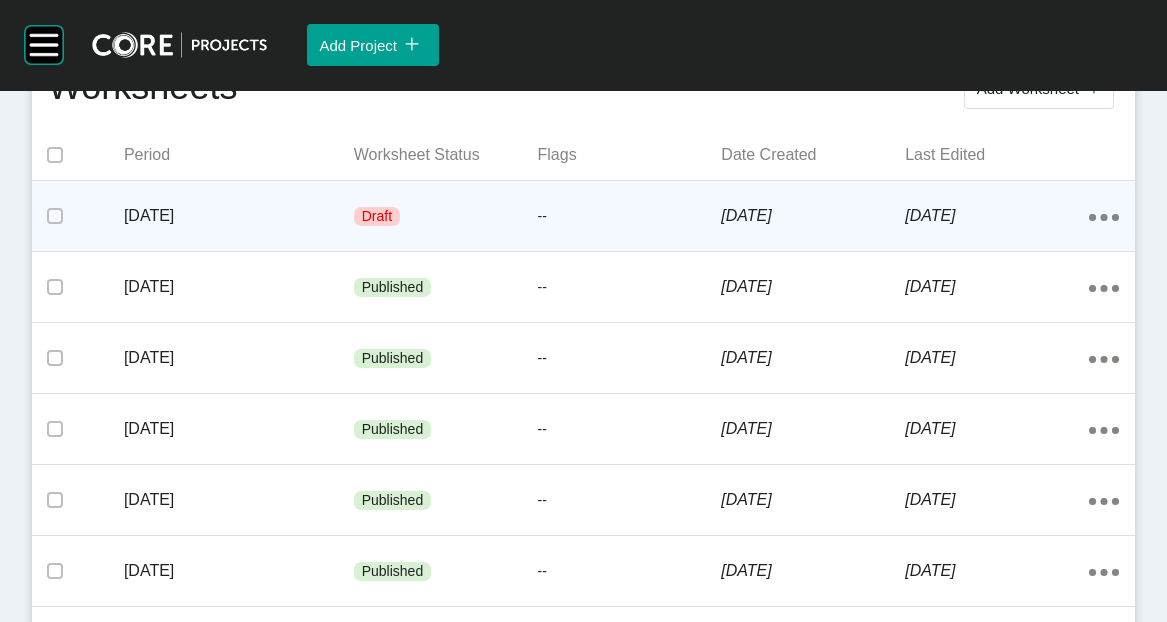 click on "[DATE]" at bounding box center (813, 216) 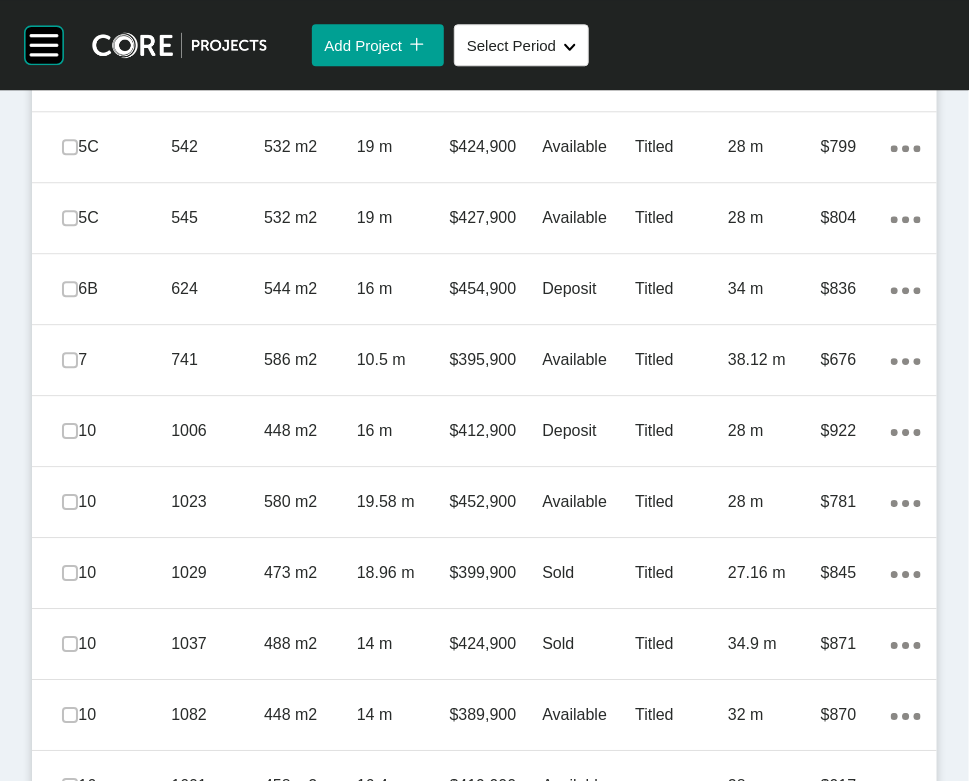 scroll, scrollTop: 1475, scrollLeft: 0, axis: vertical 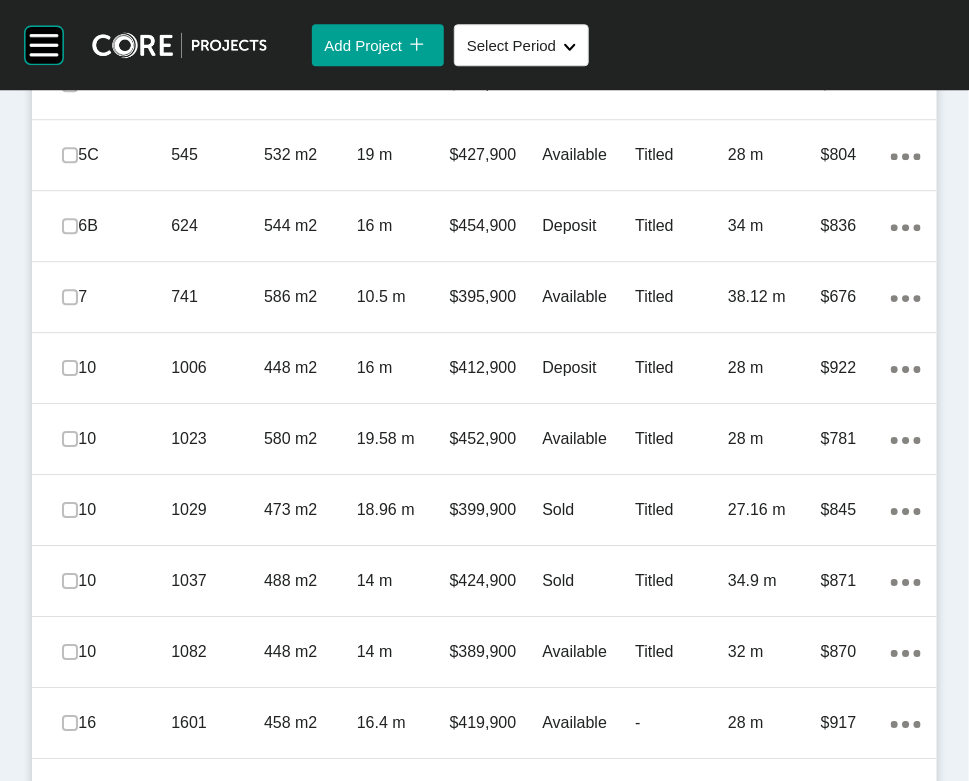 click at bounding box center (70, 13) 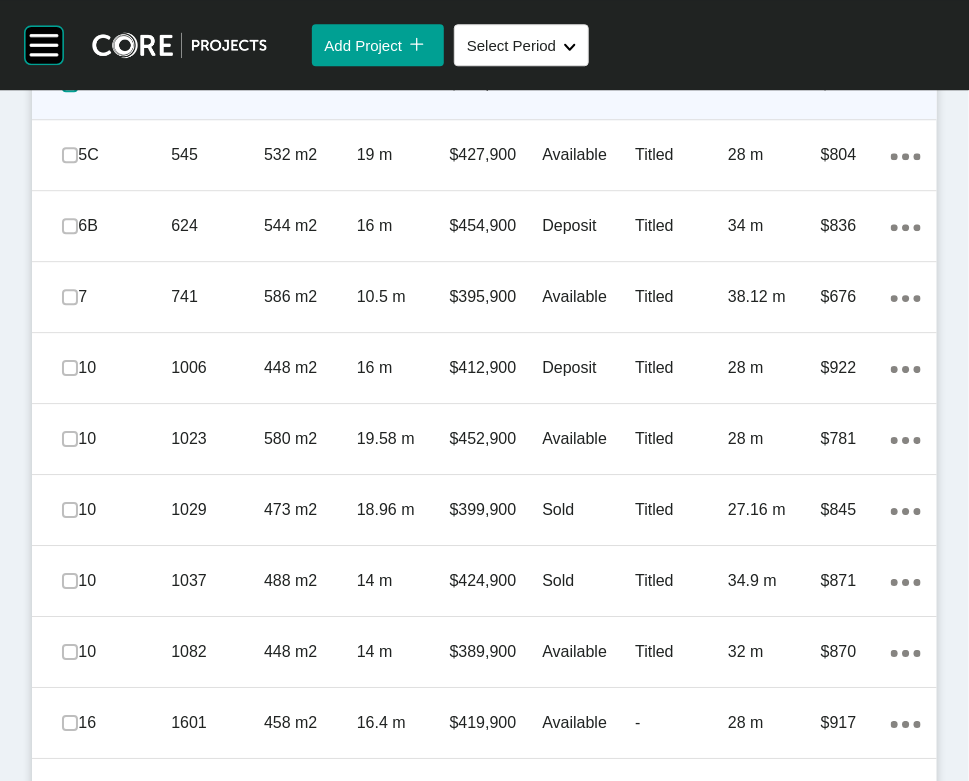 click at bounding box center (70, 84) 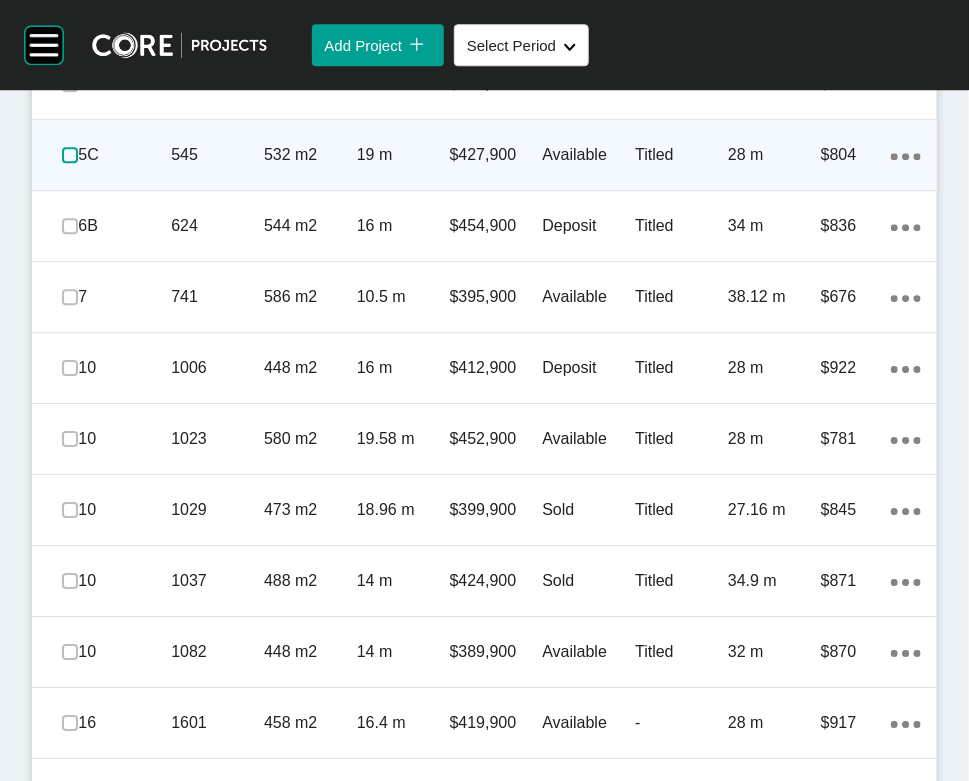 click at bounding box center (70, 155) 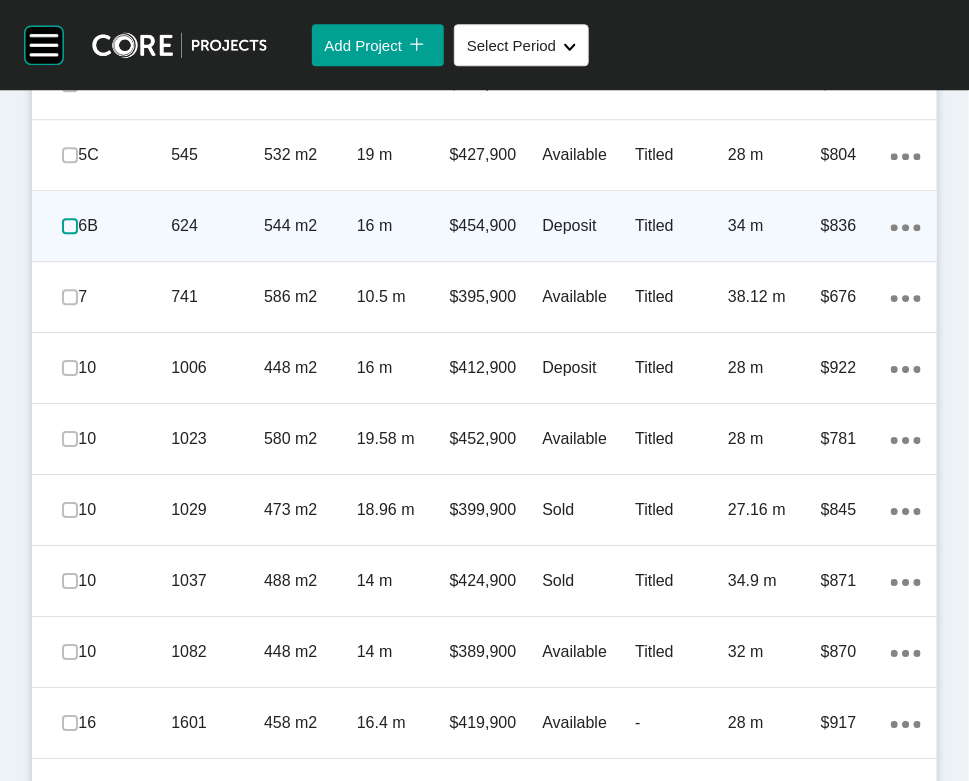 click at bounding box center [70, 226] 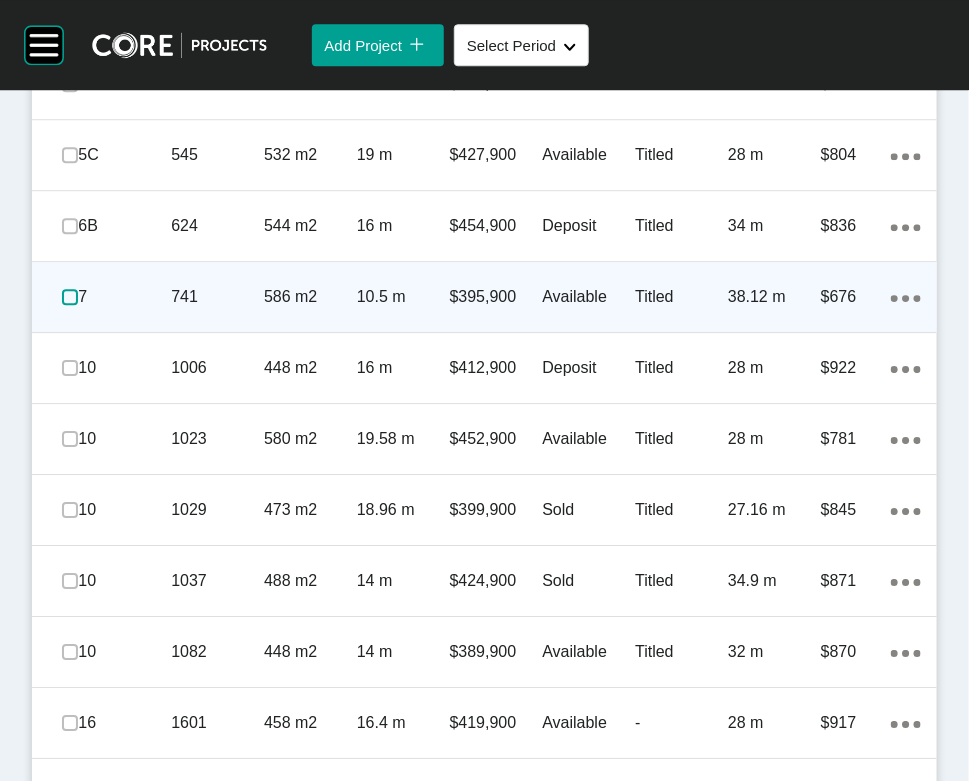 click at bounding box center [70, 297] 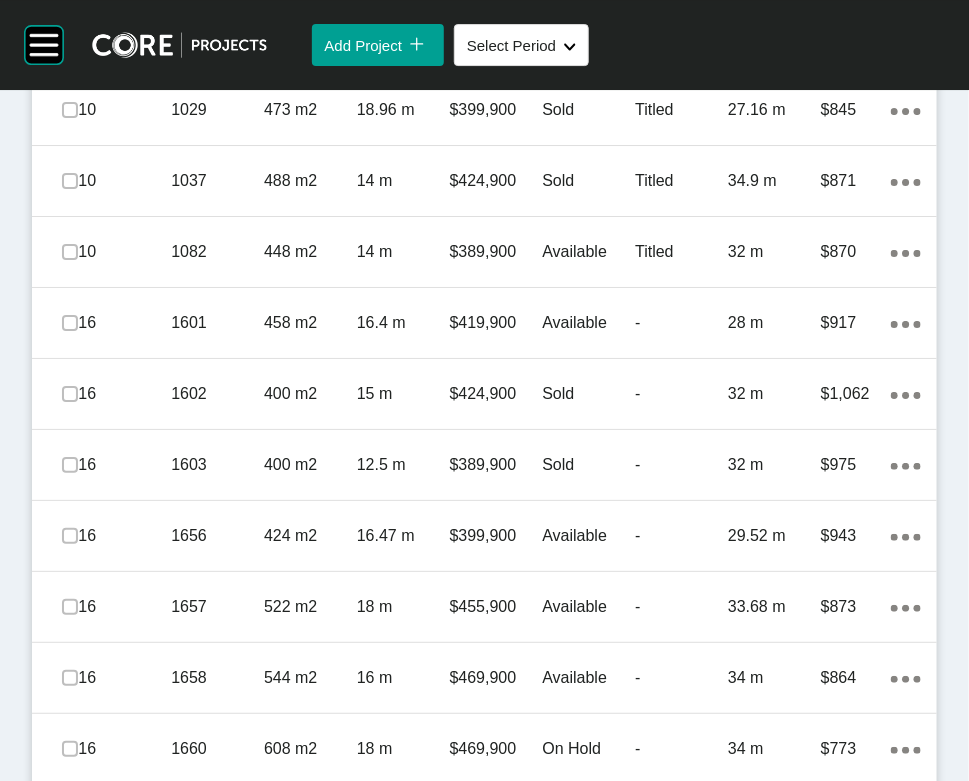 scroll, scrollTop: 1892, scrollLeft: 0, axis: vertical 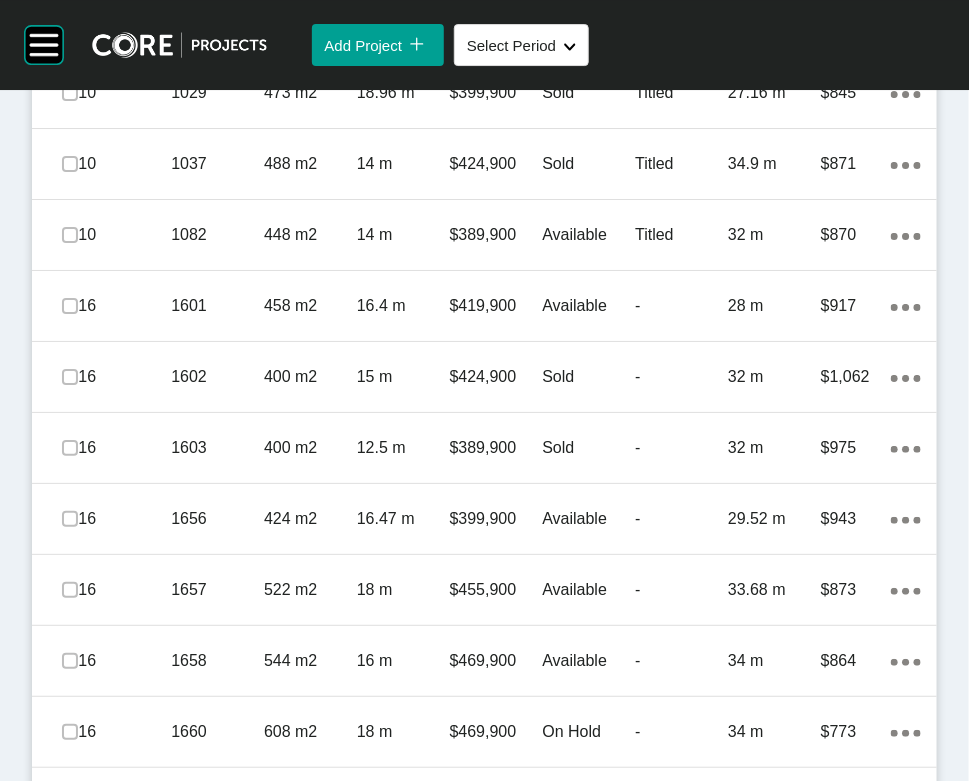 click at bounding box center [70, -49] 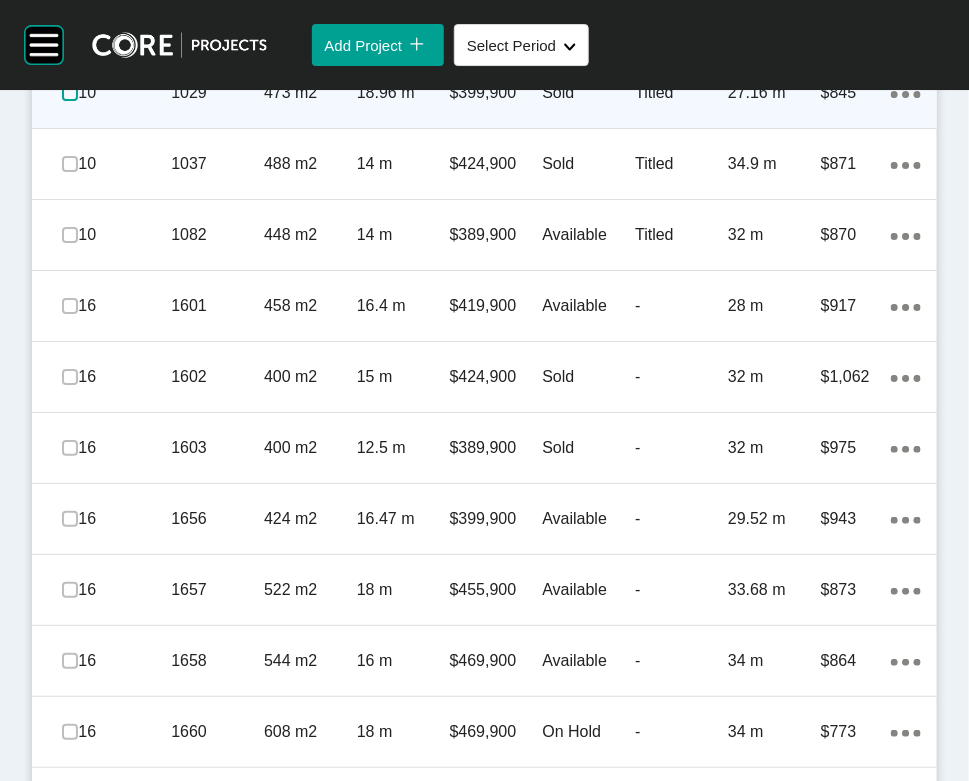 click at bounding box center (70, 93) 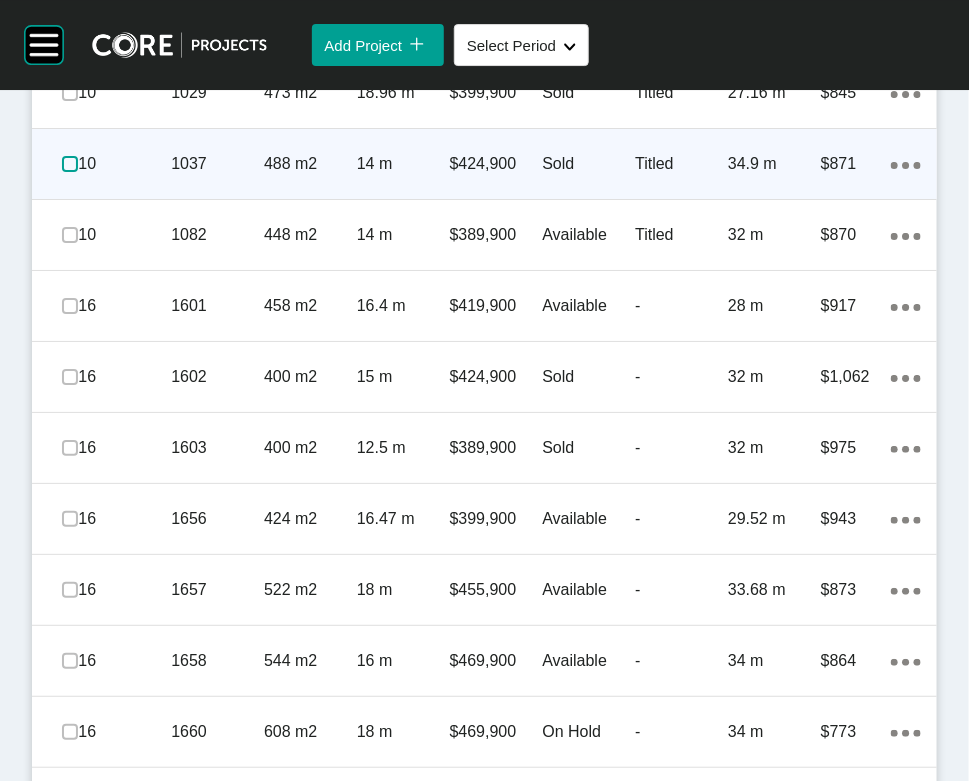 click at bounding box center (70, 164) 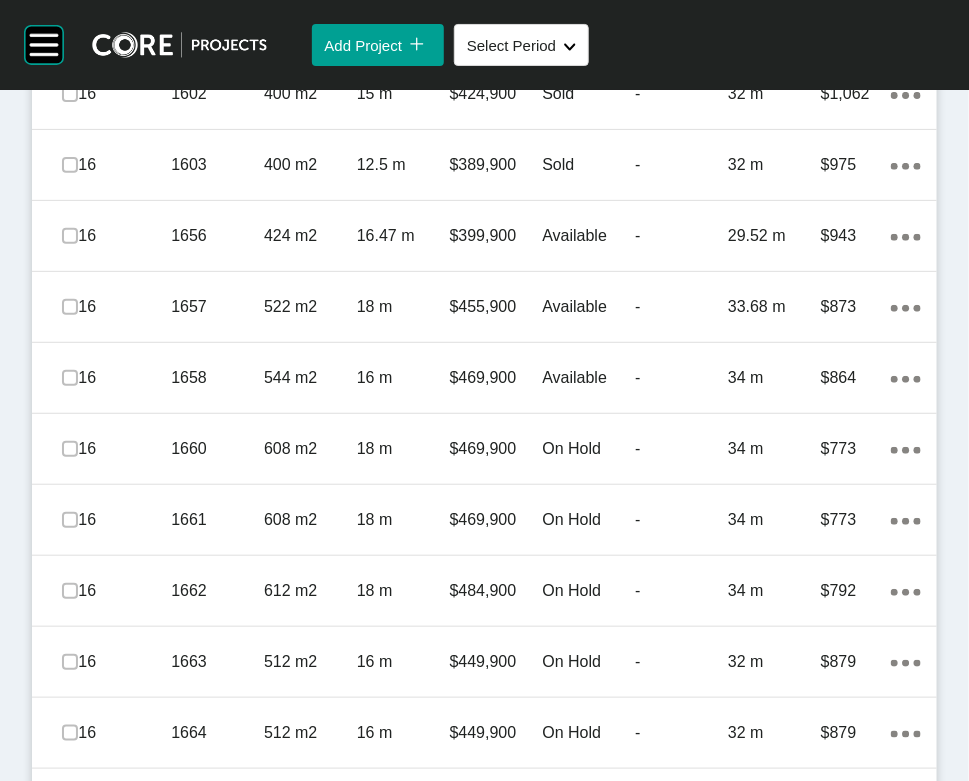 scroll, scrollTop: 2292, scrollLeft: 0, axis: vertical 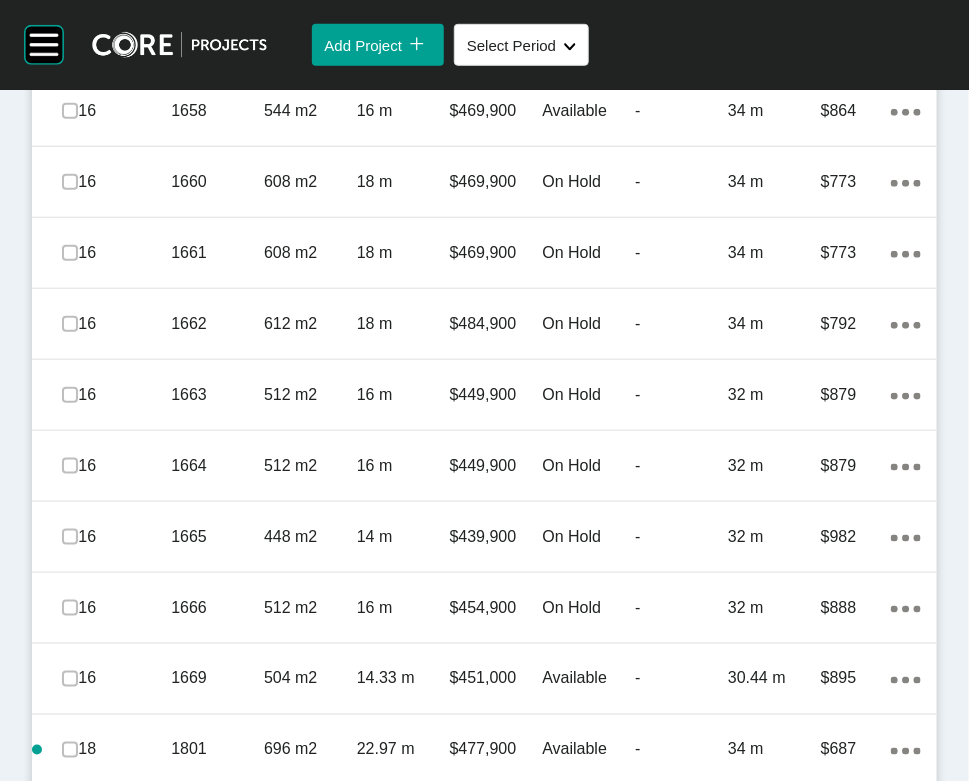 click at bounding box center (70, -315) 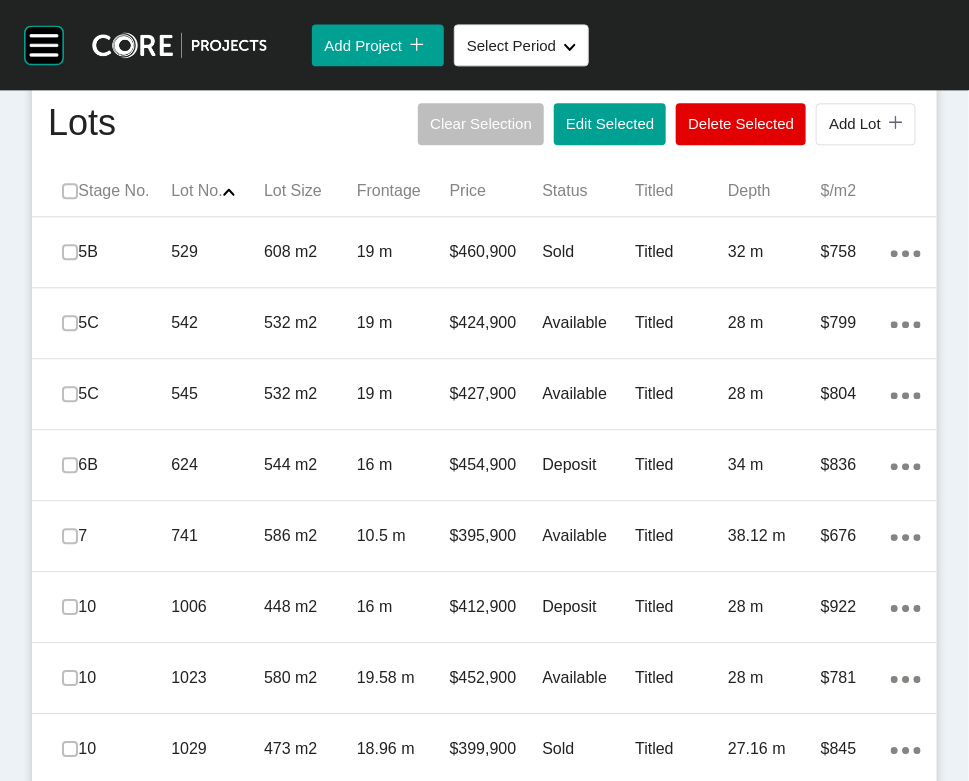 scroll, scrollTop: 1323, scrollLeft: 0, axis: vertical 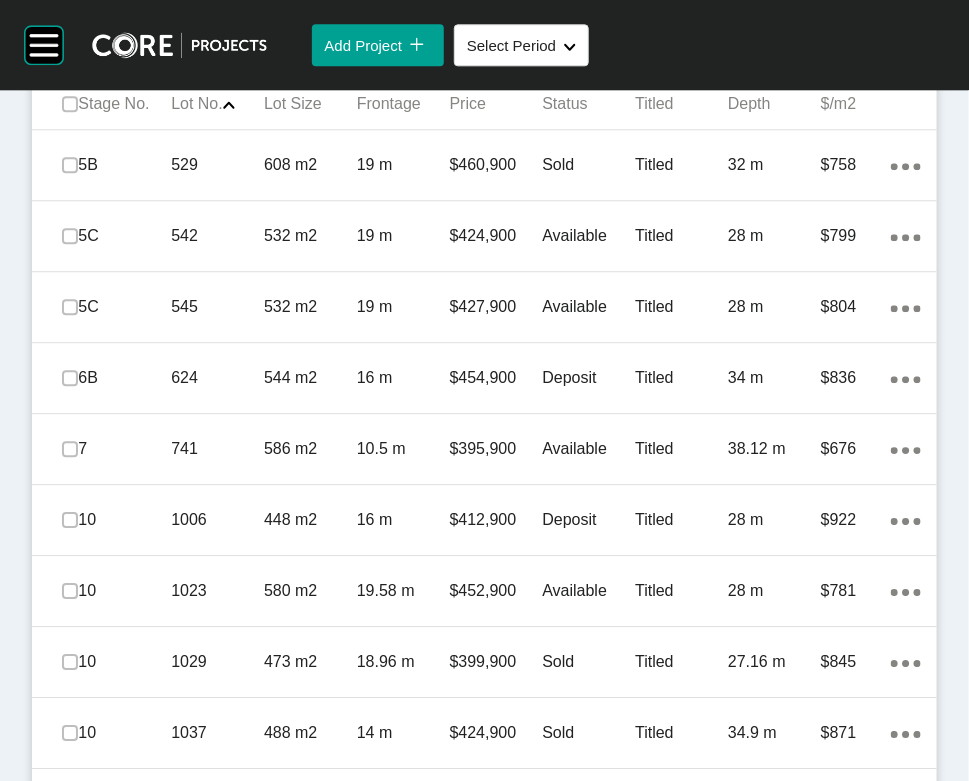 click on "Edit Selected" at bounding box center (610, 37) 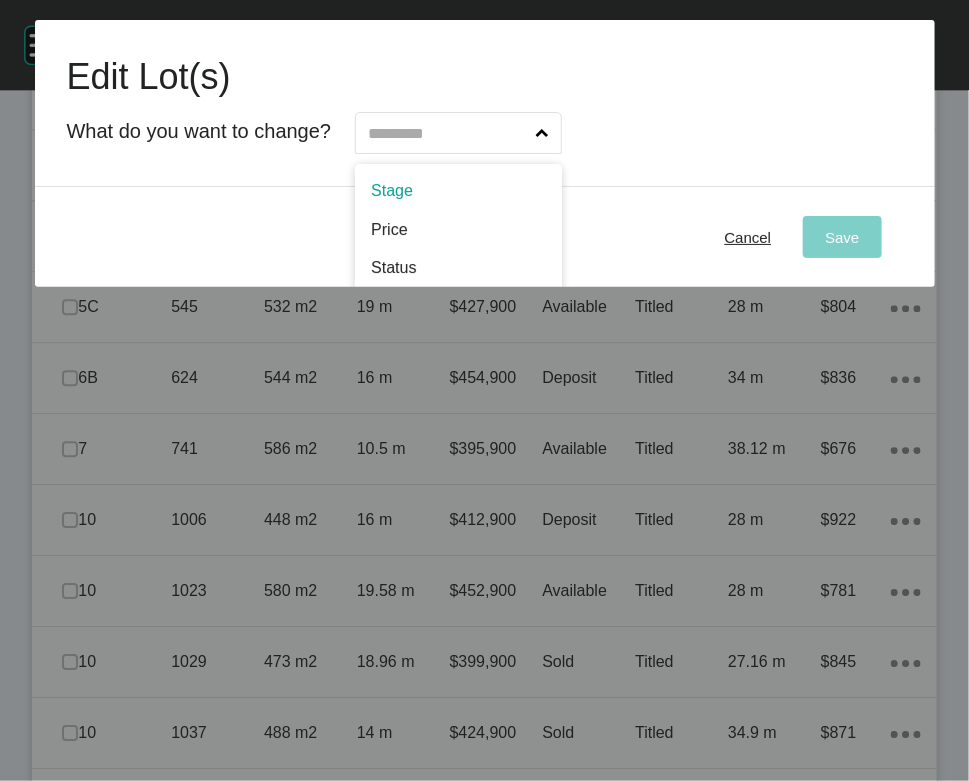 click at bounding box center (448, 133) 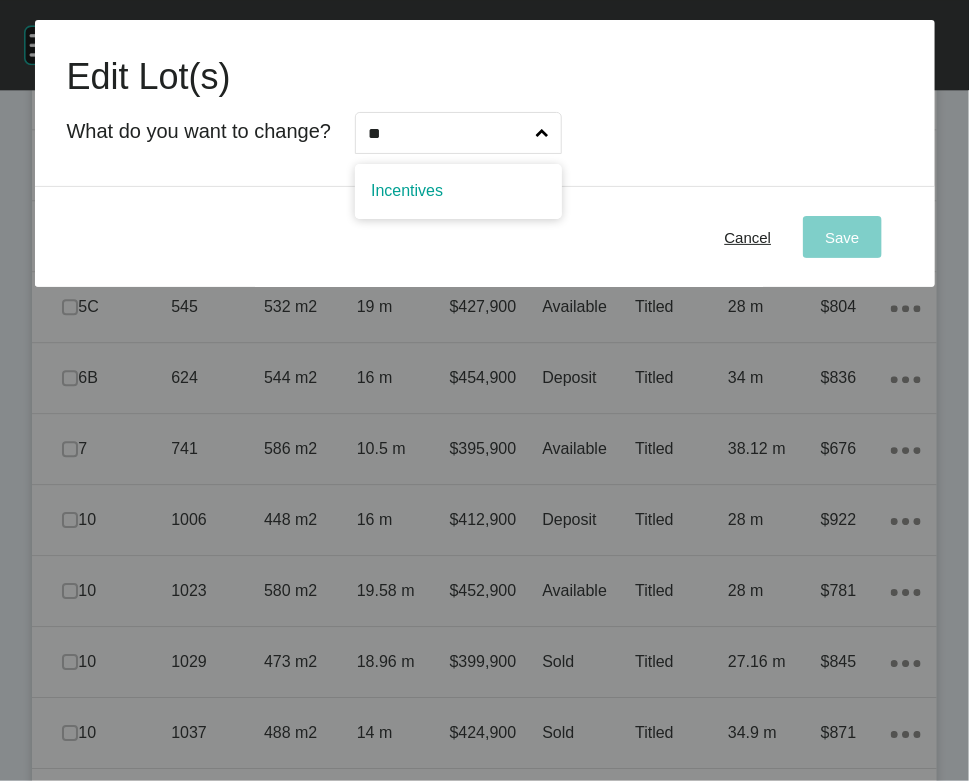 type on "**" 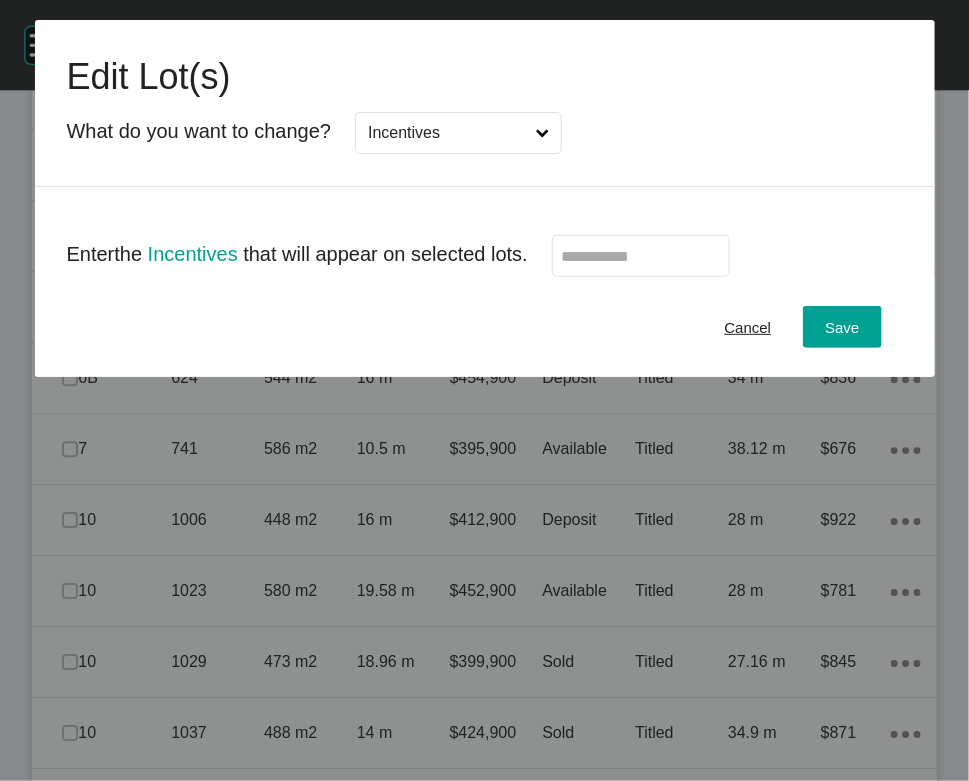 click at bounding box center (641, 256) 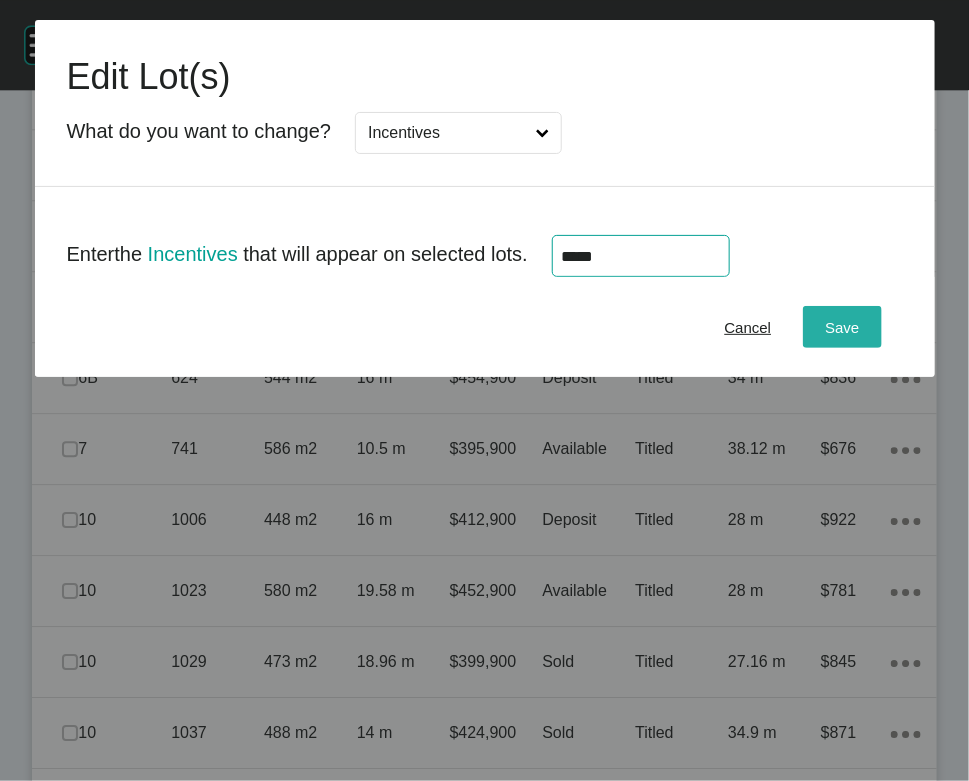 type on "******" 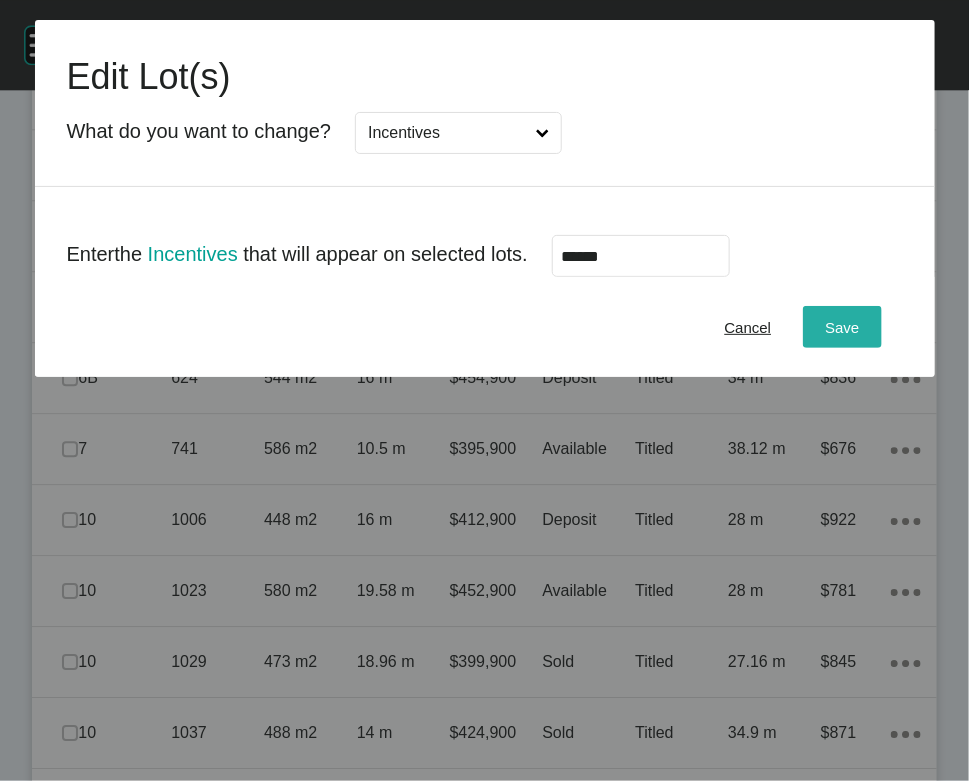 click on "Save" at bounding box center (842, 327) 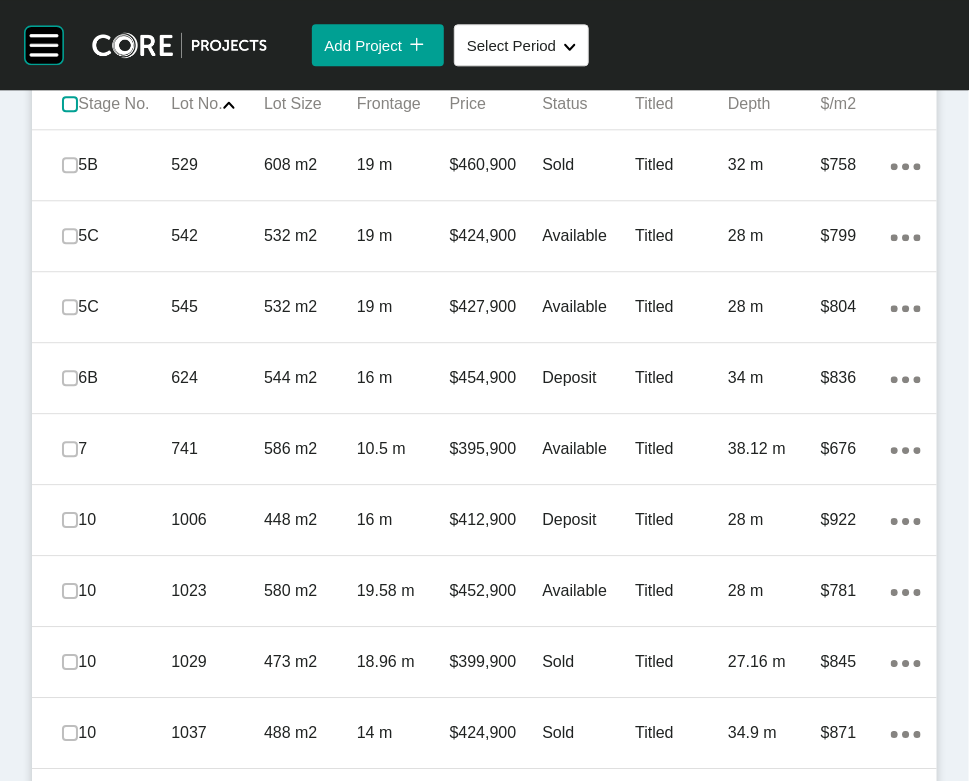 click at bounding box center [70, 104] 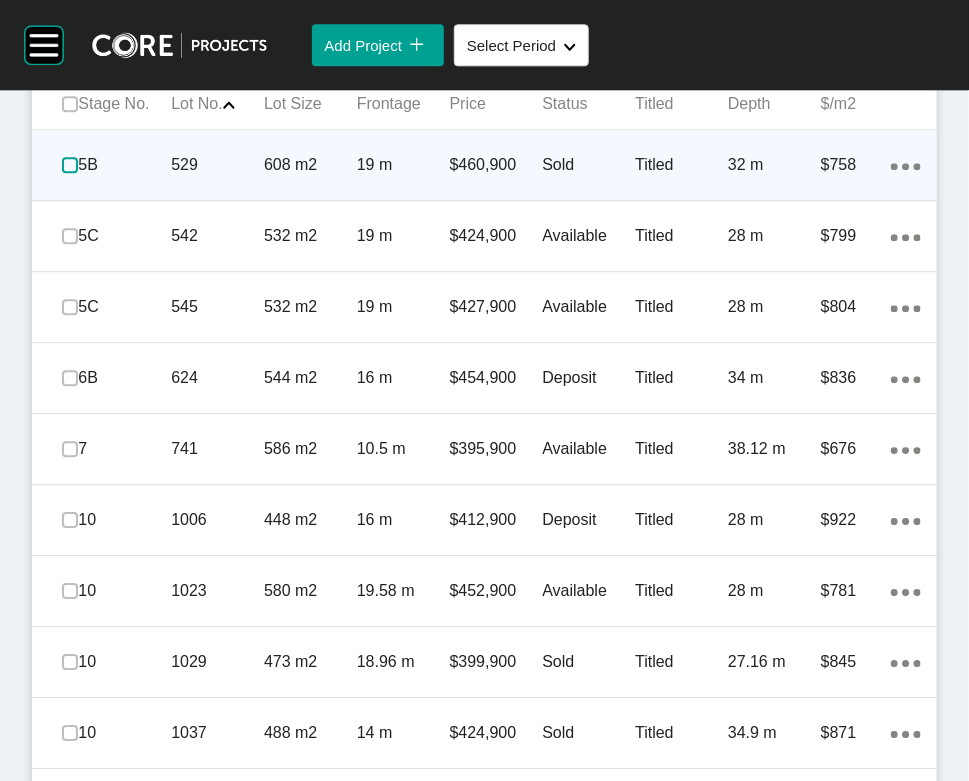 click at bounding box center (70, 165) 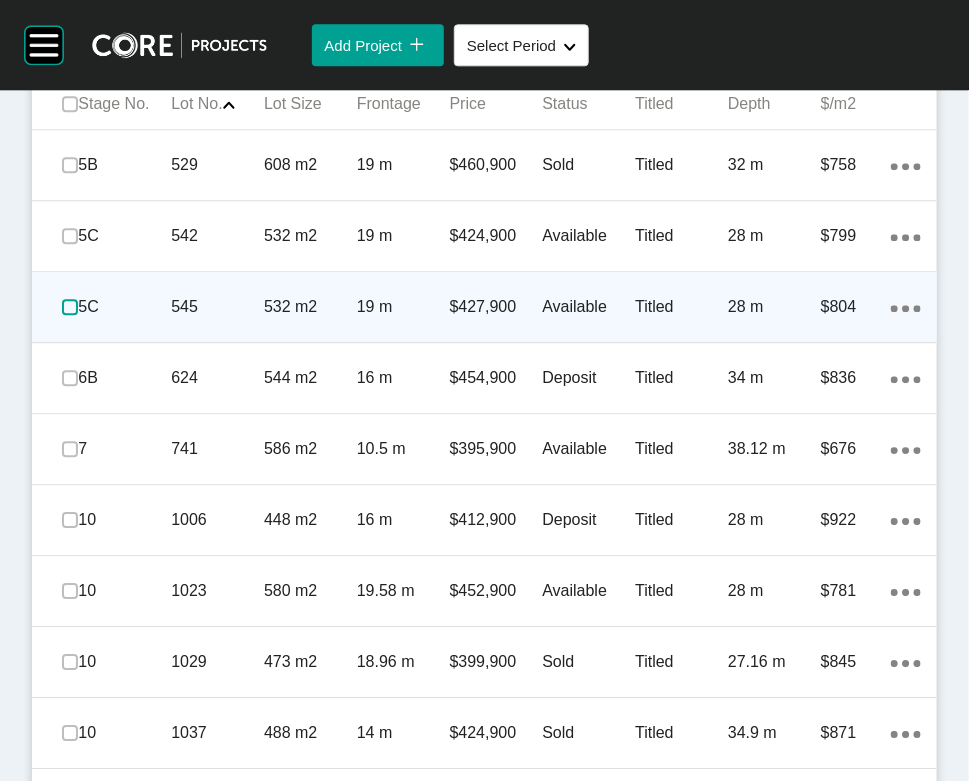click at bounding box center [70, 307] 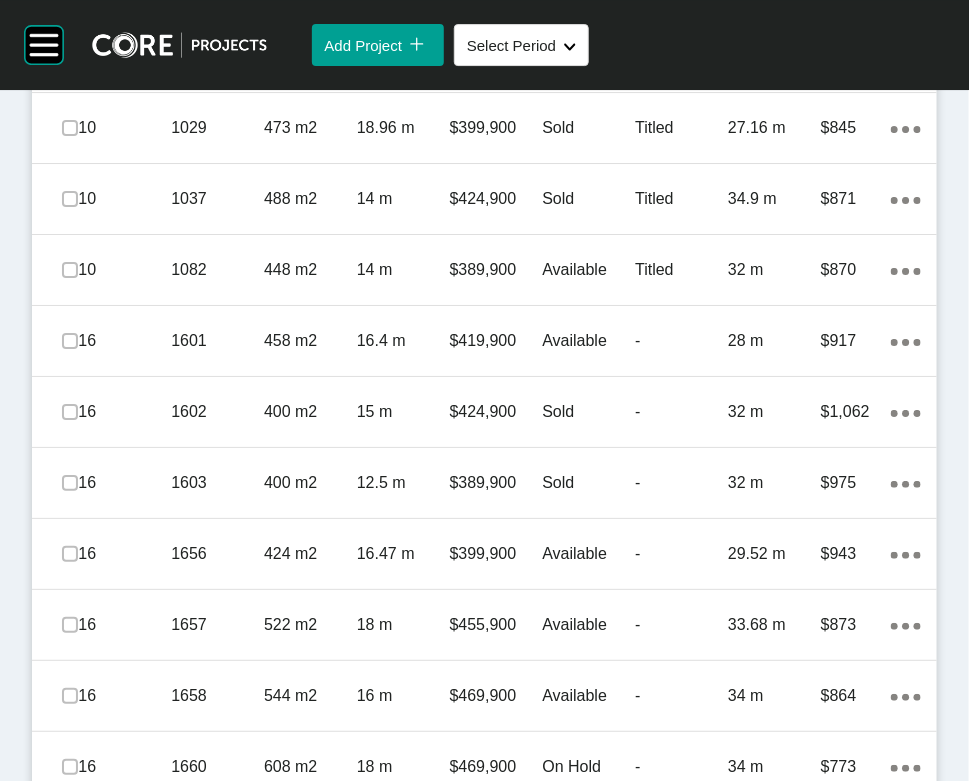 scroll, scrollTop: 1920, scrollLeft: 0, axis: vertical 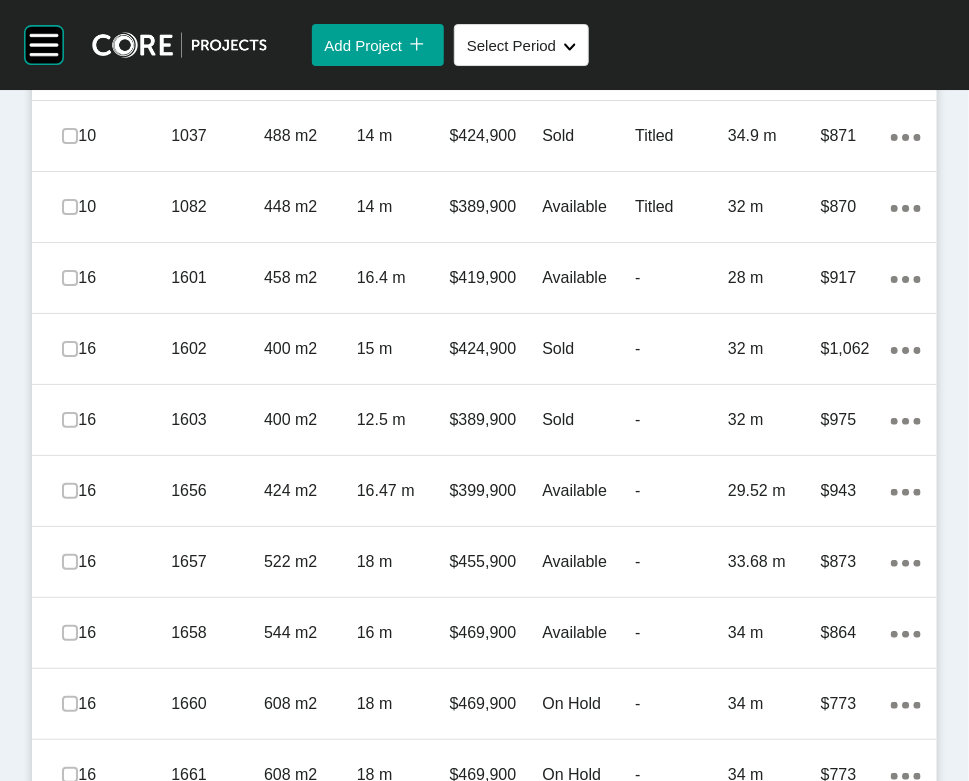 click at bounding box center (70, -219) 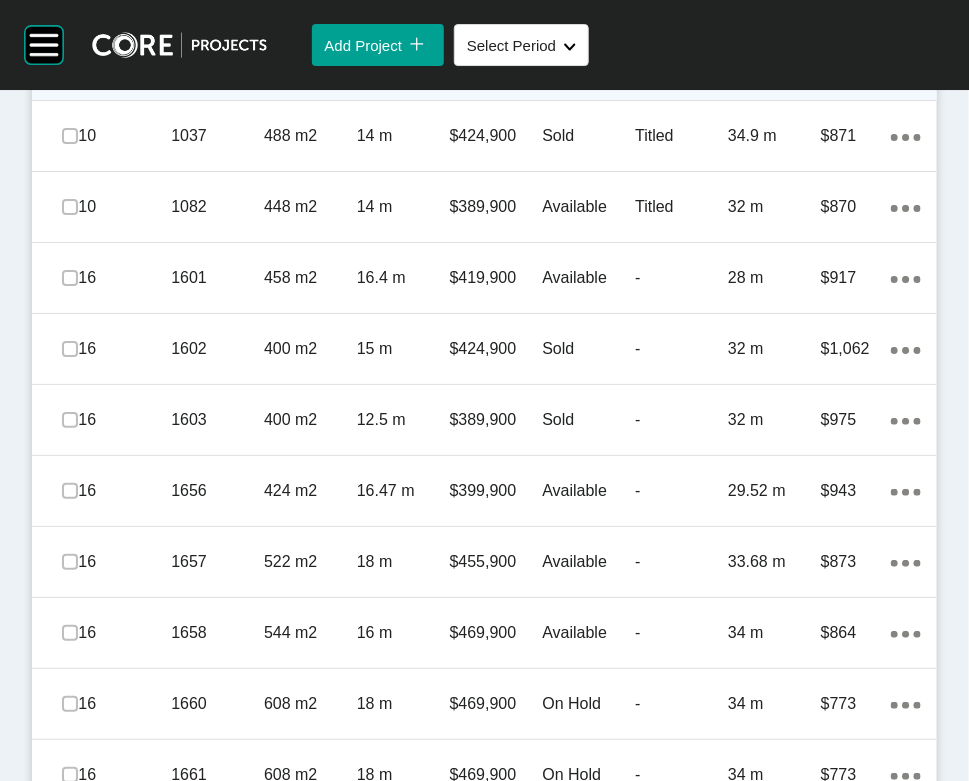 drag, startPoint x: 80, startPoint y: 493, endPoint x: 79, endPoint y: 543, distance: 50.01 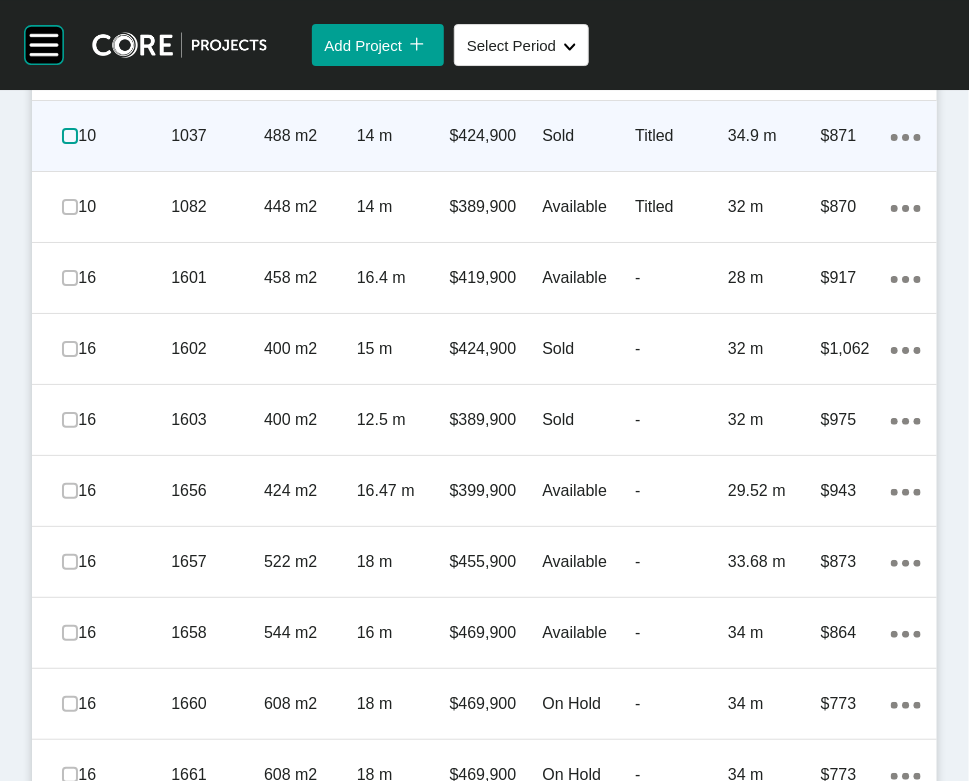 click at bounding box center [70, 136] 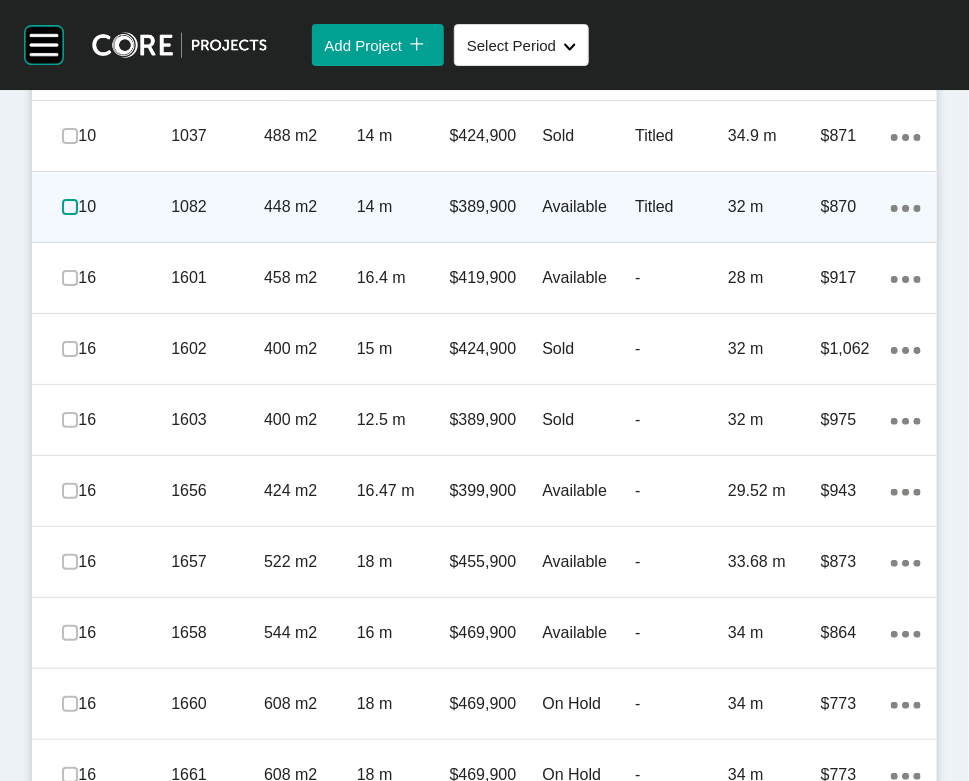 click at bounding box center (70, 207) 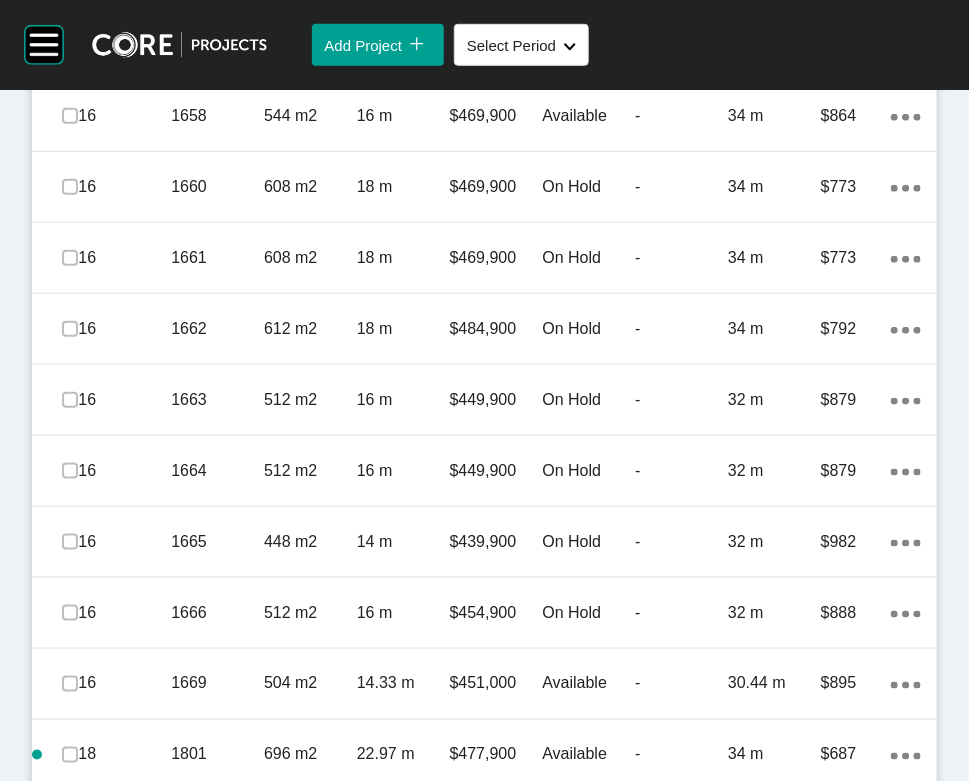 scroll, scrollTop: 2554, scrollLeft: 0, axis: vertical 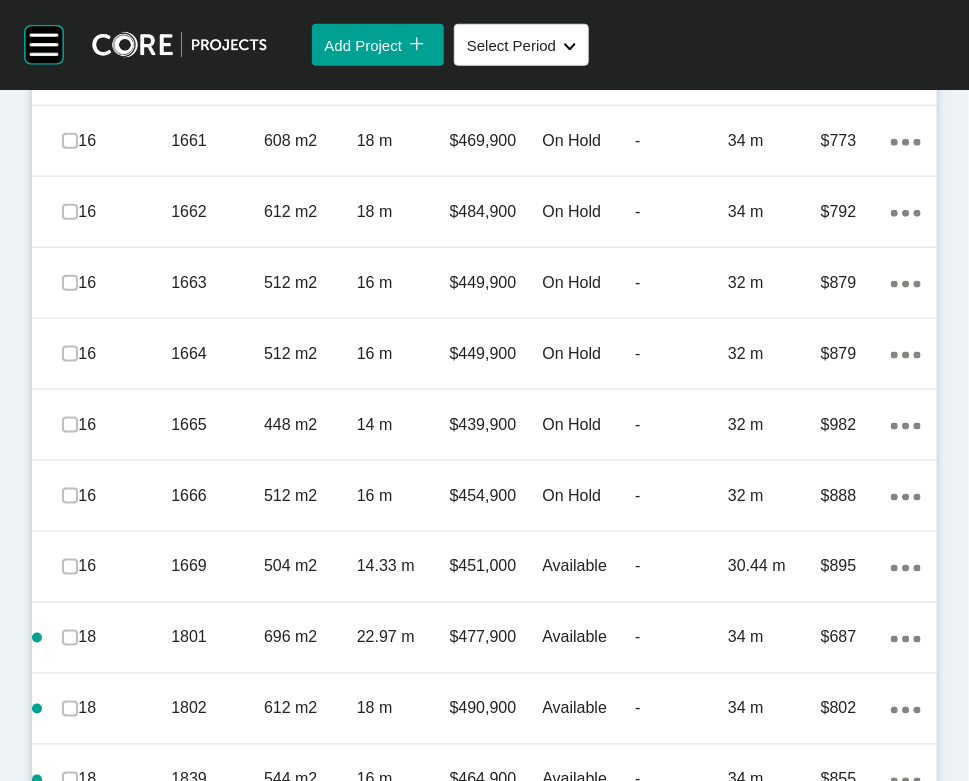 click at bounding box center [70, -356] 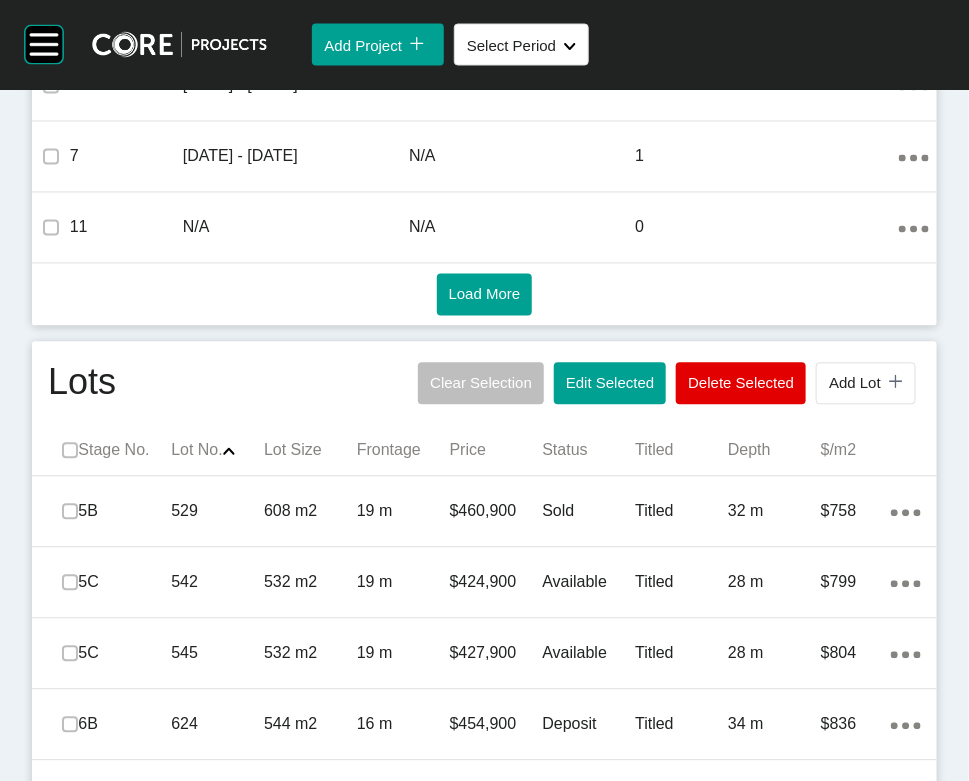 scroll, scrollTop: 1158, scrollLeft: 0, axis: vertical 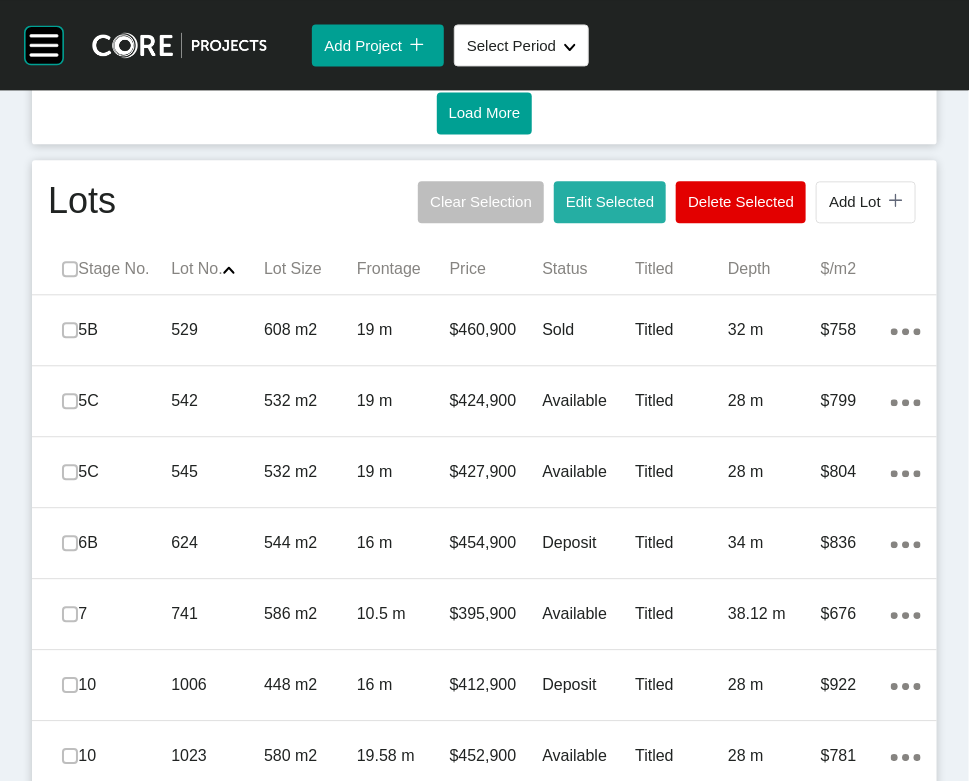click on "Edit Selected" at bounding box center [610, 202] 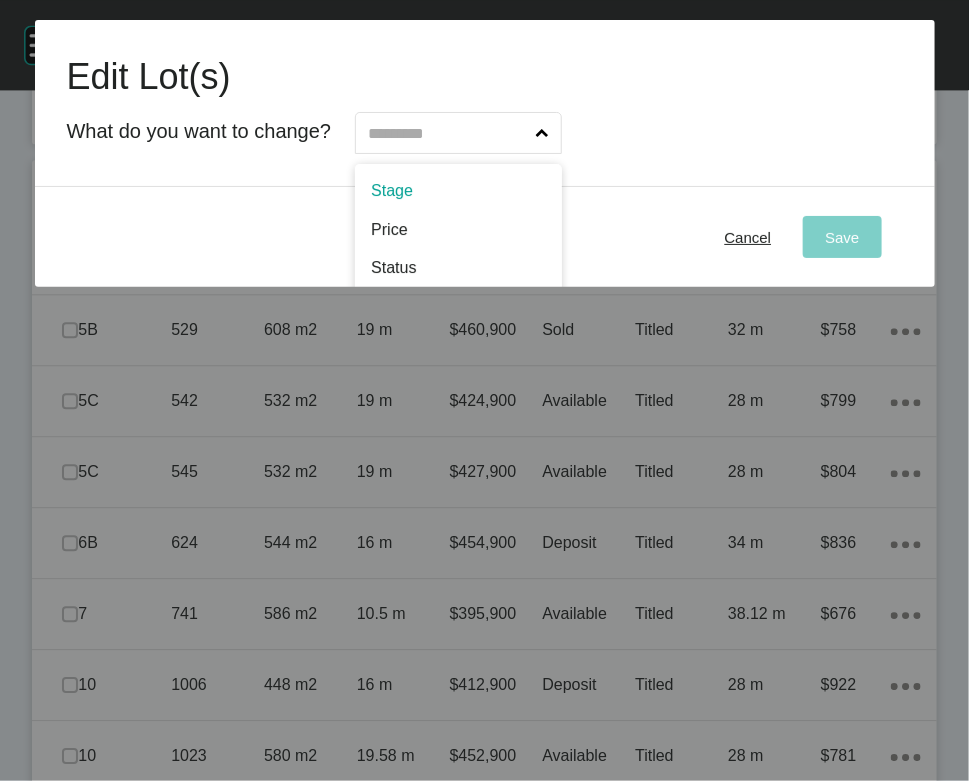 click at bounding box center (448, 133) 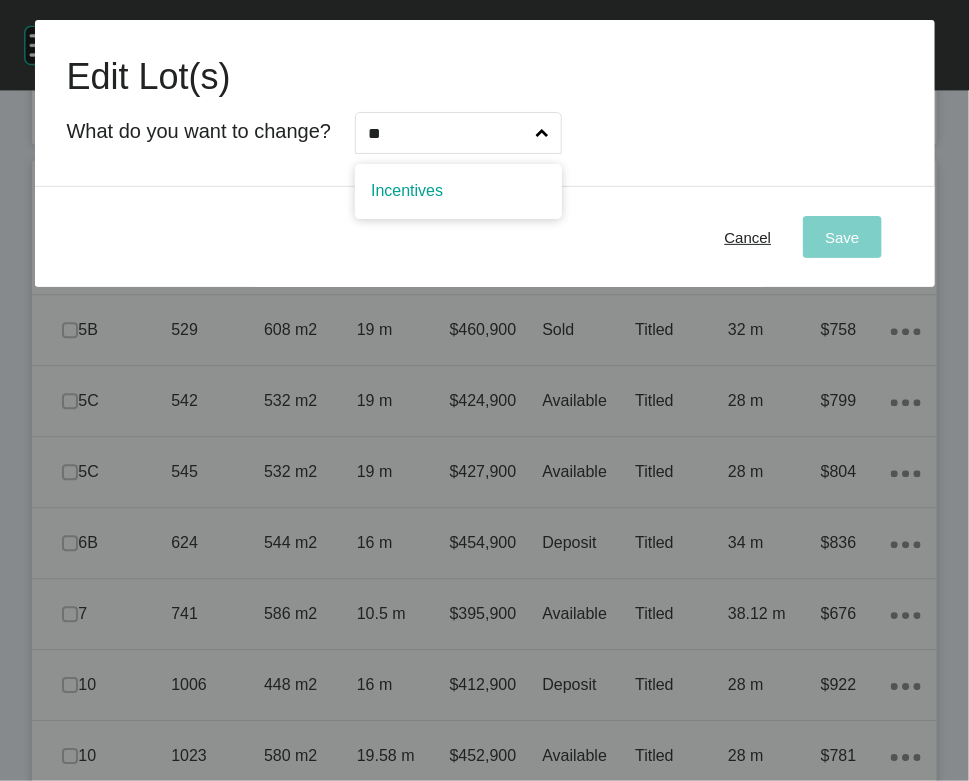 type on "**" 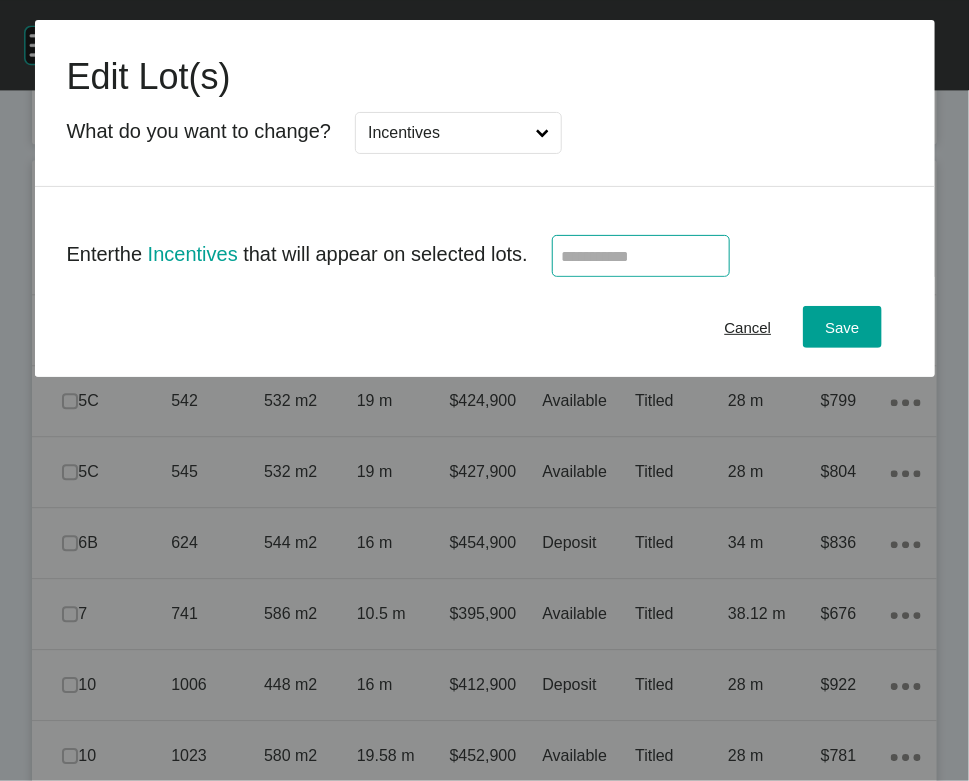 click at bounding box center [641, 256] 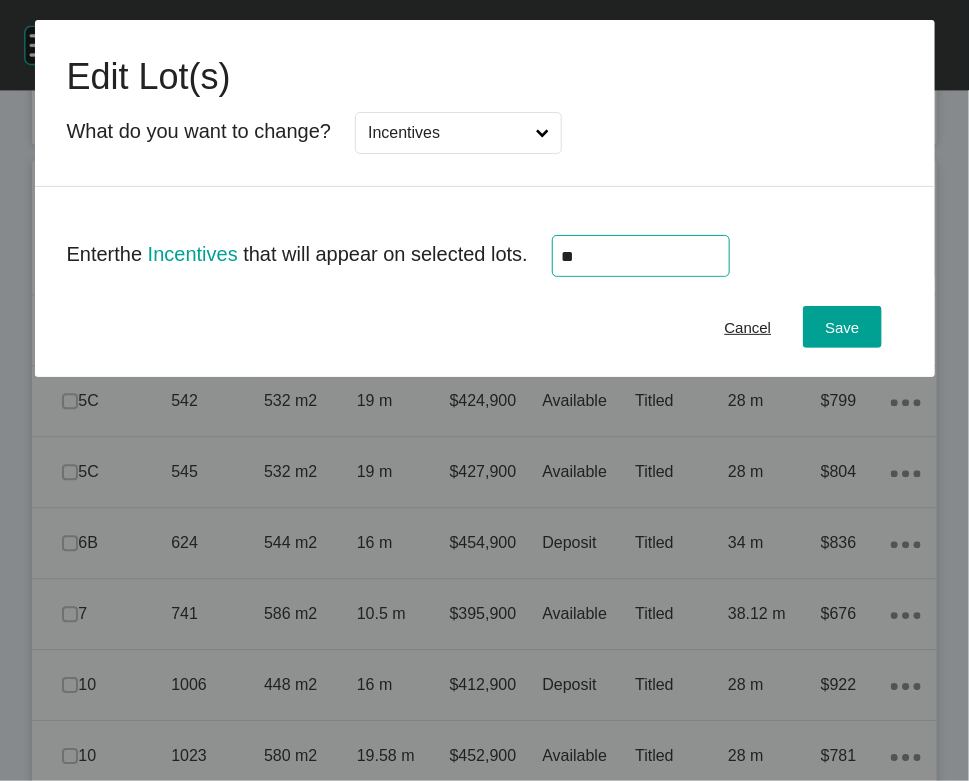 type on "*" 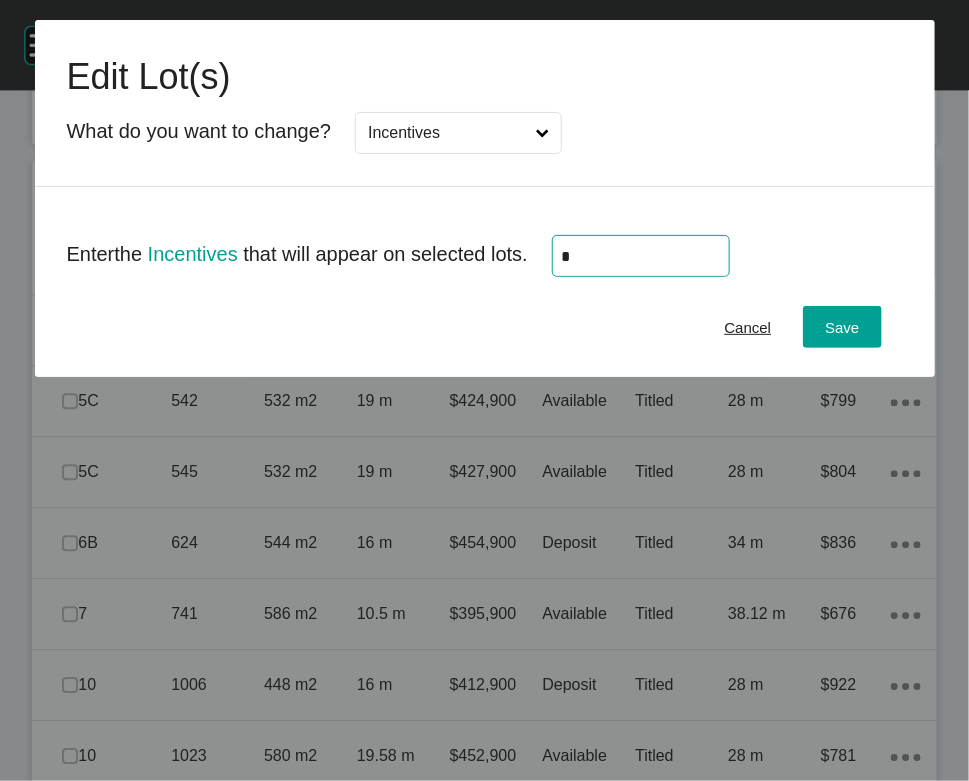 type 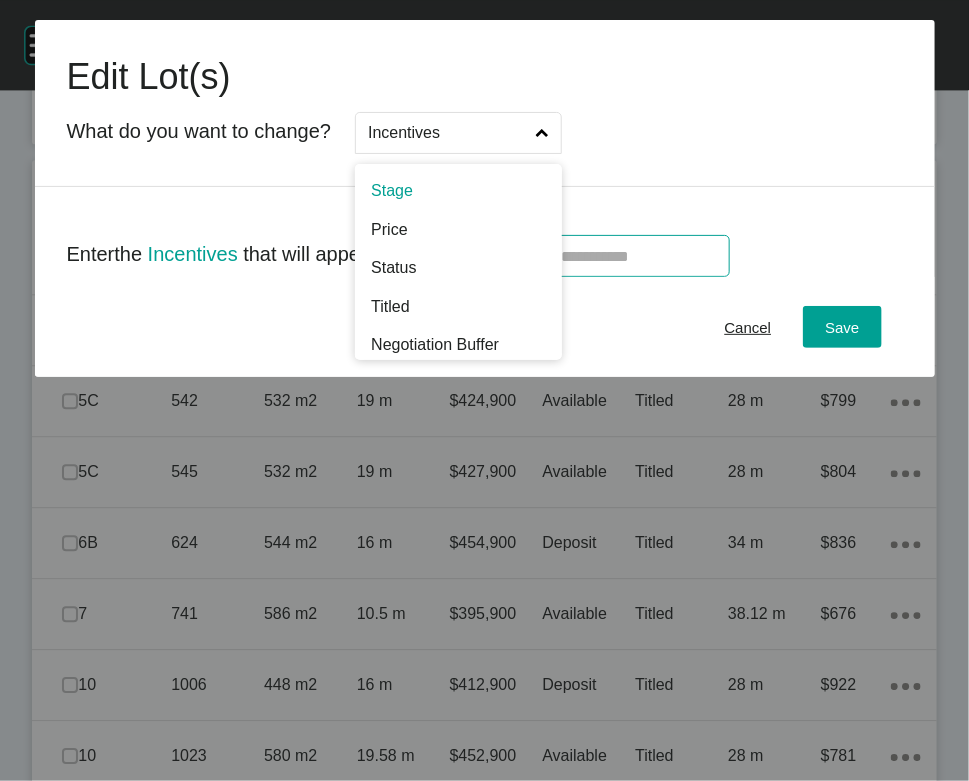 click at bounding box center (542, 133) 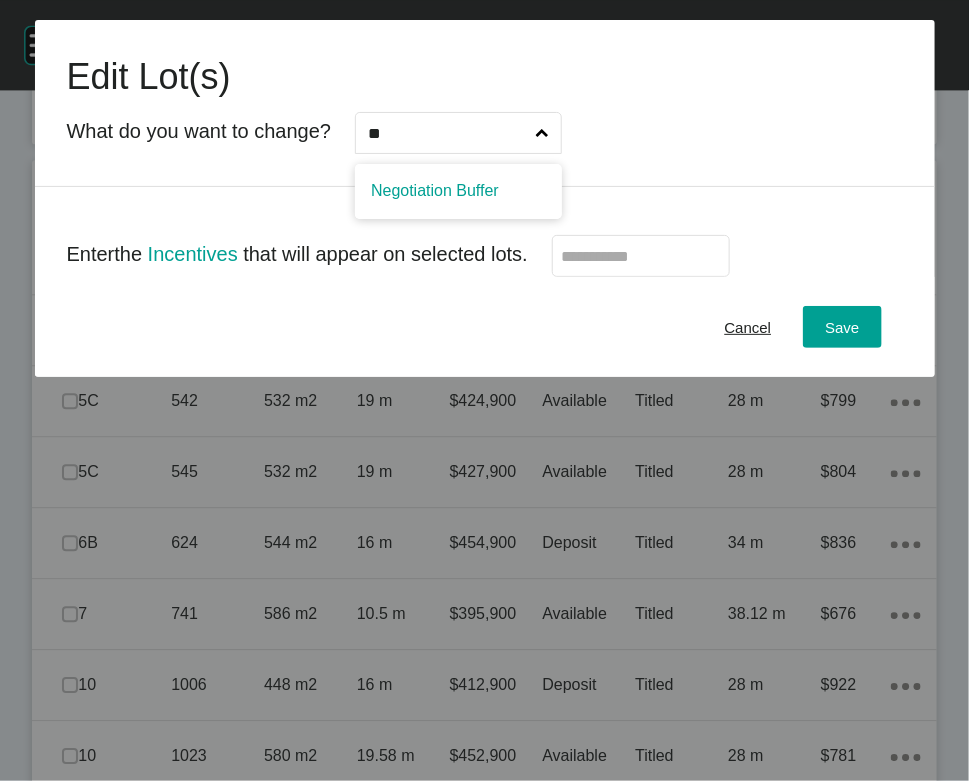 type on "**" 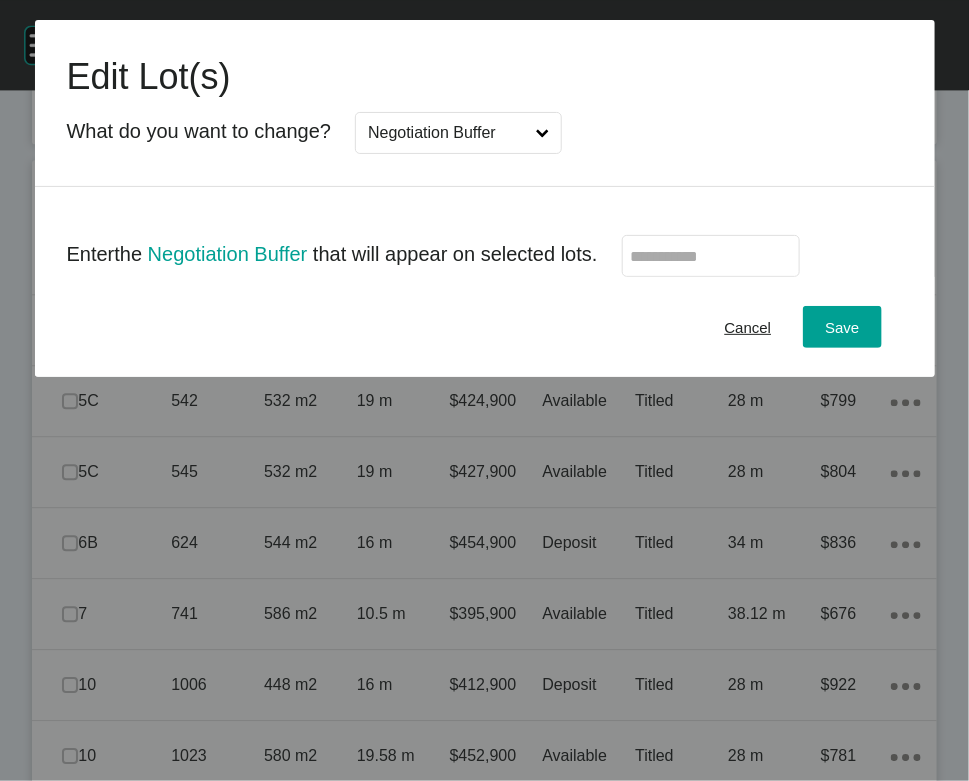 click at bounding box center (711, 256) 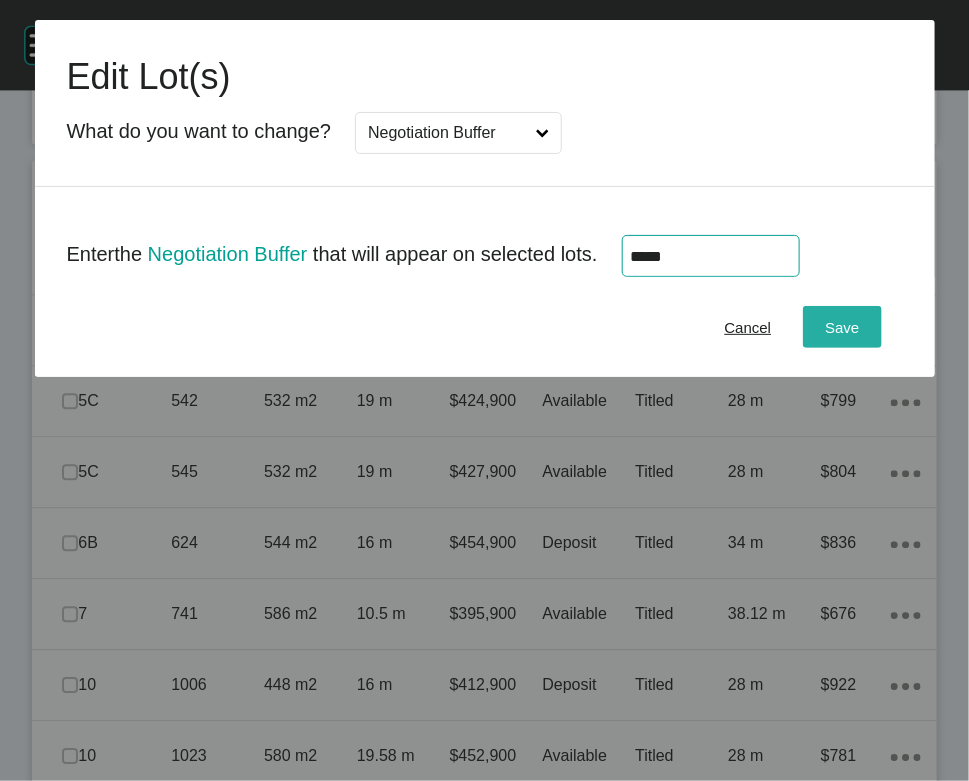 type on "******" 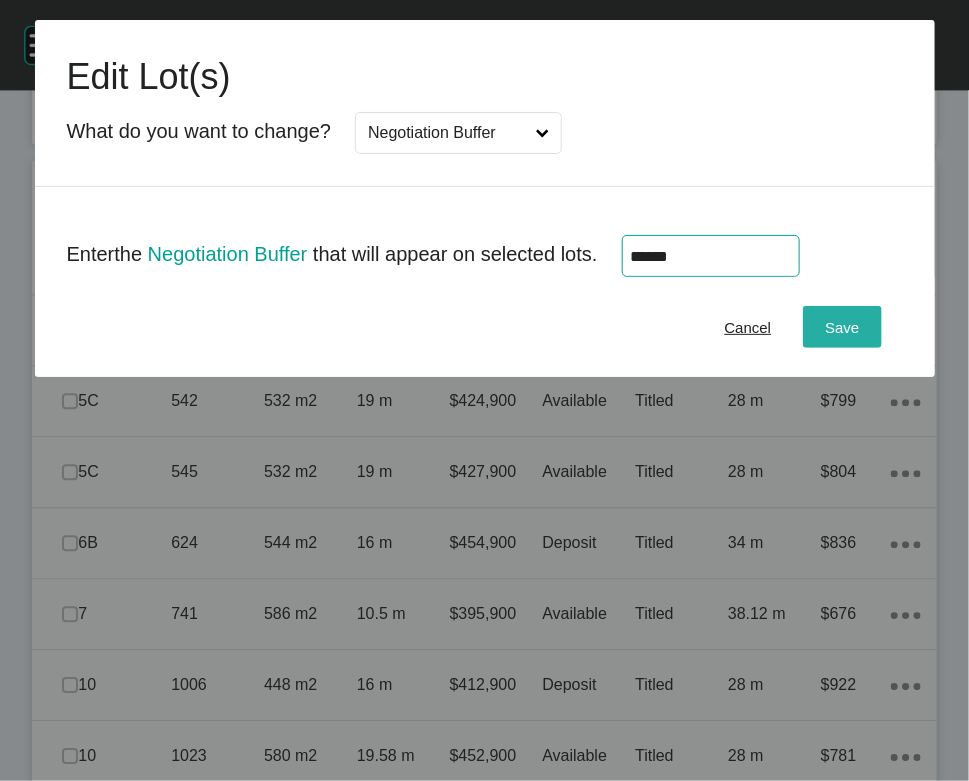 click on "Save" at bounding box center (842, 327) 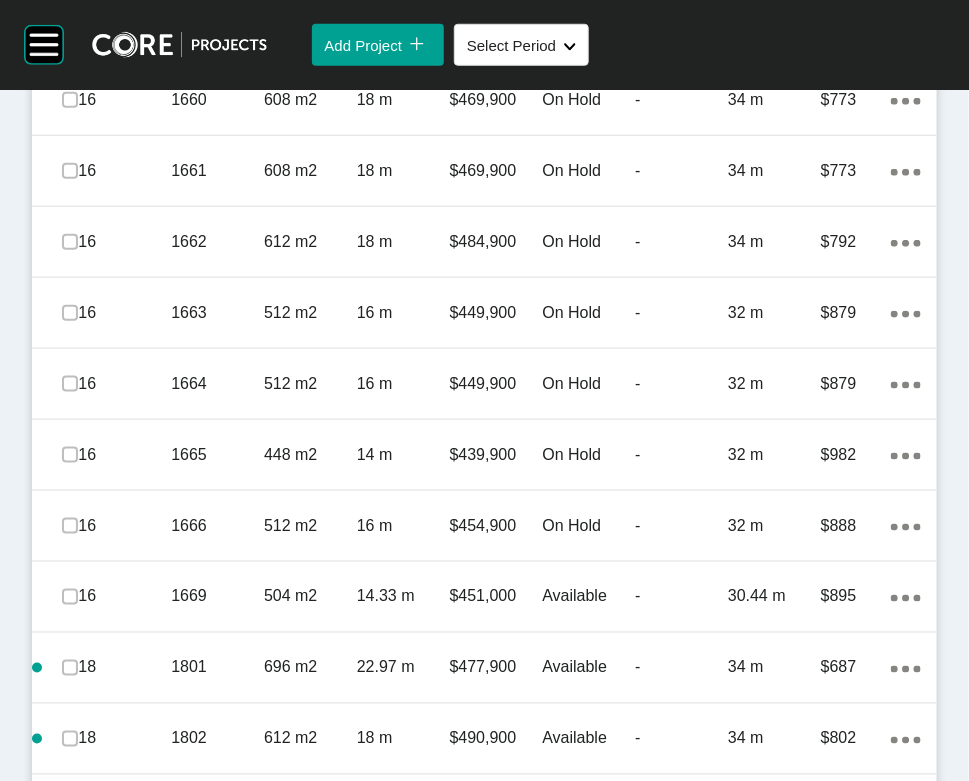 scroll, scrollTop: 3208, scrollLeft: 0, axis: vertical 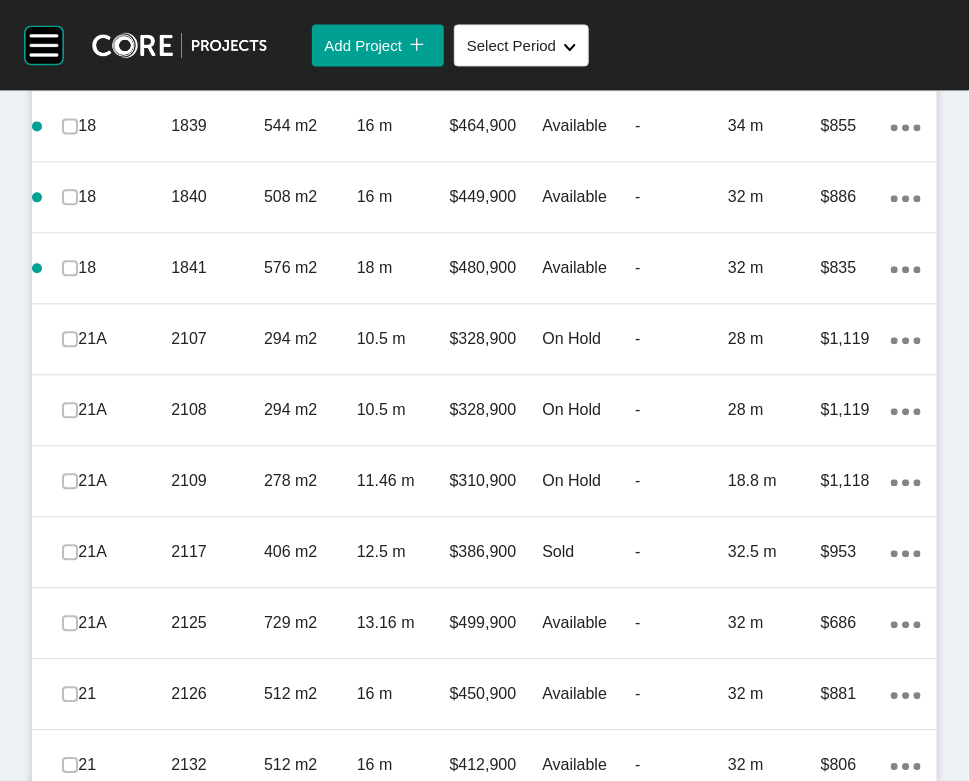 click on "32 m" at bounding box center [774, -300] 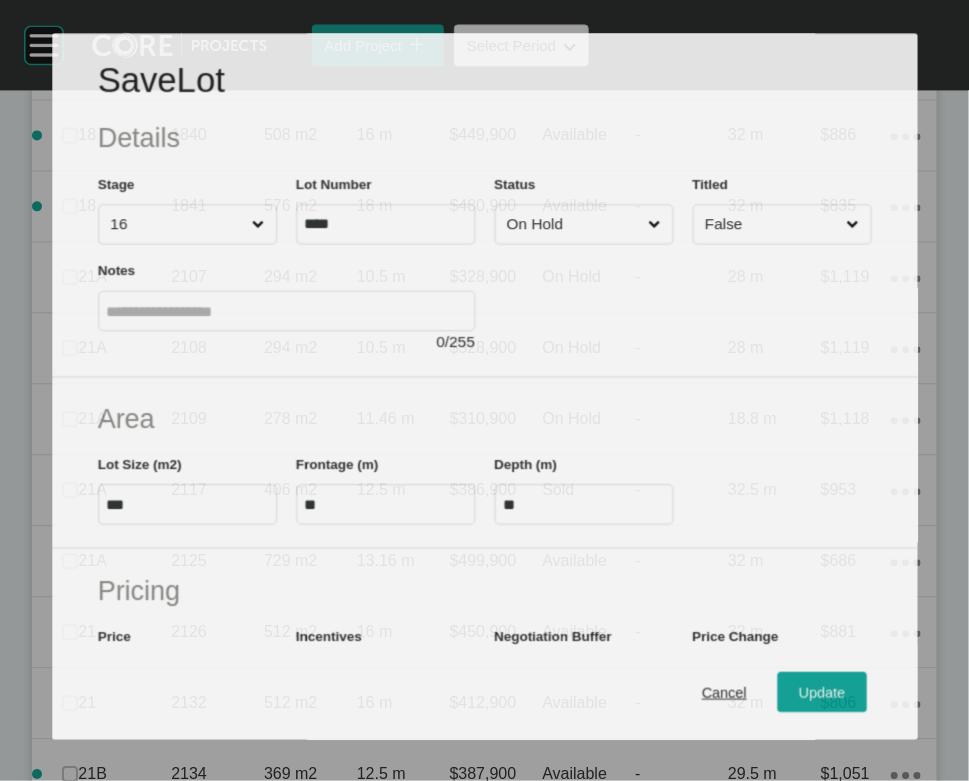 scroll, scrollTop: 3130, scrollLeft: 0, axis: vertical 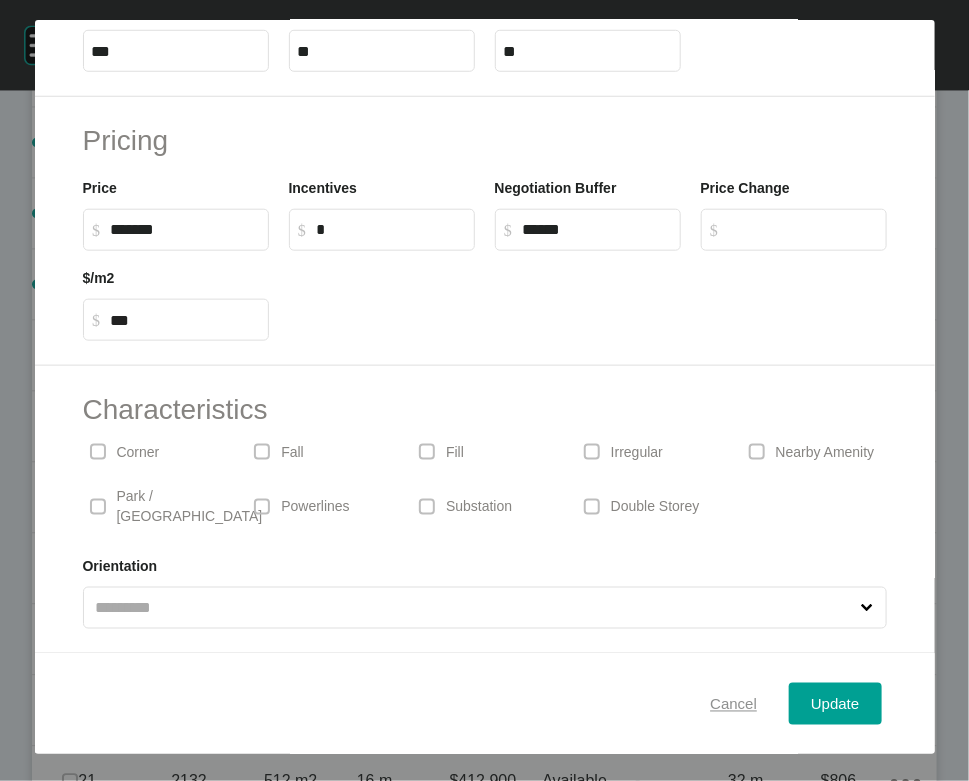 click on "Cancel" at bounding box center [733, 704] 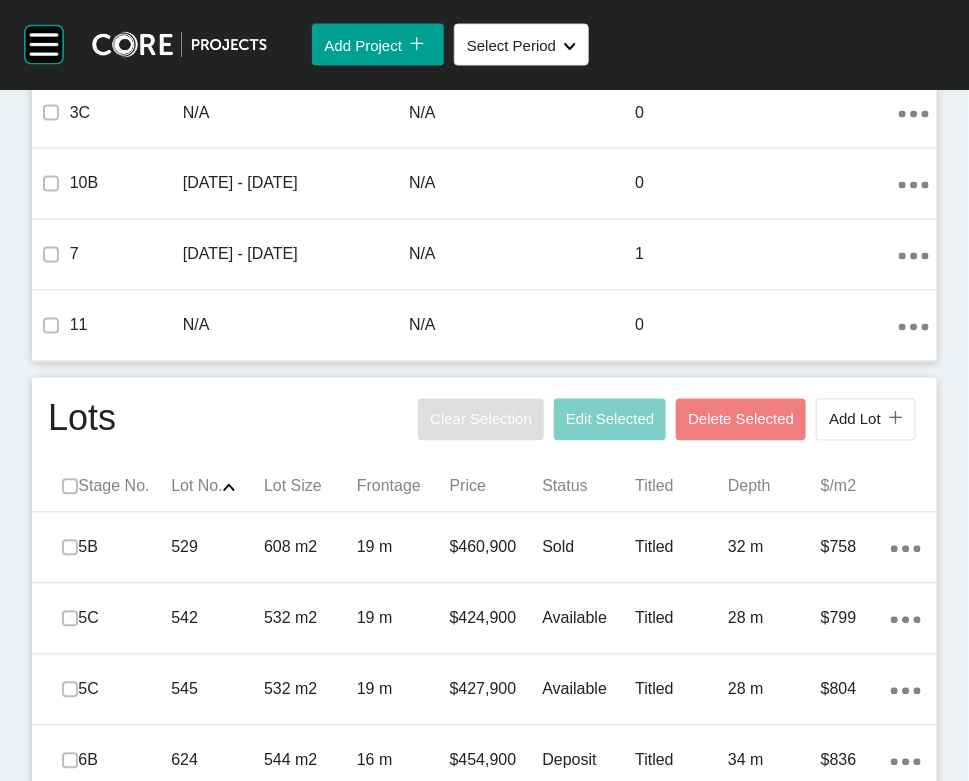 scroll, scrollTop: 0, scrollLeft: 0, axis: both 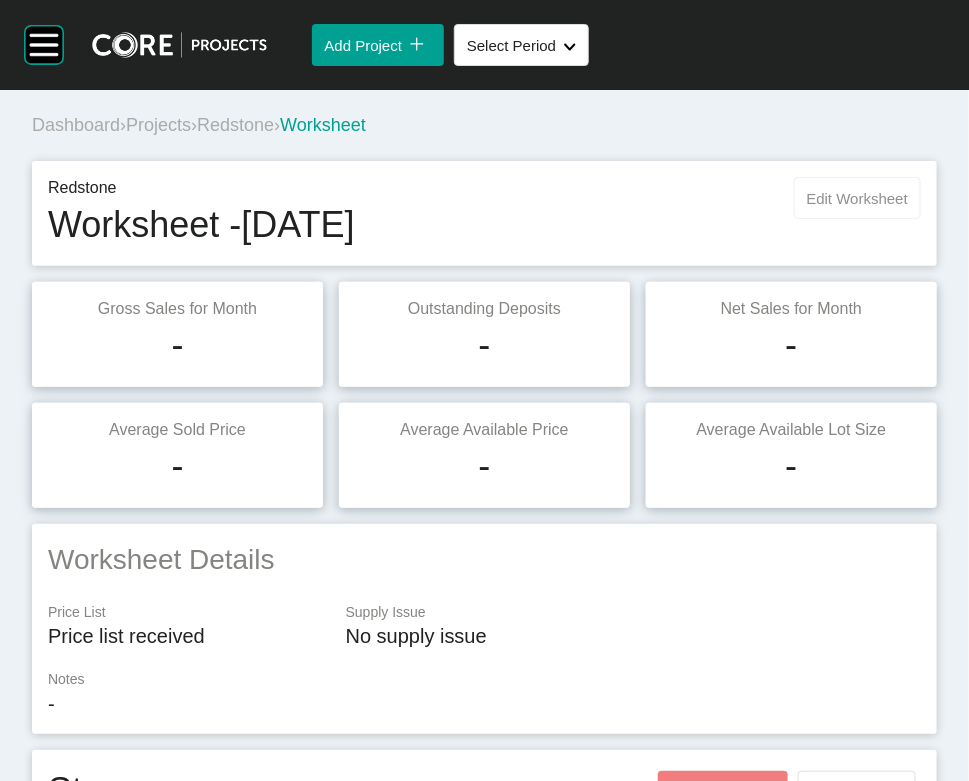 click on "Edit Worksheet" at bounding box center [857, 198] 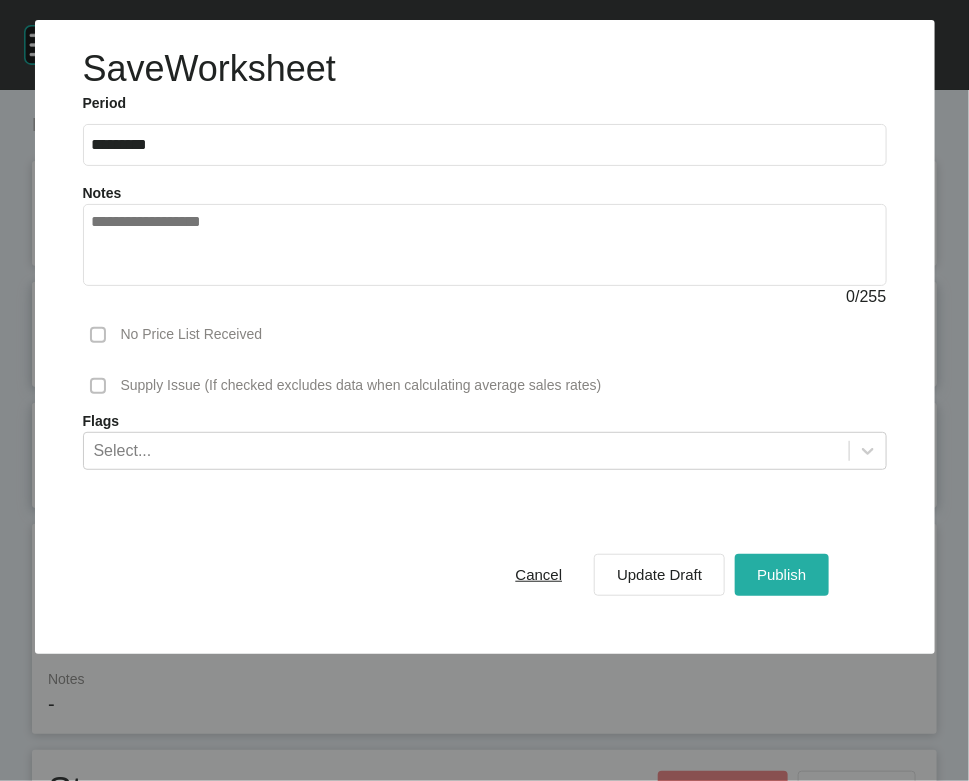 click on "Publish" at bounding box center (781, 574) 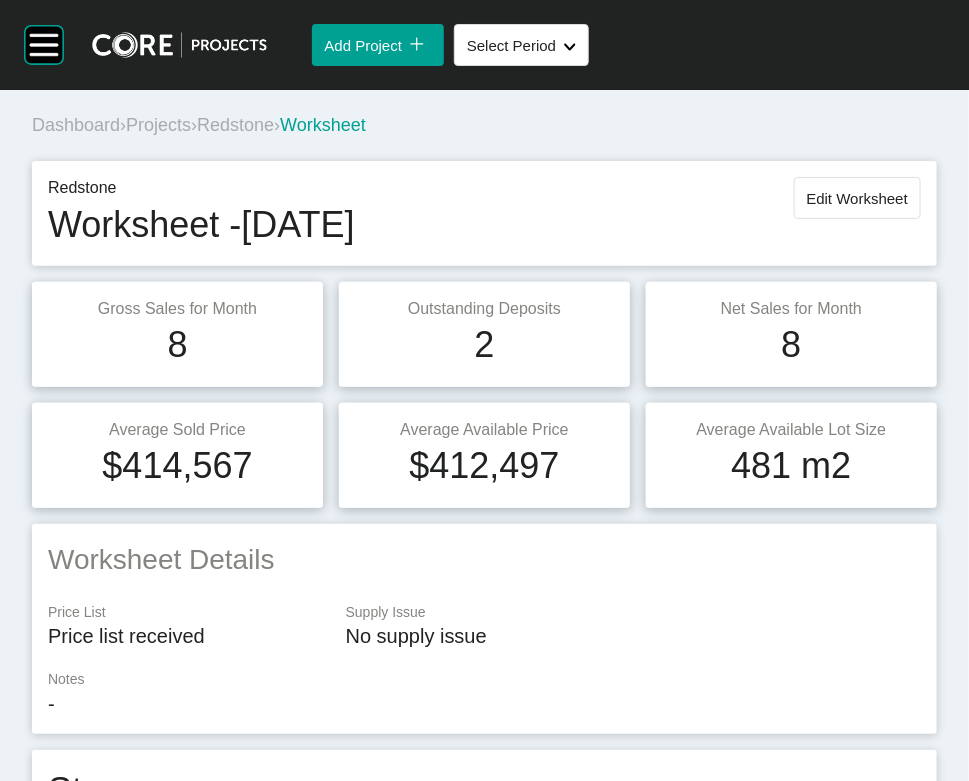 click on "Projects" at bounding box center (158, 125) 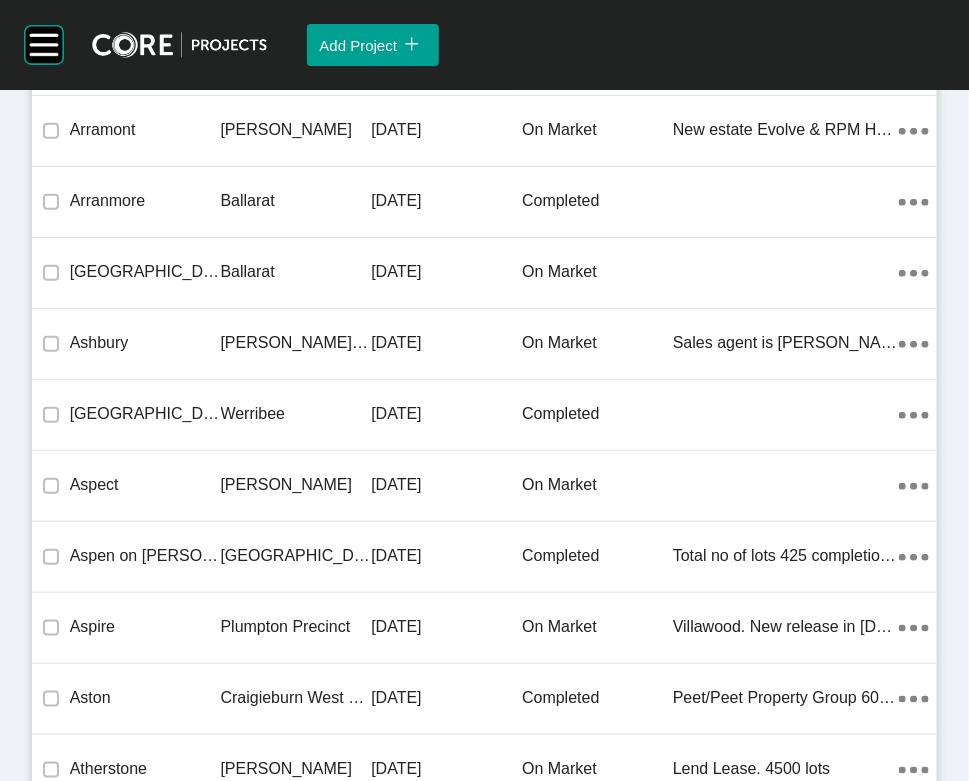 scroll, scrollTop: 45555, scrollLeft: 0, axis: vertical 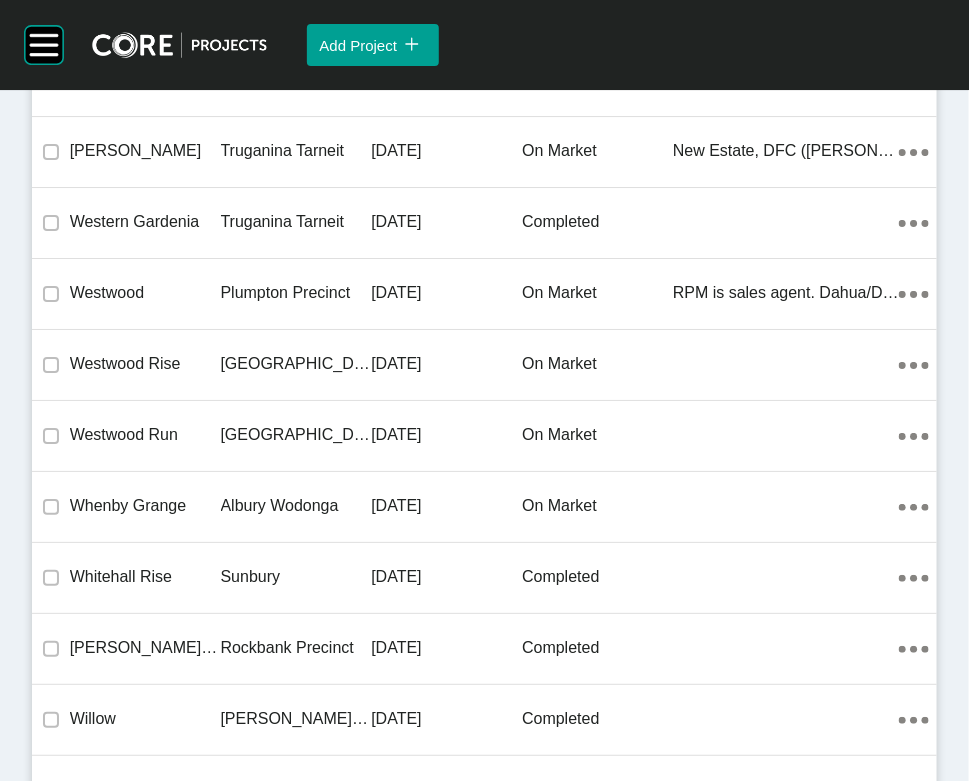 click on "Sunbury" at bounding box center [296, -10499] 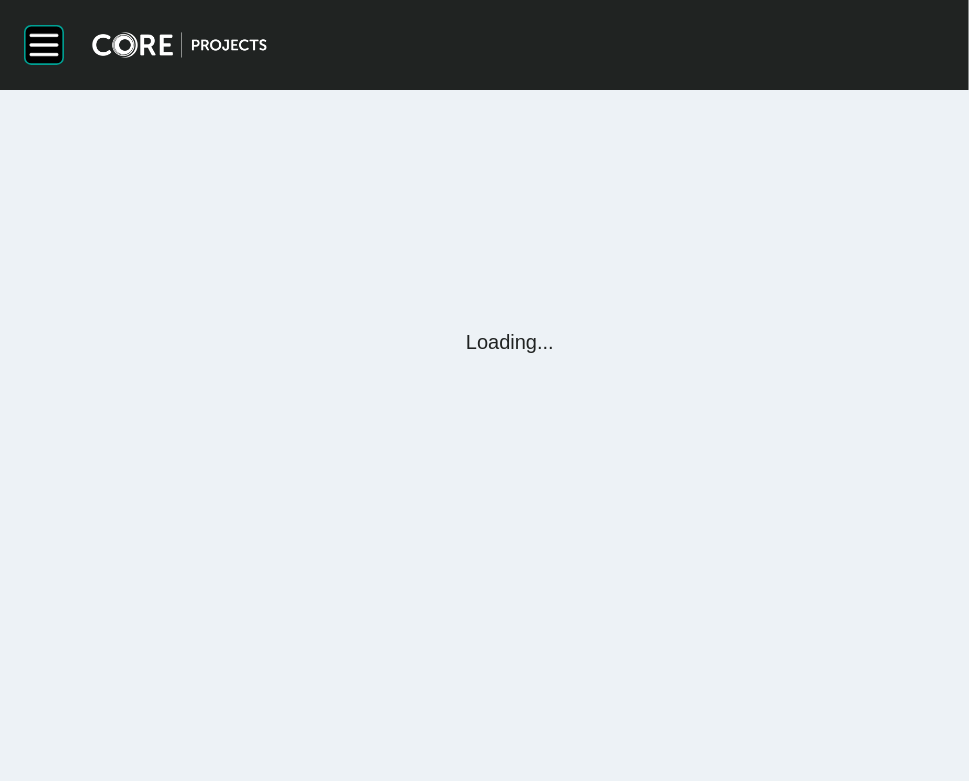 scroll, scrollTop: 0, scrollLeft: 0, axis: both 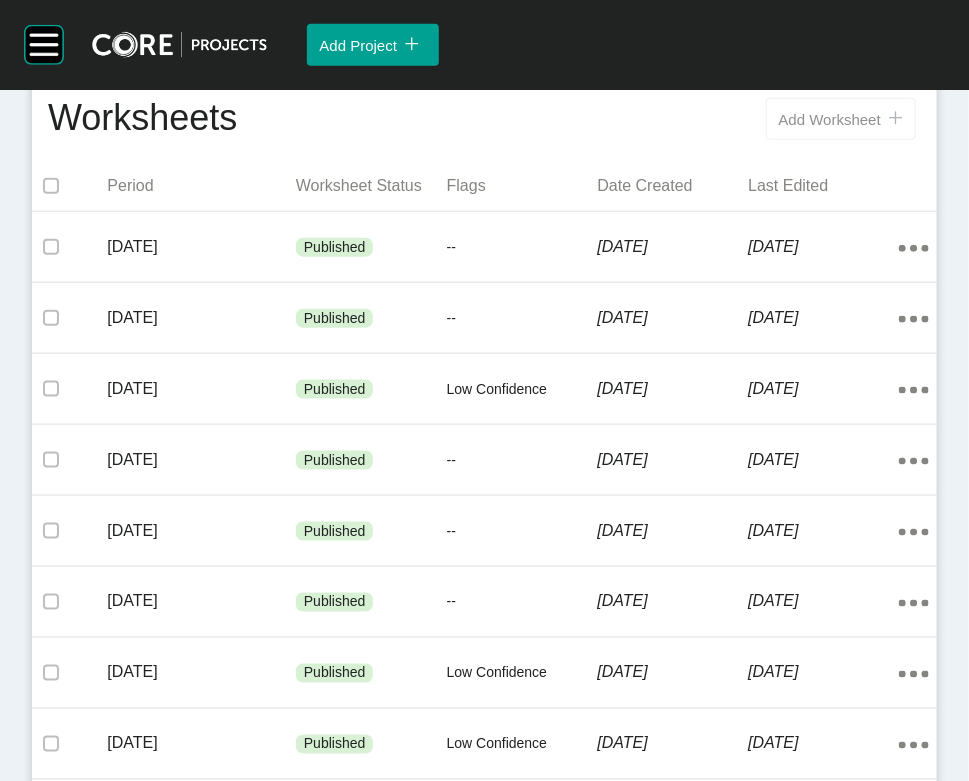 click on "Add Worksheet" at bounding box center (830, 119) 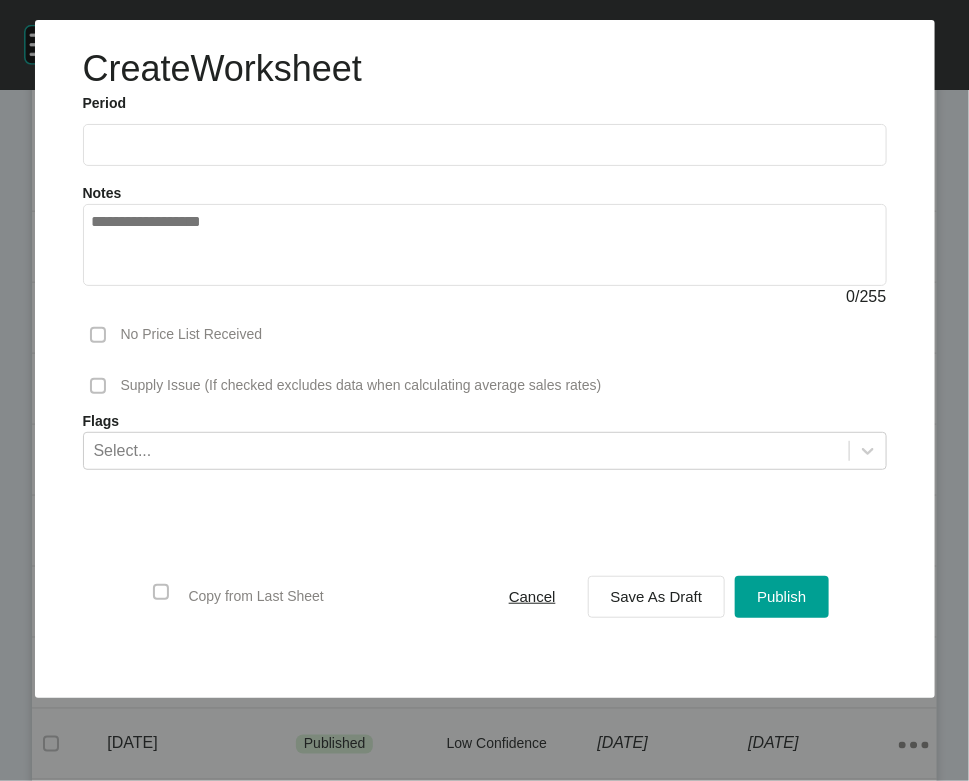 click at bounding box center (485, 144) 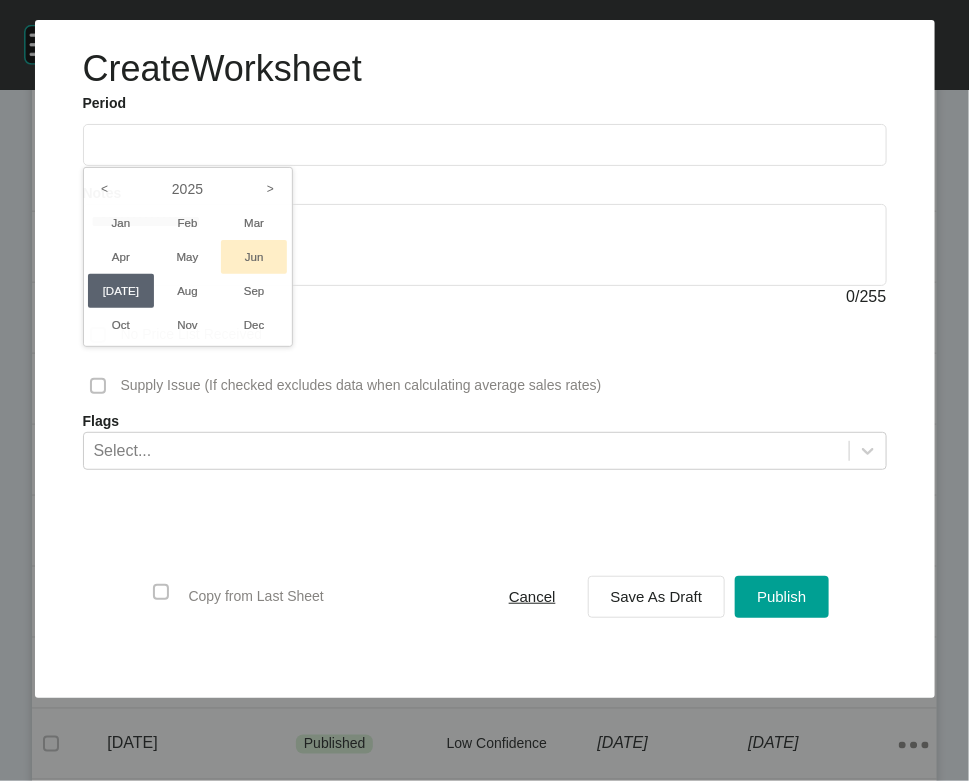 click on "Jun" at bounding box center (254, 257) 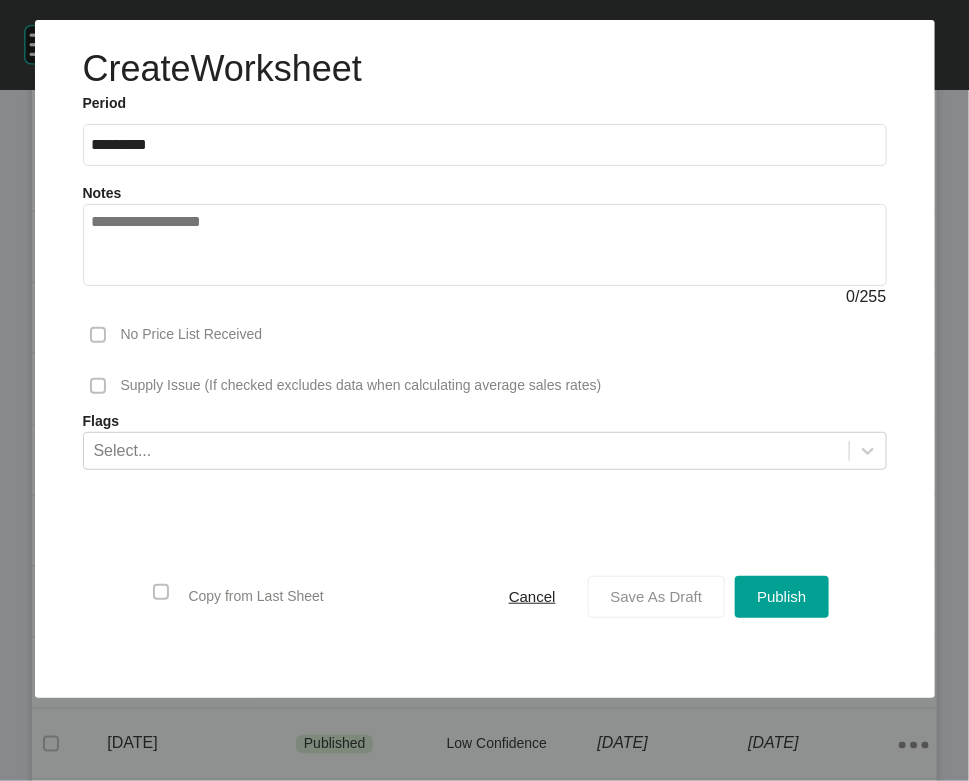 click on "Save As Draft" at bounding box center (657, 596) 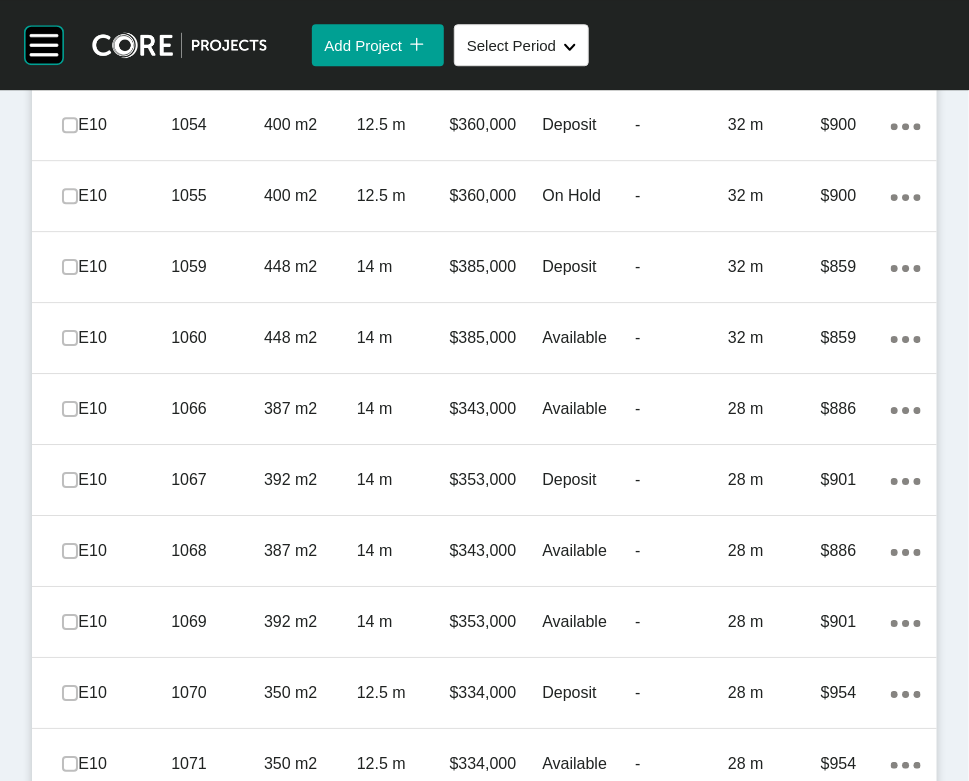 scroll, scrollTop: 1607, scrollLeft: 0, axis: vertical 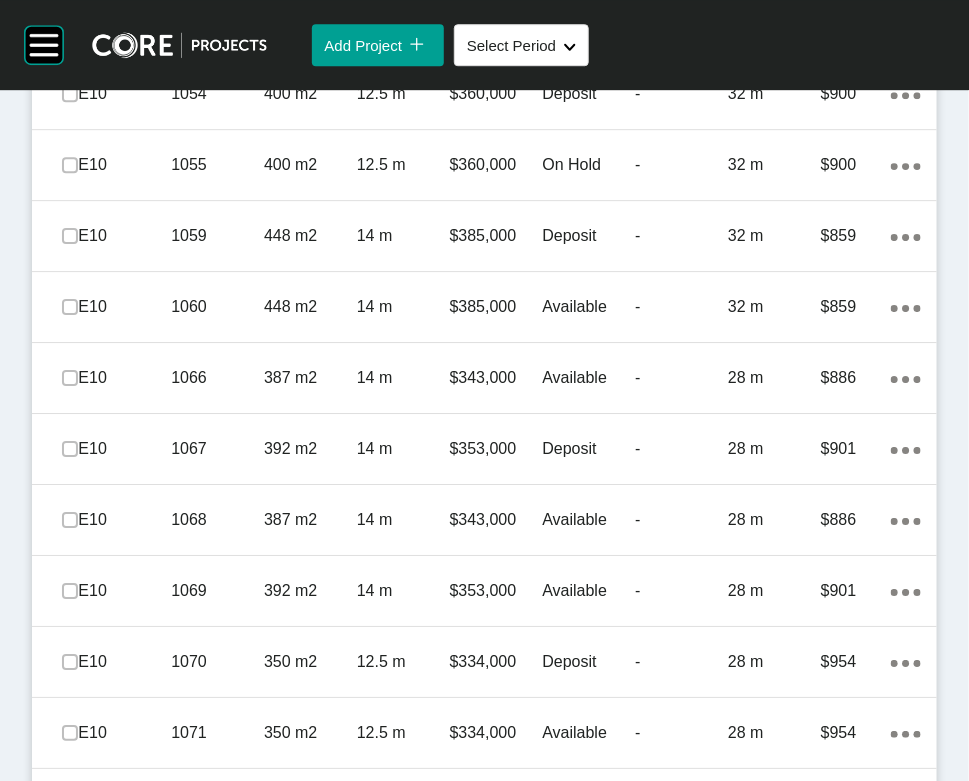 click at bounding box center (70, -180) 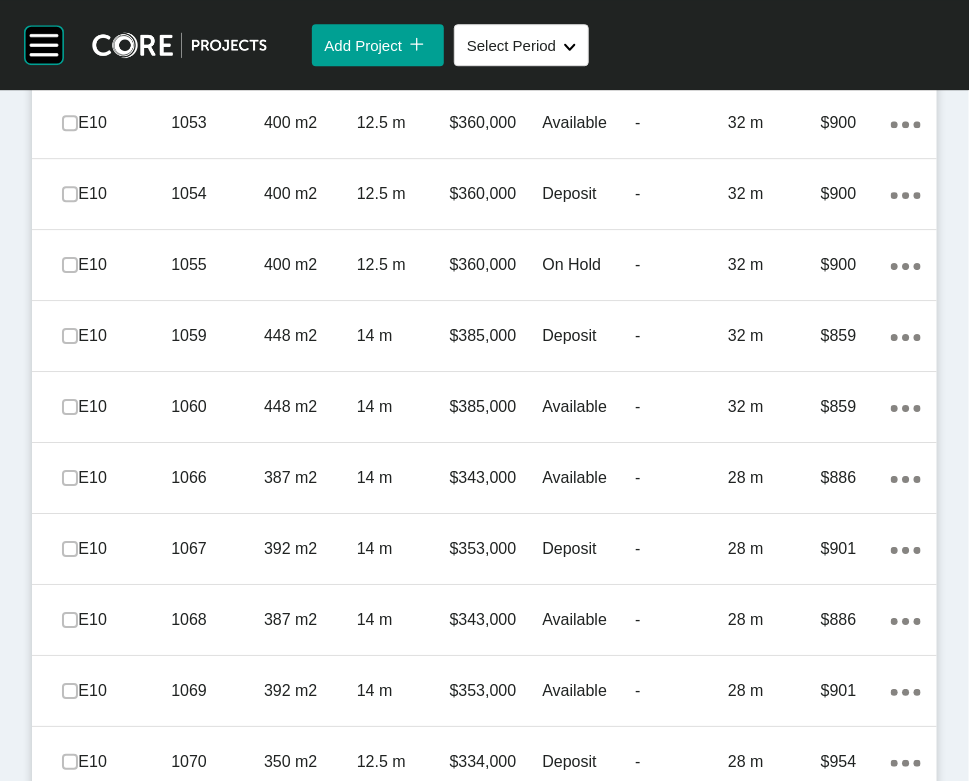 scroll, scrollTop: 1608, scrollLeft: 0, axis: vertical 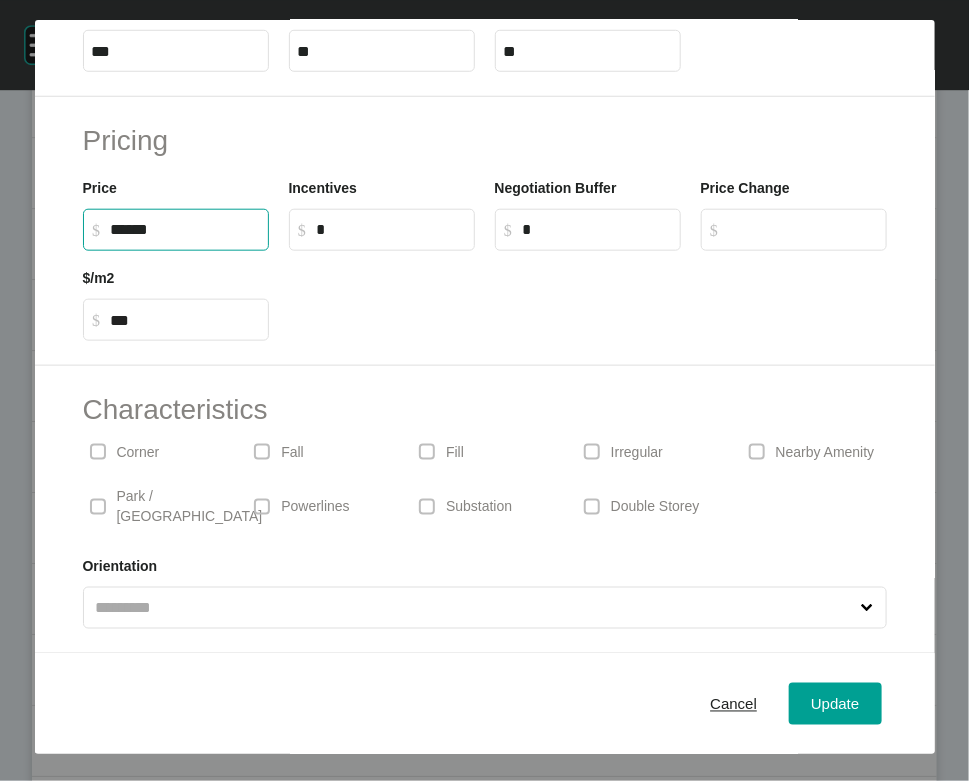 click on "******" at bounding box center (185, 229) 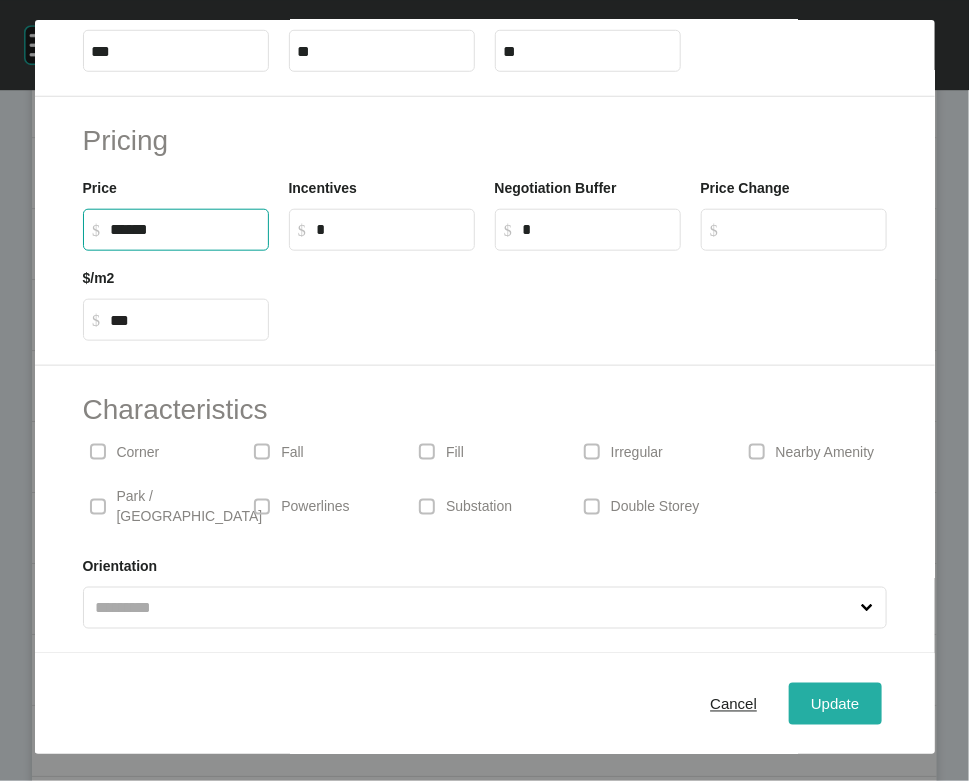 type on "*******" 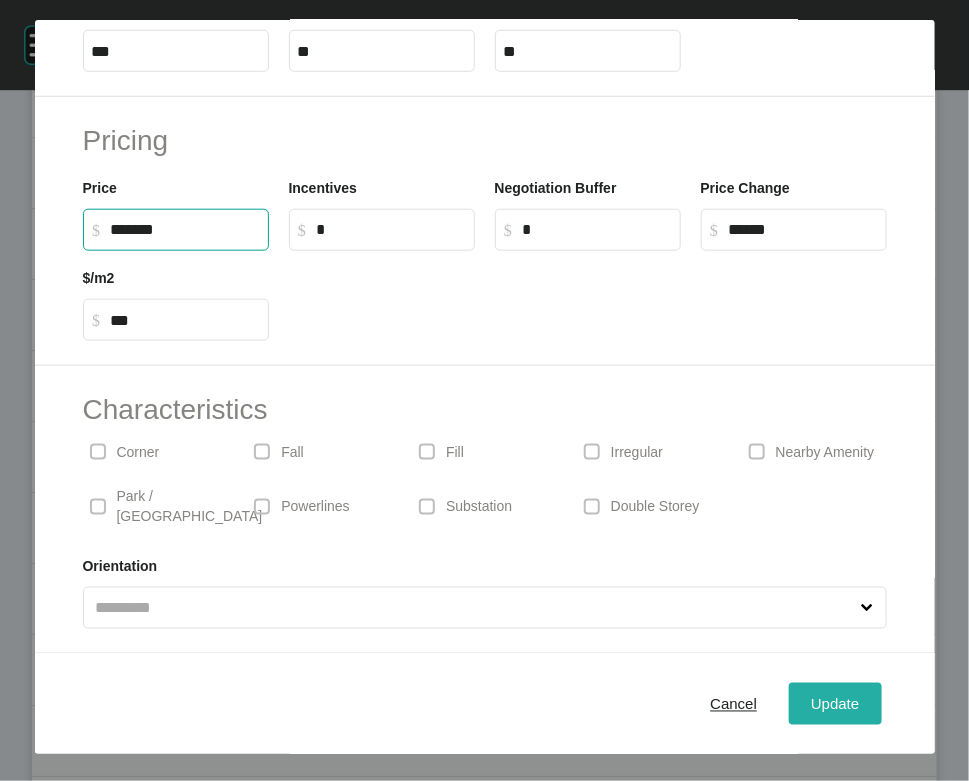click on "Update" at bounding box center [835, 704] 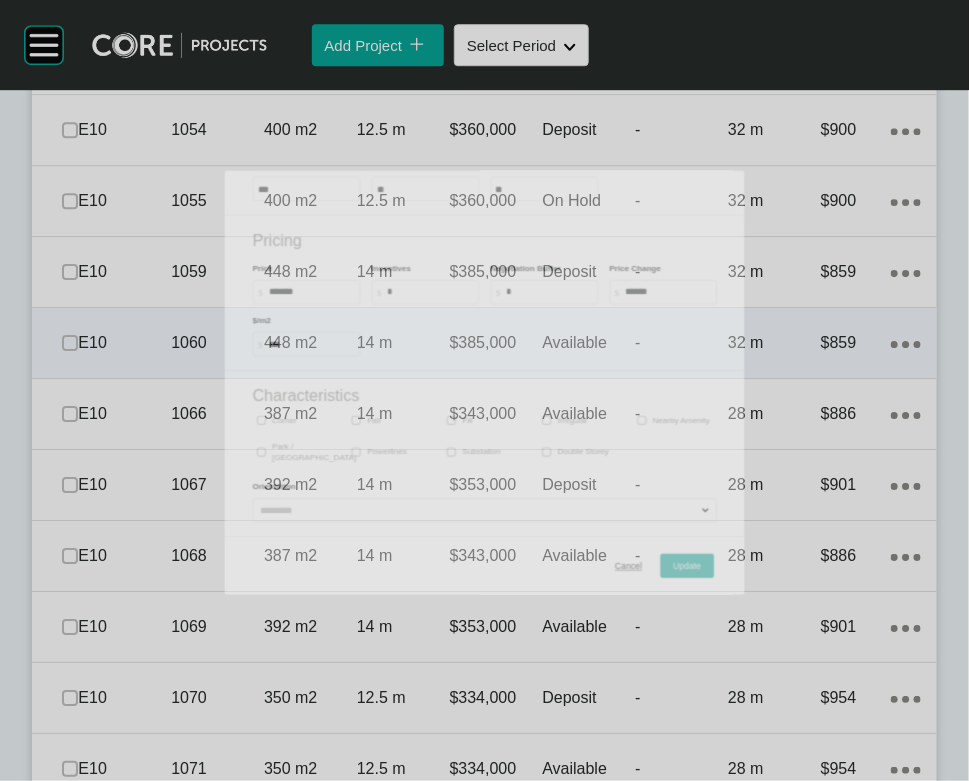 scroll, scrollTop: 1686, scrollLeft: 0, axis: vertical 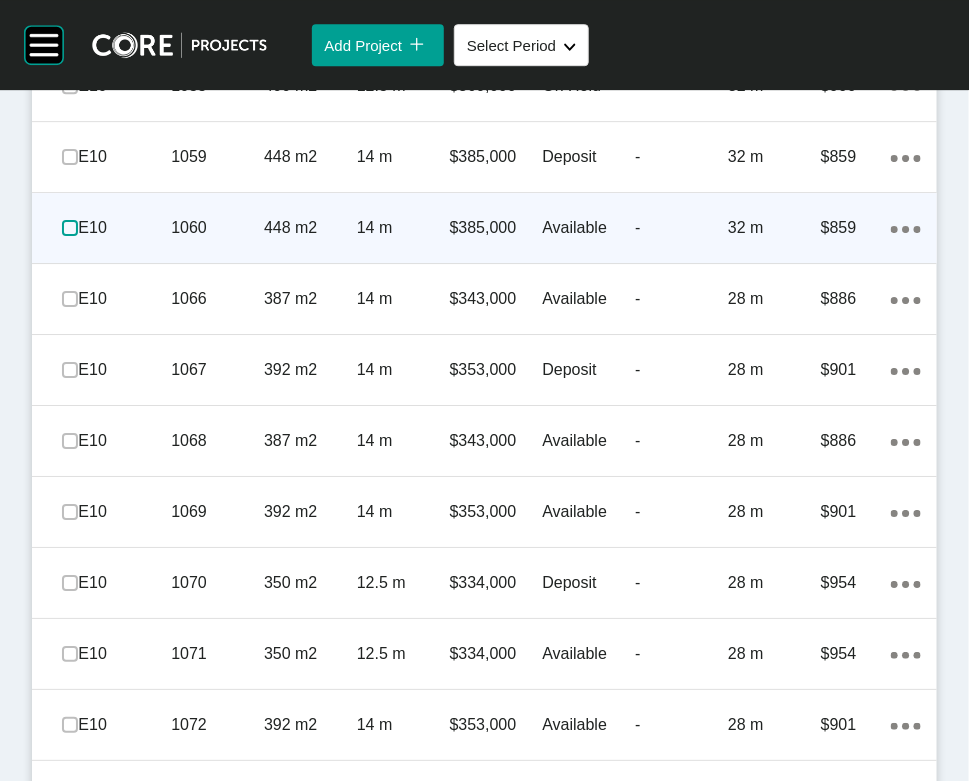click at bounding box center (70, 228) 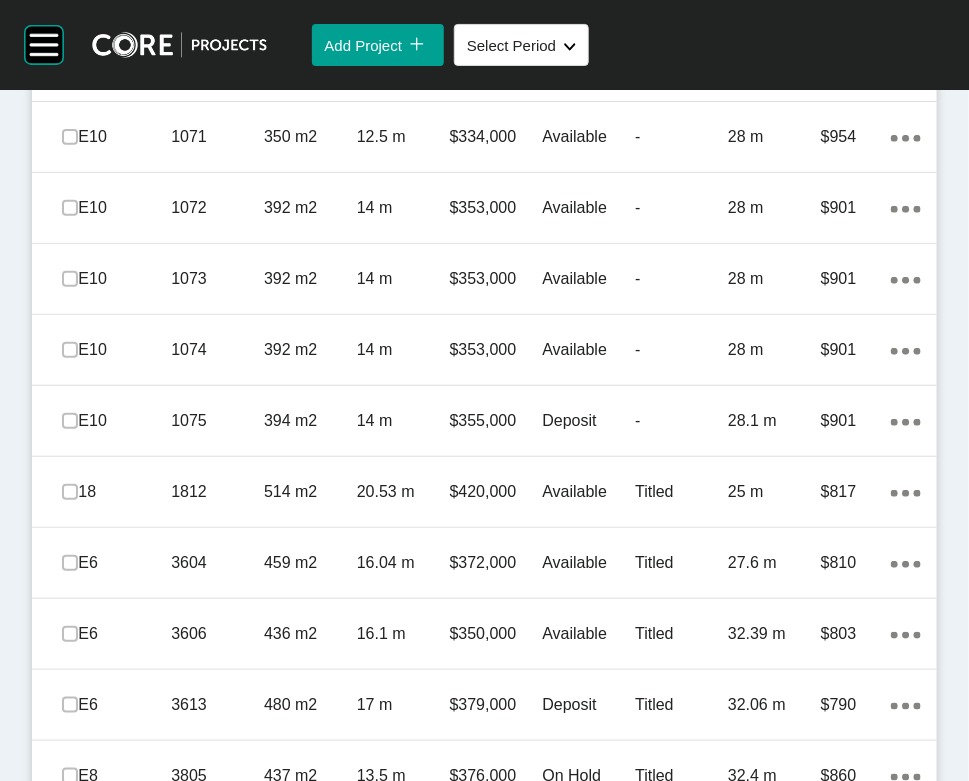 scroll, scrollTop: 2235, scrollLeft: 0, axis: vertical 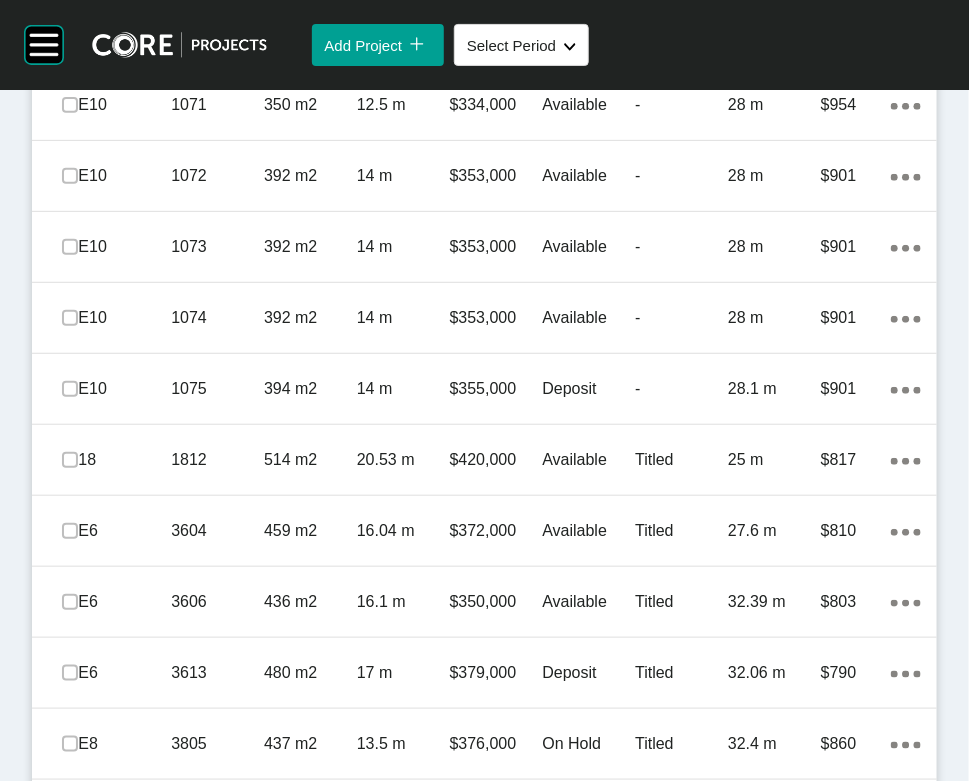 click at bounding box center [70, -179] 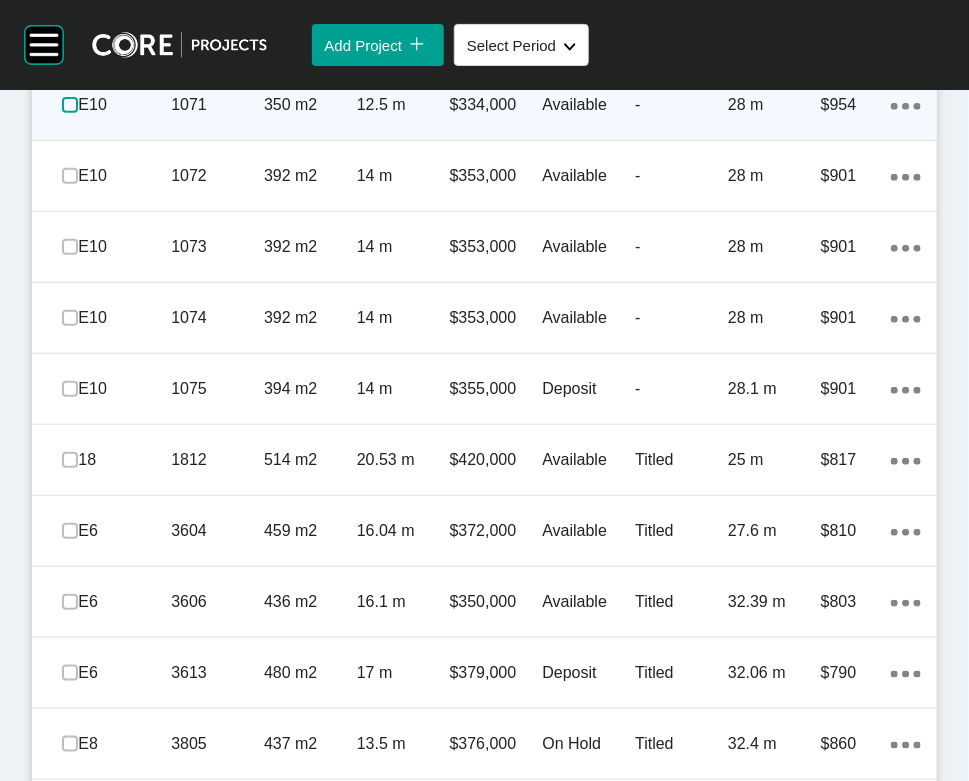 click at bounding box center [70, 105] 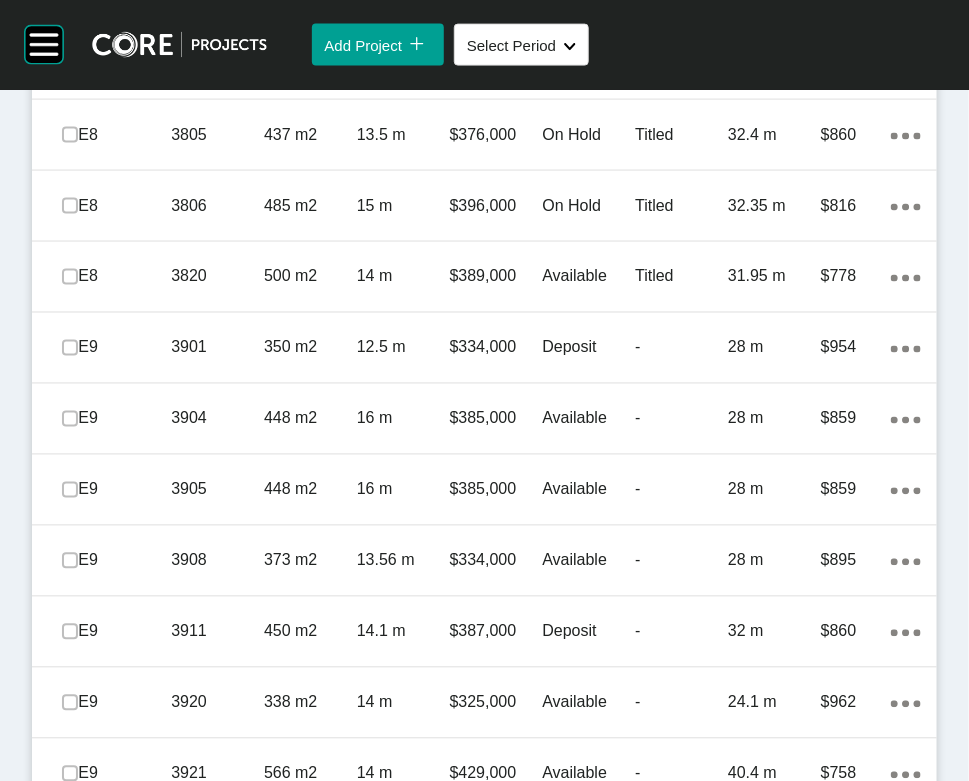 scroll, scrollTop: 2875, scrollLeft: 0, axis: vertical 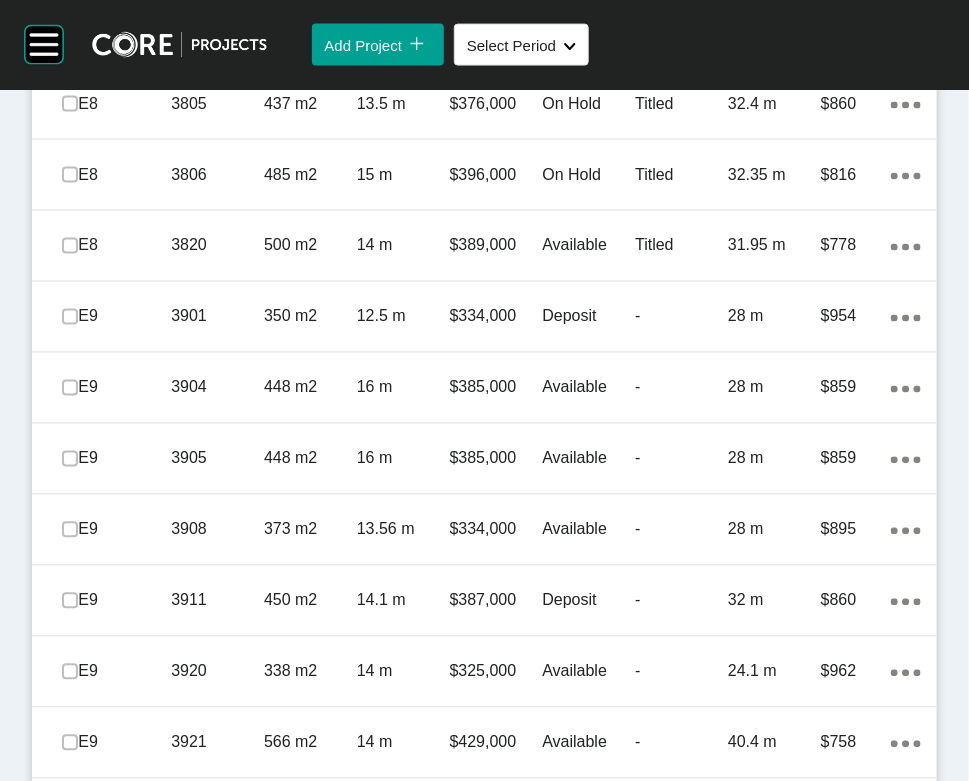 click on "392 m2" at bounding box center (310, -322) 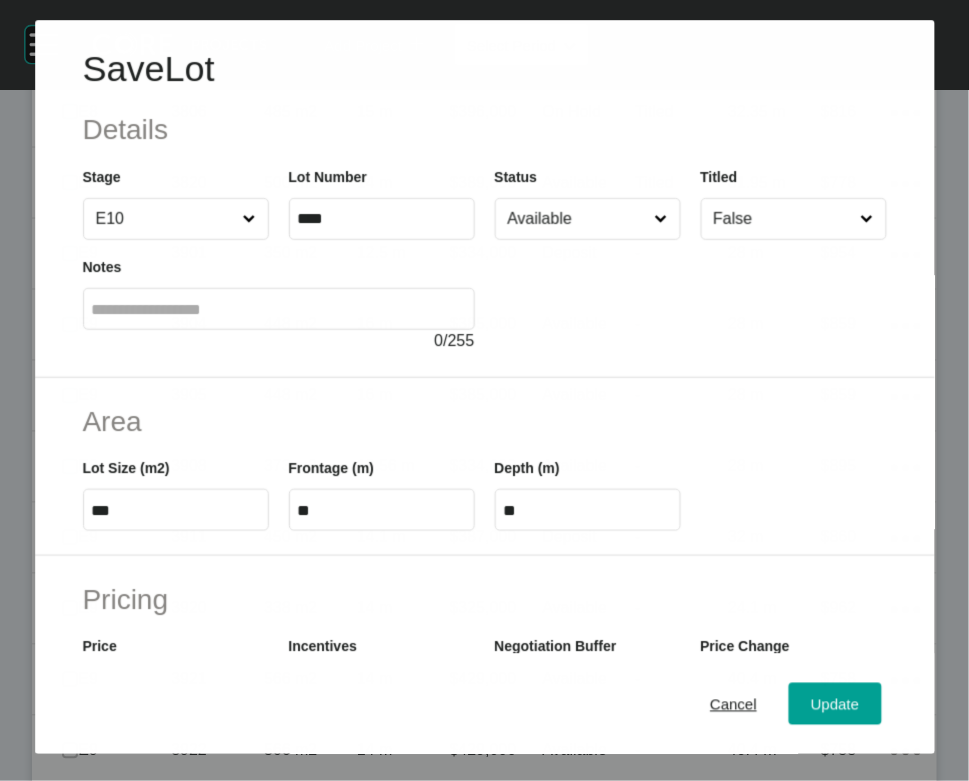 scroll, scrollTop: 2798, scrollLeft: 0, axis: vertical 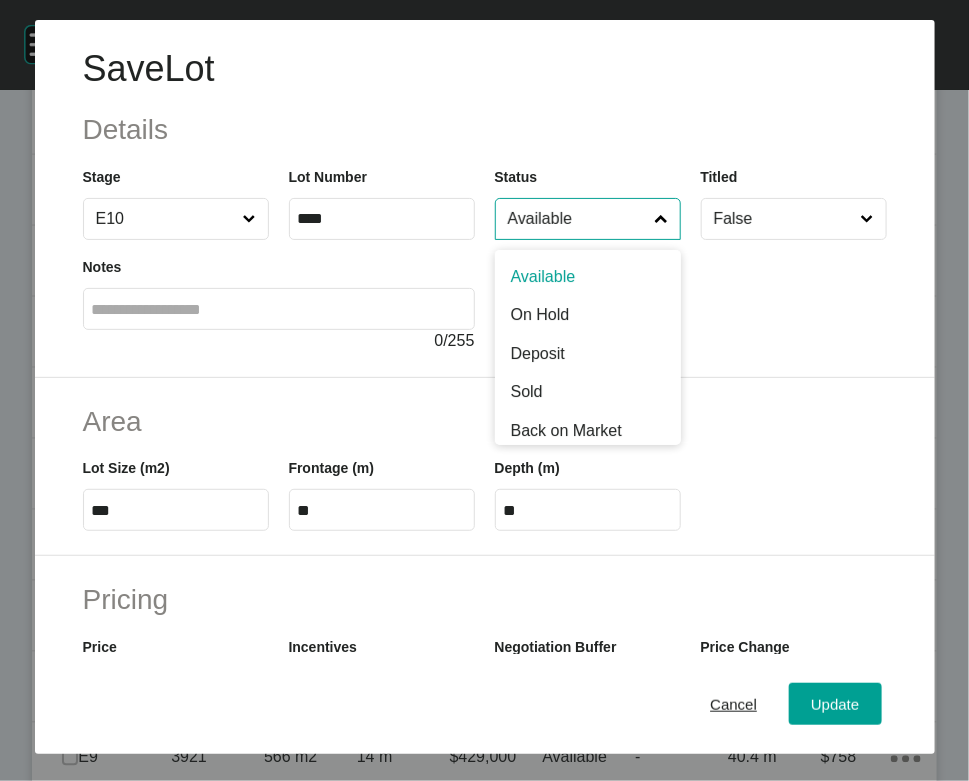 click on "Available" at bounding box center [578, 219] 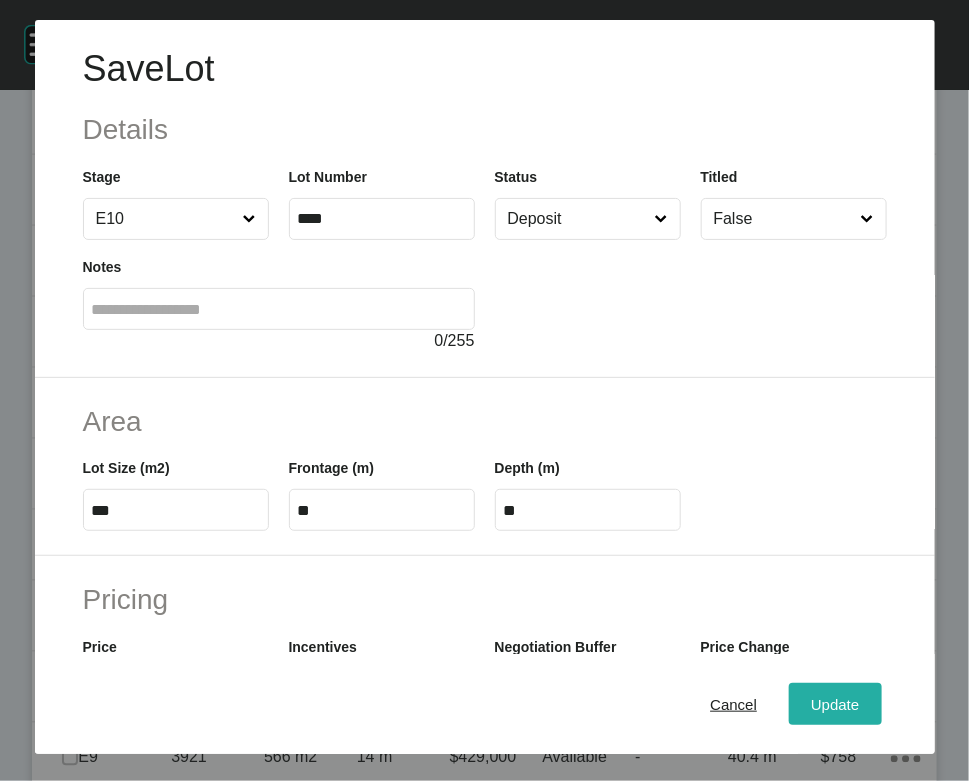 click on "Update" at bounding box center (835, 704) 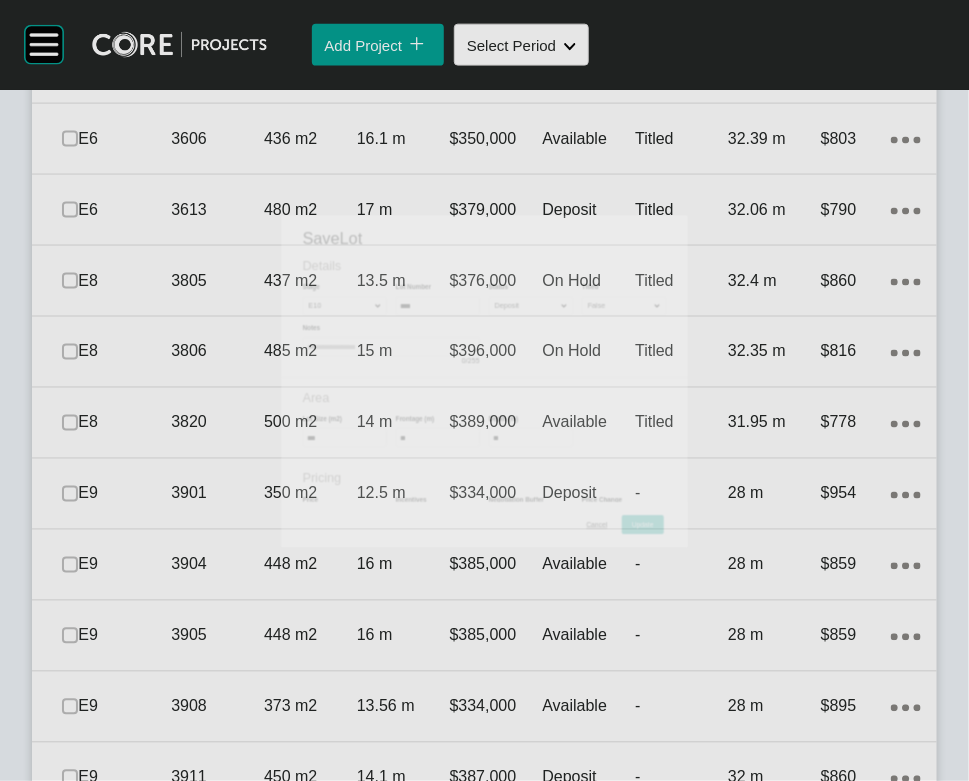 scroll, scrollTop: 2875, scrollLeft: 0, axis: vertical 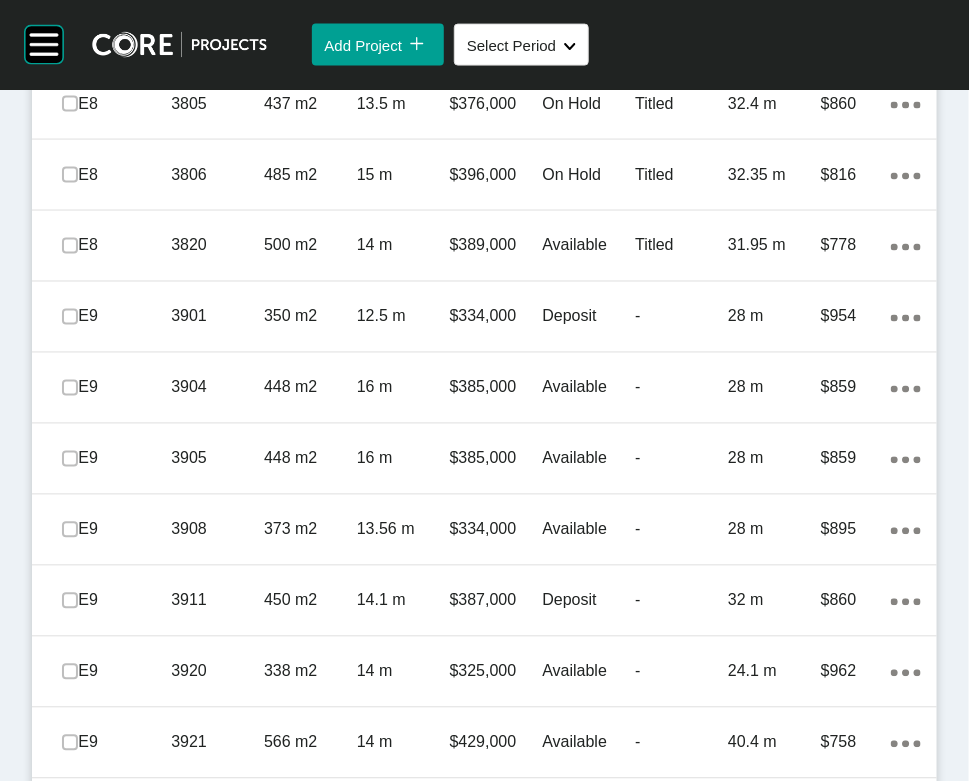 click at bounding box center [70, -322] 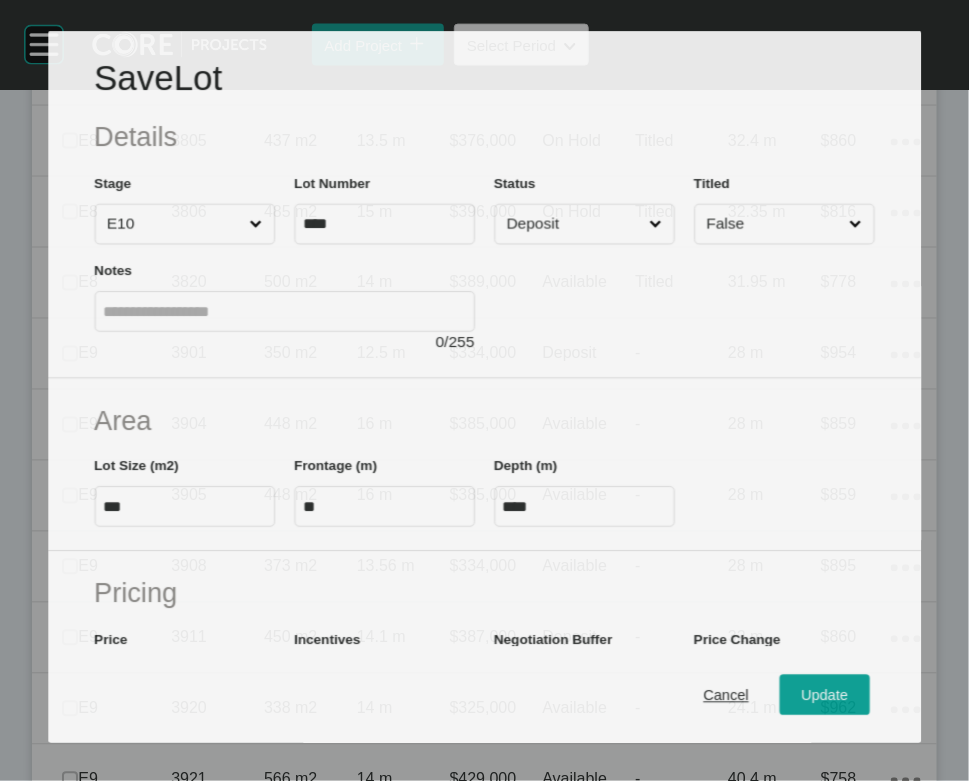 scroll, scrollTop: 2798, scrollLeft: 0, axis: vertical 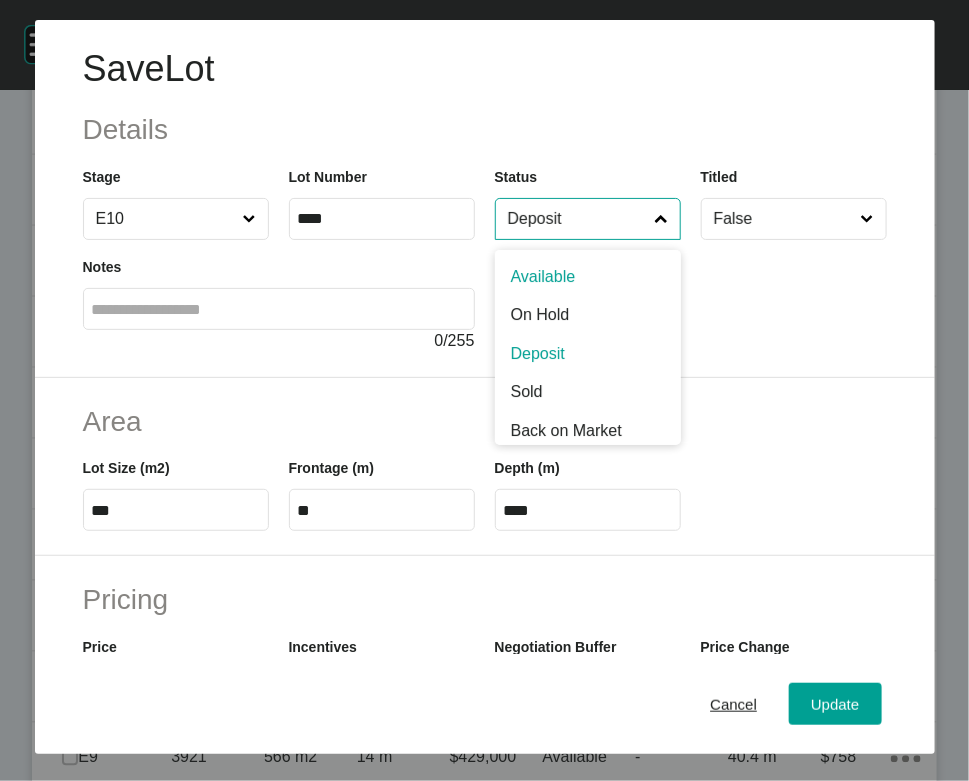 click on "Deposit" at bounding box center [578, 219] 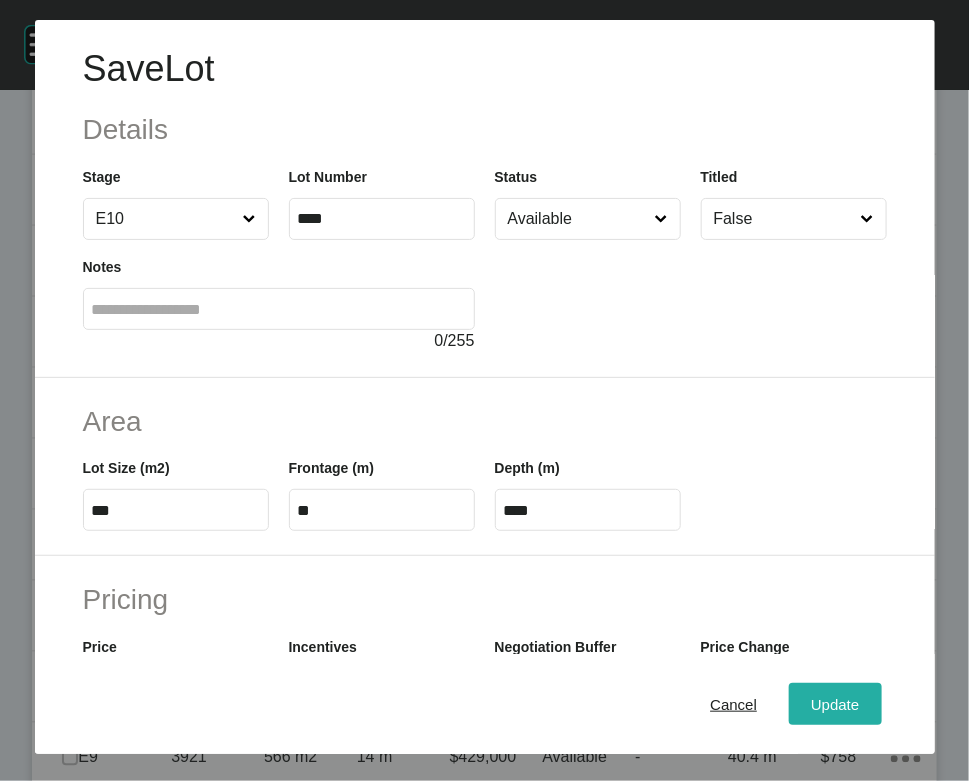 click on "Update" at bounding box center (835, 704) 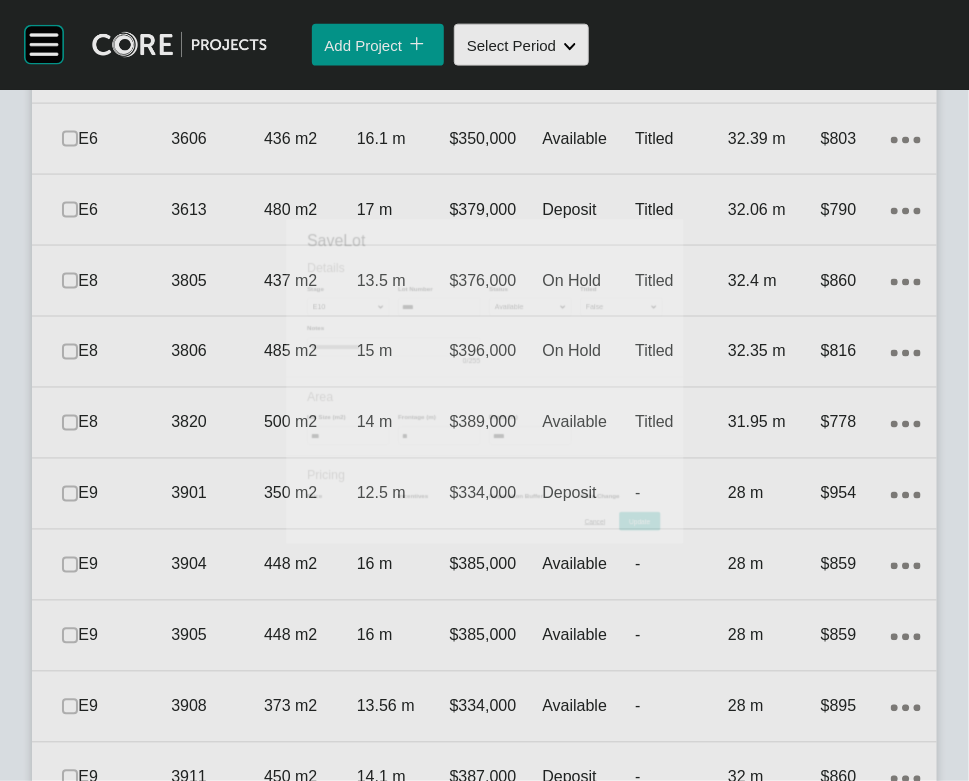 scroll, scrollTop: 2875, scrollLeft: 0, axis: vertical 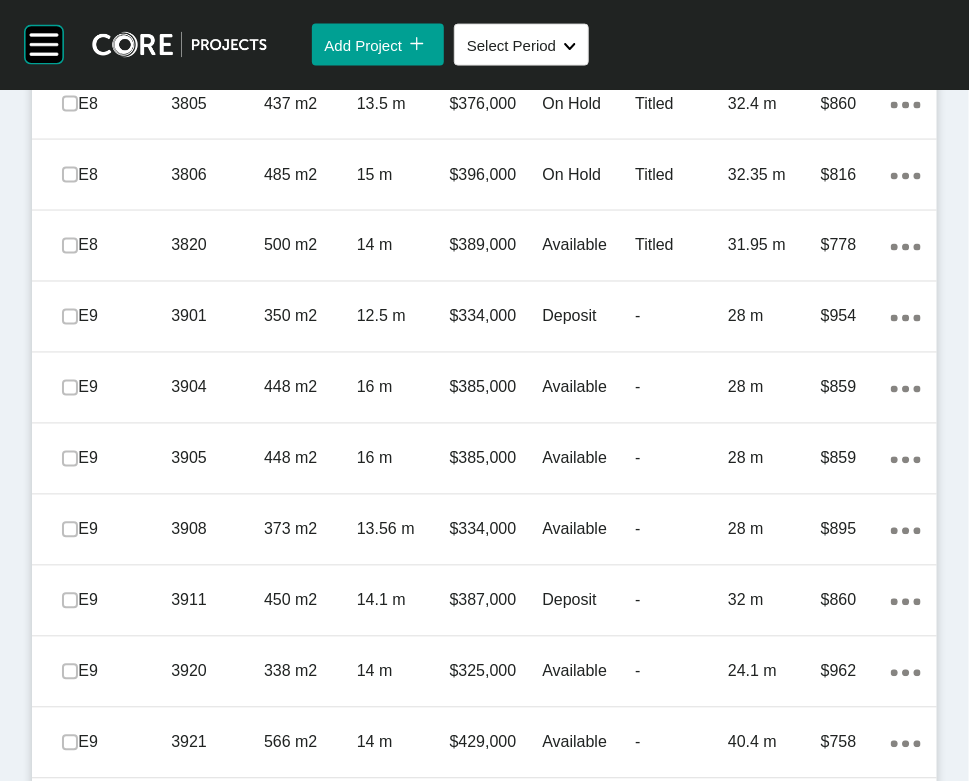 click on "514 m2" at bounding box center (310, -180) 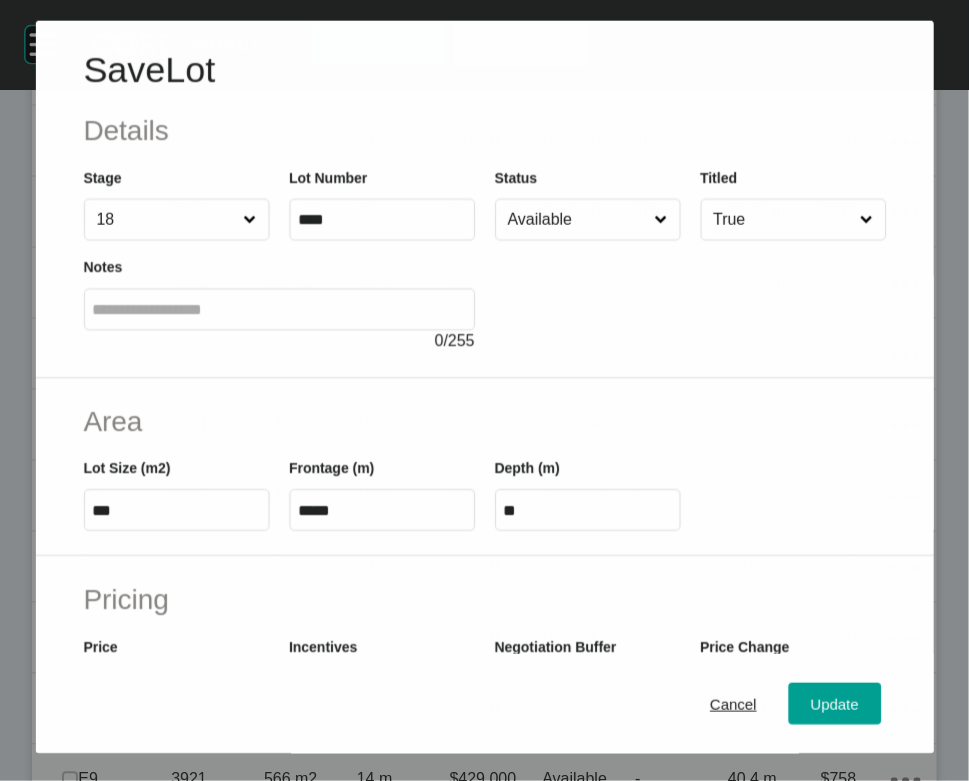 scroll, scrollTop: 2798, scrollLeft: 0, axis: vertical 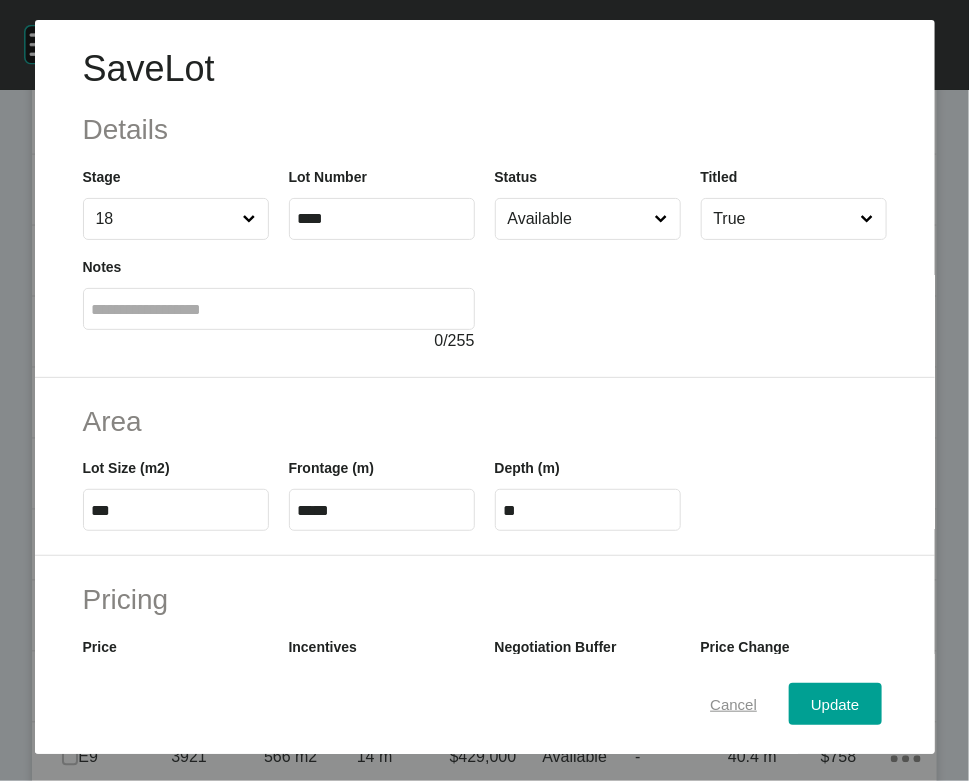 click on "Cancel" at bounding box center (733, 704) 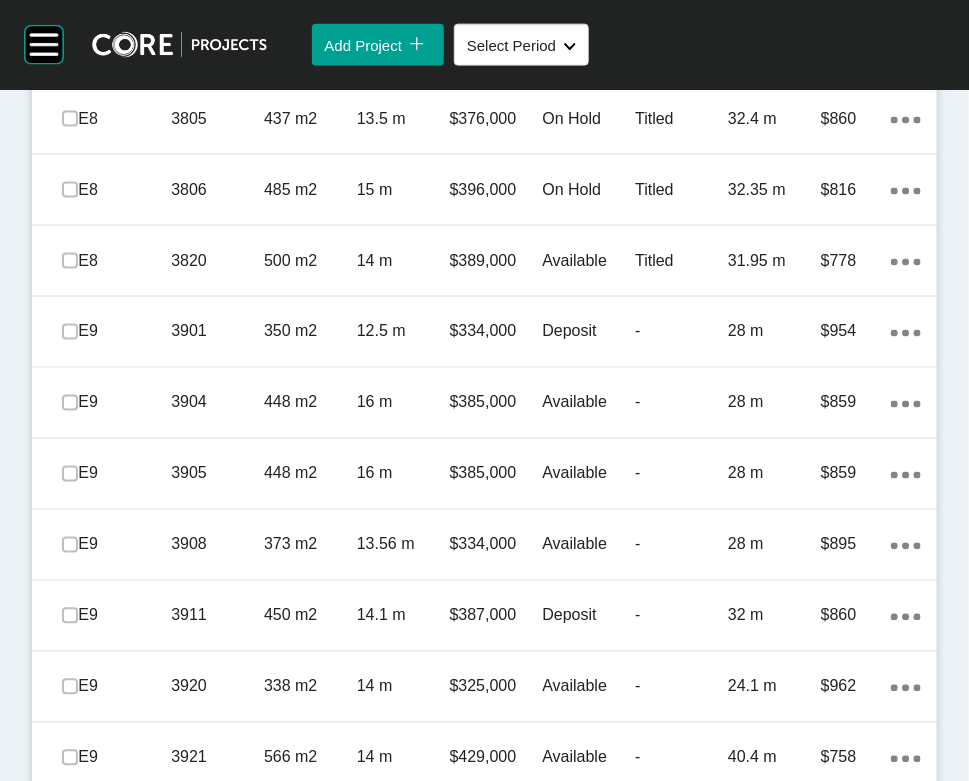 click on "20.53 m" at bounding box center (403, -165) 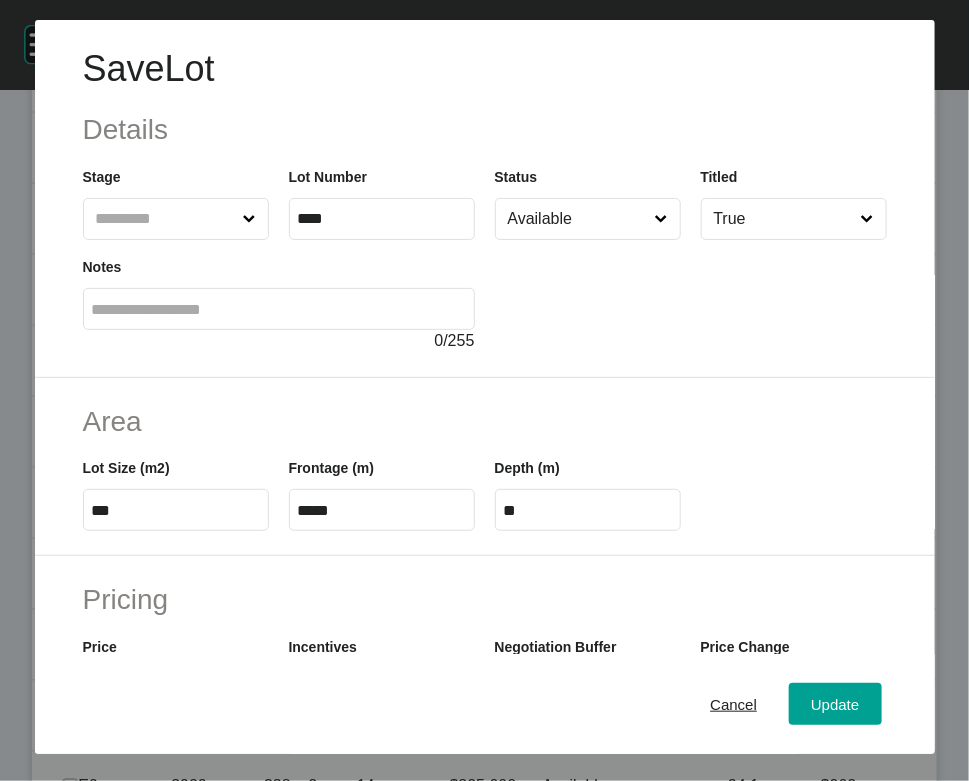 click on "Available" at bounding box center (578, 219) 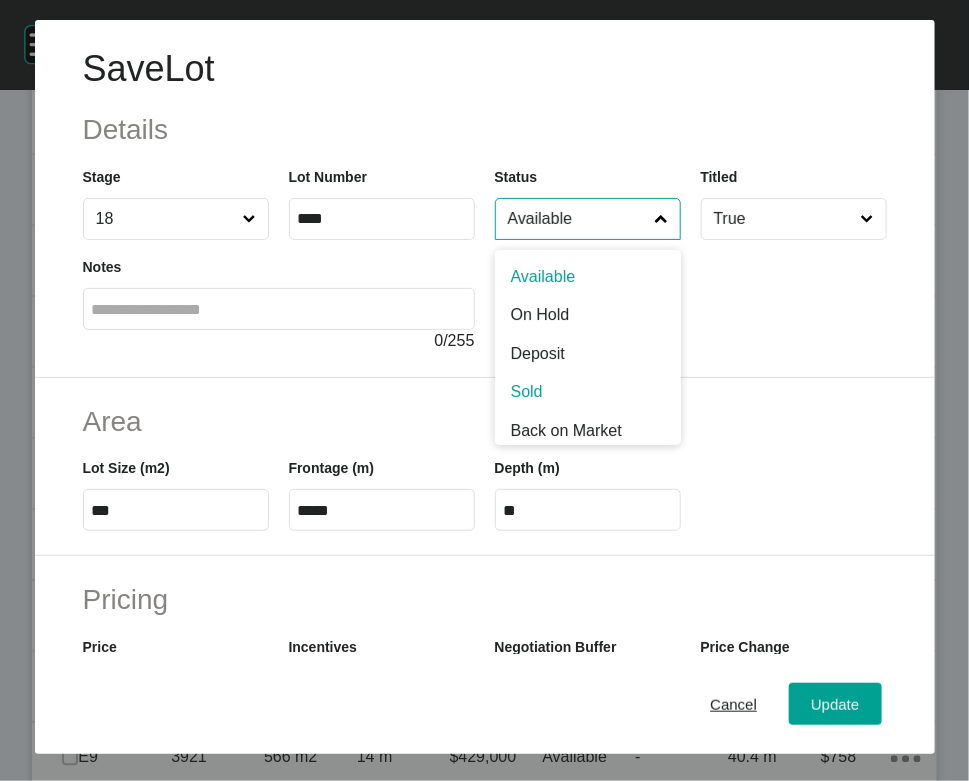 scroll, scrollTop: 1, scrollLeft: 0, axis: vertical 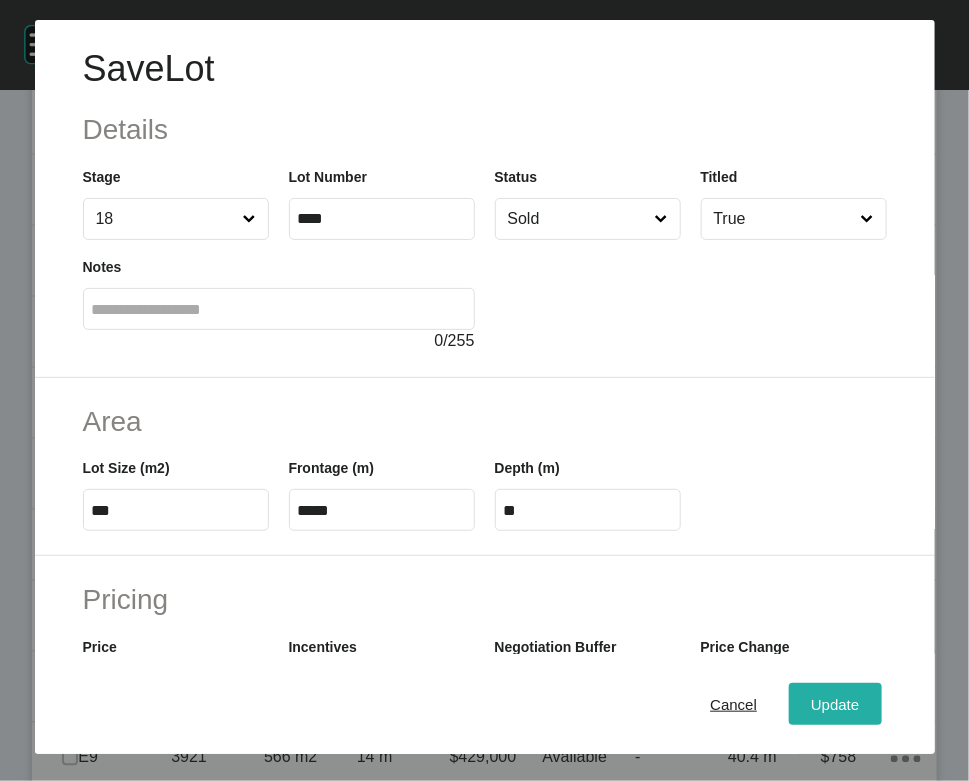 click on "Update" at bounding box center [835, 704] 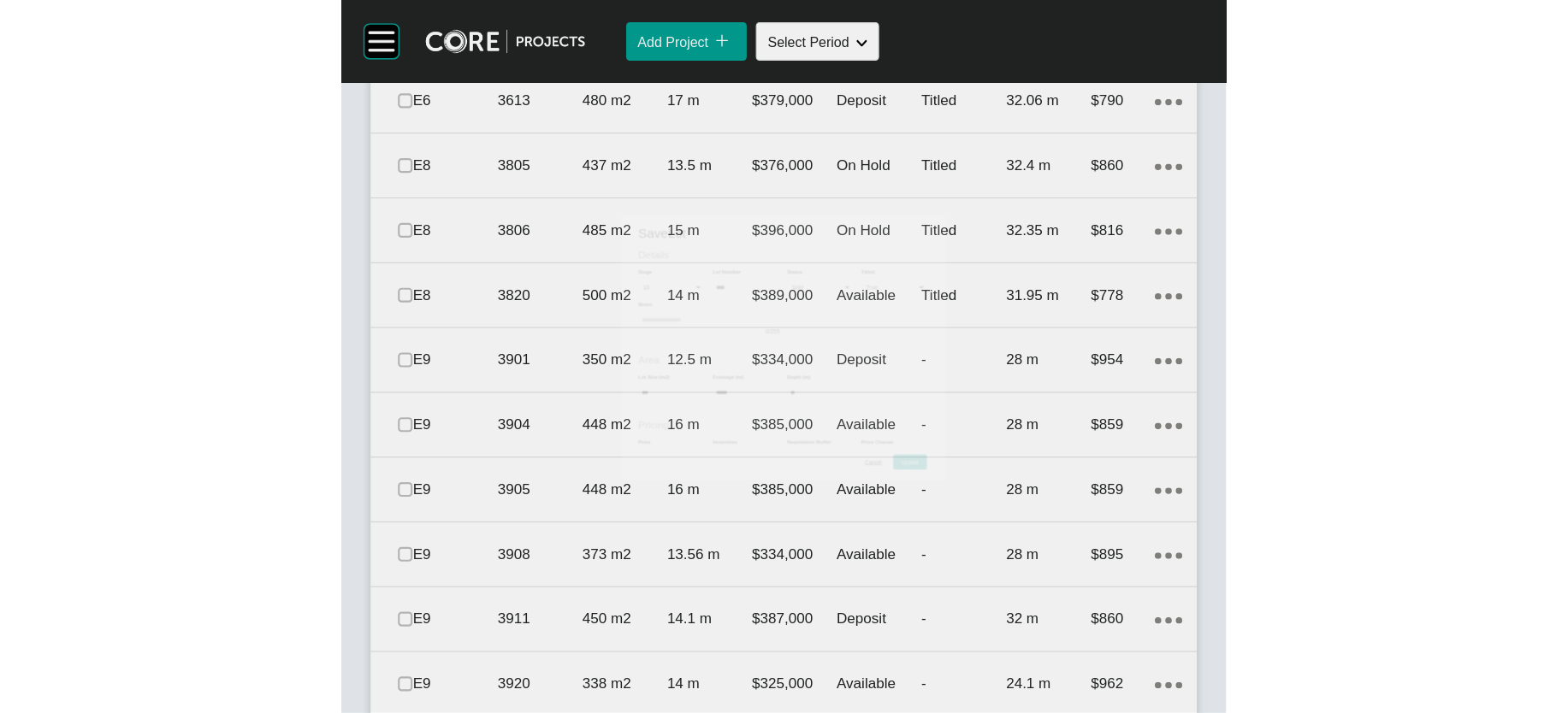 scroll, scrollTop: 2458, scrollLeft: 0, axis: vertical 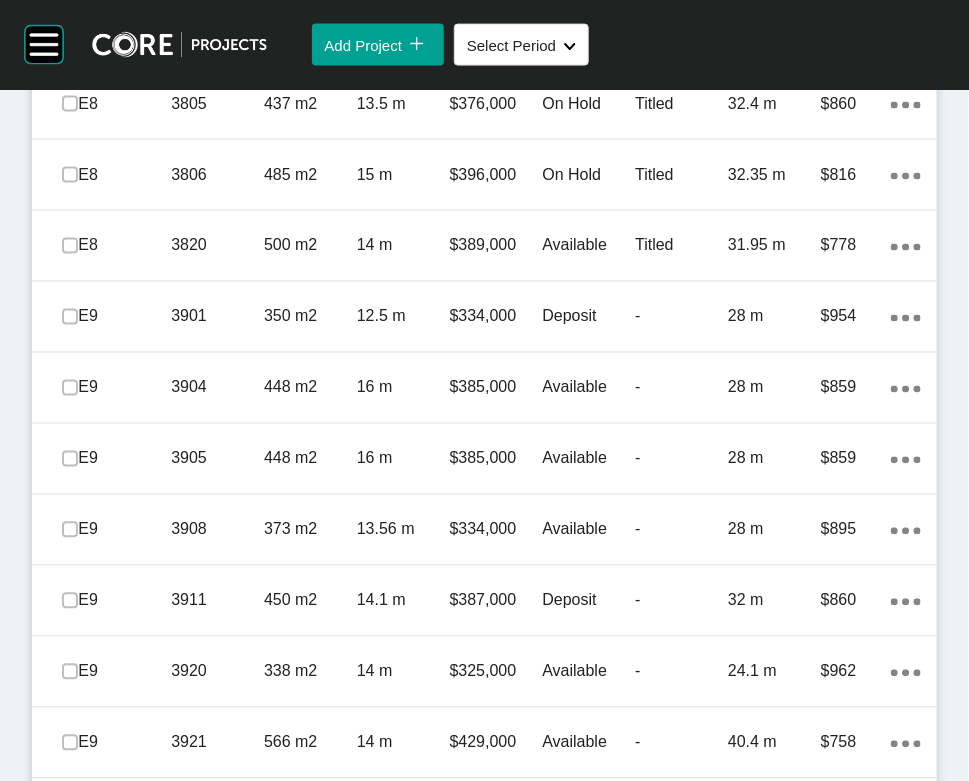 click at bounding box center (70, -180) 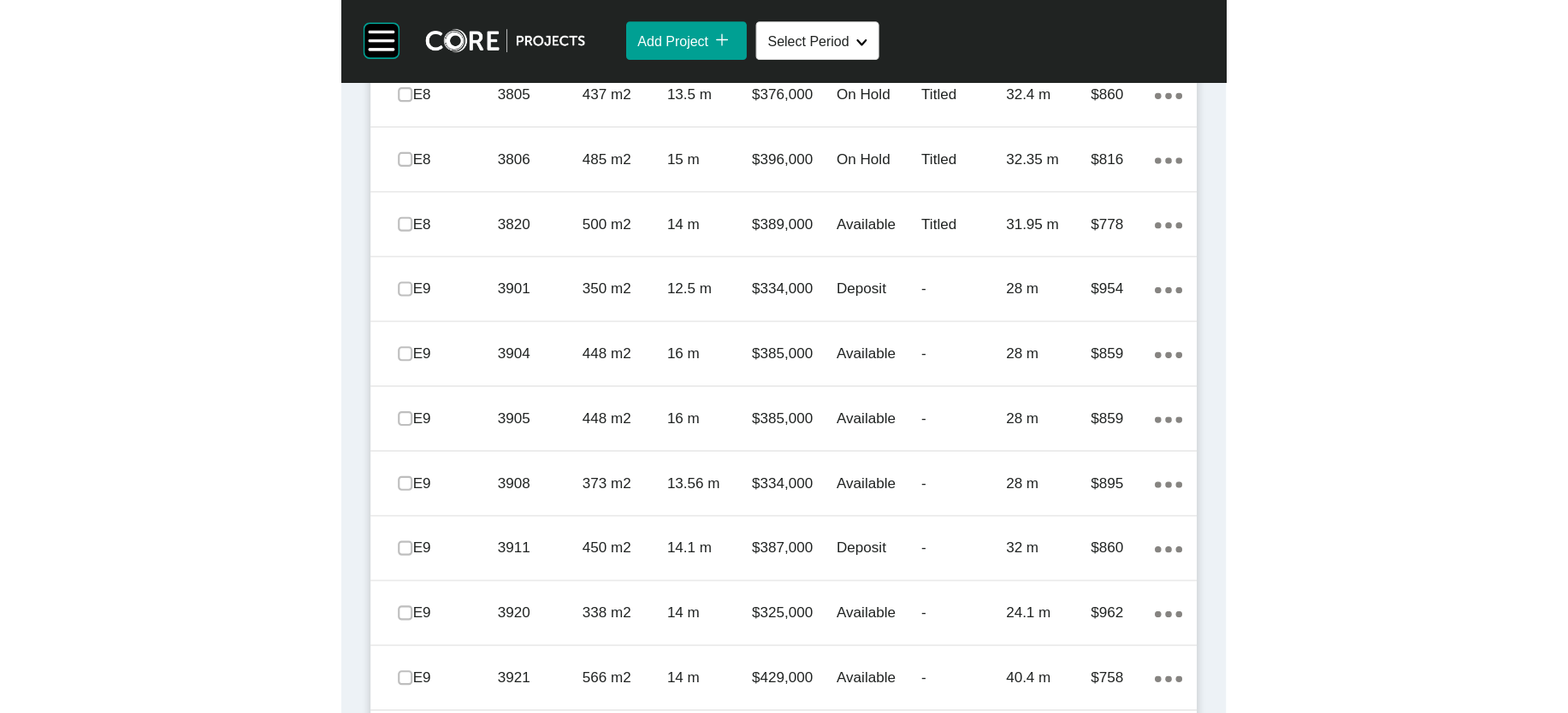 scroll, scrollTop: 2435, scrollLeft: 0, axis: vertical 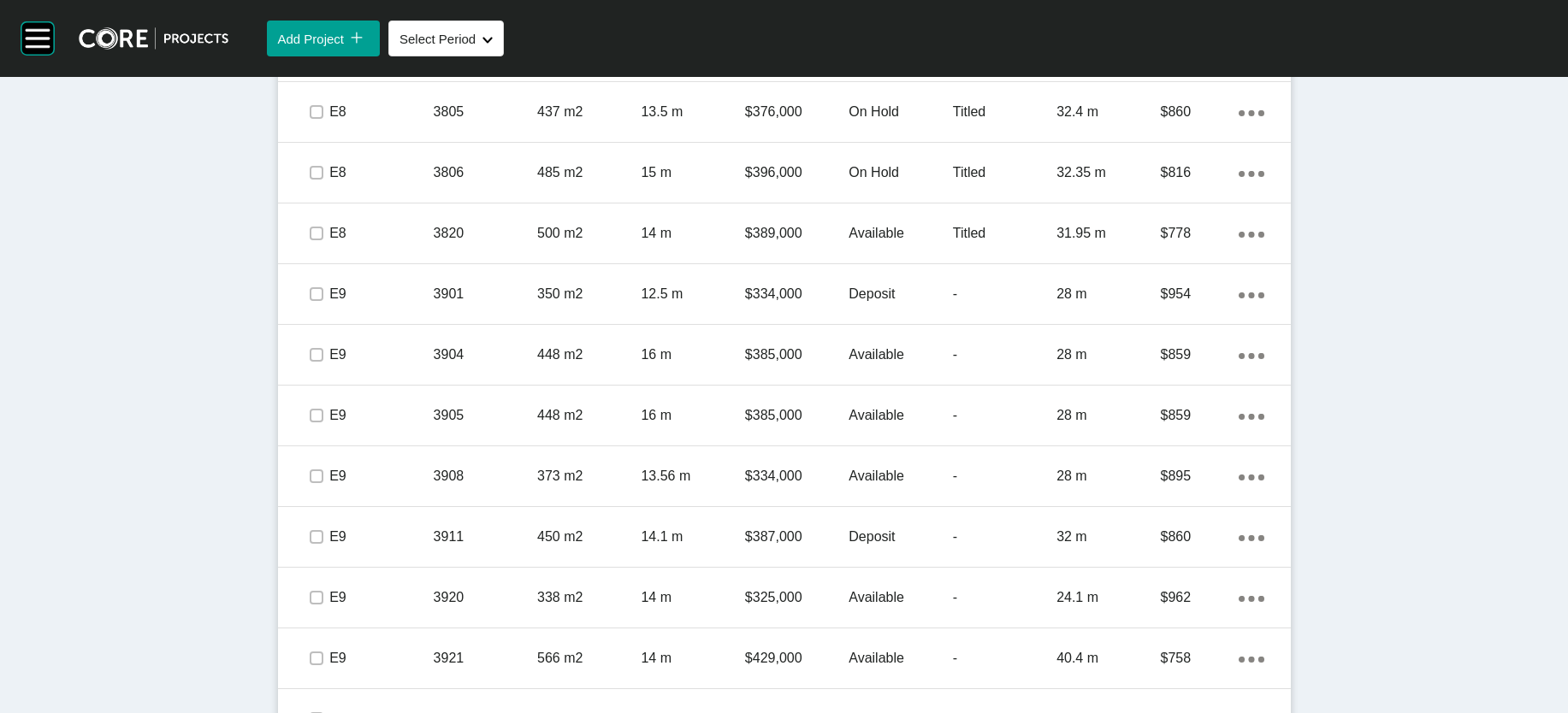 click at bounding box center (317, -70) 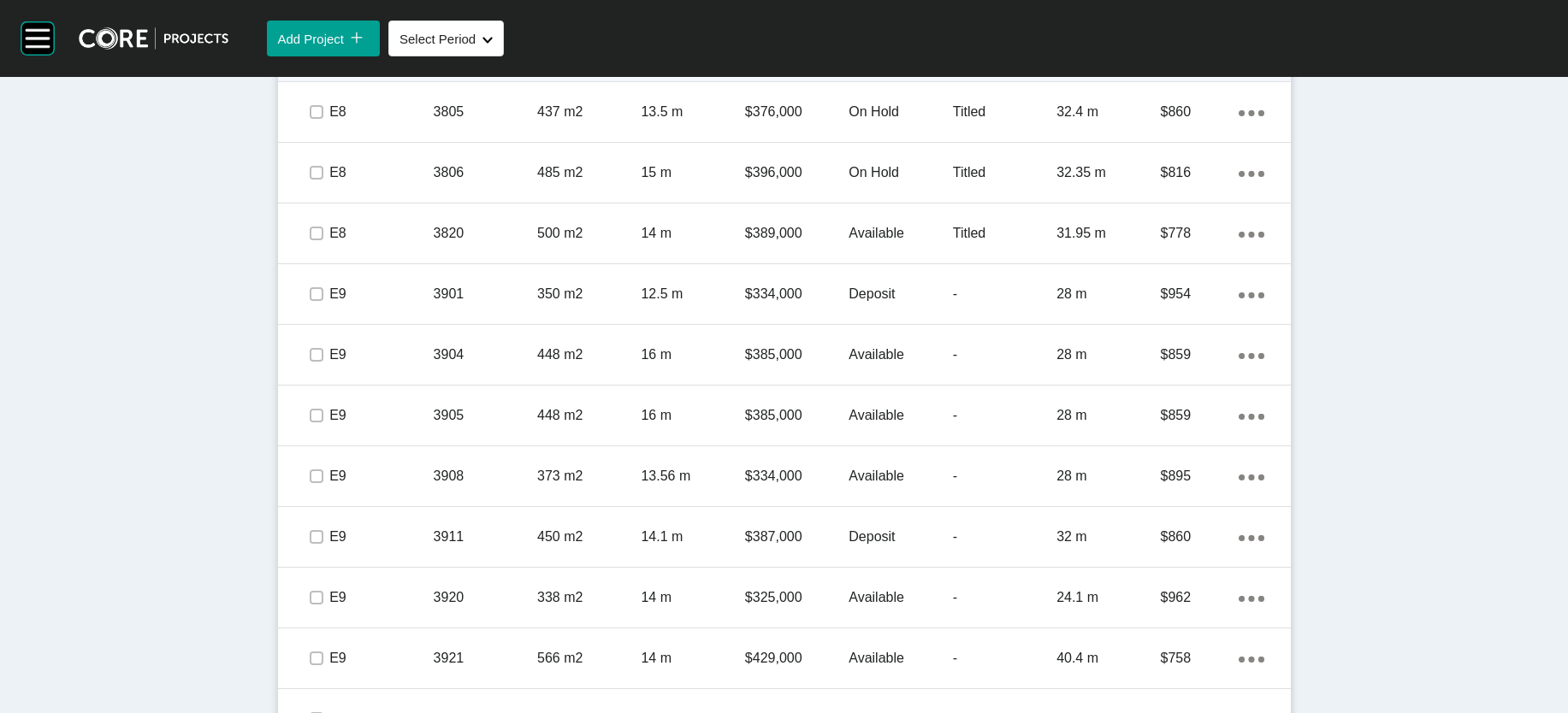 click at bounding box center [317, 51] 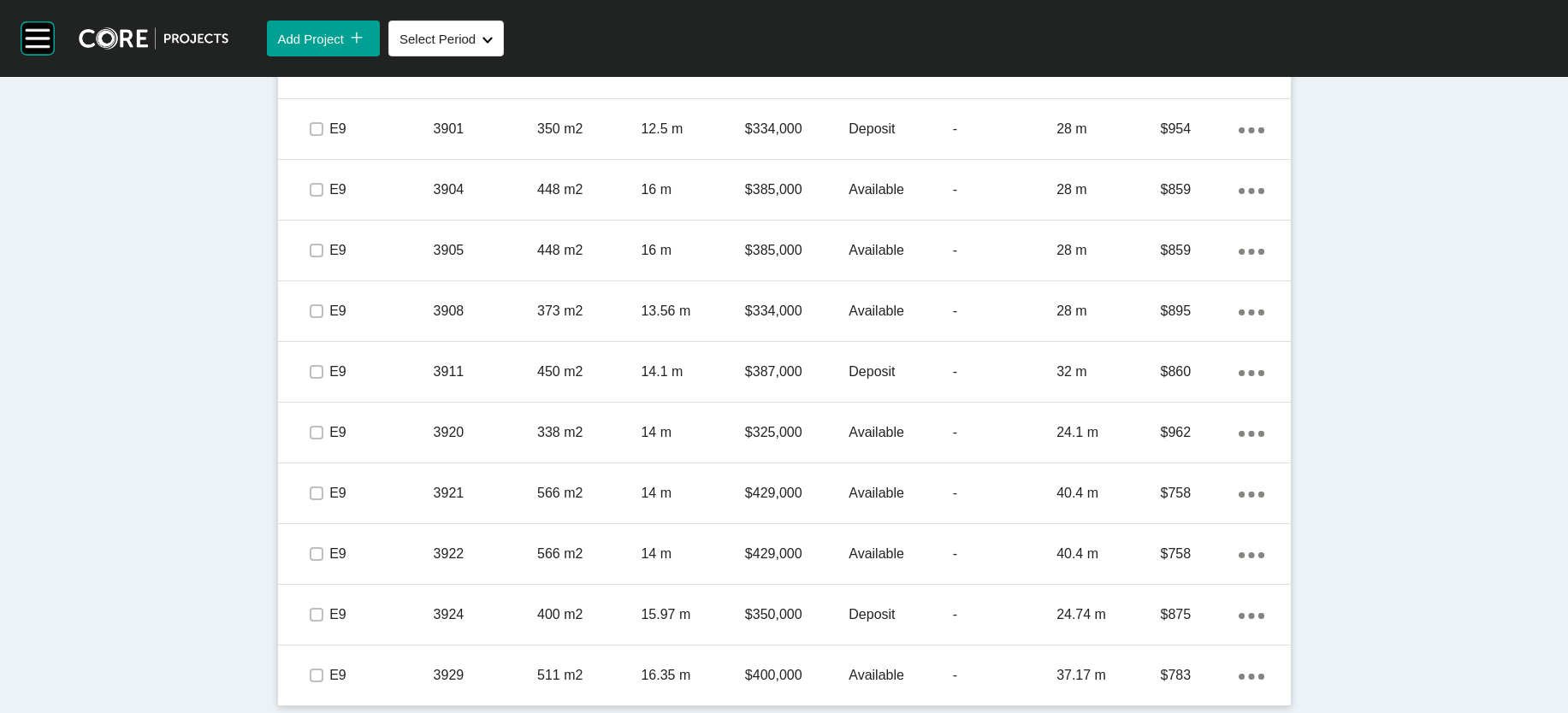 scroll, scrollTop: 3019, scrollLeft: 0, axis: vertical 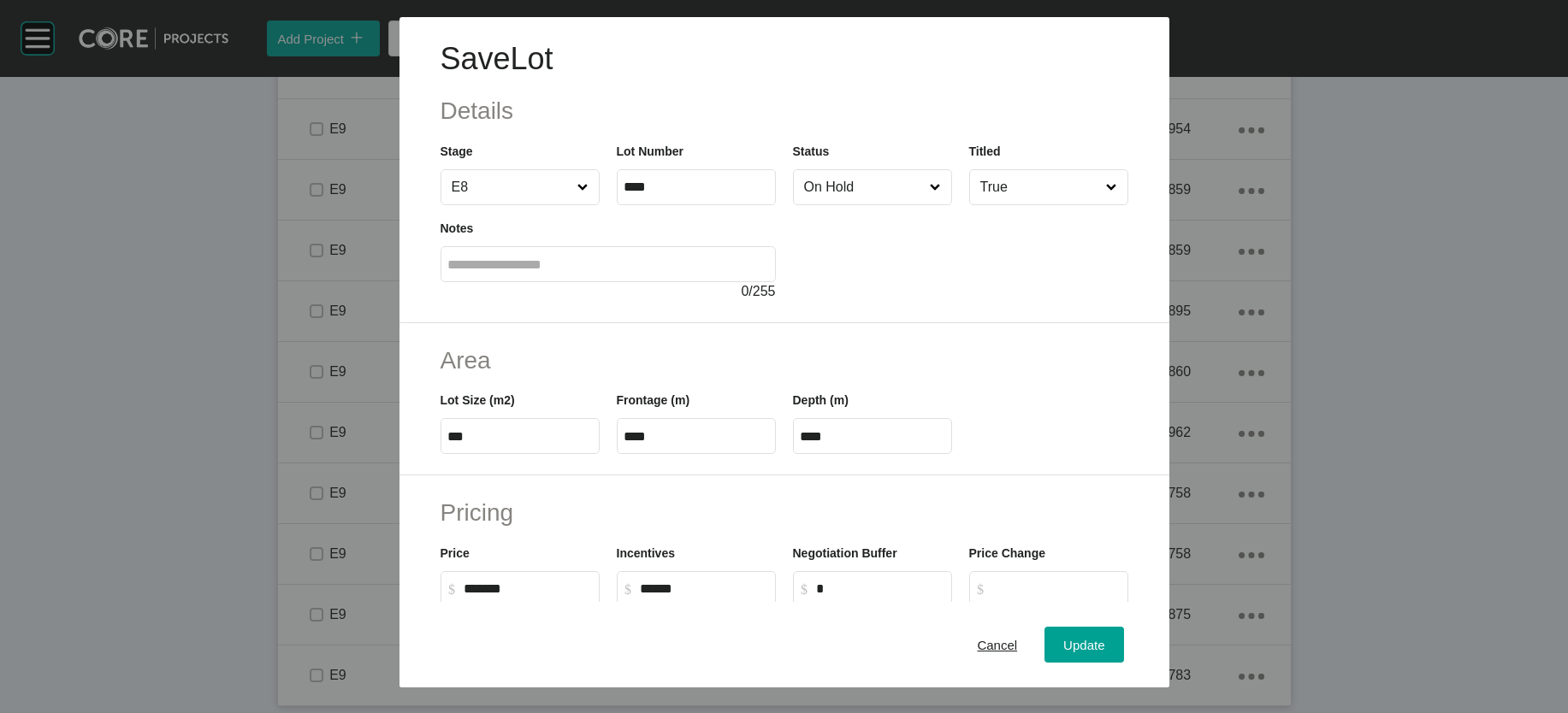 click on "On Hold" at bounding box center [864, 187] 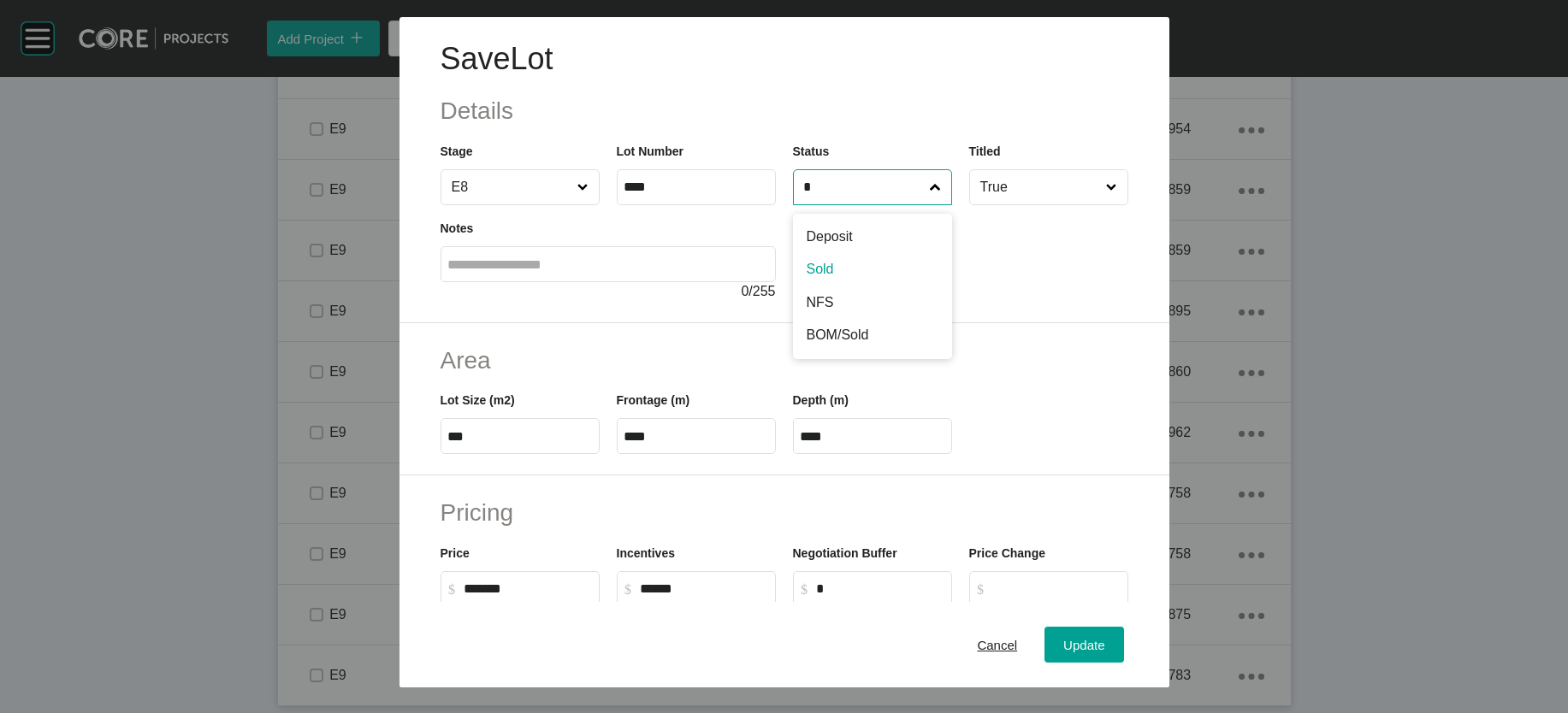 type on "*" 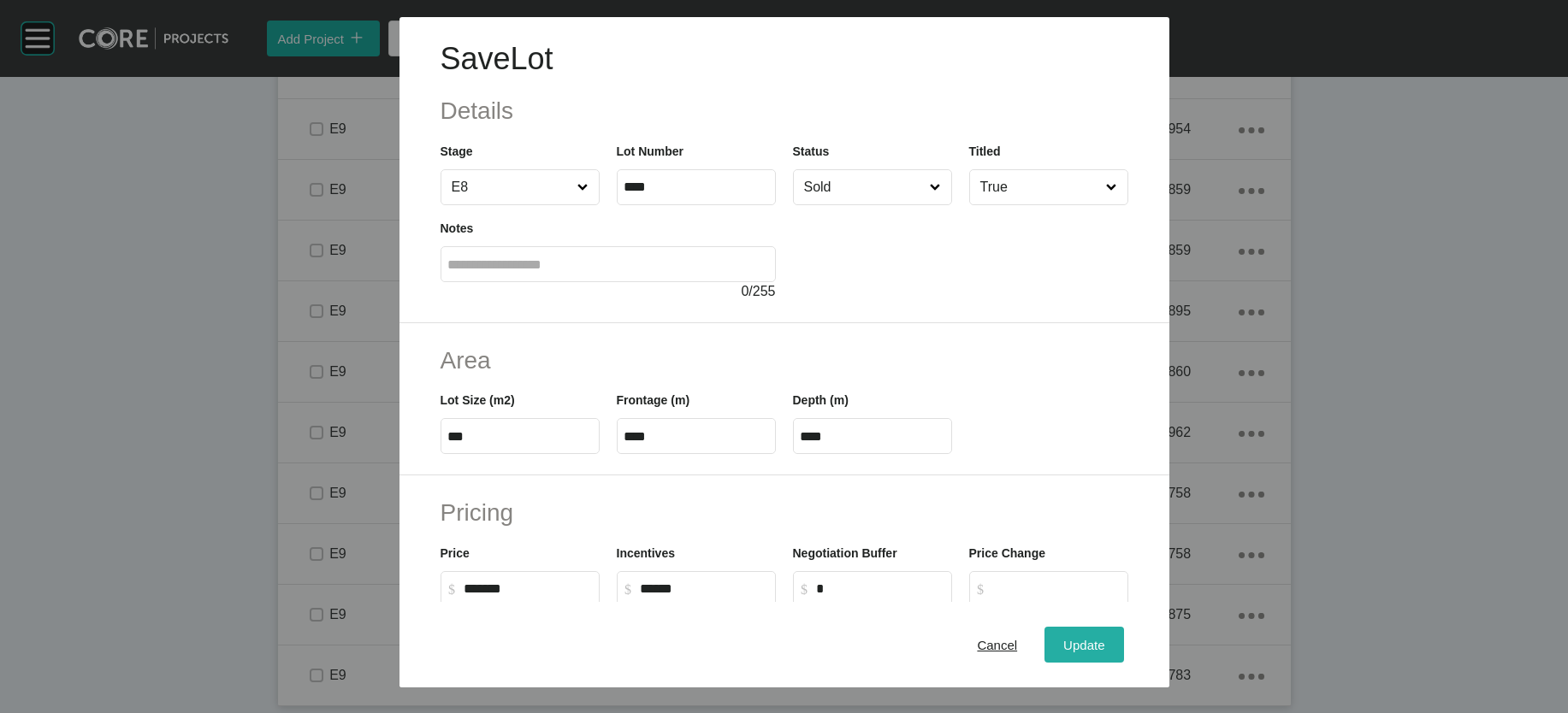 click on "Update" at bounding box center [1084, 644] 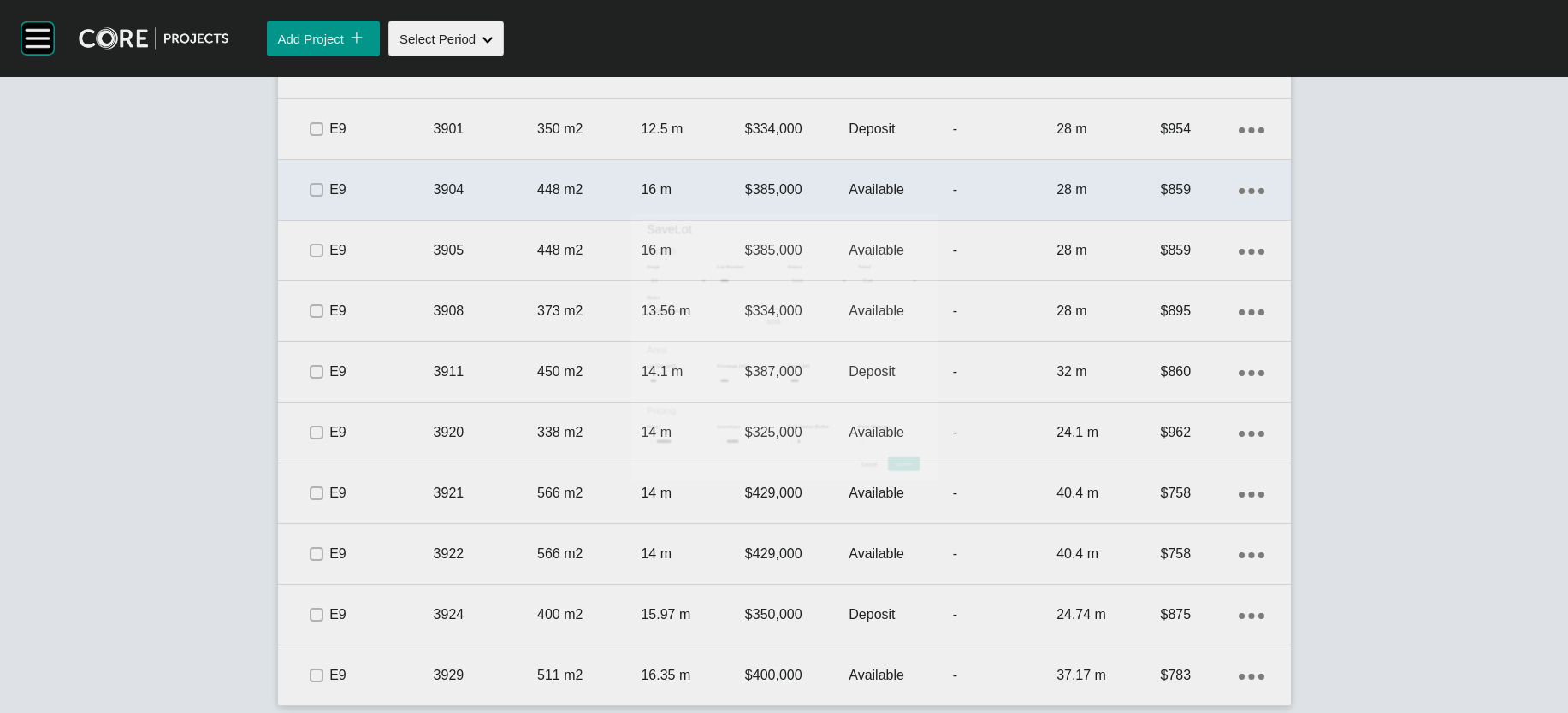 scroll, scrollTop: 2890, scrollLeft: 0, axis: vertical 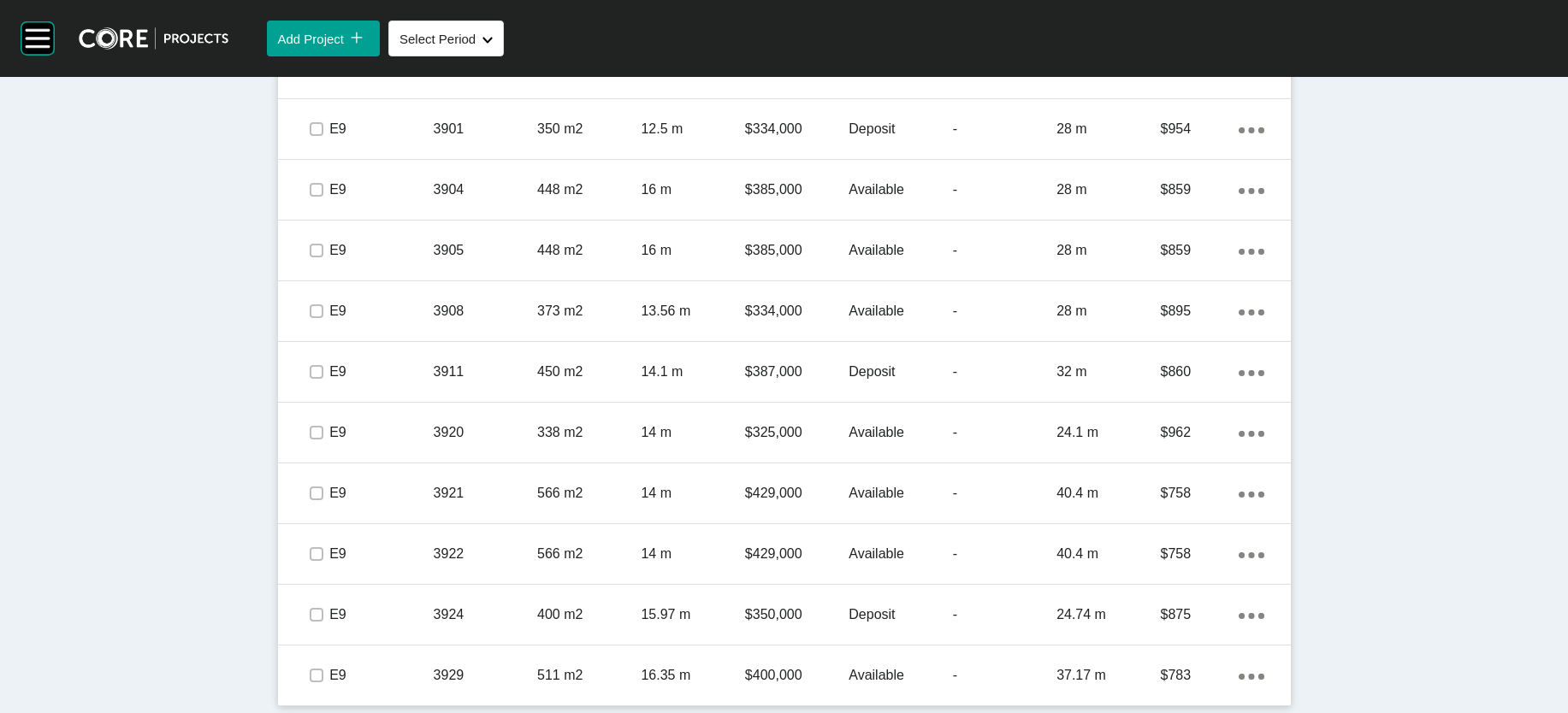 click on "On Hold" at bounding box center (900, 8) 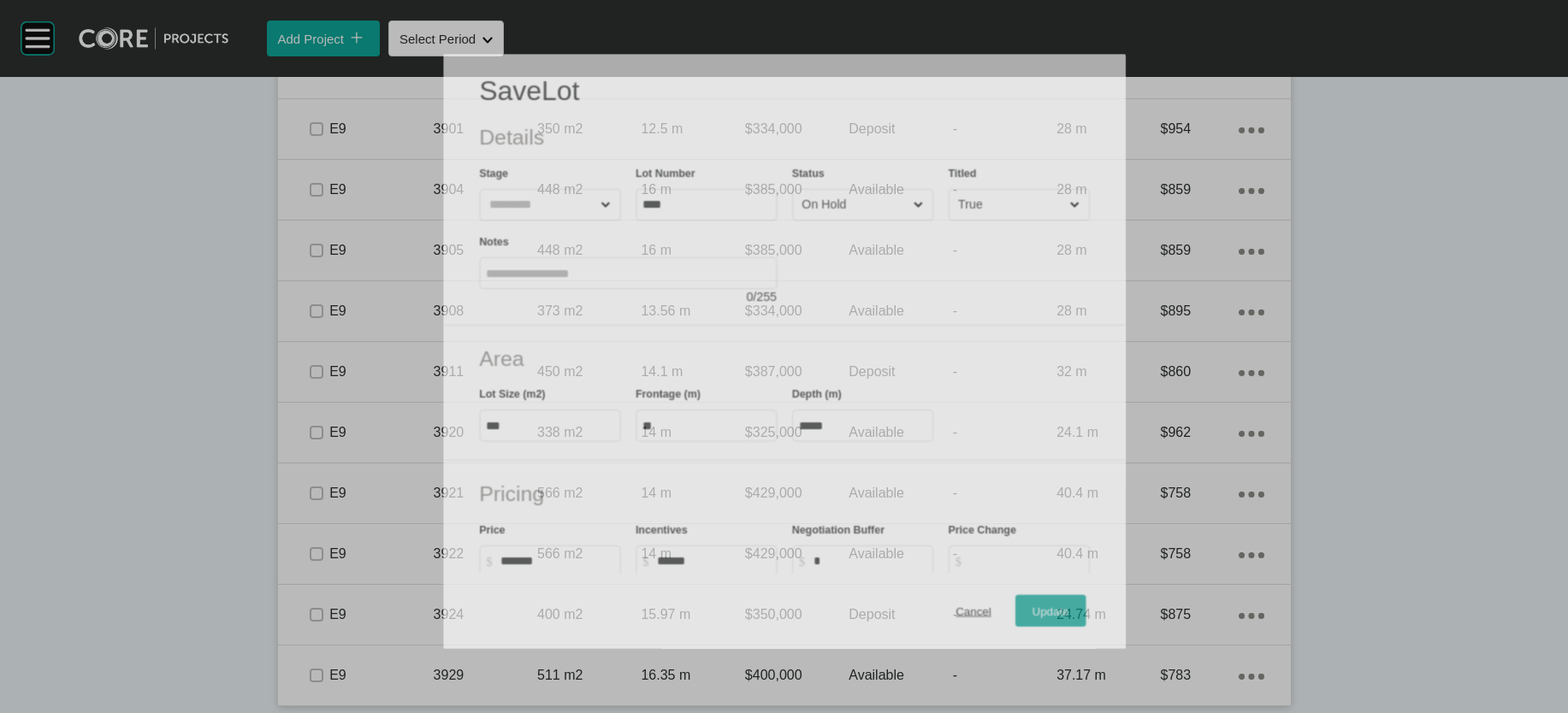 scroll, scrollTop: 2824, scrollLeft: 0, axis: vertical 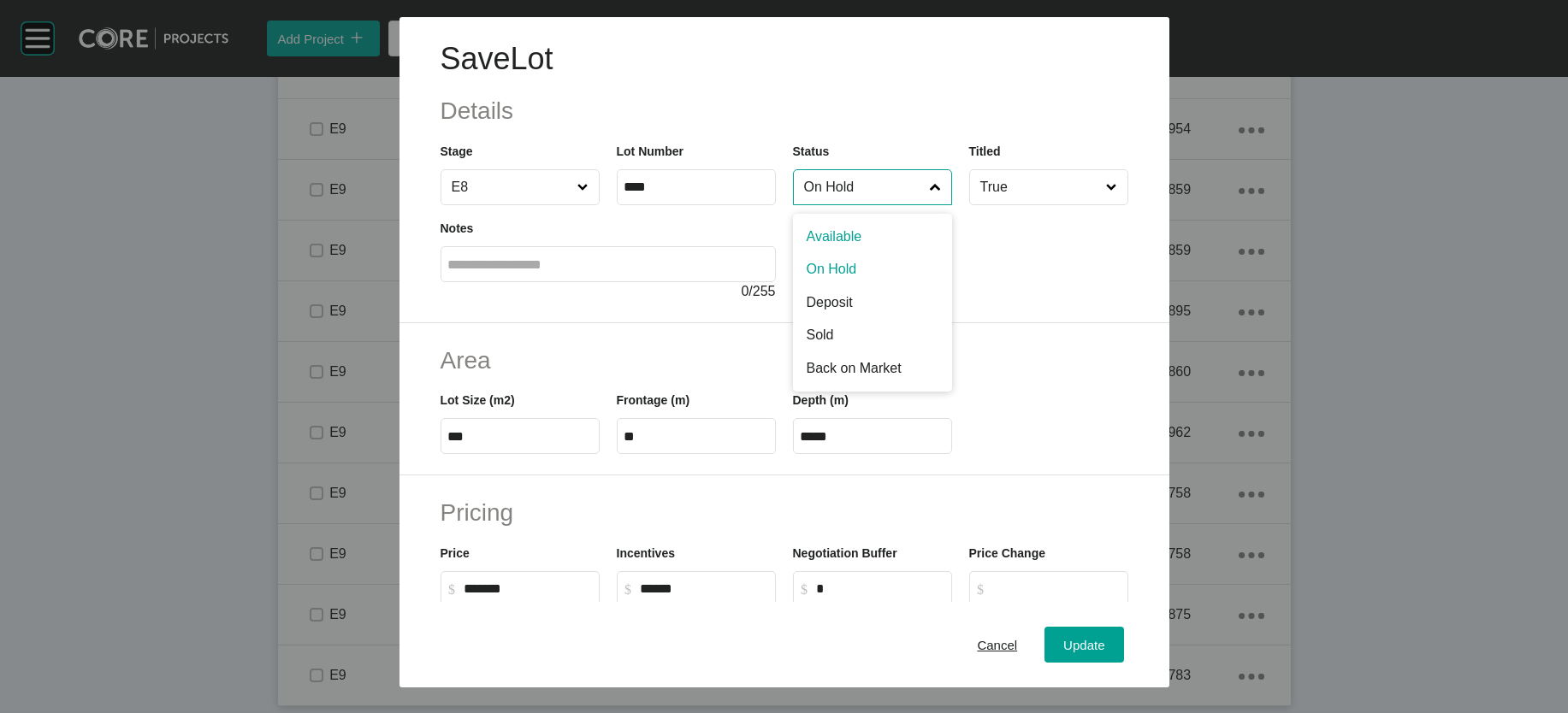 click on "On Hold" at bounding box center (864, 187) 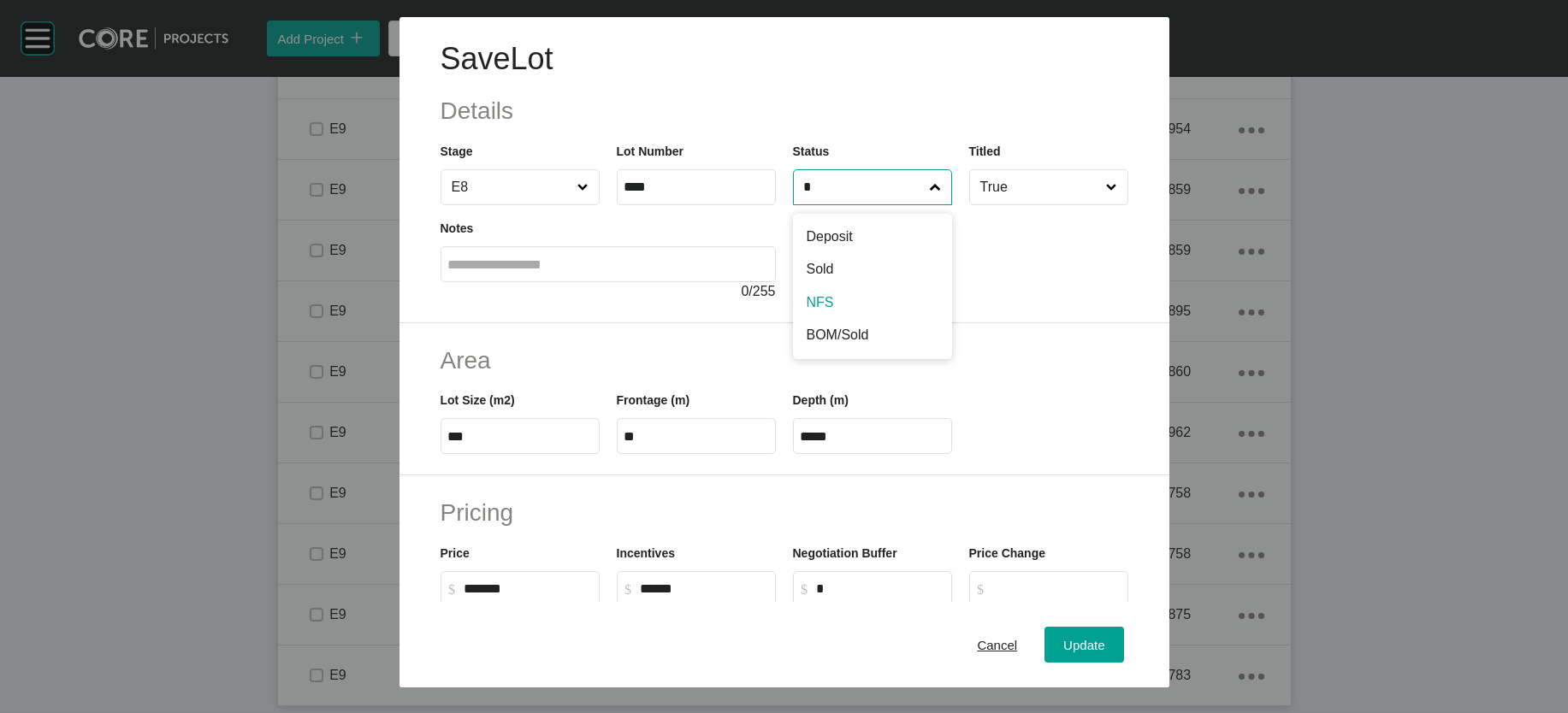 scroll, scrollTop: 2, scrollLeft: 0, axis: vertical 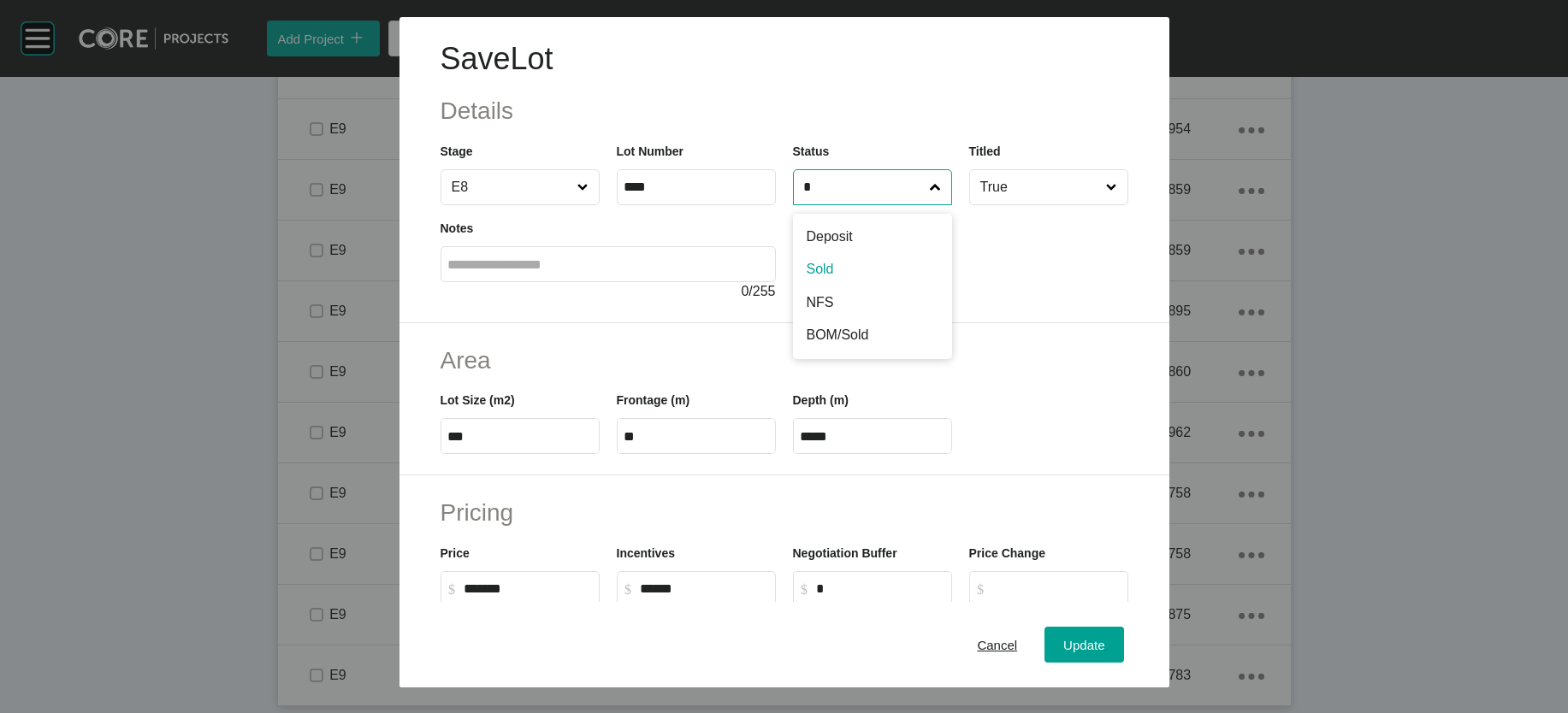type on "*" 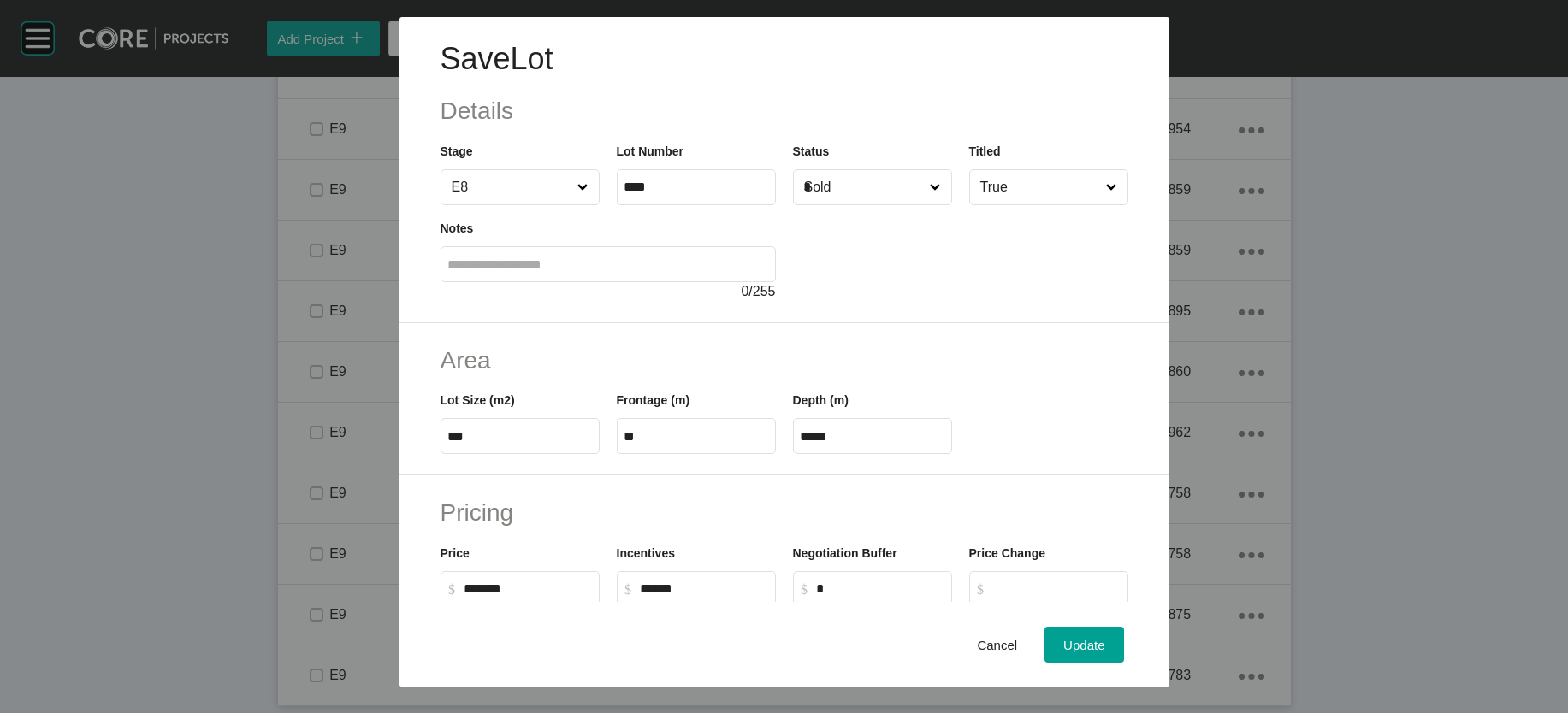 type 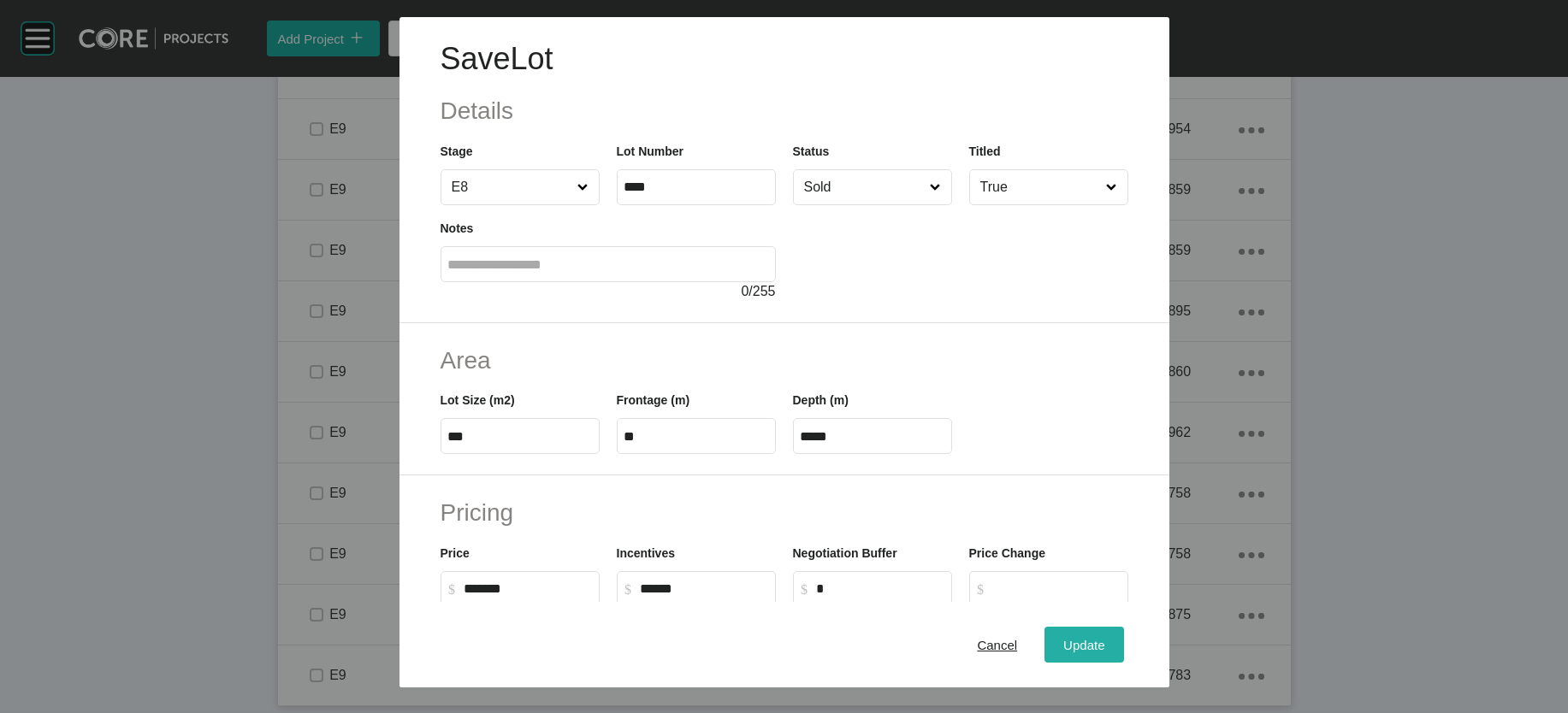click on "Update" at bounding box center (1084, 644) 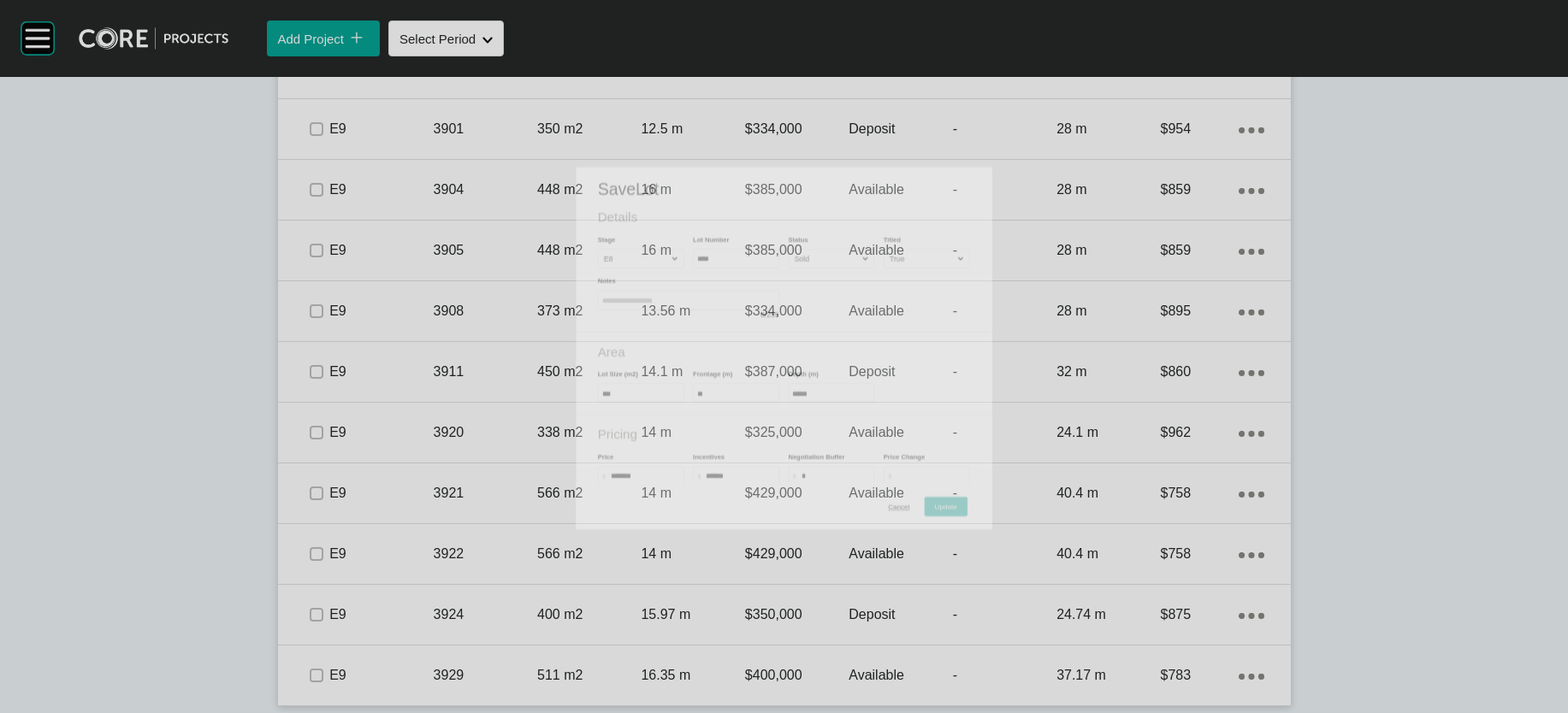 scroll, scrollTop: 2890, scrollLeft: 0, axis: vertical 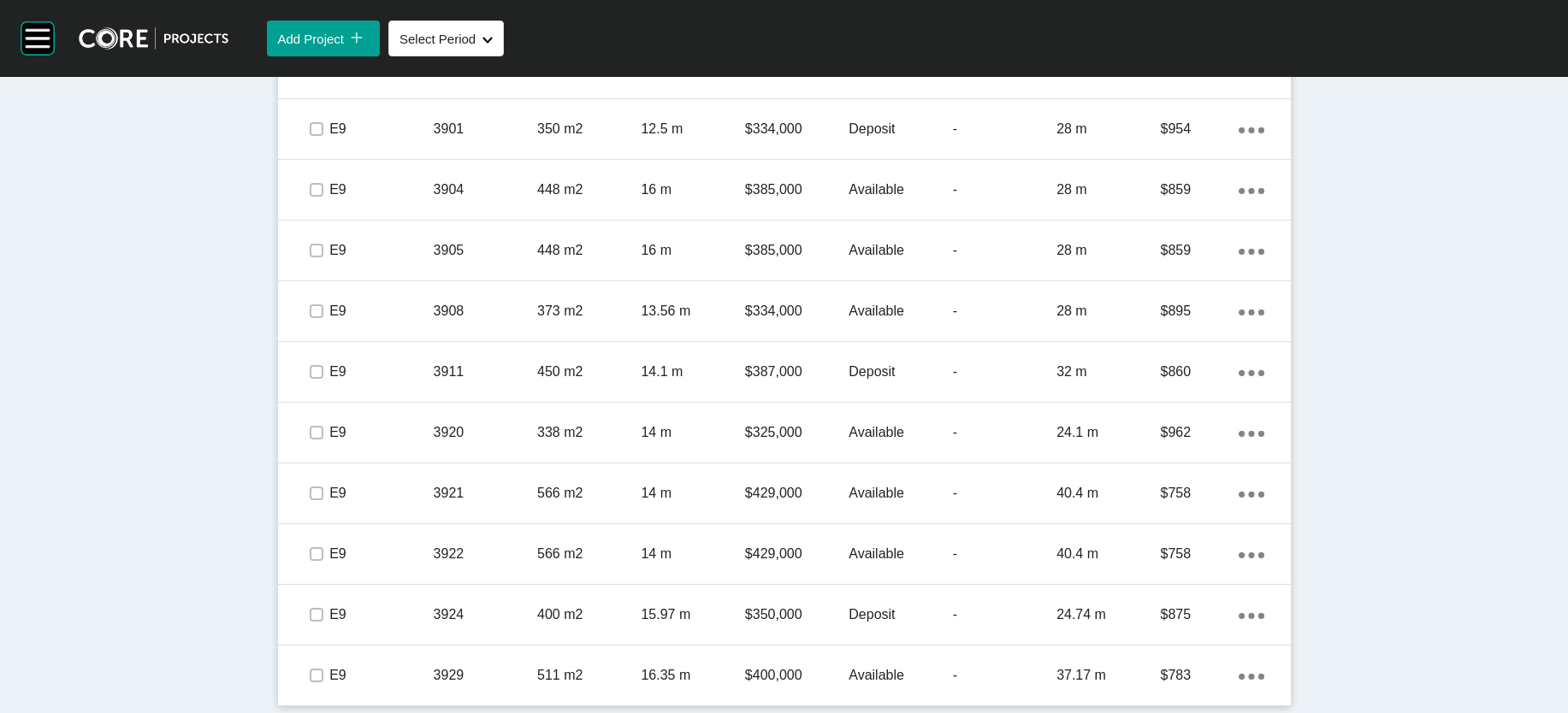 click at bounding box center [317, -53] 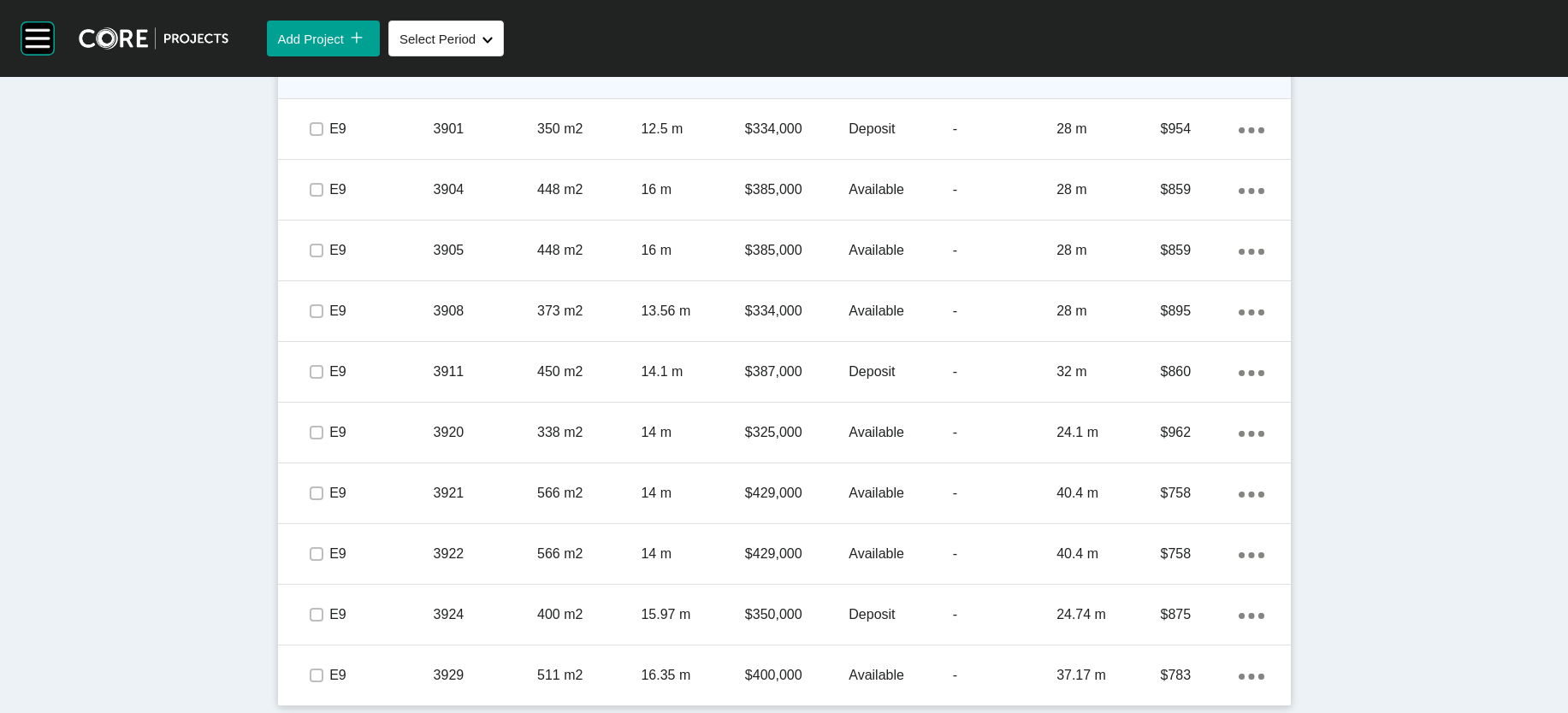 click at bounding box center (317, 68) 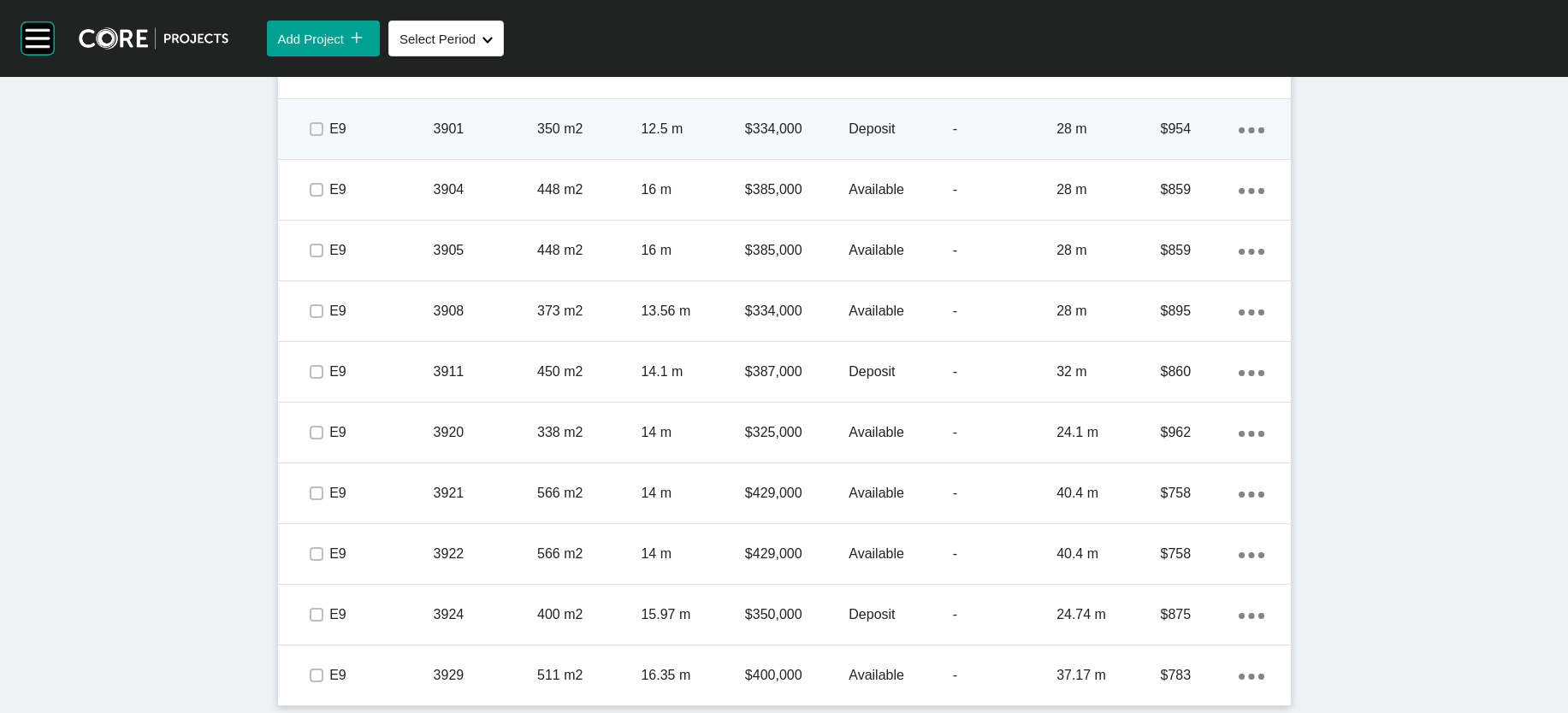 click on "12.5 m" at bounding box center [692, 129] 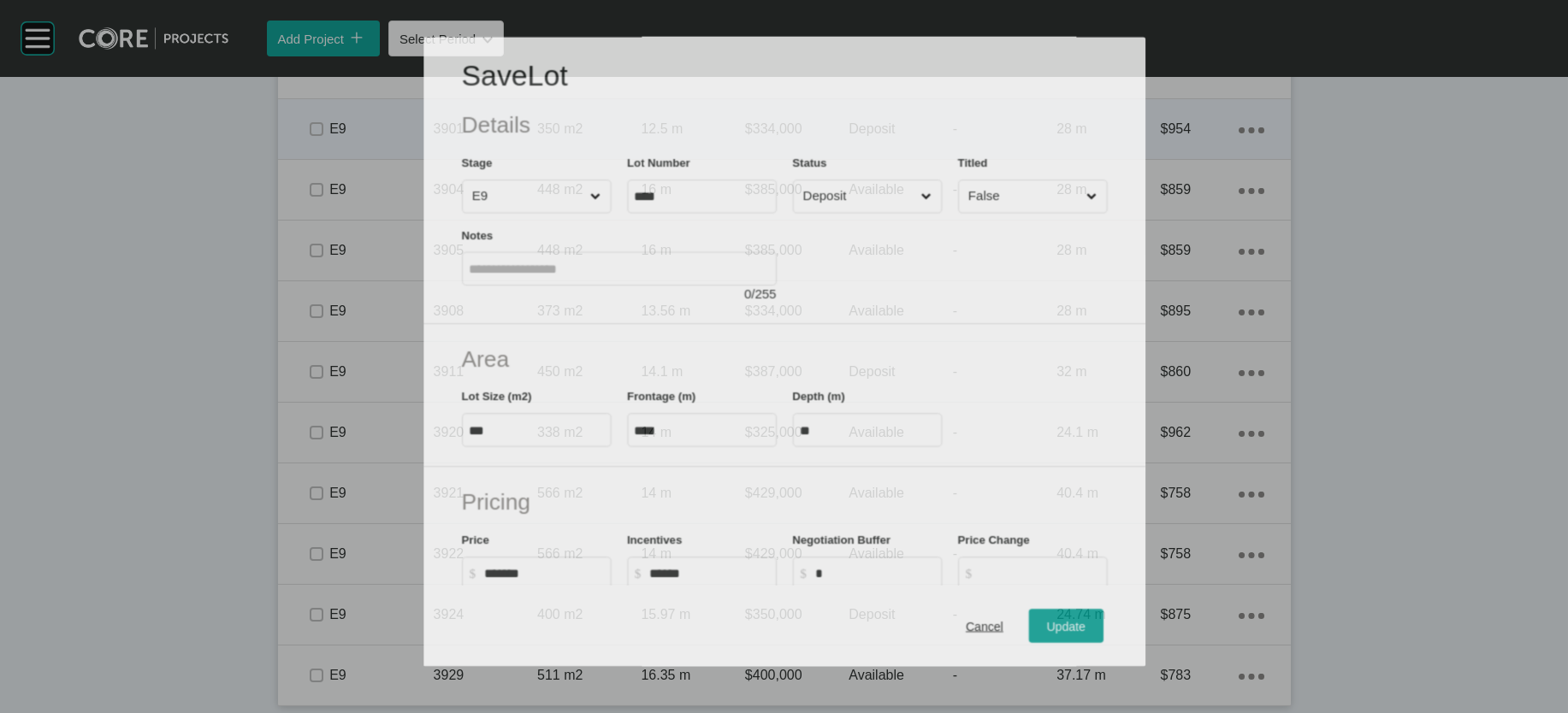 scroll, scrollTop: 2824, scrollLeft: 0, axis: vertical 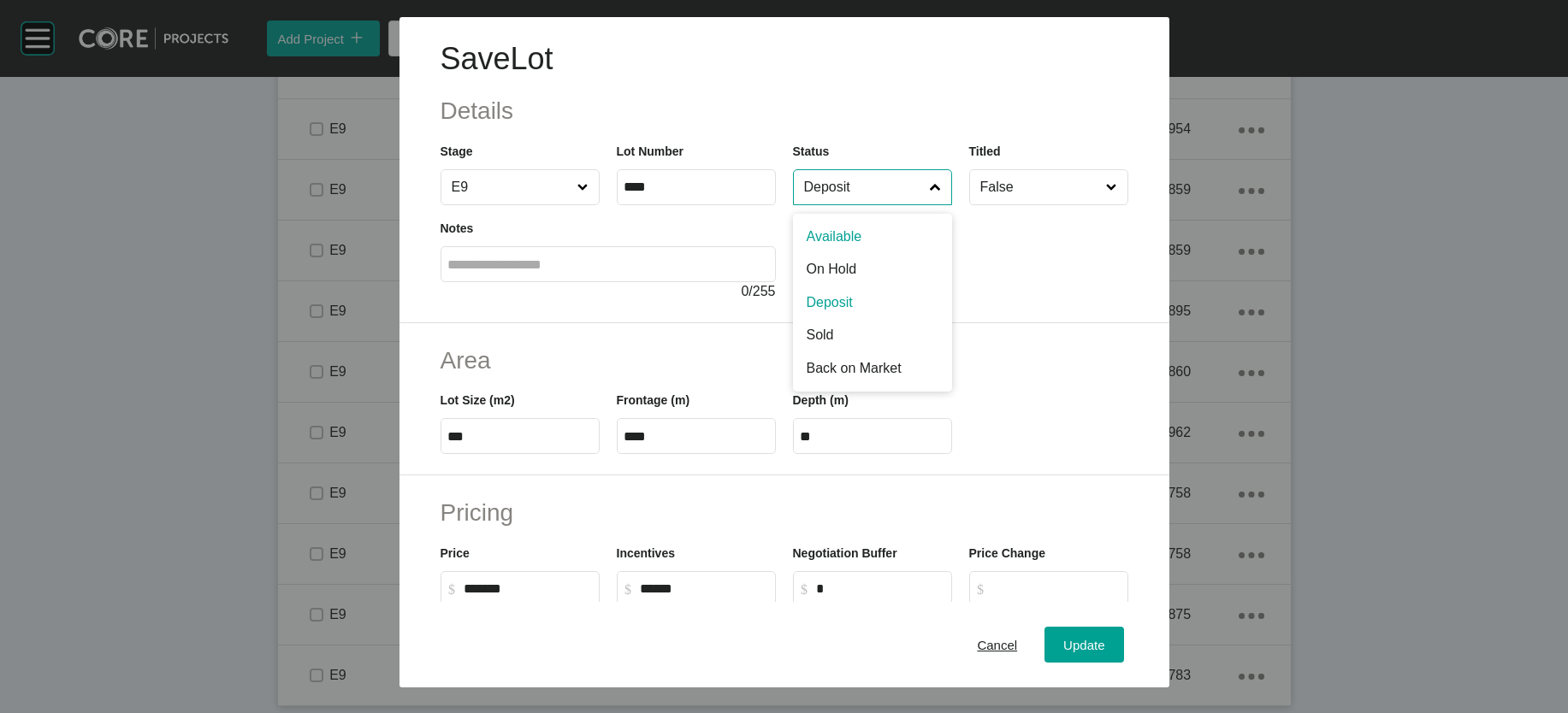 click on "Deposit" at bounding box center [864, 187] 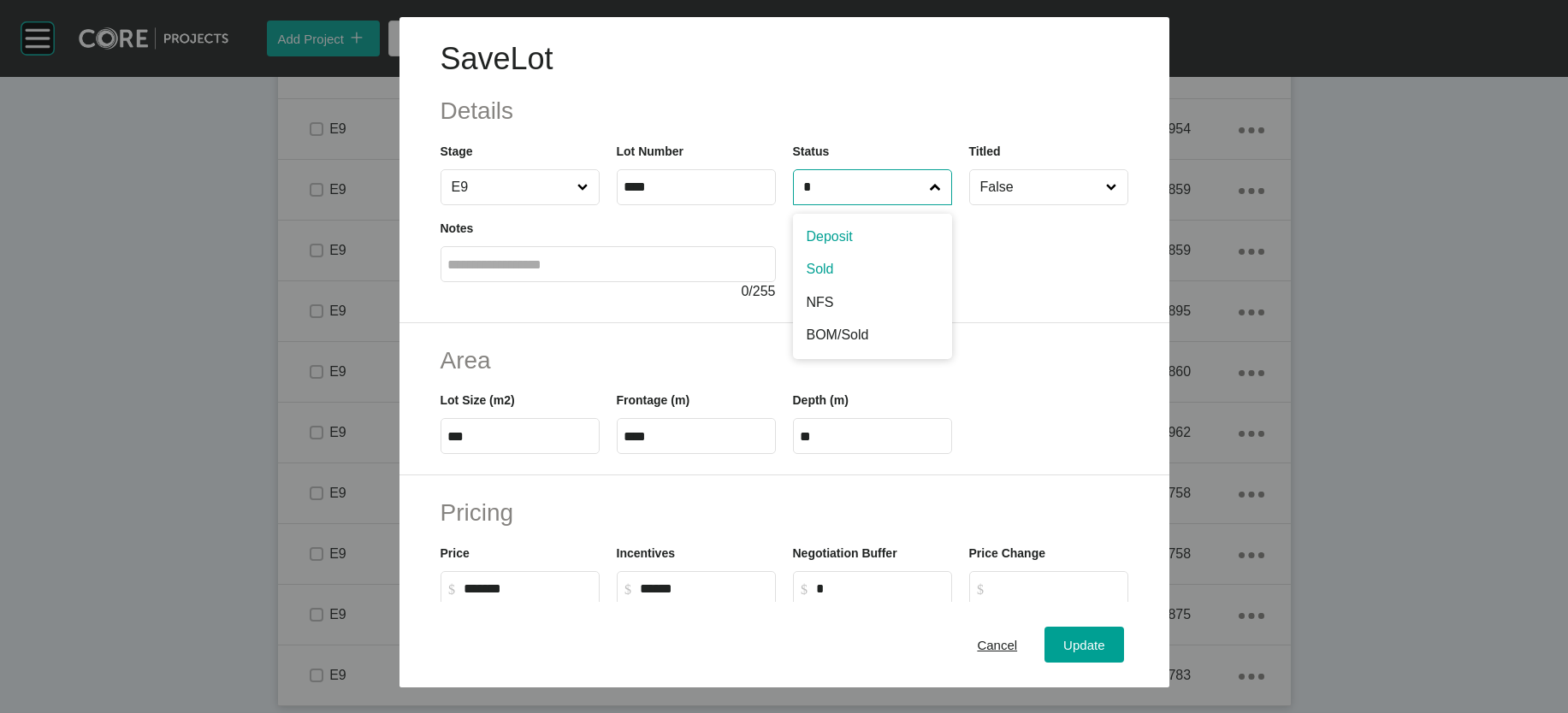 type on "*" 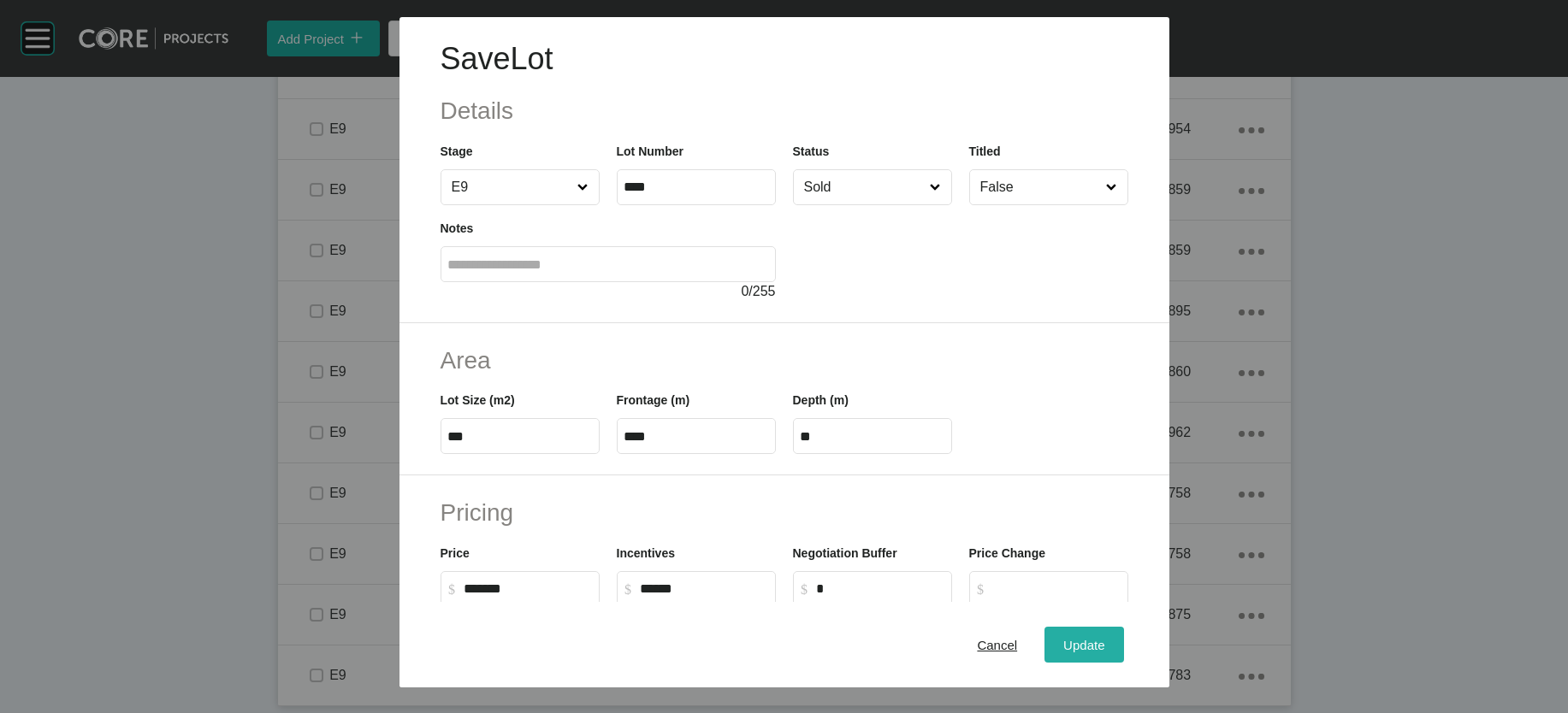 click on "Update" at bounding box center [1084, 644] 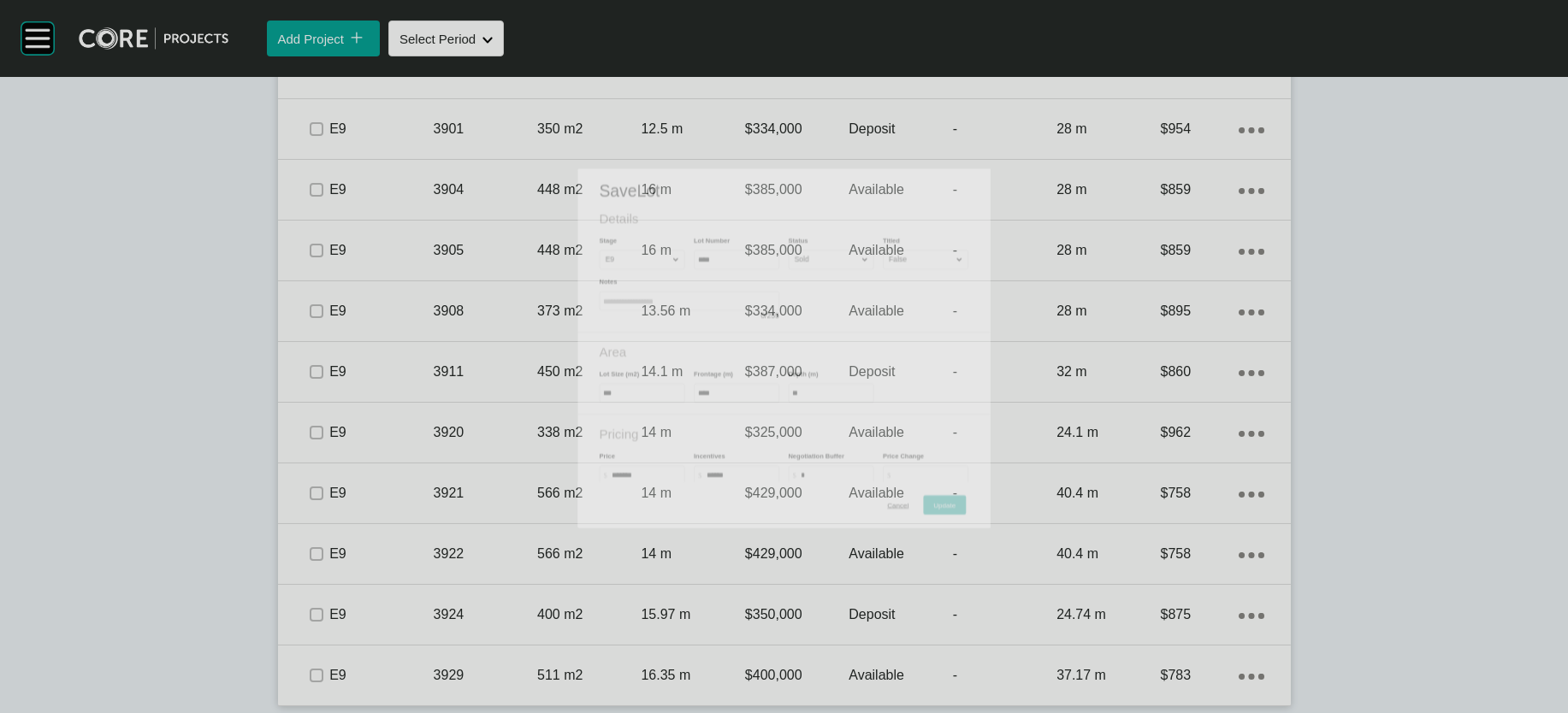 scroll, scrollTop: 2890, scrollLeft: 0, axis: vertical 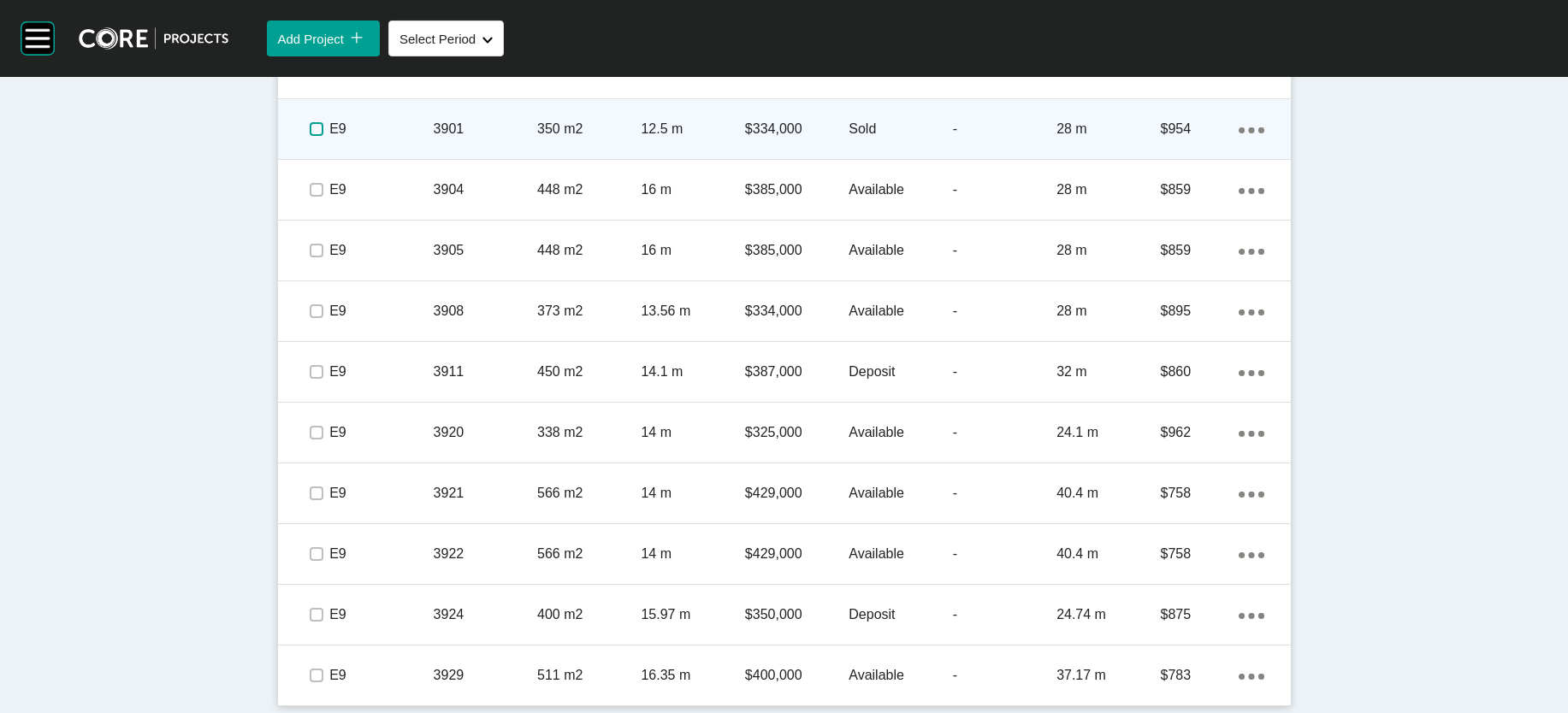click at bounding box center [317, 129] 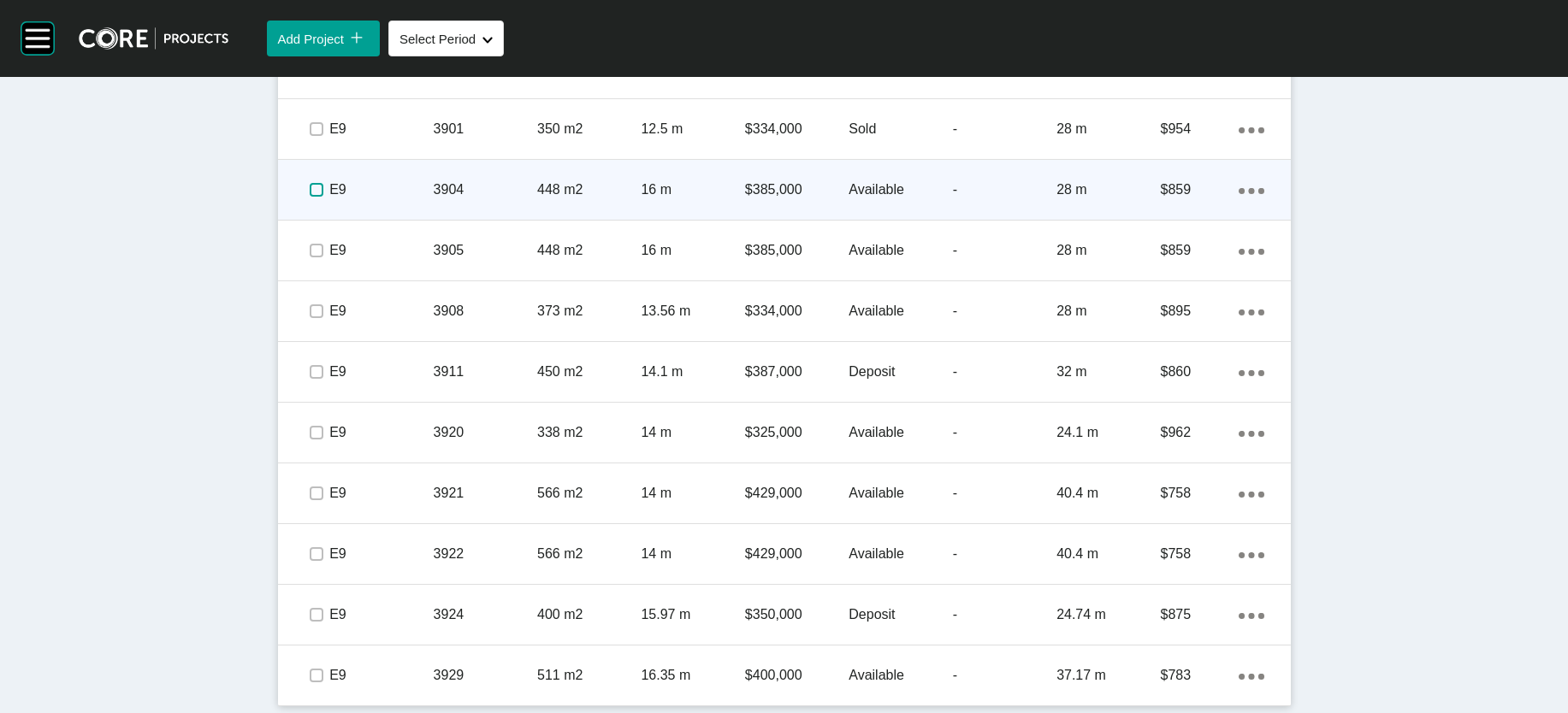 click at bounding box center (317, 190) 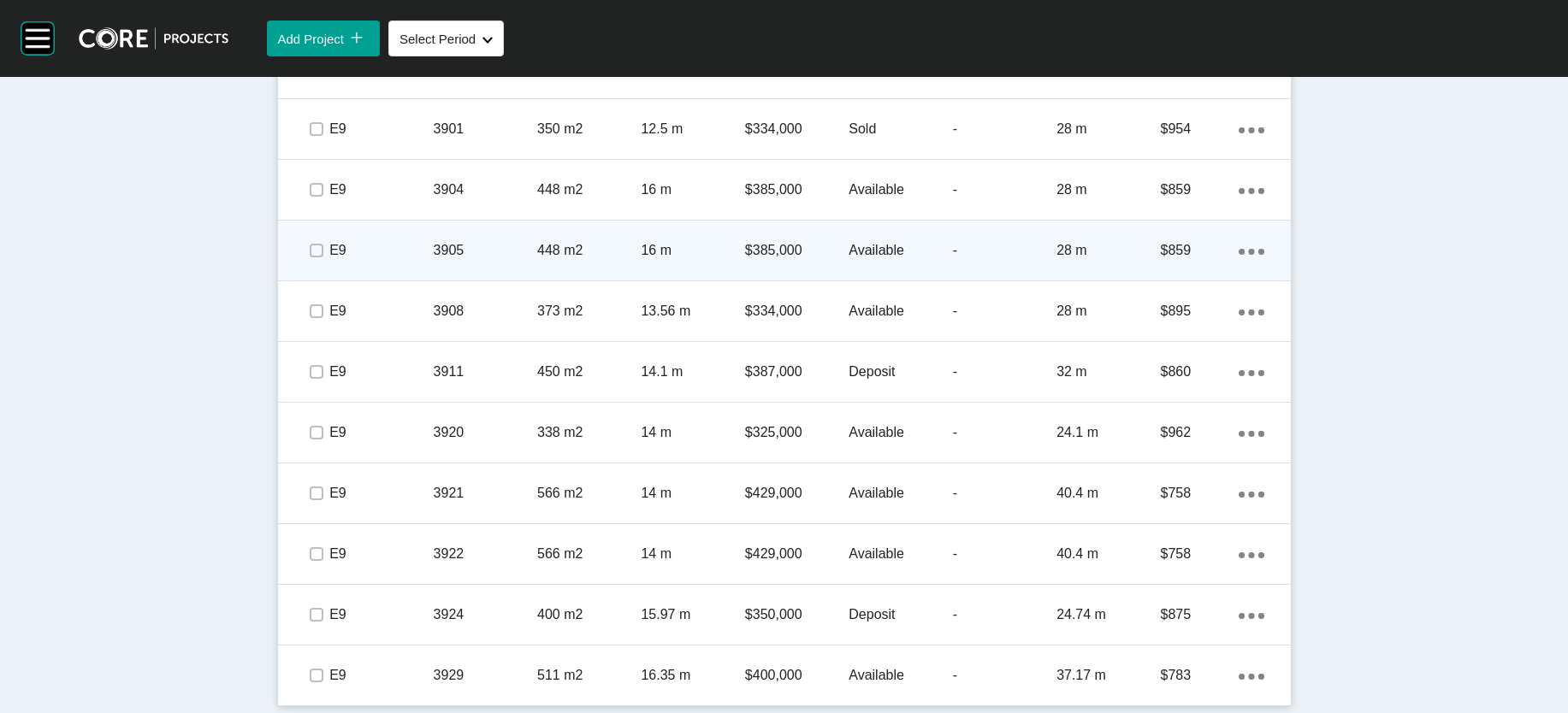 click on "16 m" at bounding box center [692, 250] 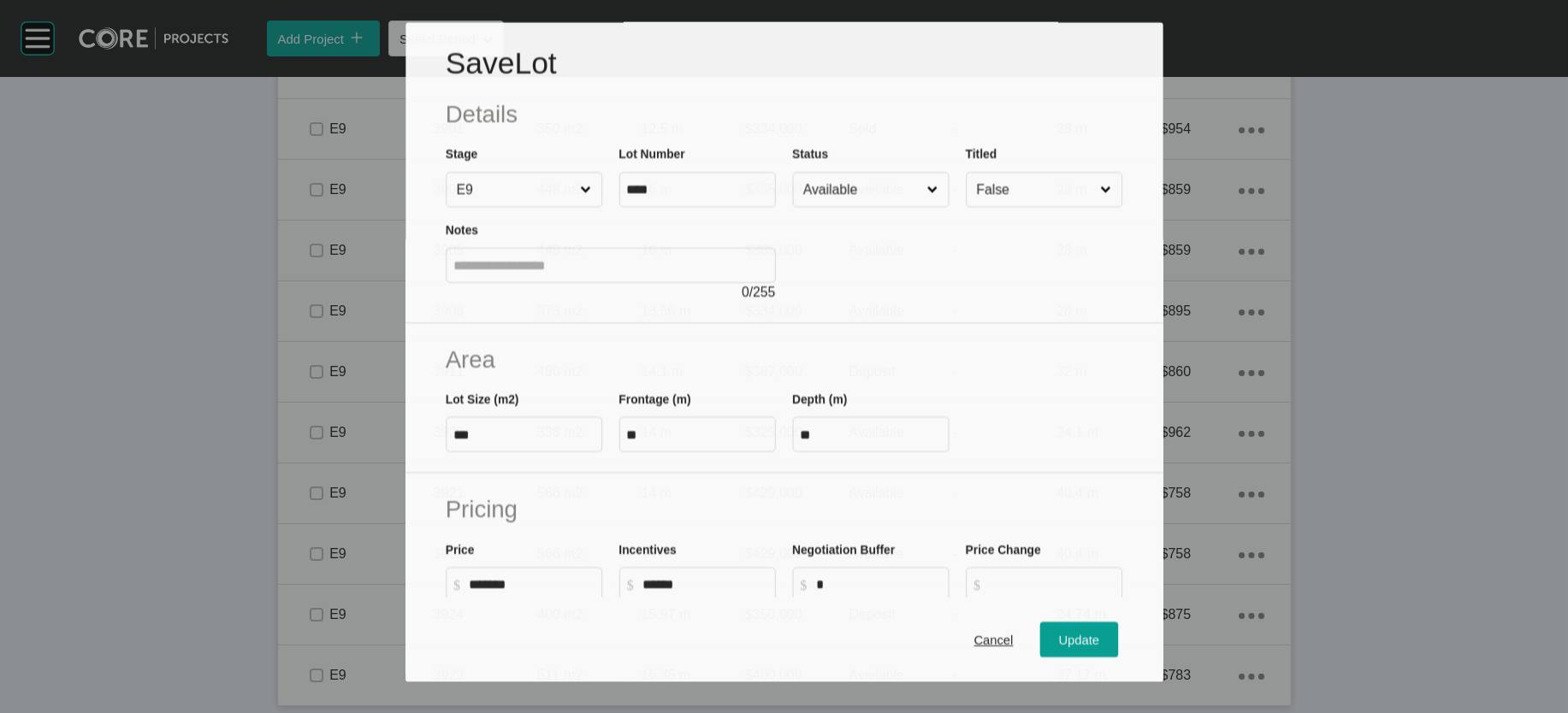 scroll, scrollTop: 2824, scrollLeft: 0, axis: vertical 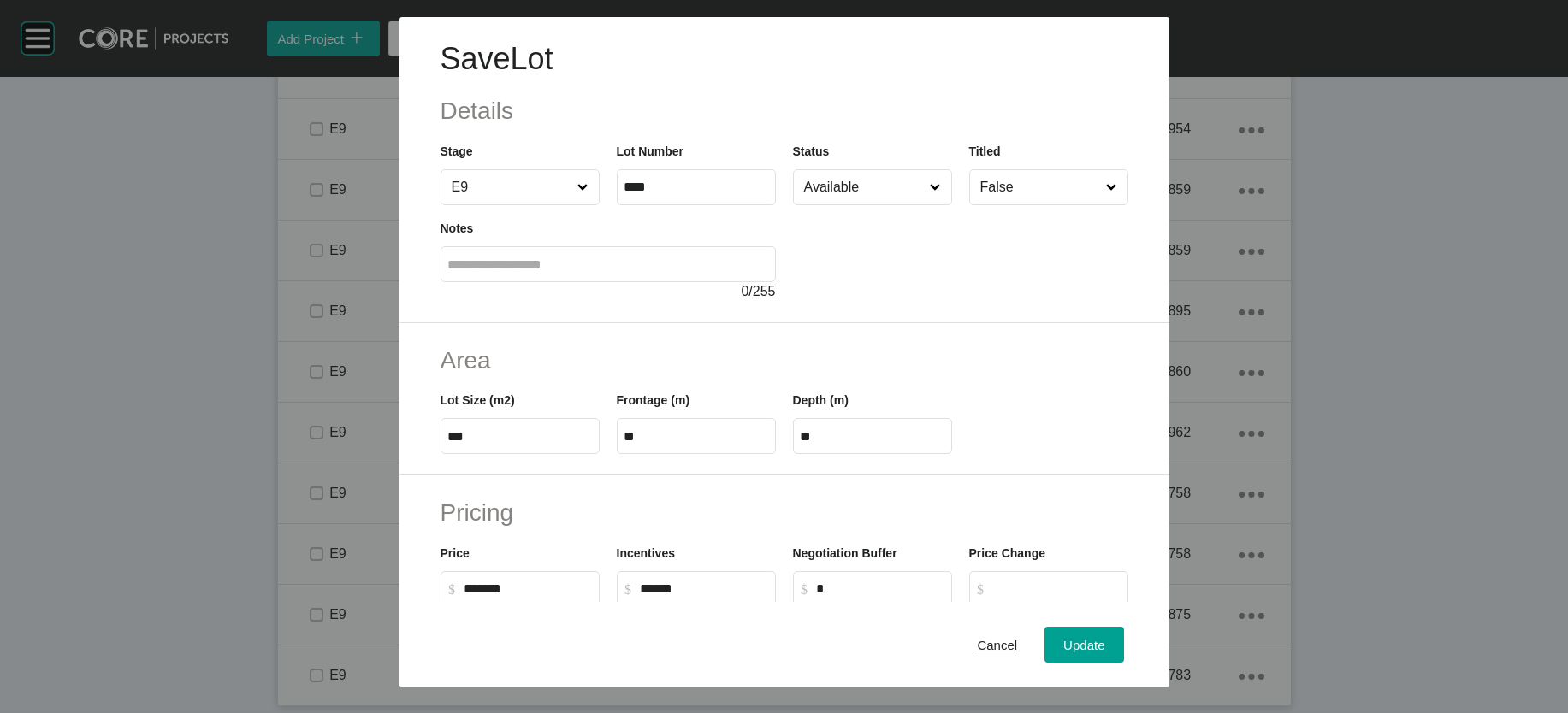 click on "Available" at bounding box center [864, 187] 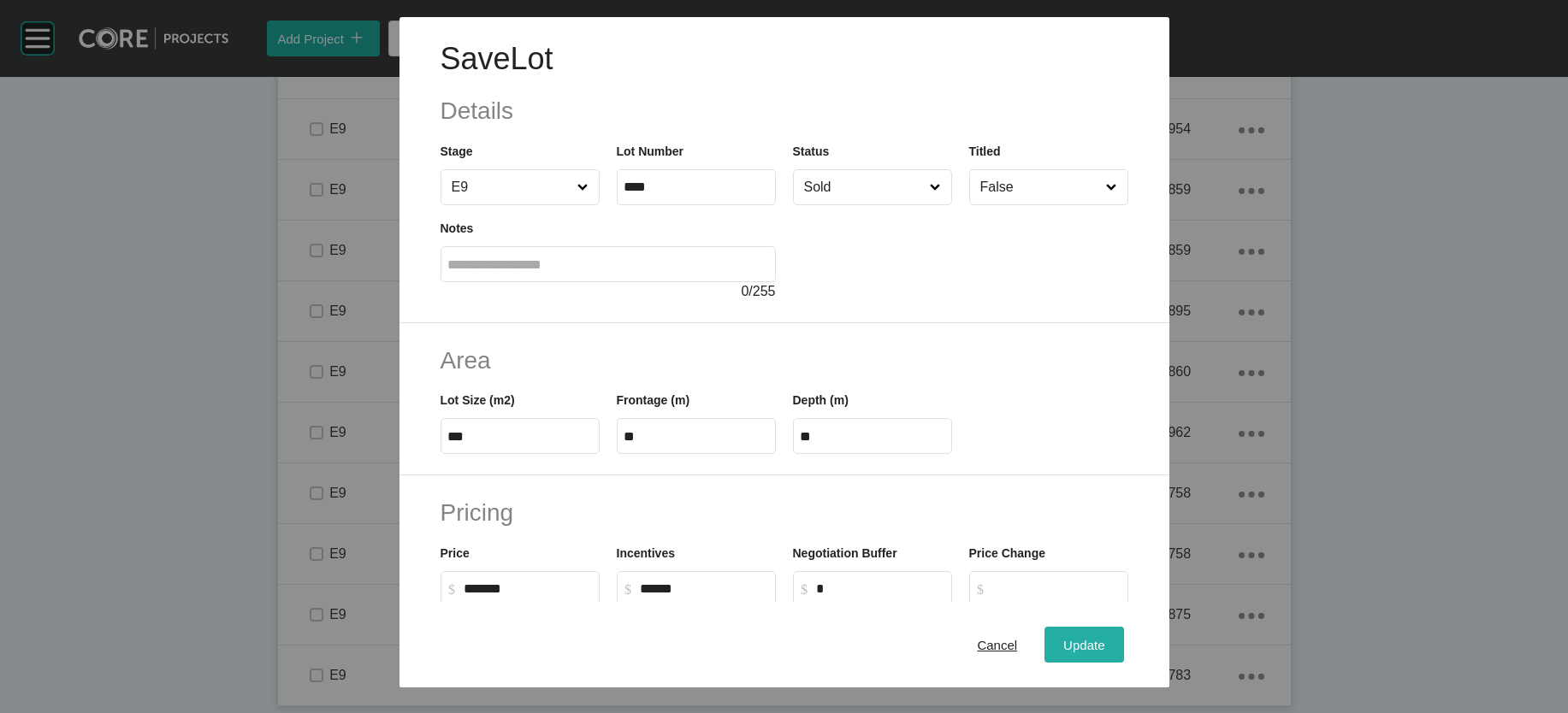 click on "Update" at bounding box center [1084, 645] 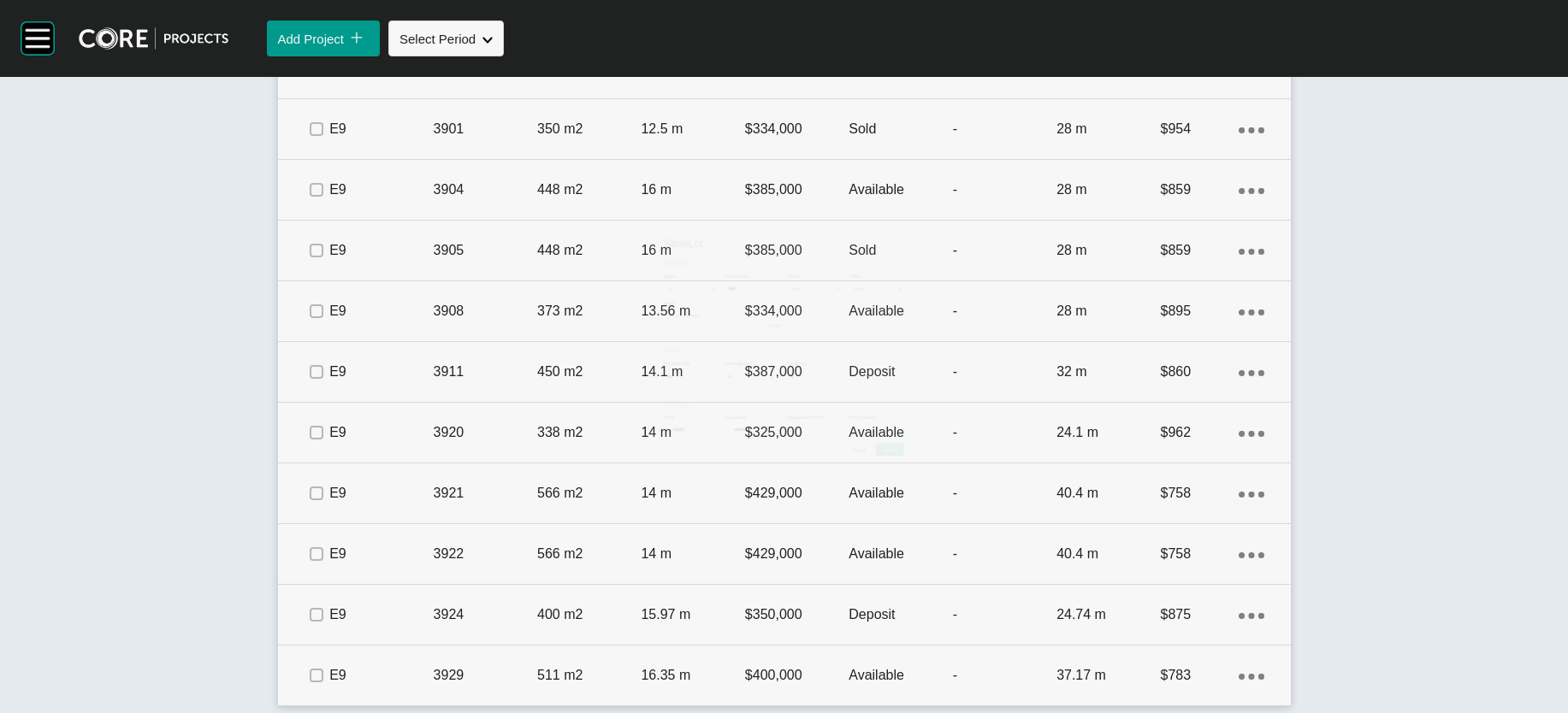 scroll, scrollTop: 2890, scrollLeft: 0, axis: vertical 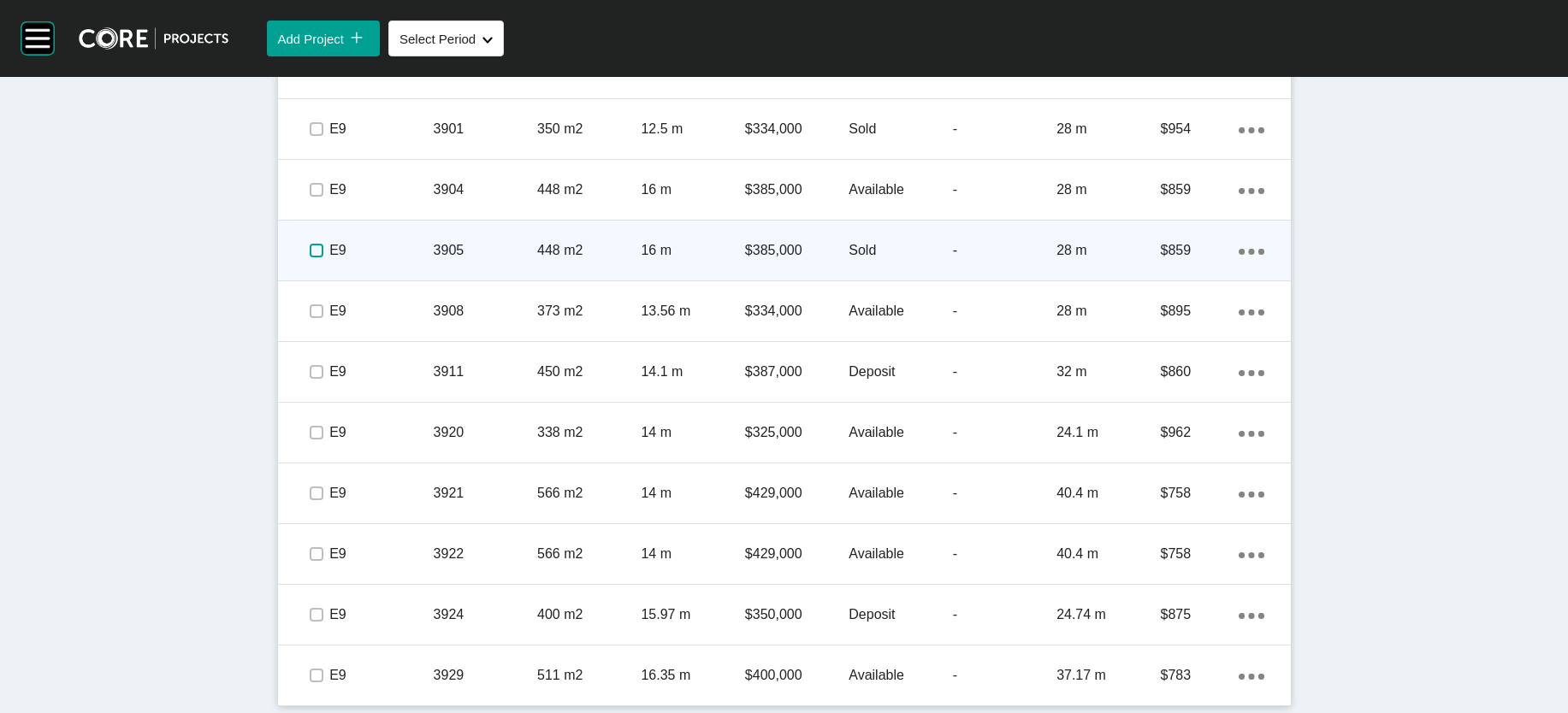 click at bounding box center [317, 250] 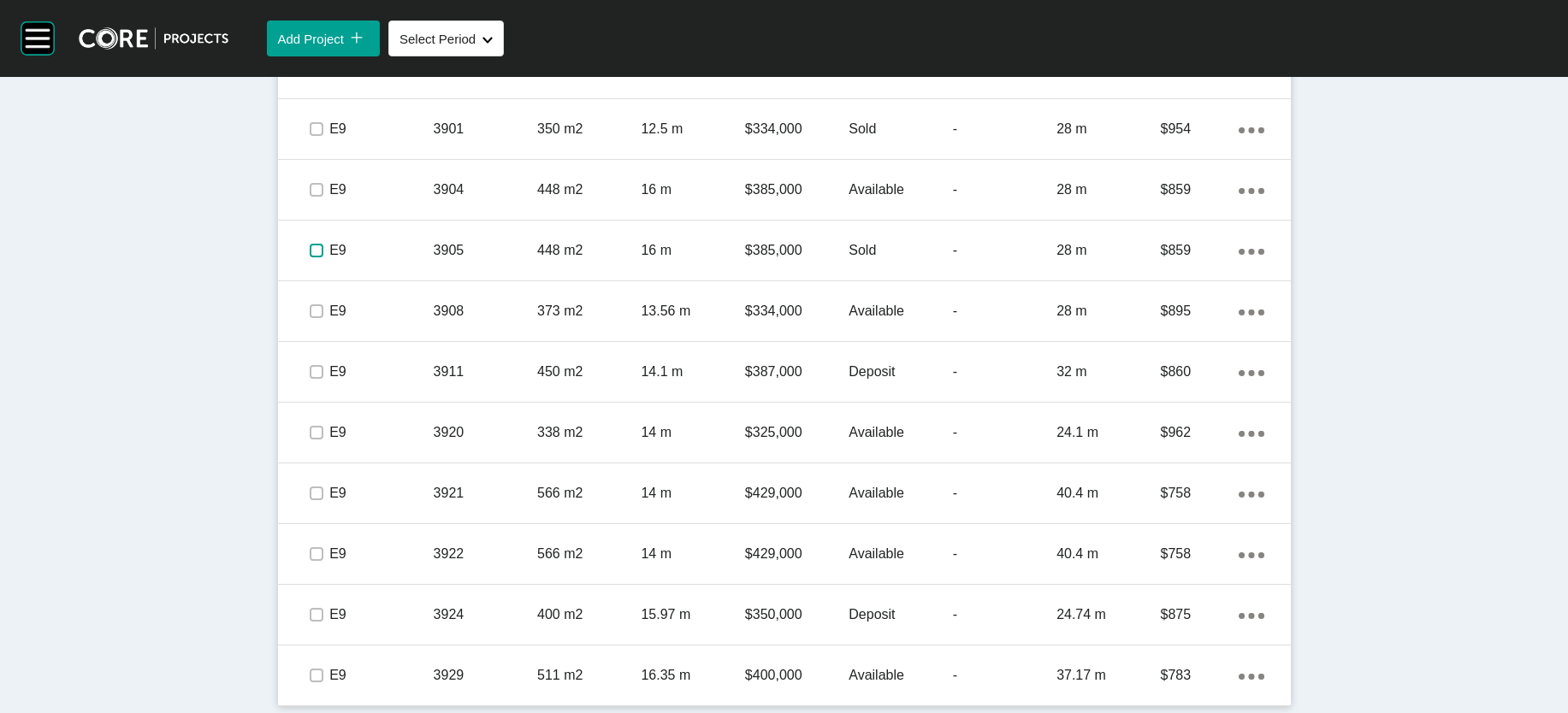 scroll, scrollTop: 3416, scrollLeft: 0, axis: vertical 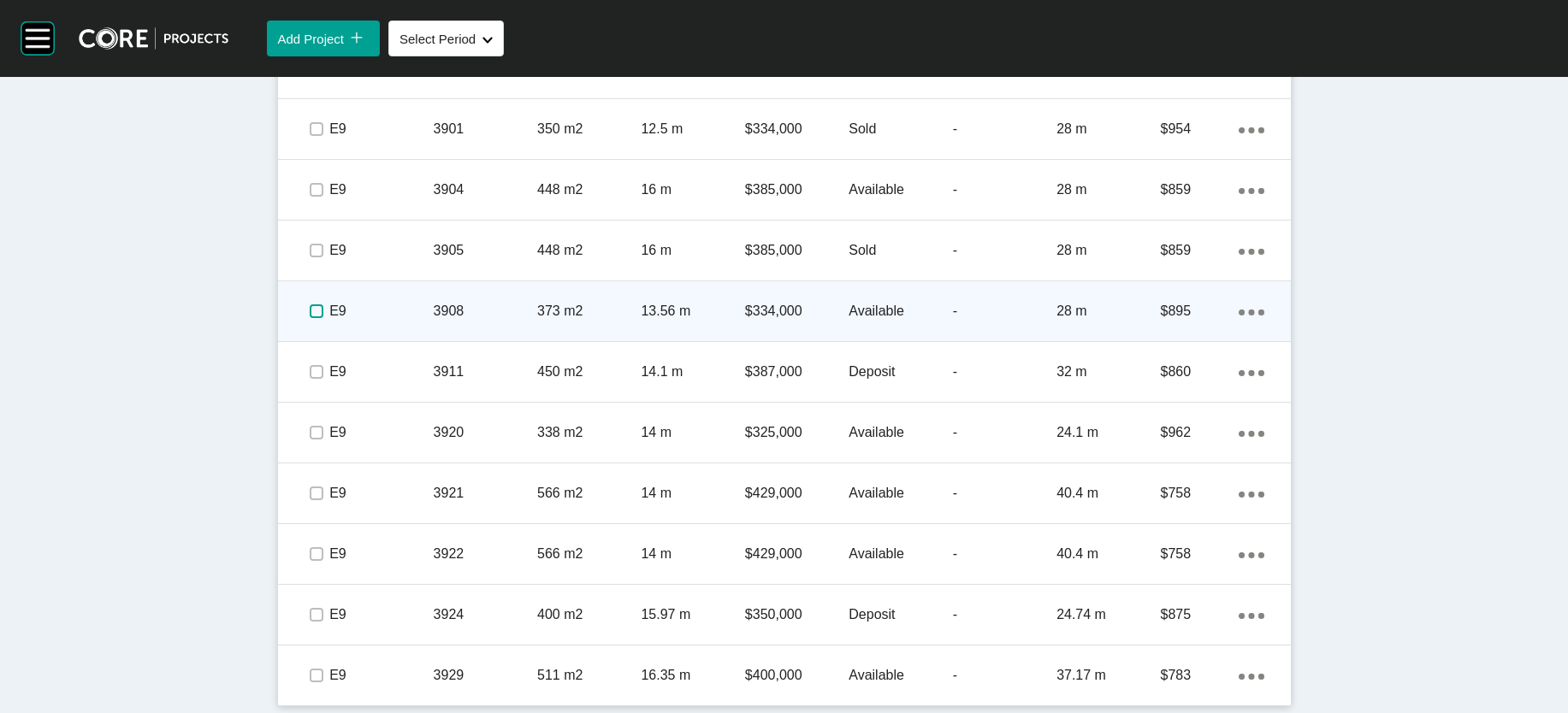 click at bounding box center [317, 311] 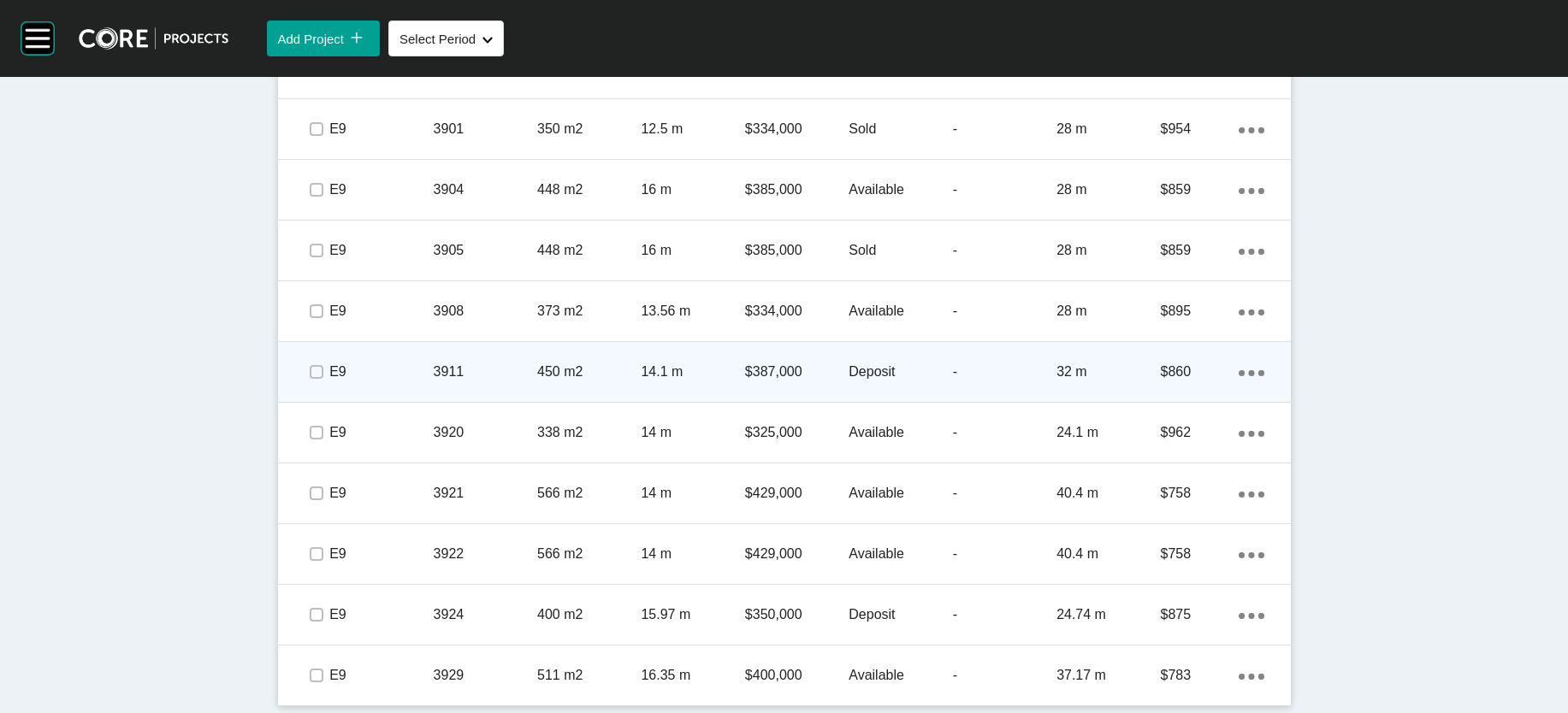 click on "3911" at bounding box center [485, 372] 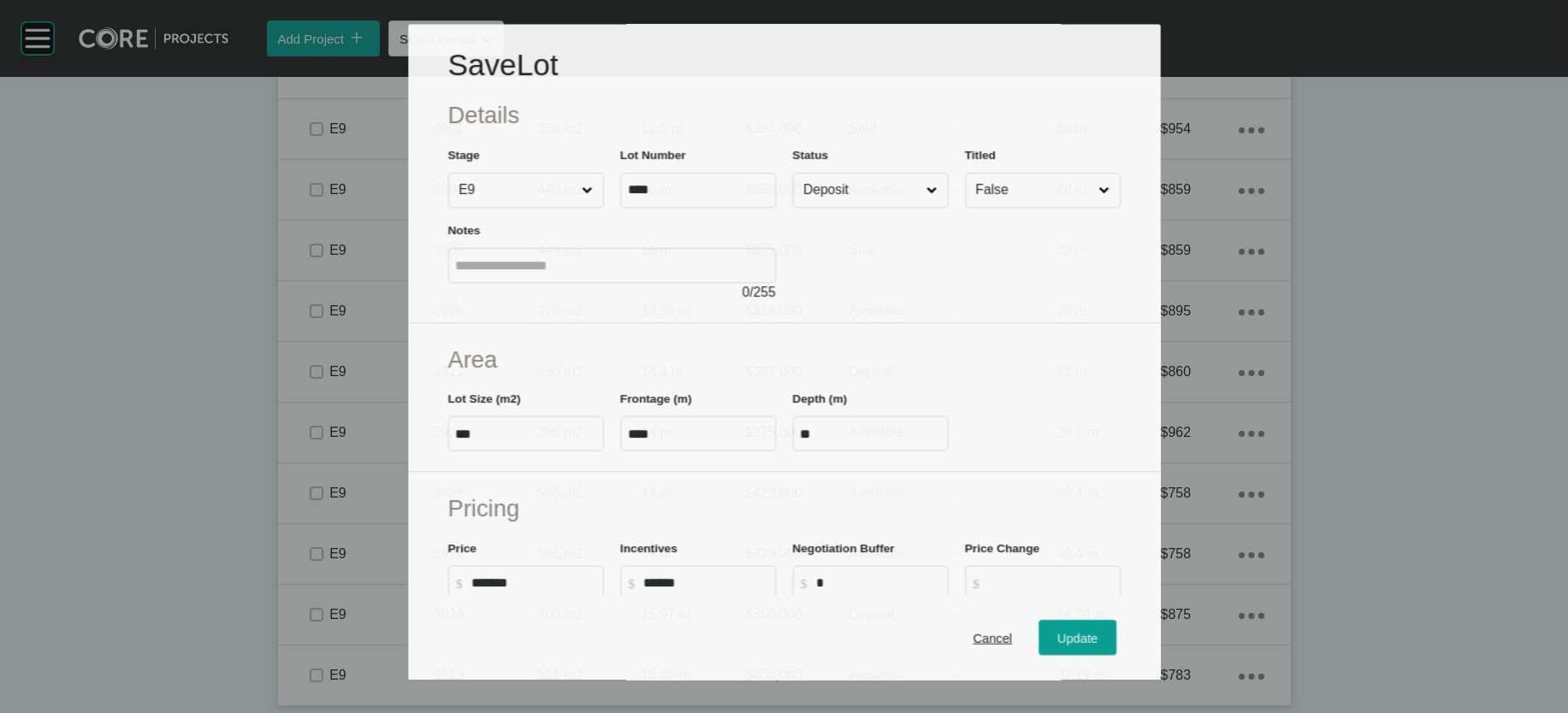 scroll, scrollTop: 3350, scrollLeft: 0, axis: vertical 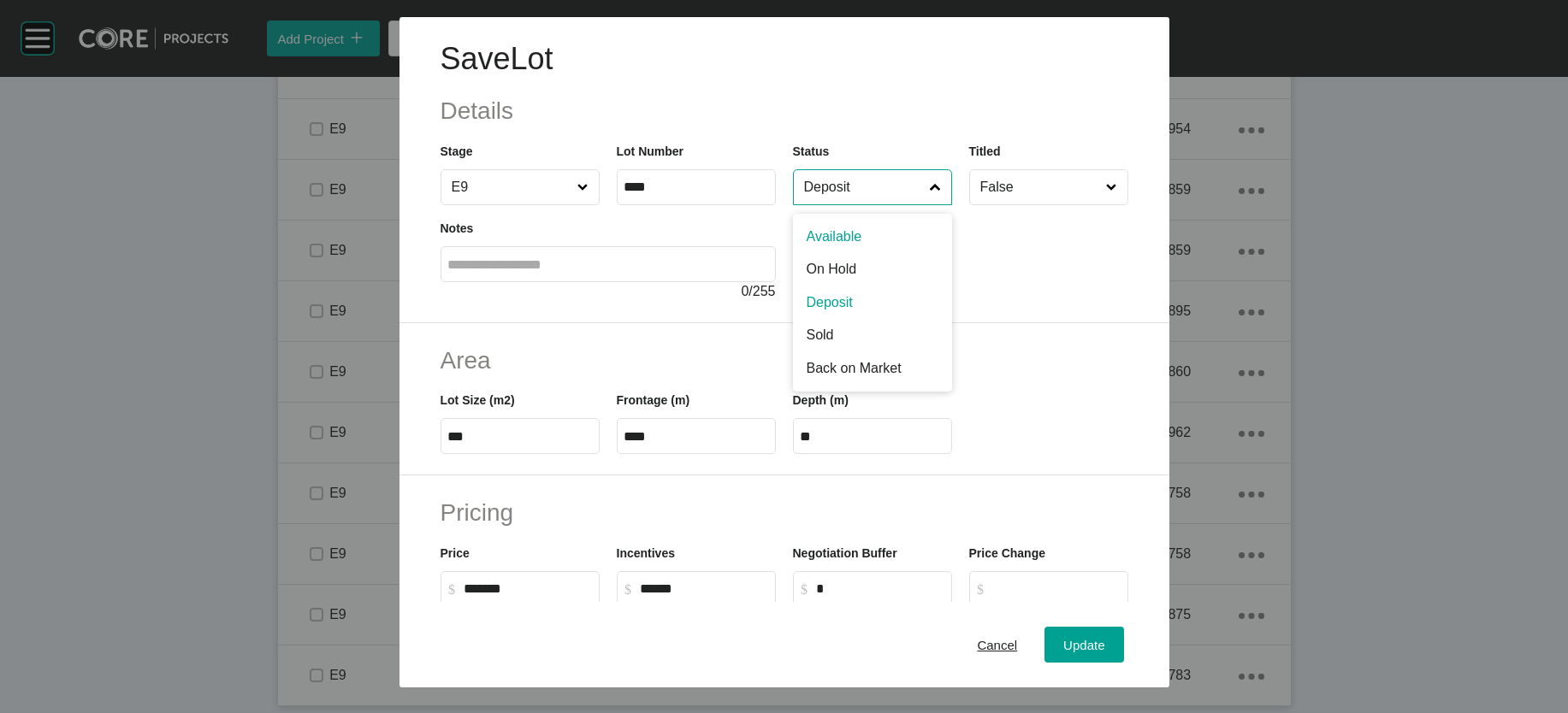 click on "Deposit" at bounding box center (864, 187) 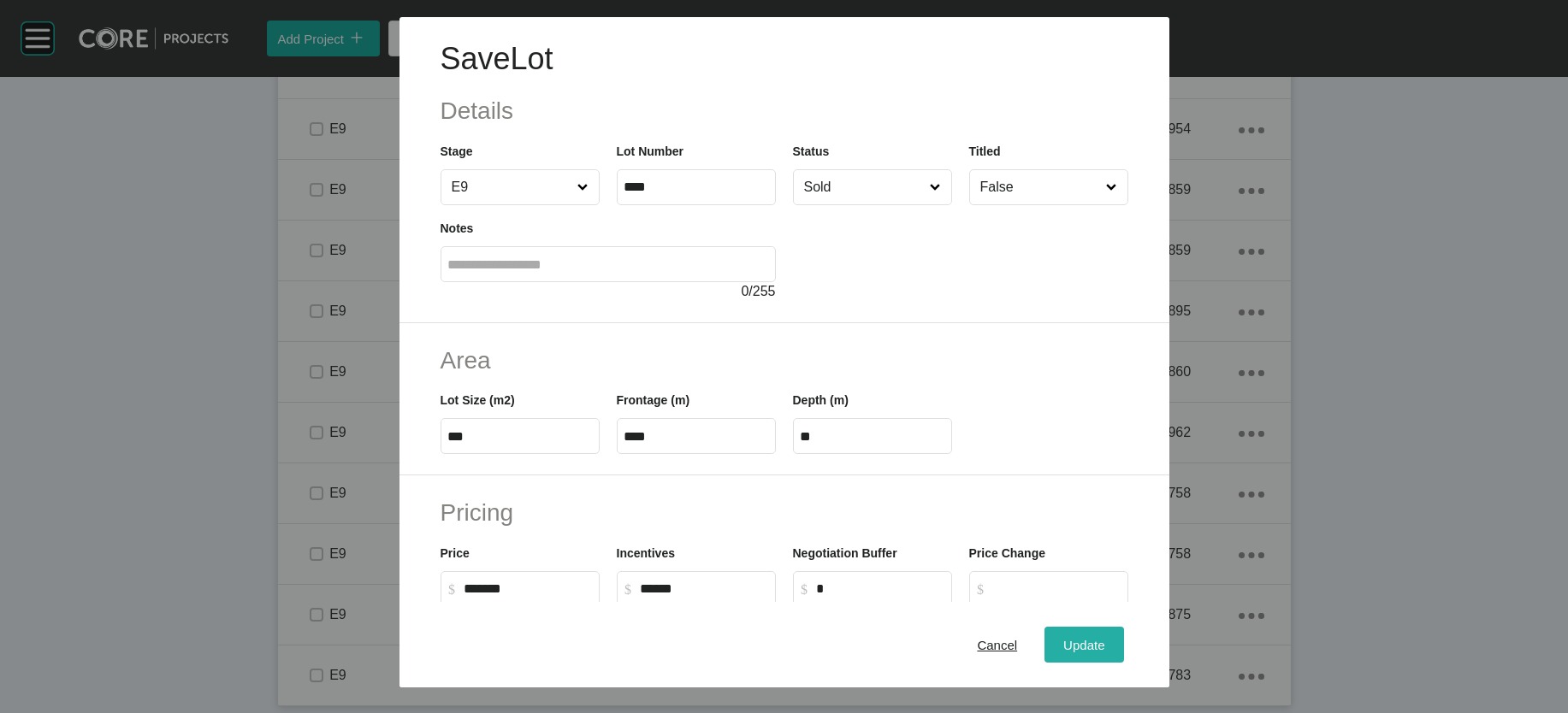click on "Update" at bounding box center (1084, 644) 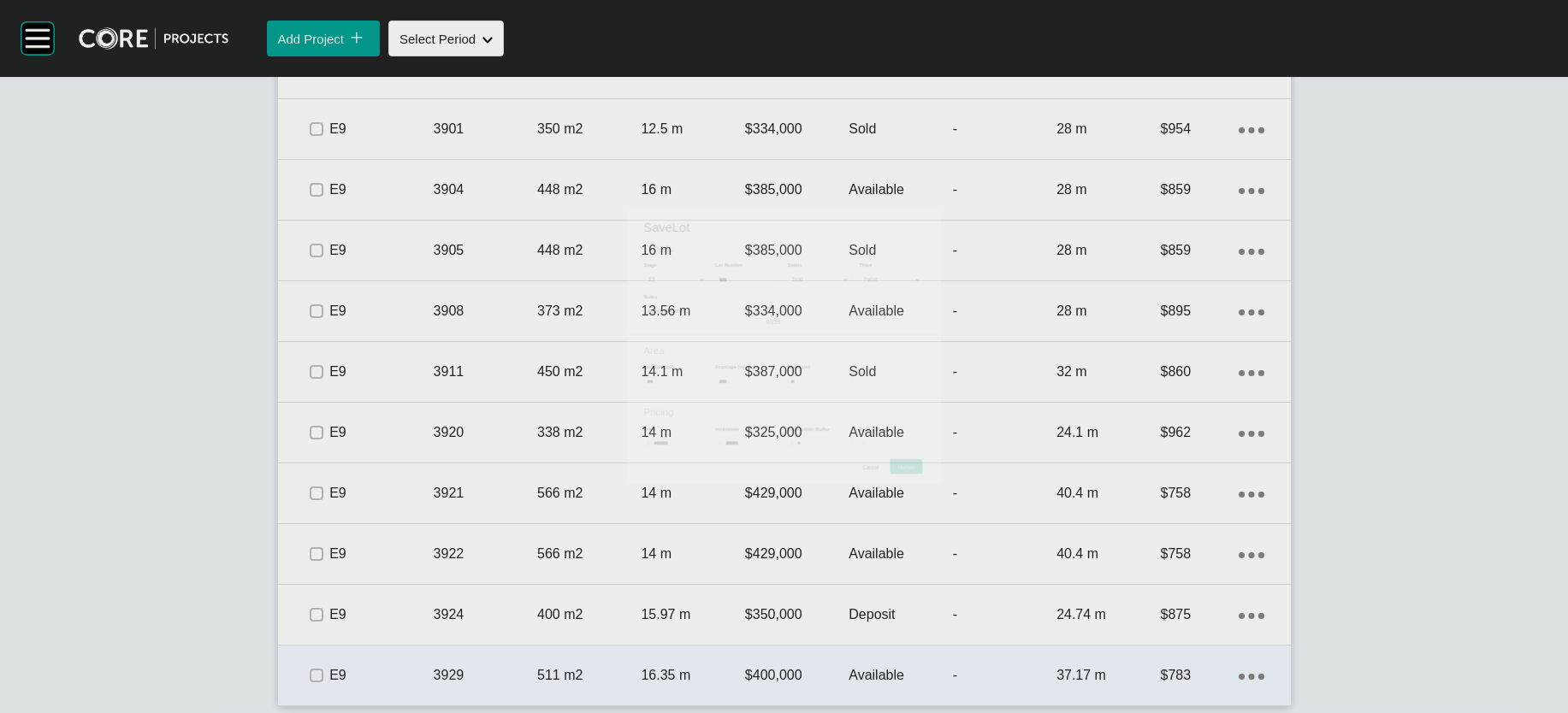 scroll, scrollTop: 3416, scrollLeft: 0, axis: vertical 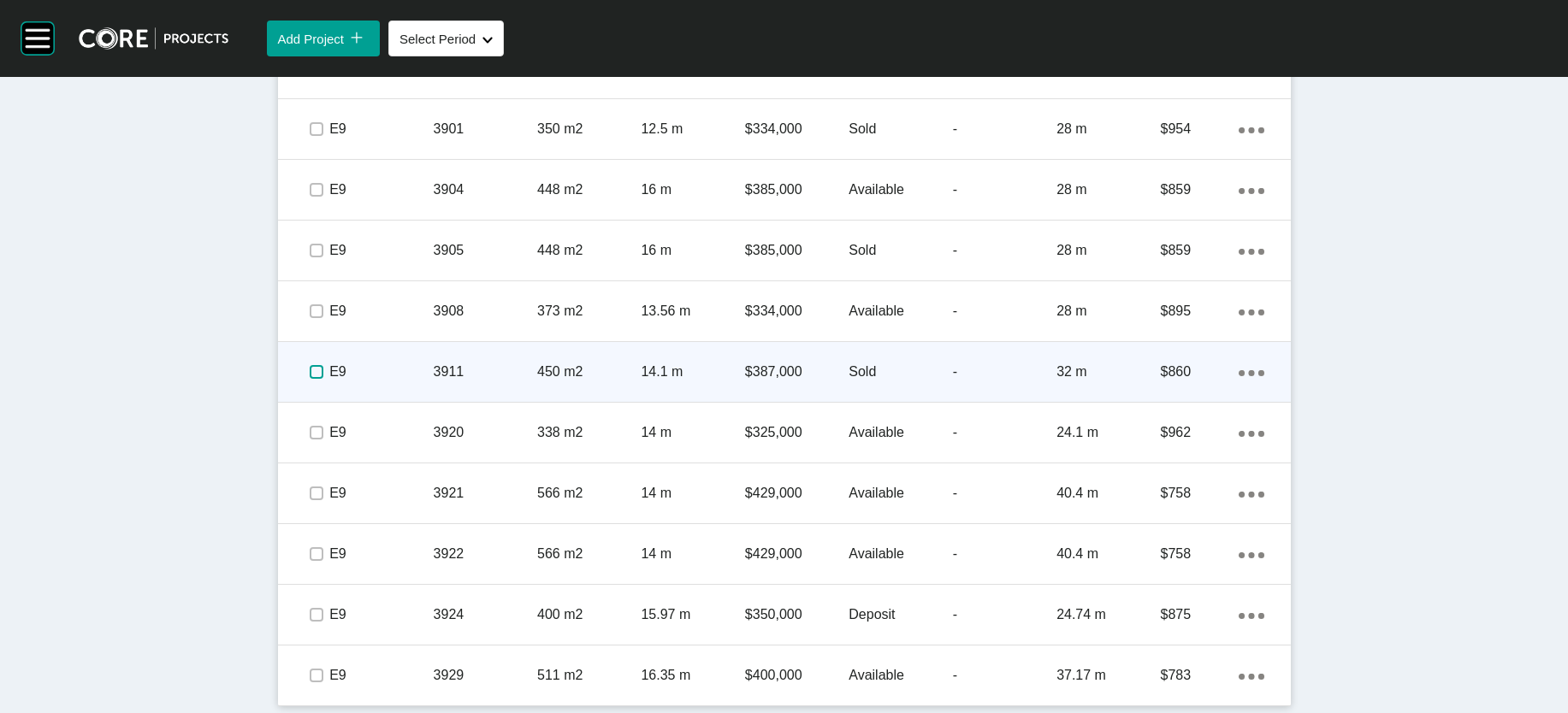 click at bounding box center (317, 372) 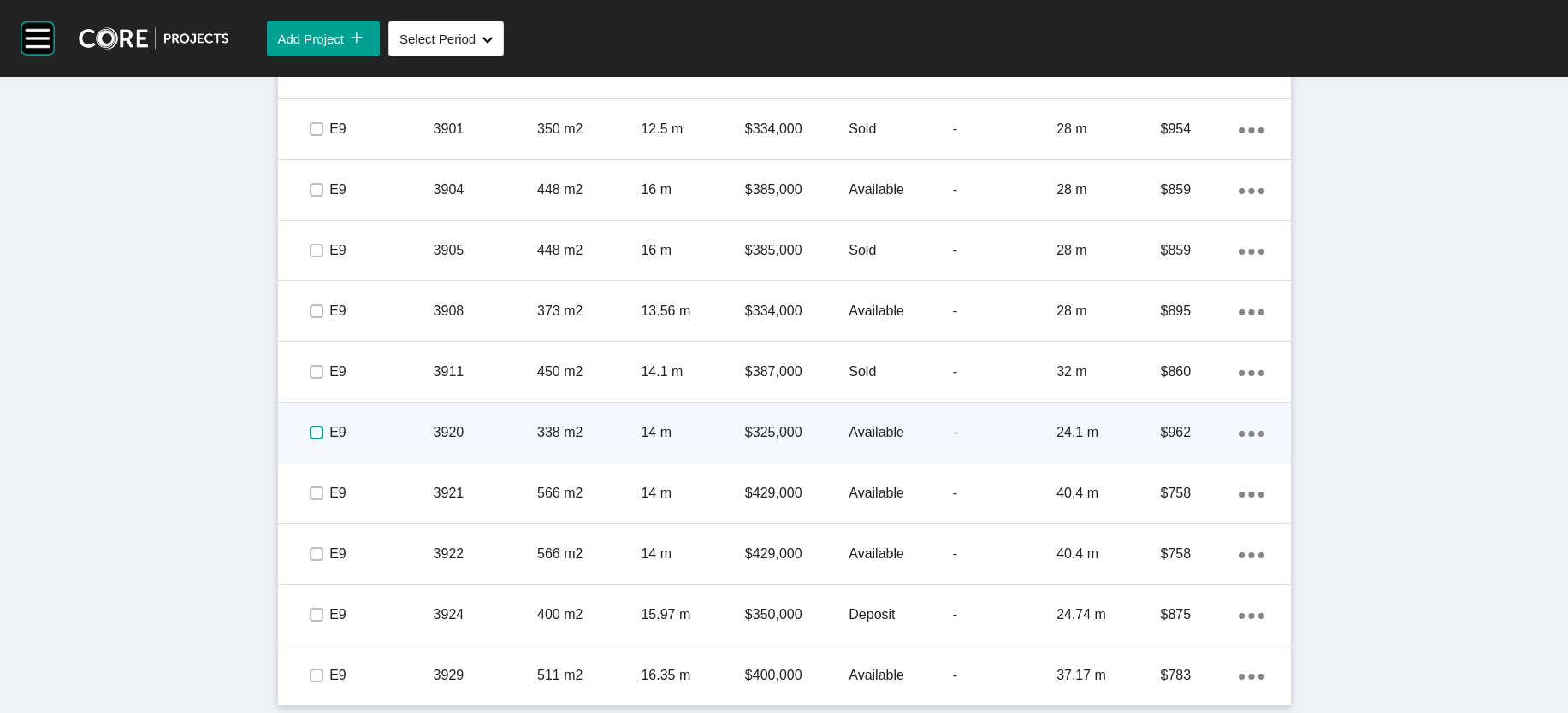 click at bounding box center [317, 433] 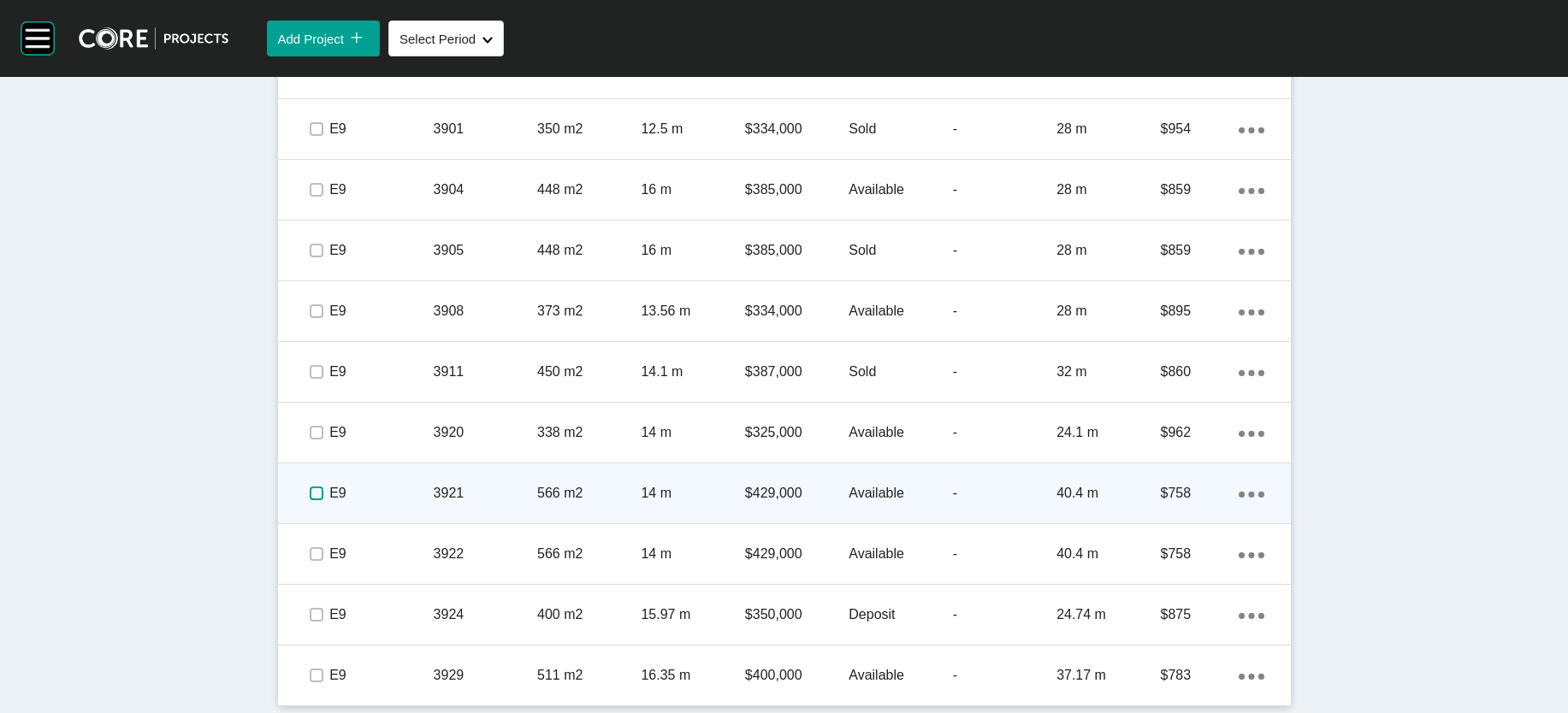 click at bounding box center (317, 493) 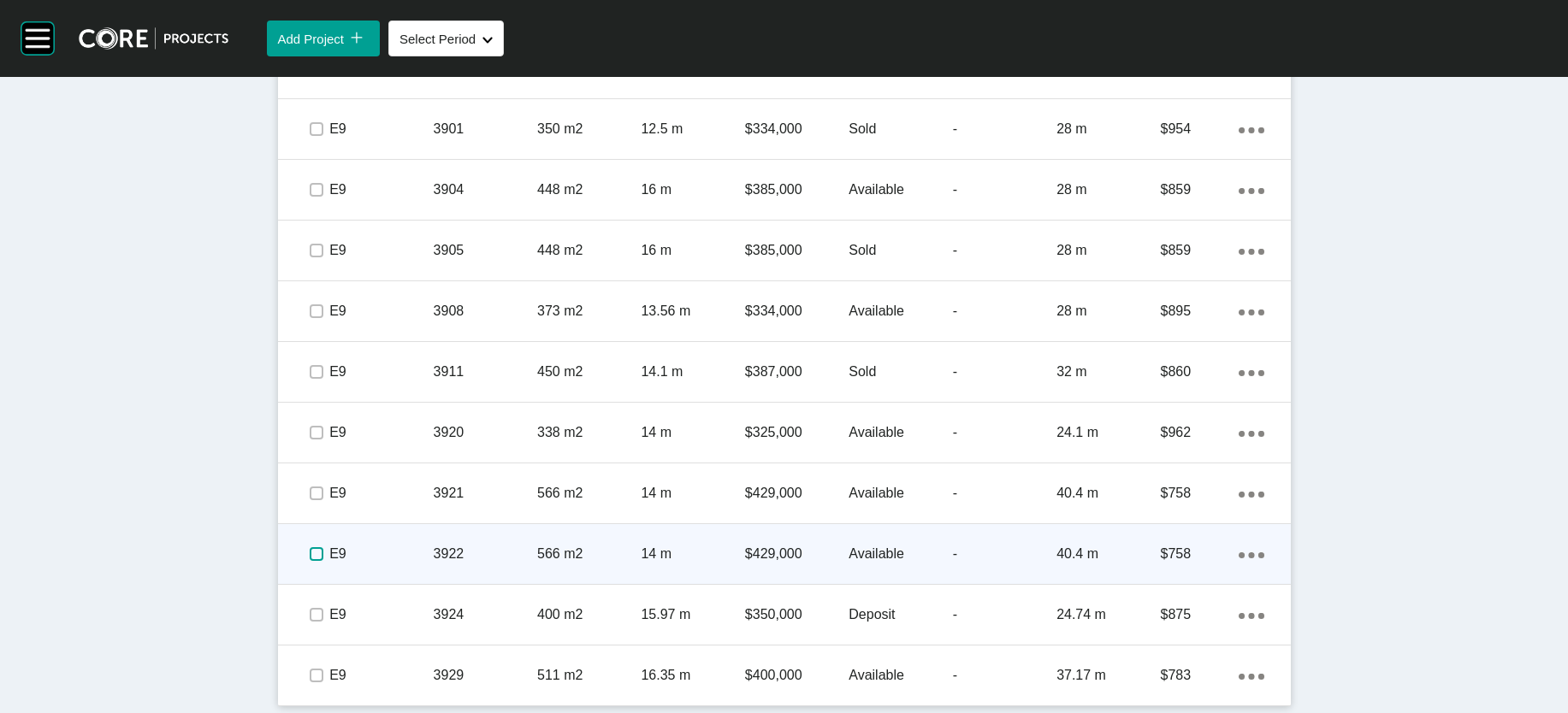 click at bounding box center [317, 554] 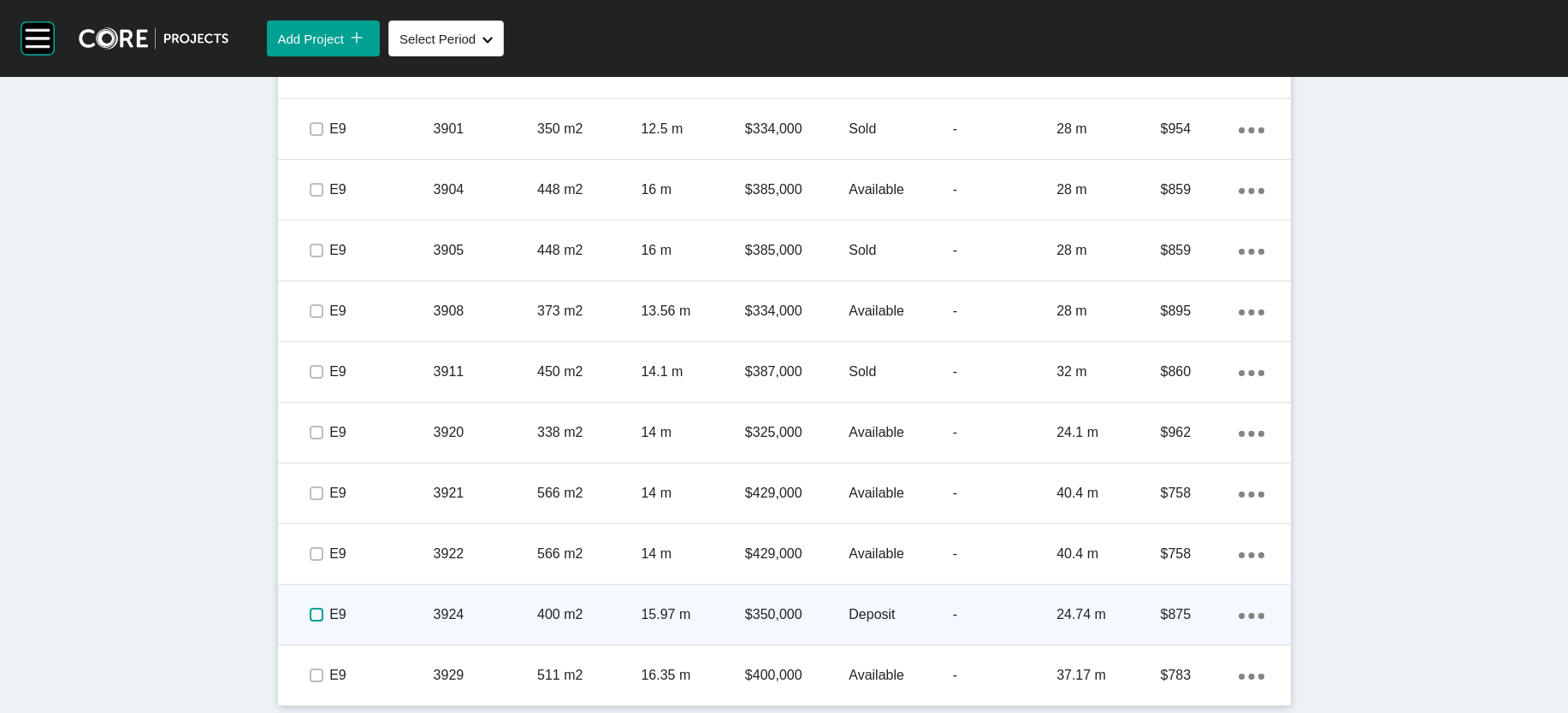 click at bounding box center (317, 615) 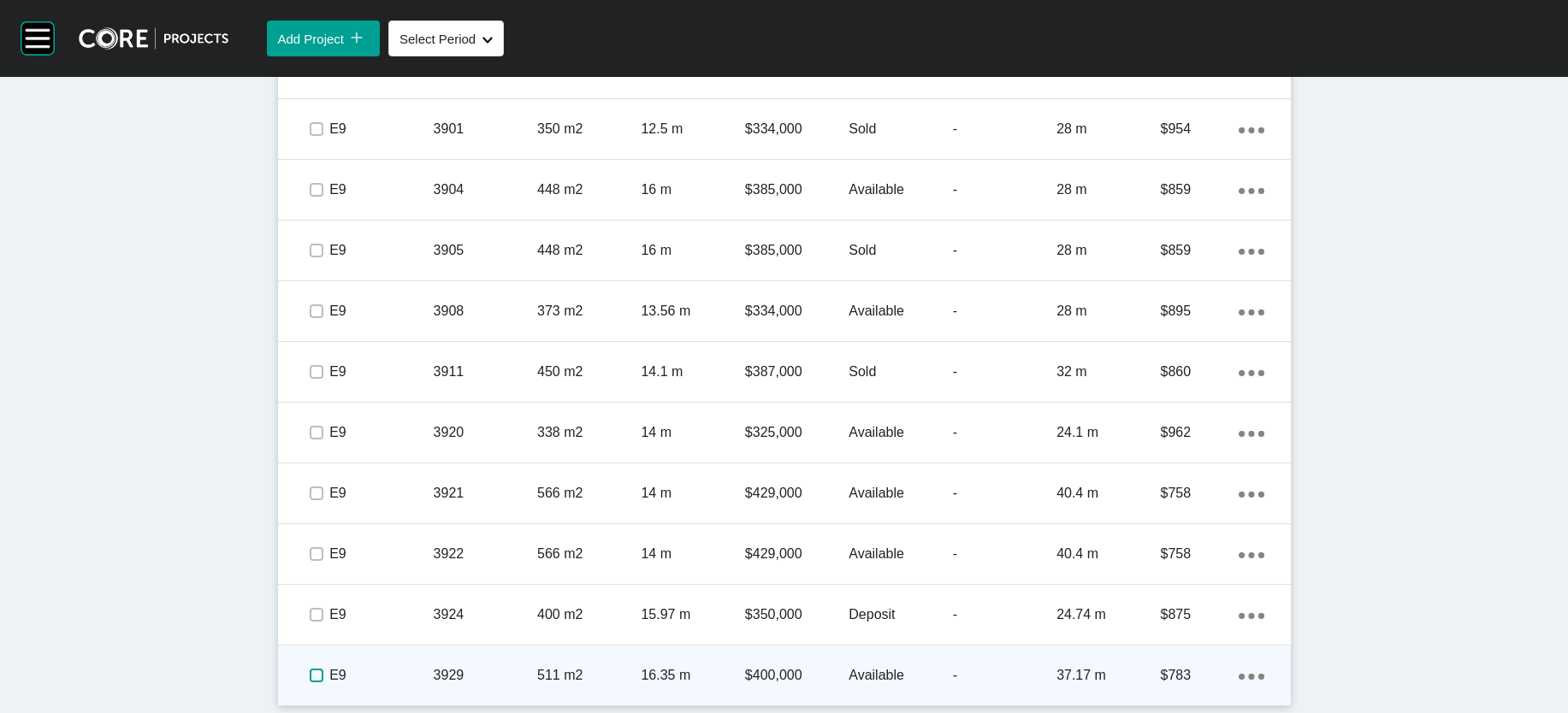 click at bounding box center [317, 675] 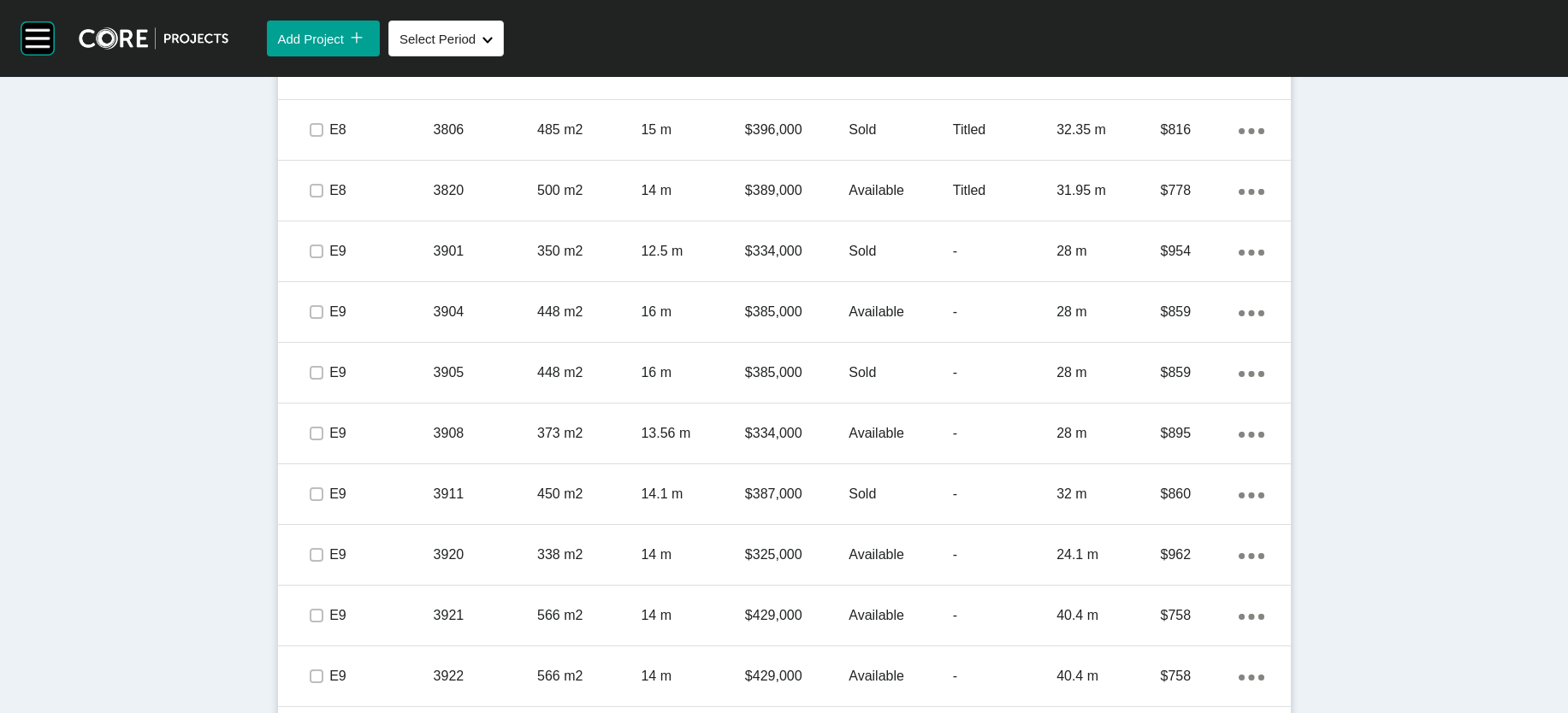 scroll, scrollTop: 2454, scrollLeft: 0, axis: vertical 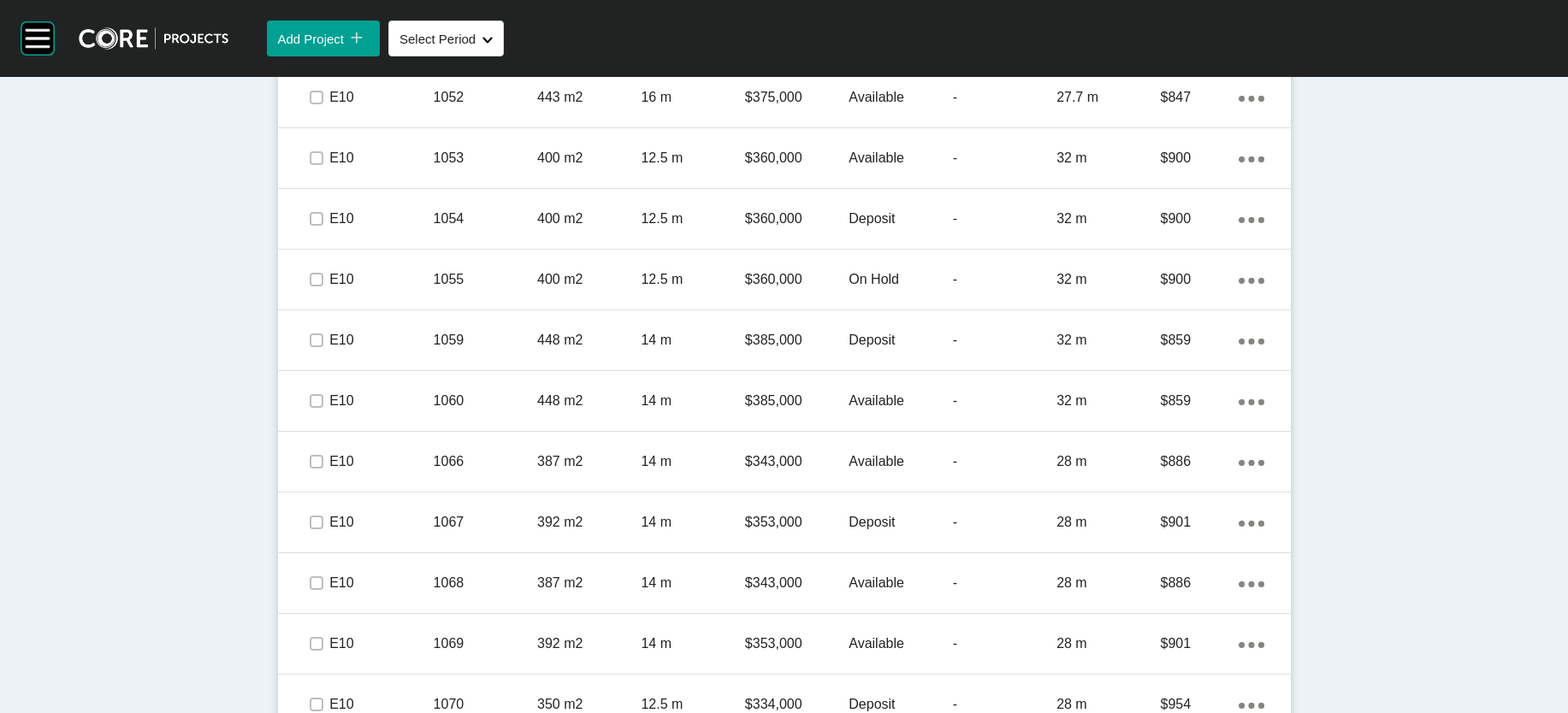 click on "Edit Selected" at bounding box center (1010, -74) 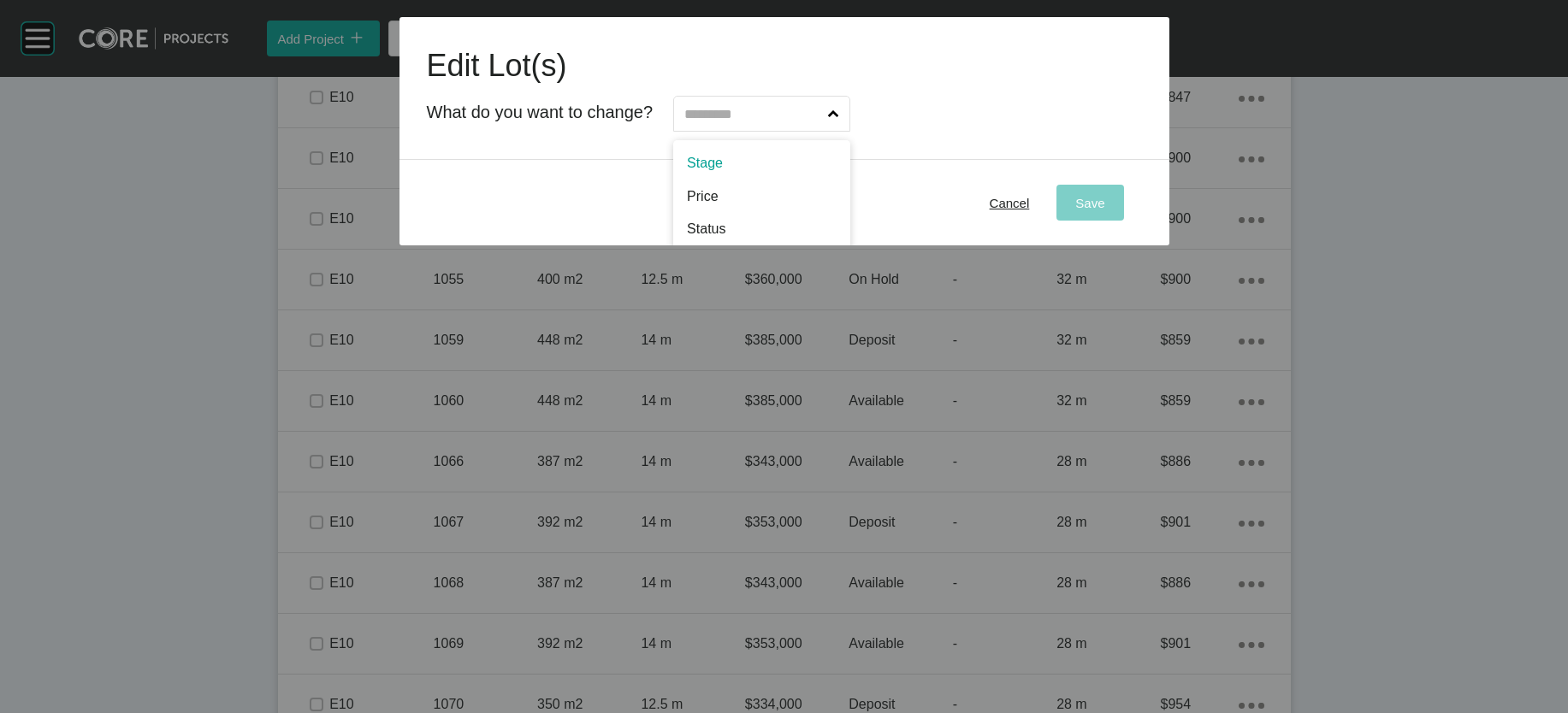 click at bounding box center (753, 114) 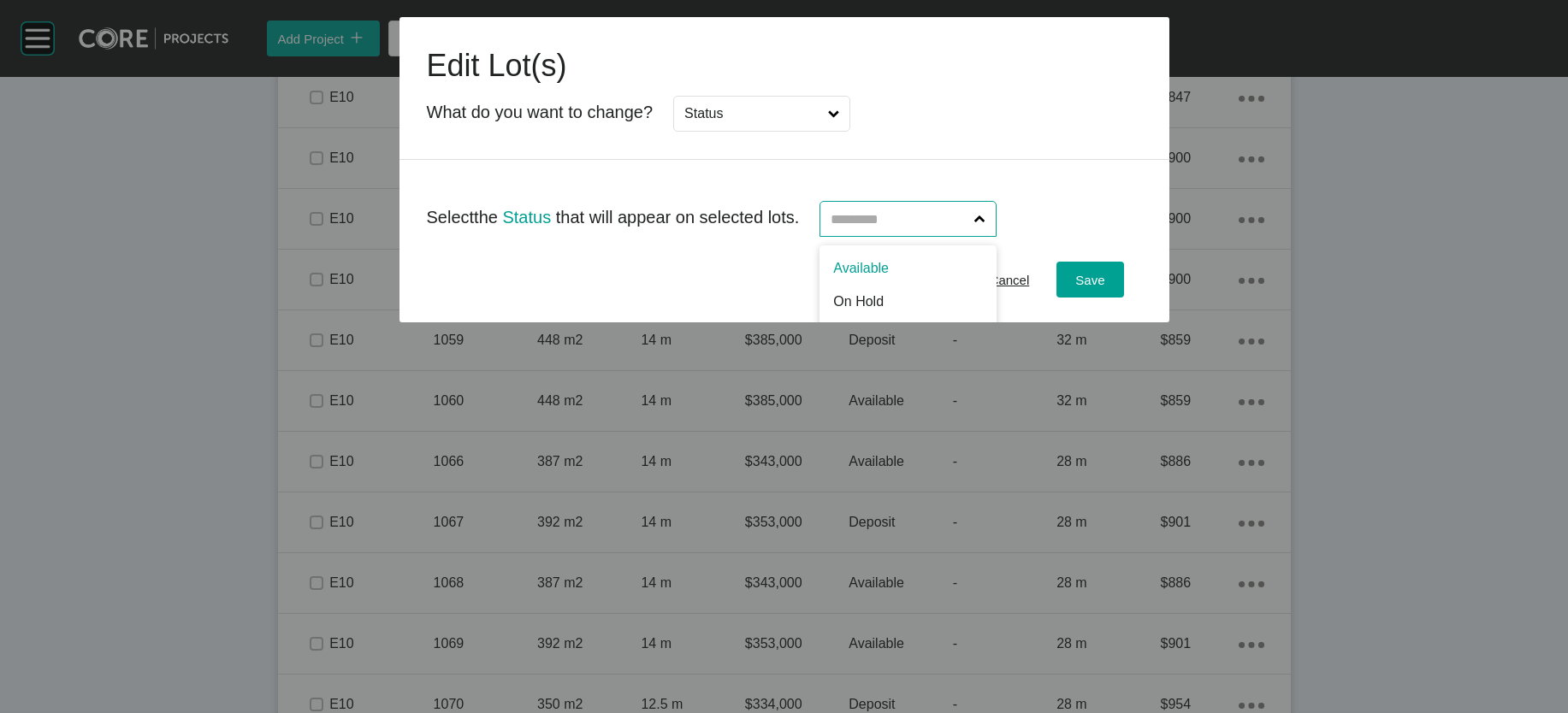 click at bounding box center (899, 219) 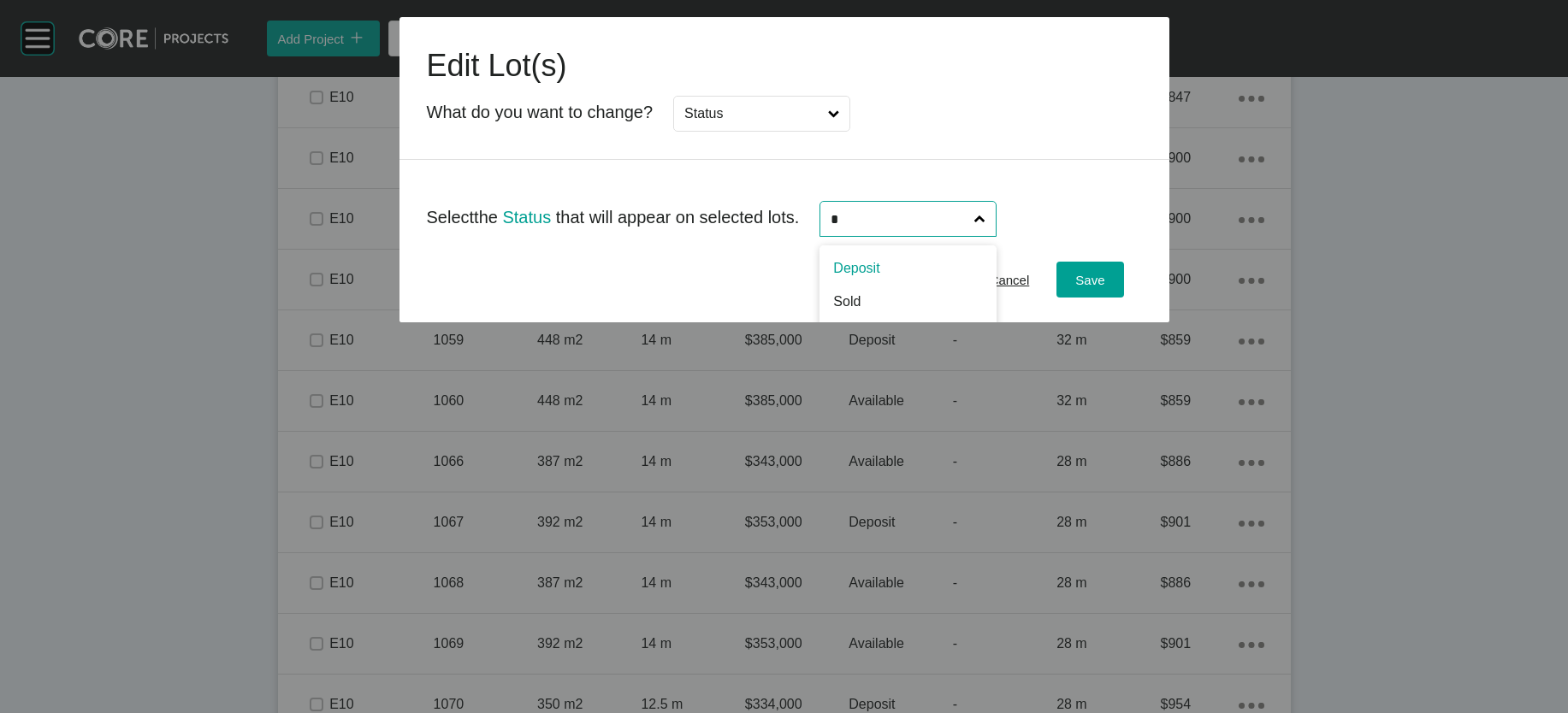 type on "*" 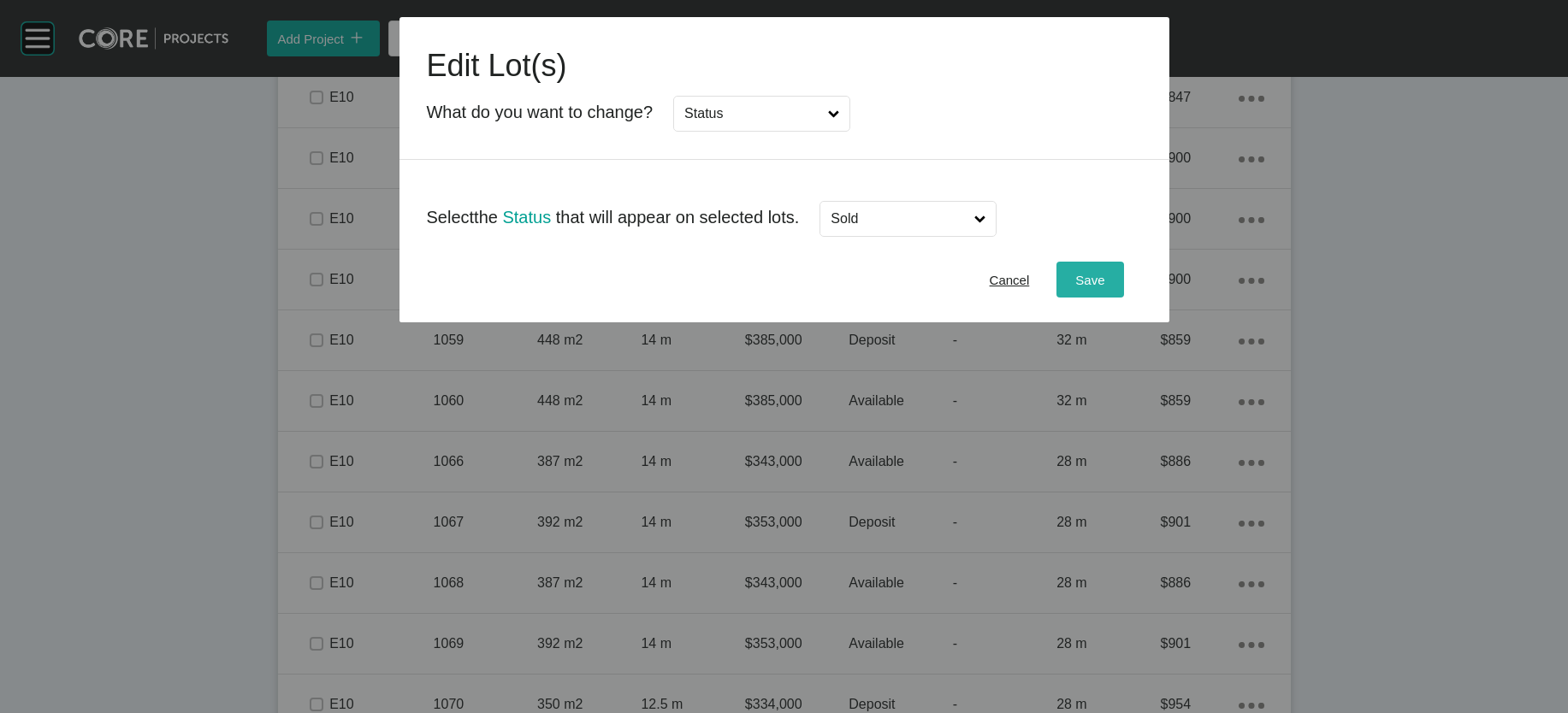 click on "Save" at bounding box center (1090, 280) 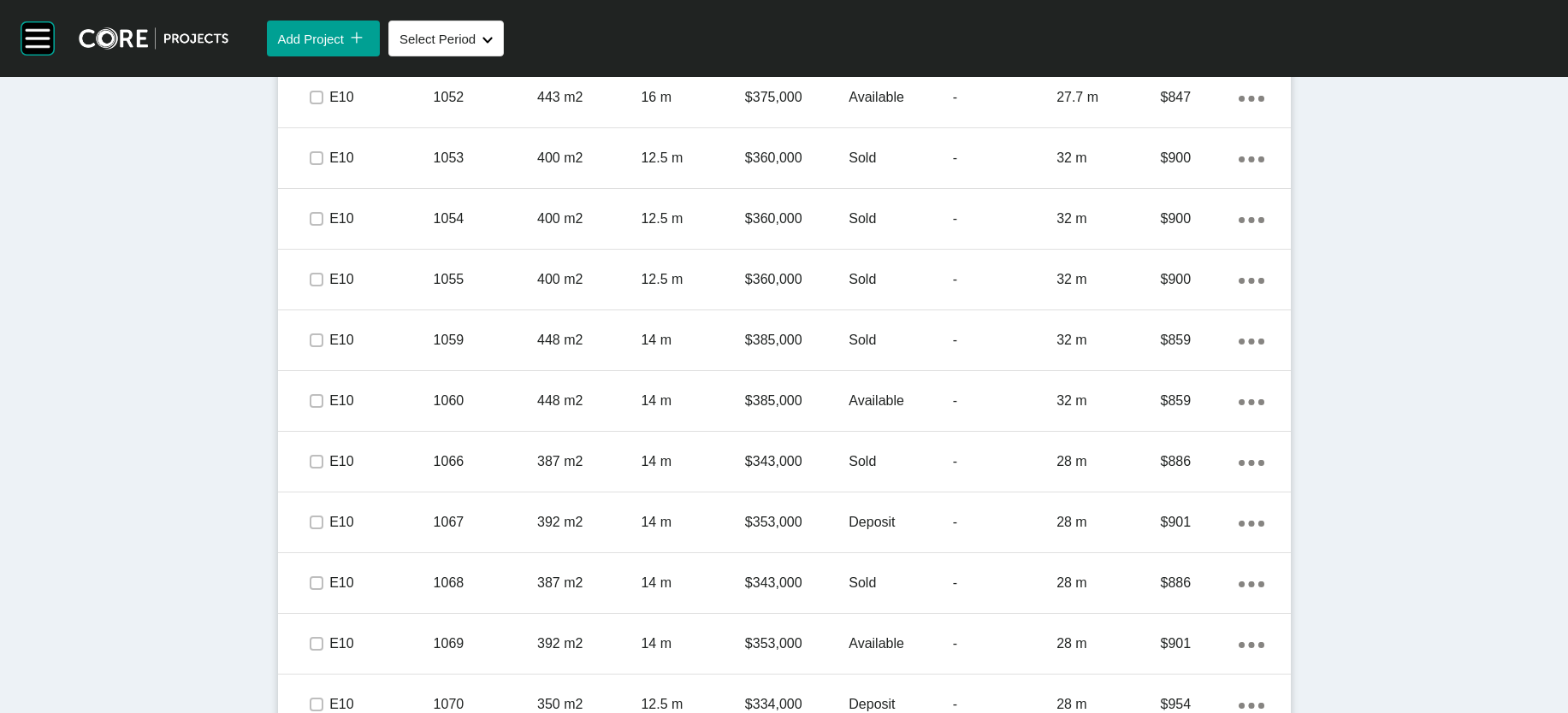 scroll, scrollTop: 103, scrollLeft: 0, axis: vertical 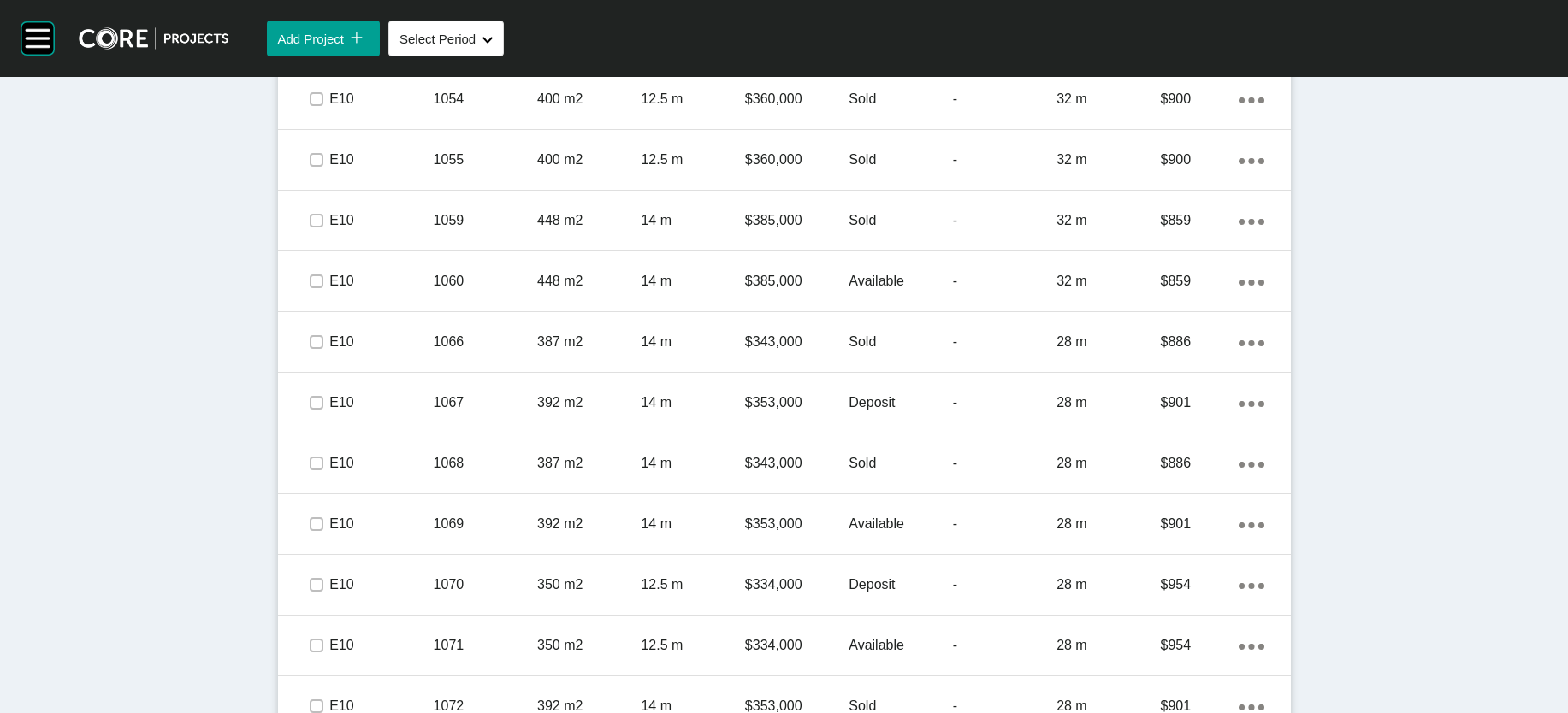 click at bounding box center (317, -135) 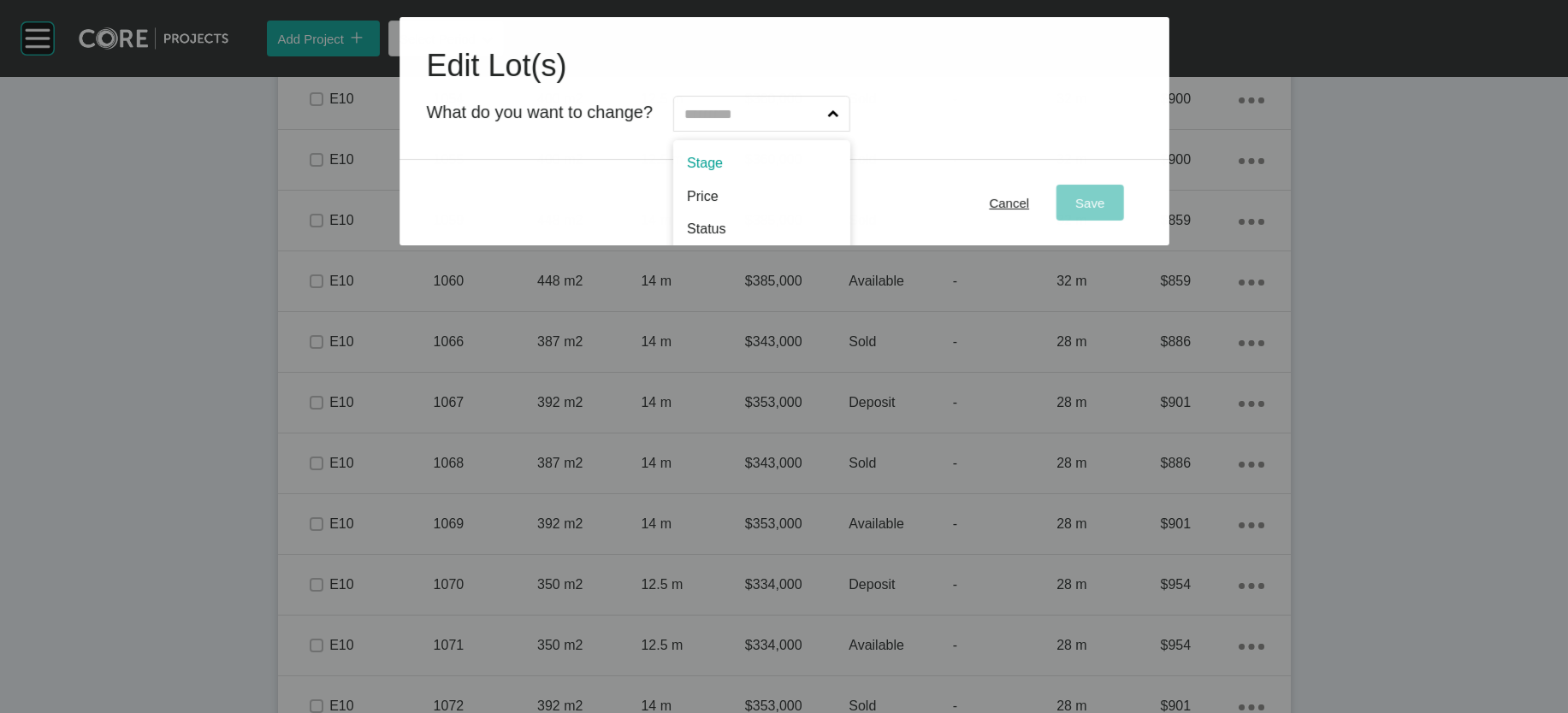 click at bounding box center [753, 114] 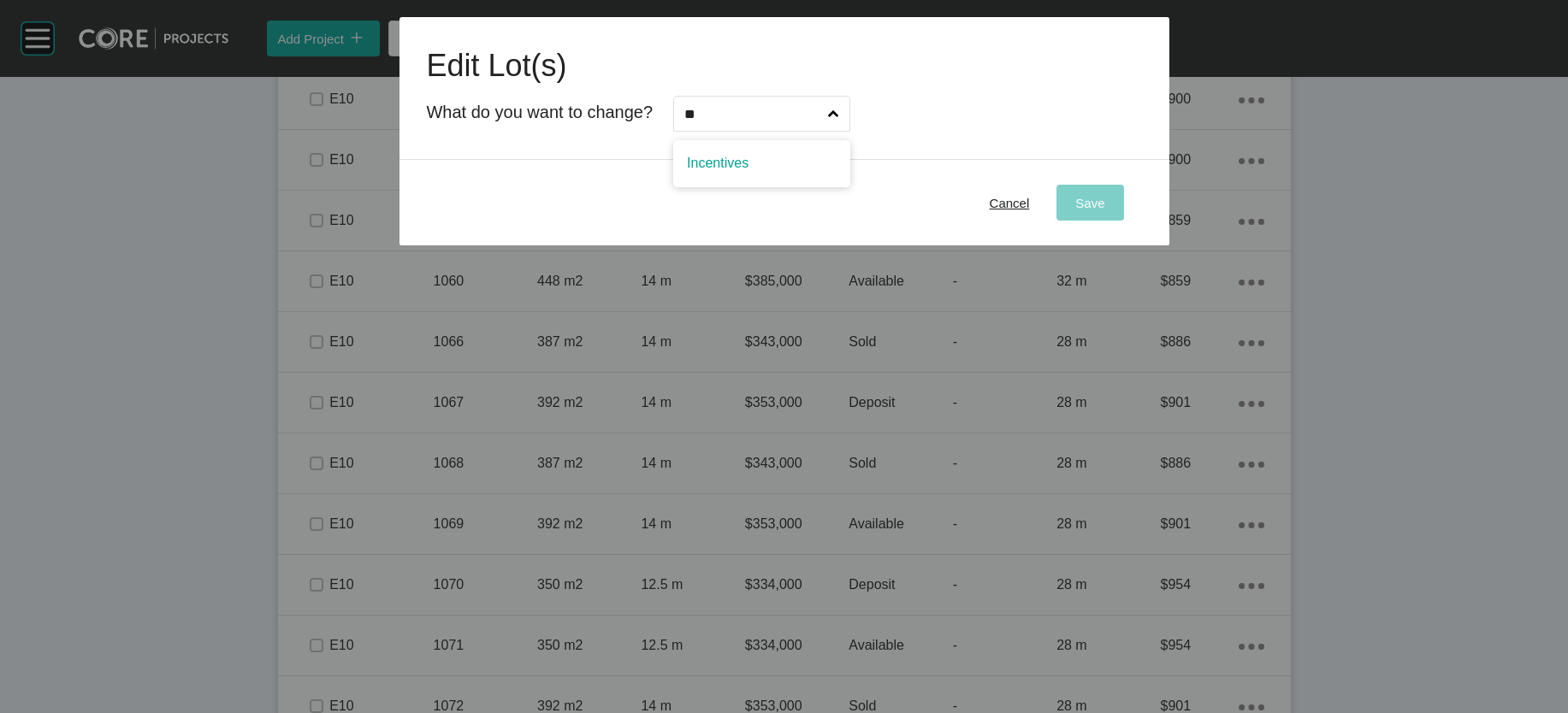 type on "**" 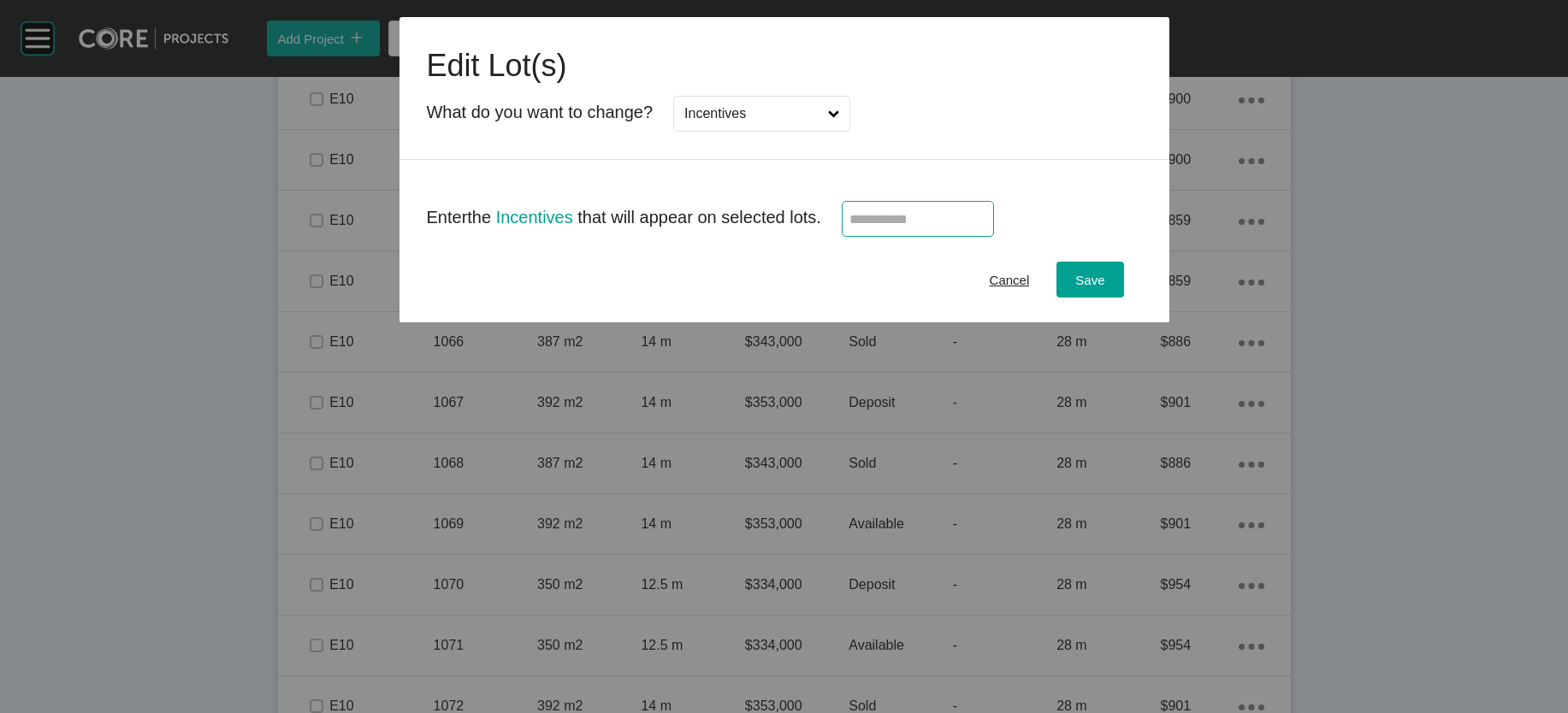 click at bounding box center [918, 219] 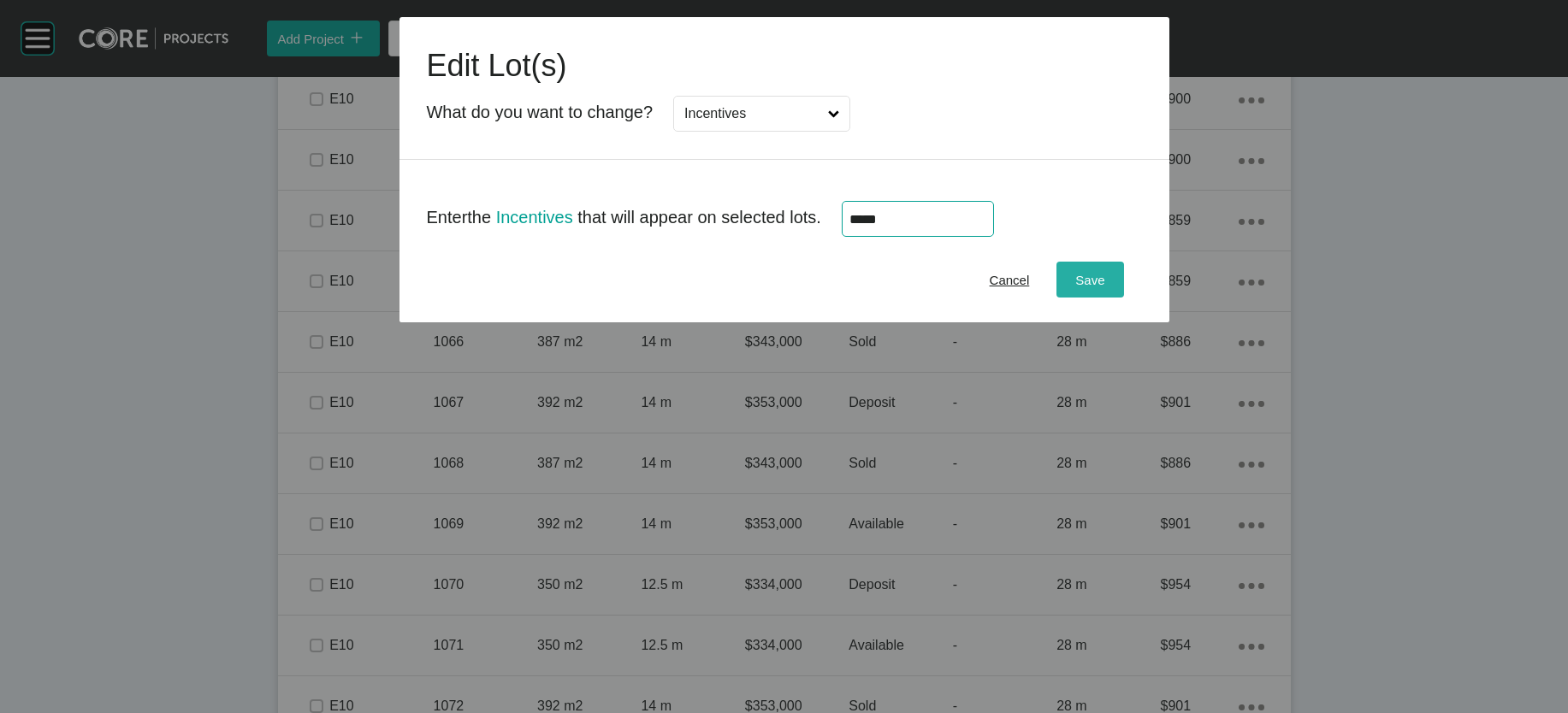 type on "******" 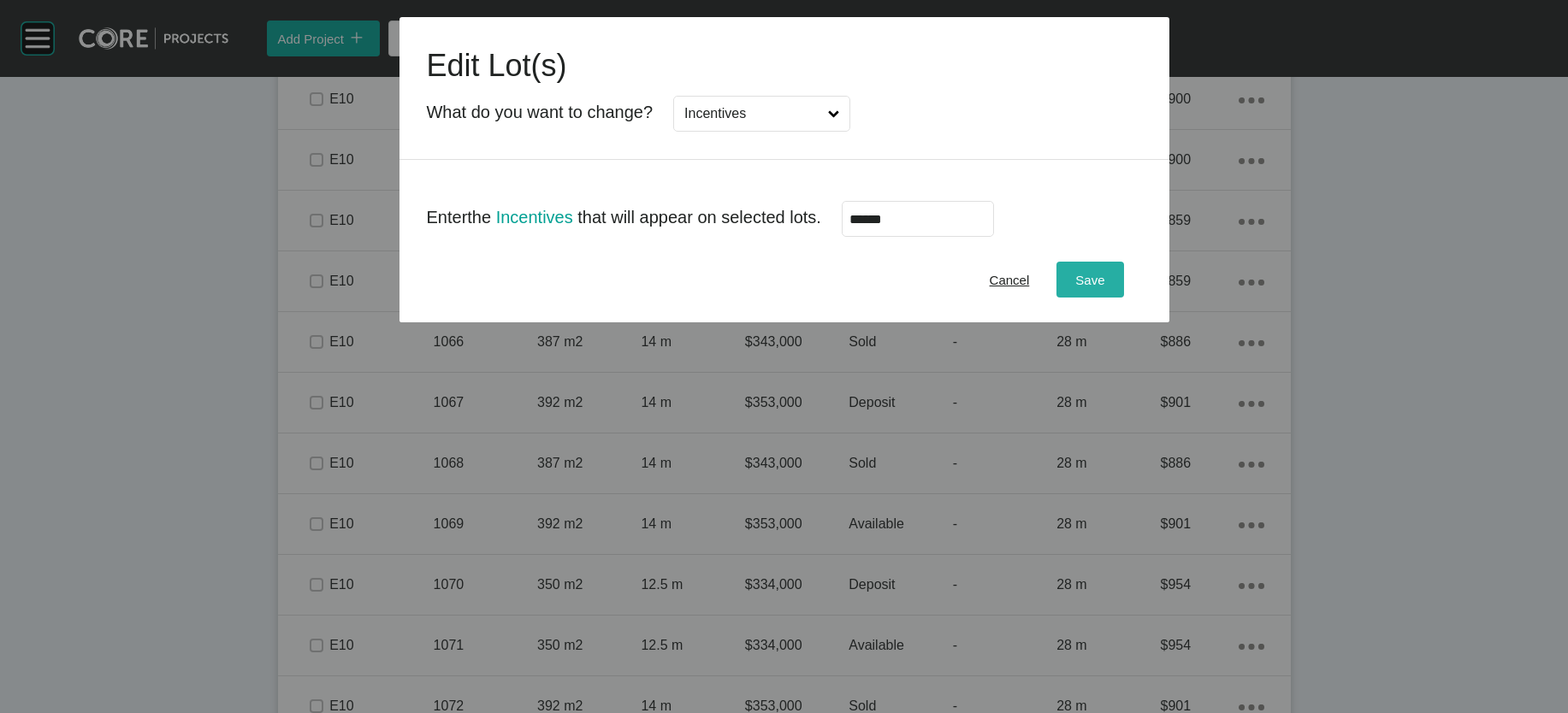 click on "Save" at bounding box center (1090, 280) 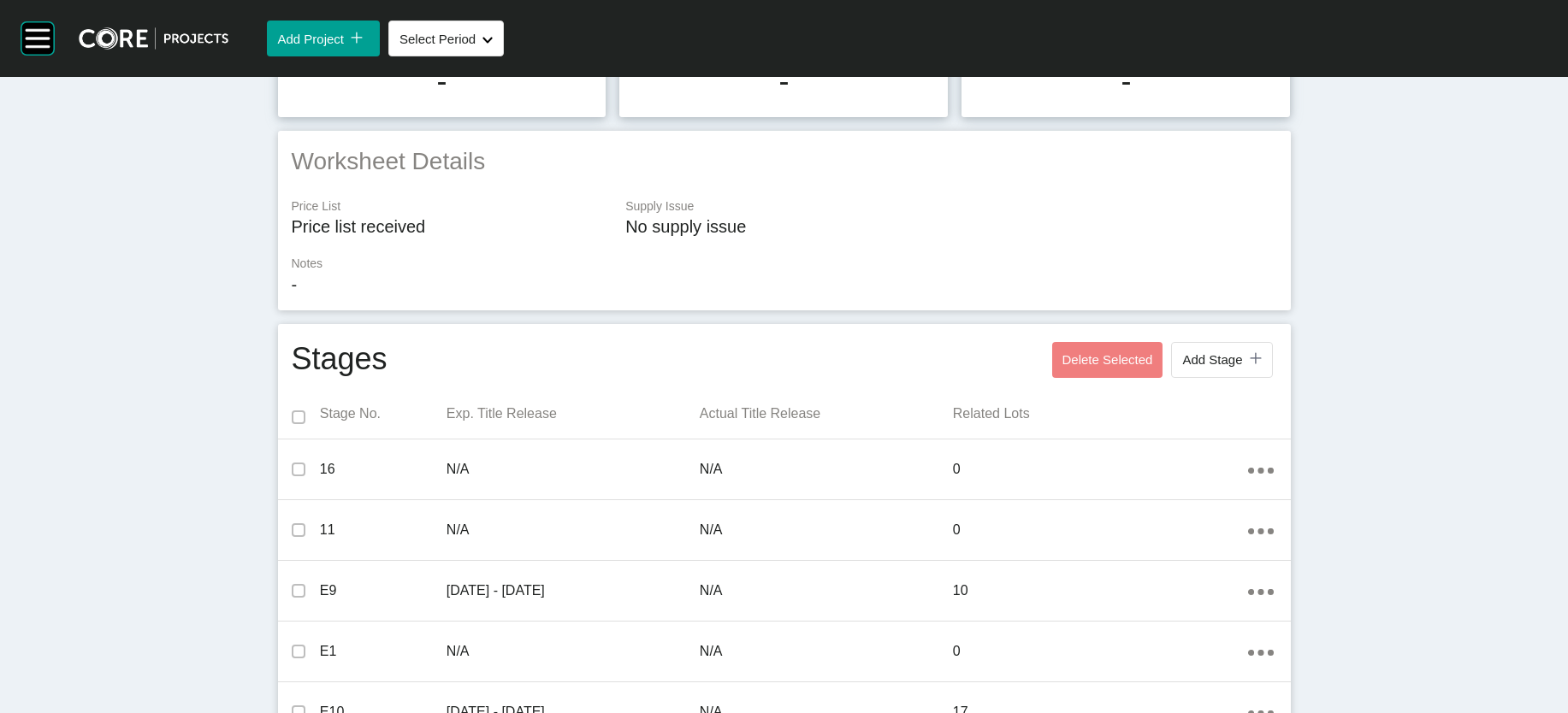 scroll, scrollTop: 0, scrollLeft: 0, axis: both 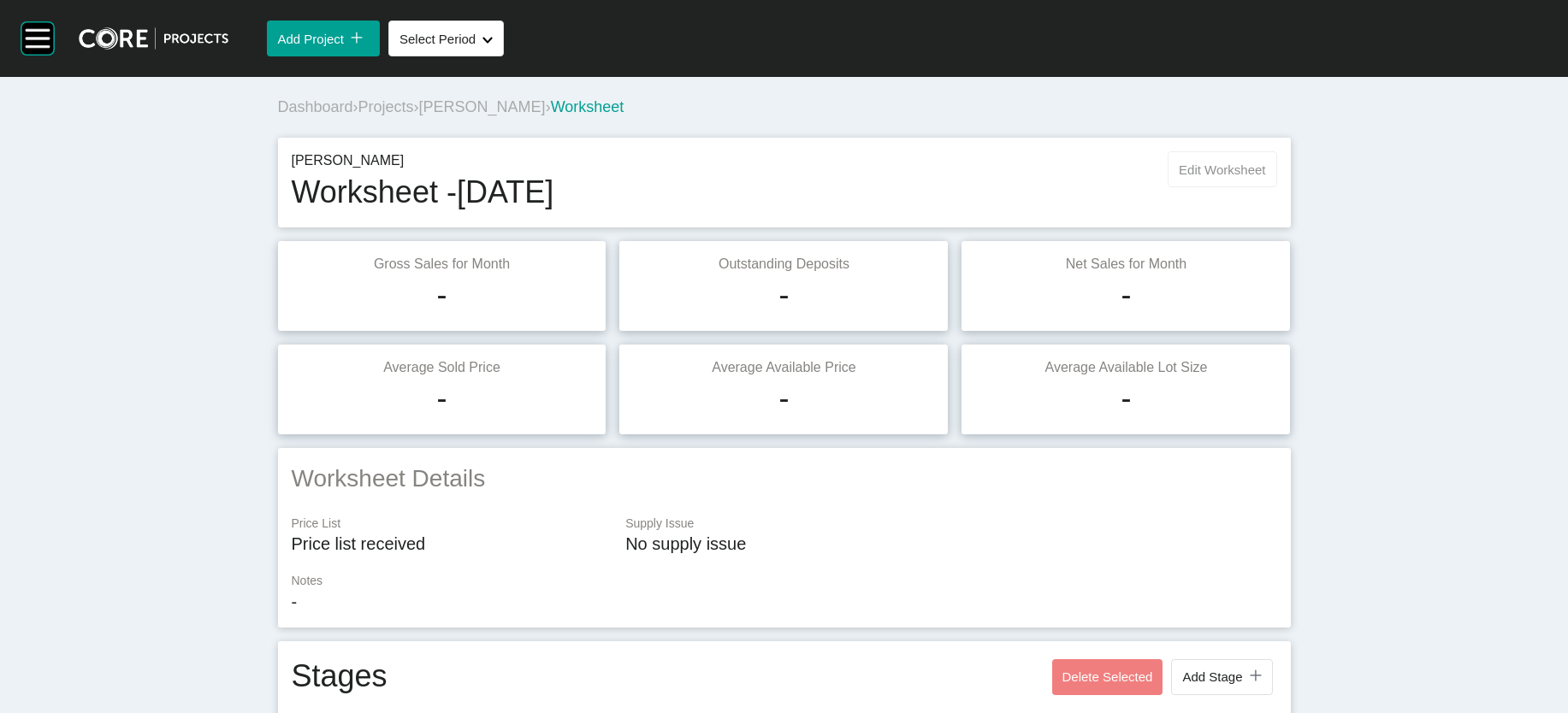 click on "Edit Worksheet" at bounding box center (1222, 169) 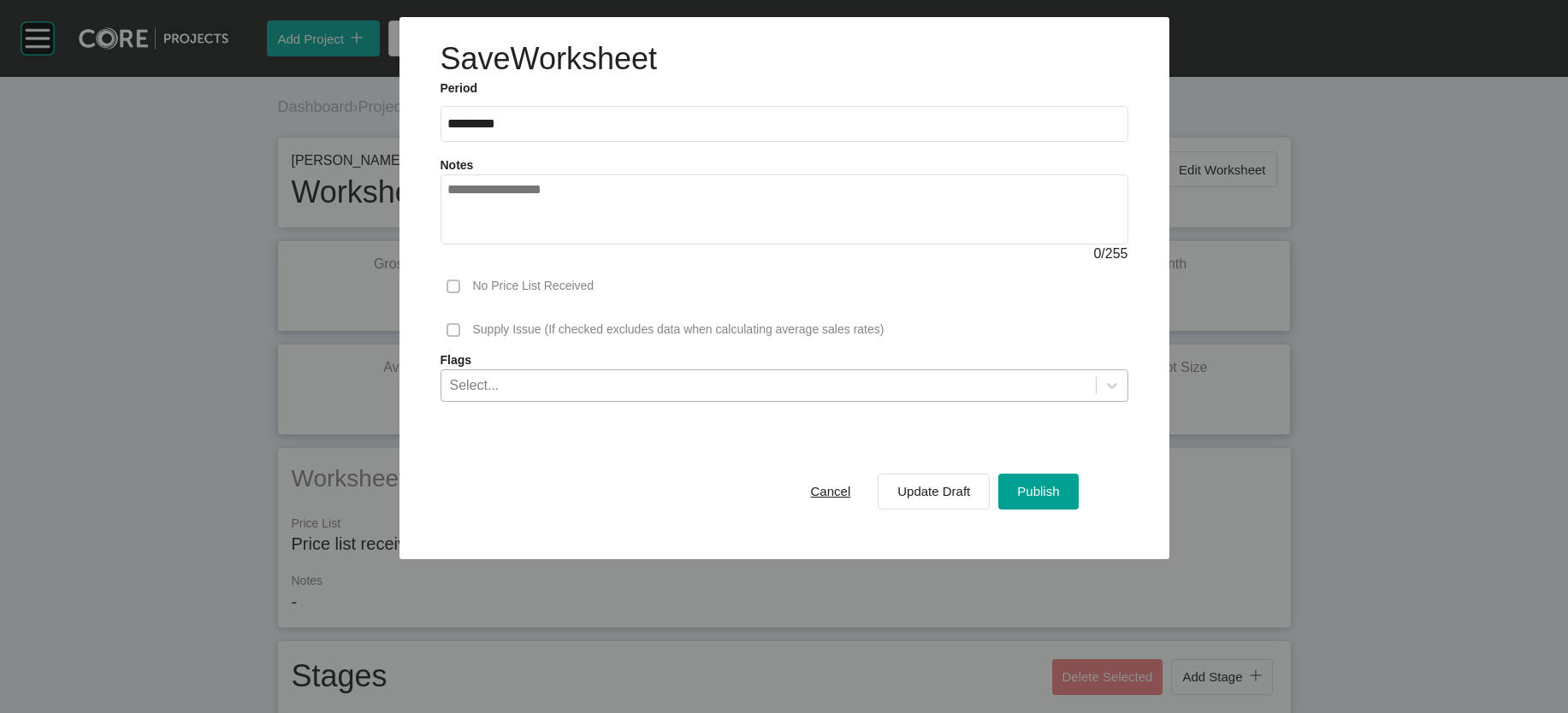 click on "Select..." at bounding box center (768, 385) 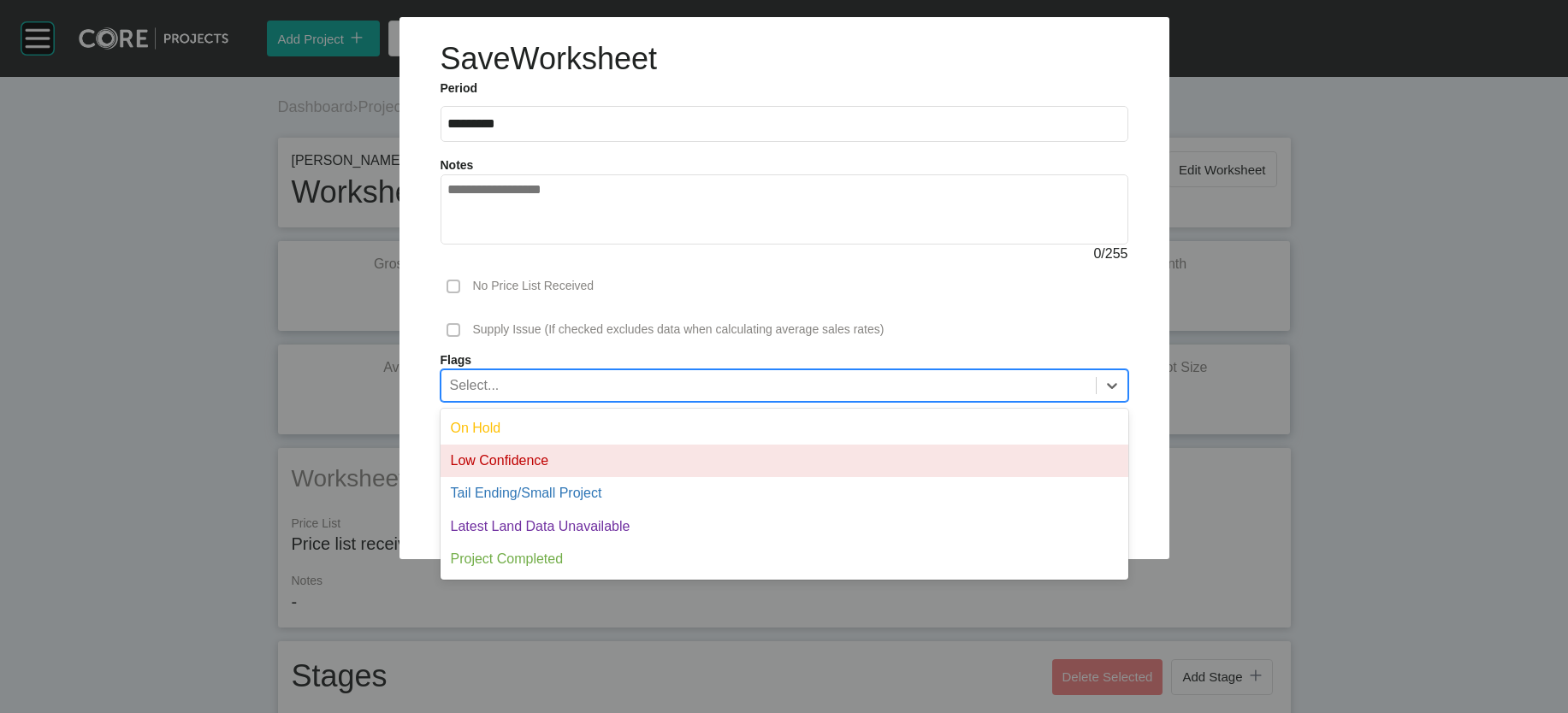 click on "Low Confidence" at bounding box center [784, 461] 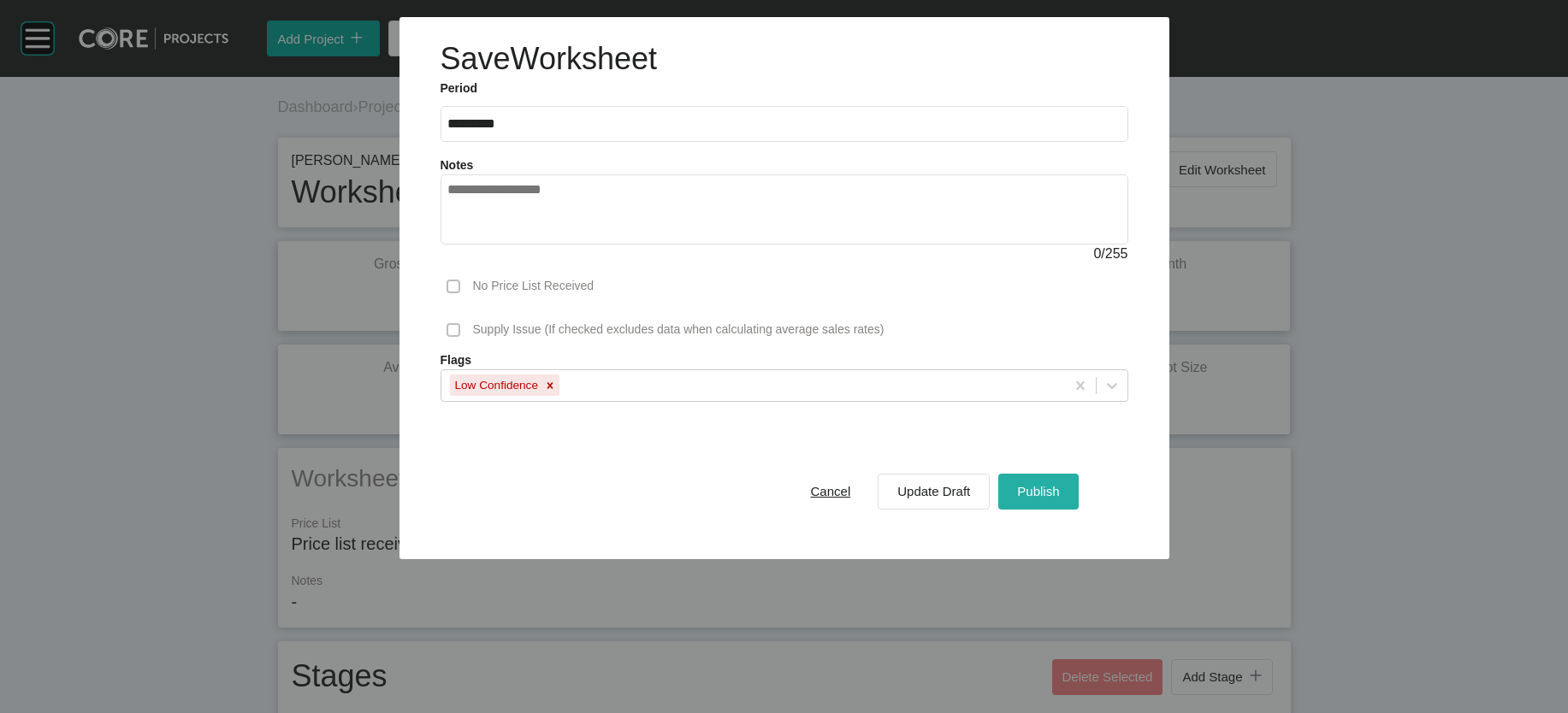 click on "Publish" at bounding box center [1038, 492] 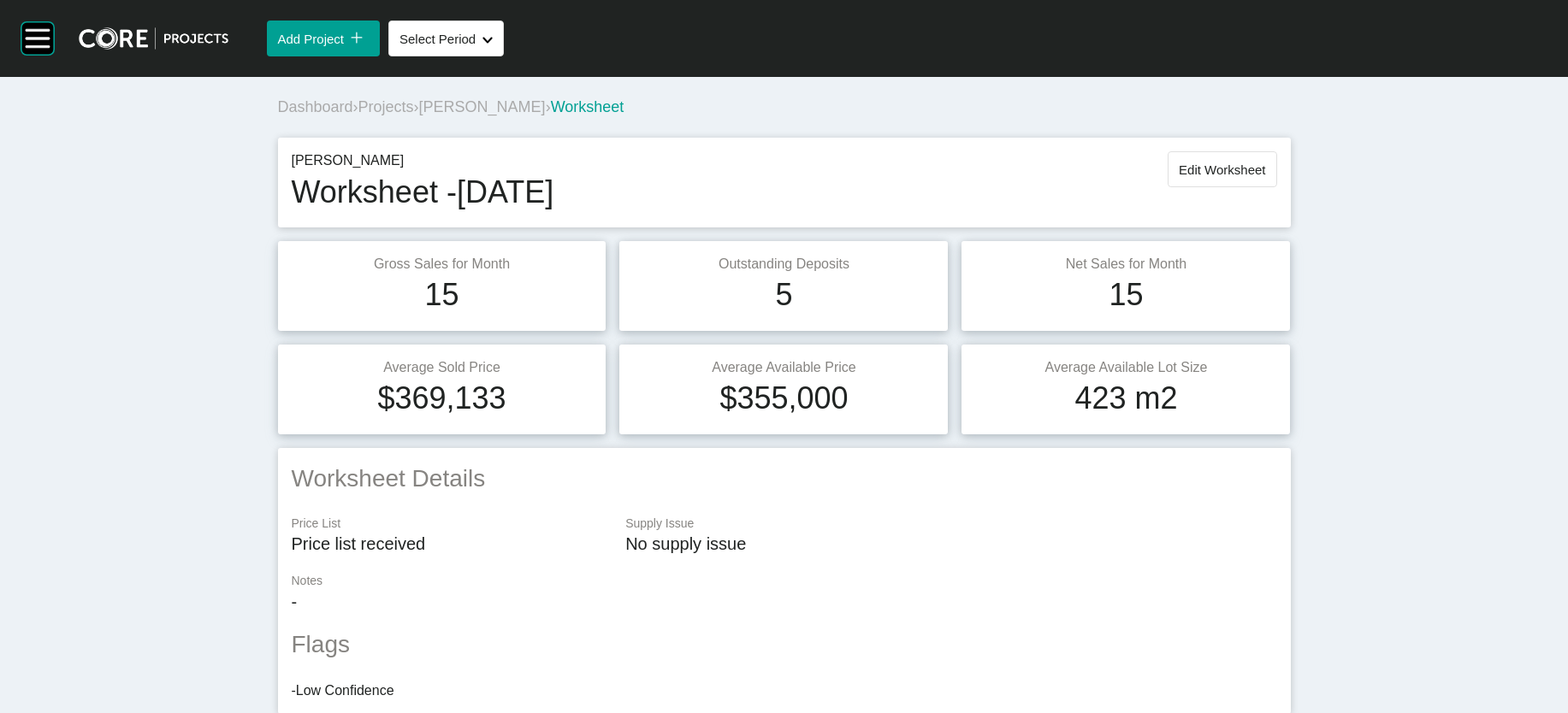 click on "Projects" at bounding box center (386, 107) 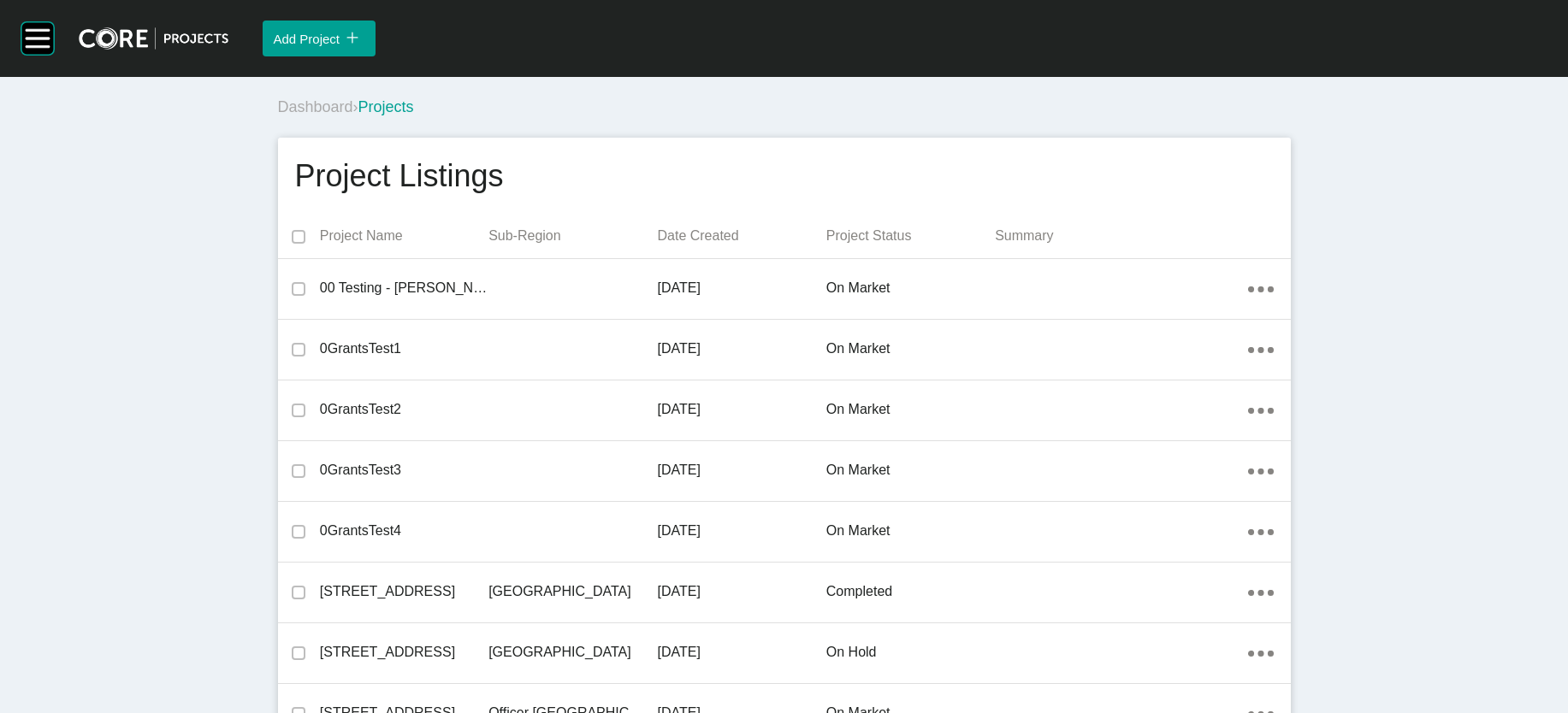 scroll, scrollTop: 38489, scrollLeft: 0, axis: vertical 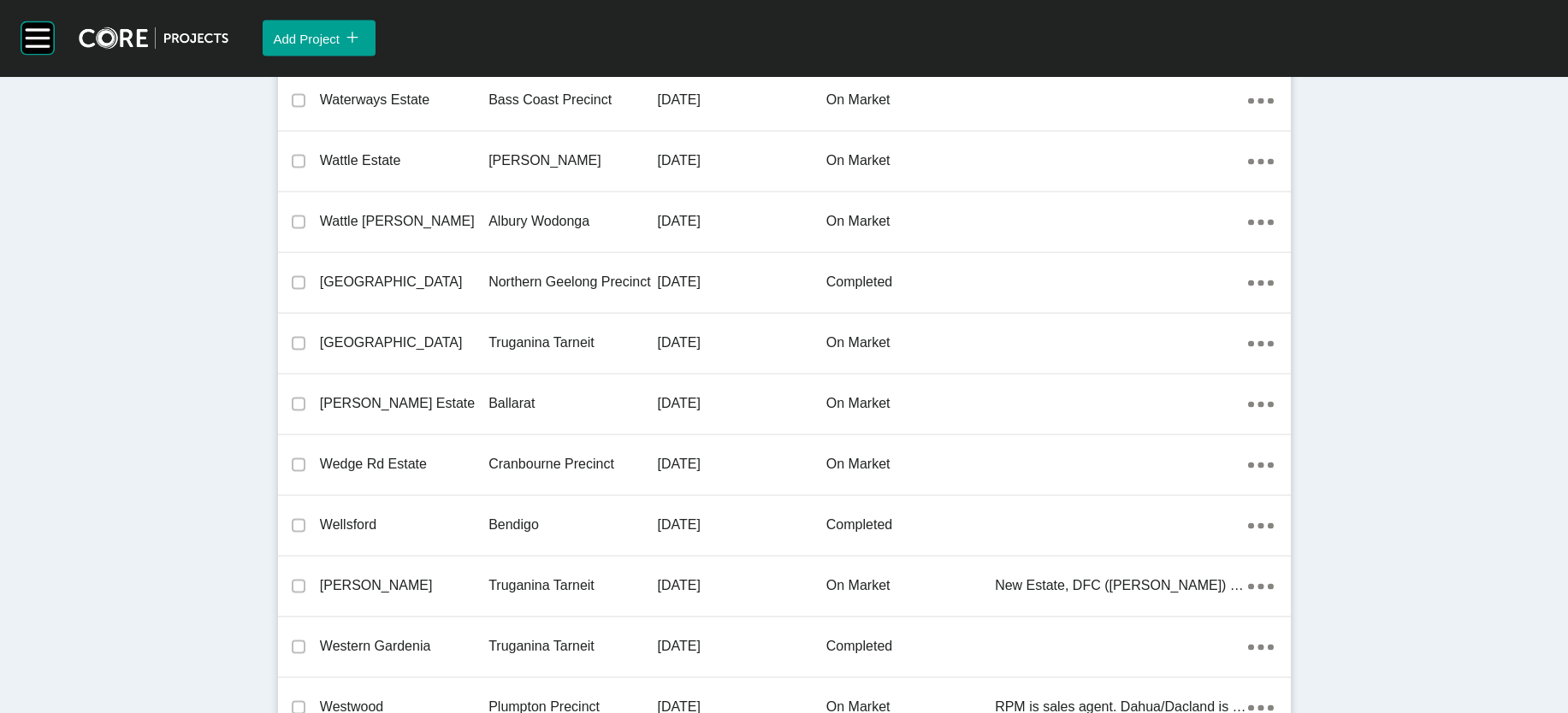 click on "Sunbury" at bounding box center [572, -7305] 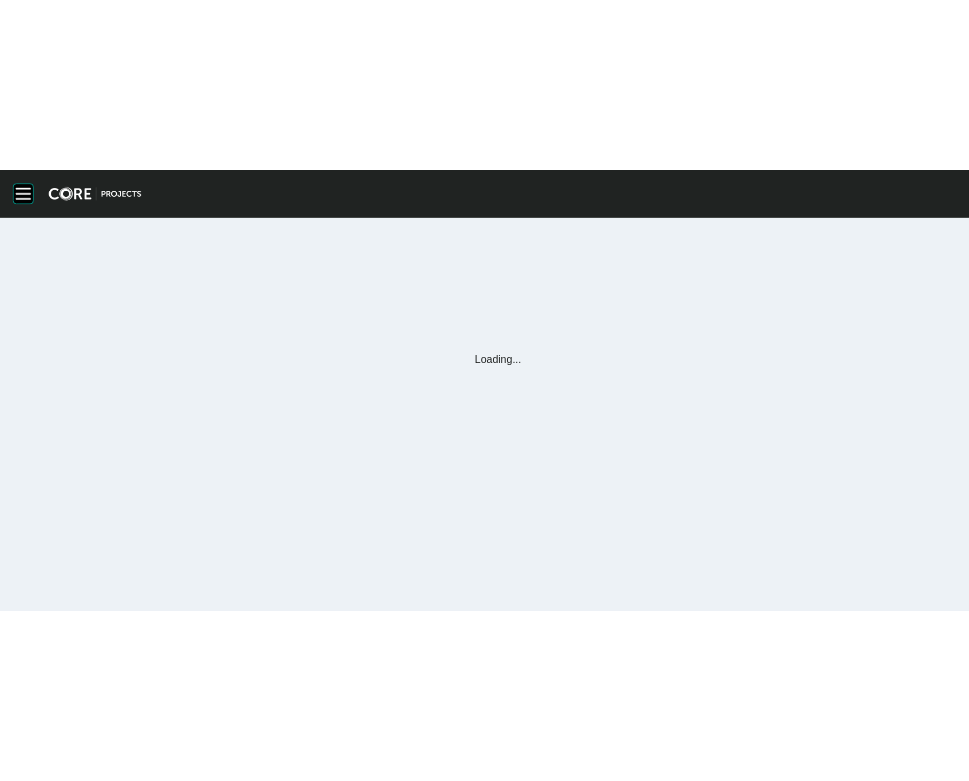 scroll, scrollTop: 0, scrollLeft: 0, axis: both 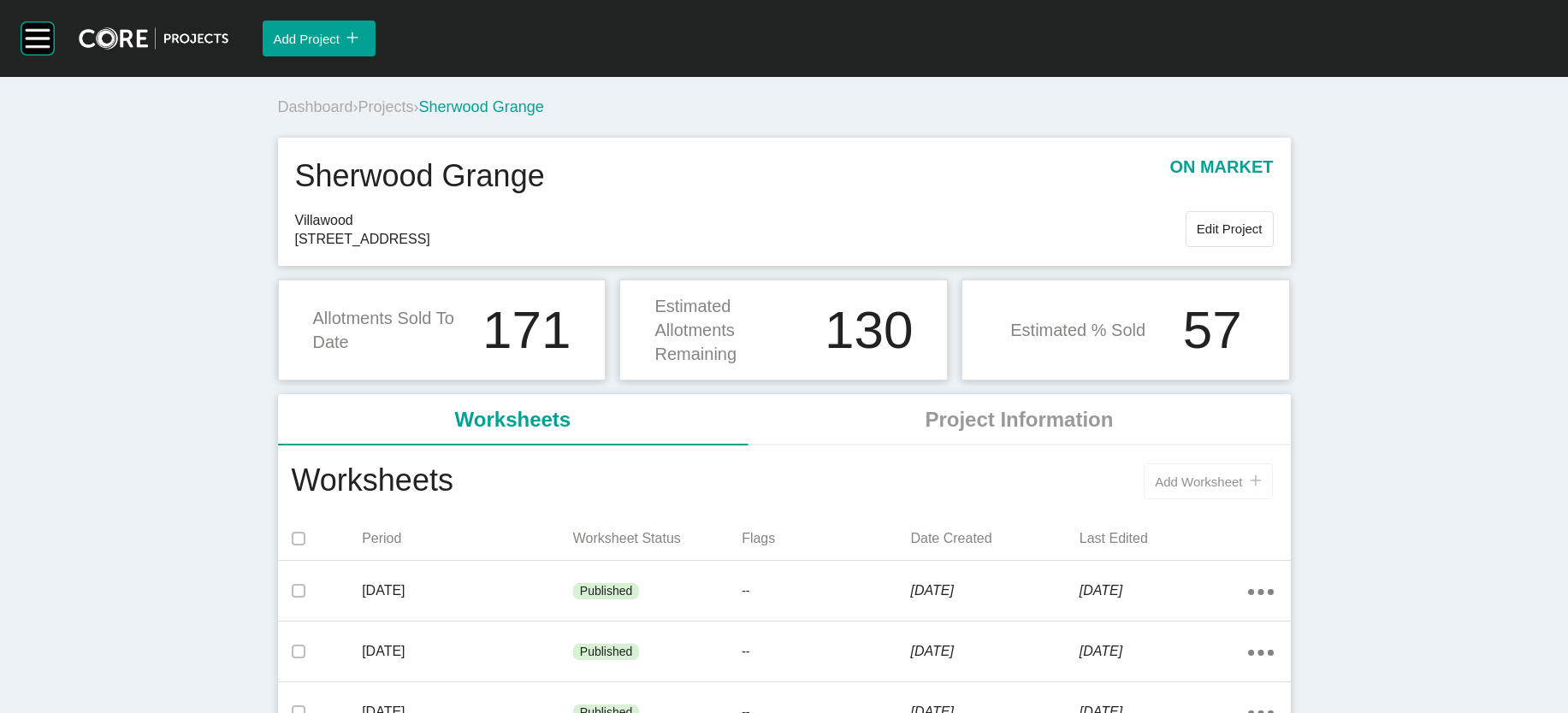click on "Add Worksheet" at bounding box center [1198, 481] 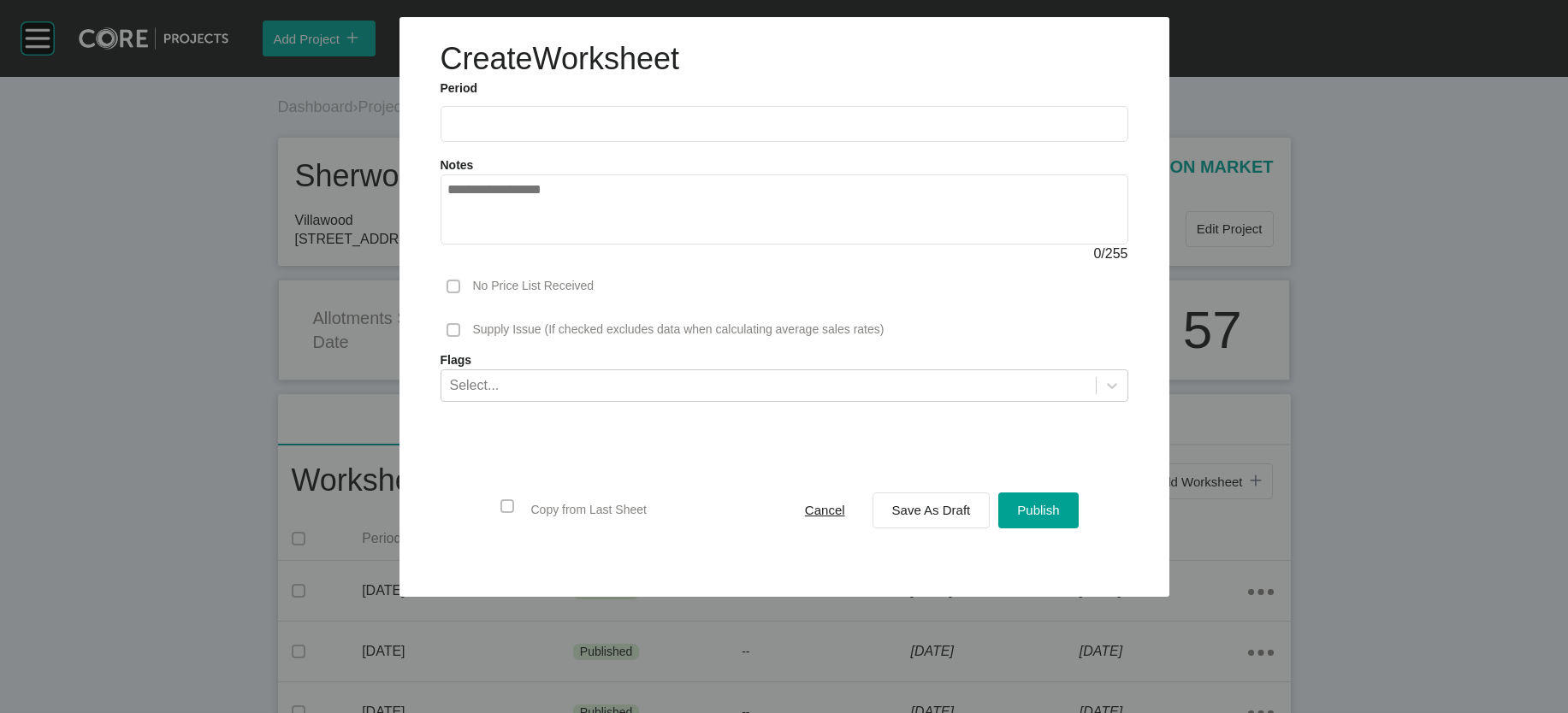 click at bounding box center [784, 123] 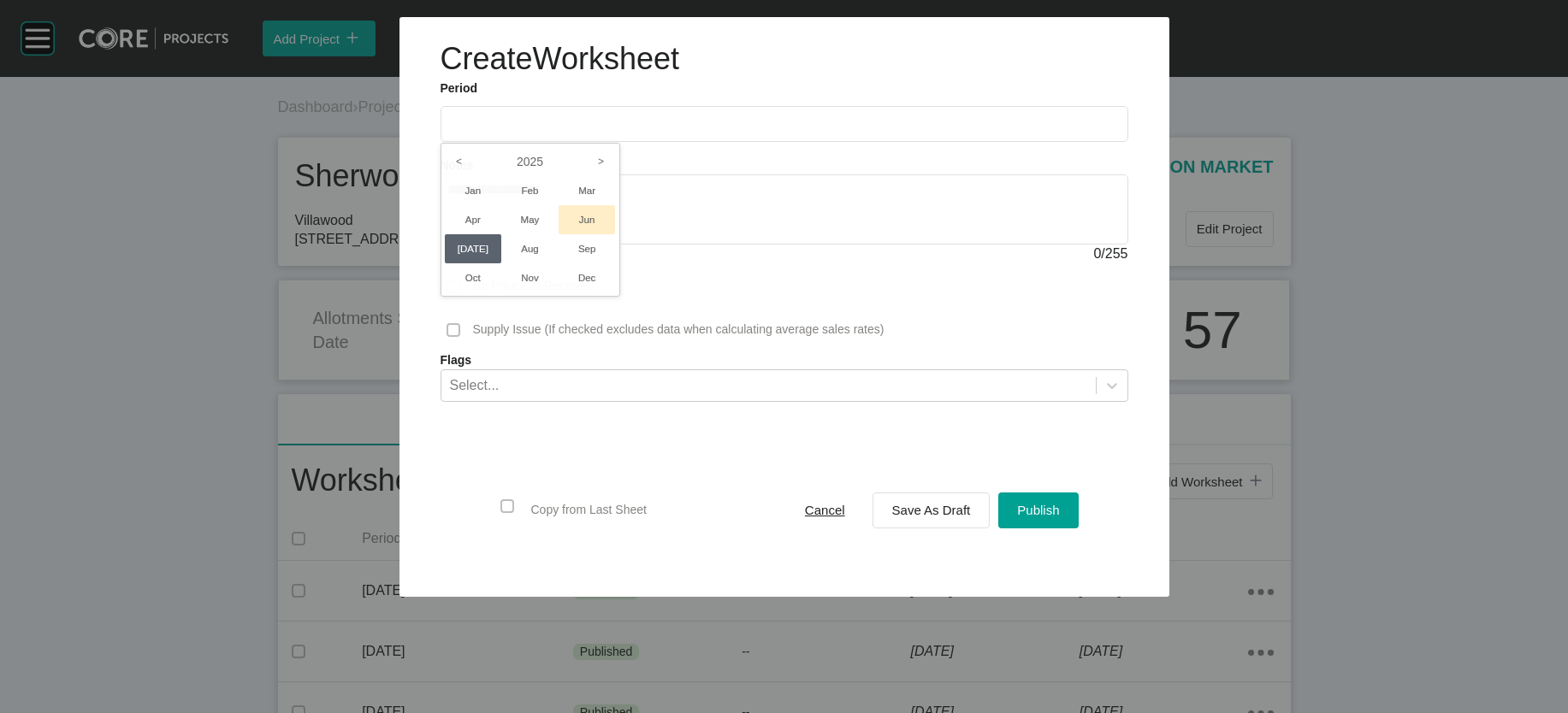 click on "Jun" at bounding box center (587, 220) 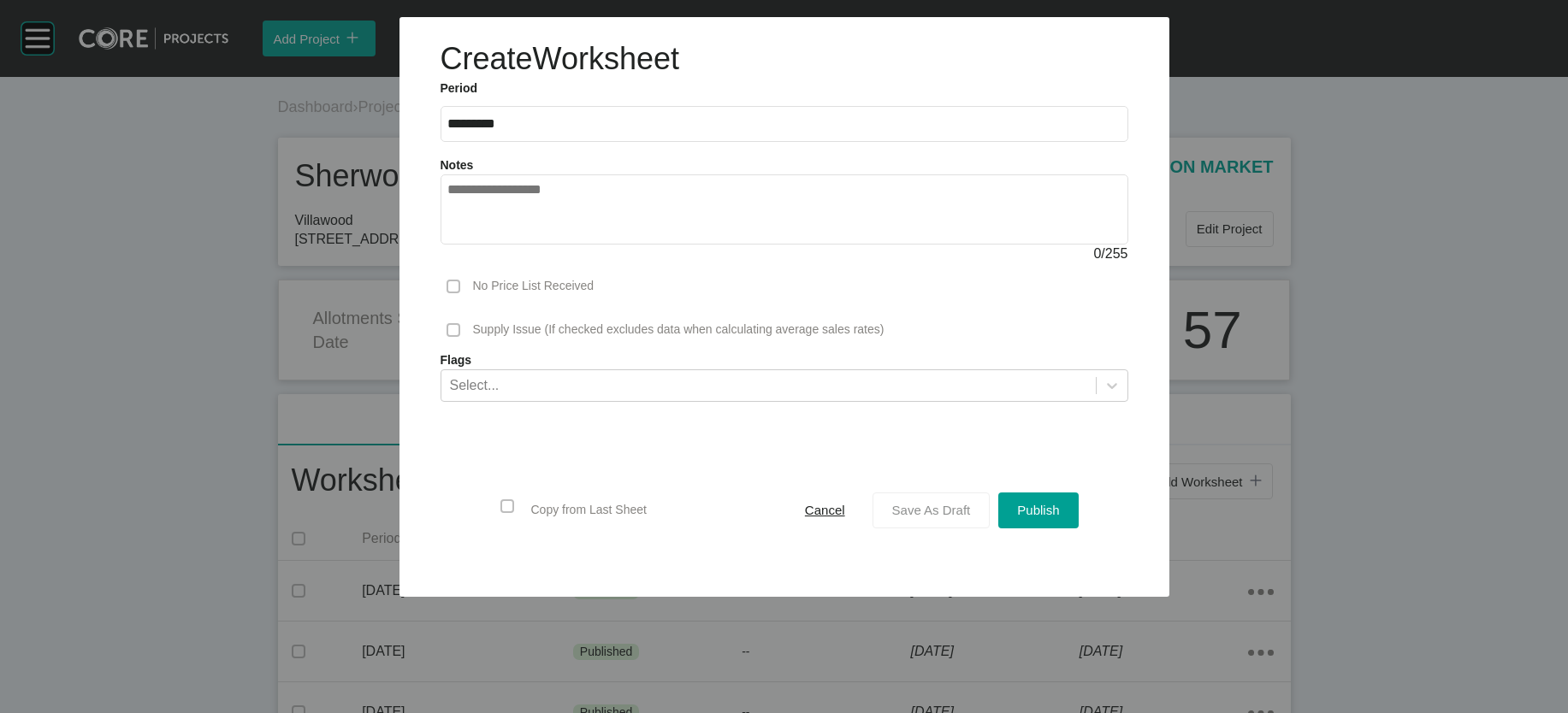 click on "Save As Draft" at bounding box center (932, 510) 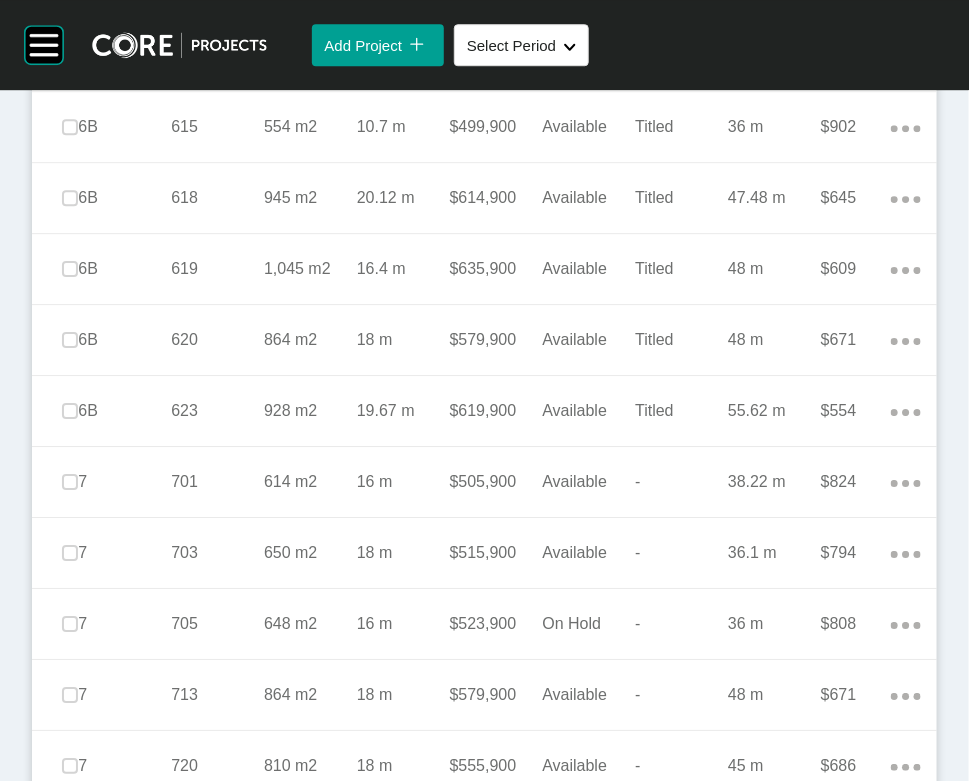 scroll, scrollTop: 1598, scrollLeft: 0, axis: vertical 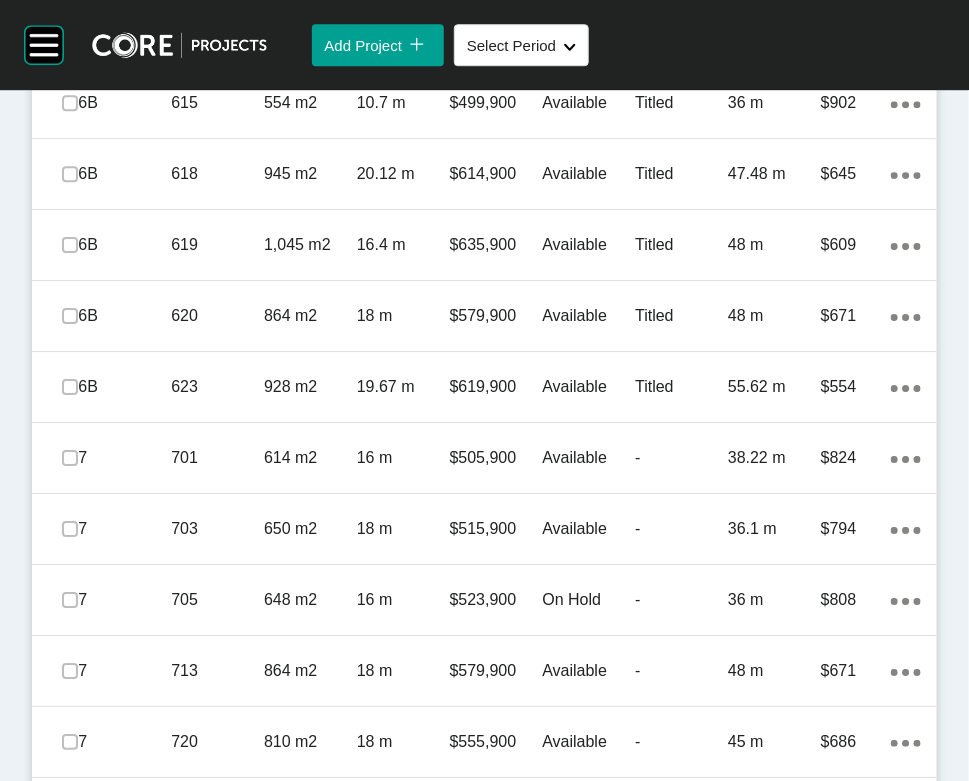 click on "36 m" at bounding box center (774, -110) 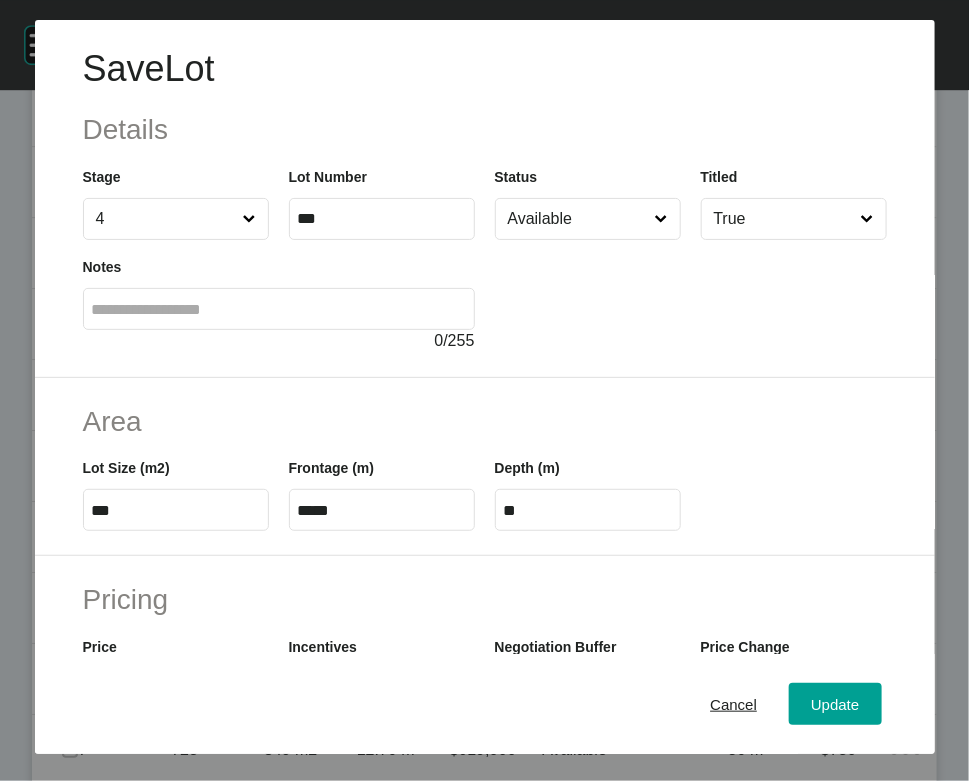scroll, scrollTop: 658, scrollLeft: 0, axis: vertical 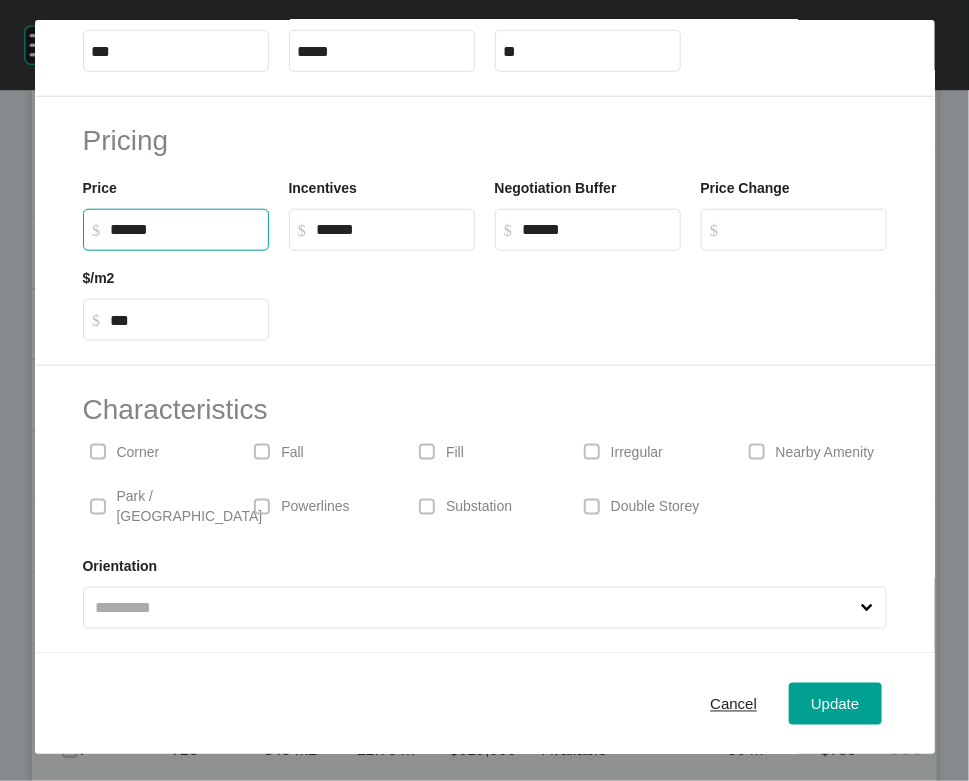 click on "******" at bounding box center (185, 229) 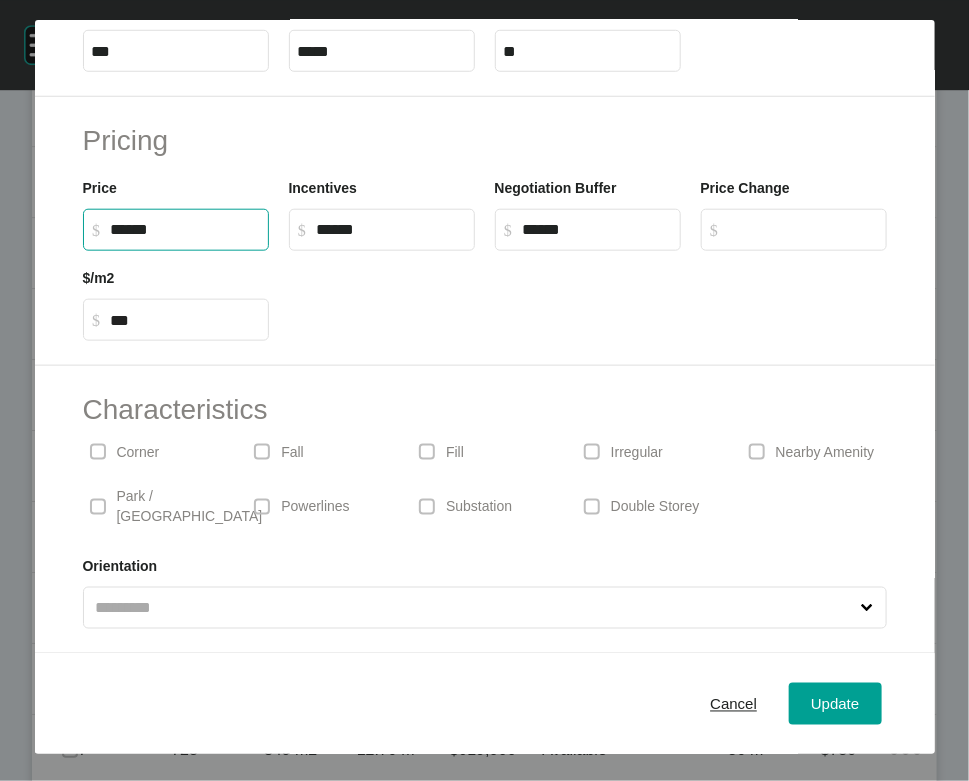 type on "*******" 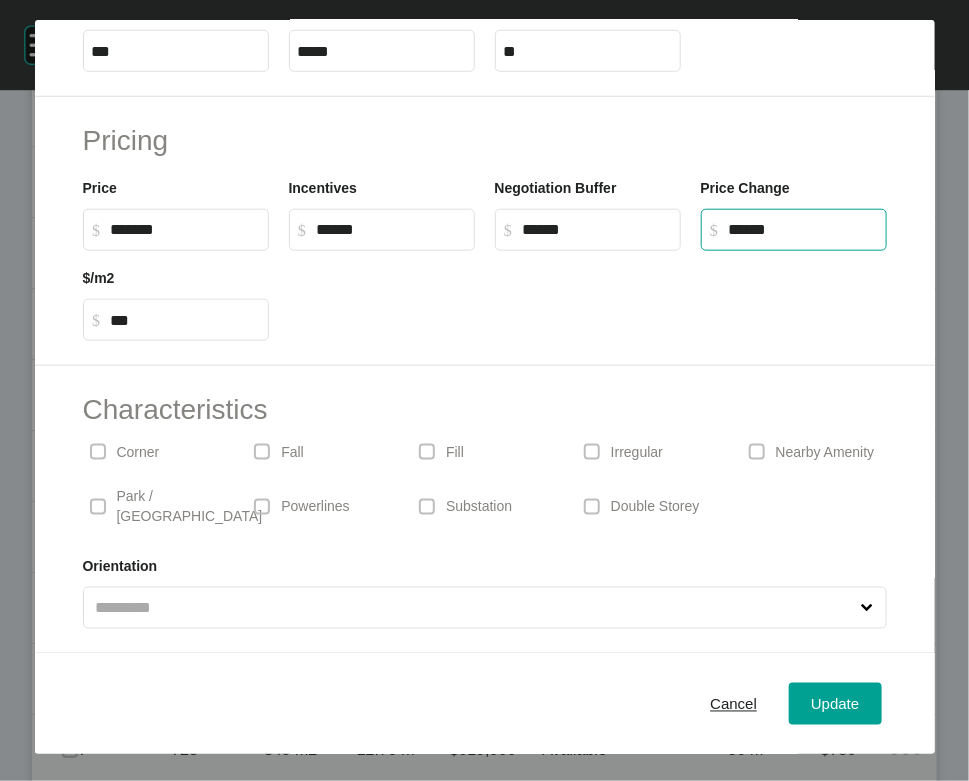 click on "******" at bounding box center [803, 229] 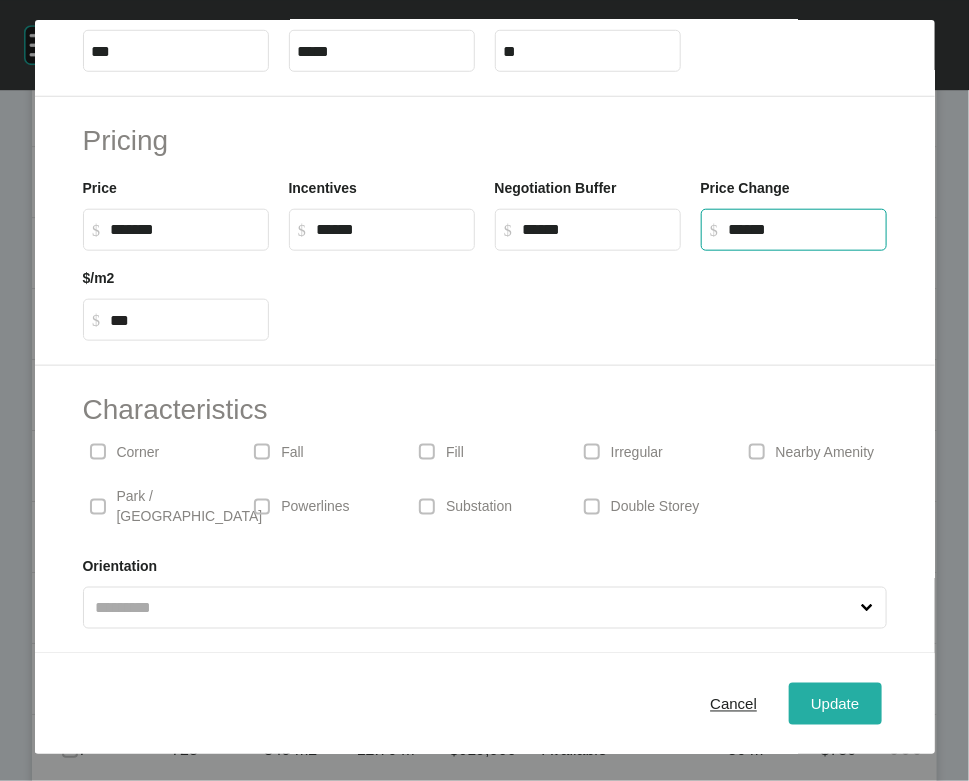 type on "*******" 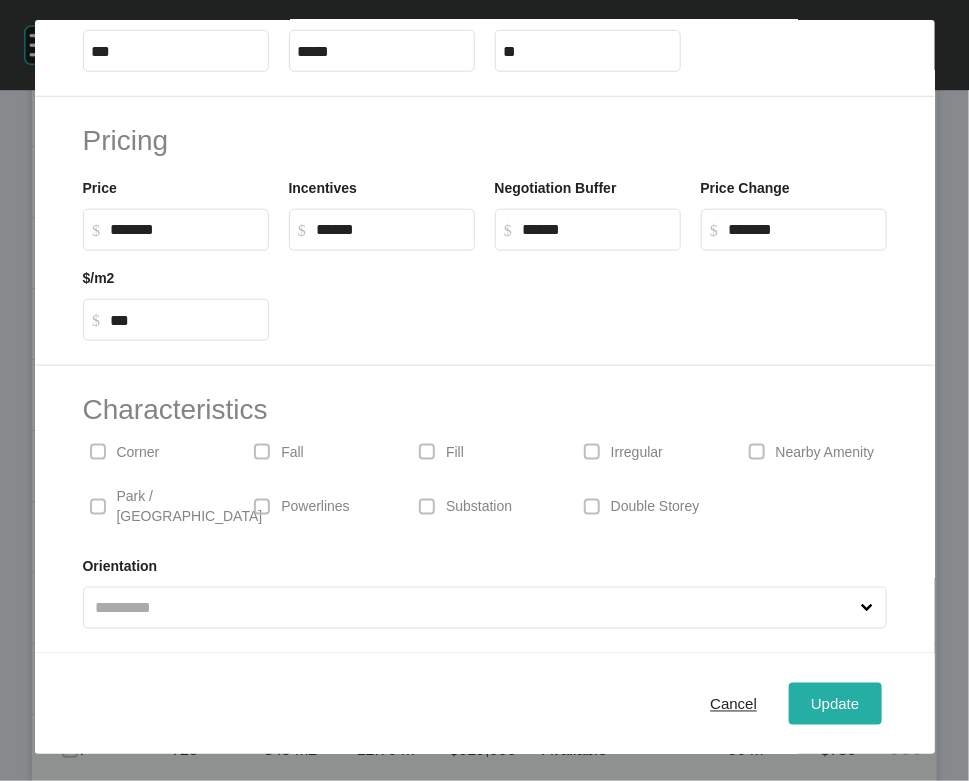 click on "Update" at bounding box center (835, 704) 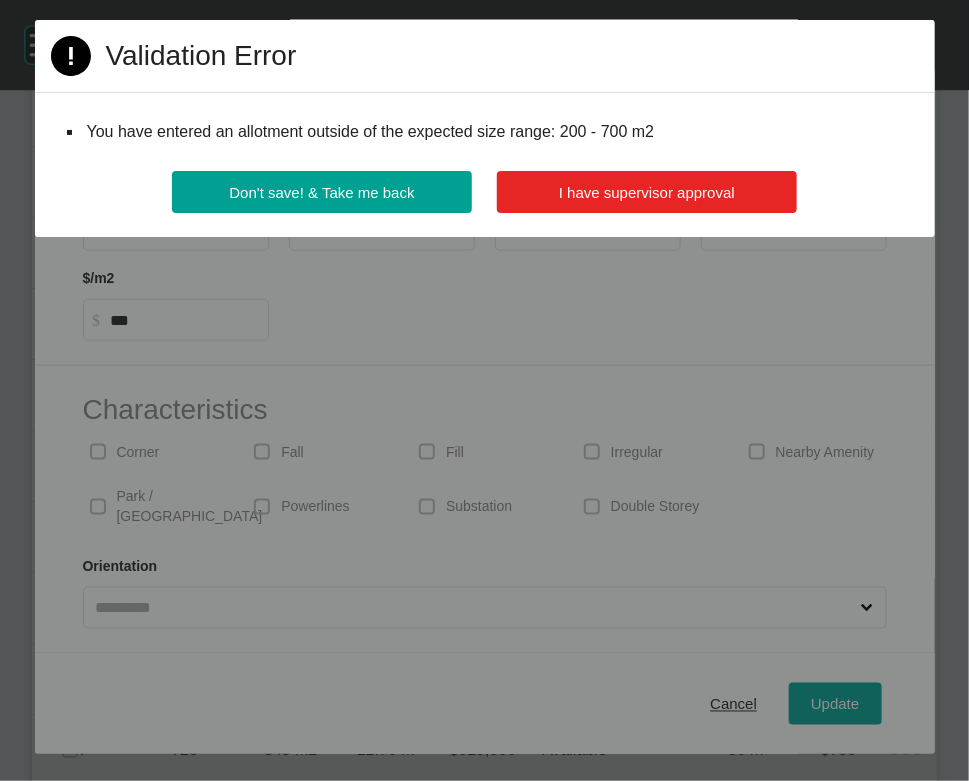 click on "I have supervisor approval" at bounding box center [647, 192] 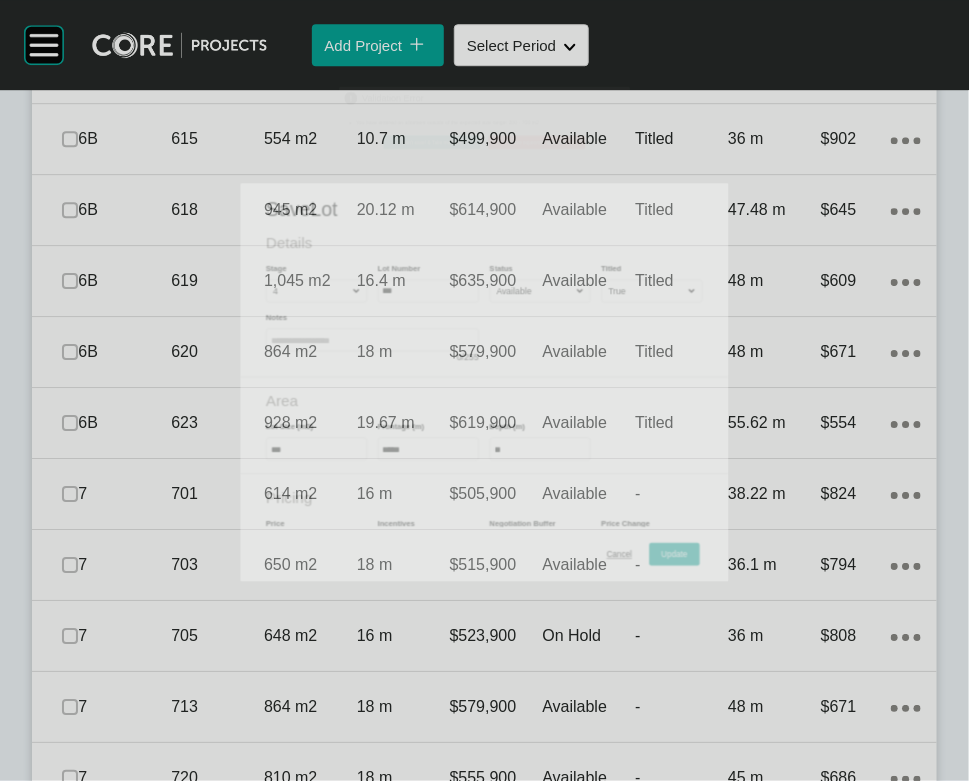 scroll, scrollTop: 1676, scrollLeft: 0, axis: vertical 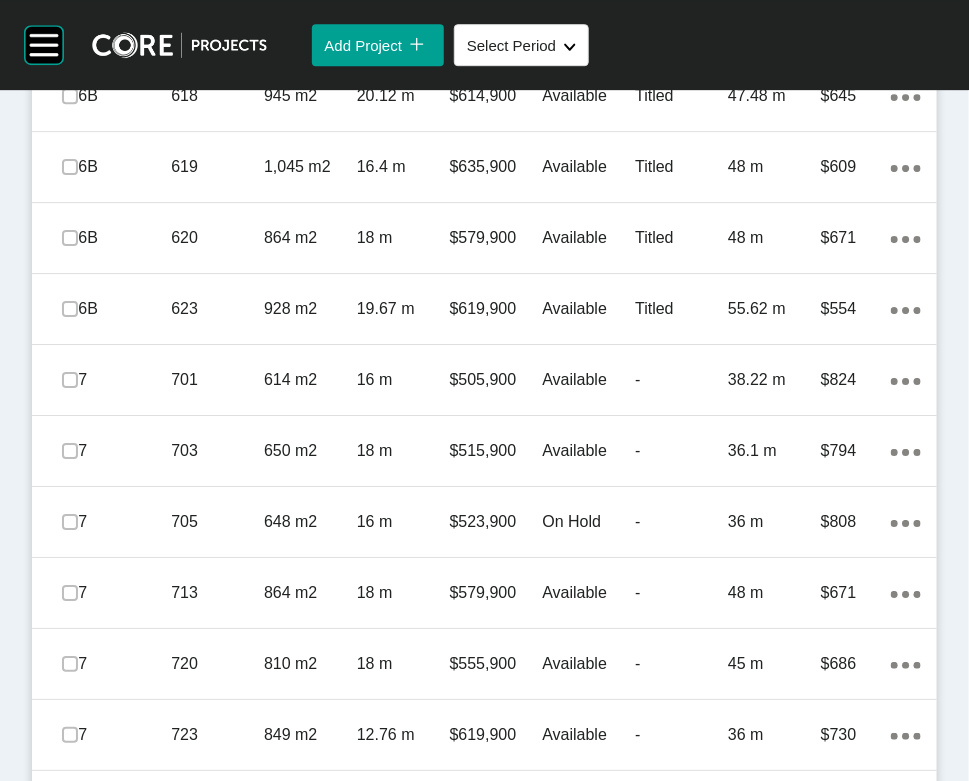 click on "Action Menu Dots Copy 6 Created with Sketch." 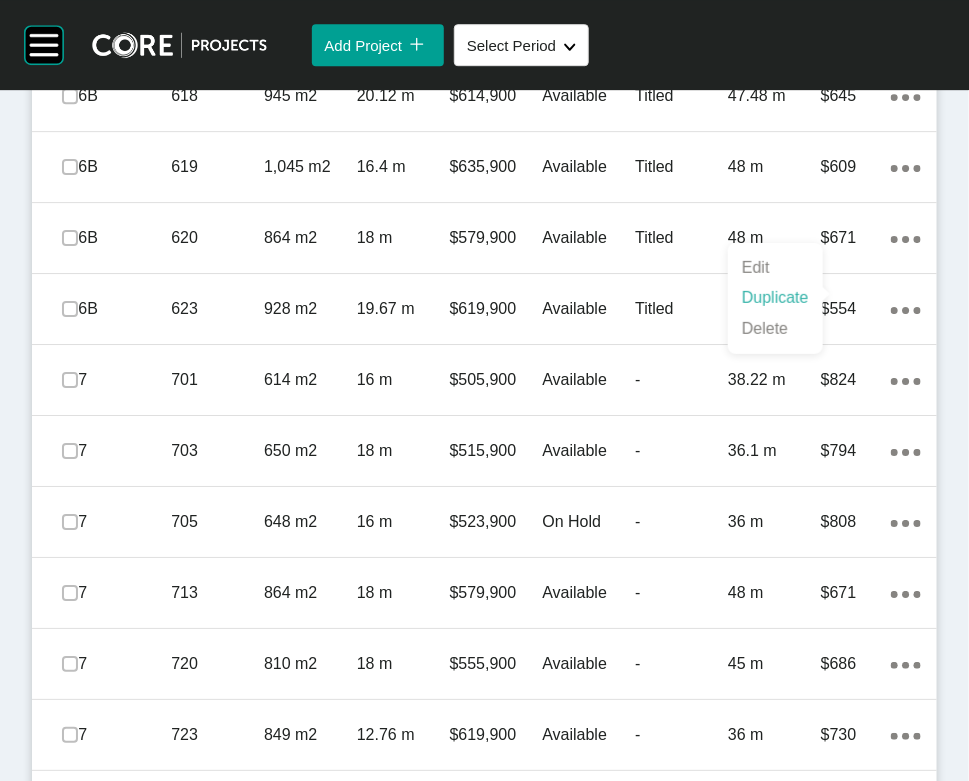 click on "Duplicate" at bounding box center (775, 298) 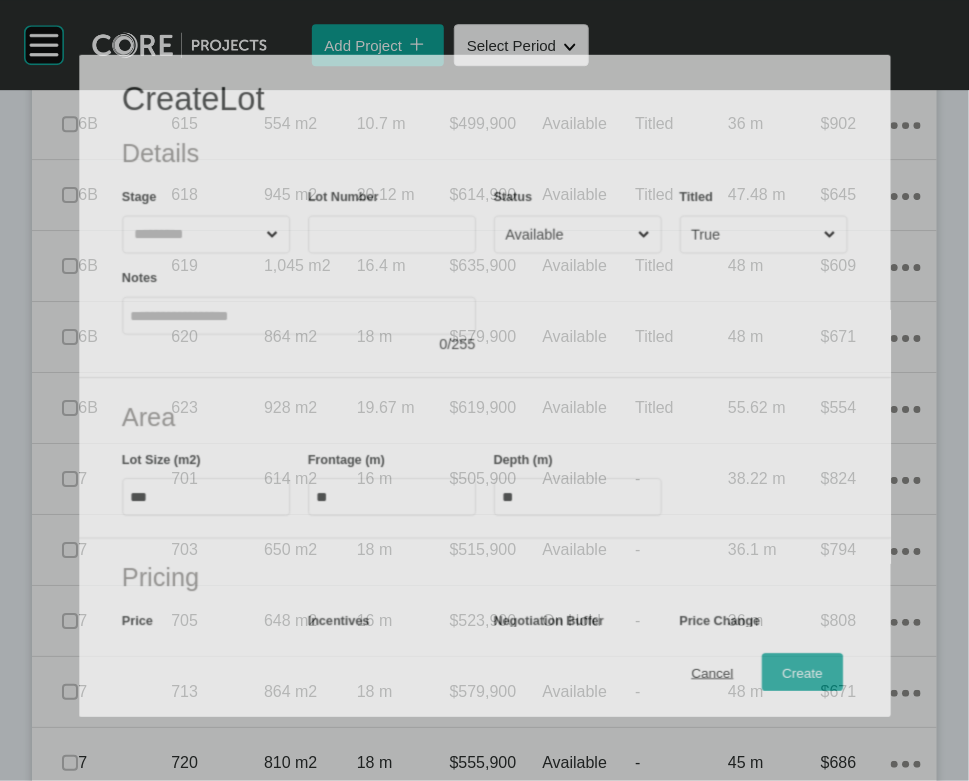scroll, scrollTop: 1599, scrollLeft: 0, axis: vertical 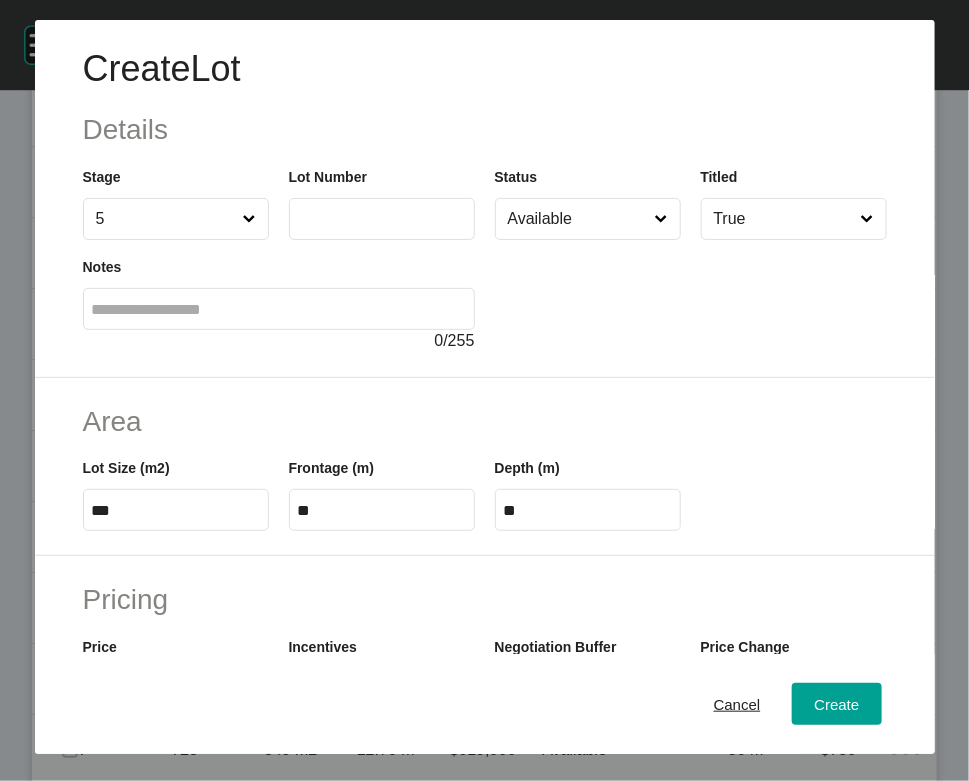 click at bounding box center [382, 219] 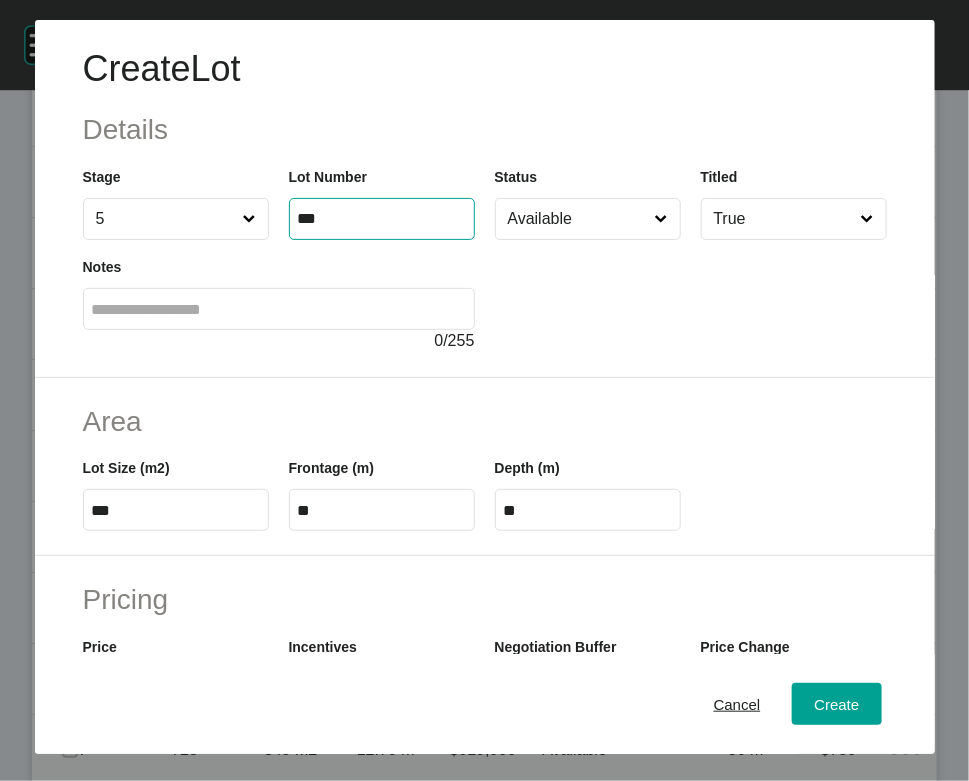 type on "***" 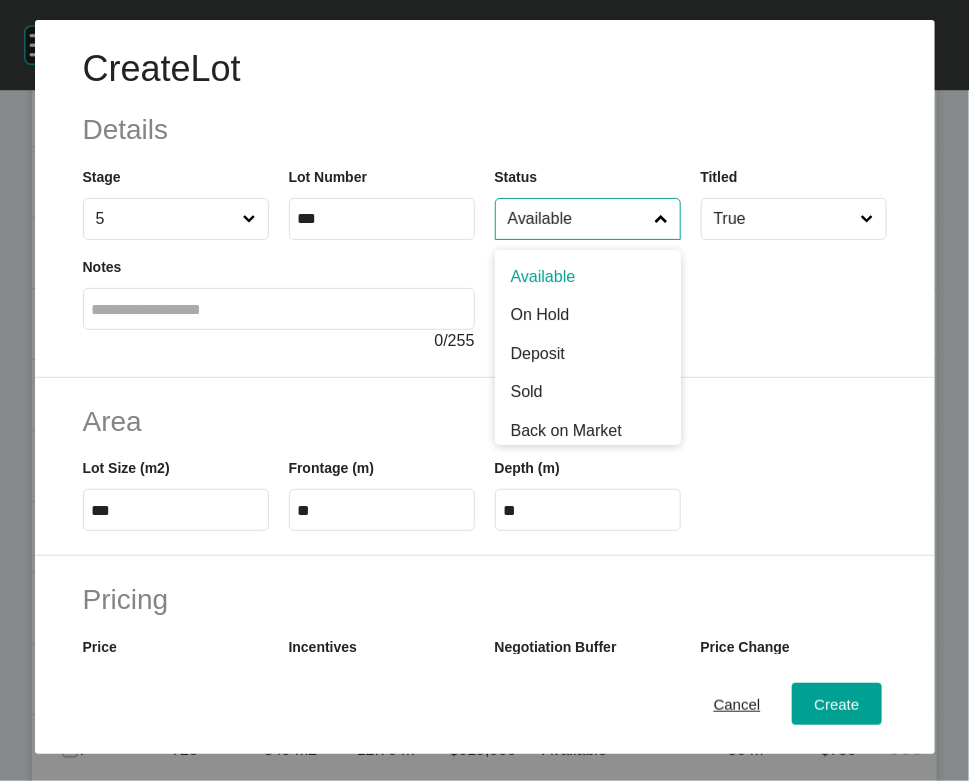 click on "Available" at bounding box center (578, 219) 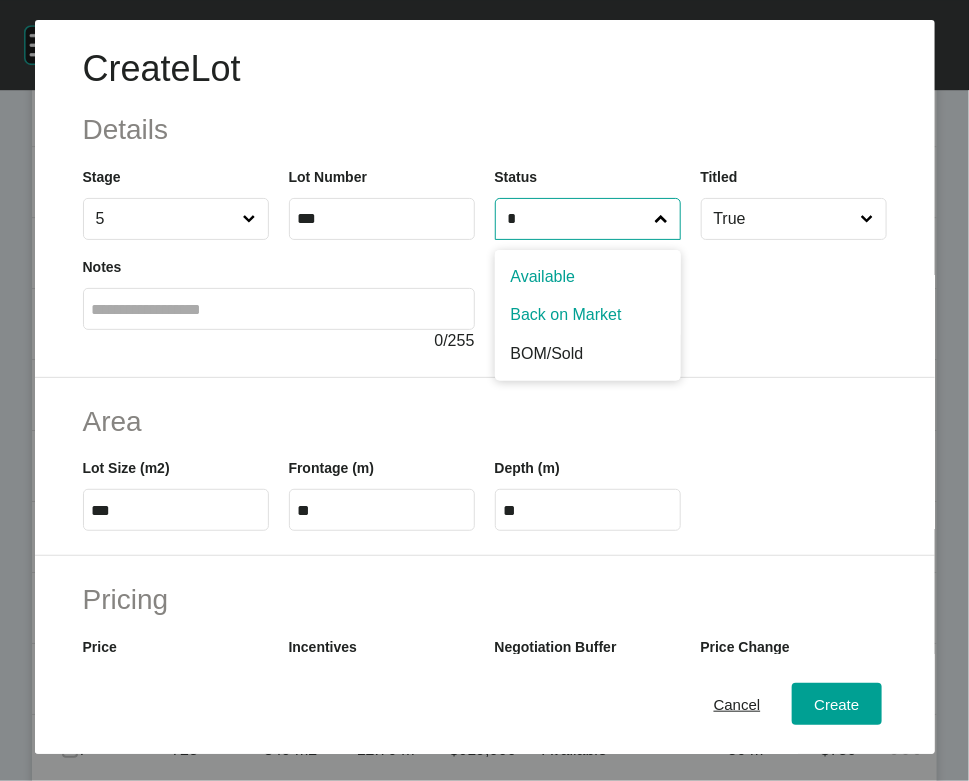 type on "*" 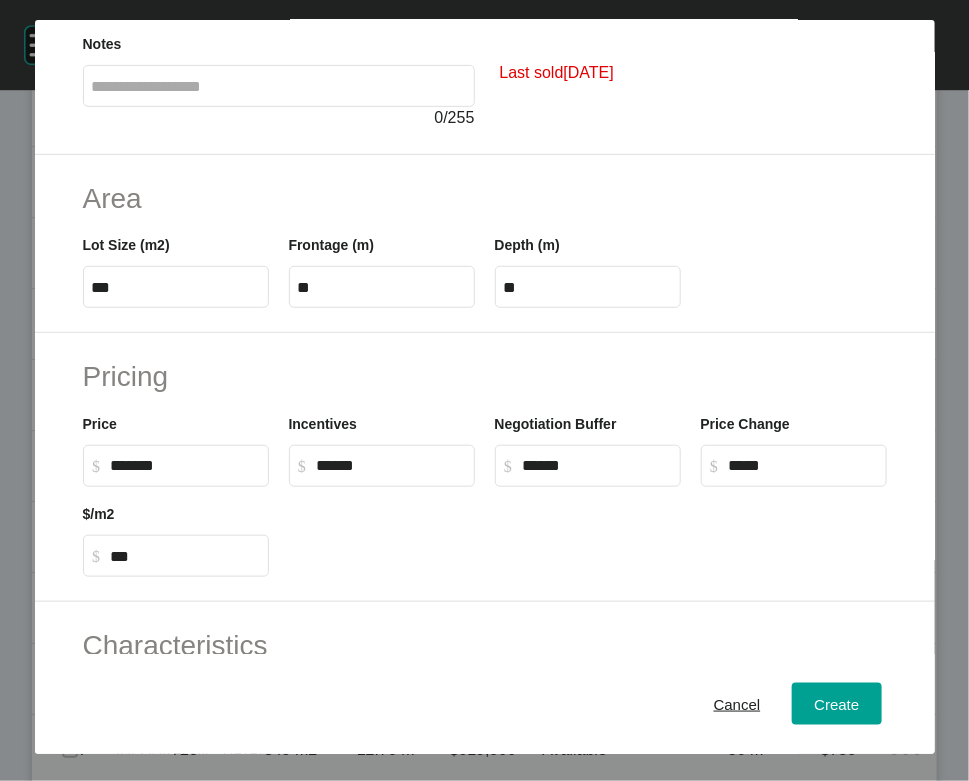 scroll, scrollTop: 231, scrollLeft: 0, axis: vertical 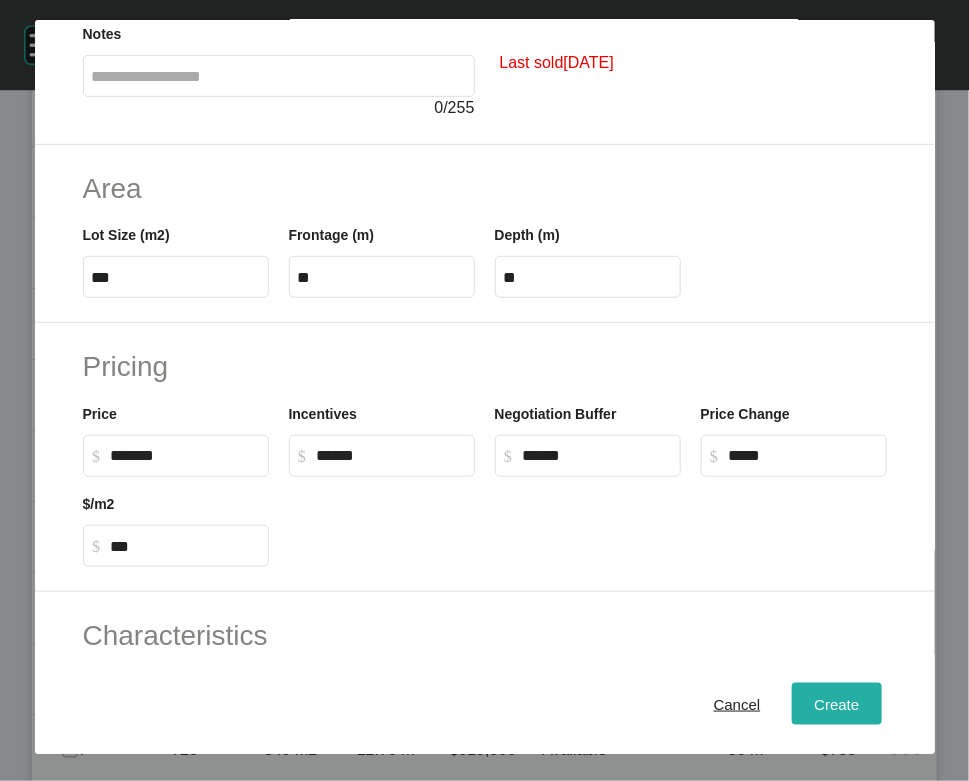 click on "Create" at bounding box center [836, 704] 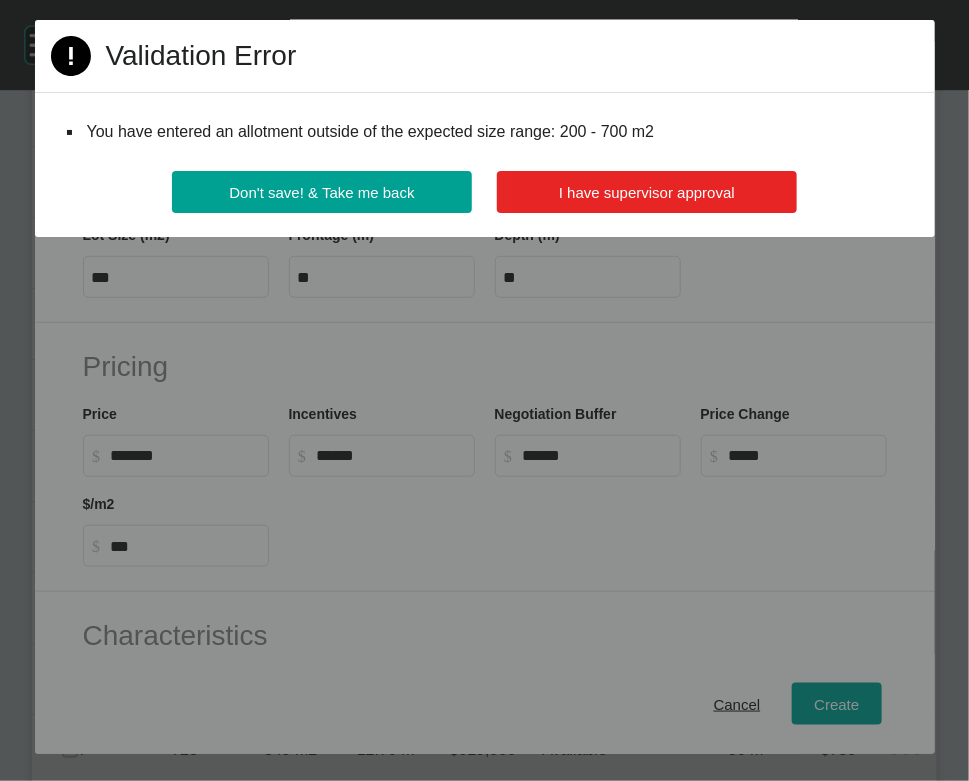 click on "I have supervisor approval" at bounding box center [647, 192] 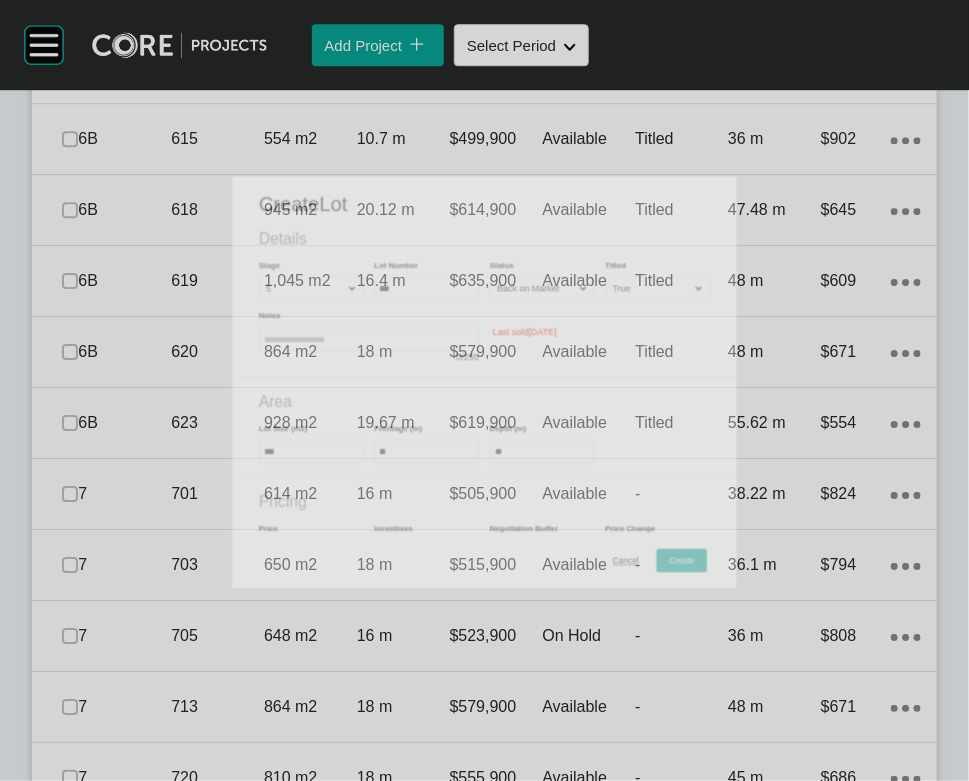 scroll, scrollTop: 1676, scrollLeft: 0, axis: vertical 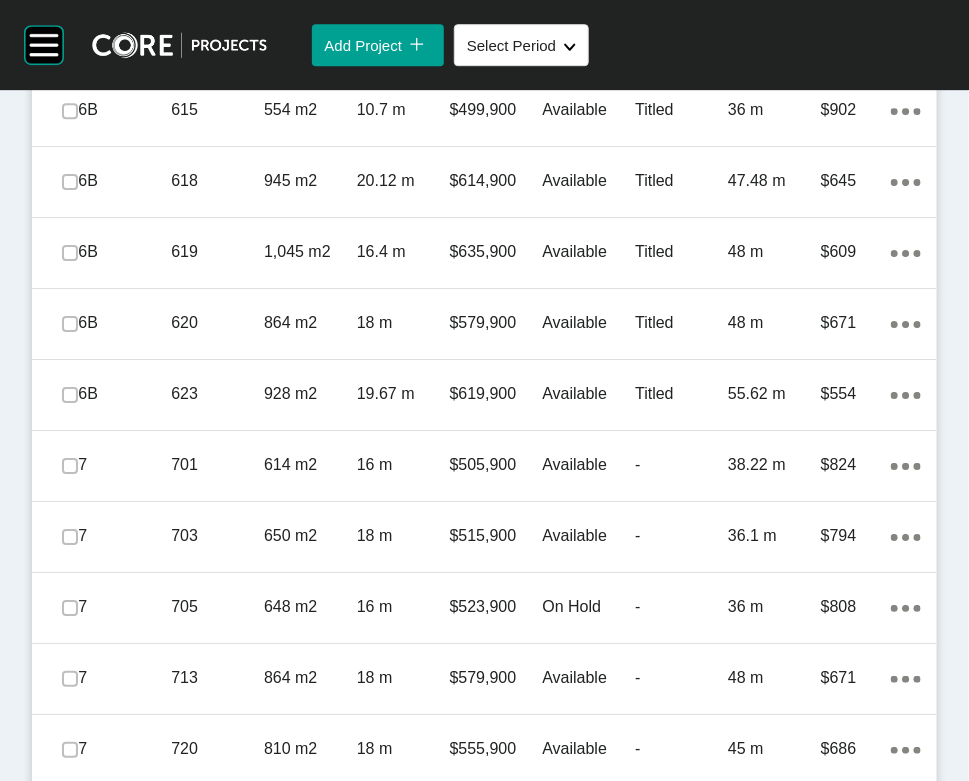 click on "Action Menu Dots Copy 6 Created with Sketch." 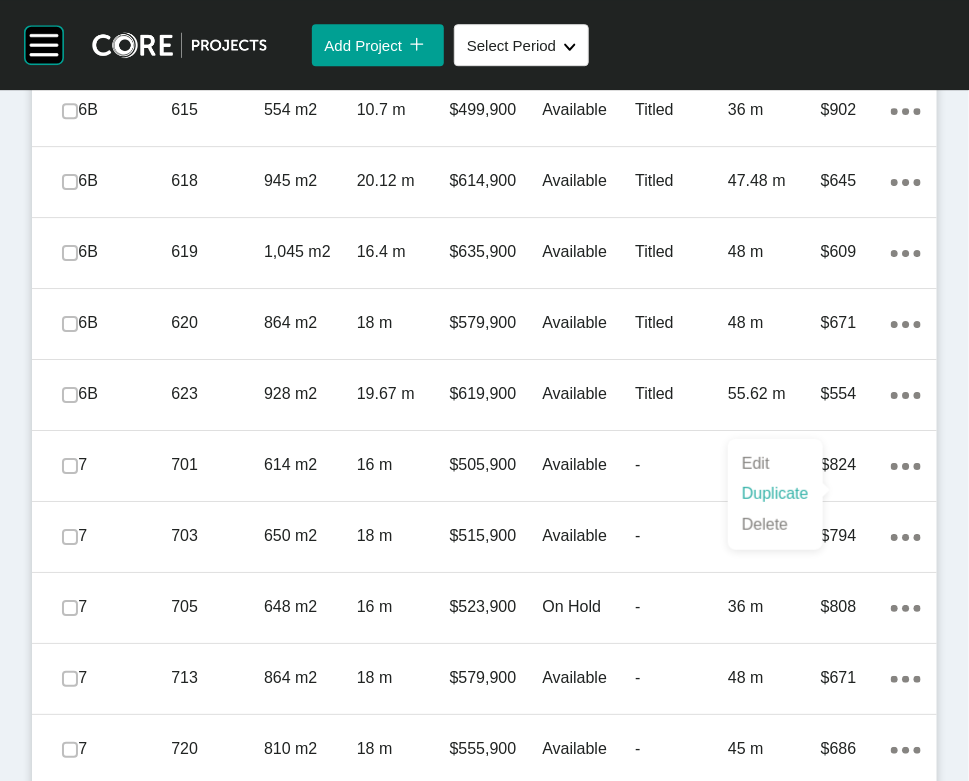 click on "Duplicate" at bounding box center [775, 494] 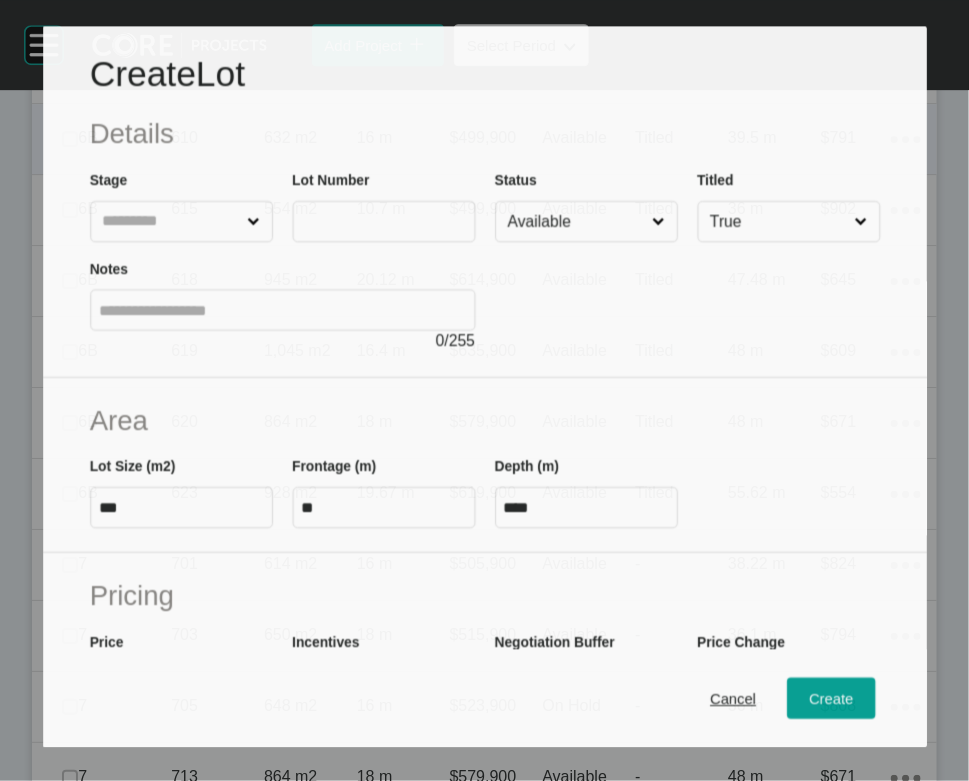 scroll, scrollTop: 1599, scrollLeft: 0, axis: vertical 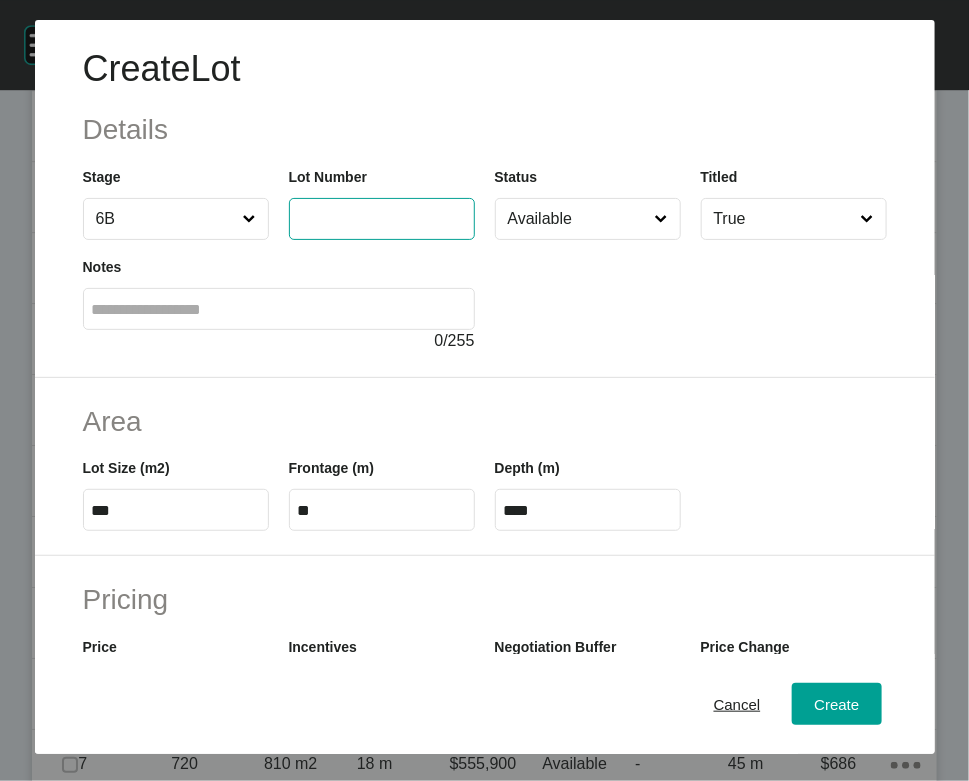 click at bounding box center [382, 218] 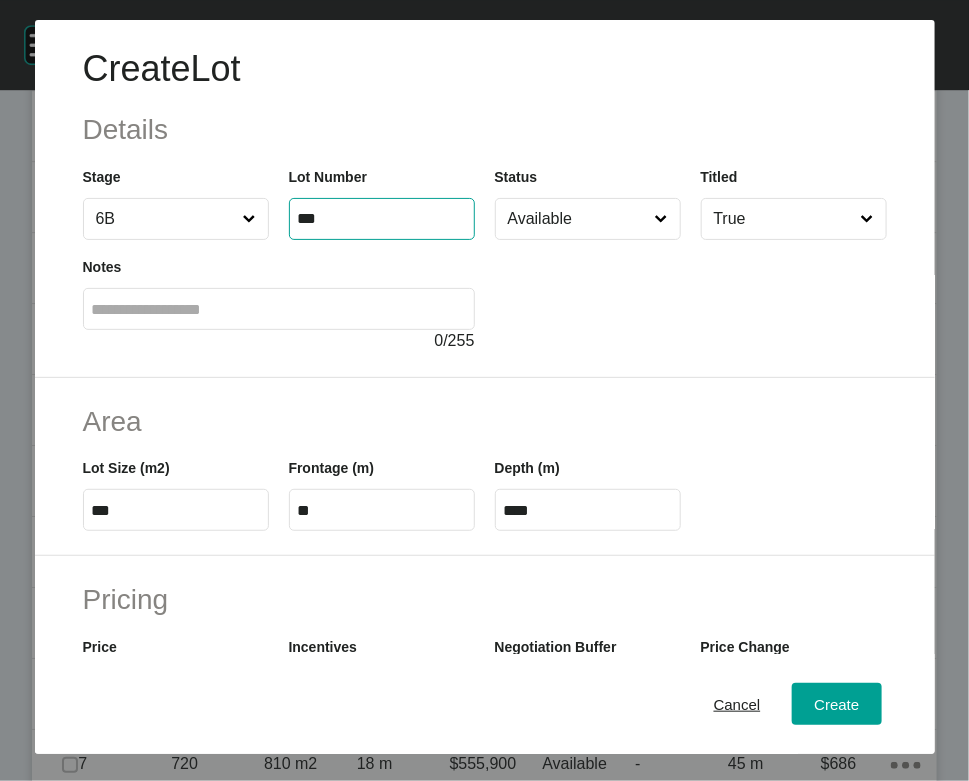 type on "***" 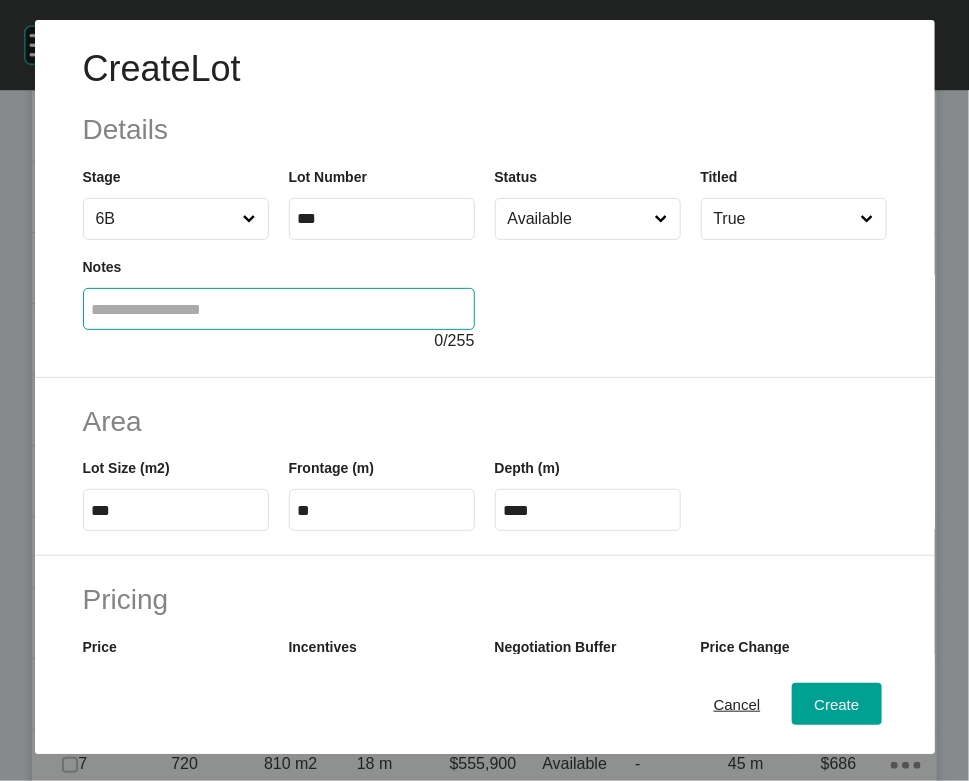 click at bounding box center (279, 309) 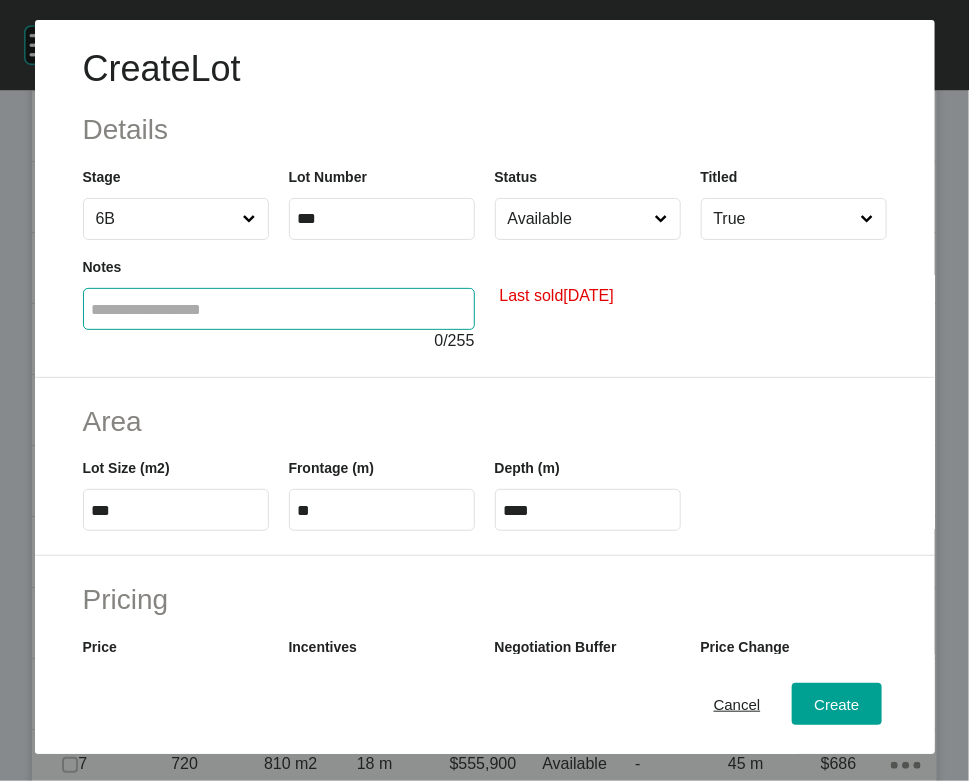 click on "Available" at bounding box center (578, 219) 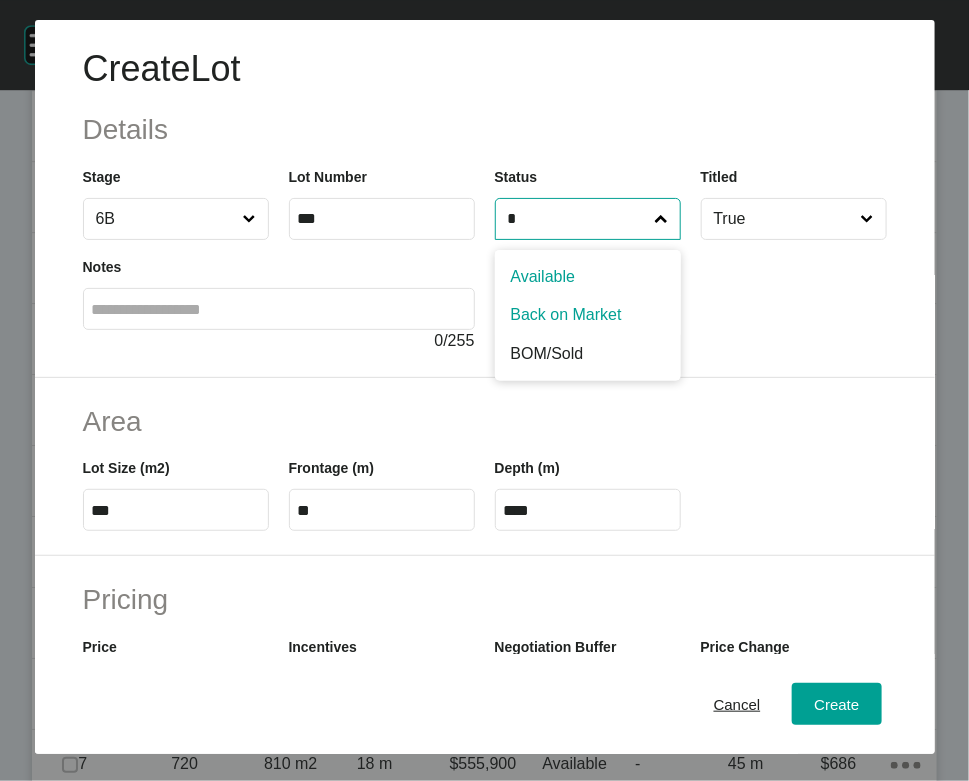 type on "*" 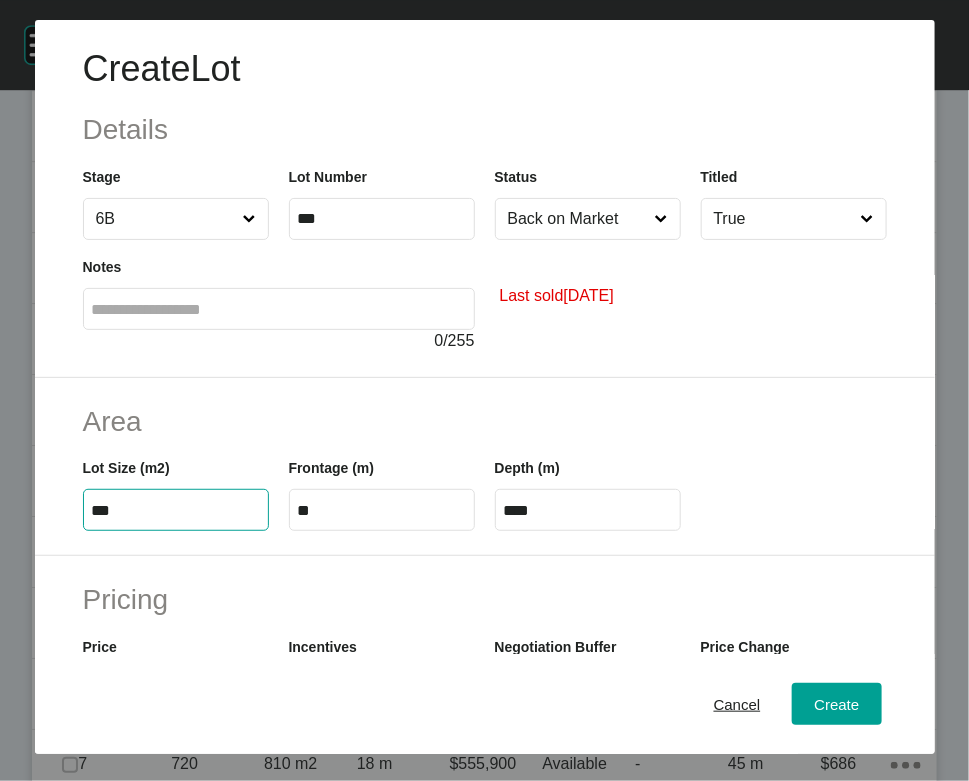 drag, startPoint x: 96, startPoint y: 627, endPoint x: 131, endPoint y: 631, distance: 35.22783 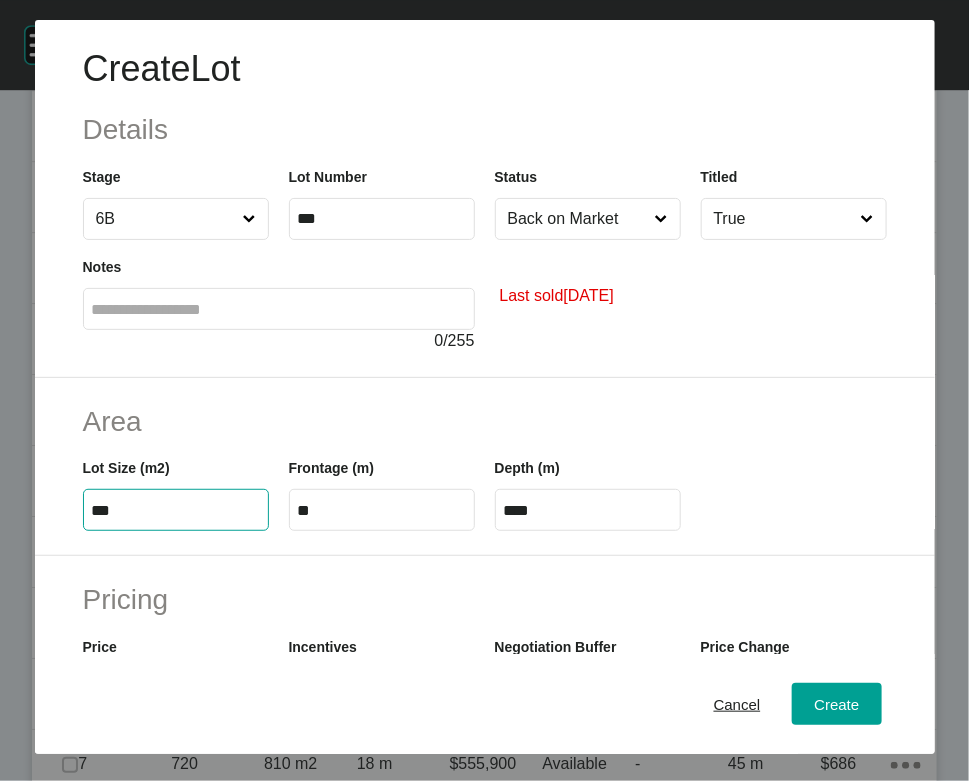 type on "***" 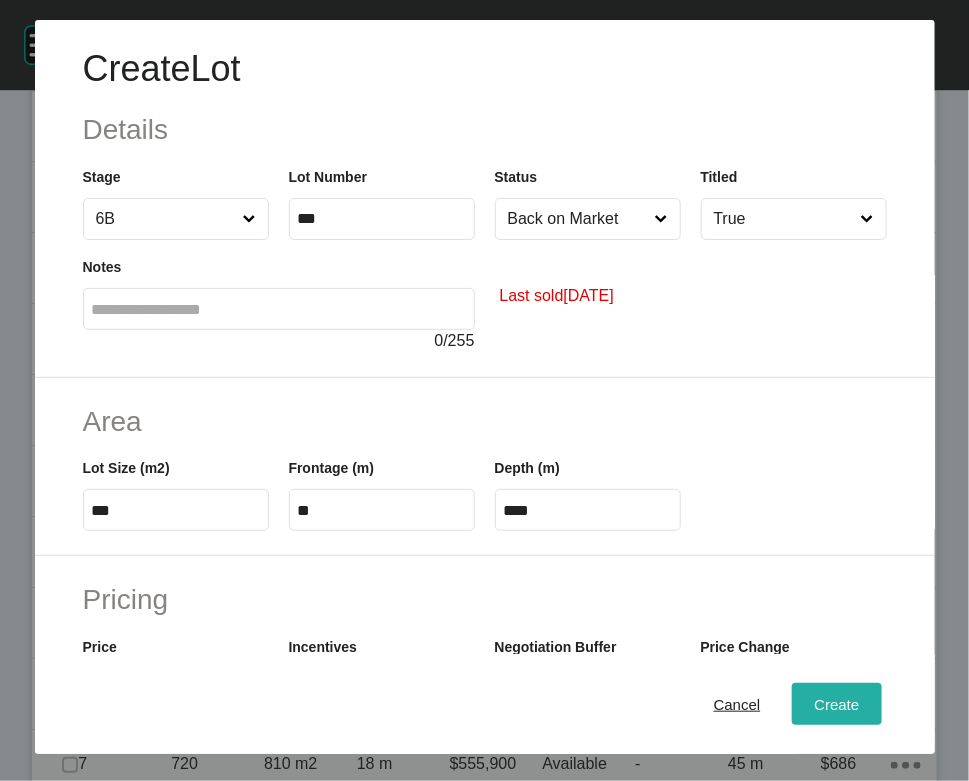 click on "Create" at bounding box center [836, 704] 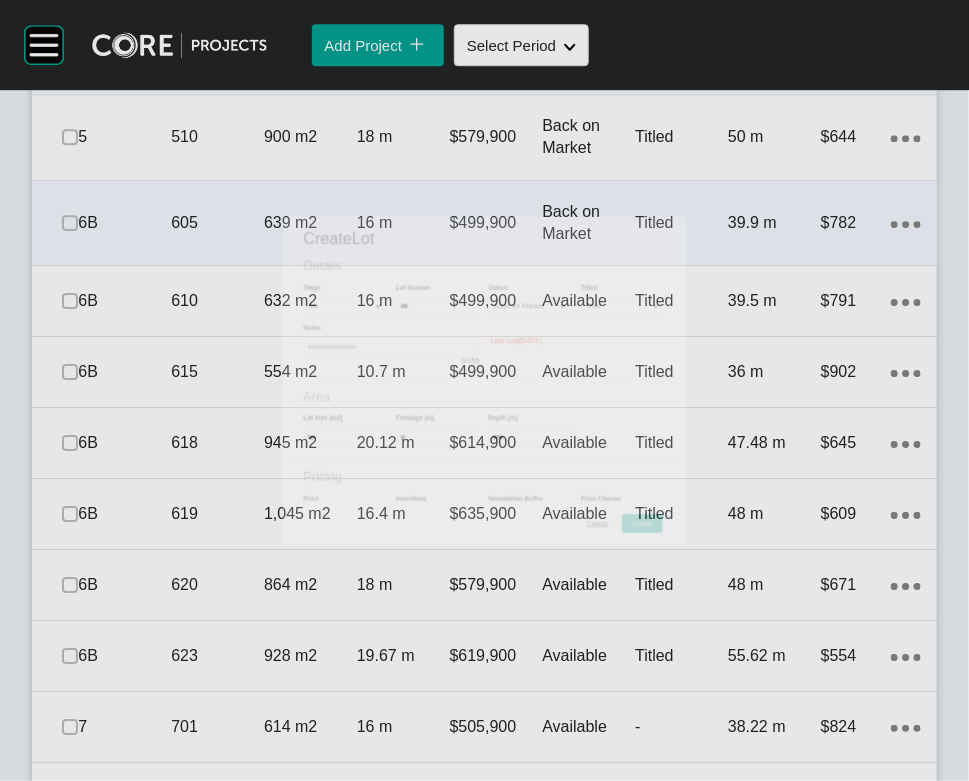 scroll, scrollTop: 1676, scrollLeft: 0, axis: vertical 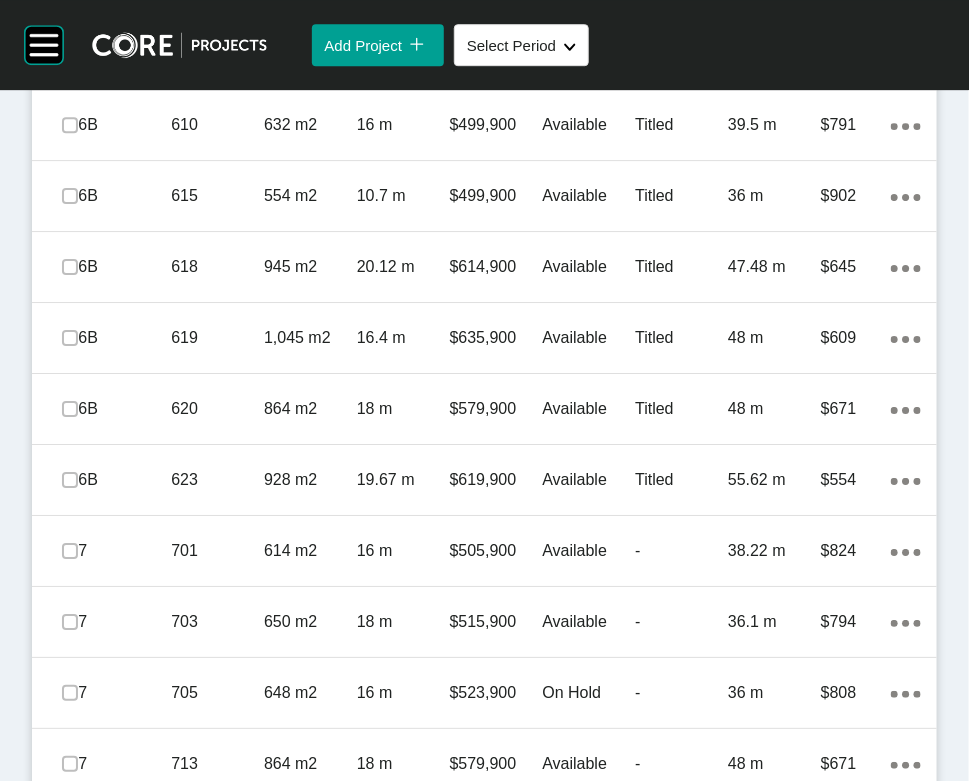click 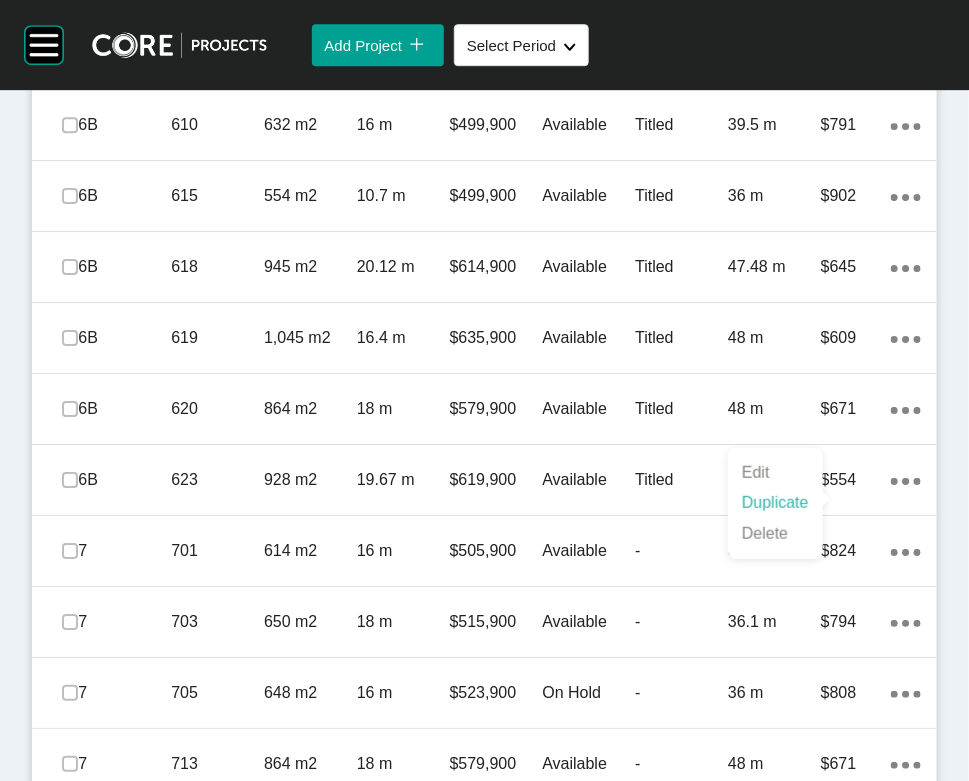 click on "Duplicate" at bounding box center (775, 503) 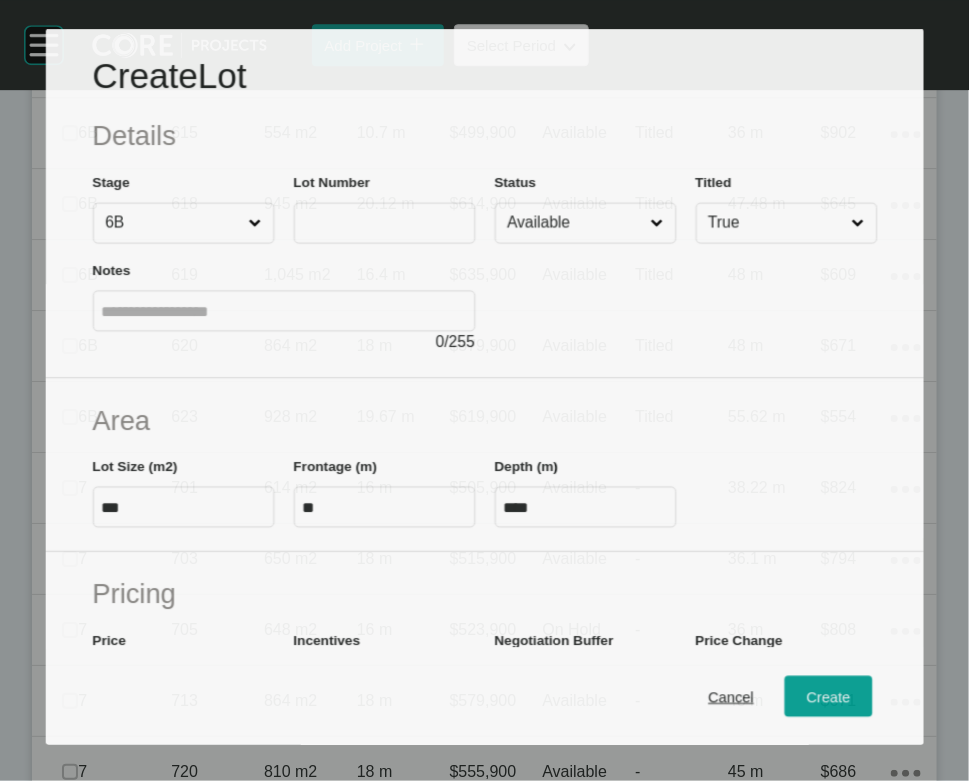 scroll, scrollTop: 1599, scrollLeft: 0, axis: vertical 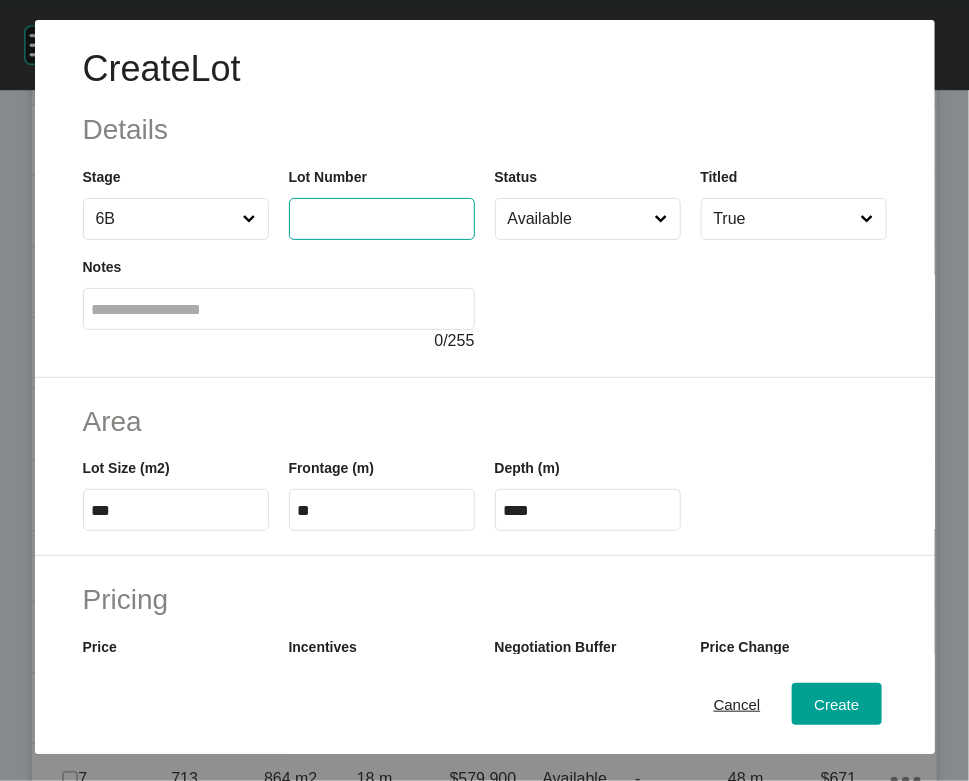 click at bounding box center [382, 218] 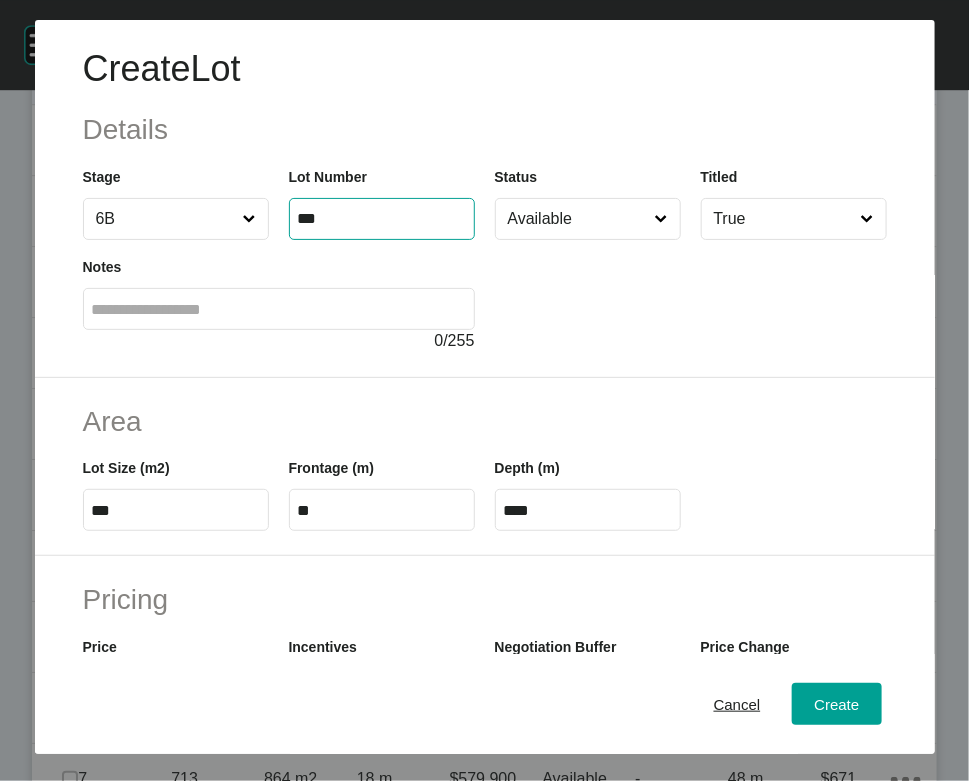 type on "***" 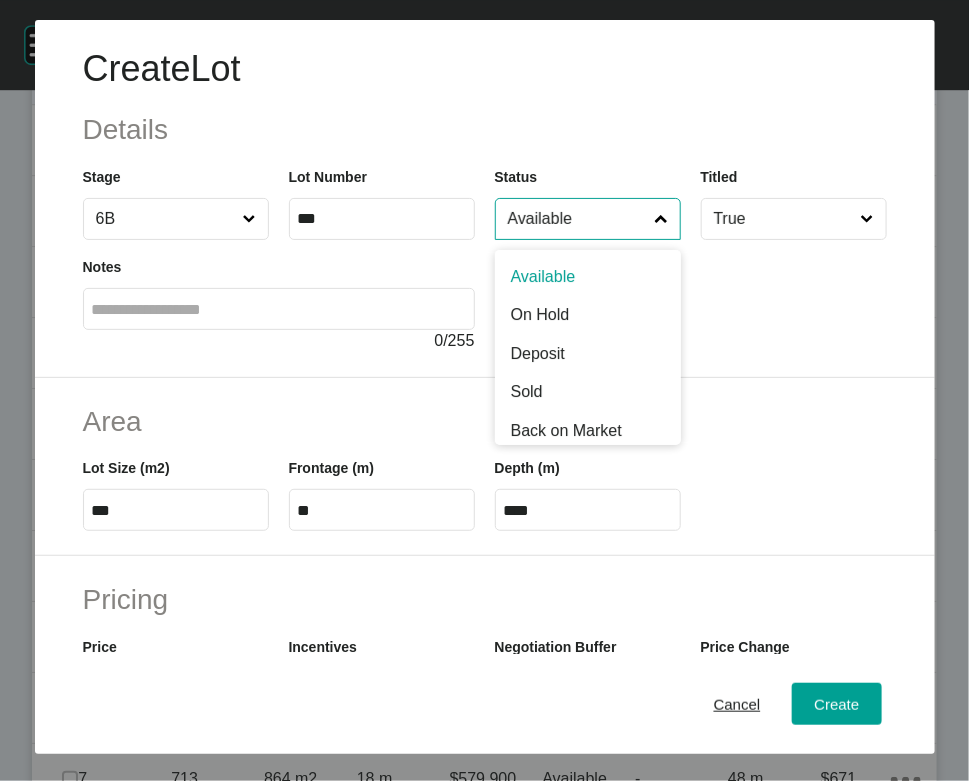 click on "Available" at bounding box center [578, 219] 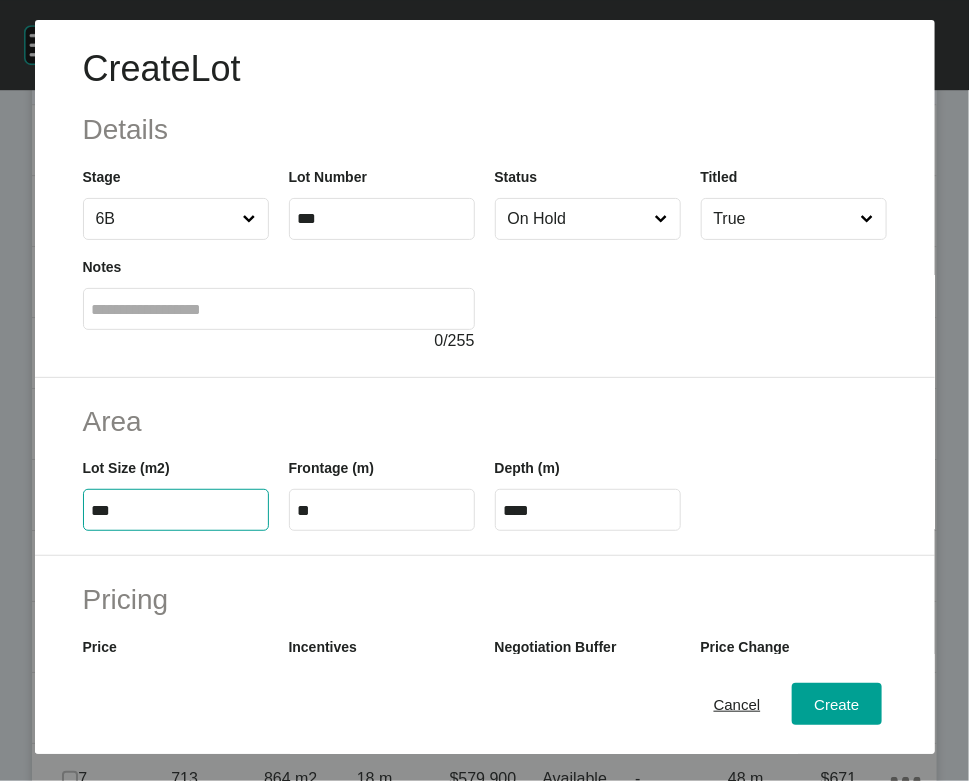 drag, startPoint x: 83, startPoint y: 625, endPoint x: 228, endPoint y: 633, distance: 145.22052 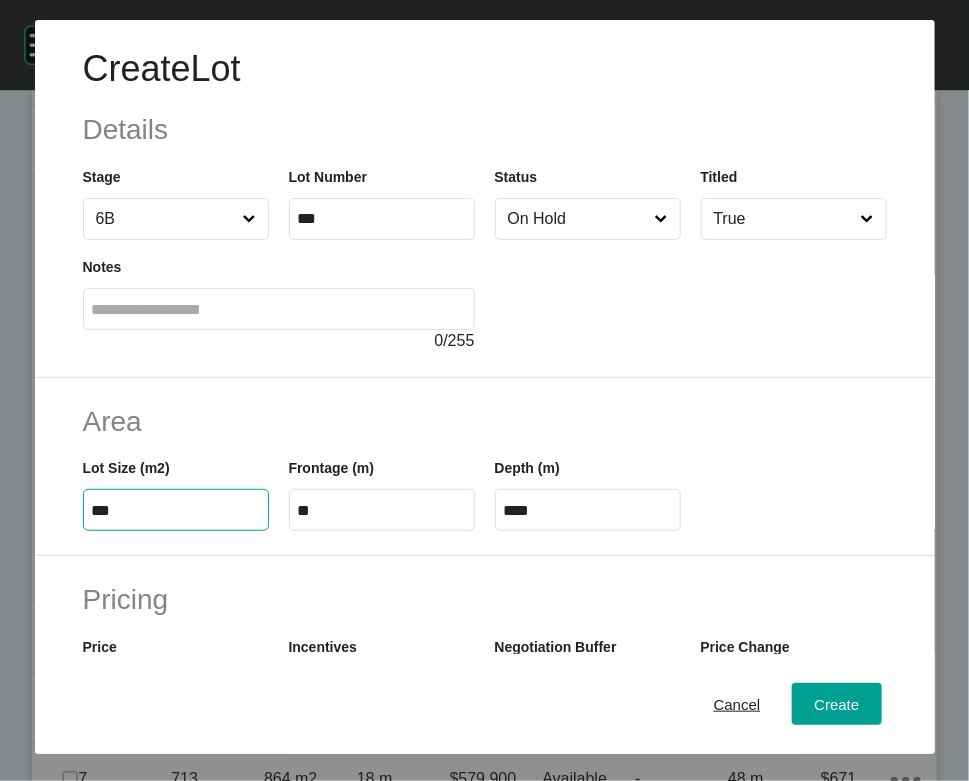 type on "***" 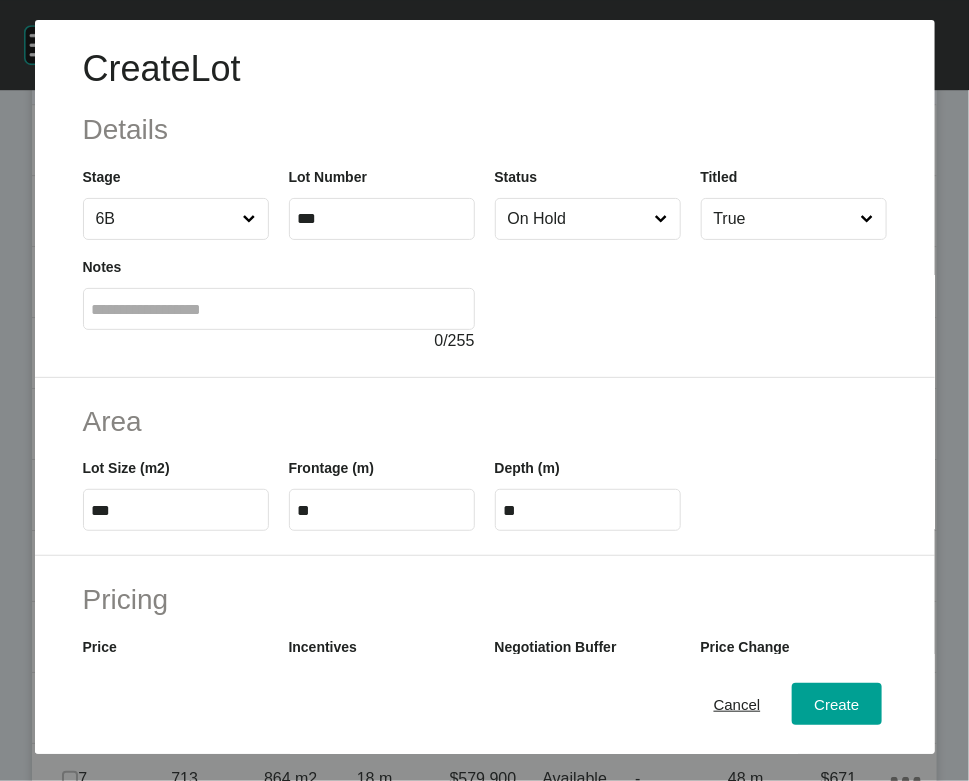 drag, startPoint x: 537, startPoint y: 608, endPoint x: 567, endPoint y: 625, distance: 34.48188 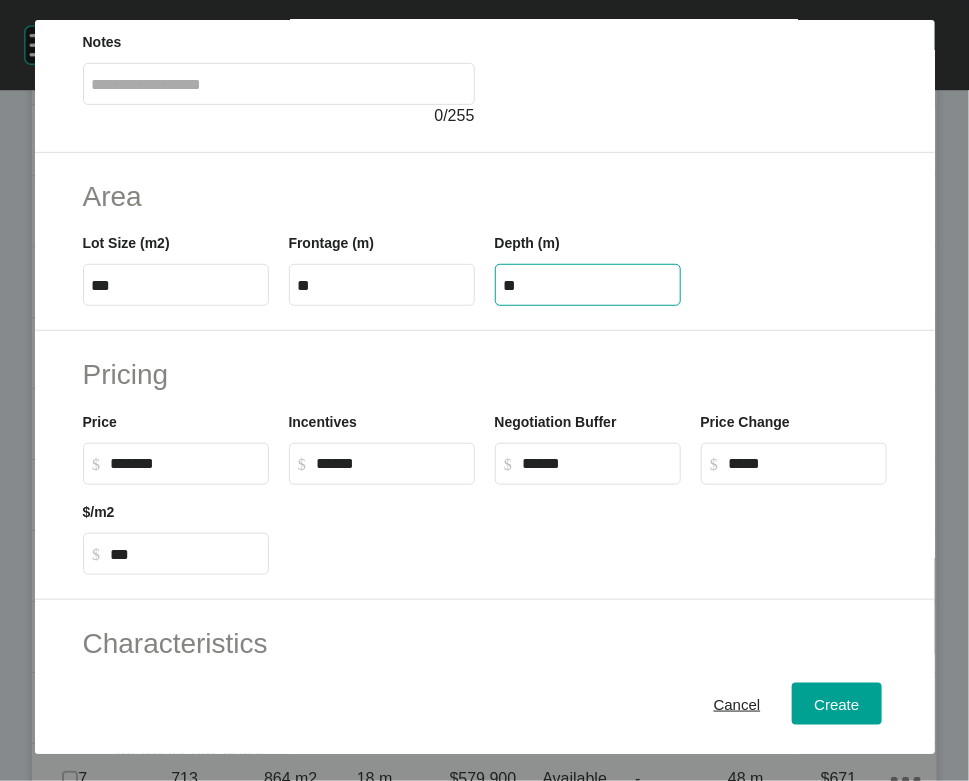 scroll, scrollTop: 231, scrollLeft: 0, axis: vertical 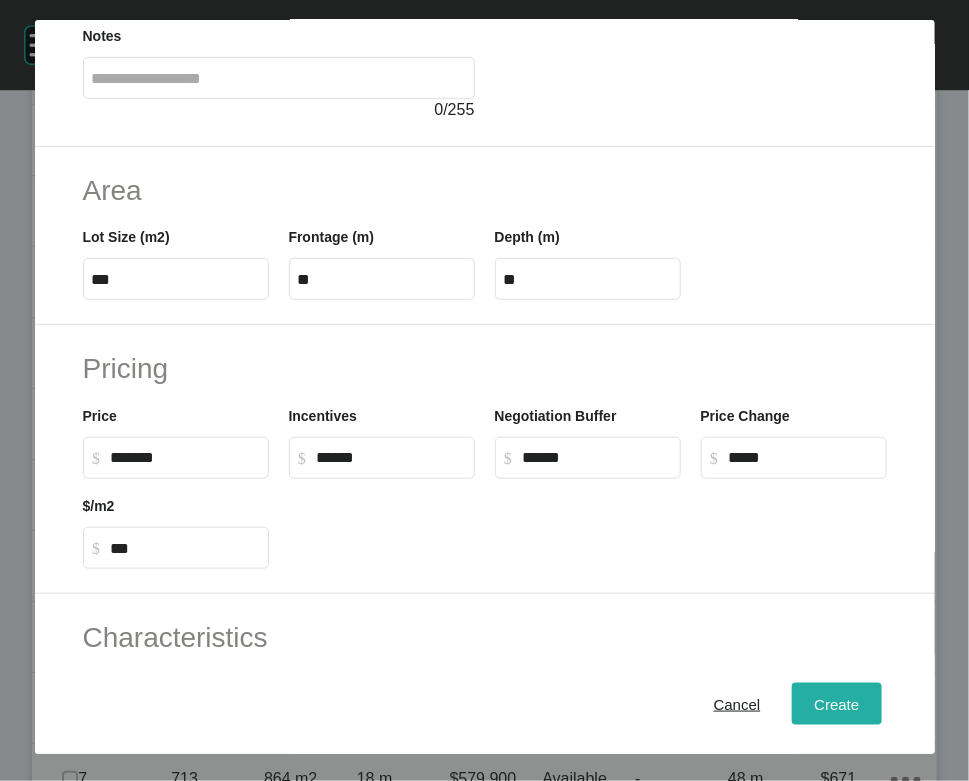 click on "Create" at bounding box center (836, 704) 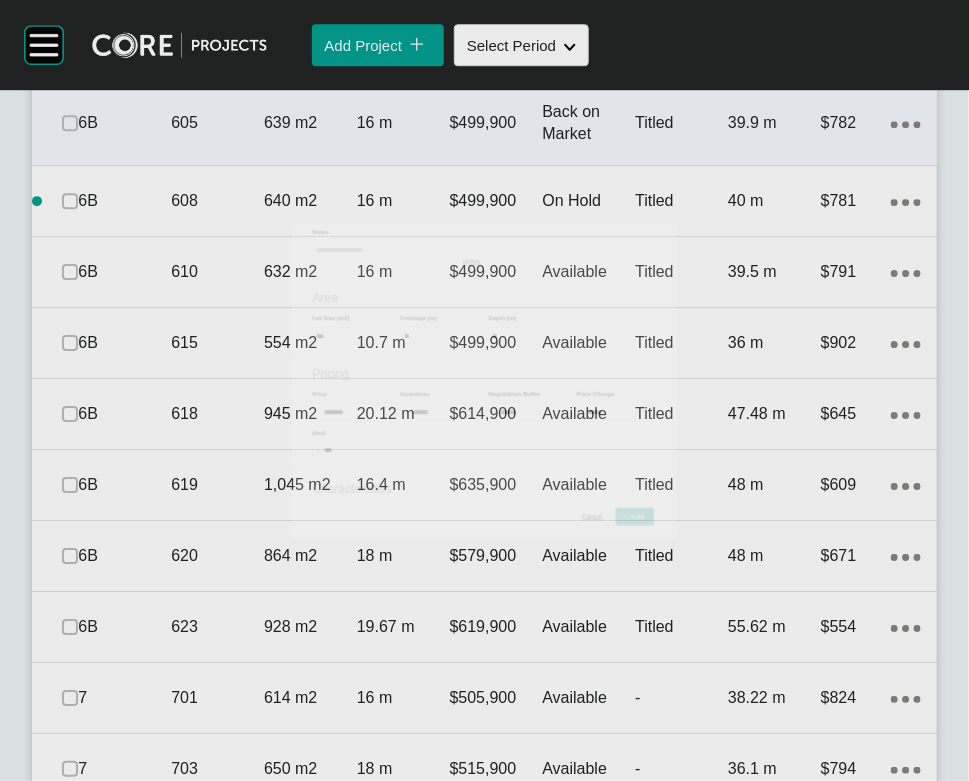scroll, scrollTop: 1676, scrollLeft: 0, axis: vertical 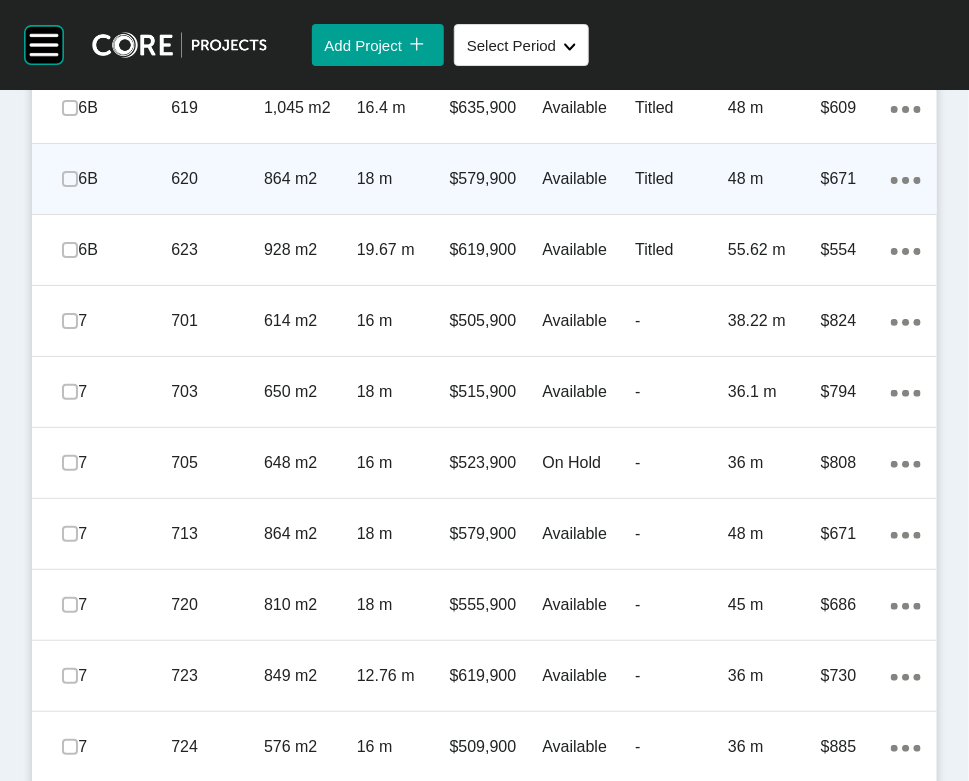 click on "48 m" at bounding box center (774, 179) 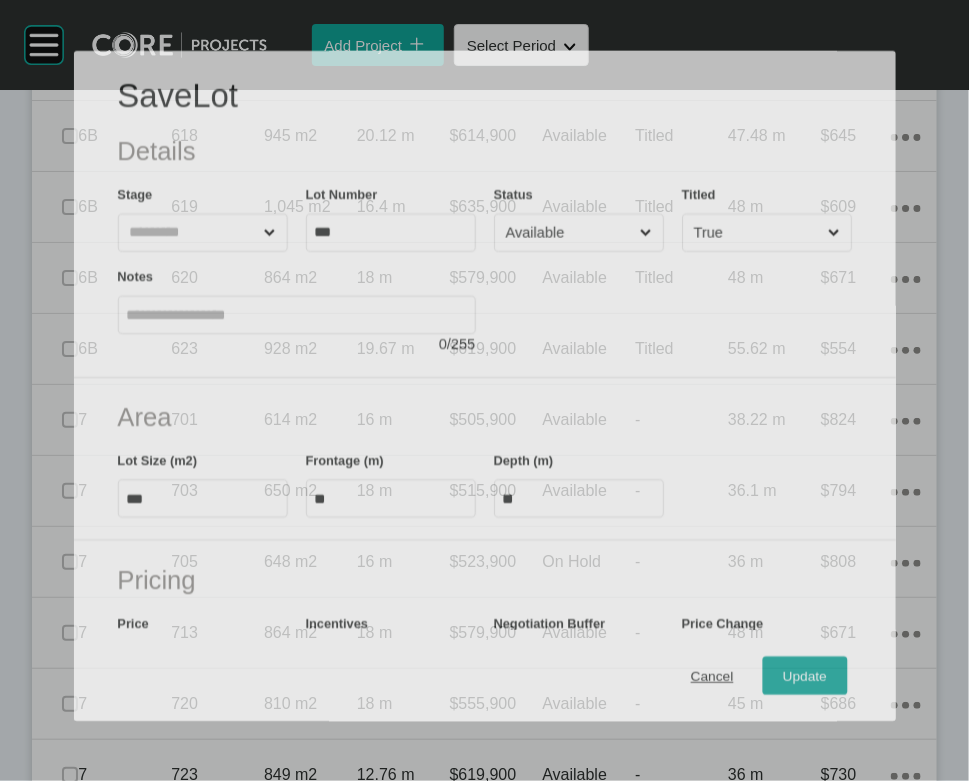 scroll, scrollTop: 1899, scrollLeft: 0, axis: vertical 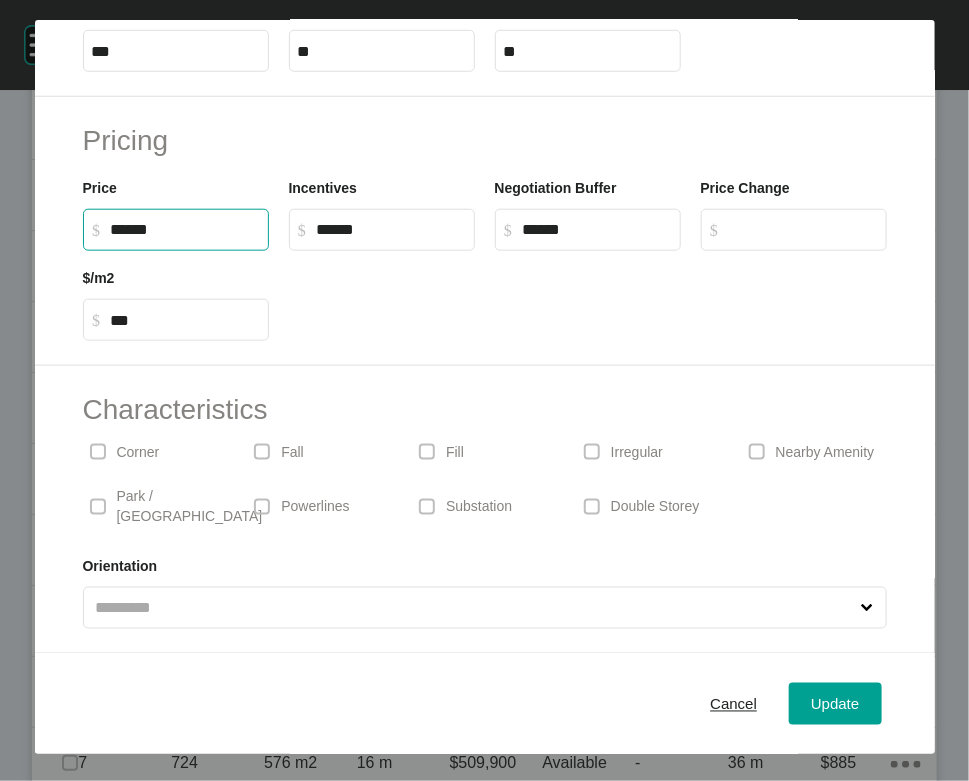 drag, startPoint x: 116, startPoint y: 198, endPoint x: 99, endPoint y: 198, distance: 17 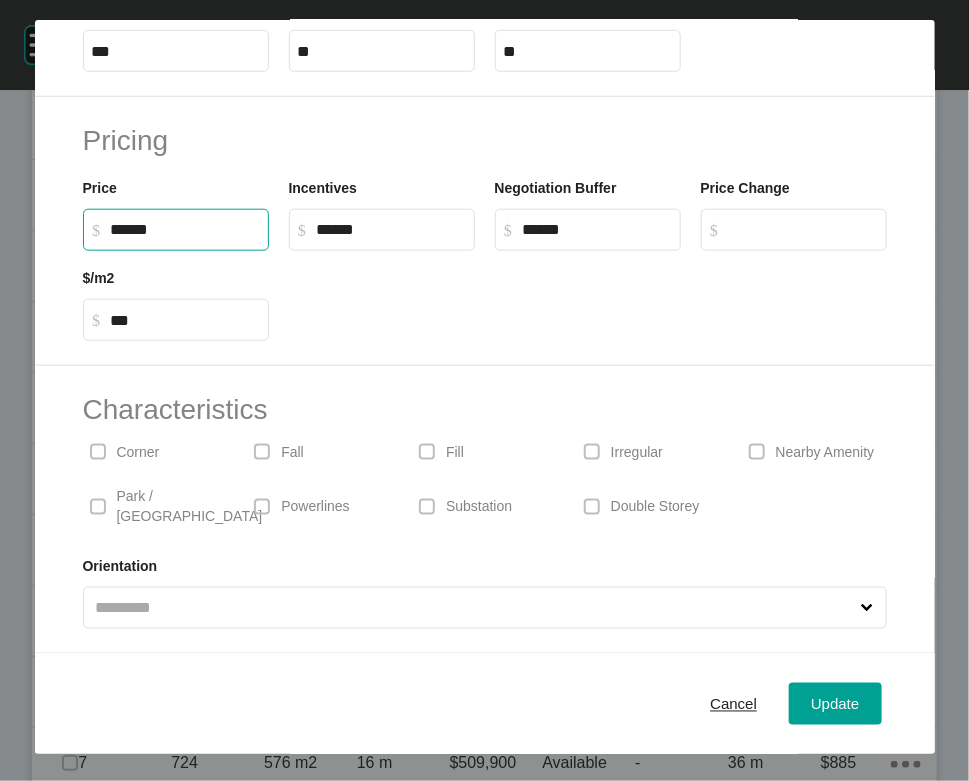 type on "*******" 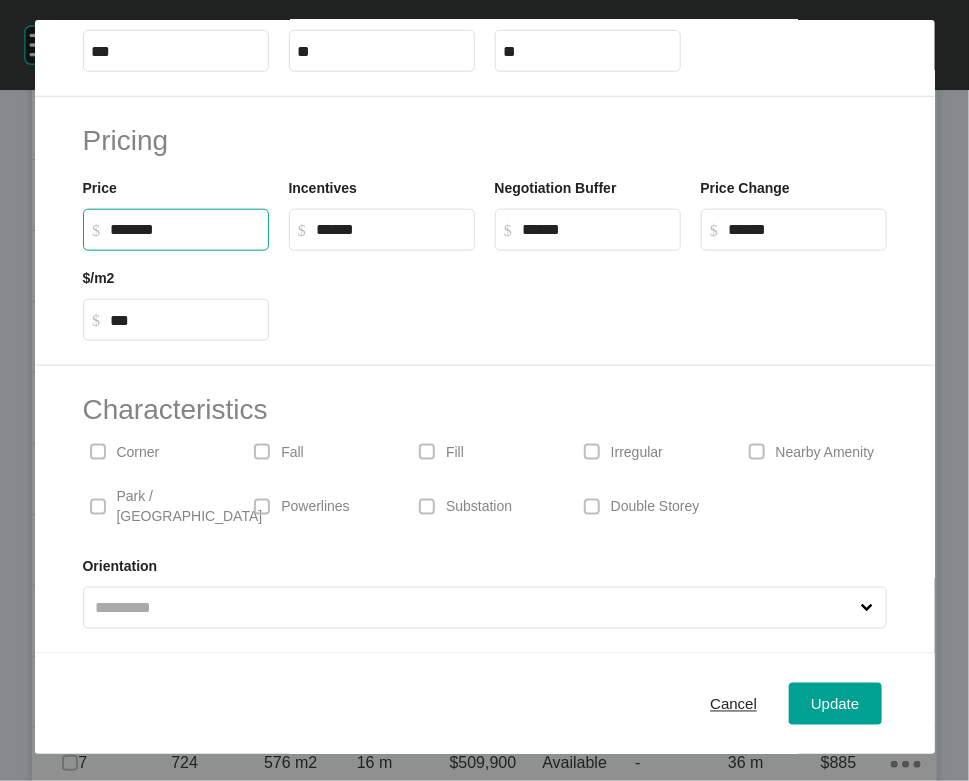 click on "******" at bounding box center (803, 229) 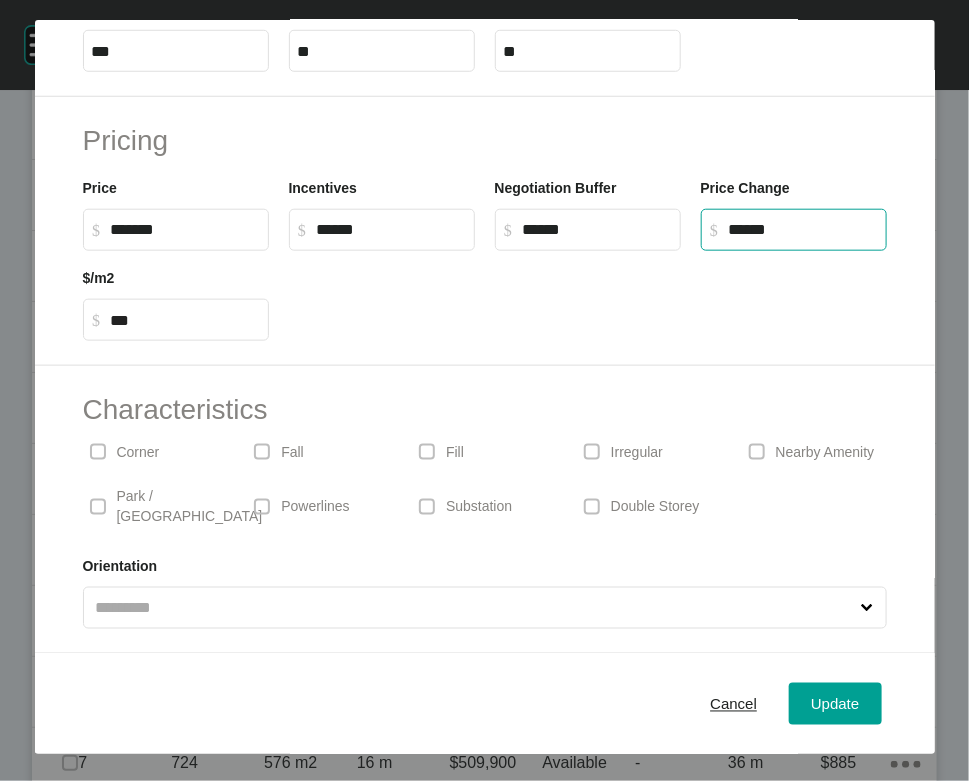 scroll, scrollTop: 585, scrollLeft: 0, axis: vertical 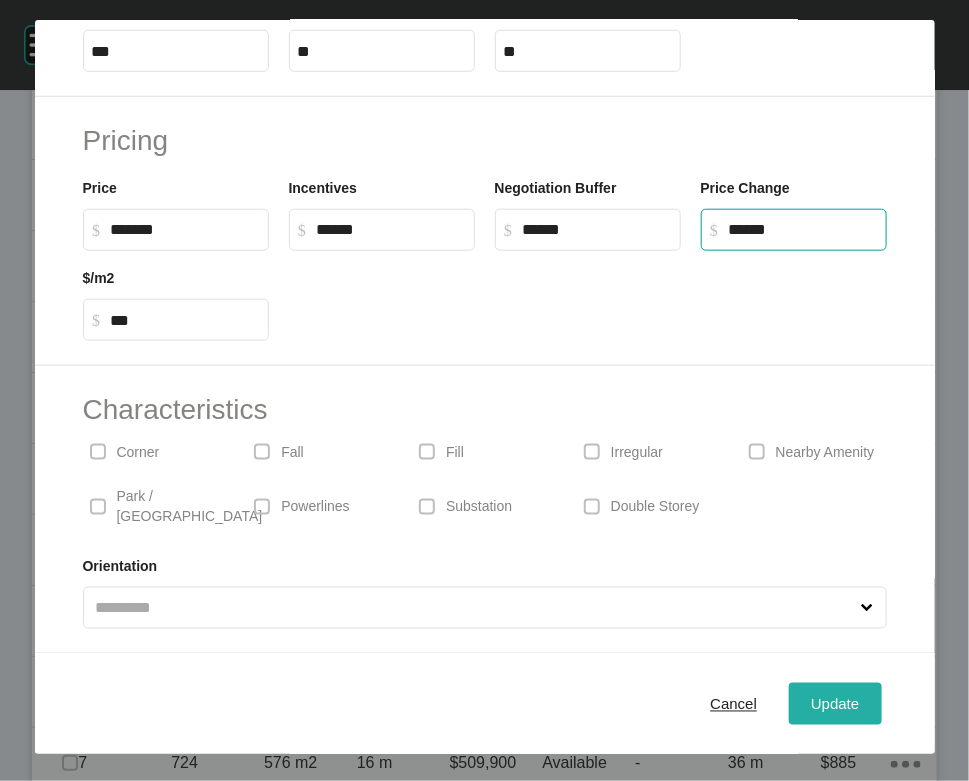 type on "*******" 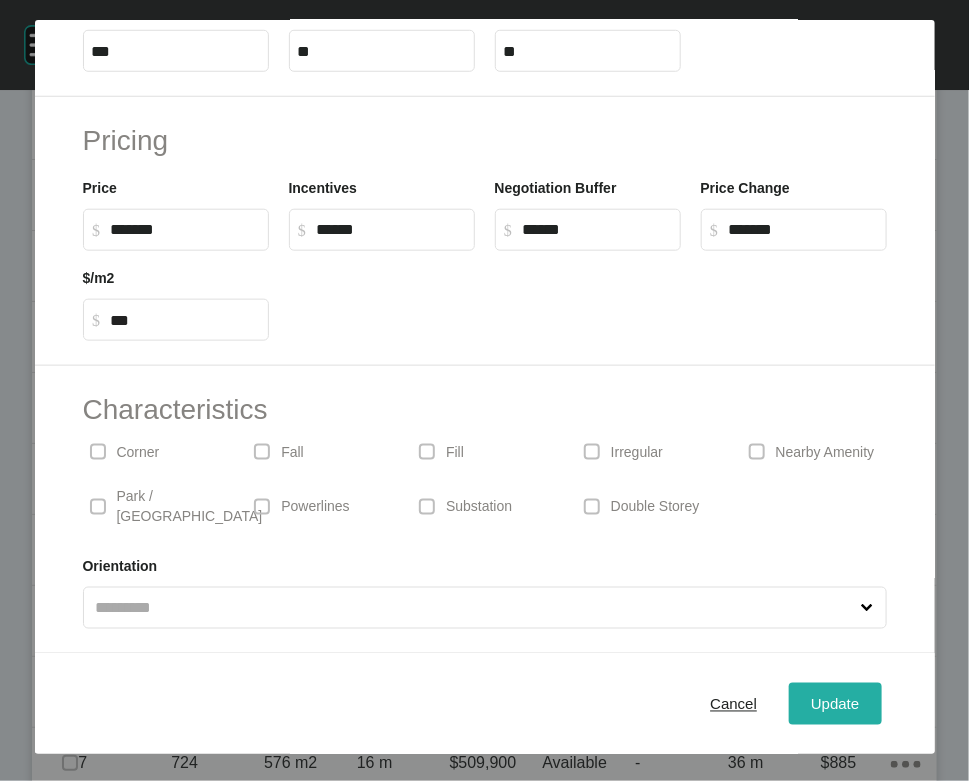 click on "Update" at bounding box center [835, 704] 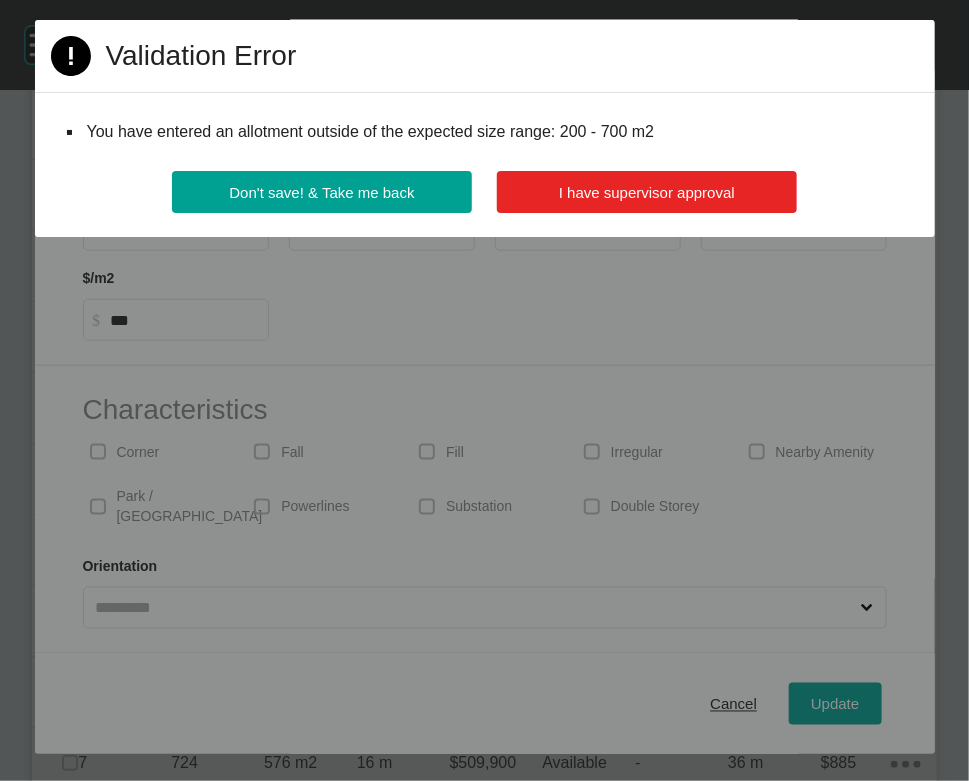 click on "I have supervisor approval" at bounding box center (647, 192) 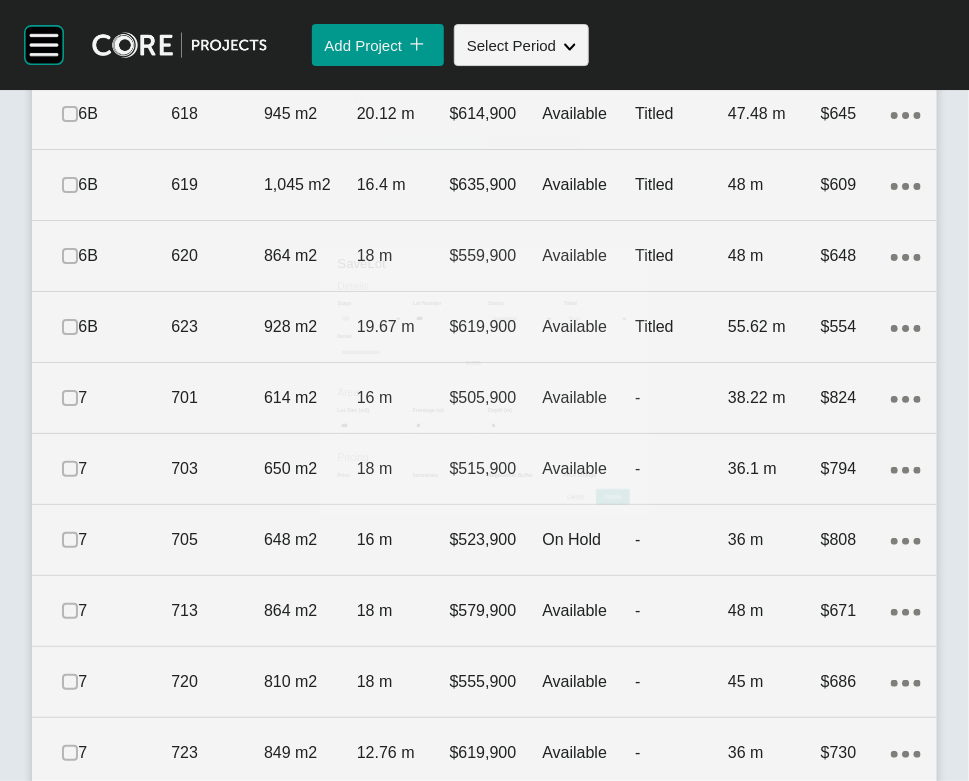 scroll, scrollTop: 1977, scrollLeft: 0, axis: vertical 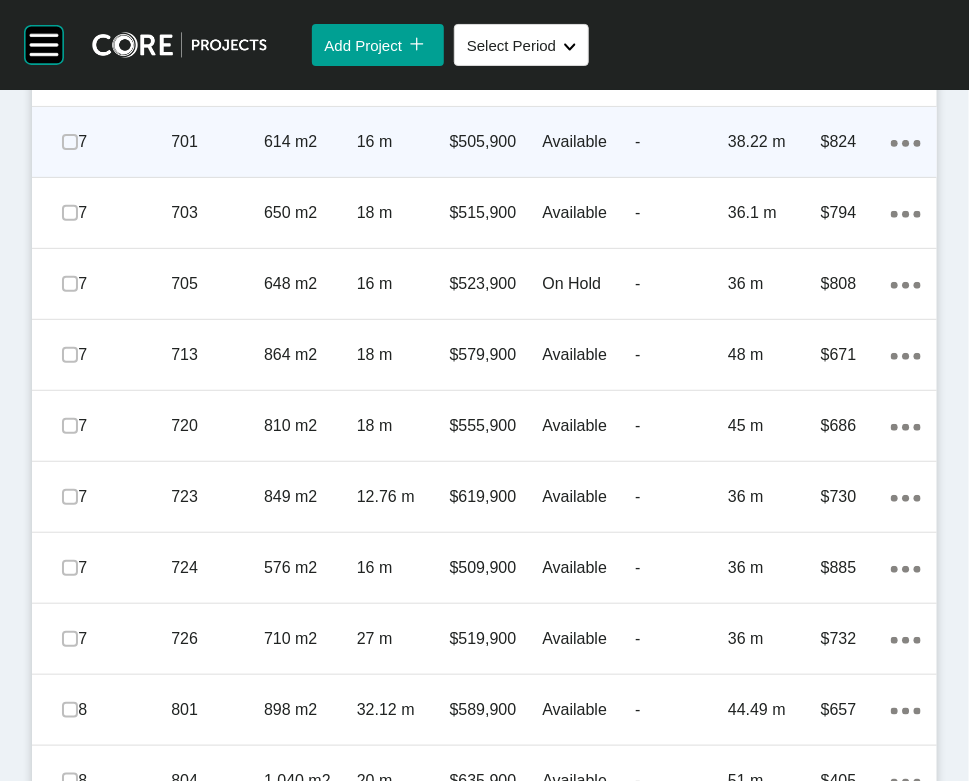 click 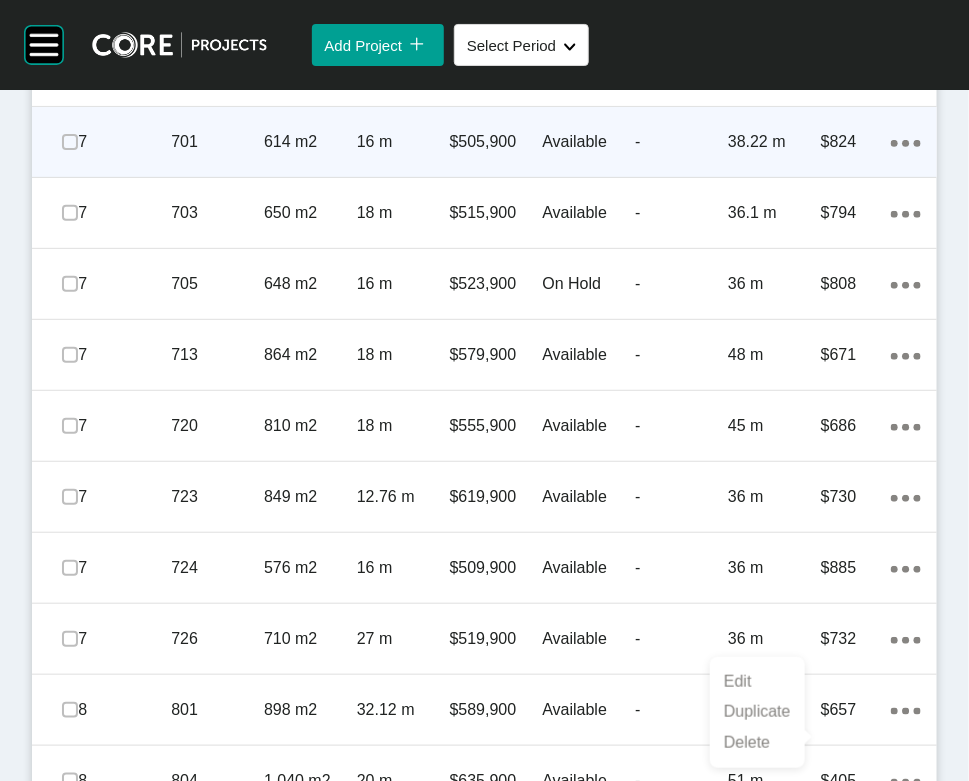 scroll, scrollTop: 2174, scrollLeft: 0, axis: vertical 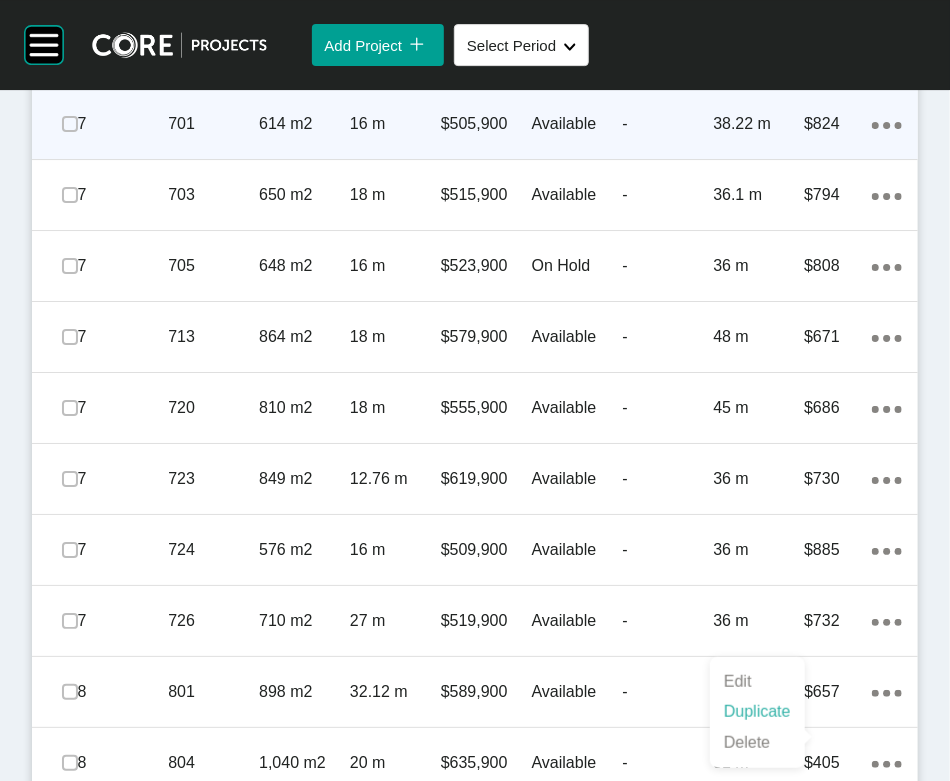 click on "Duplicate" at bounding box center [757, 712] 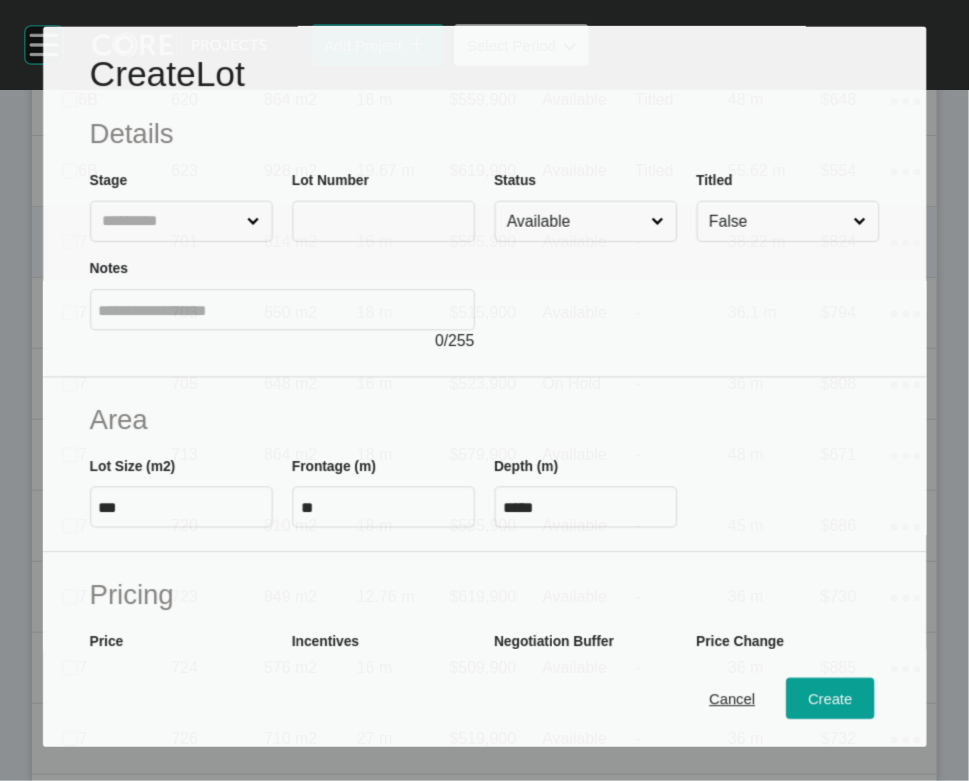 scroll, scrollTop: 2079, scrollLeft: 0, axis: vertical 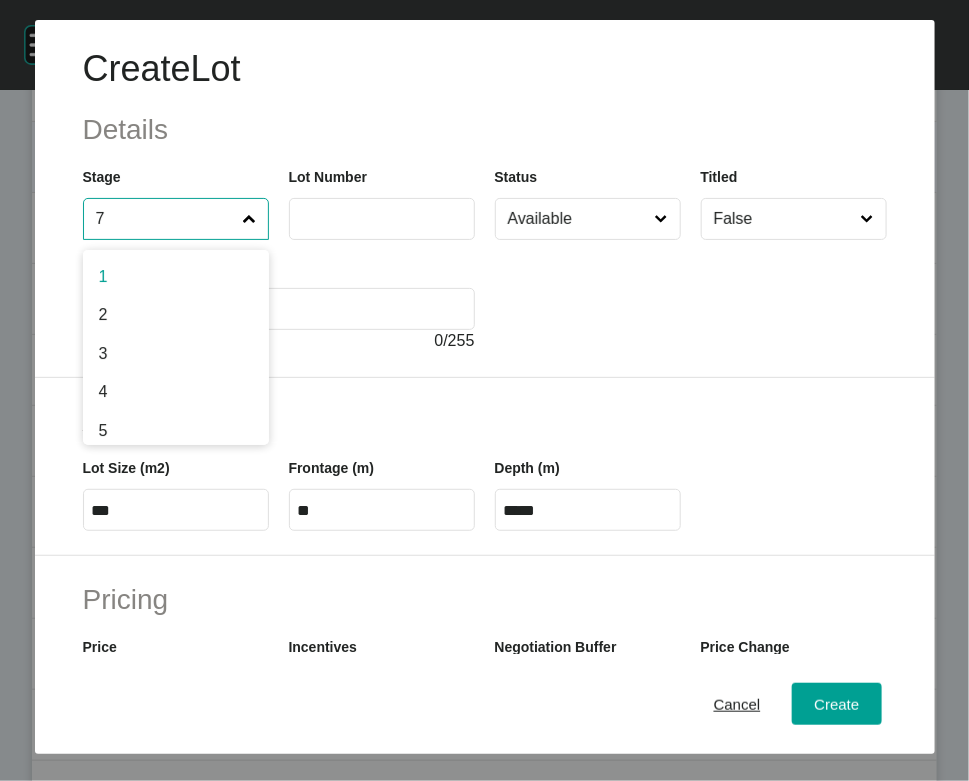 click on "7" at bounding box center [166, 219] 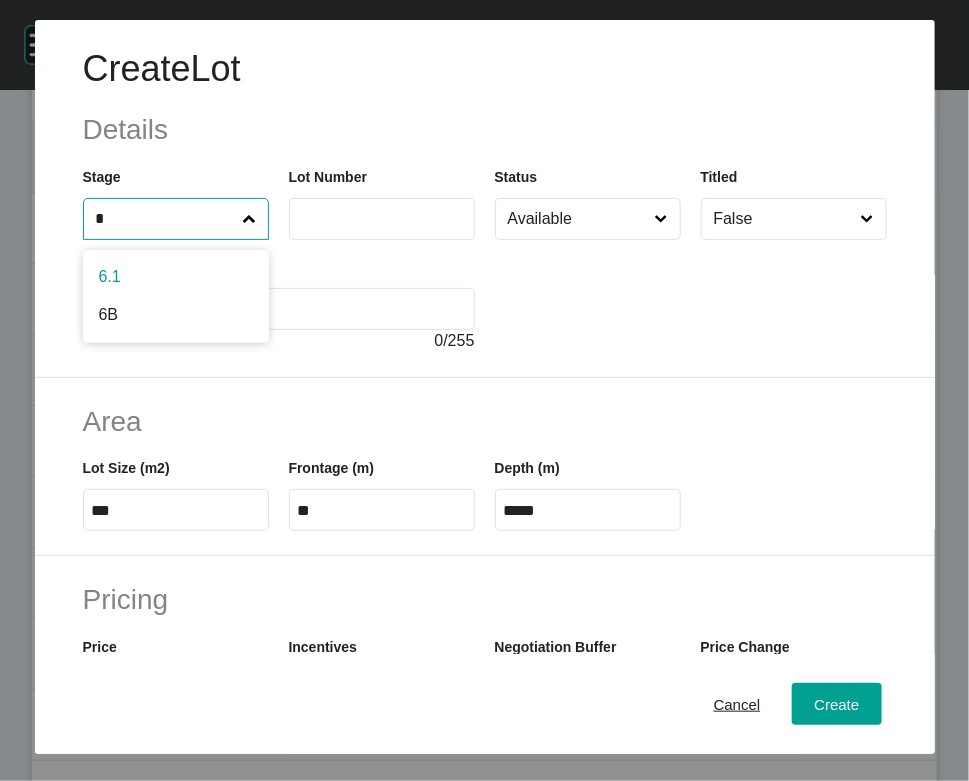 type on "*" 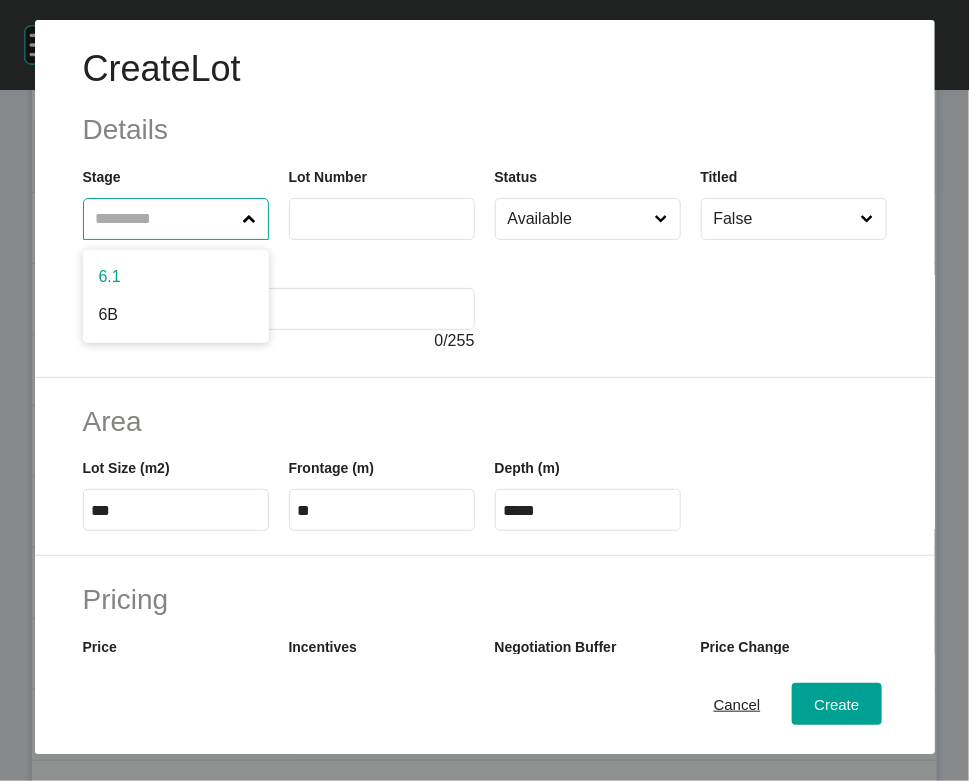 drag, startPoint x: 98, startPoint y: 356, endPoint x: 125, endPoint y: 341, distance: 30.88689 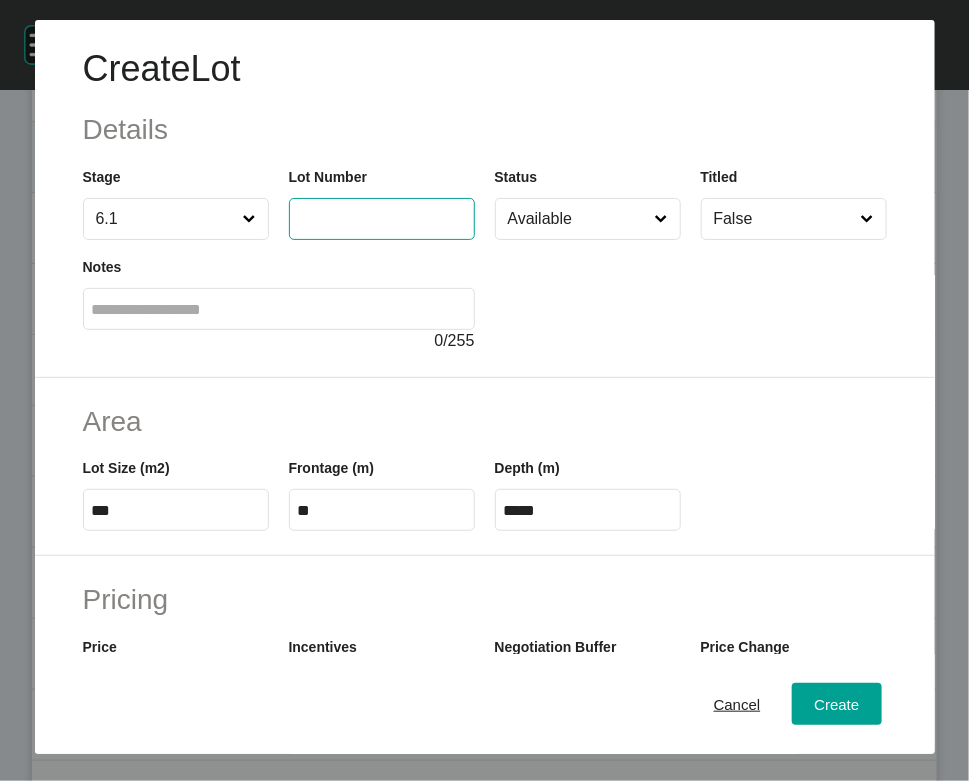 click at bounding box center [382, 218] 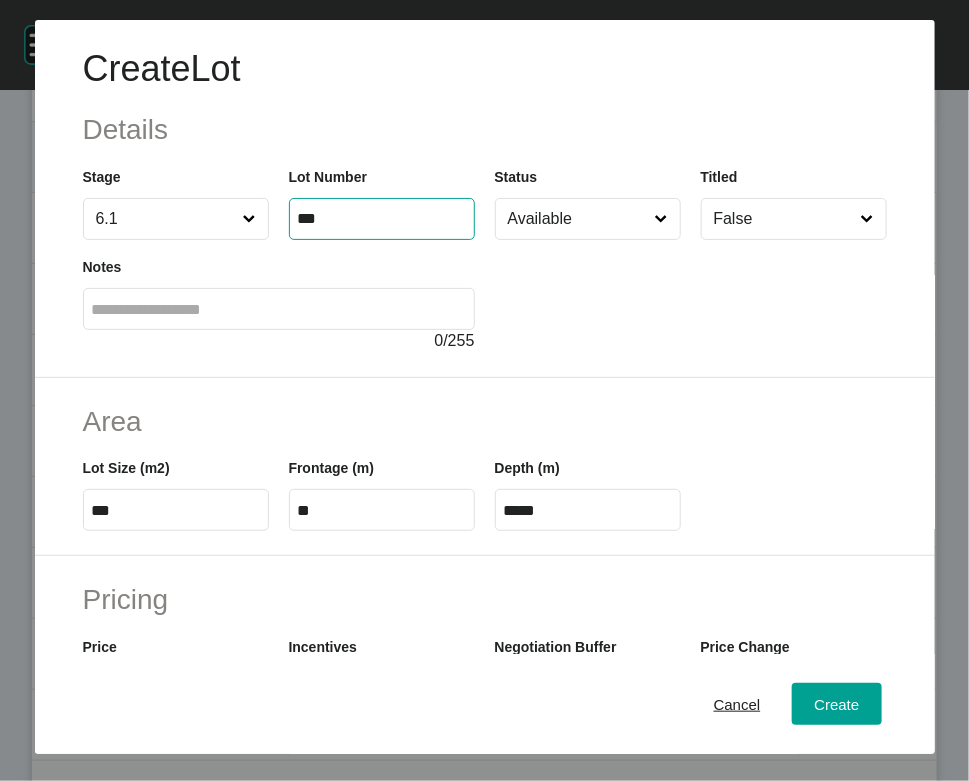 type on "***" 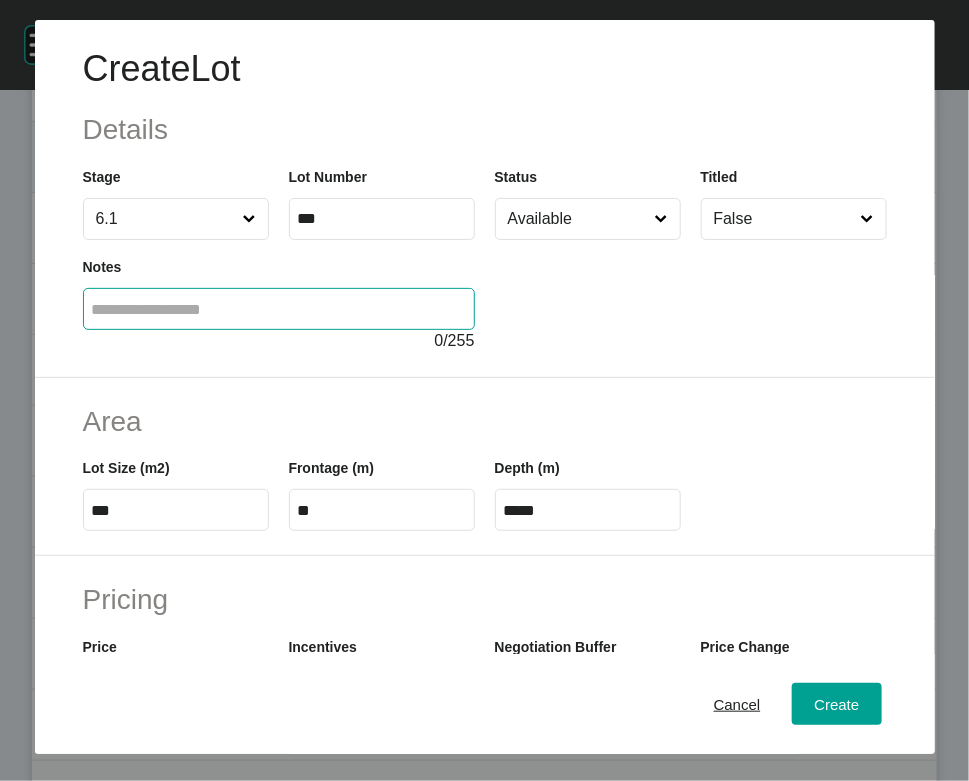 click at bounding box center (279, 309) 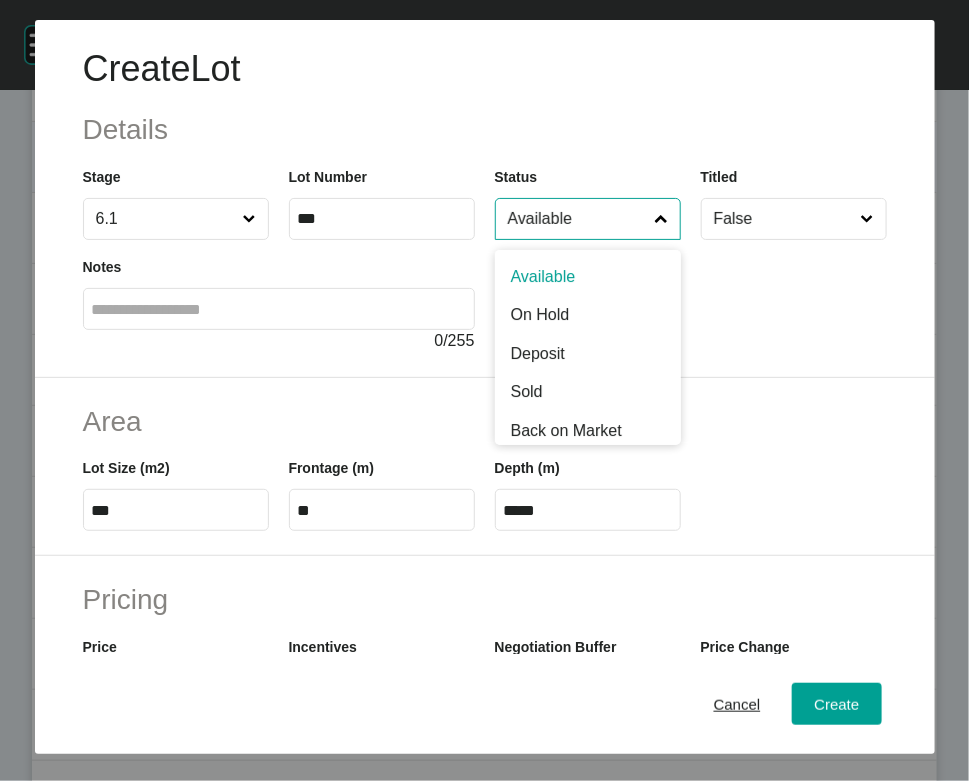 click on "Available" at bounding box center [578, 219] 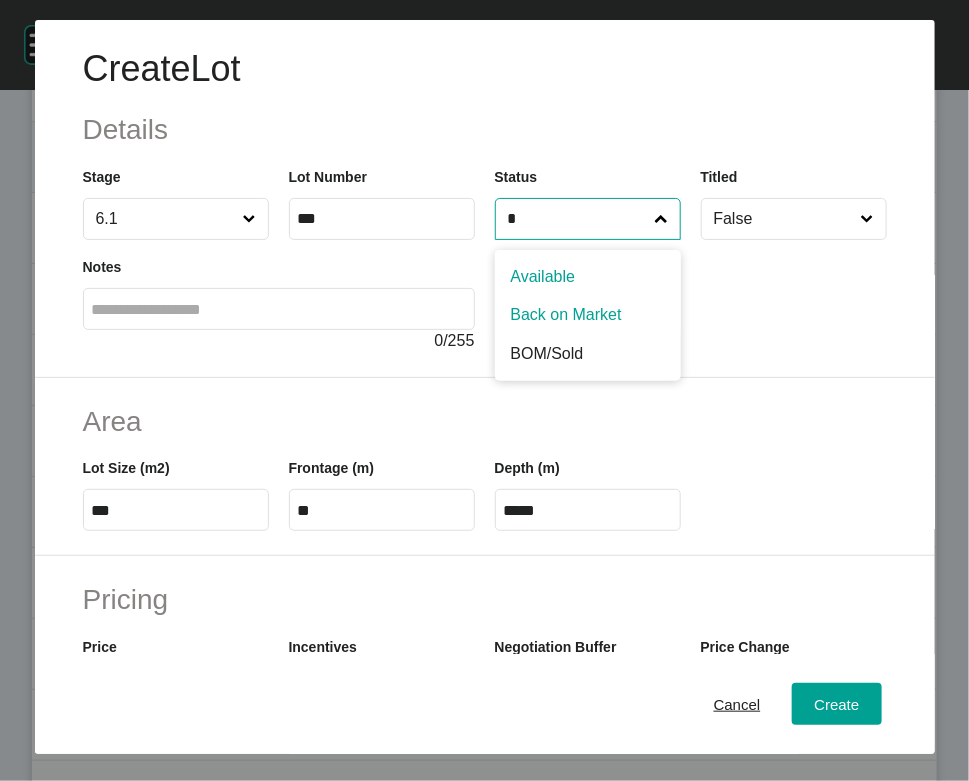 type on "*" 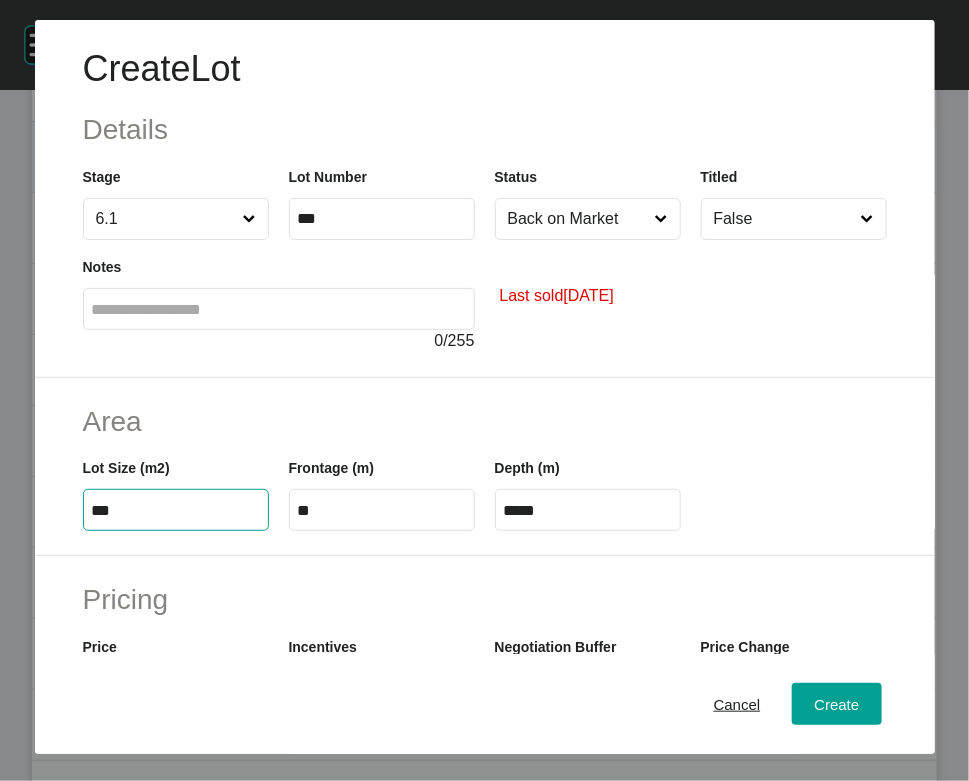 drag, startPoint x: 91, startPoint y: 635, endPoint x: 146, endPoint y: 638, distance: 55.081757 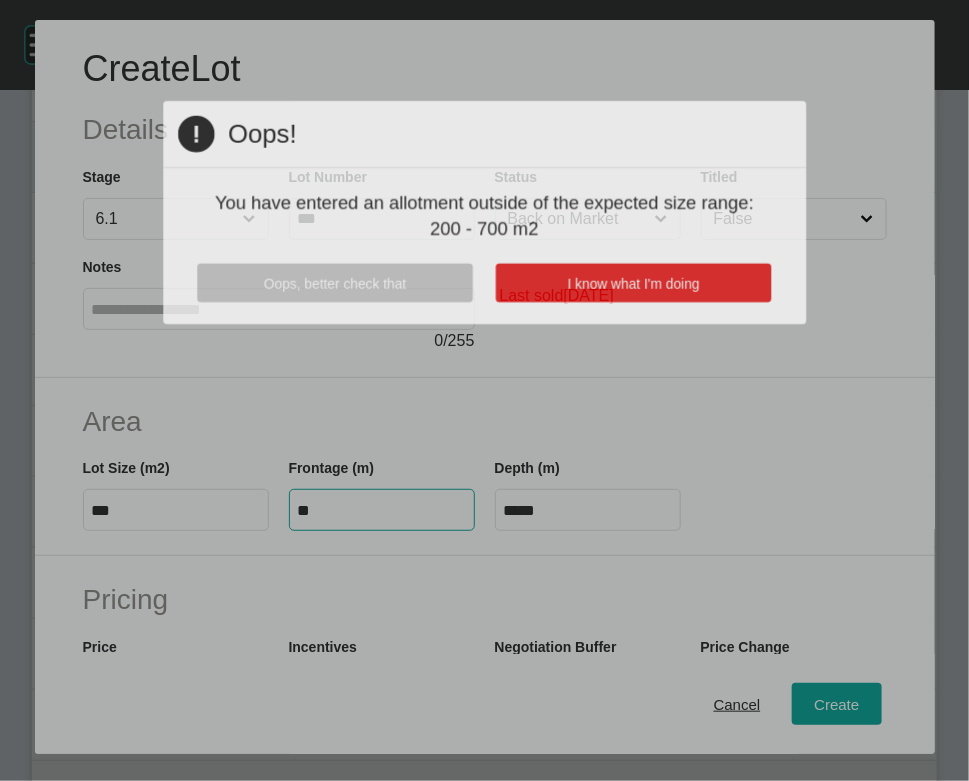 drag, startPoint x: 317, startPoint y: 627, endPoint x: 229, endPoint y: 642, distance: 89.26926 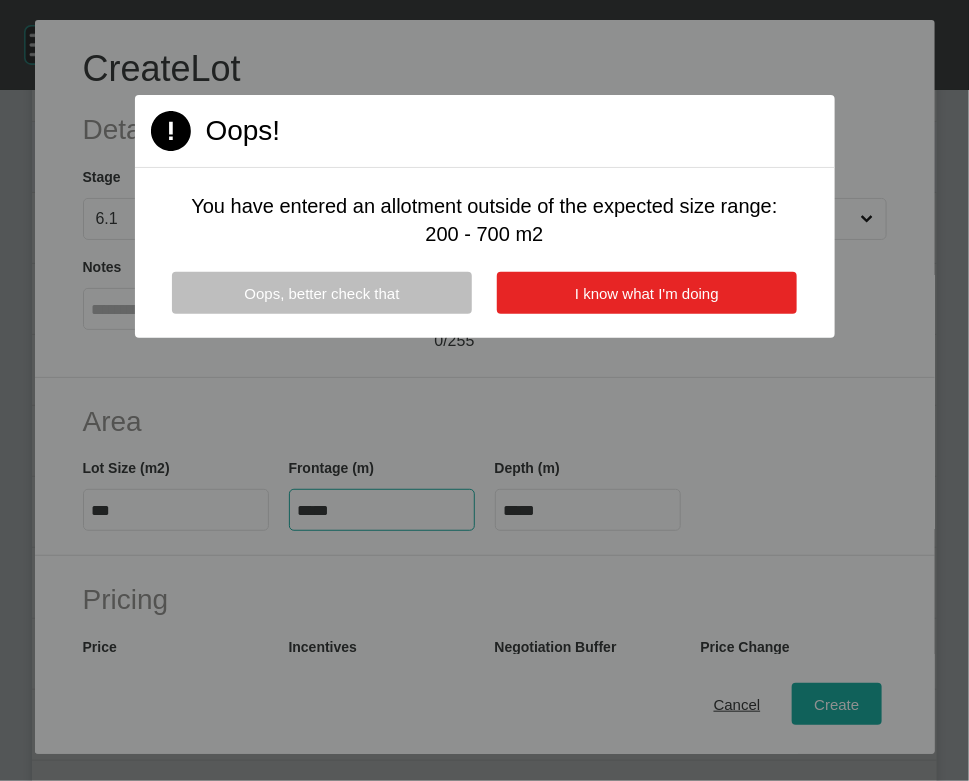 type on "*****" 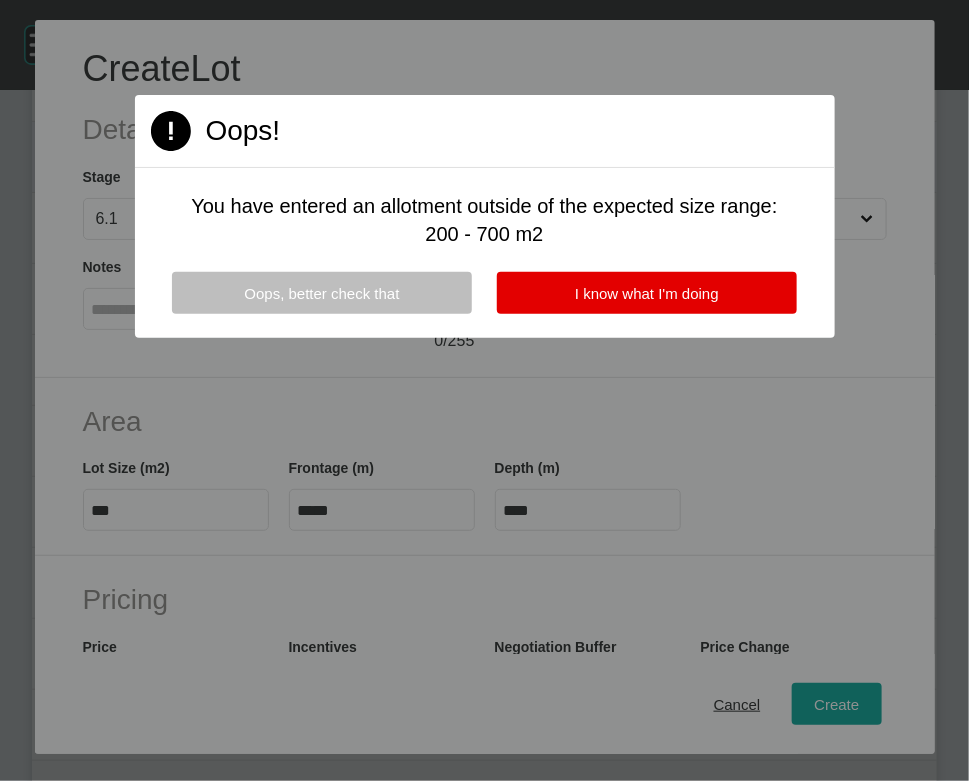 click on "Oops, better check that I know what I'm doing" at bounding box center [485, 305] 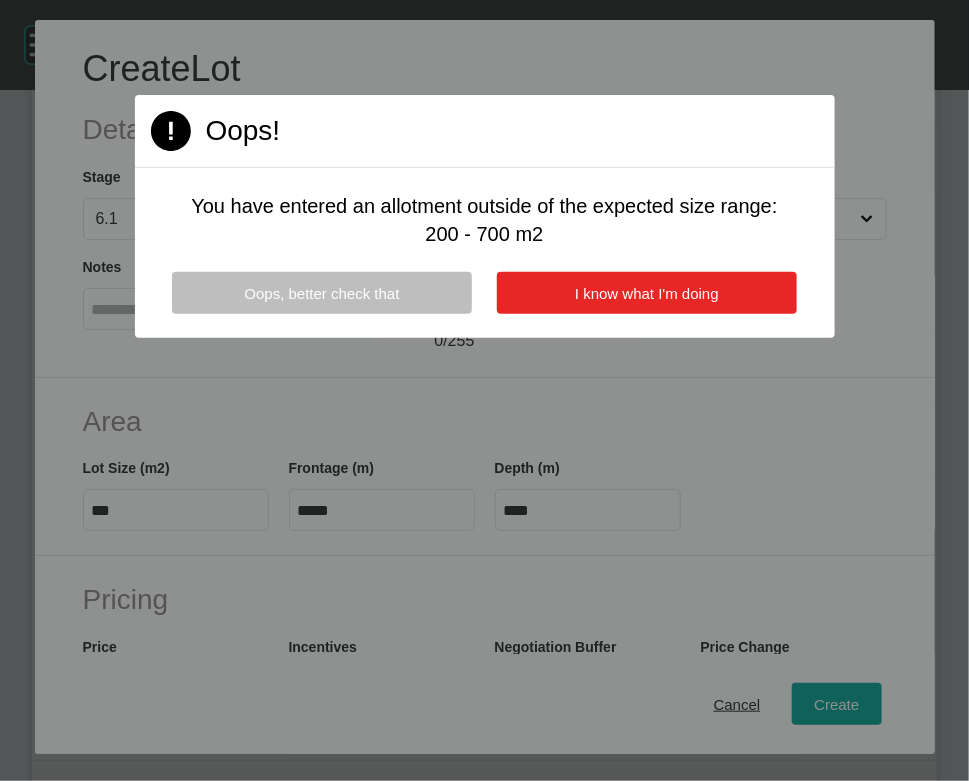 click on "I know what I'm doing" at bounding box center [647, 293] 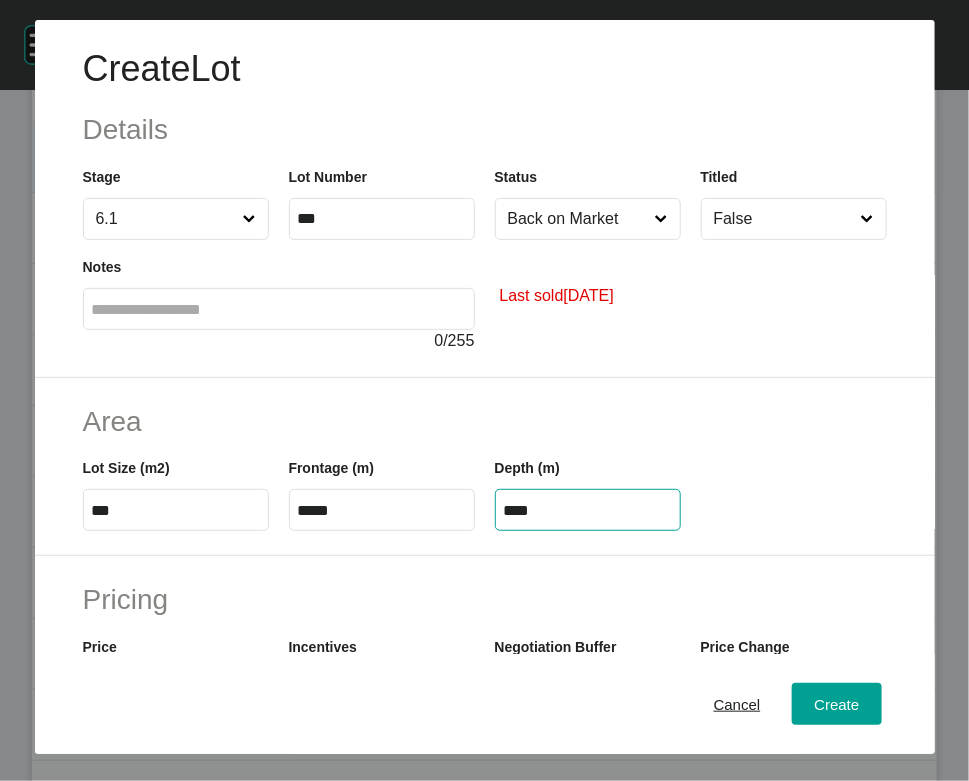 drag, startPoint x: 535, startPoint y: 635, endPoint x: 459, endPoint y: 635, distance: 76 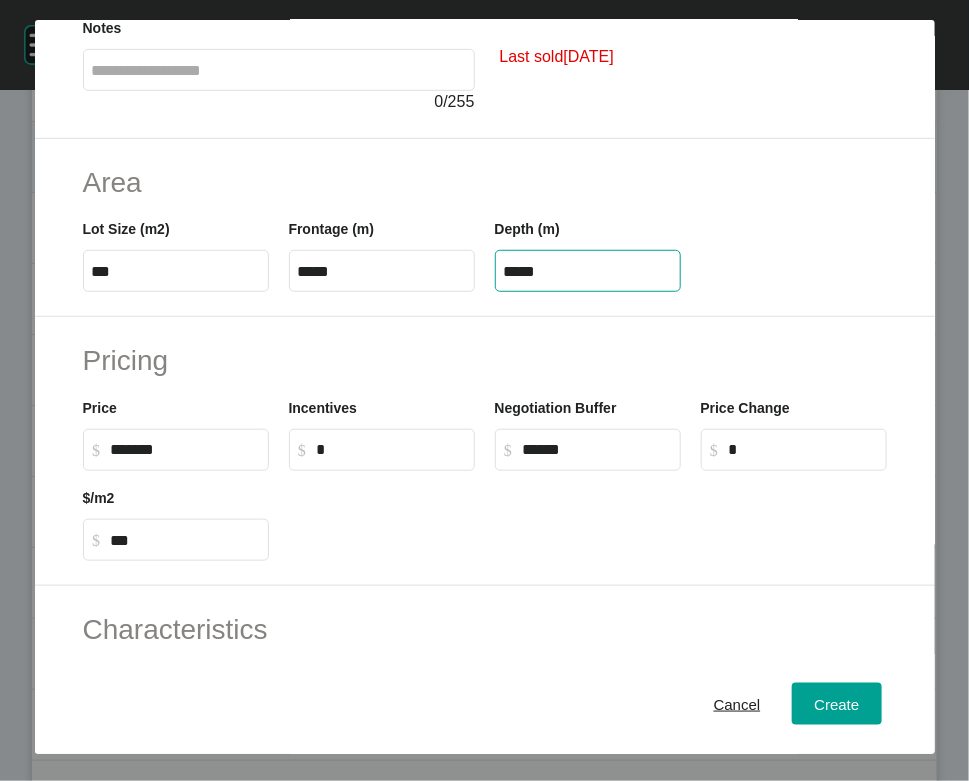 scroll, scrollTop: 284, scrollLeft: 0, axis: vertical 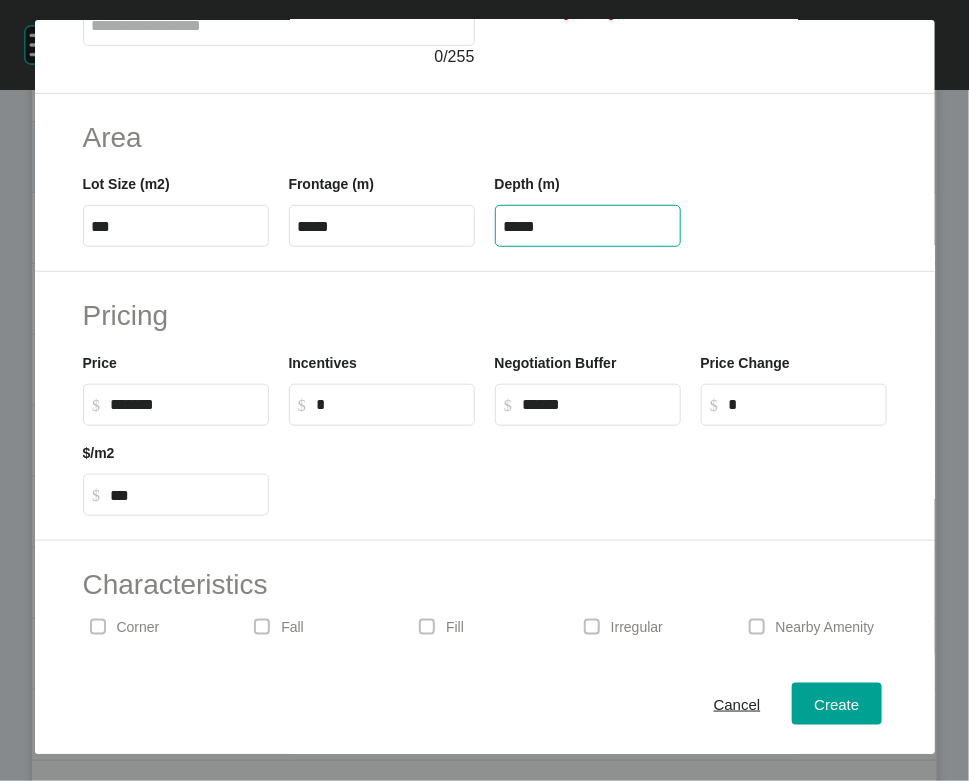 type on "*****" 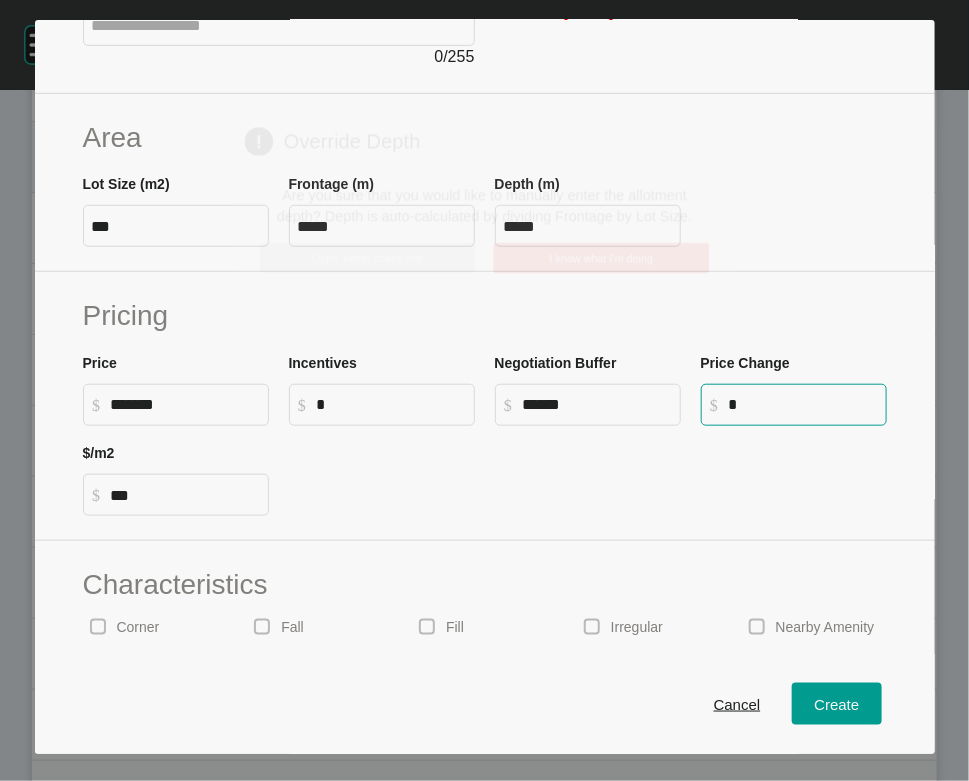 click on "Create  Lot Details Stage 6.1 Lot Number *** Status Back on Market Titled False Notes 0 / 255 Last sold  March 2025 Area Lot Size (m2) *** Frontage (m) ***** Depth (m) ***** Pricing Price $ Created with Sketch. $ ******* Incentives $ Created with Sketch. $ * Negotiation Buffer $ Created with Sketch. $ ****** Price Change $ Created with Sketch. $ * $/m2 $ Created with Sketch. $ *** Characteristics Corner Fall Fill Irregular Nearby Amenity Park / Wetlands Powerlines Substation Double Storey Orientation Cancel Create Page 1 Created with Sketch.   Override Depth Are you sure that you would like to manually enter the allotment depth? Depth is auto-calculated by dividing Frontage by Lot Size. Oops, better check that I know what I'm doing" at bounding box center [484, 390] 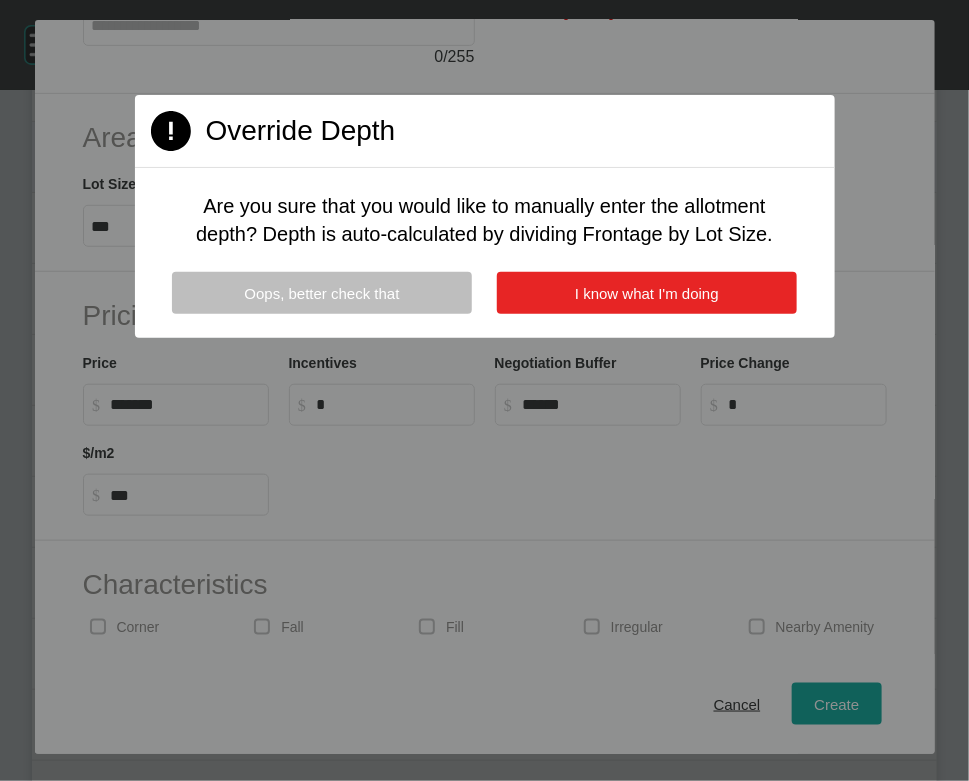 click on "I know what I'm doing" at bounding box center (647, 293) 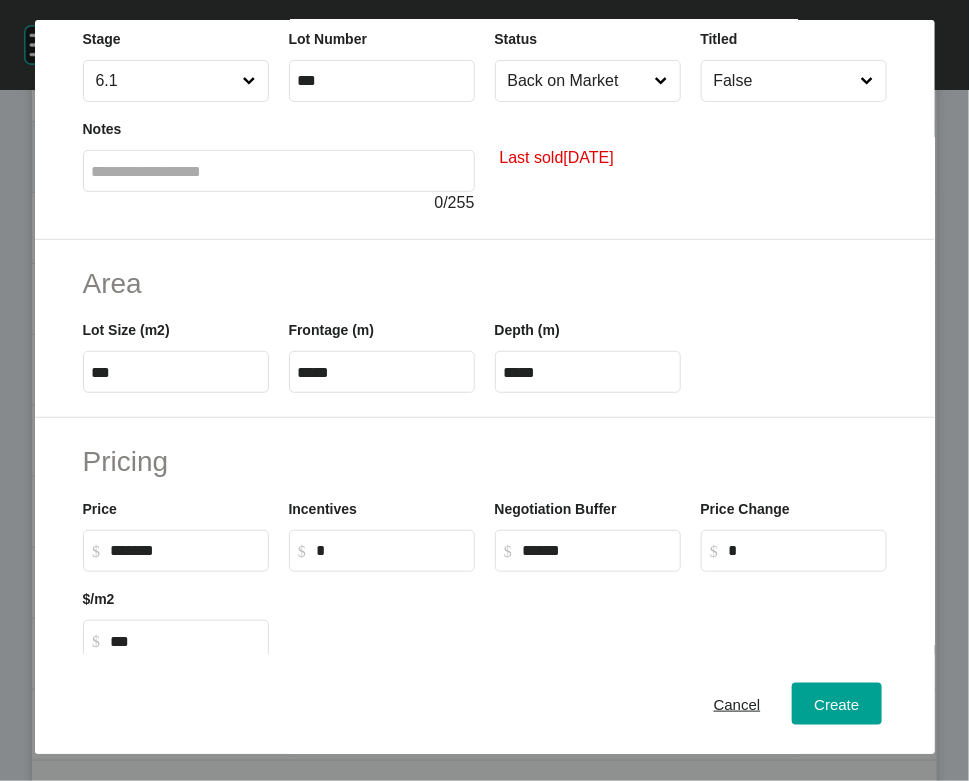 scroll, scrollTop: 102, scrollLeft: 0, axis: vertical 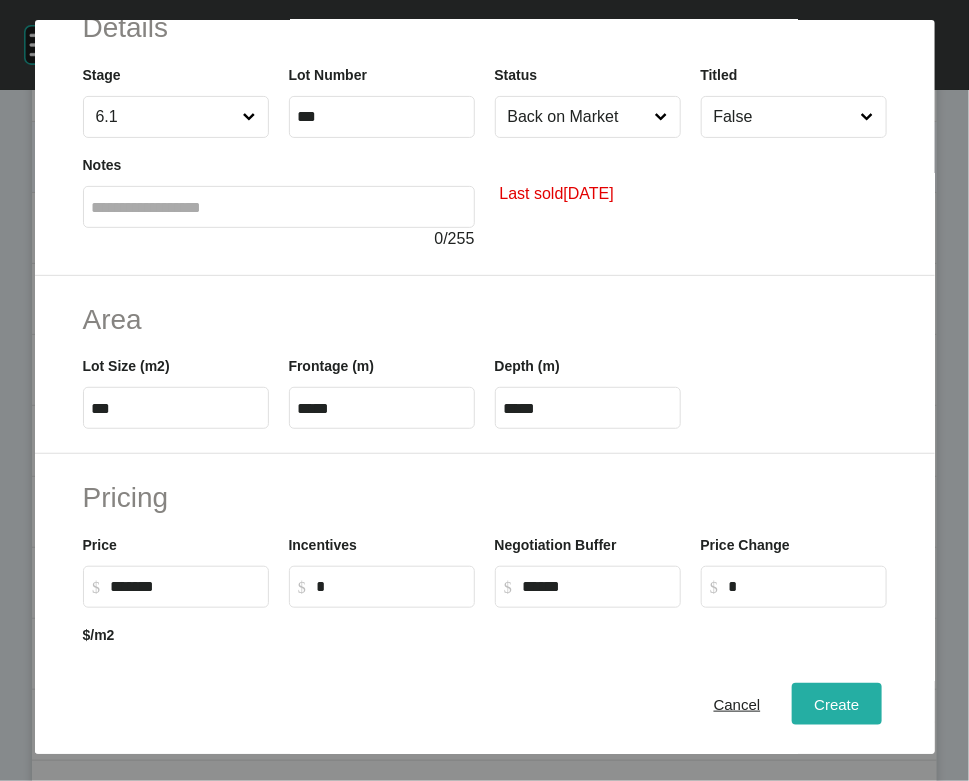 click on "Create" at bounding box center (836, 704) 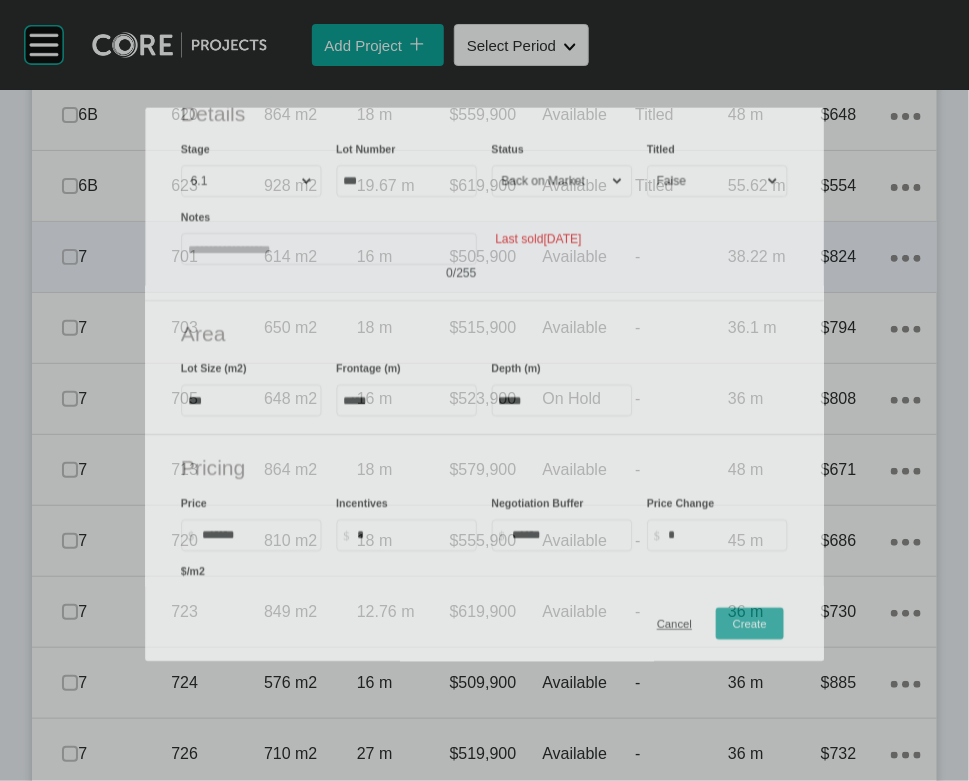 scroll, scrollTop: 2156, scrollLeft: 0, axis: vertical 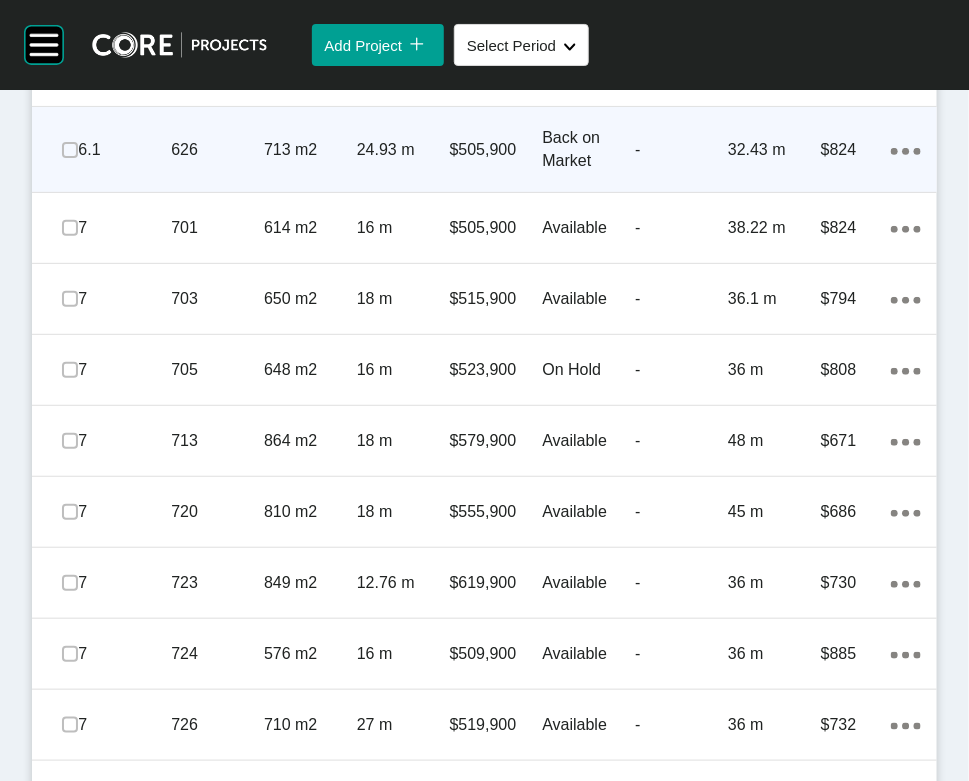 click on "6.1 626 713 m2 24.93 m $505,900 Back on Market - 32.43 m $824 Action Menu Dots Copy 6 Created with Sketch." at bounding box center [484, 149] 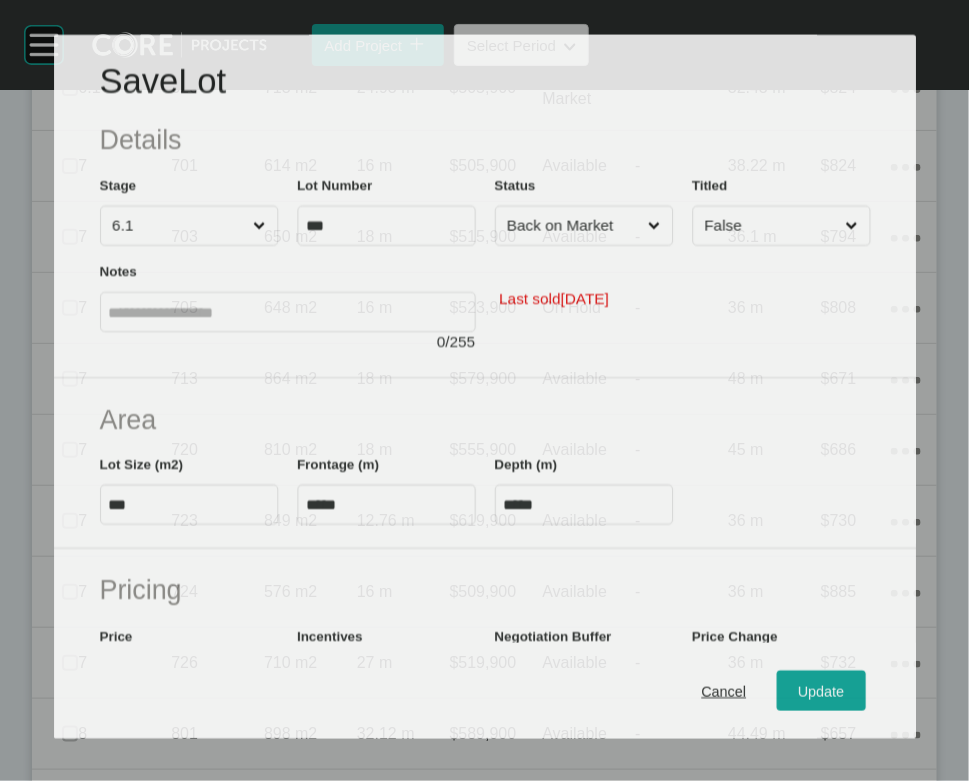 scroll, scrollTop: 2079, scrollLeft: 0, axis: vertical 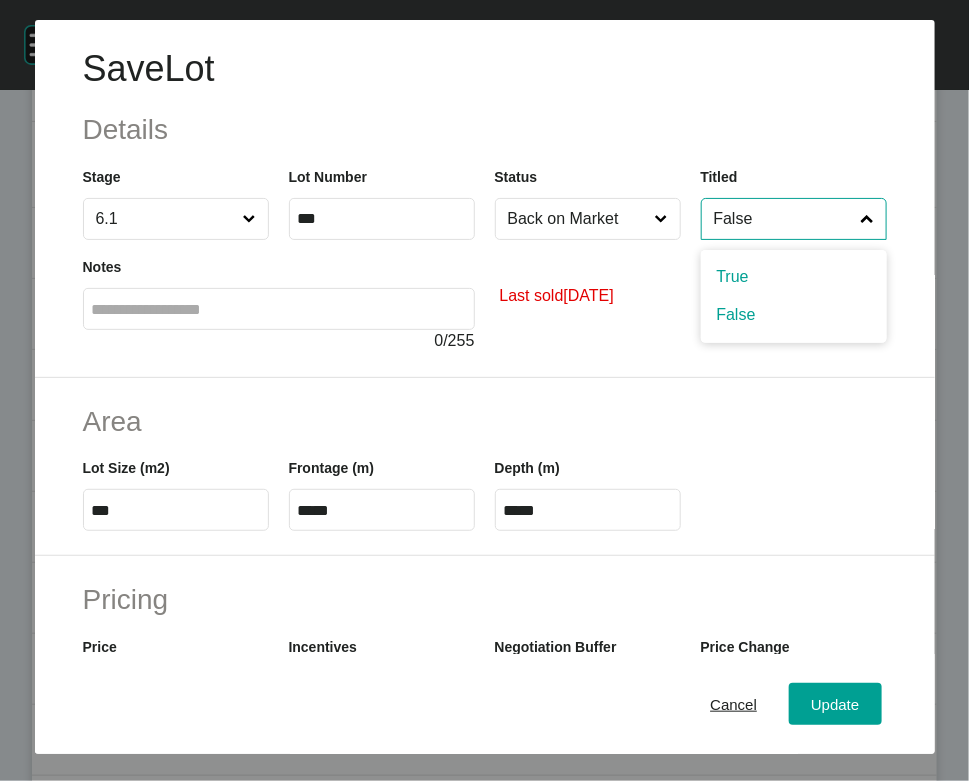 click on "False" at bounding box center (784, 219) 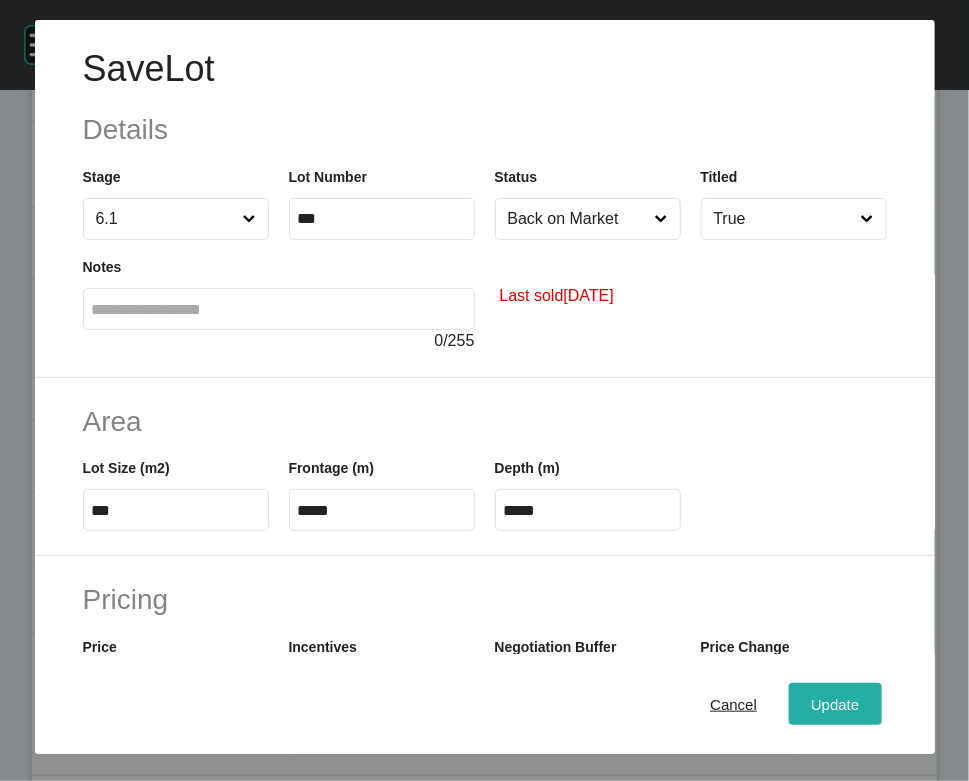 click on "Update" at bounding box center (835, 704) 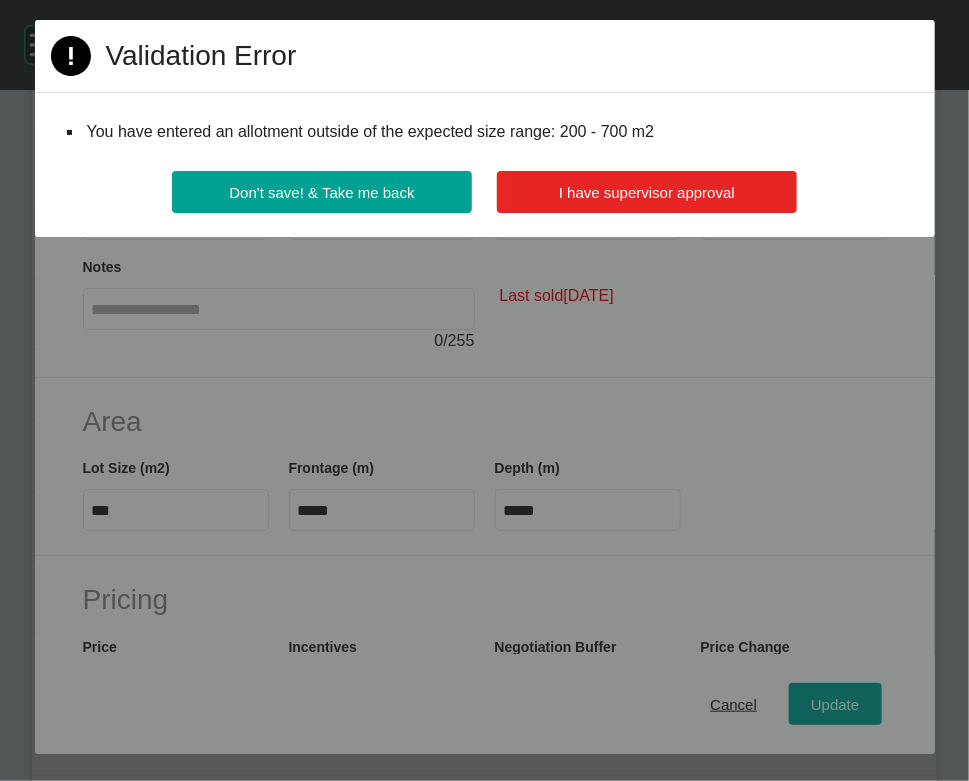 click on "I have supervisor approval" at bounding box center [647, 192] 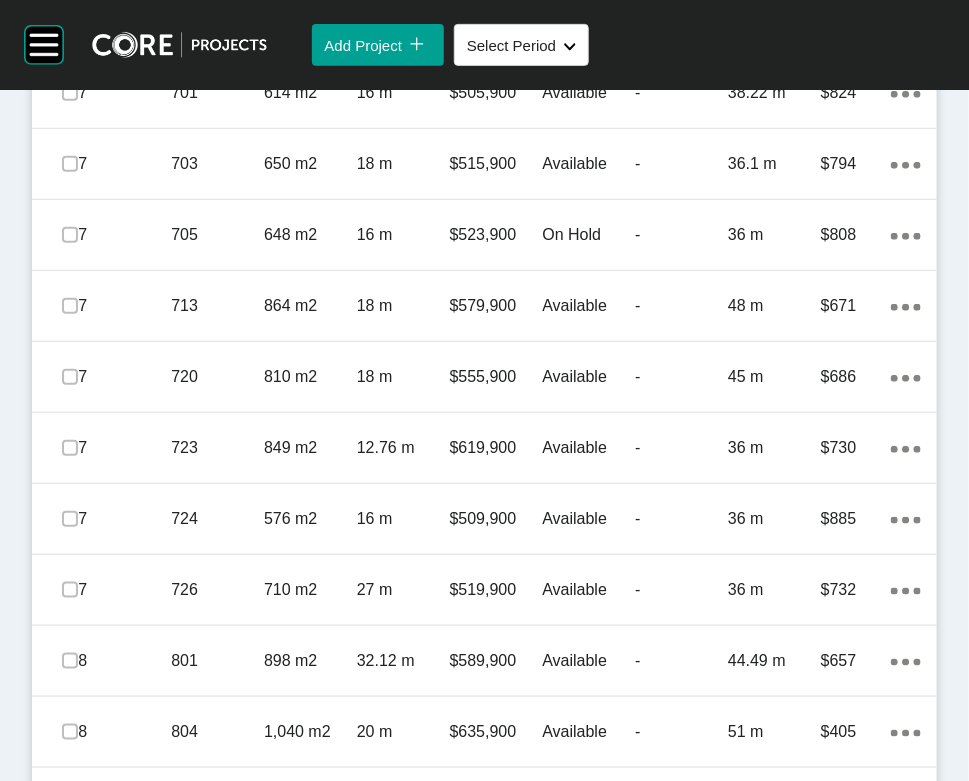 scroll, scrollTop: 2297, scrollLeft: 0, axis: vertical 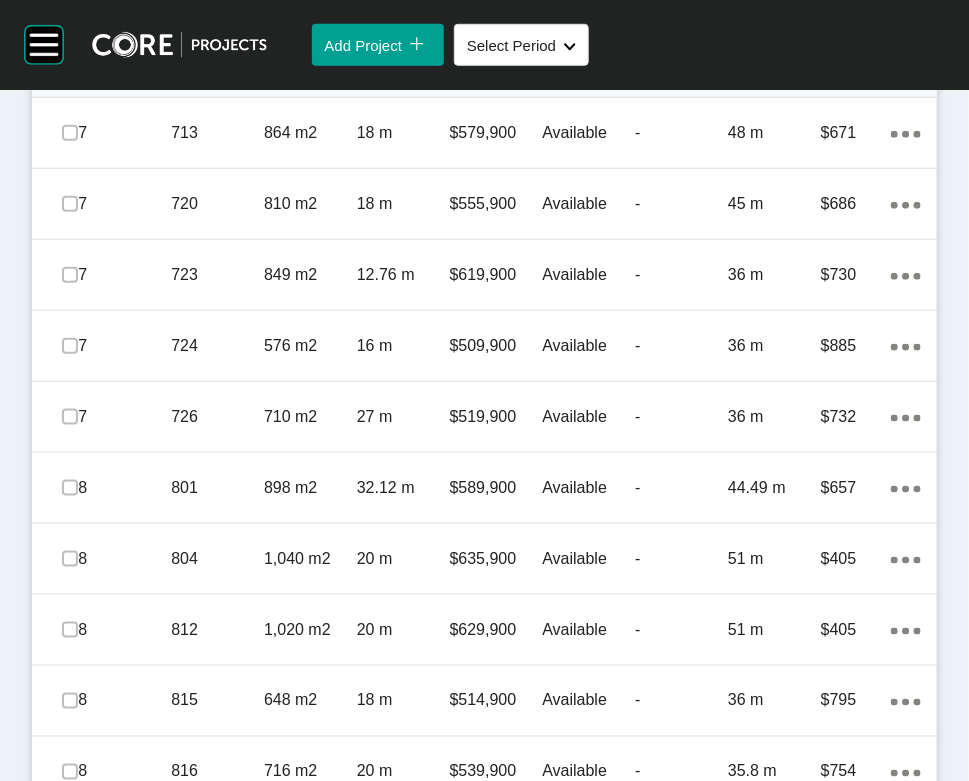 click on "36 m" at bounding box center [774, 62] 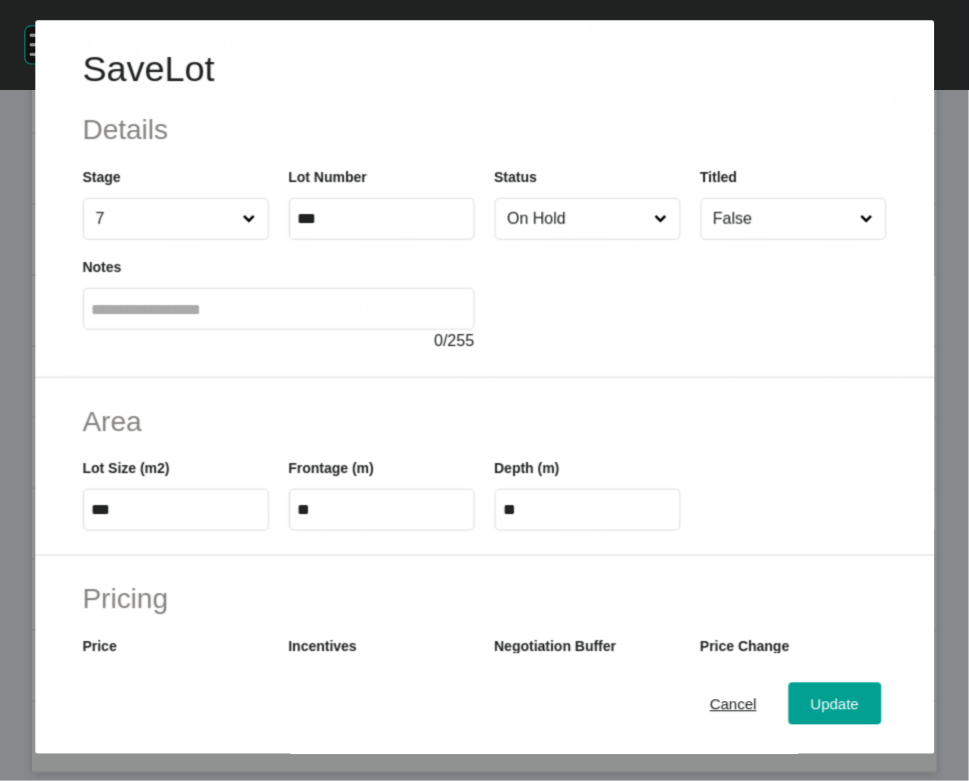 scroll, scrollTop: 2386, scrollLeft: 0, axis: vertical 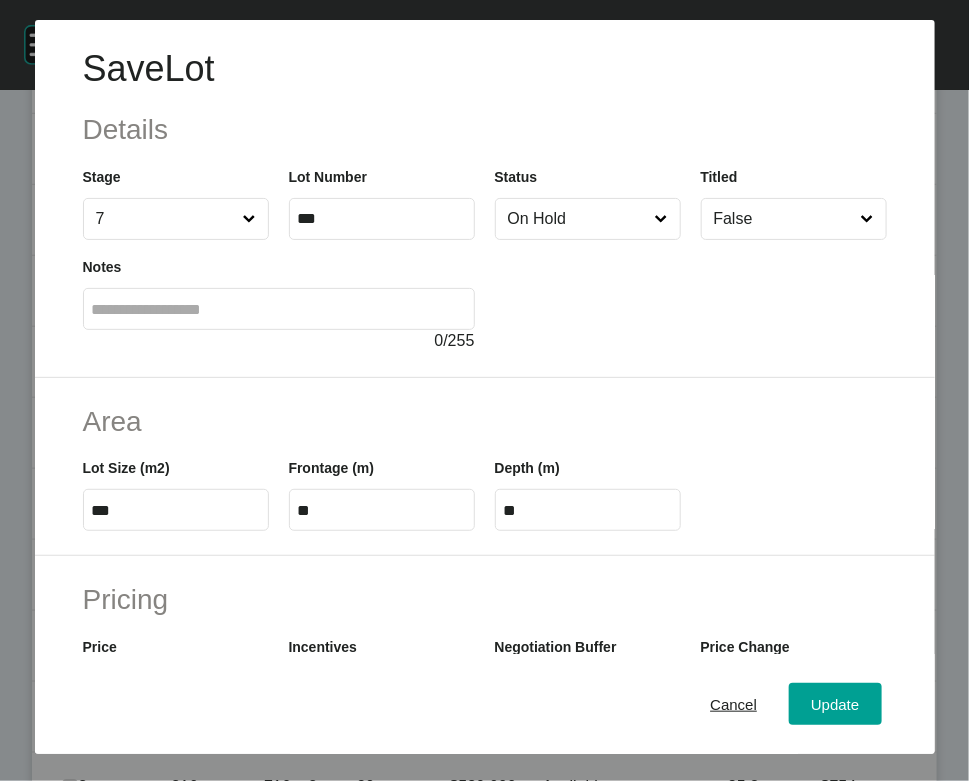 click on "On Hold" at bounding box center [578, 219] 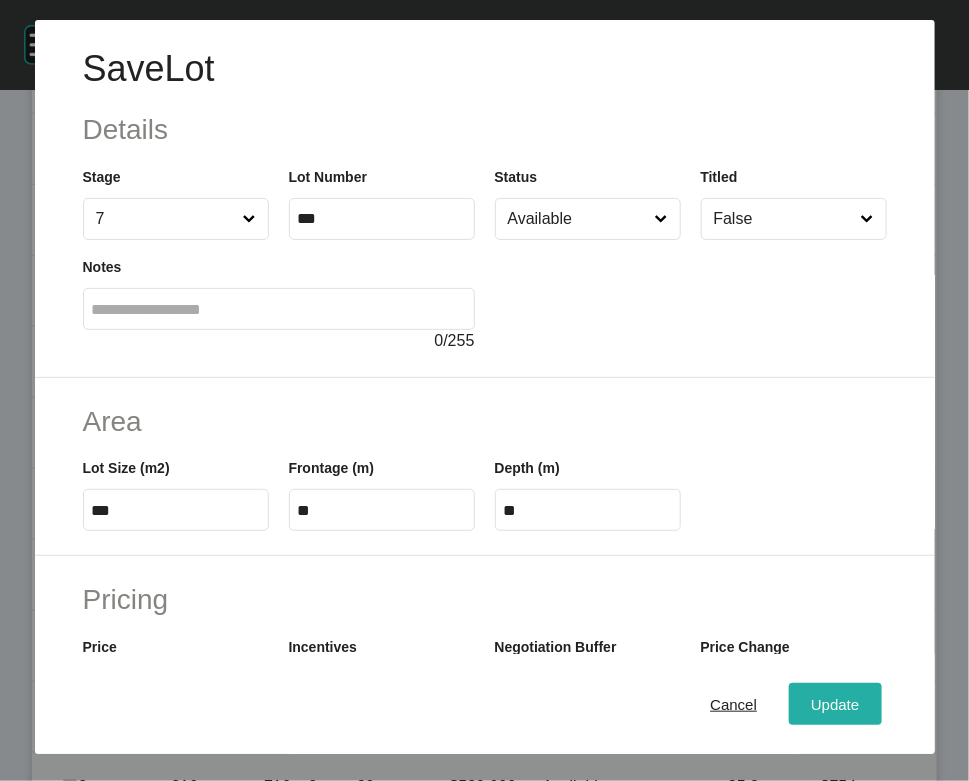 click on "Update" at bounding box center [835, 704] 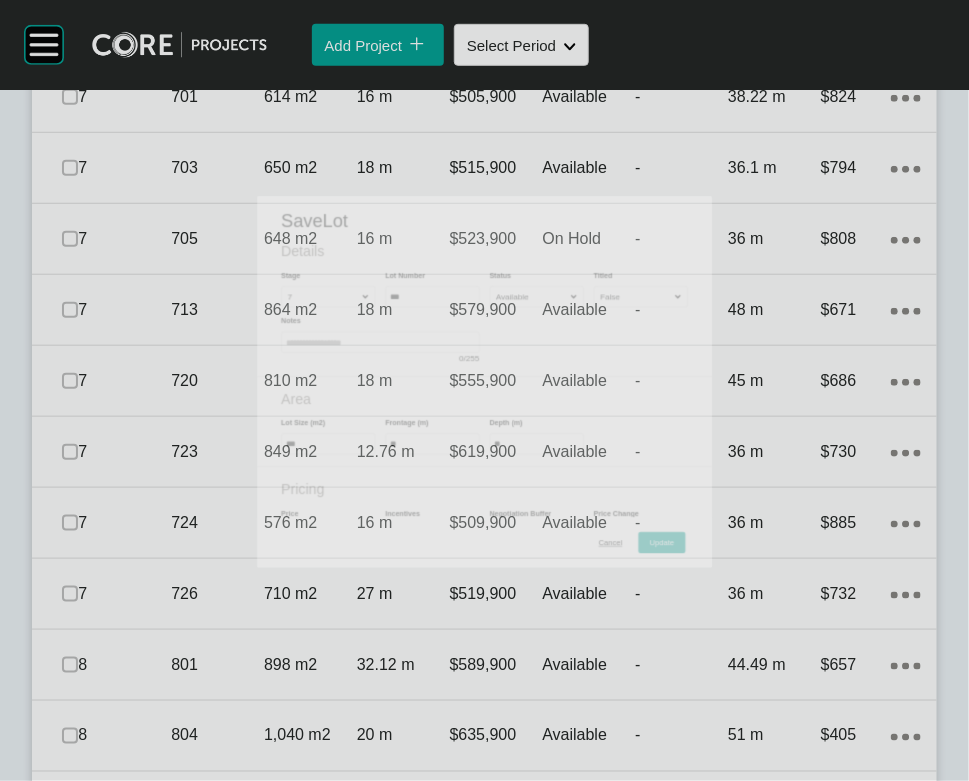 scroll, scrollTop: 2464, scrollLeft: 0, axis: vertical 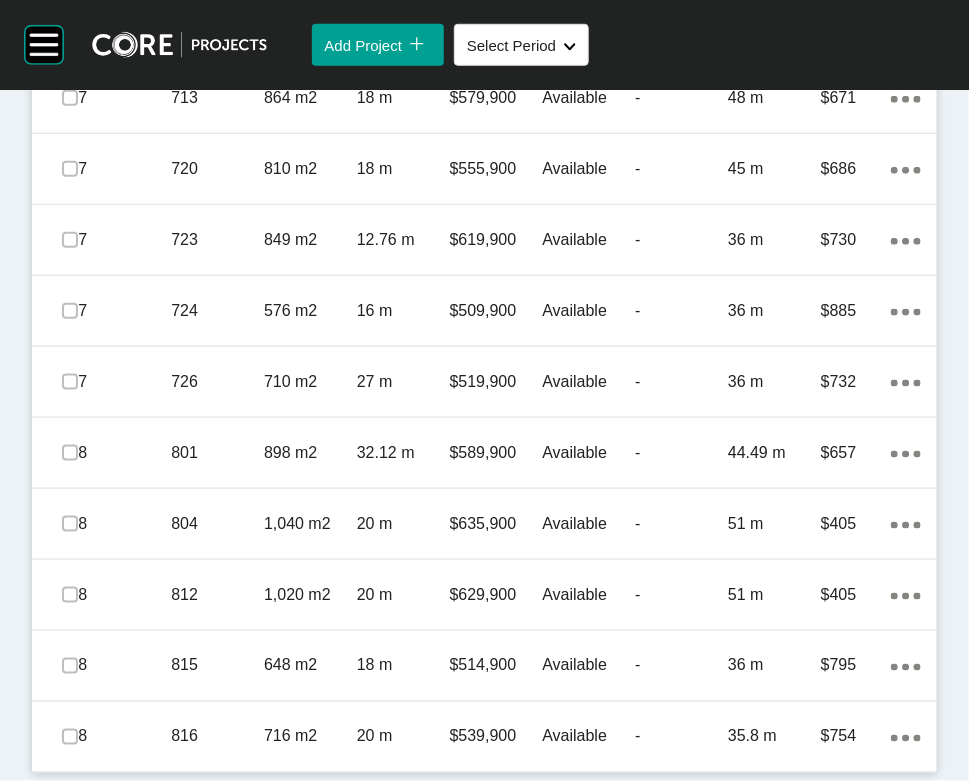 click 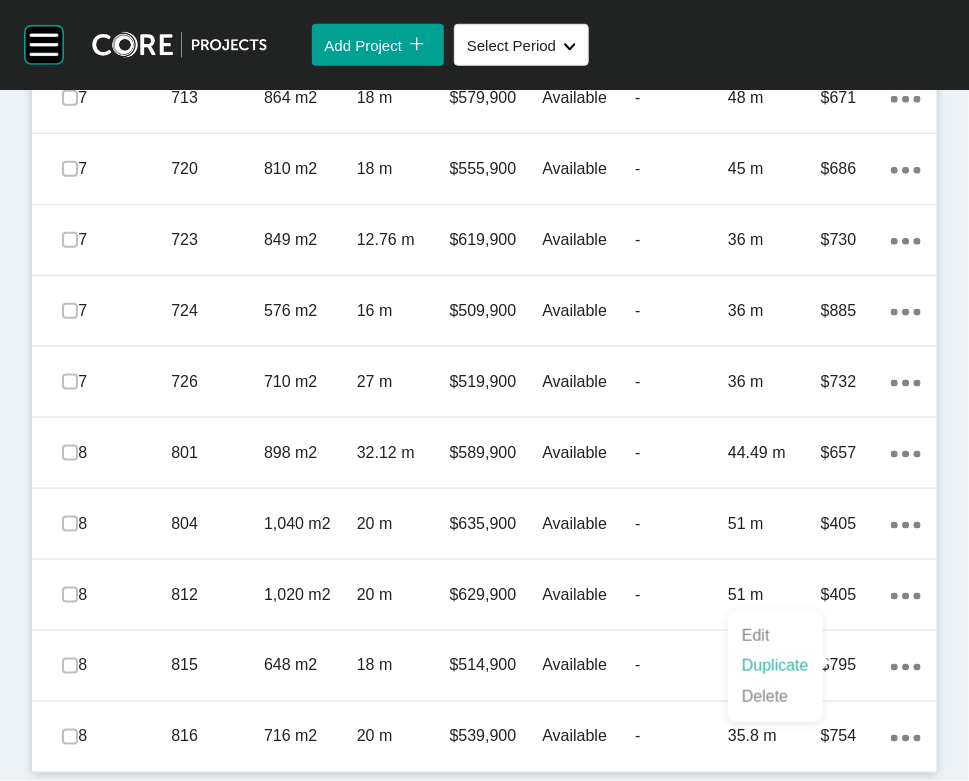 click on "Duplicate" at bounding box center [775, 666] 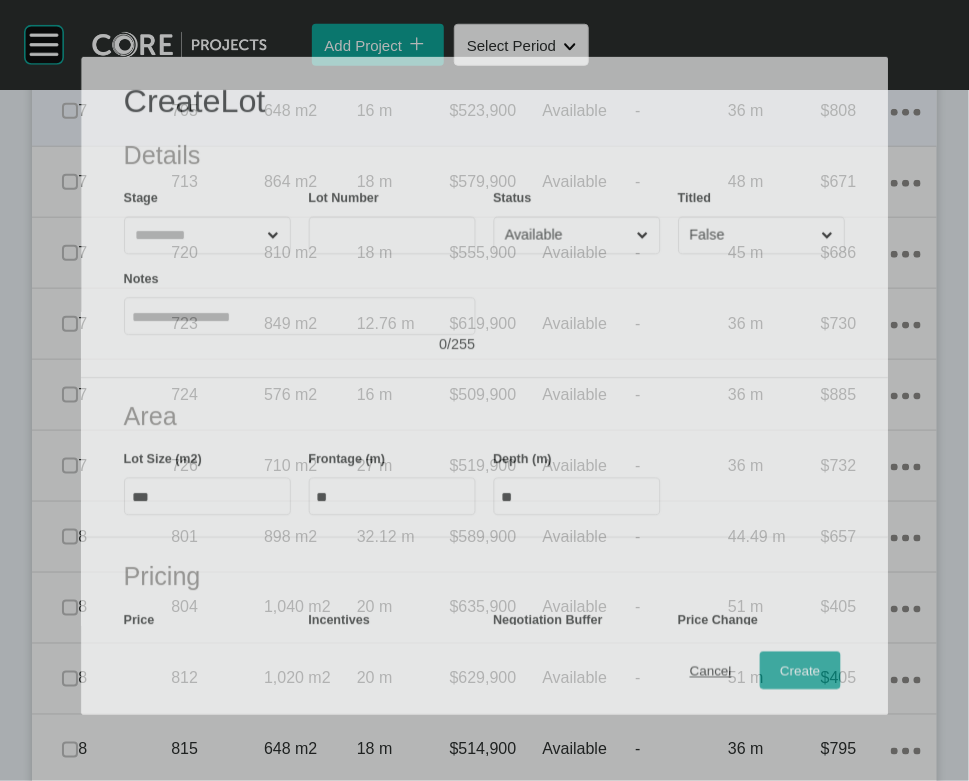 scroll, scrollTop: 2437, scrollLeft: 0, axis: vertical 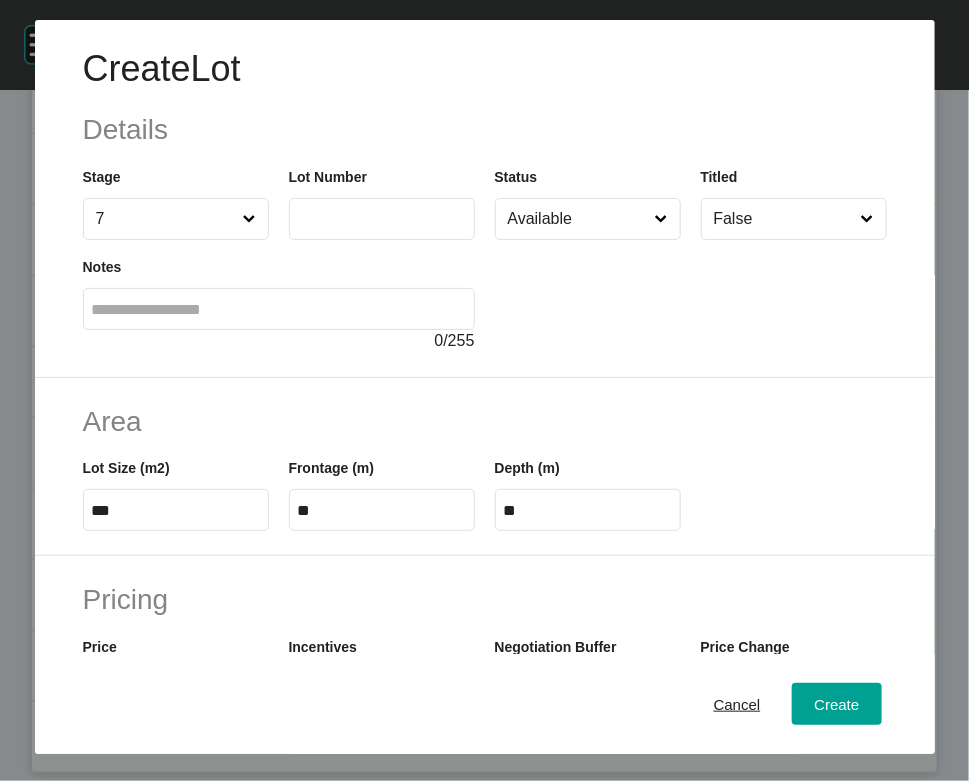 click at bounding box center [382, 219] 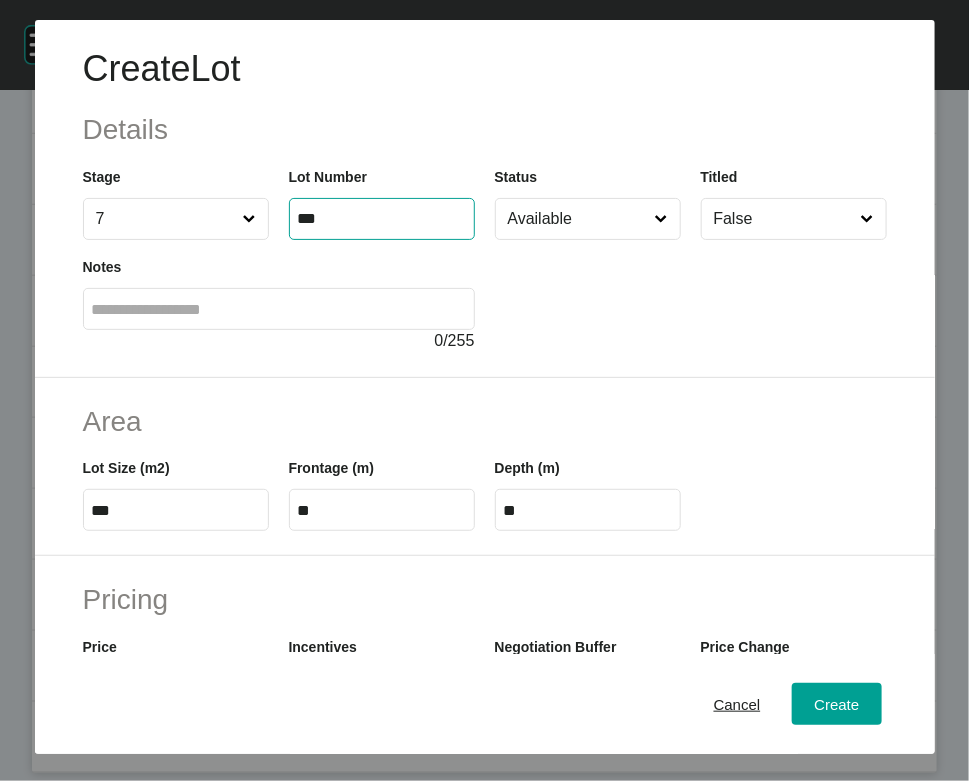type on "***" 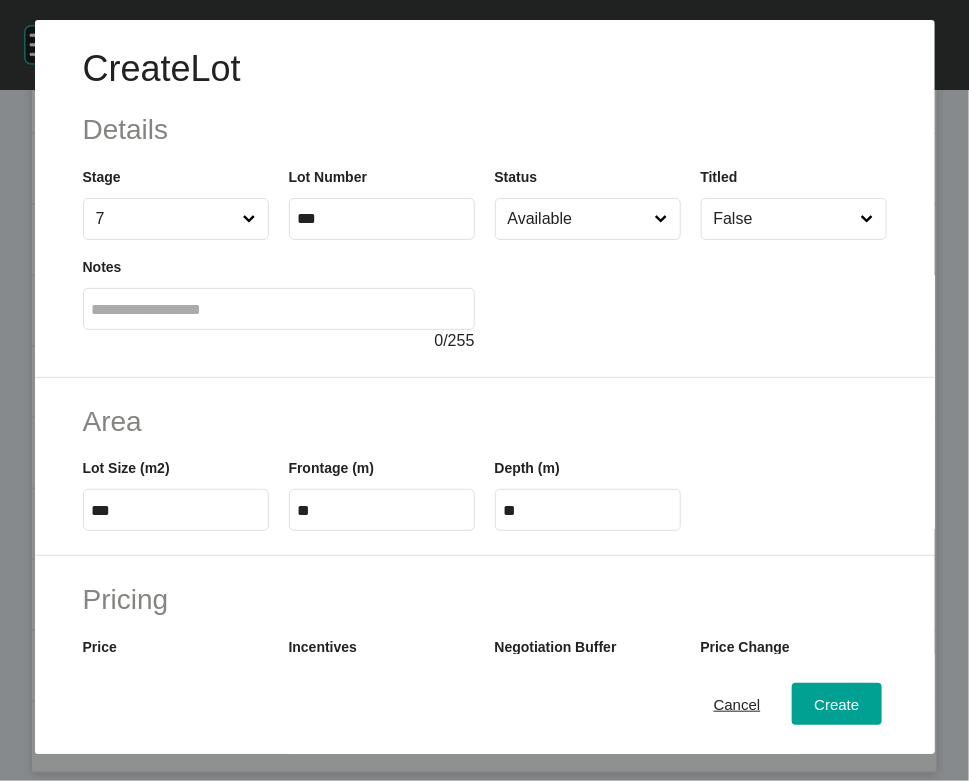 click at bounding box center [279, 309] 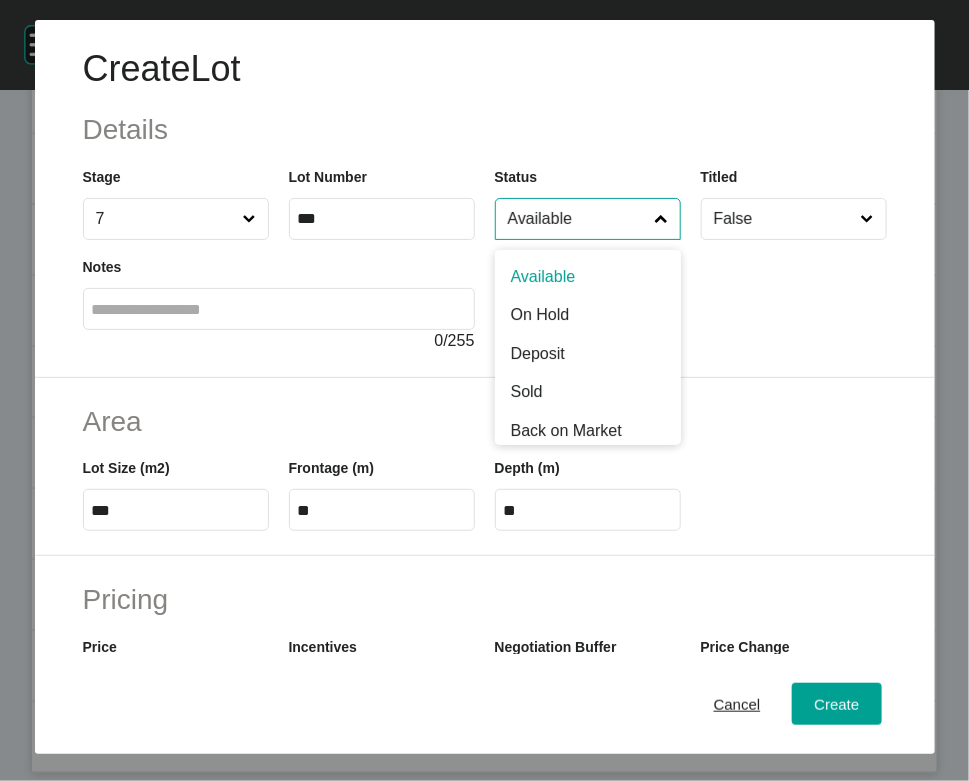 click on "Available" at bounding box center (578, 219) 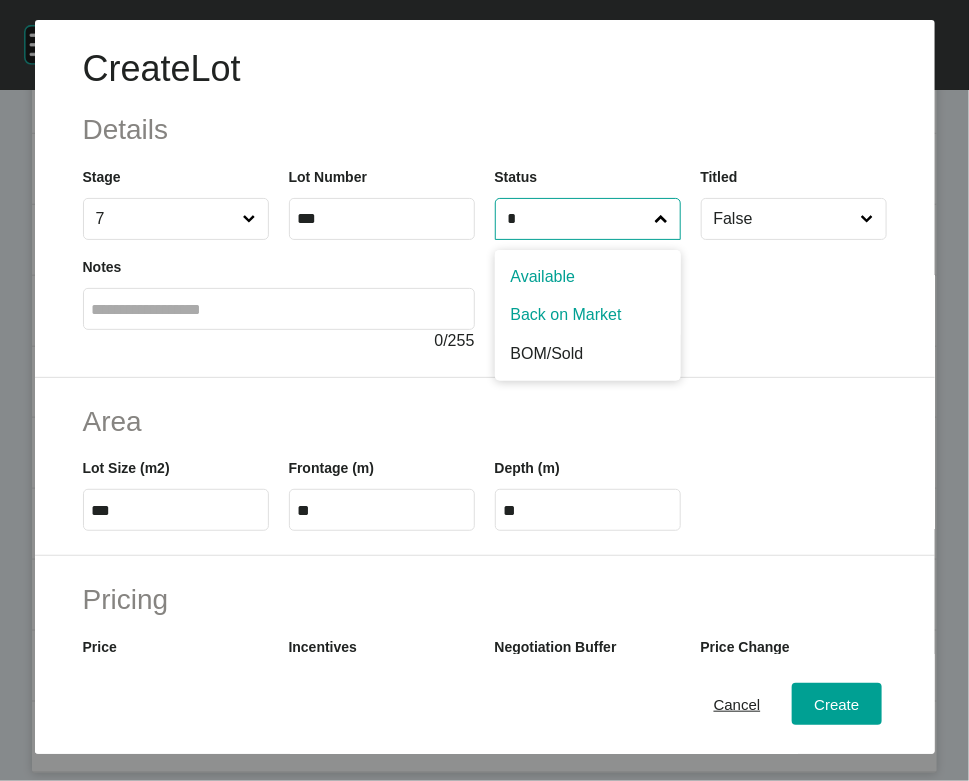 type on "*" 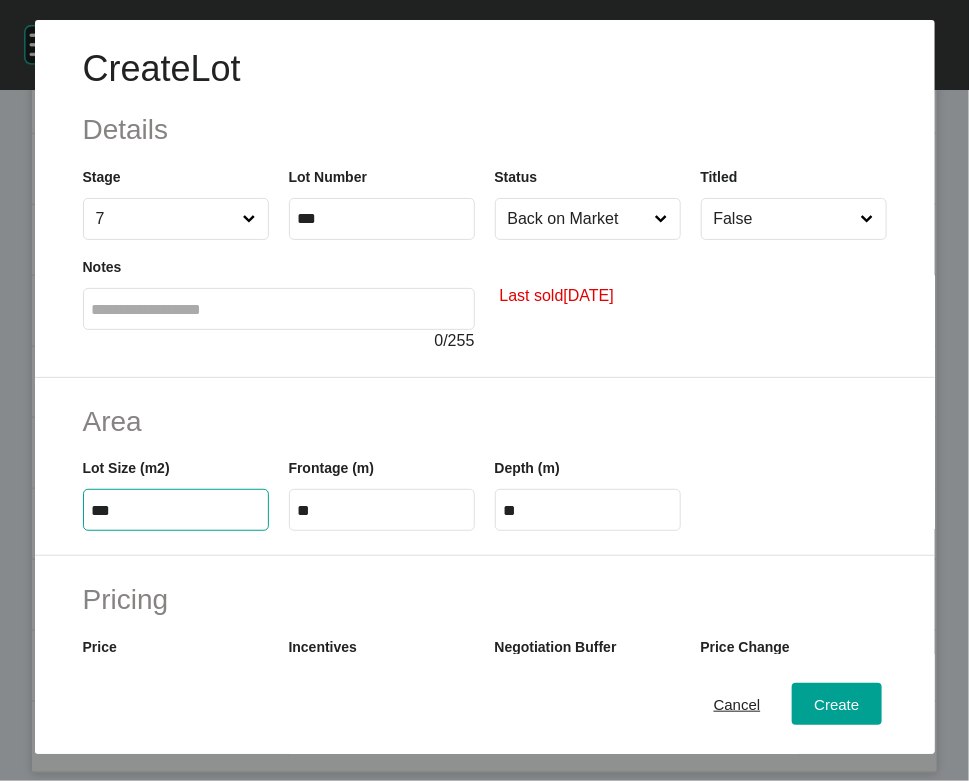 drag, startPoint x: 115, startPoint y: 628, endPoint x: 26, endPoint y: 617, distance: 89.6772 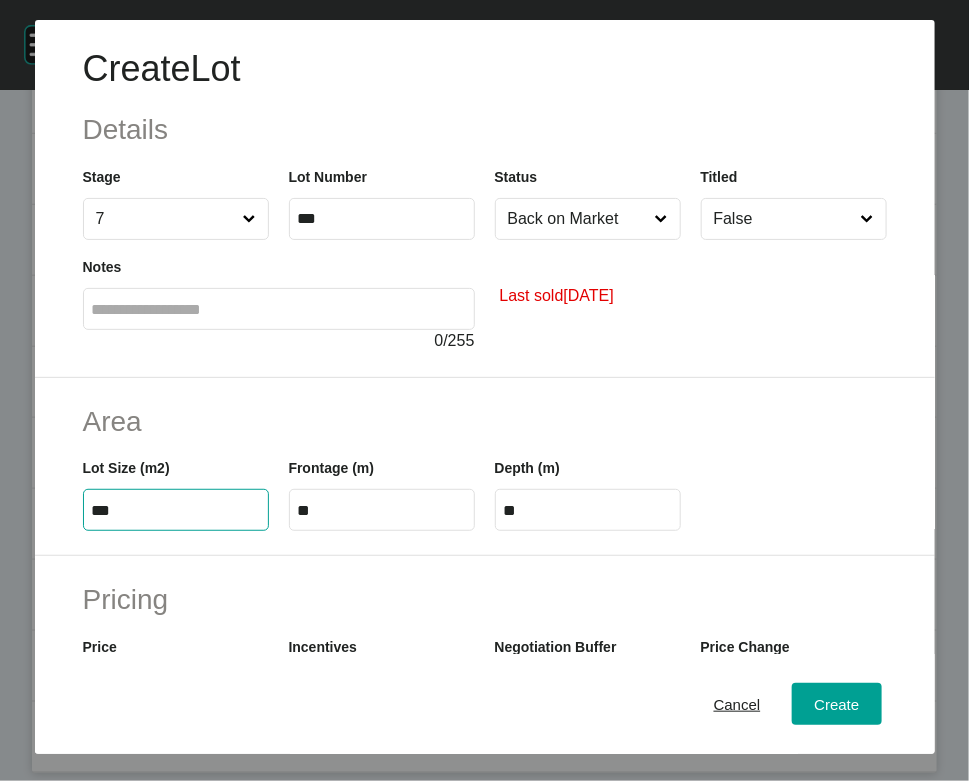 type on "***" 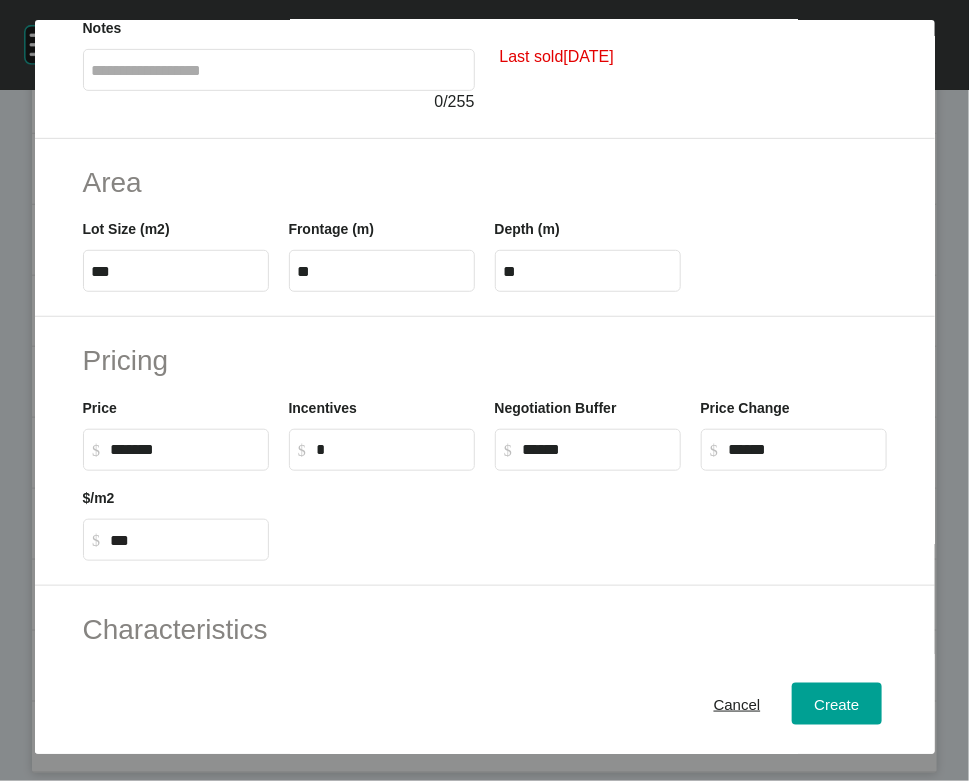 scroll, scrollTop: 273, scrollLeft: 0, axis: vertical 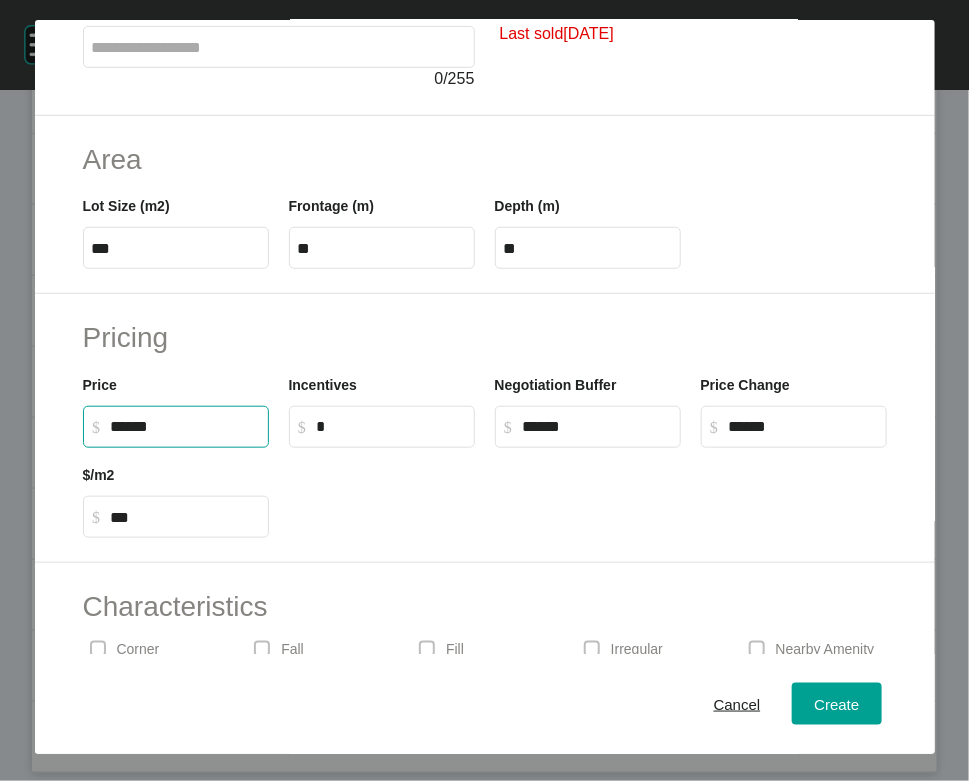 drag, startPoint x: 125, startPoint y: 592, endPoint x: 109, endPoint y: 595, distance: 16.27882 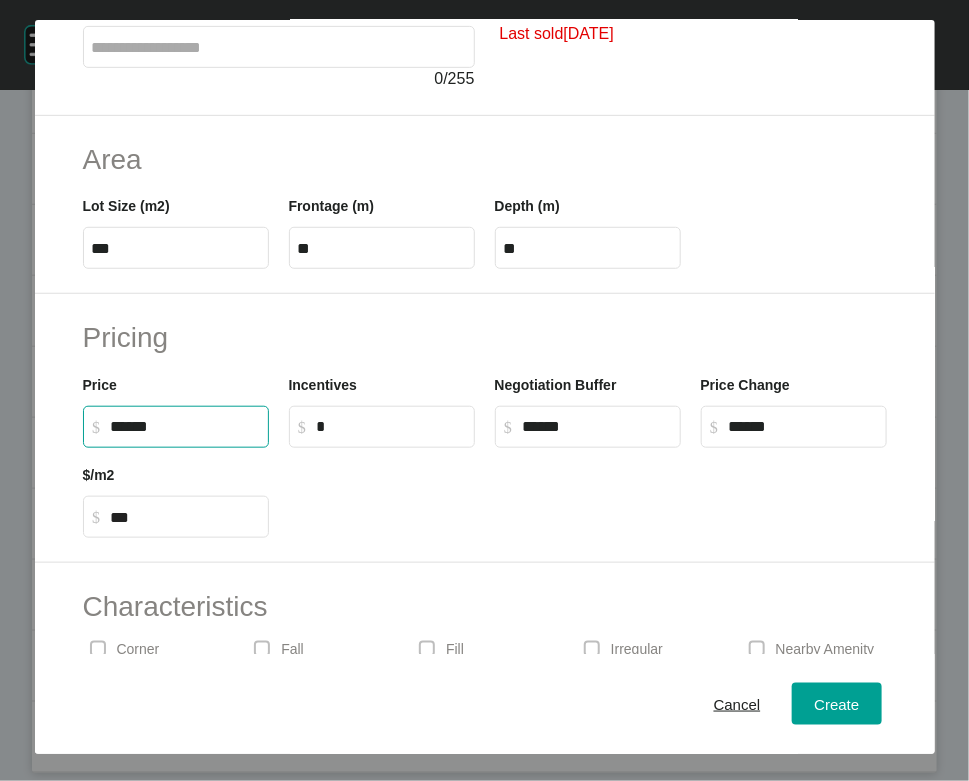 type on "*******" 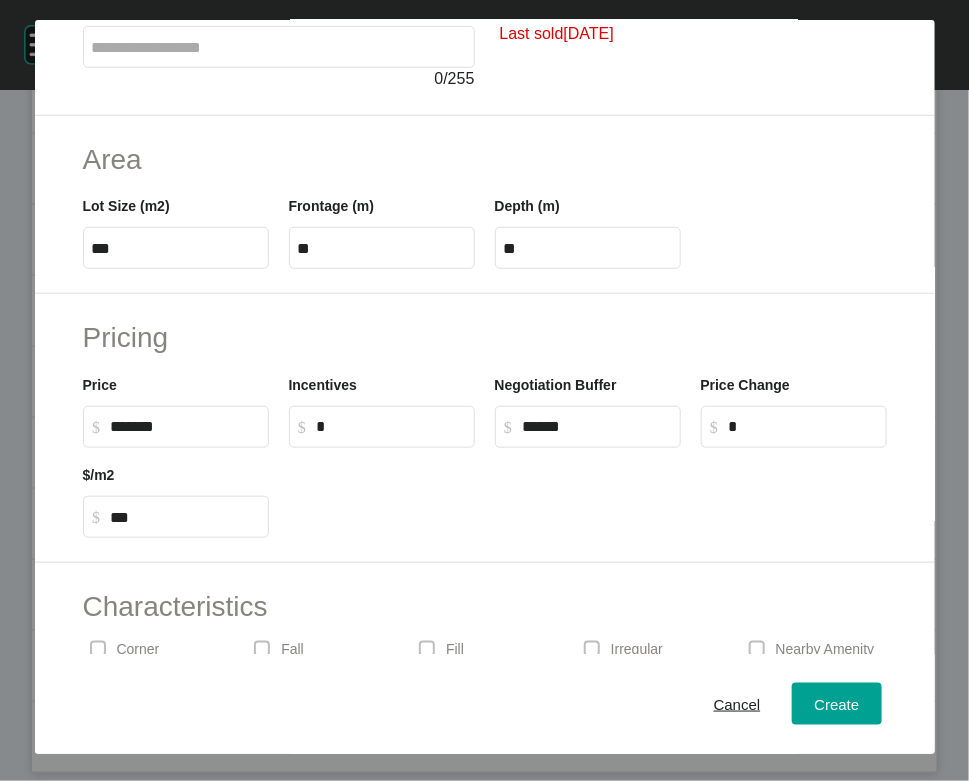 click on "$ Created with Sketch. $ *" at bounding box center (382, 427) 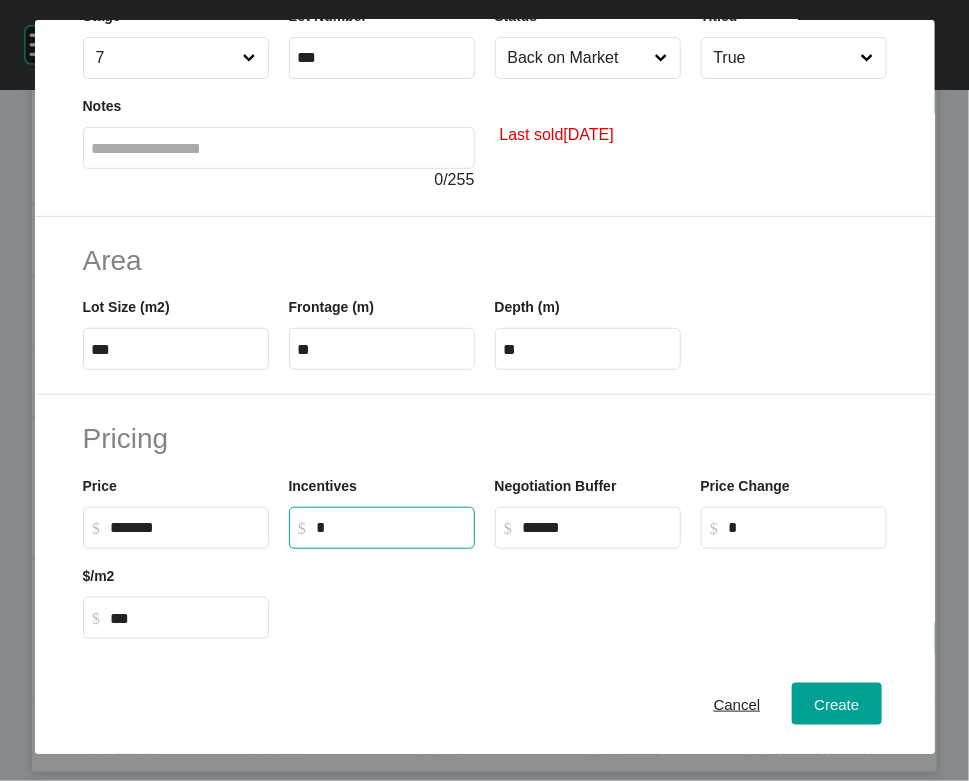 scroll, scrollTop: 146, scrollLeft: 0, axis: vertical 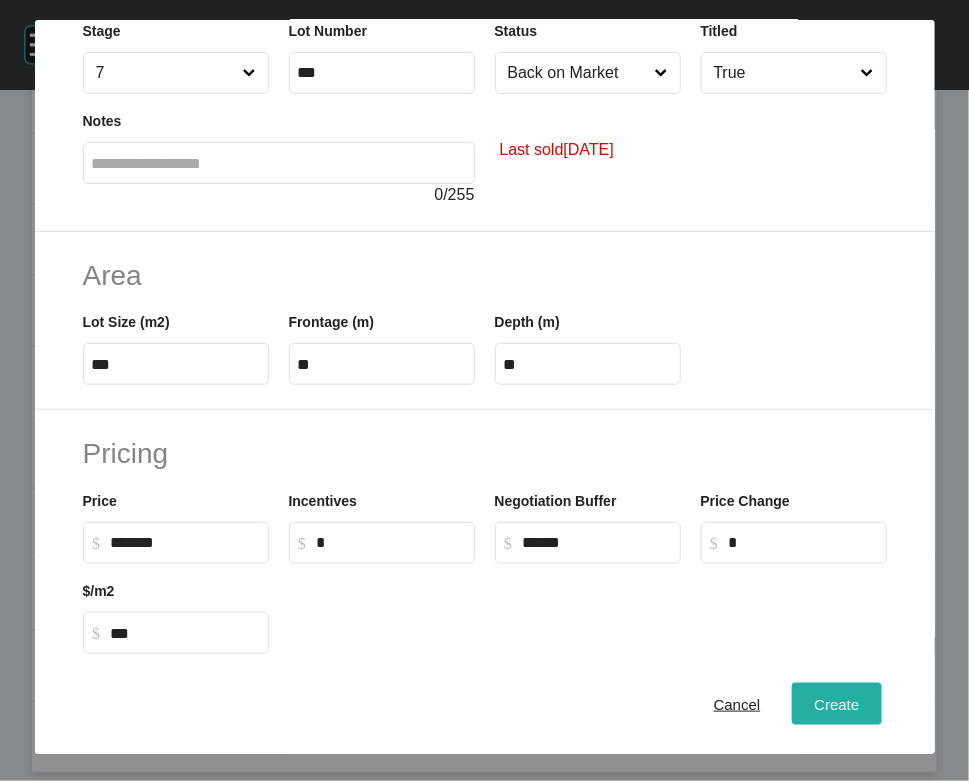 click on "Create" at bounding box center (836, 704) 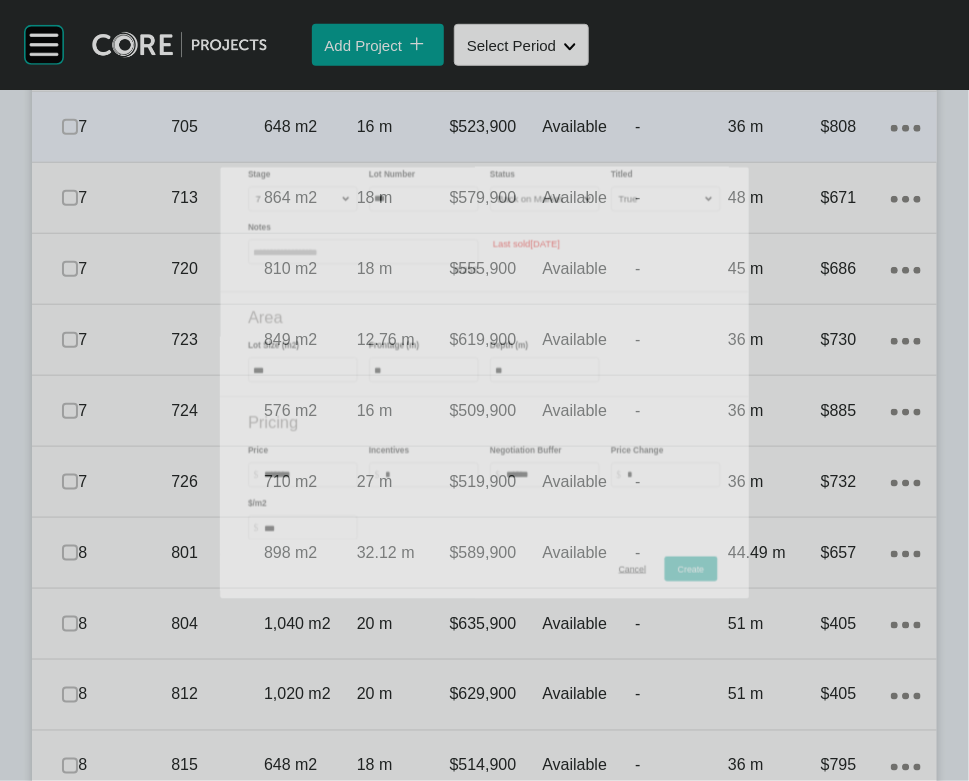 scroll, scrollTop: 2514, scrollLeft: 0, axis: vertical 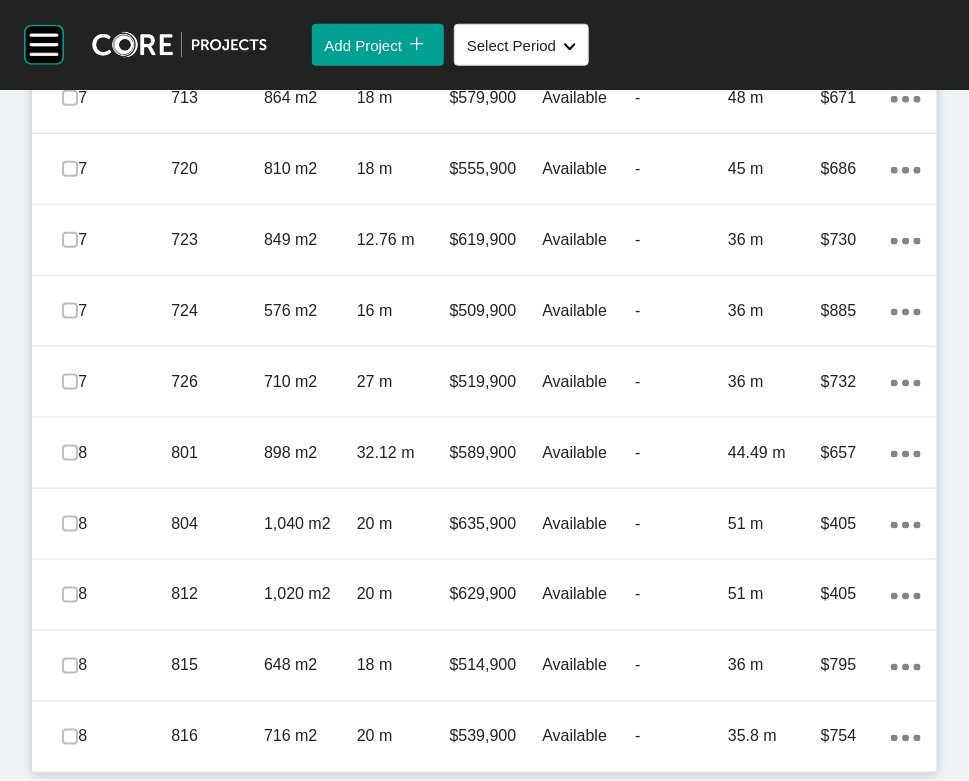 click on "36 m" at bounding box center (774, 19) 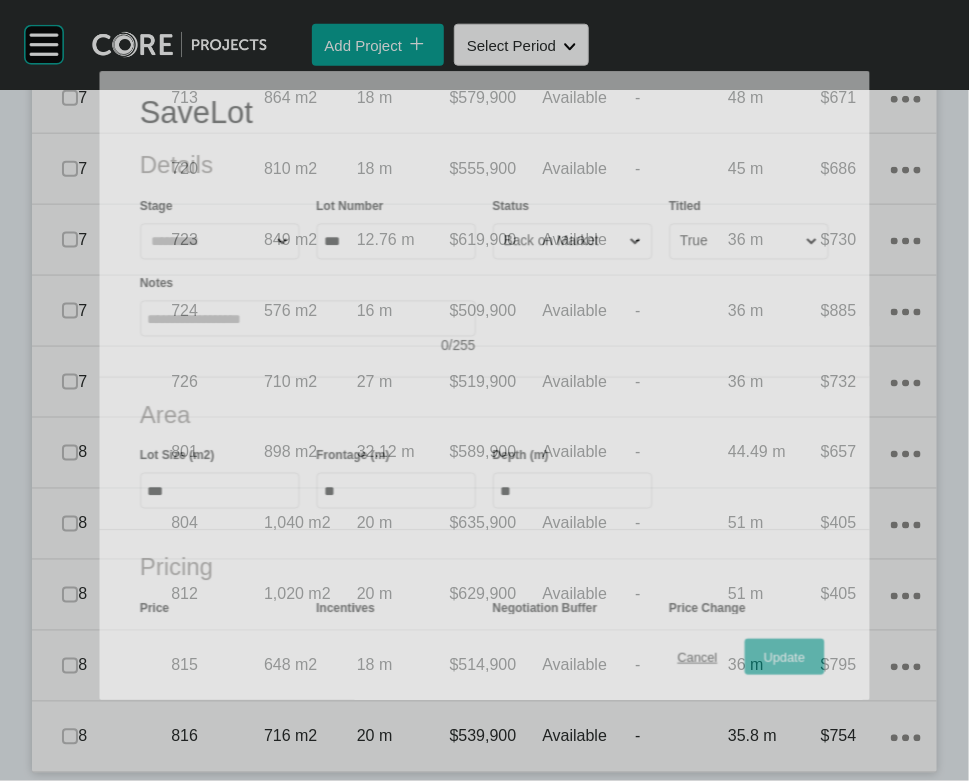 scroll, scrollTop: 2822, scrollLeft: 0, axis: vertical 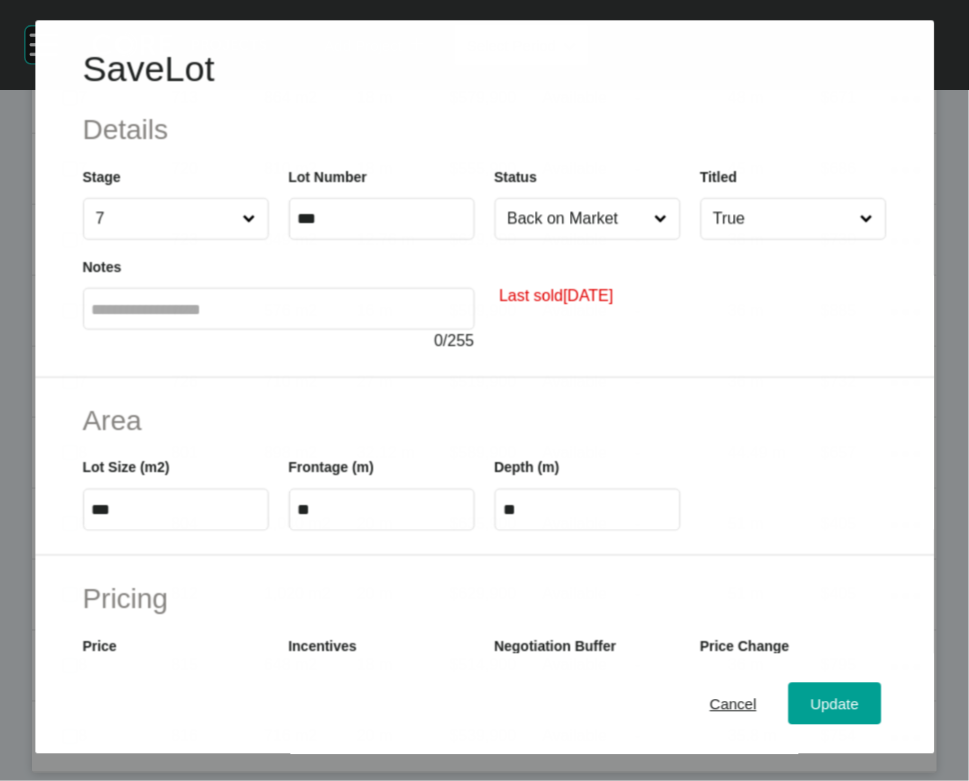 click on "True" at bounding box center [782, 219] 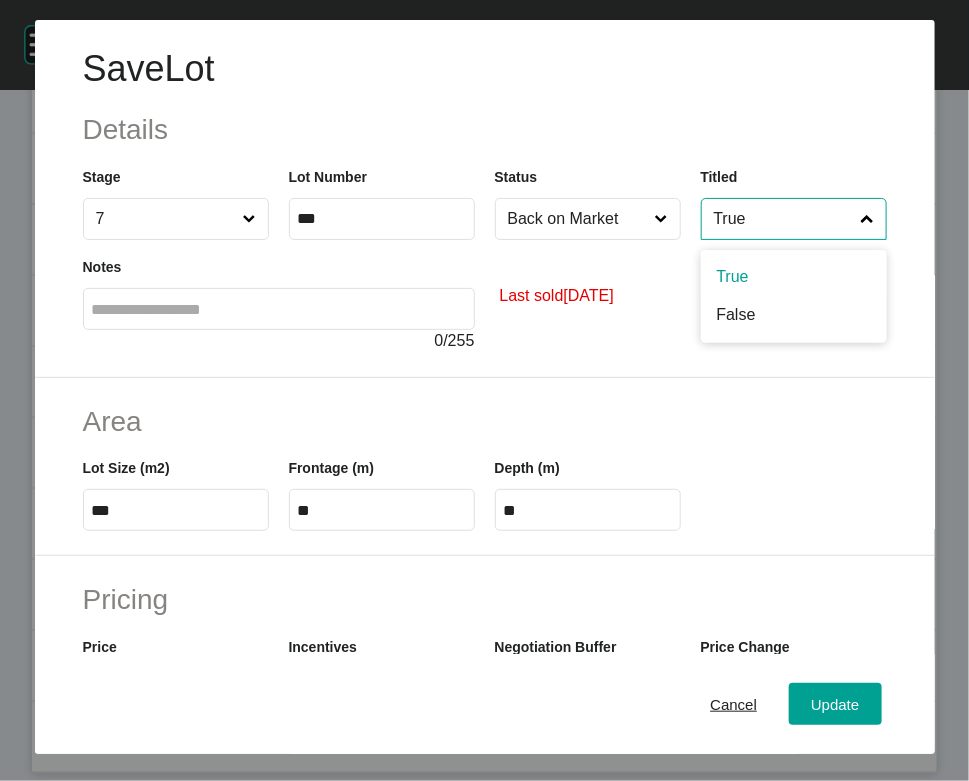 drag, startPoint x: 777, startPoint y: 255, endPoint x: 780, endPoint y: 273, distance: 18.248287 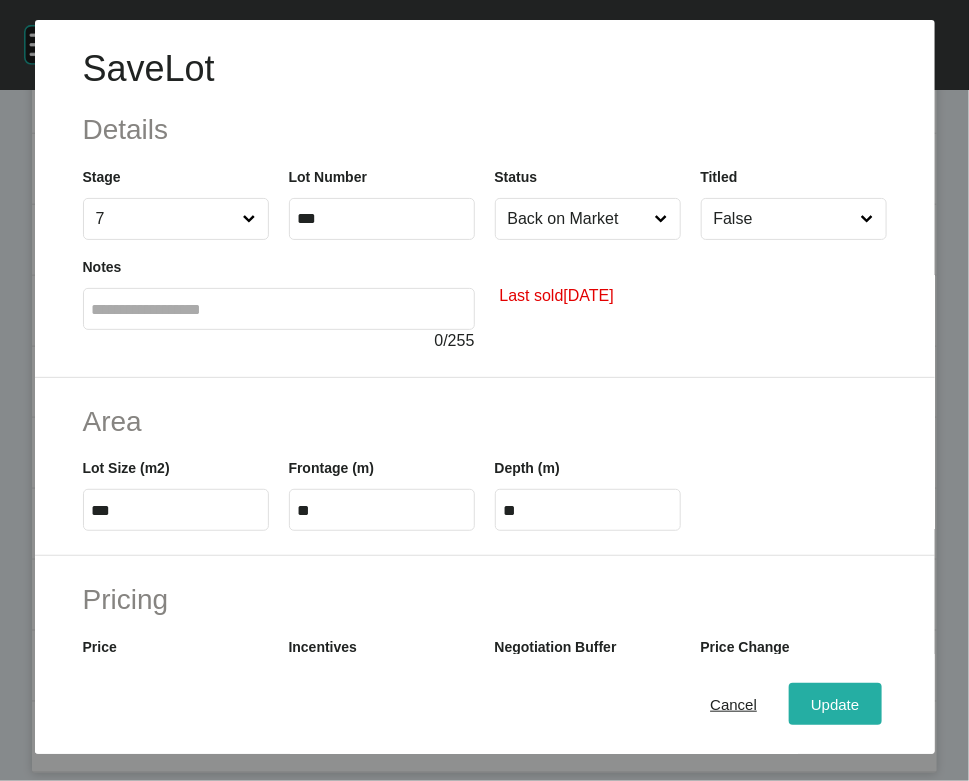 click on "Update" at bounding box center (835, 704) 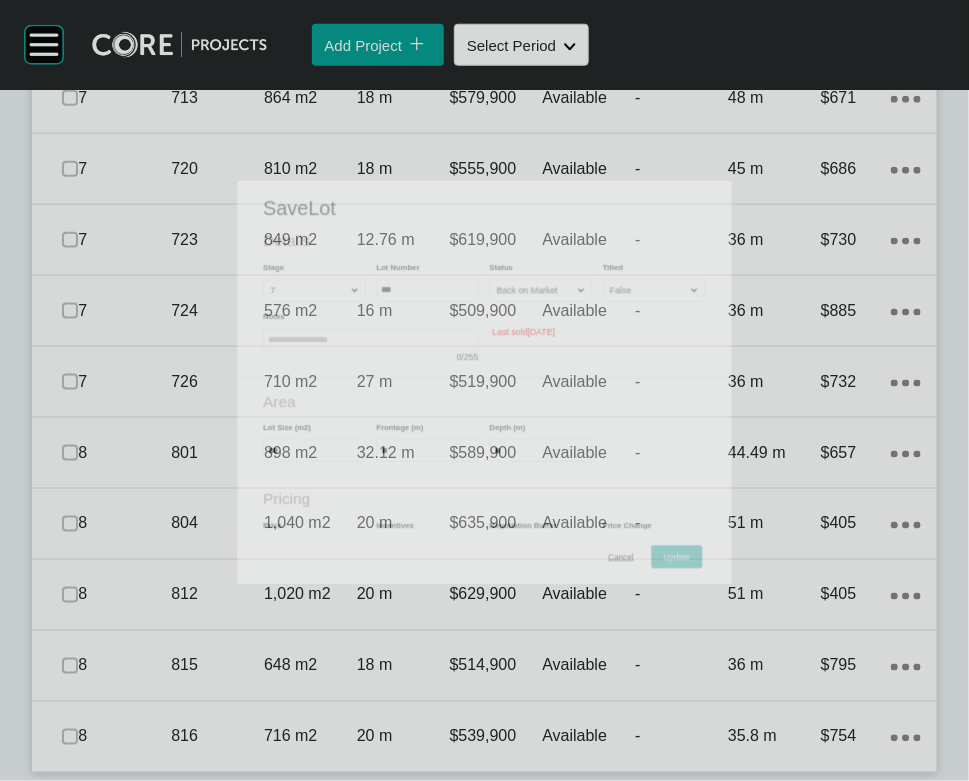 scroll, scrollTop: 2900, scrollLeft: 0, axis: vertical 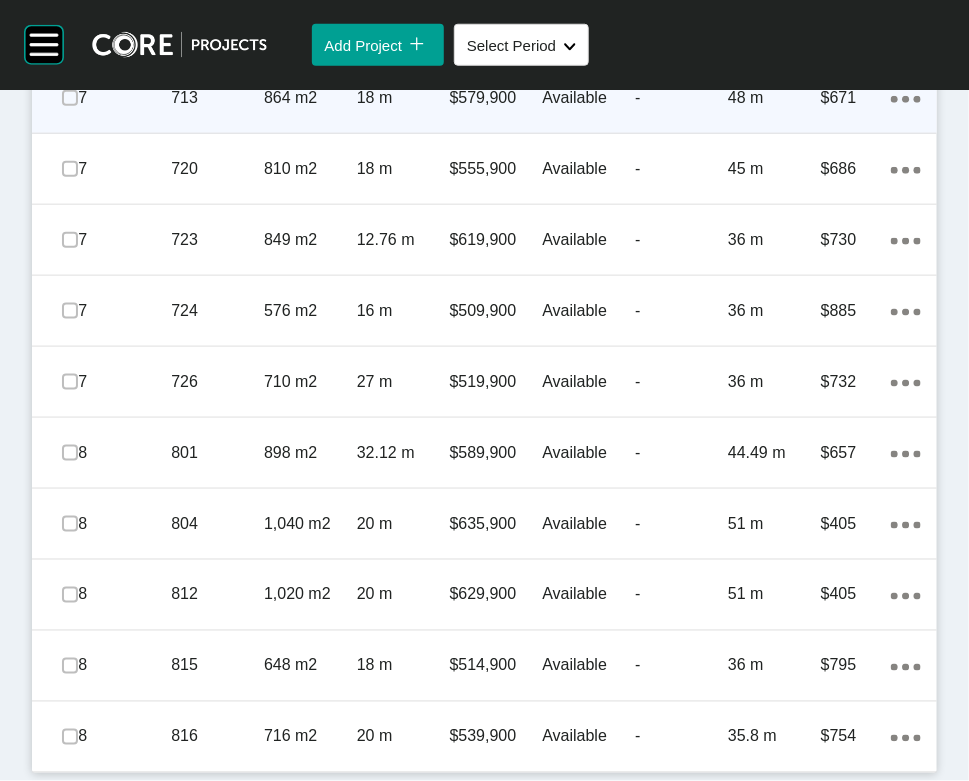 click 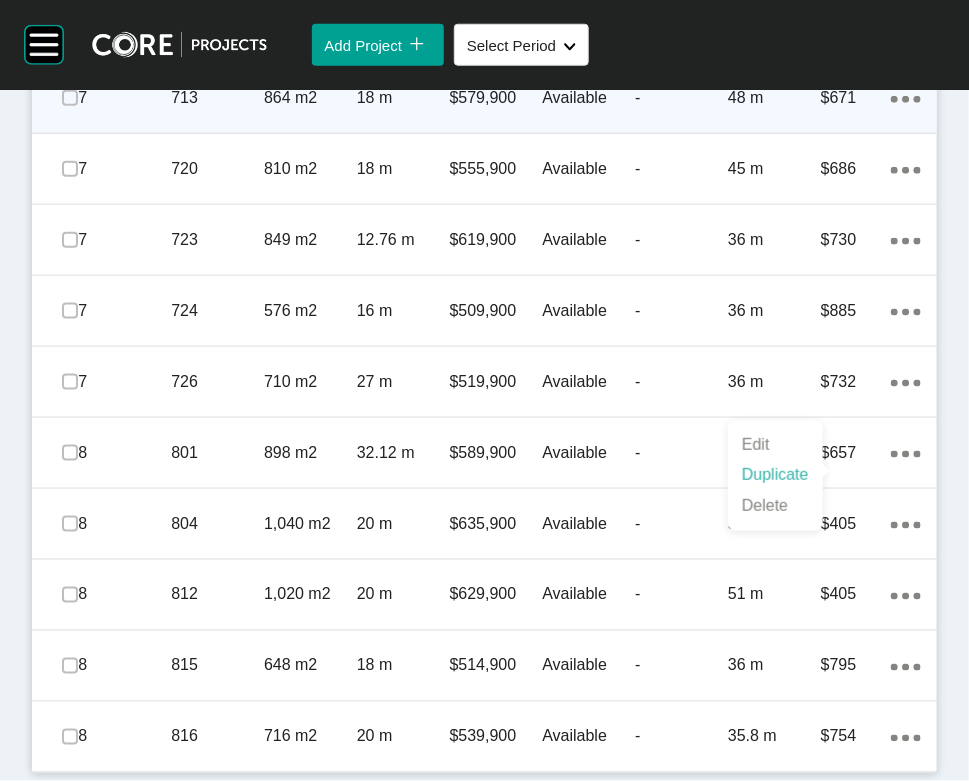 click on "Duplicate" at bounding box center [775, 475] 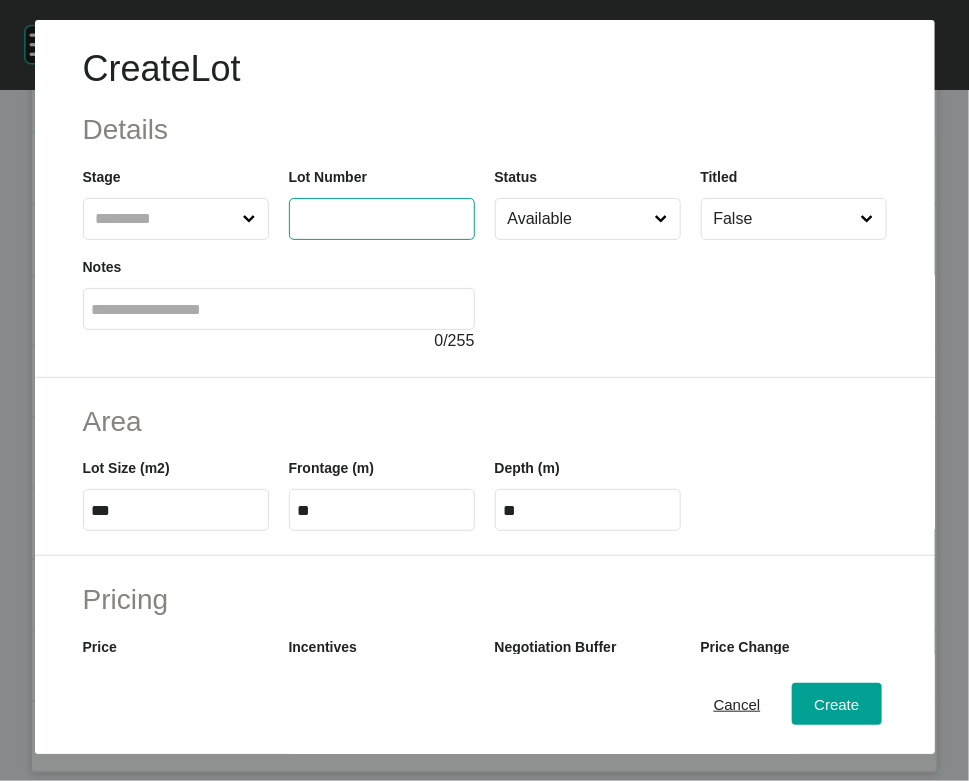 click at bounding box center [364, 218] 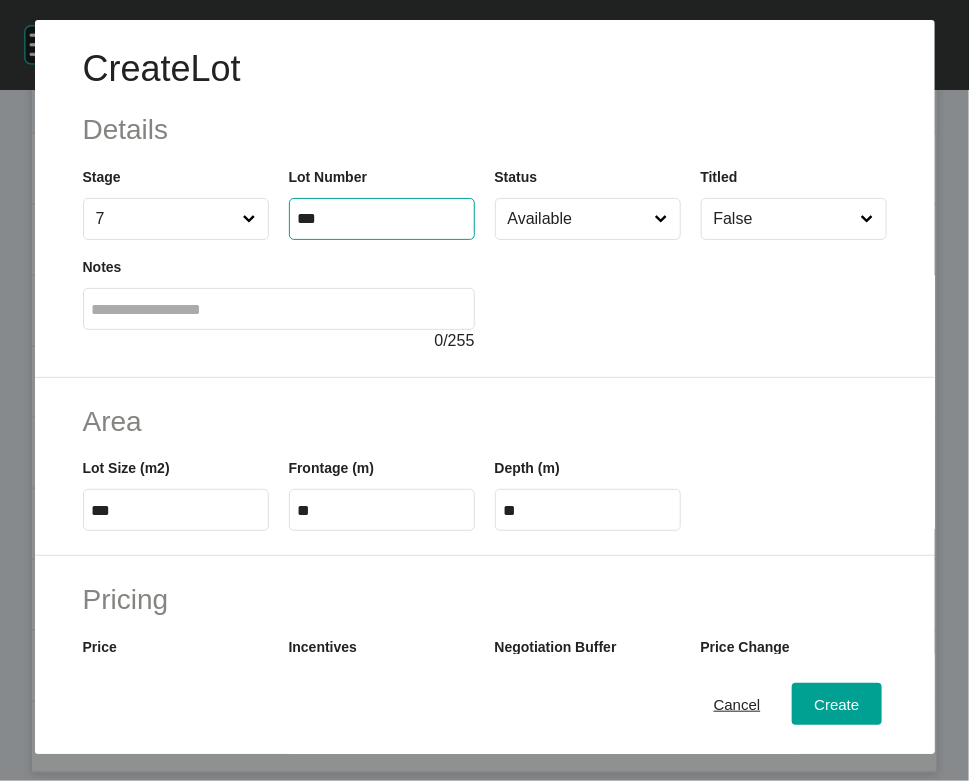 type on "***" 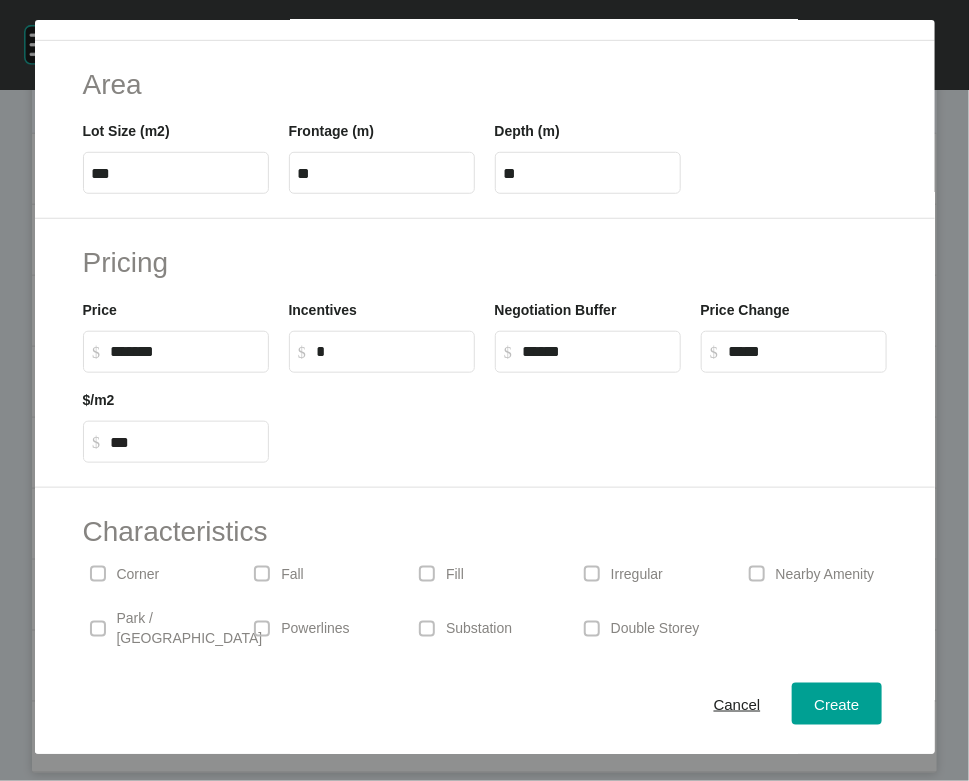 scroll, scrollTop: 339, scrollLeft: 0, axis: vertical 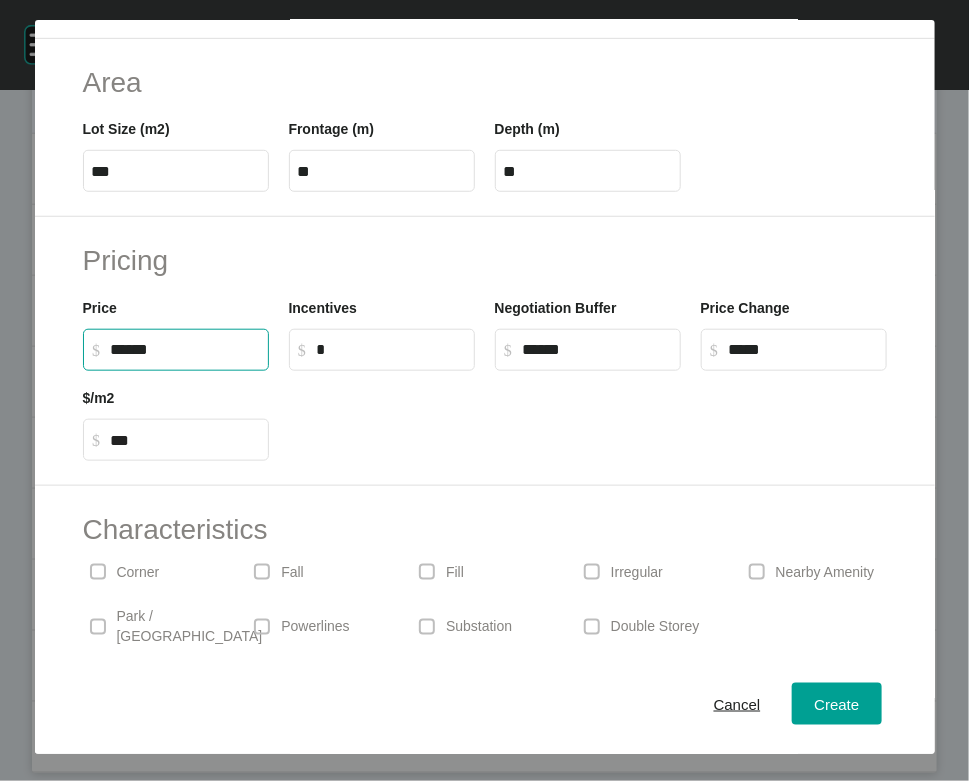 drag, startPoint x: 123, startPoint y: 515, endPoint x: 118, endPoint y: 494, distance: 21.587032 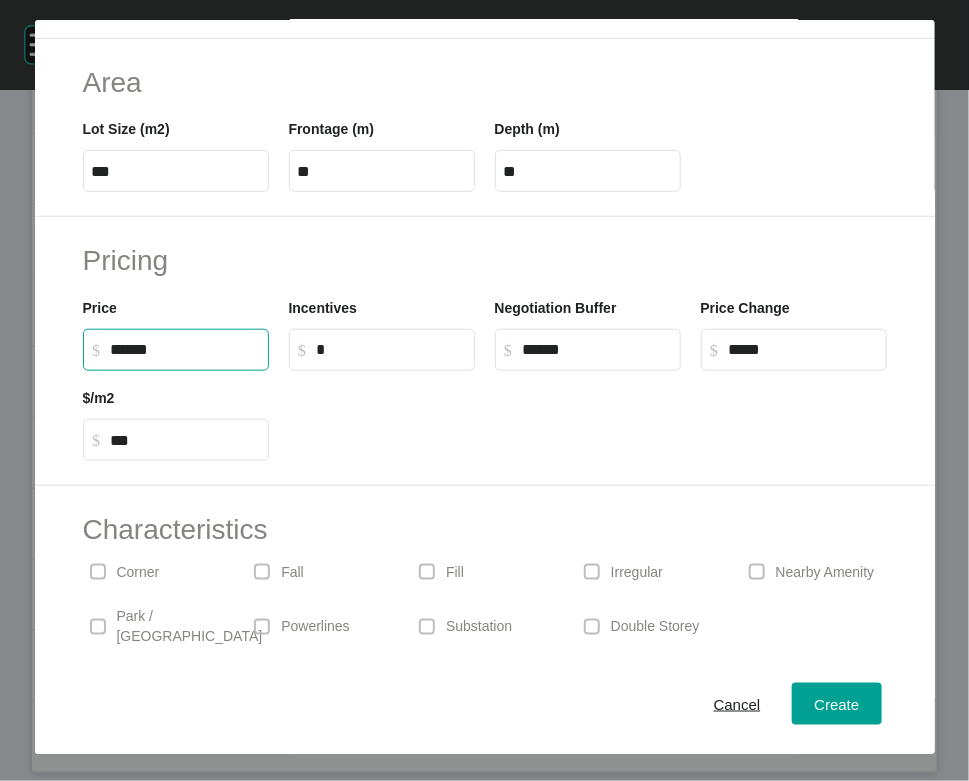 type on "*******" 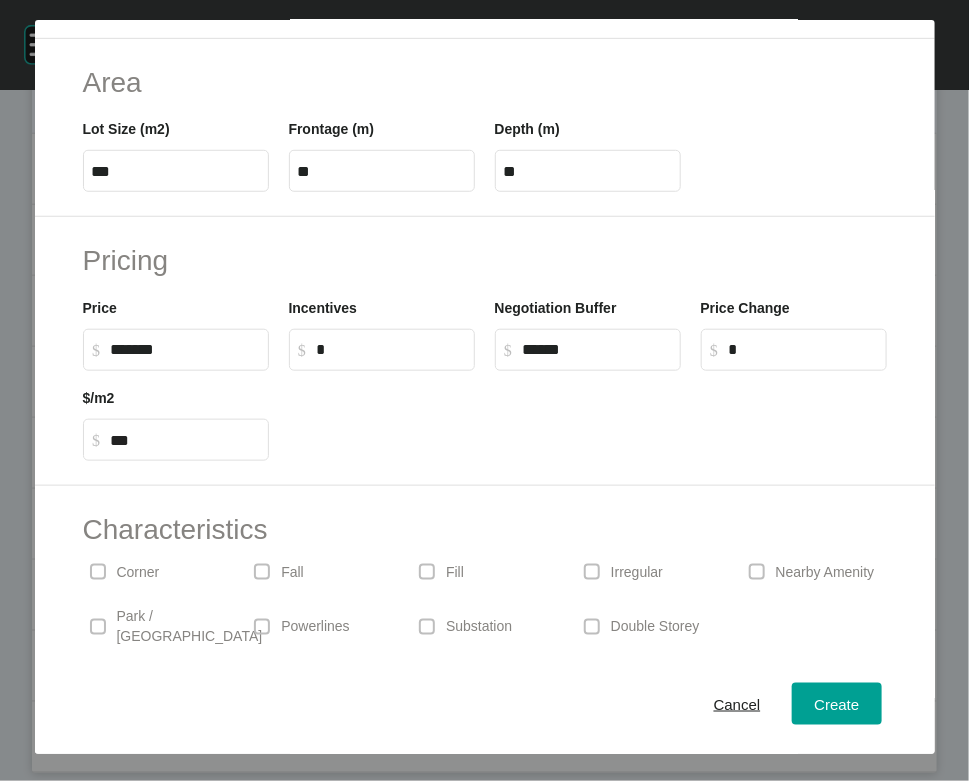 click on "Negotiation Buffer $ Created with Sketch. $ ******" at bounding box center (588, 326) 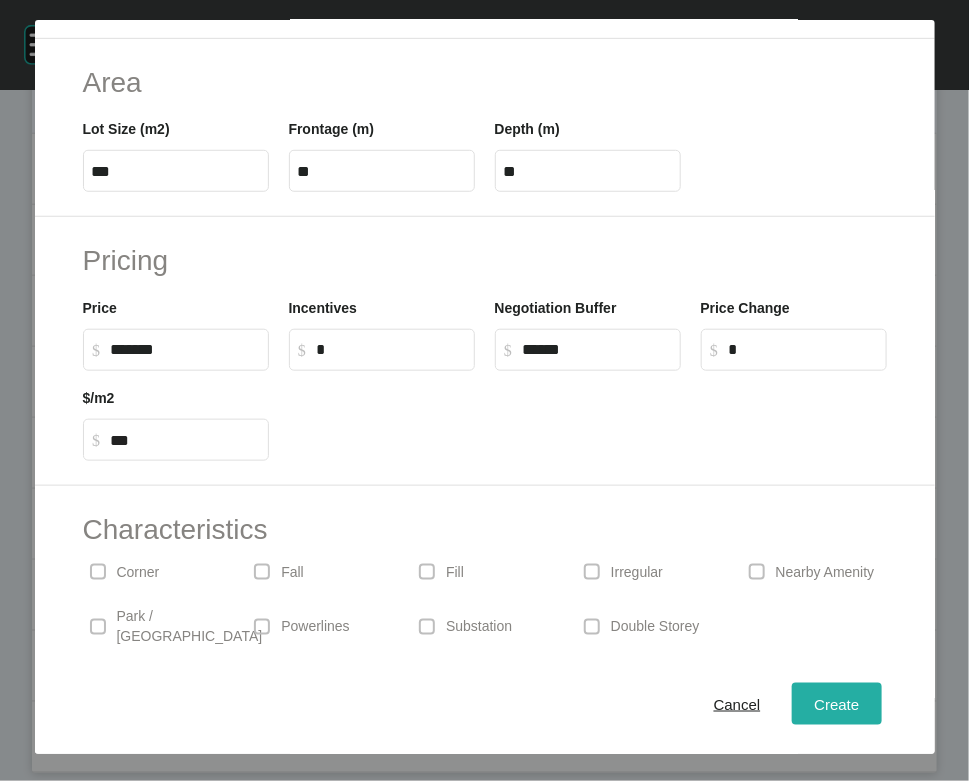 click on "Create" at bounding box center [836, 704] 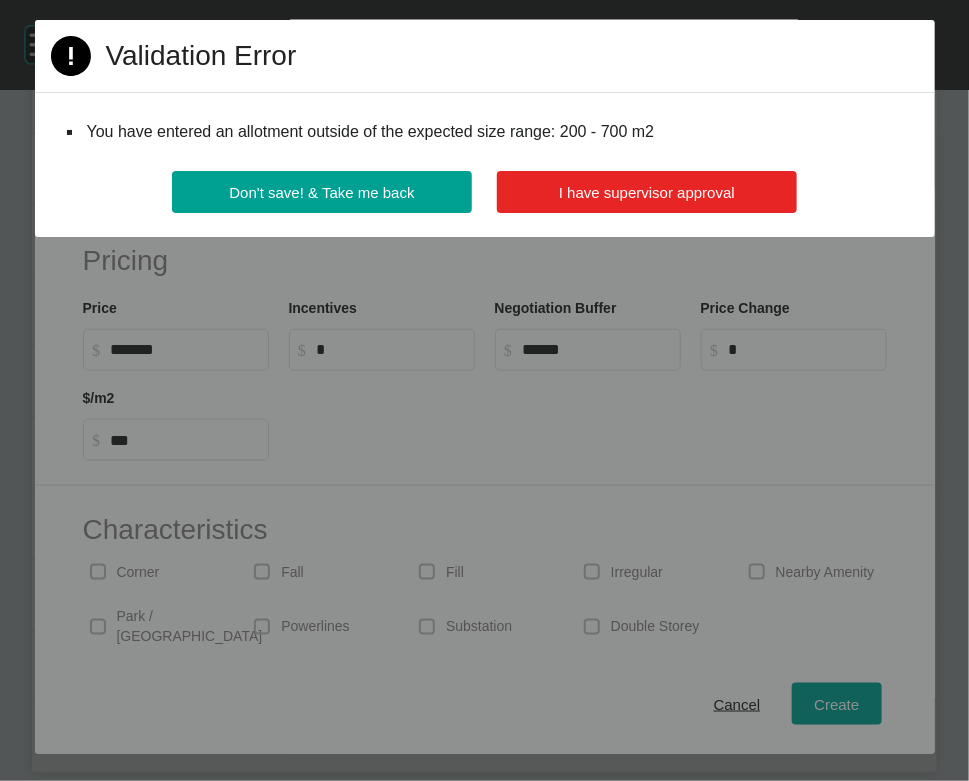 click on "I have supervisor approval" at bounding box center (647, 192) 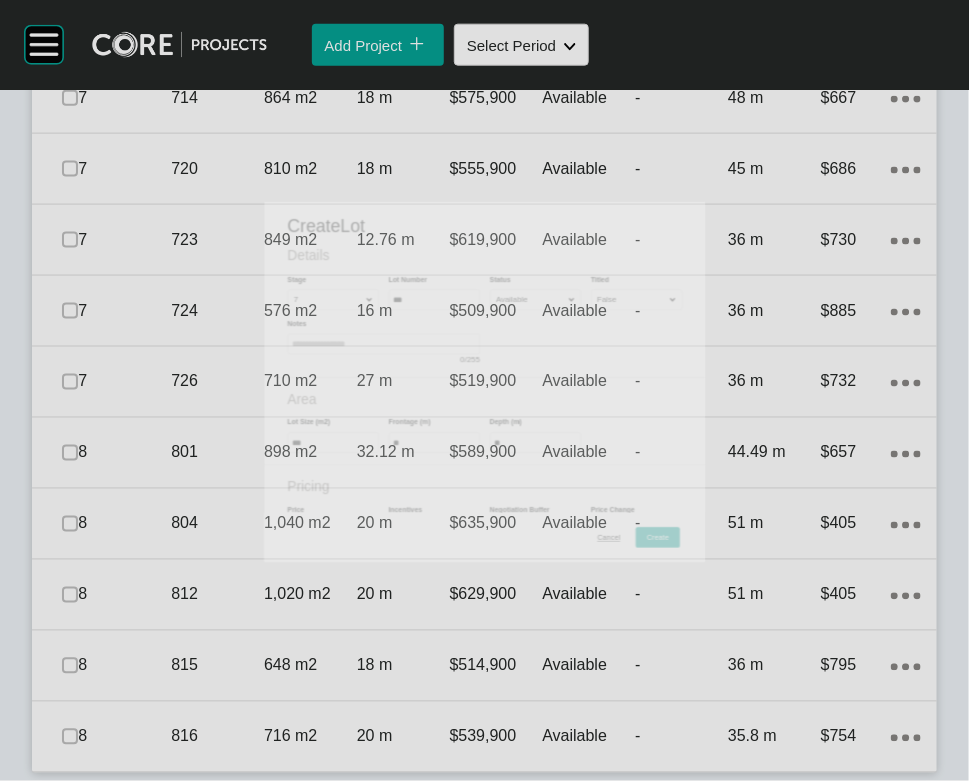 scroll, scrollTop: 2900, scrollLeft: 0, axis: vertical 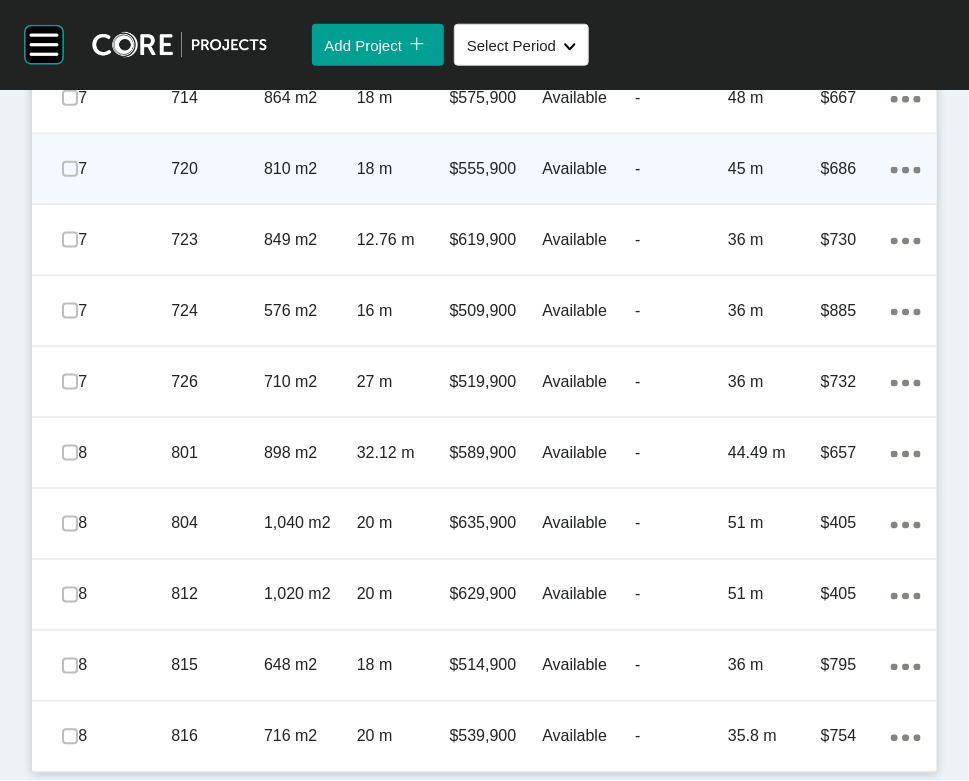 click on "Action Menu Dots Copy 6 Created with Sketch." 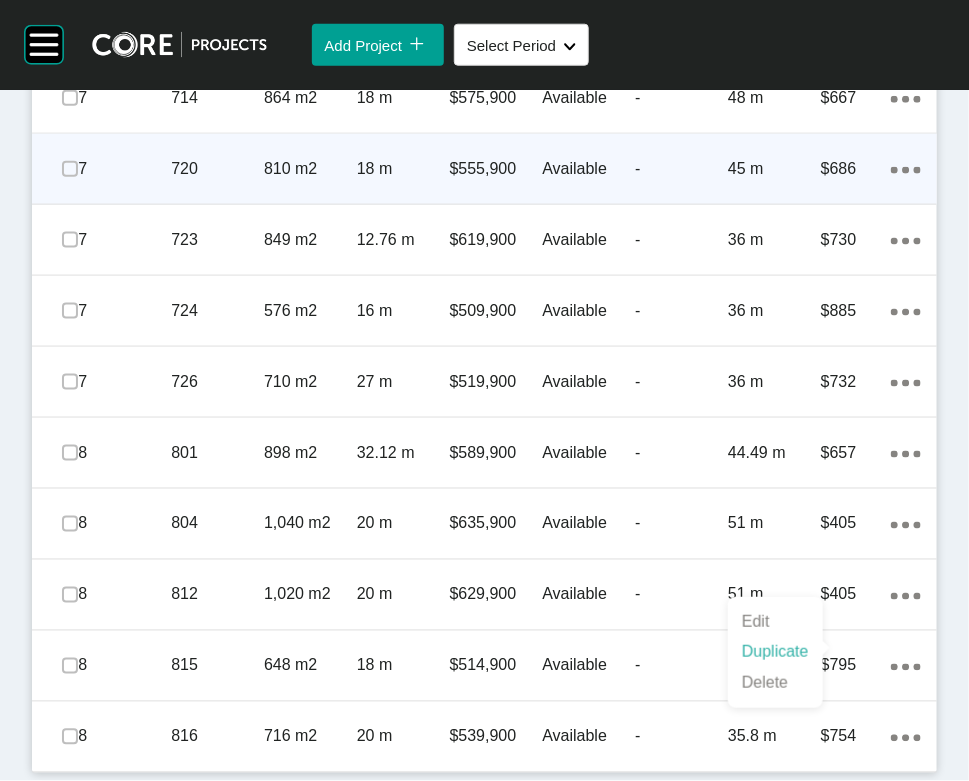 click on "Duplicate" at bounding box center [775, 652] 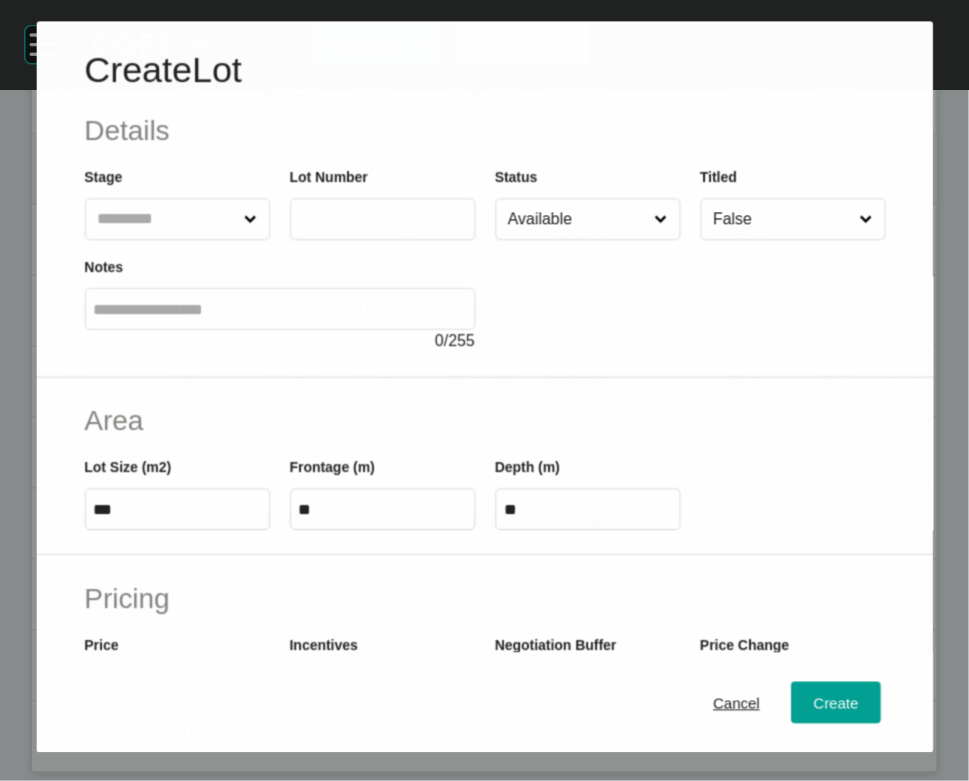 scroll, scrollTop: 2822, scrollLeft: 0, axis: vertical 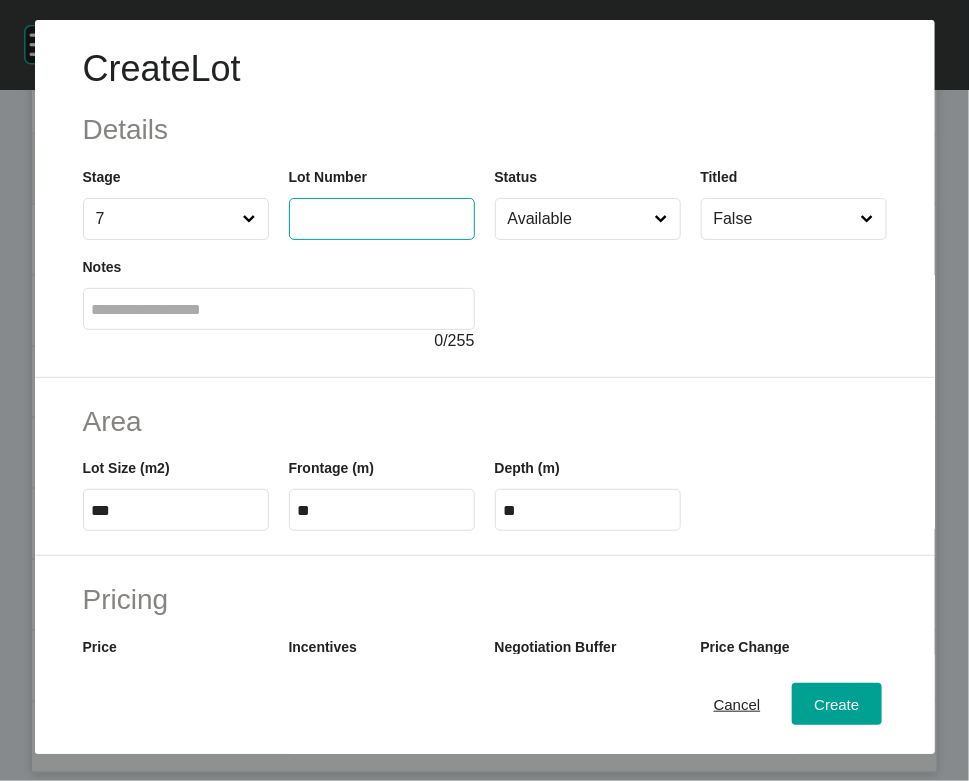 click at bounding box center (382, 218) 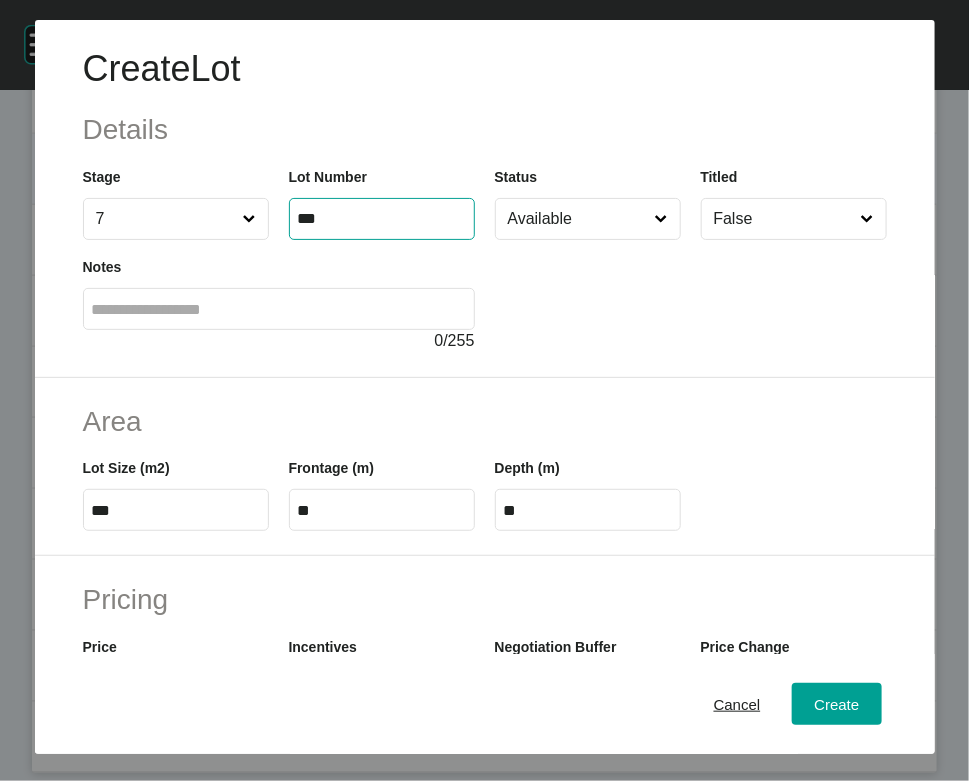type on "***" 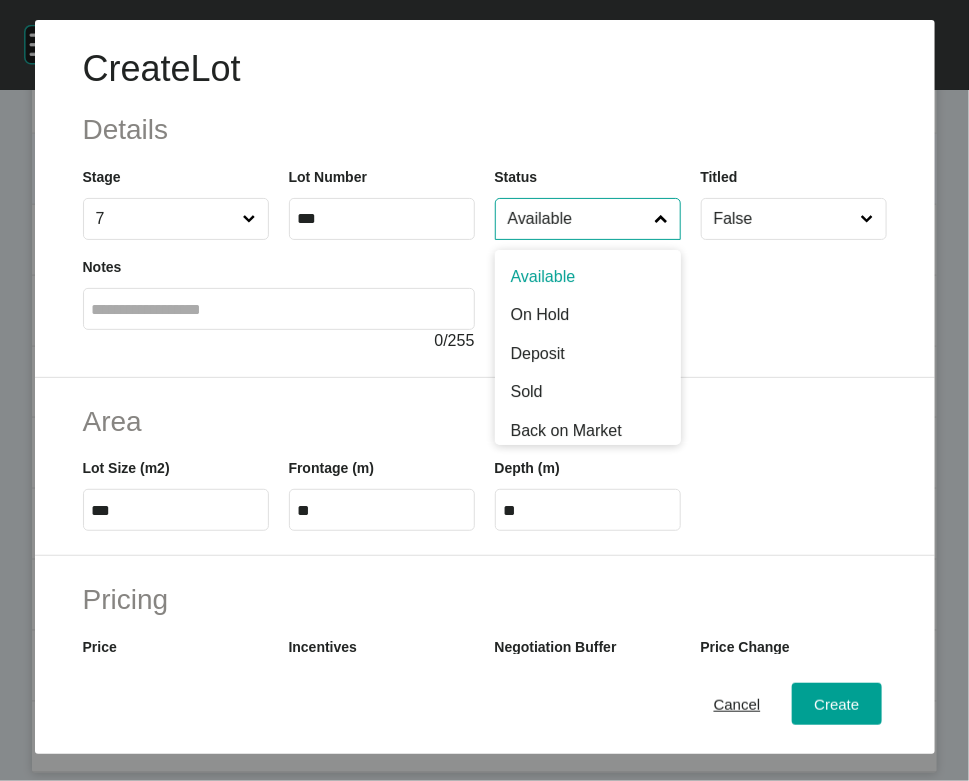 click on "Available" at bounding box center (578, 219) 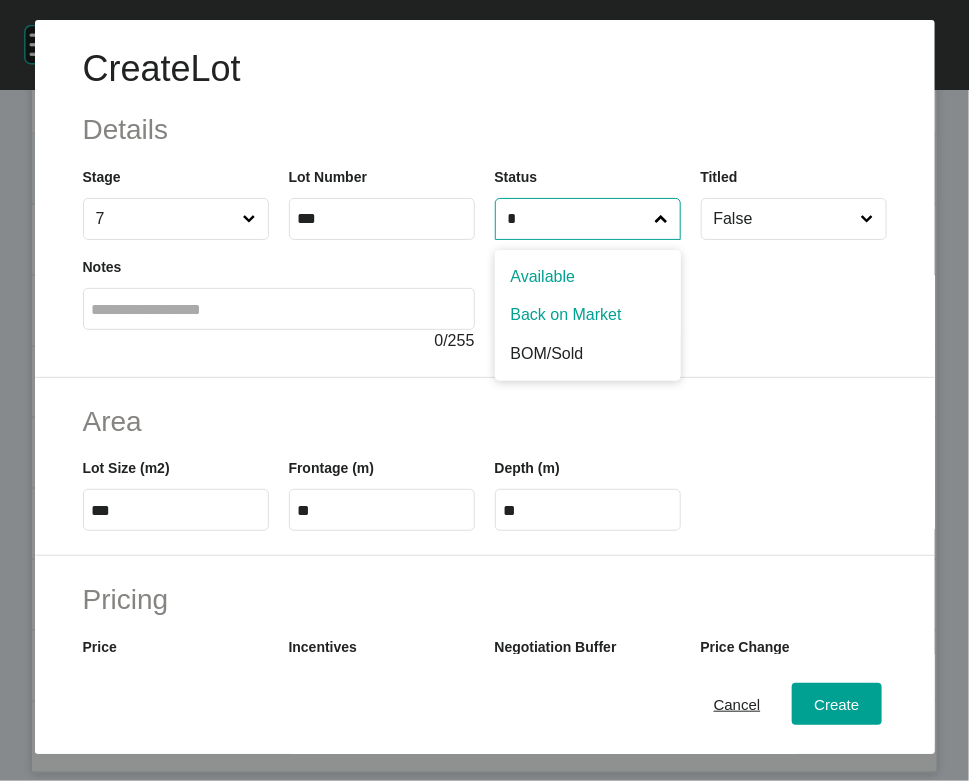 type on "*" 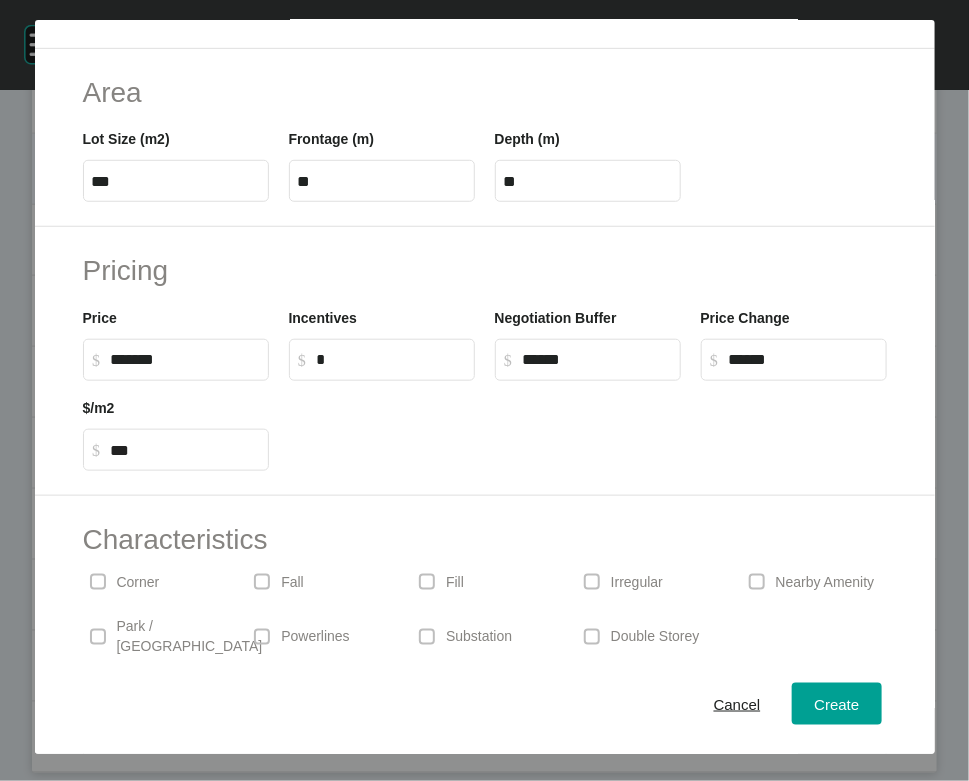scroll, scrollTop: 352, scrollLeft: 0, axis: vertical 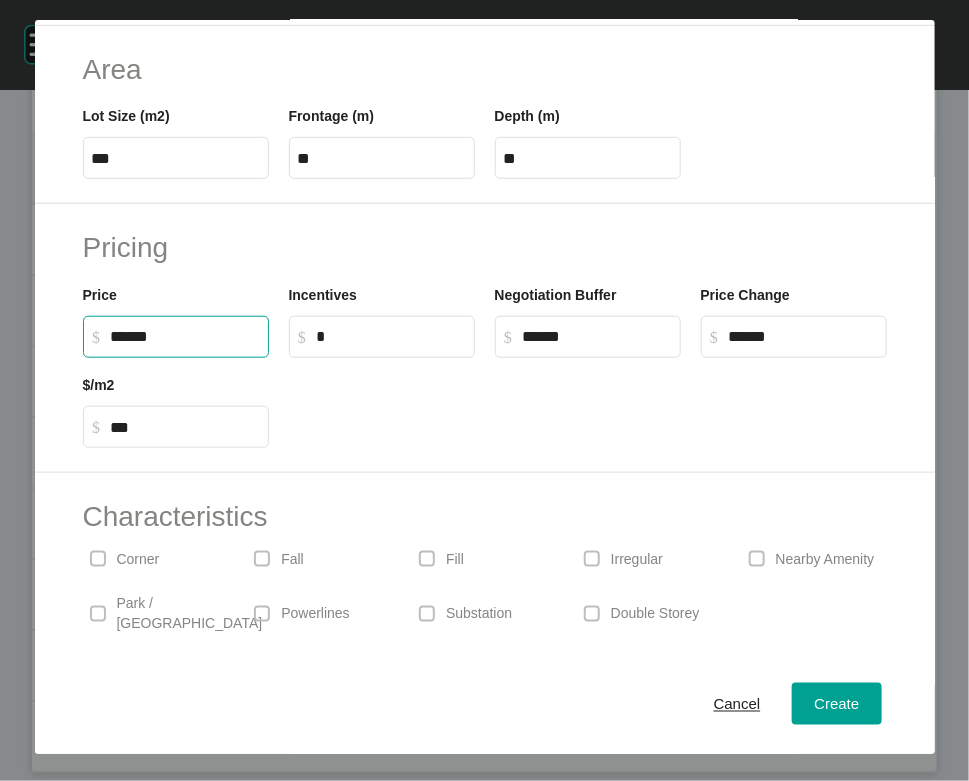 drag, startPoint x: 125, startPoint y: 509, endPoint x: 105, endPoint y: 510, distance: 20.024984 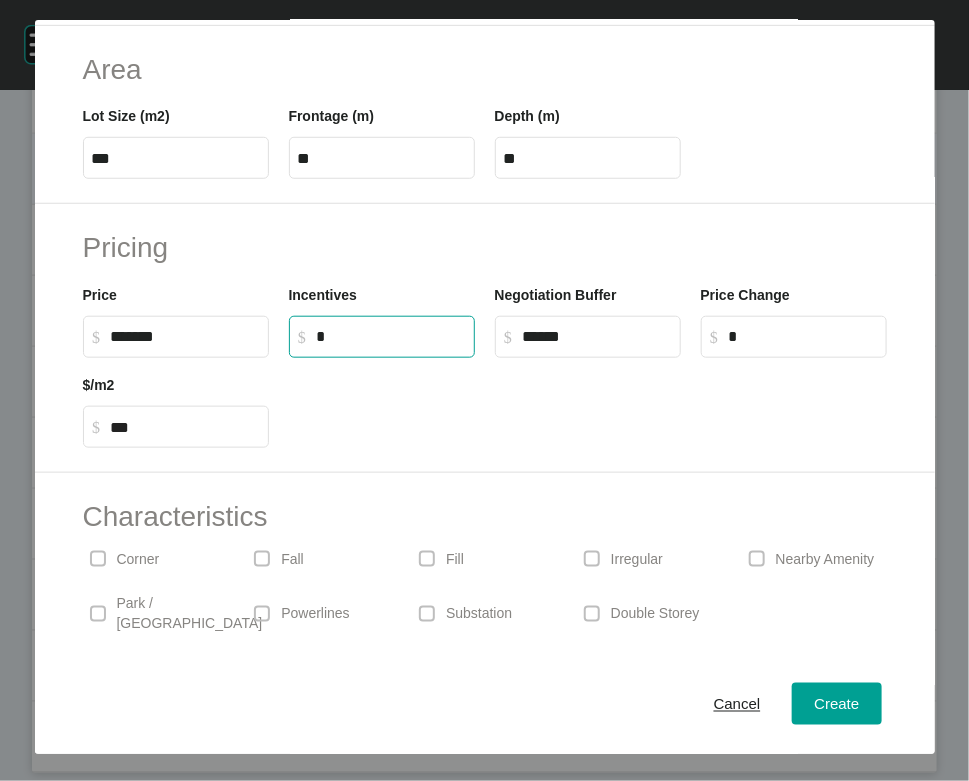 click on "*" at bounding box center (391, 336) 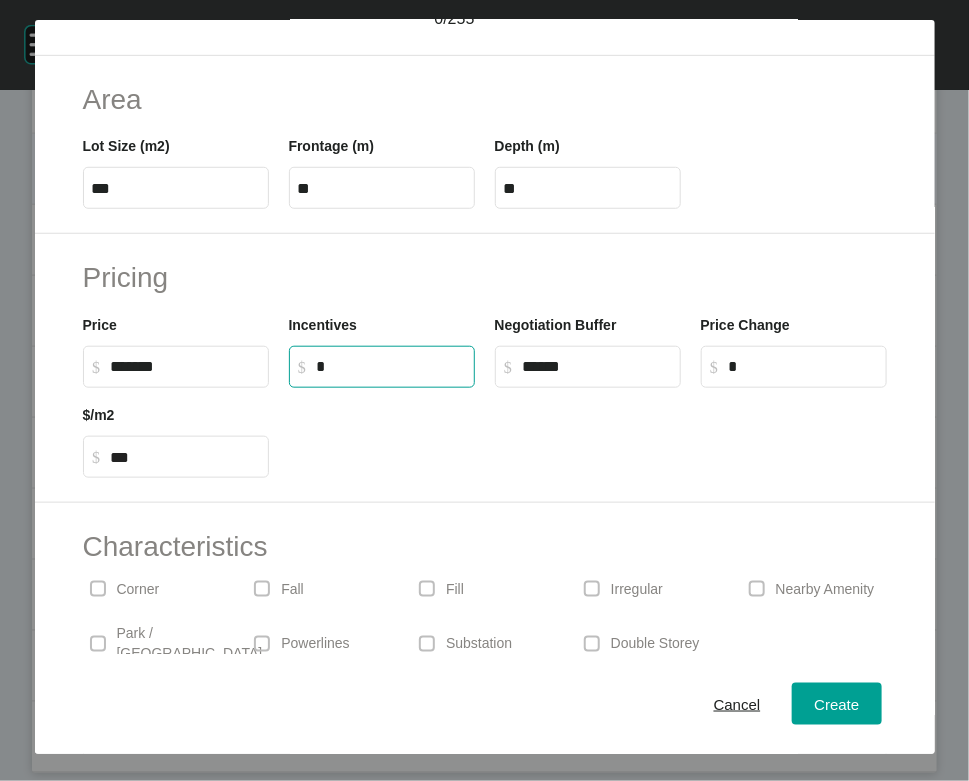 scroll, scrollTop: 367, scrollLeft: 0, axis: vertical 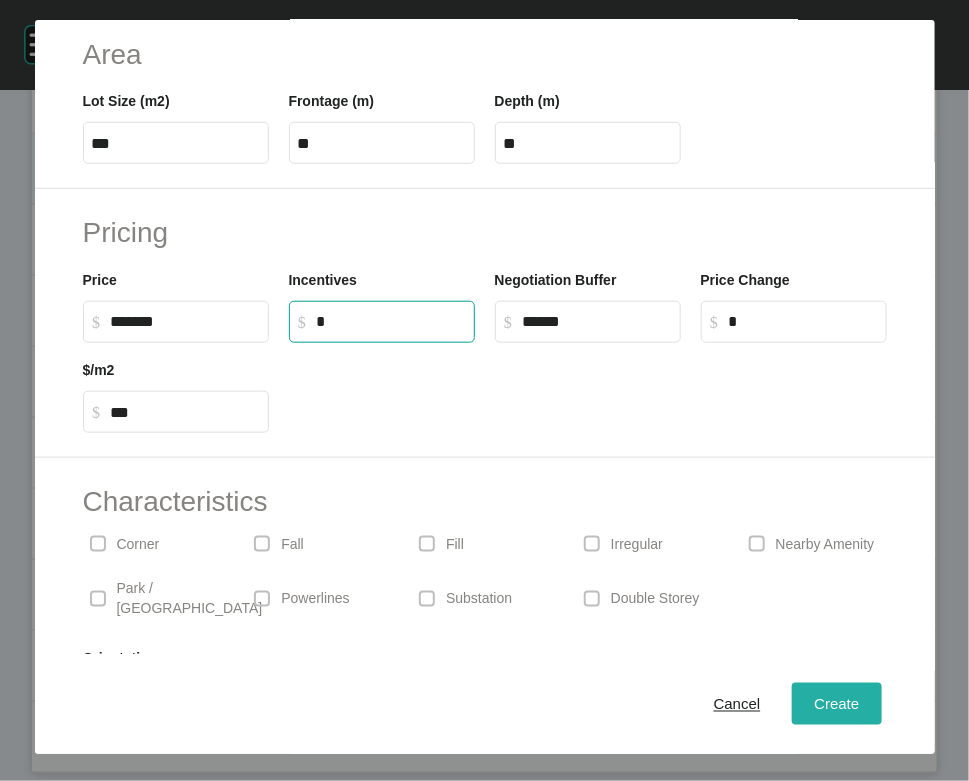 click on "Create" at bounding box center [836, 704] 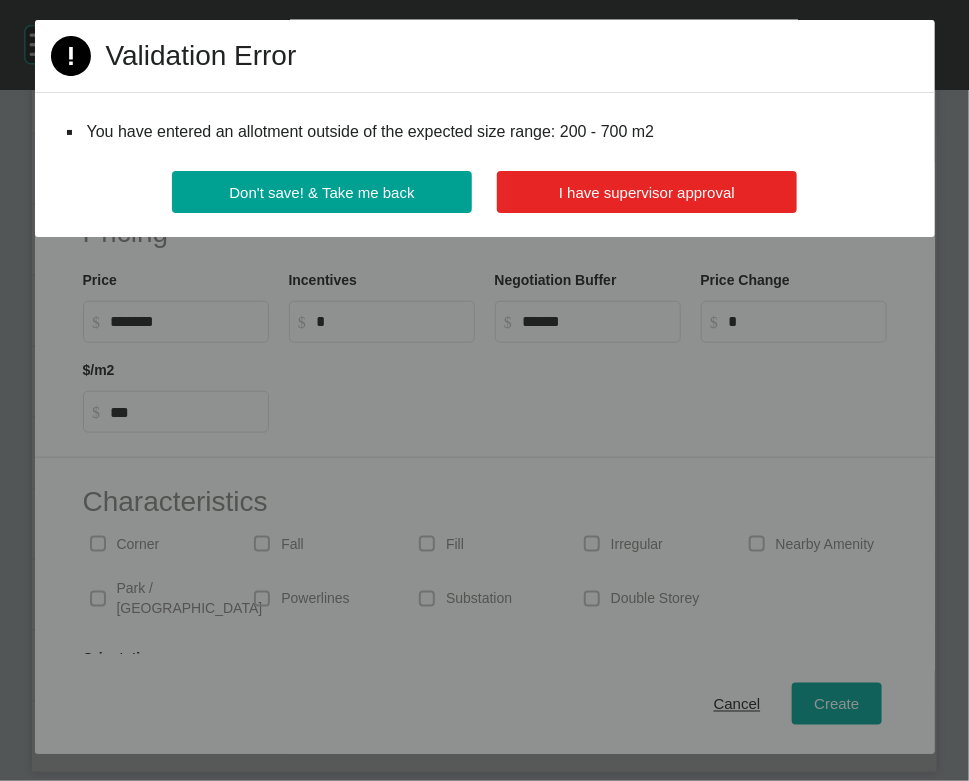click on "I have supervisor approval" at bounding box center (647, 192) 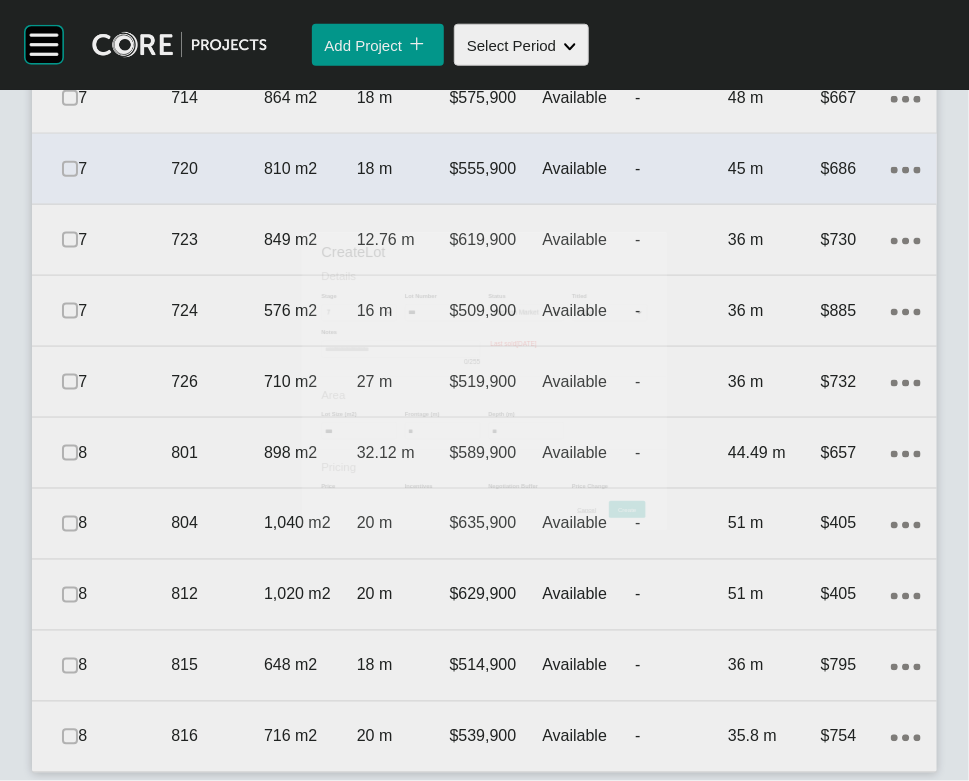 scroll, scrollTop: 2900, scrollLeft: 0, axis: vertical 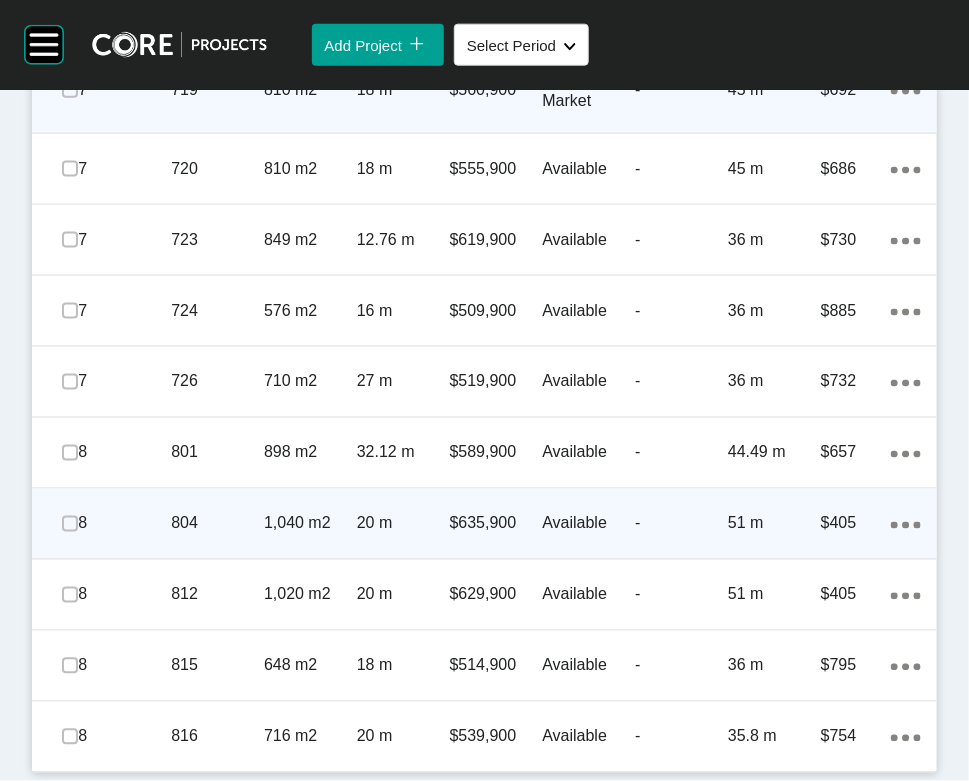 click on "Action Menu Dots Copy 6 Created with Sketch." 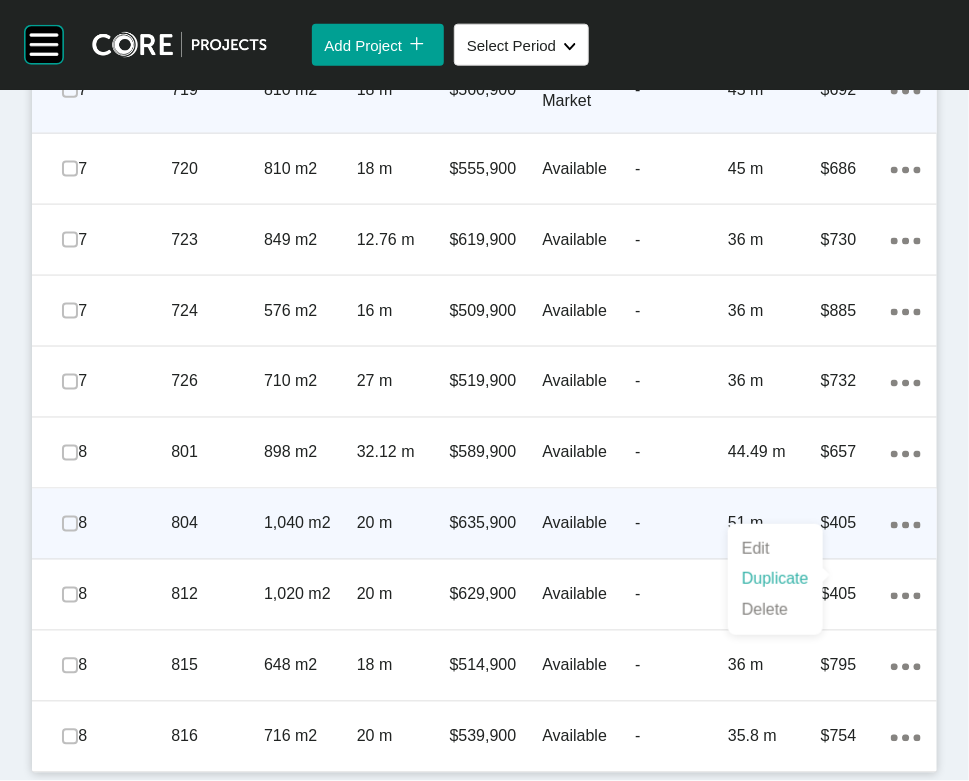 click on "Duplicate" at bounding box center [775, 579] 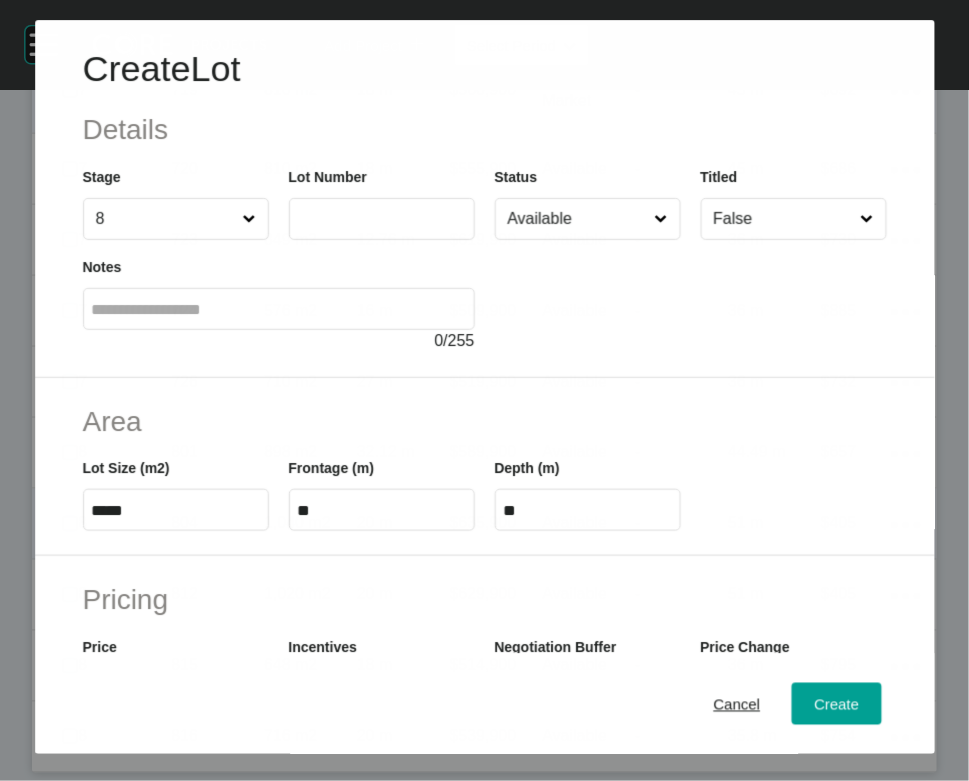 scroll, scrollTop: 3445, scrollLeft: 0, axis: vertical 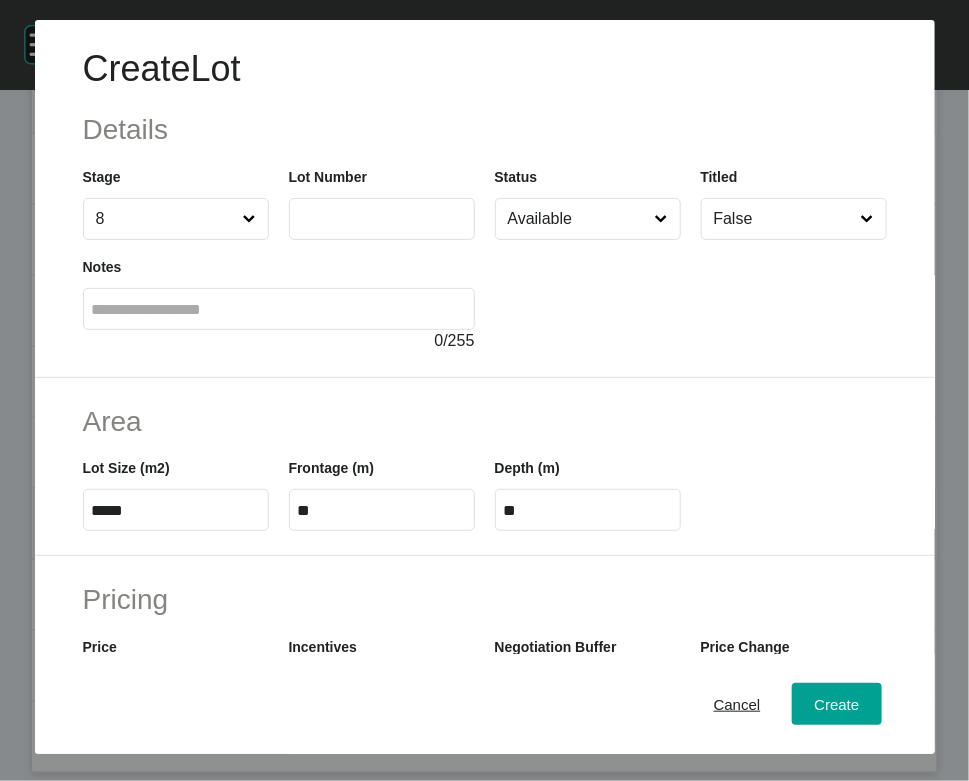 click at bounding box center [382, 218] 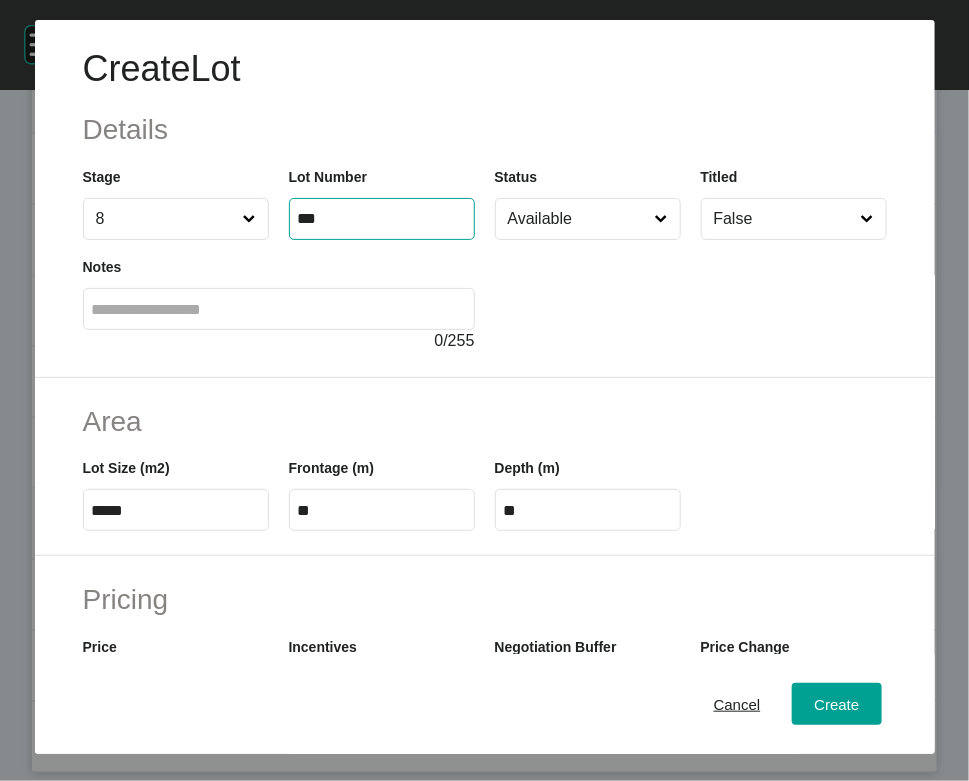 type on "***" 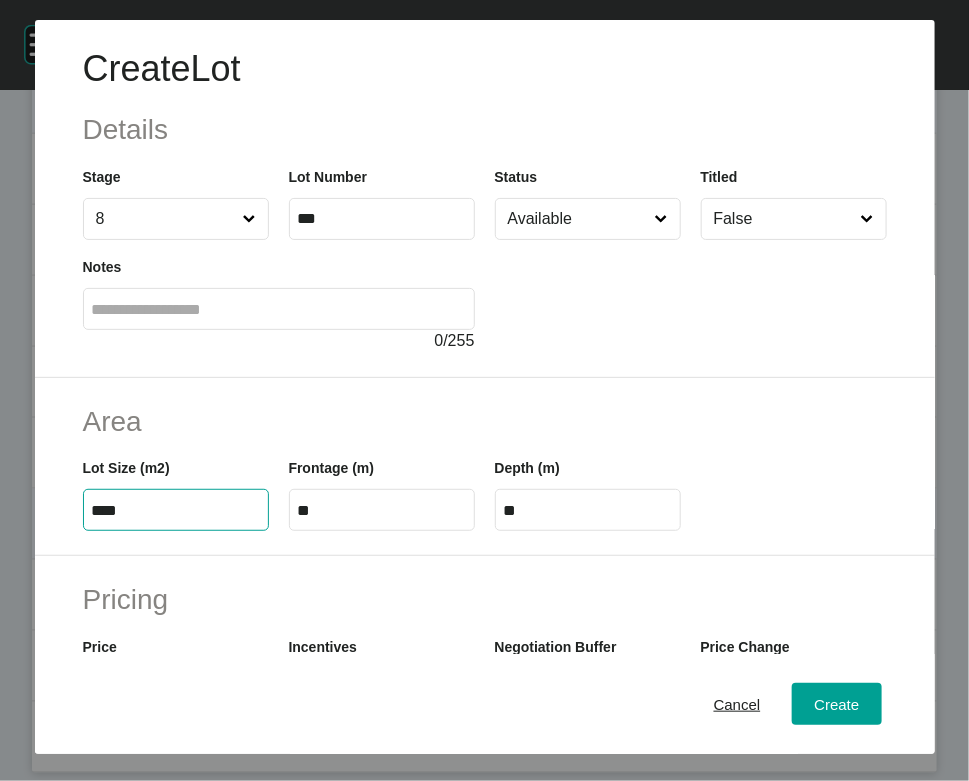drag, startPoint x: 148, startPoint y: 636, endPoint x: -56, endPoint y: 594, distance: 208.27866 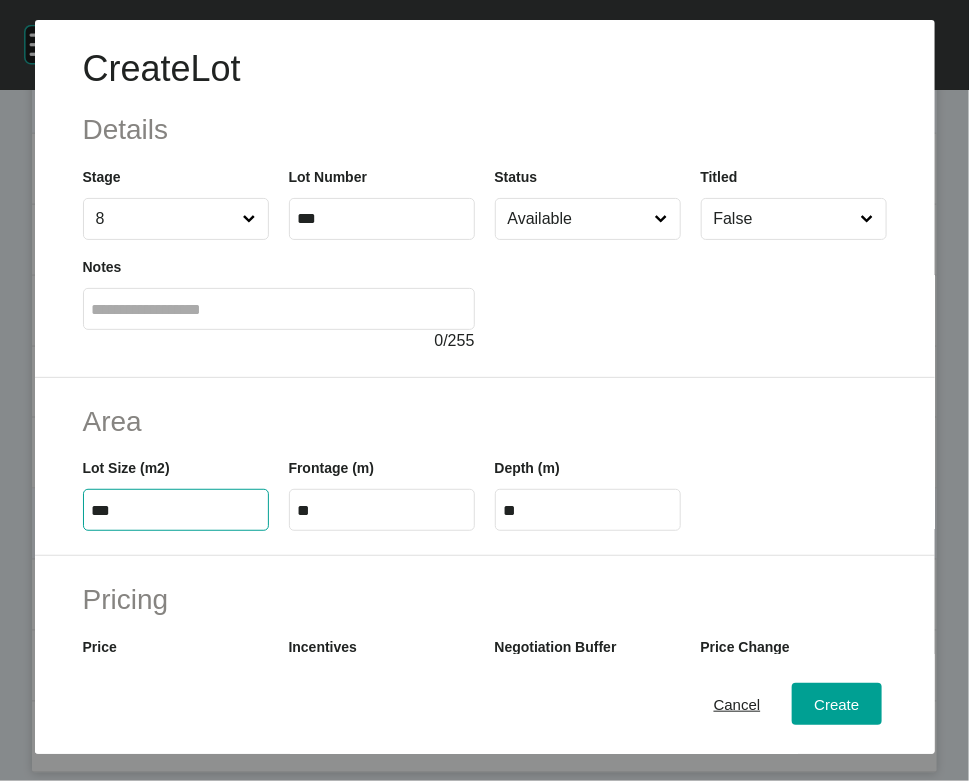 type on "***" 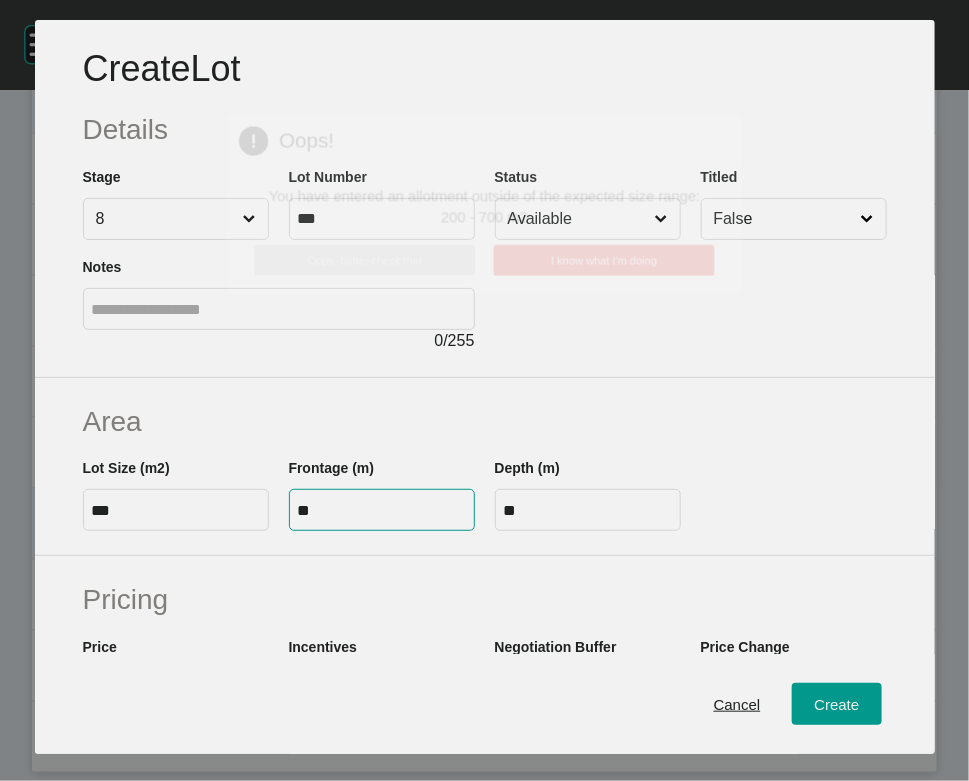drag, startPoint x: 327, startPoint y: 635, endPoint x: 151, endPoint y: 618, distance: 176.81912 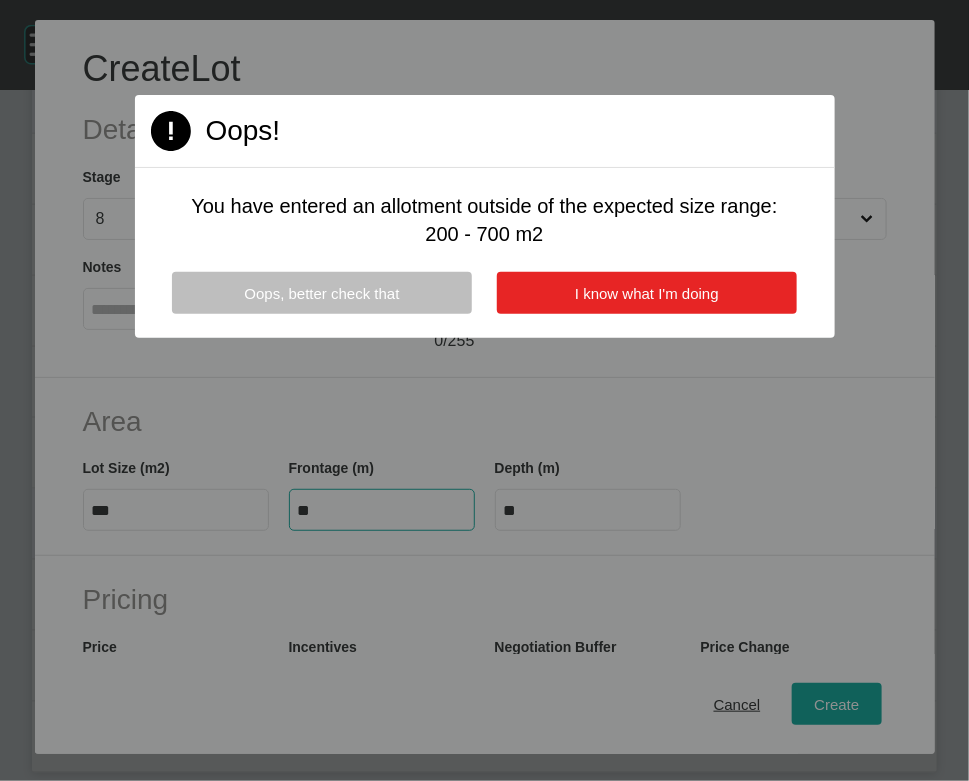 type on "**" 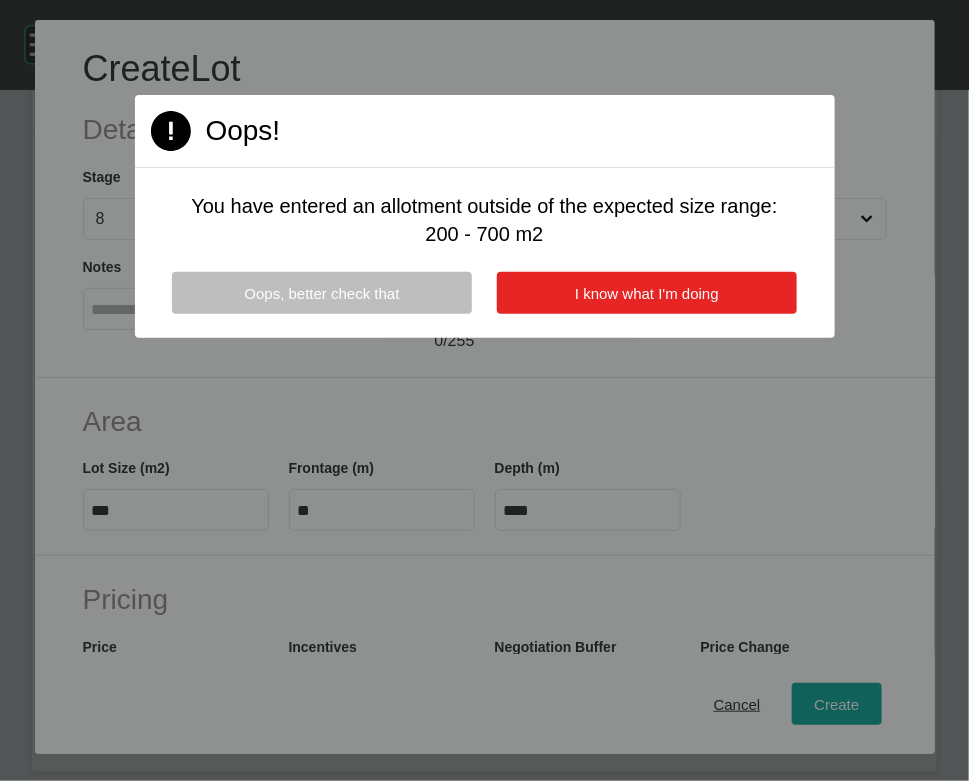click on "I know what I'm doing" at bounding box center (647, 293) 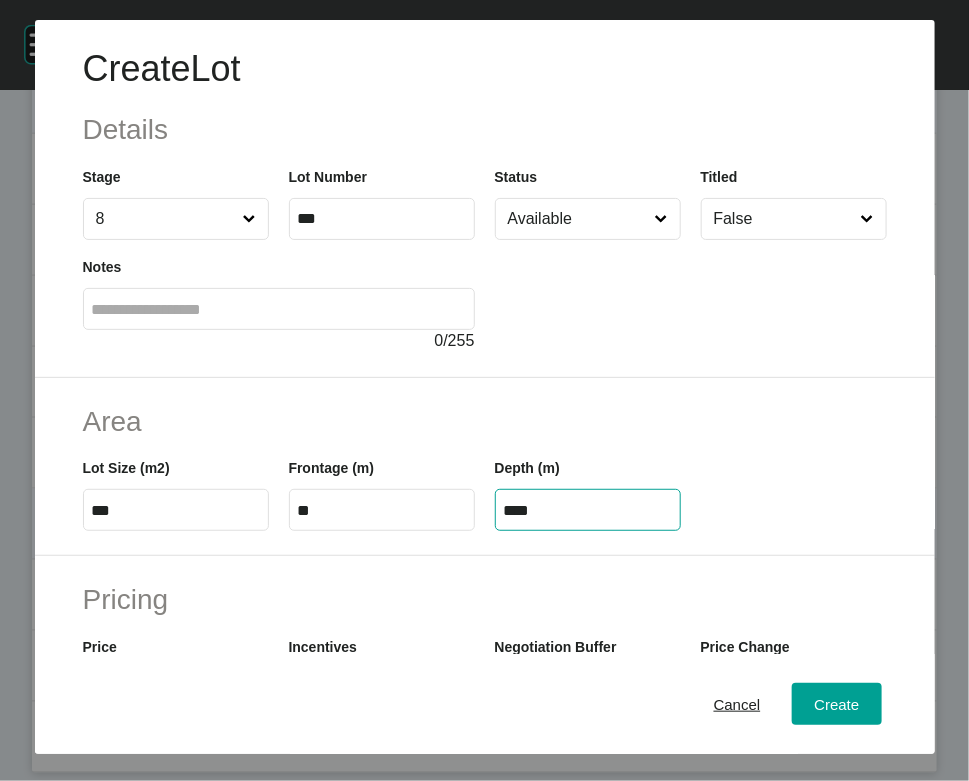 click on "****" at bounding box center [588, 510] 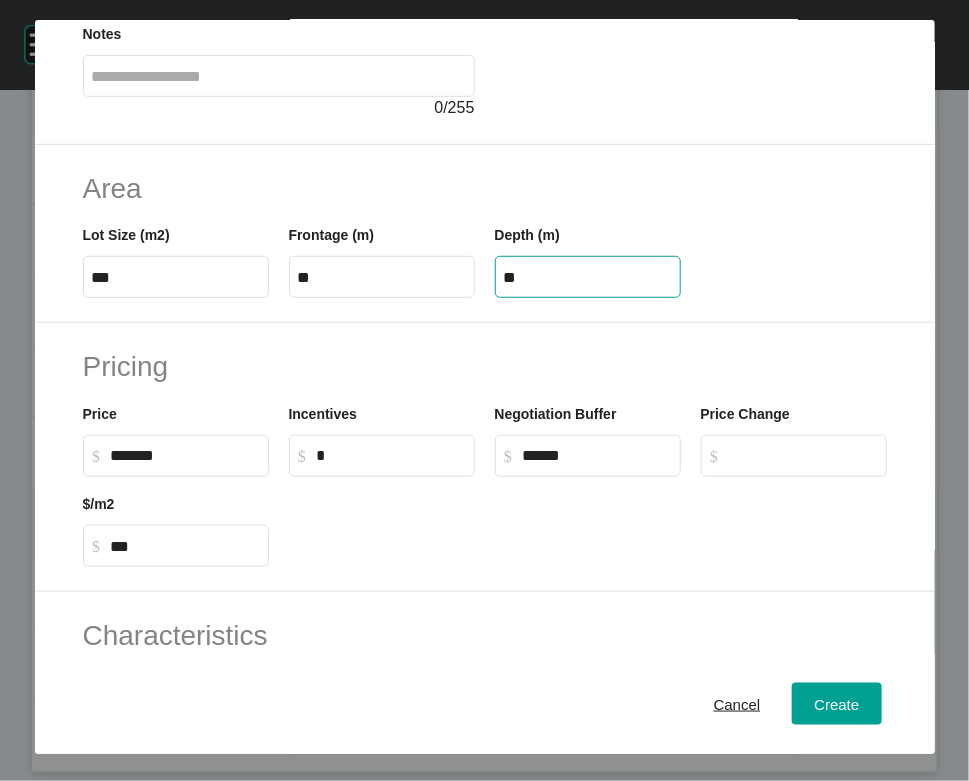scroll, scrollTop: 323, scrollLeft: 0, axis: vertical 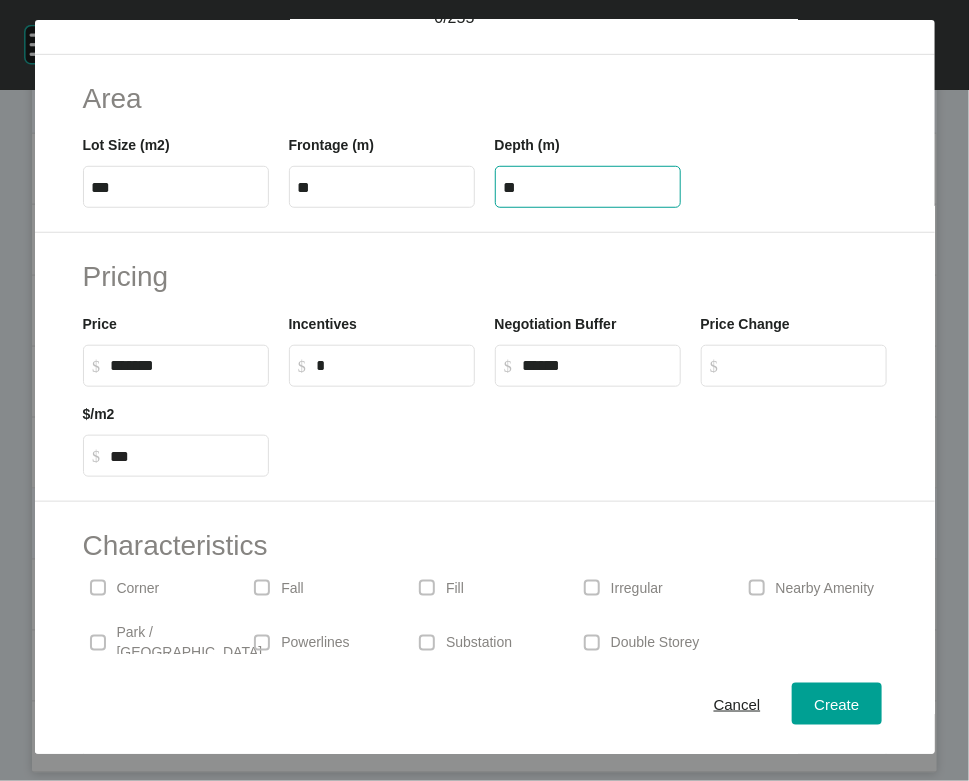 type on "**" 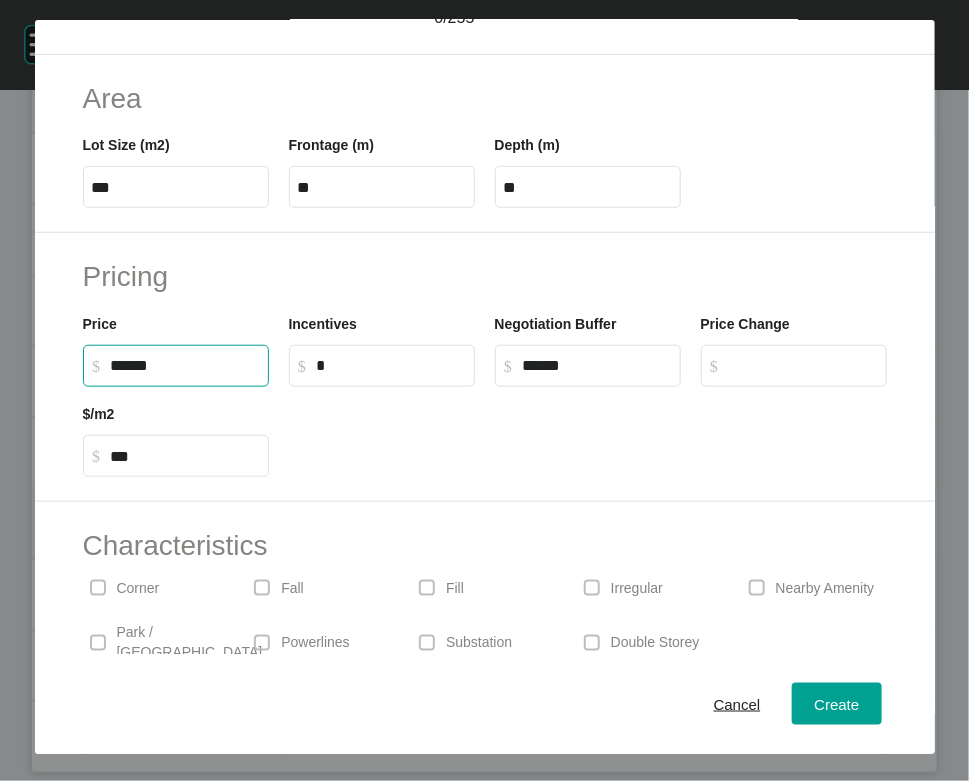 click on "******" at bounding box center [185, 365] 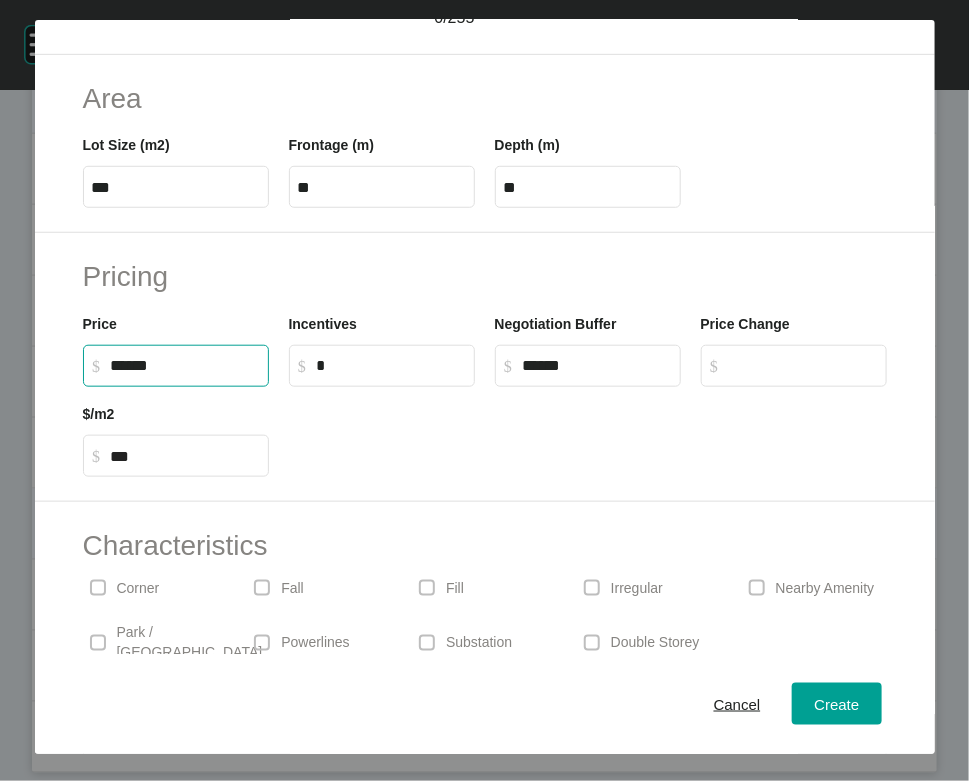 type on "*******" 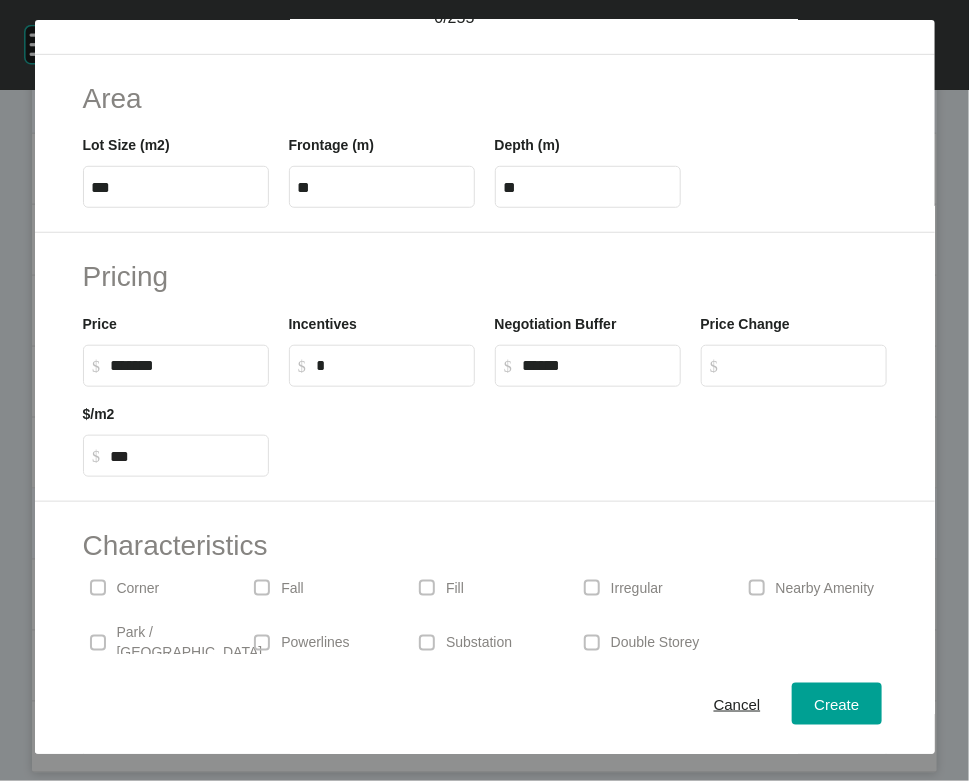 drag, startPoint x: 95, startPoint y: 516, endPoint x: 588, endPoint y: 647, distance: 510.10782 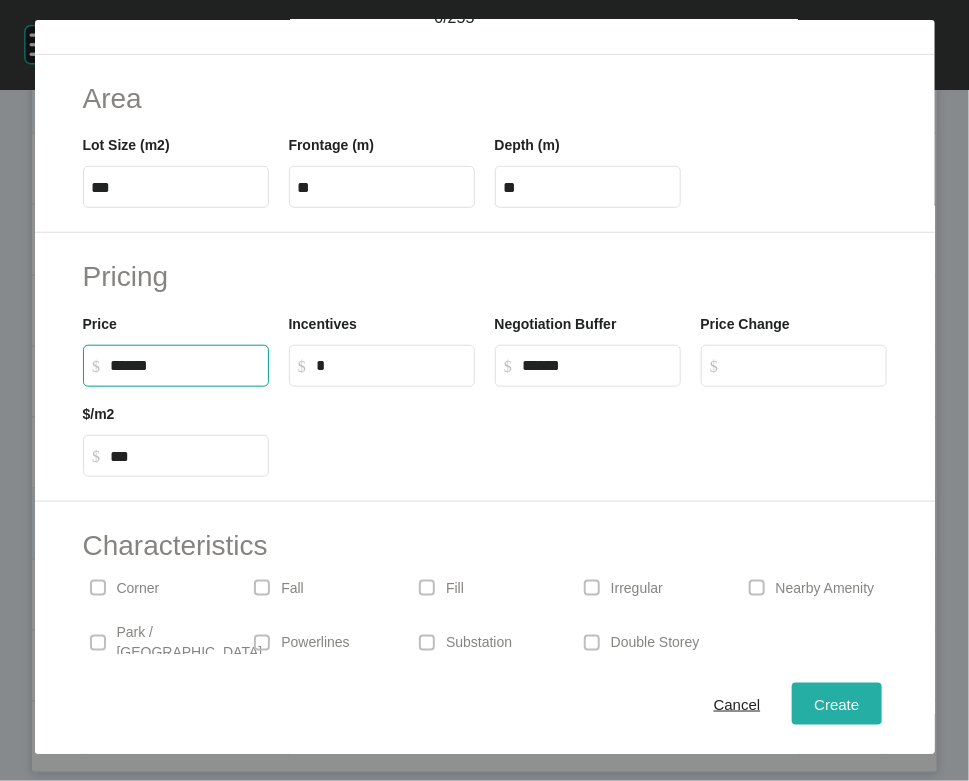 type on "*******" 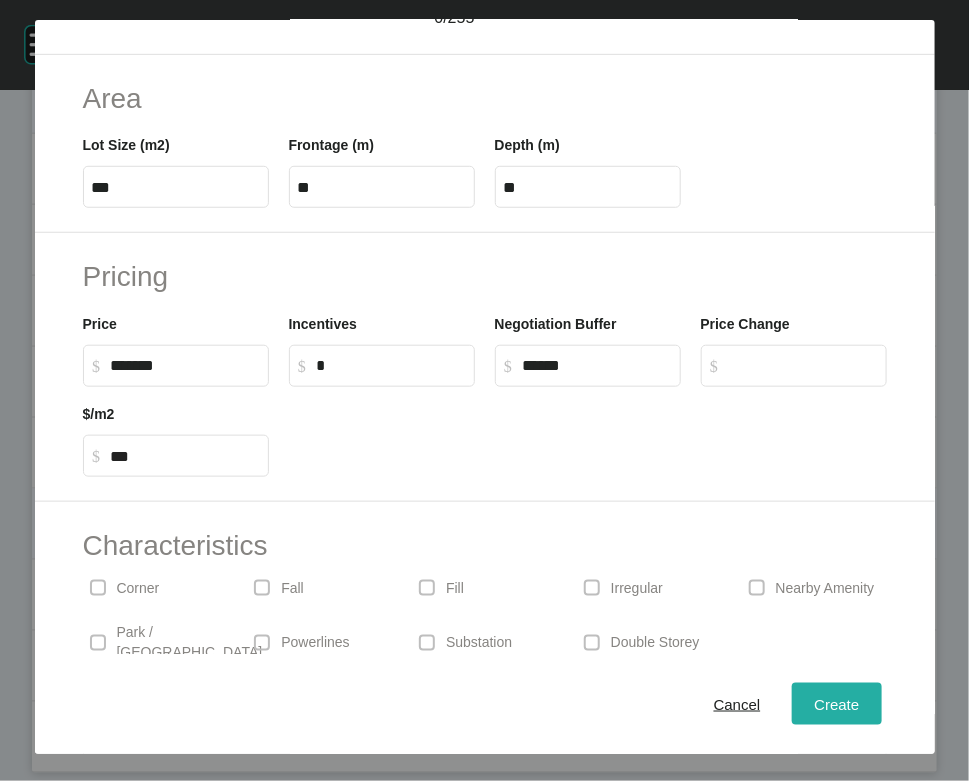 click on "Create" at bounding box center (836, 704) 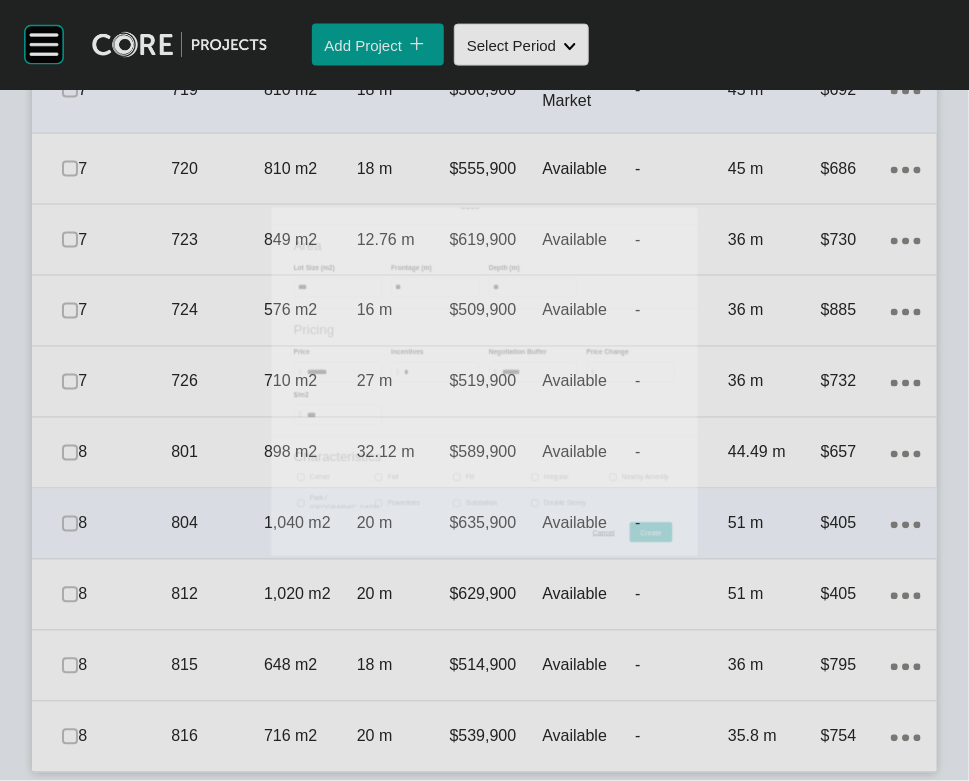 scroll, scrollTop: 3522, scrollLeft: 0, axis: vertical 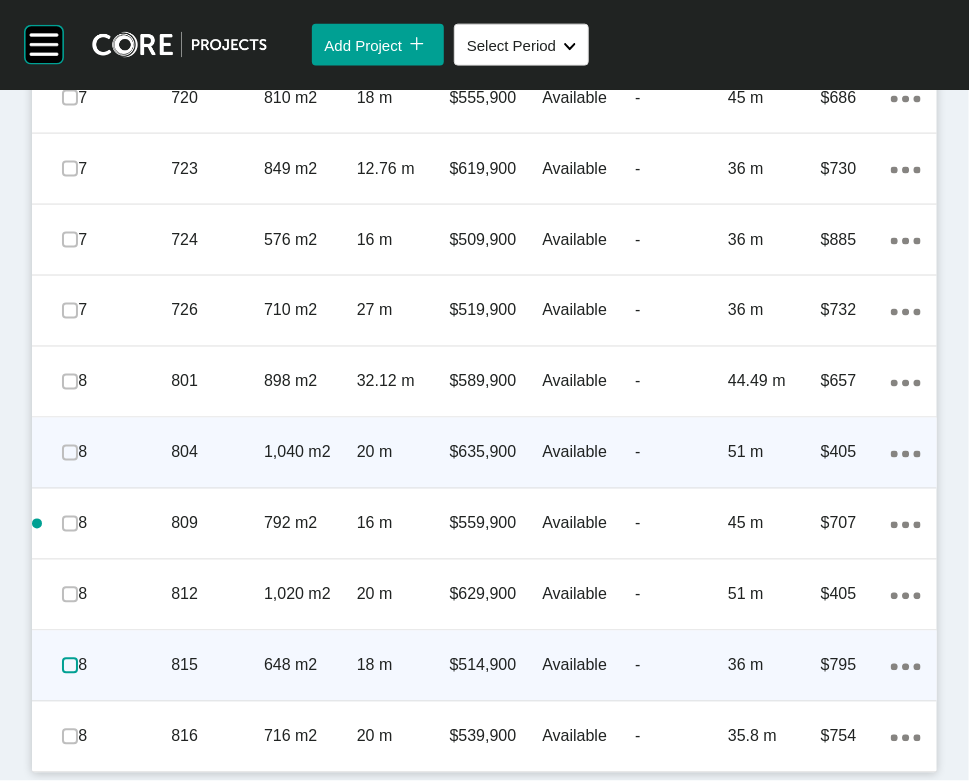 click at bounding box center (70, 666) 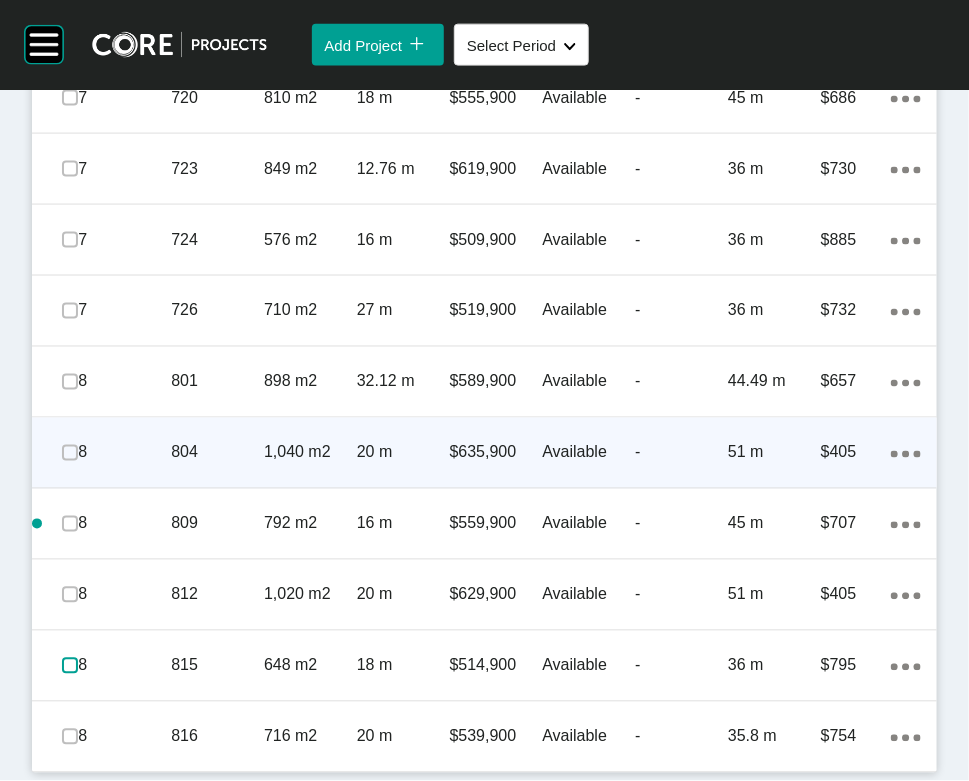 scroll, scrollTop: 3727, scrollLeft: 0, axis: vertical 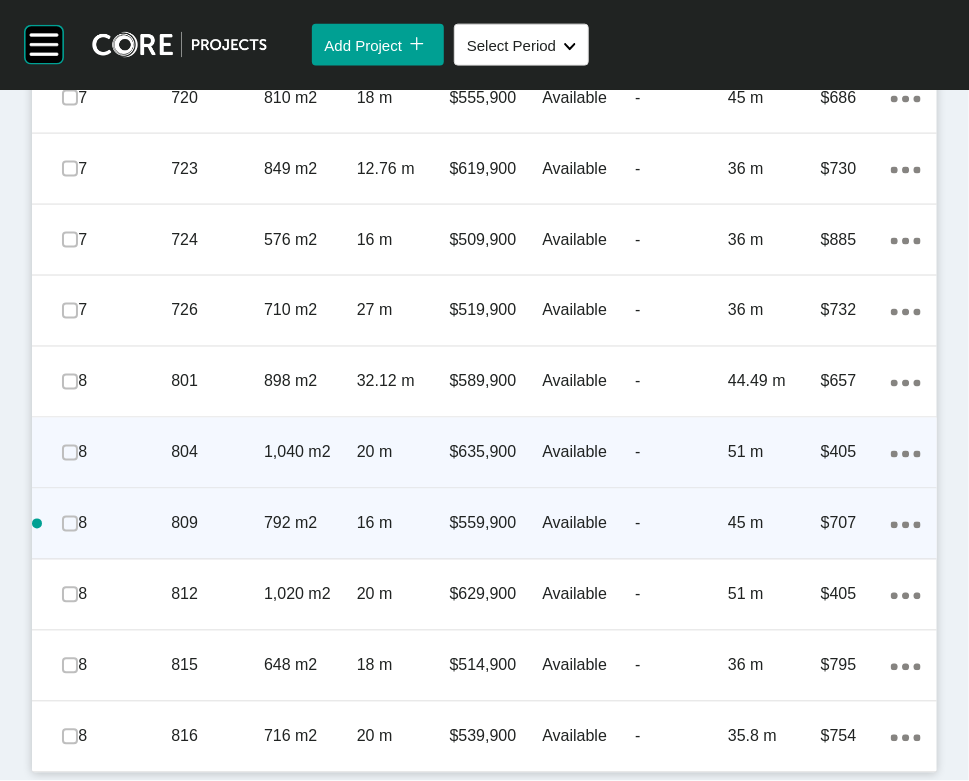 click on "Action Menu Dots Copy 6 Created with Sketch." 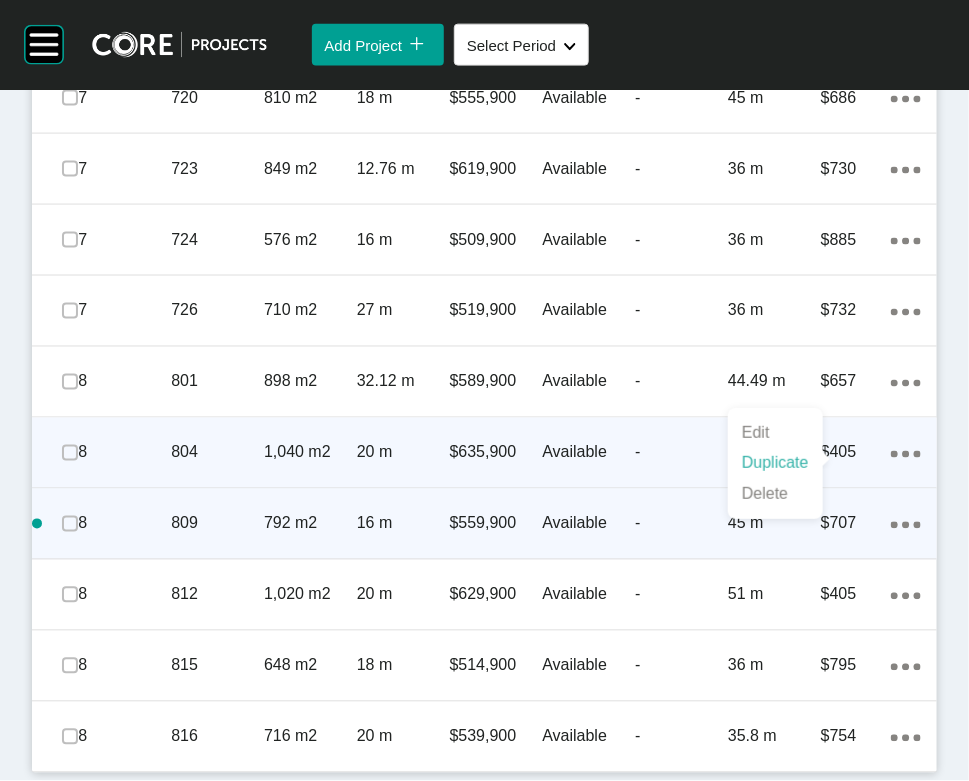 click on "Duplicate" at bounding box center [775, 463] 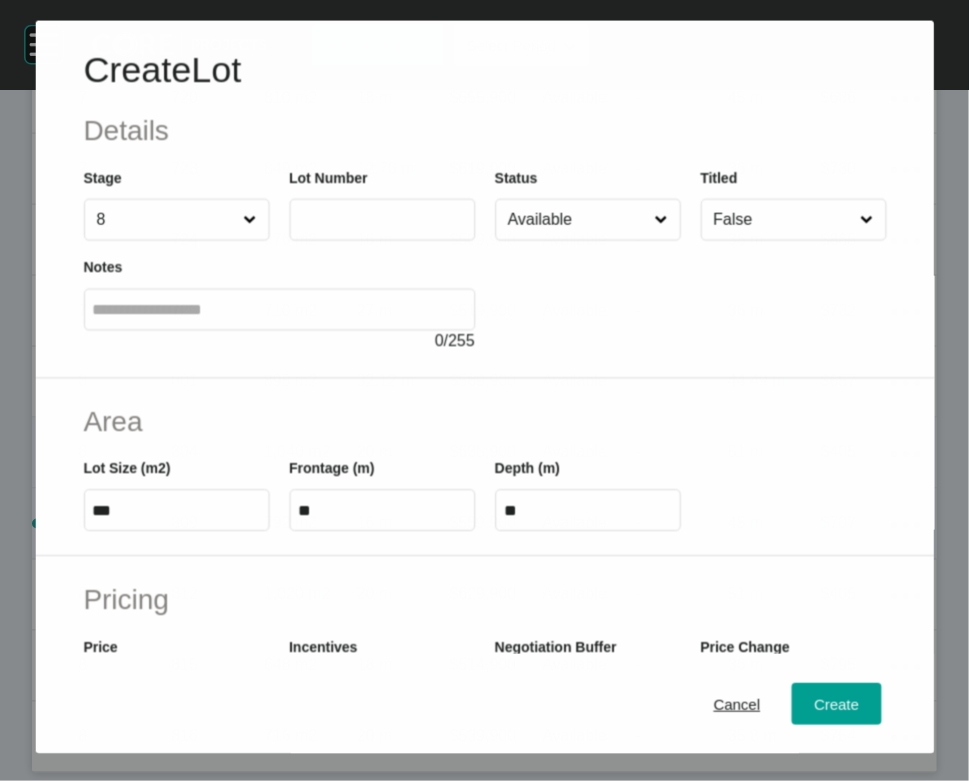 scroll, scrollTop: 3649, scrollLeft: 0, axis: vertical 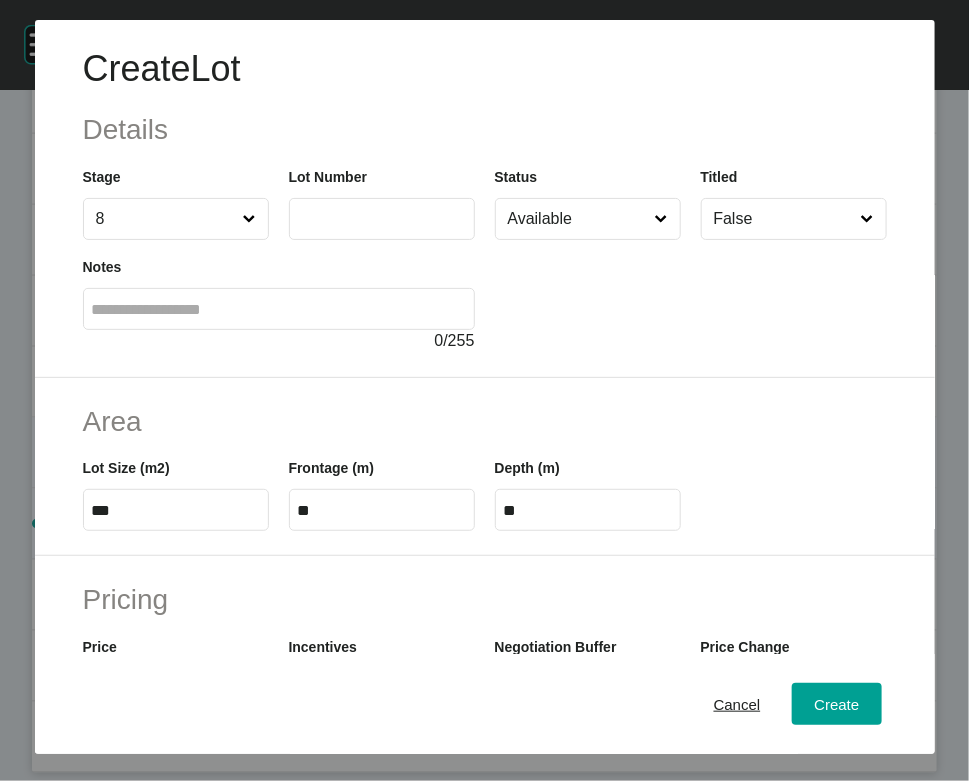 click at bounding box center (382, 219) 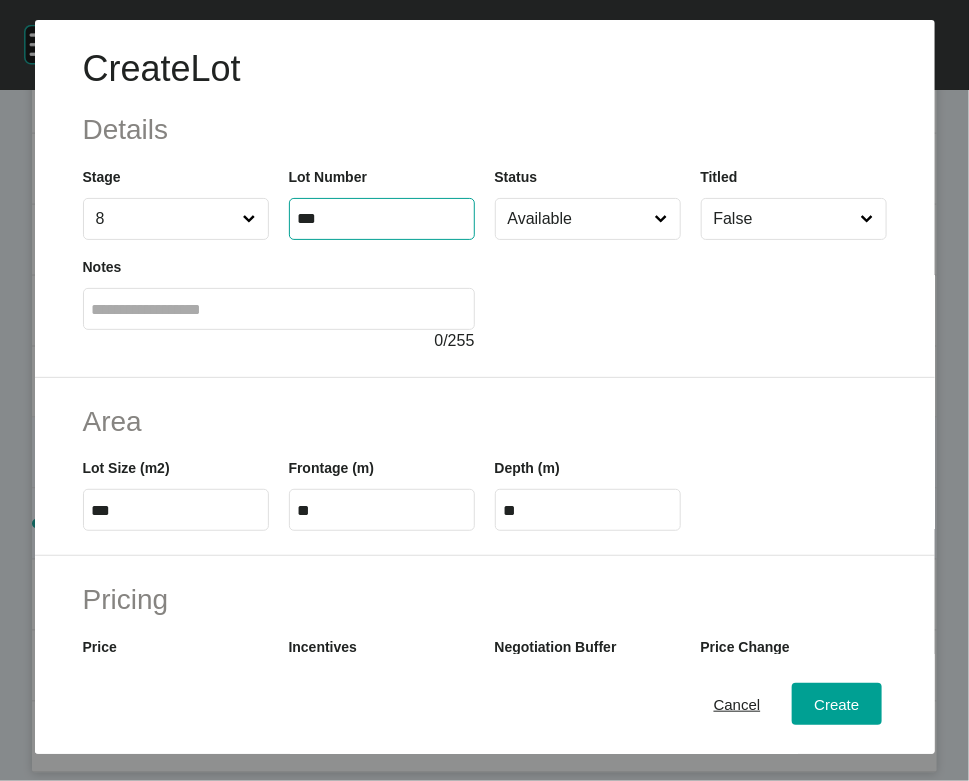 type on "***" 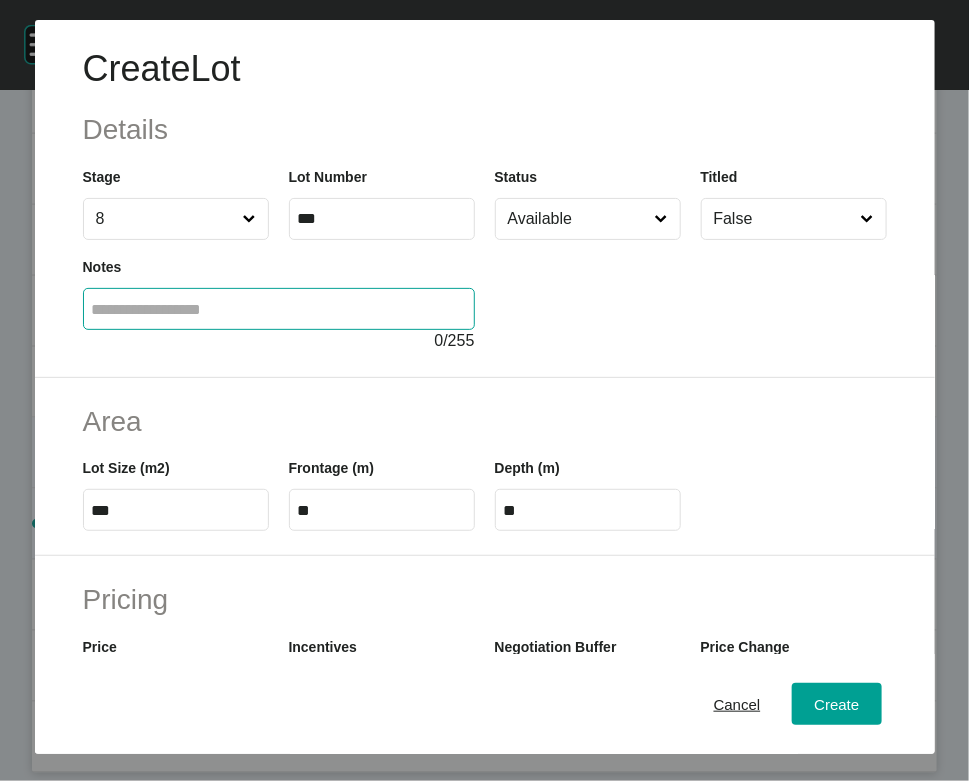 click at bounding box center (279, 309) 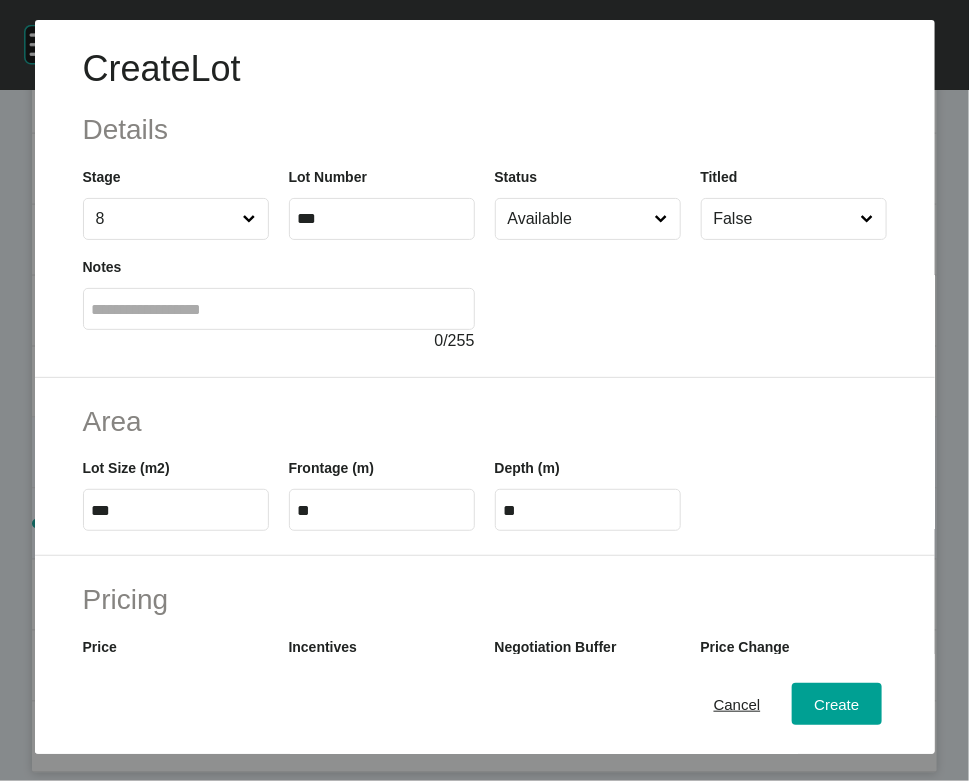 drag, startPoint x: 134, startPoint y: 646, endPoint x: 192, endPoint y: 634, distance: 59.22837 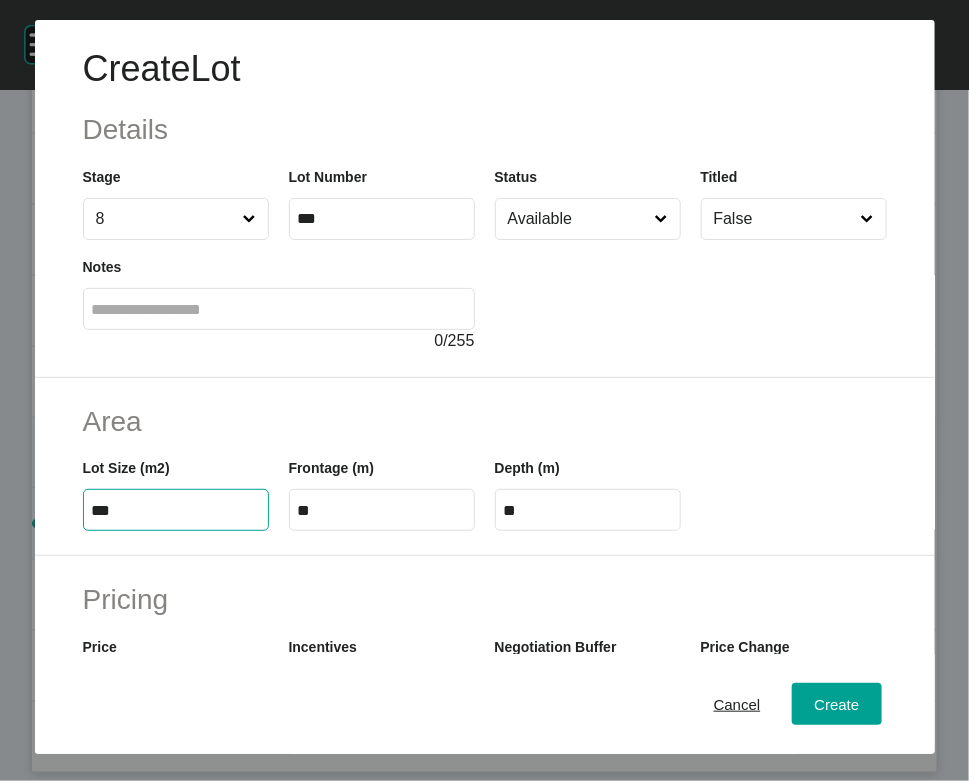 drag, startPoint x: 86, startPoint y: 630, endPoint x: -20, endPoint y: 619, distance: 106.56923 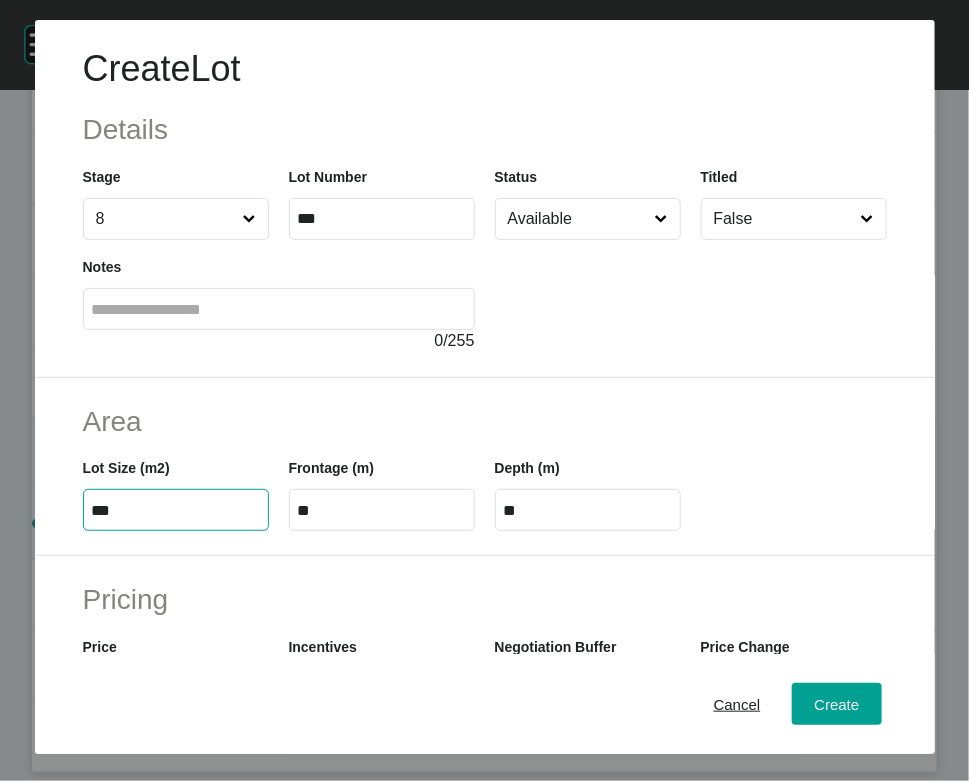 type on "***" 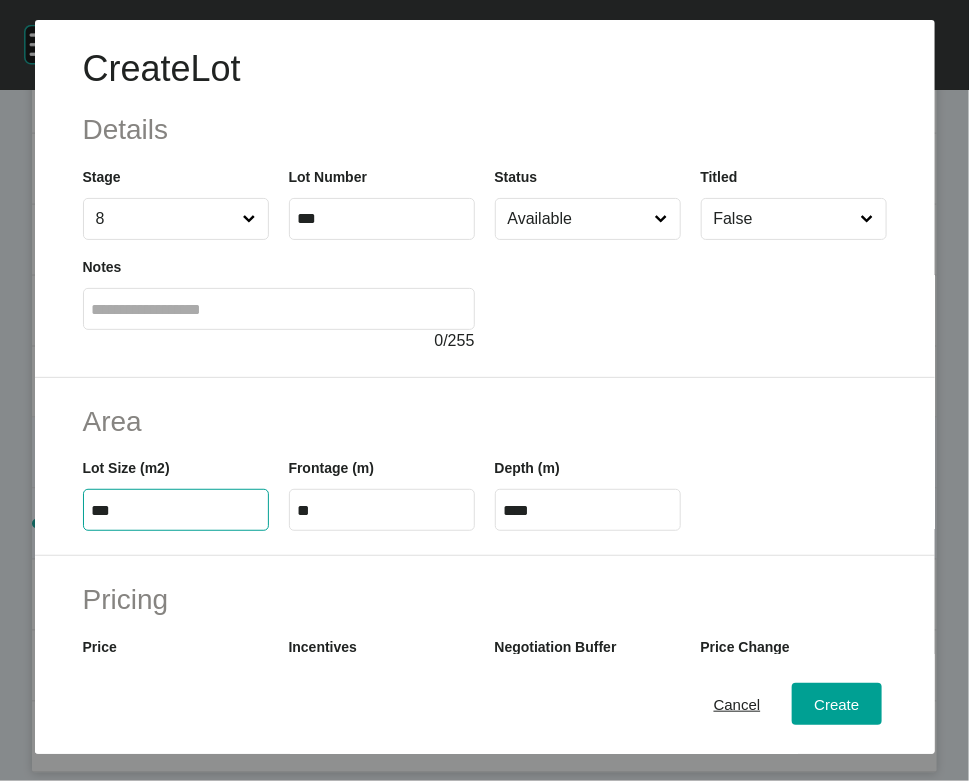 click on "****" at bounding box center (588, 510) 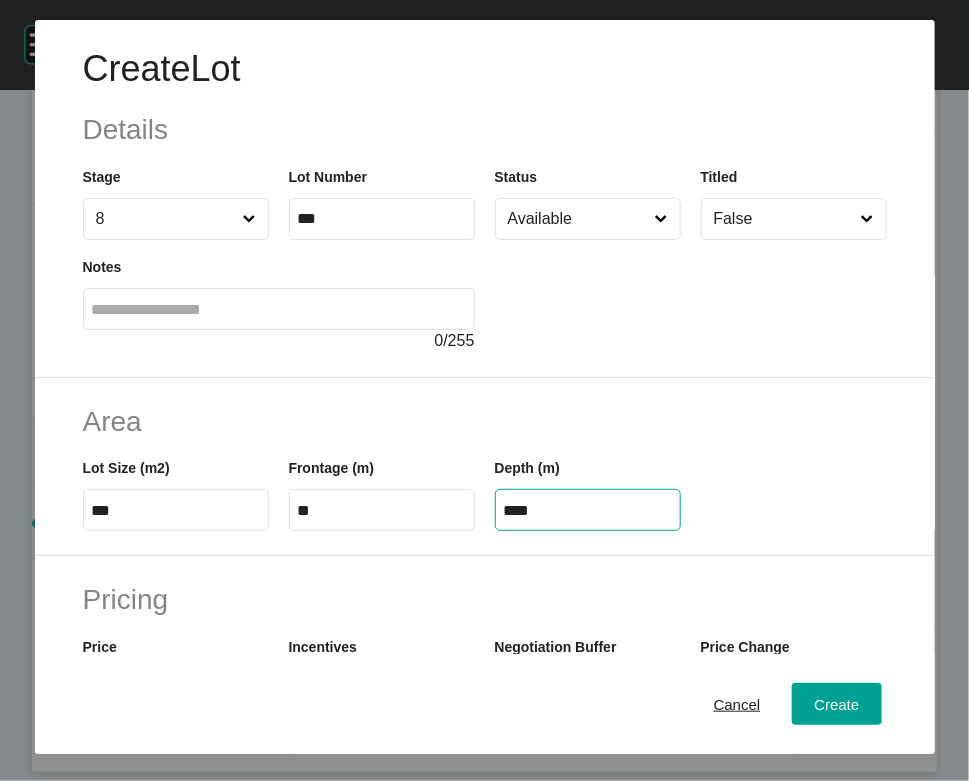 drag, startPoint x: 514, startPoint y: 628, endPoint x: 630, endPoint y: 629, distance: 116.00431 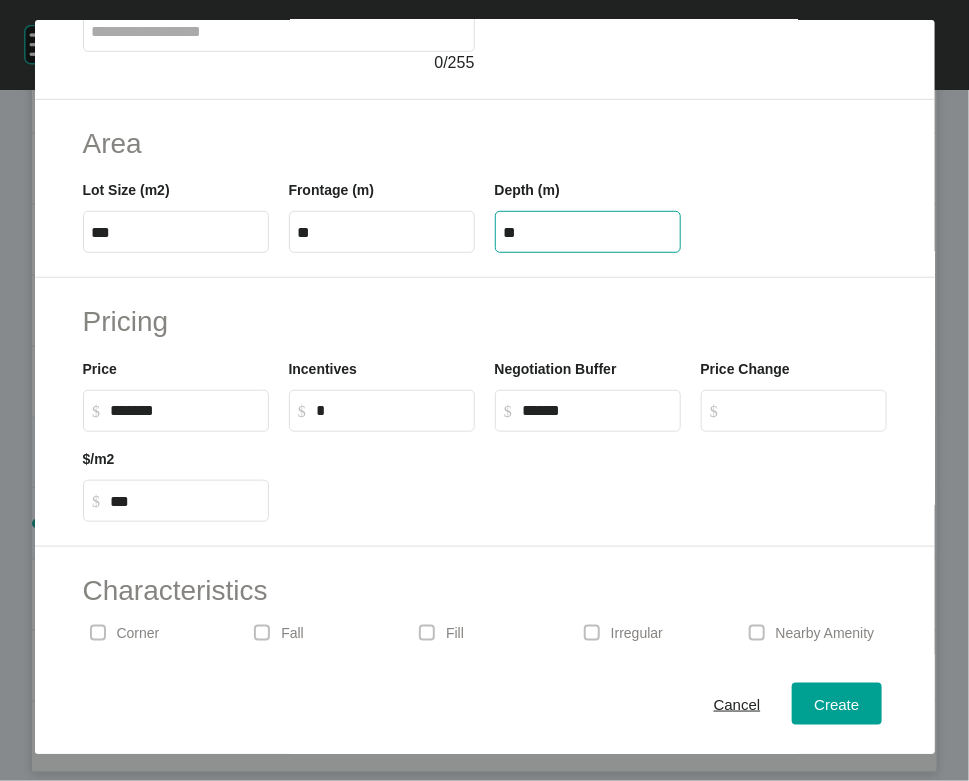 scroll, scrollTop: 280, scrollLeft: 0, axis: vertical 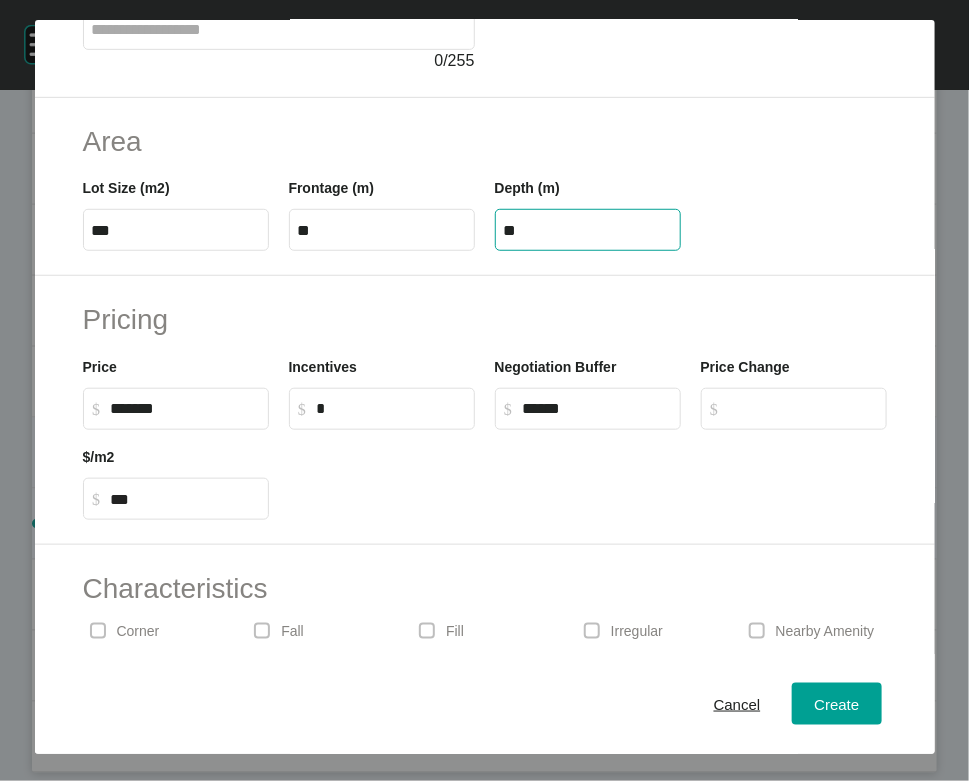 type on "**" 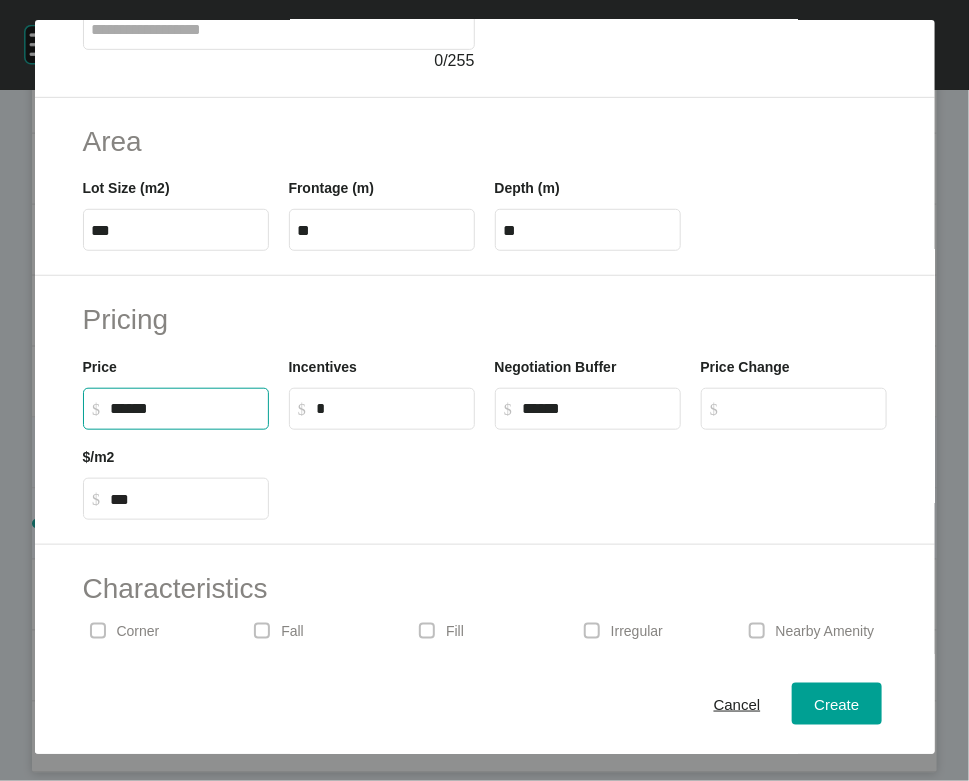 drag, startPoint x: 112, startPoint y: 571, endPoint x: 90, endPoint y: 564, distance: 23.086792 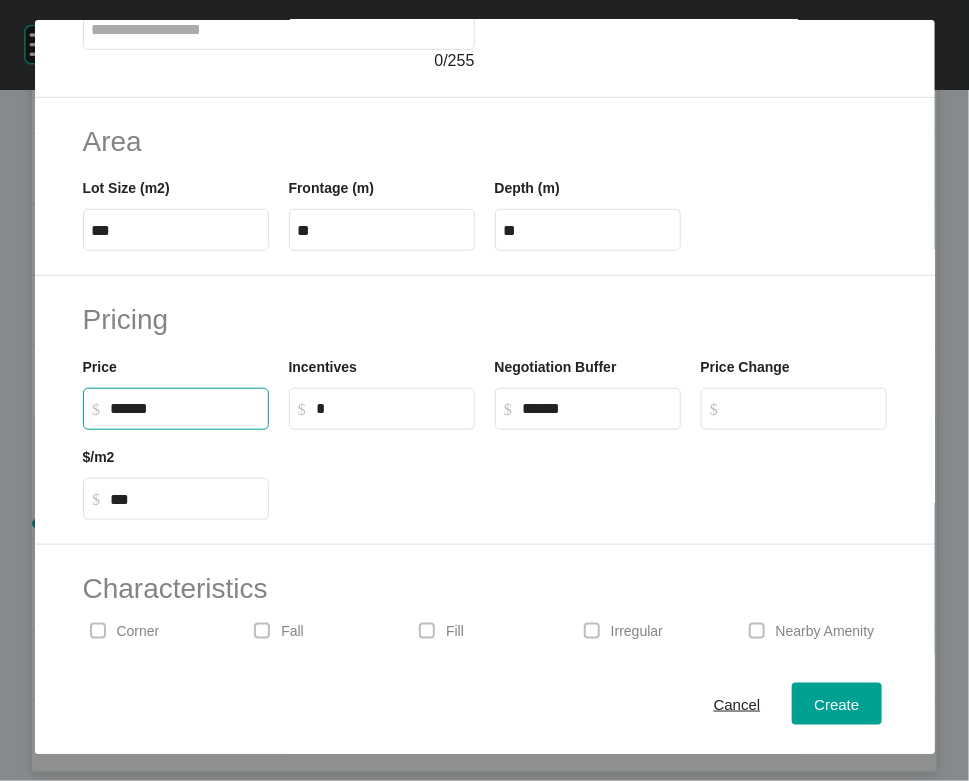 type on "*******" 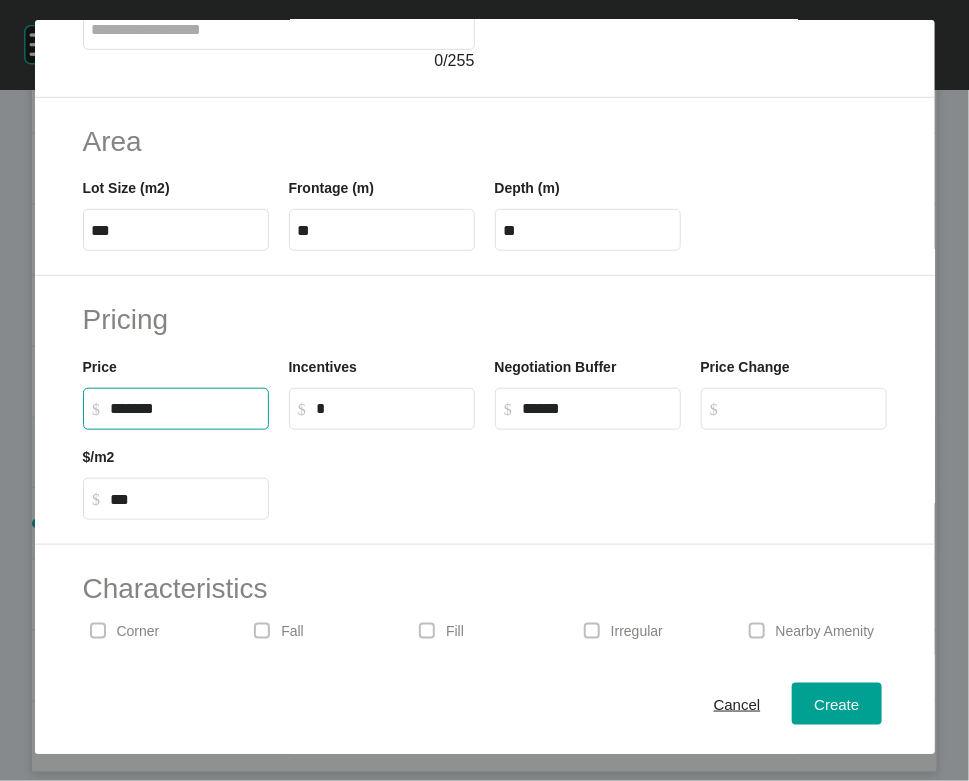 click on "*" at bounding box center (391, 408) 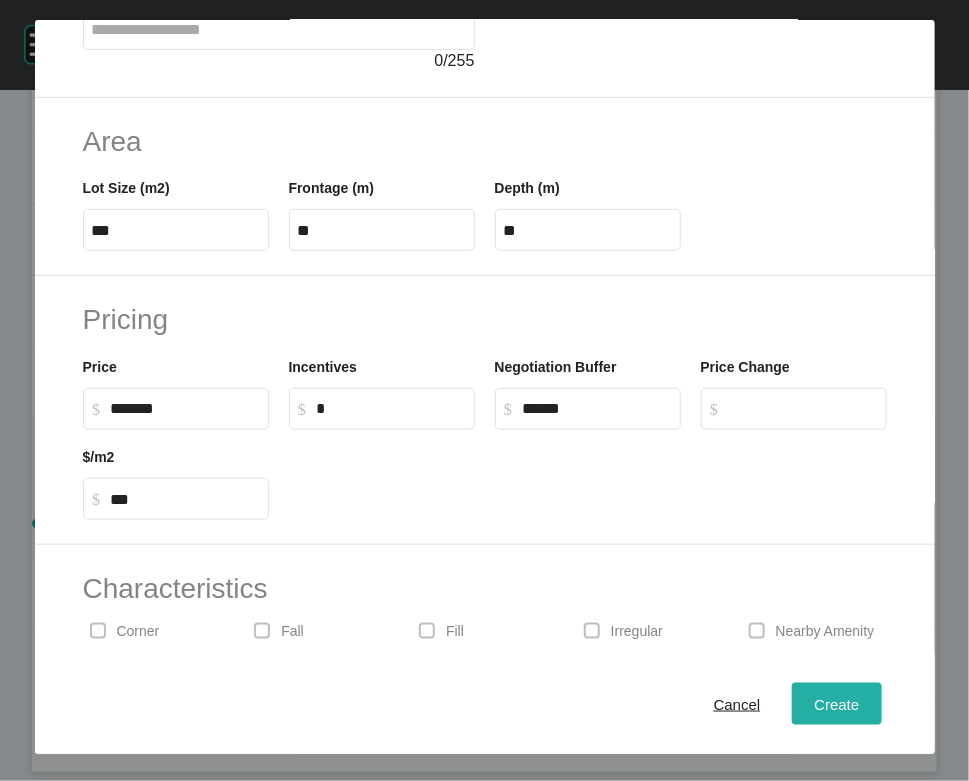 click on "Create" at bounding box center [836, 704] 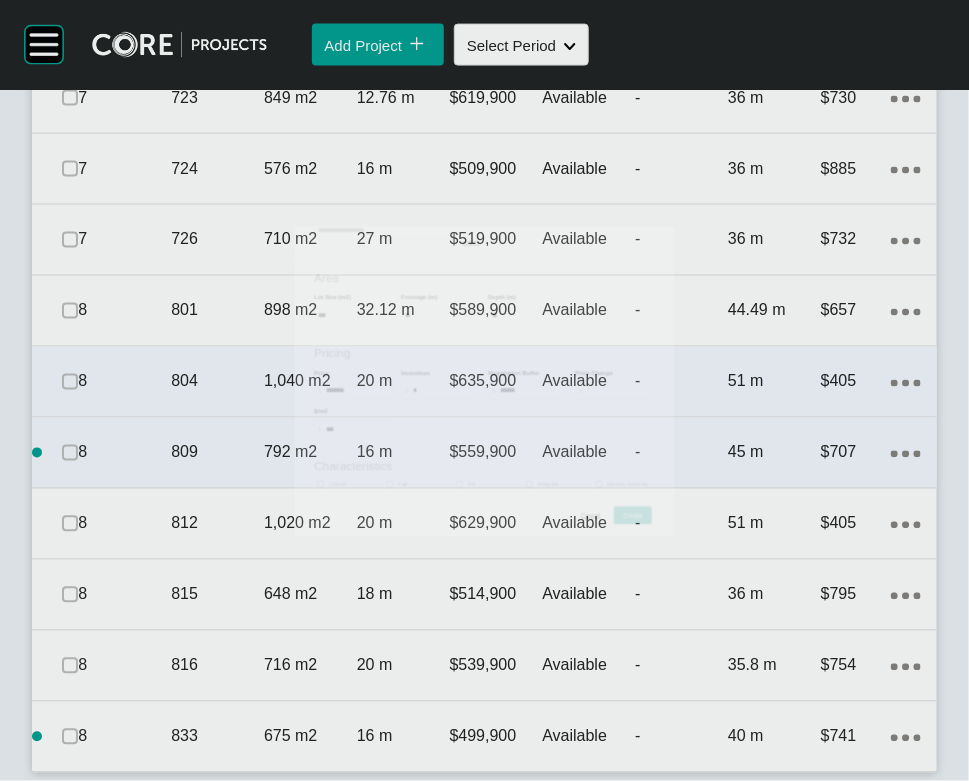 scroll, scrollTop: 3727, scrollLeft: 0, axis: vertical 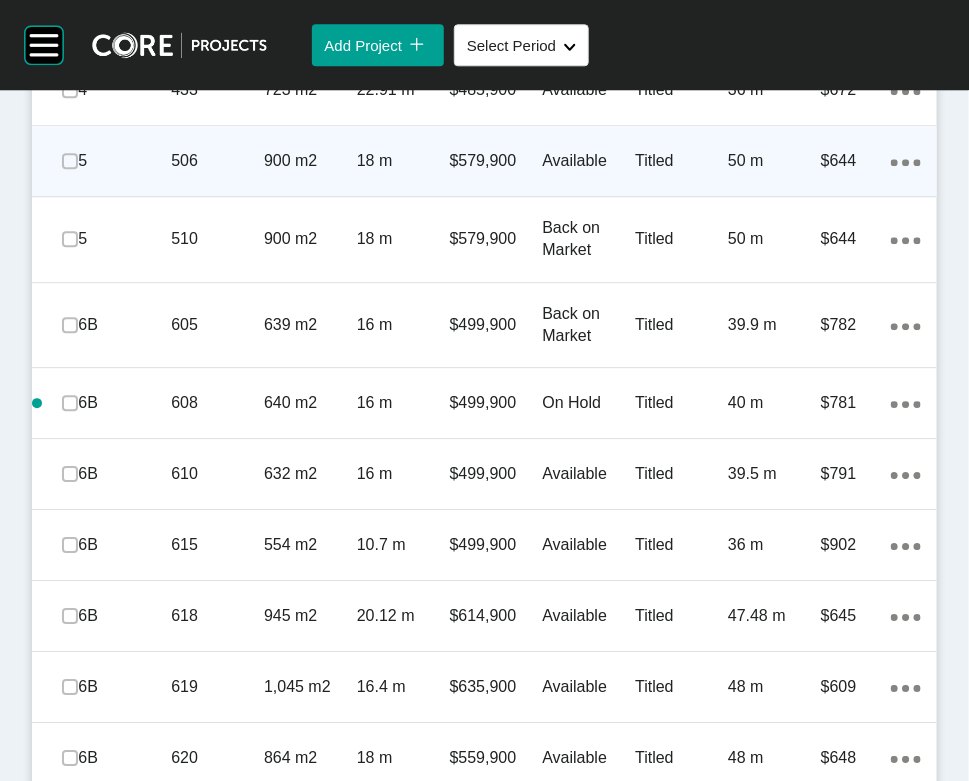 click on "Edit Selected" at bounding box center (610, -39) 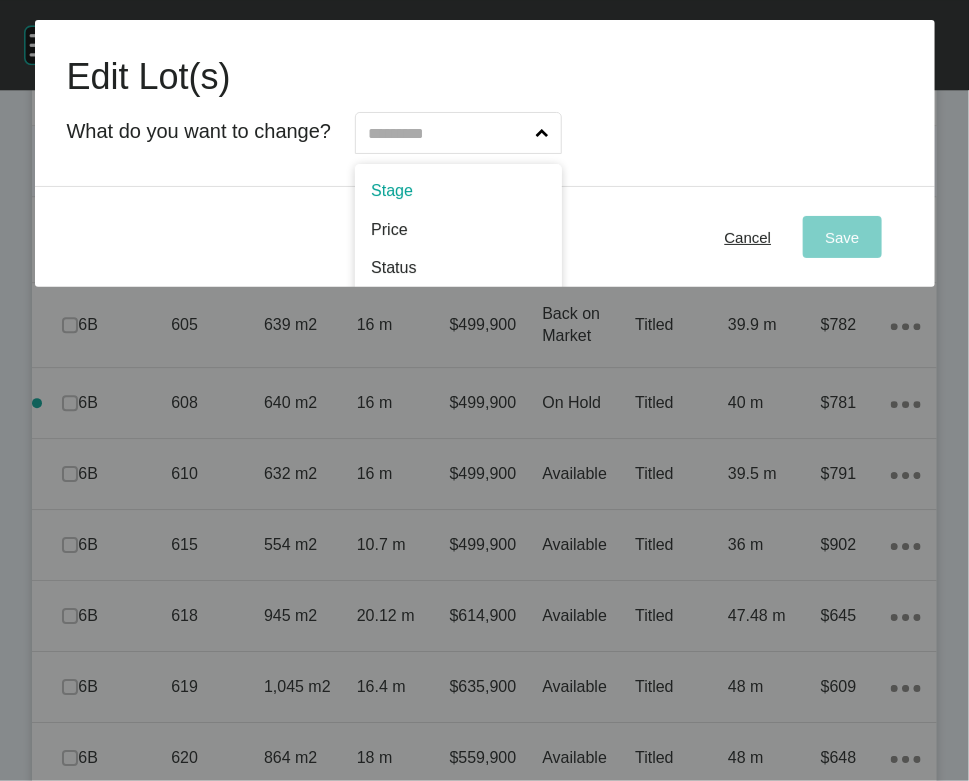 click at bounding box center (448, 133) 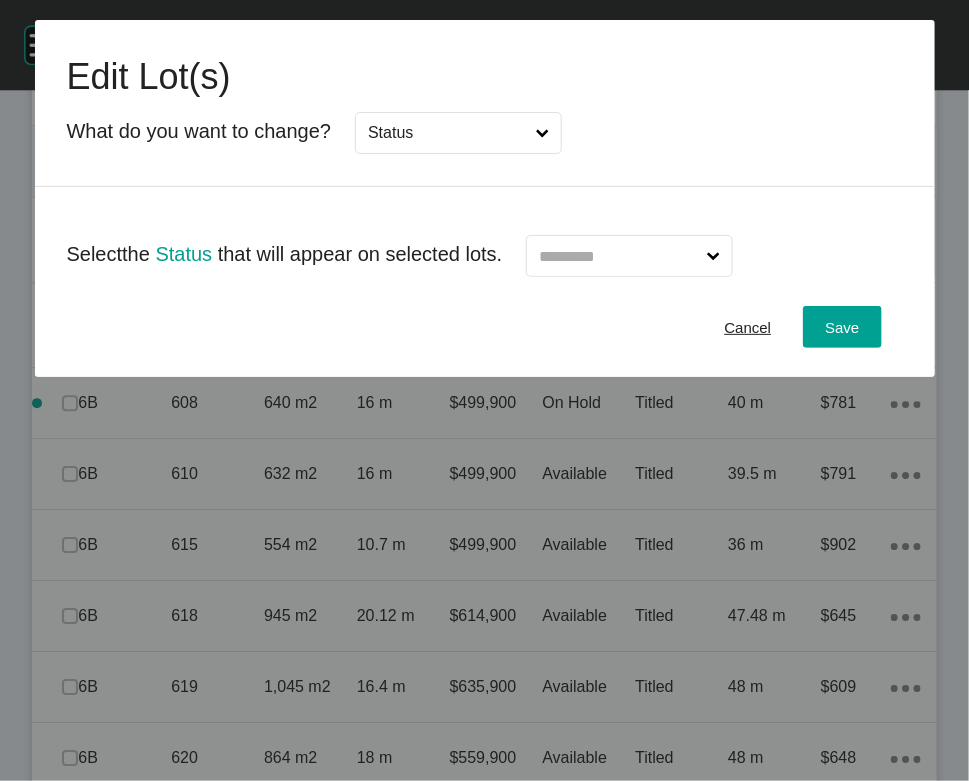 click at bounding box center (619, 256) 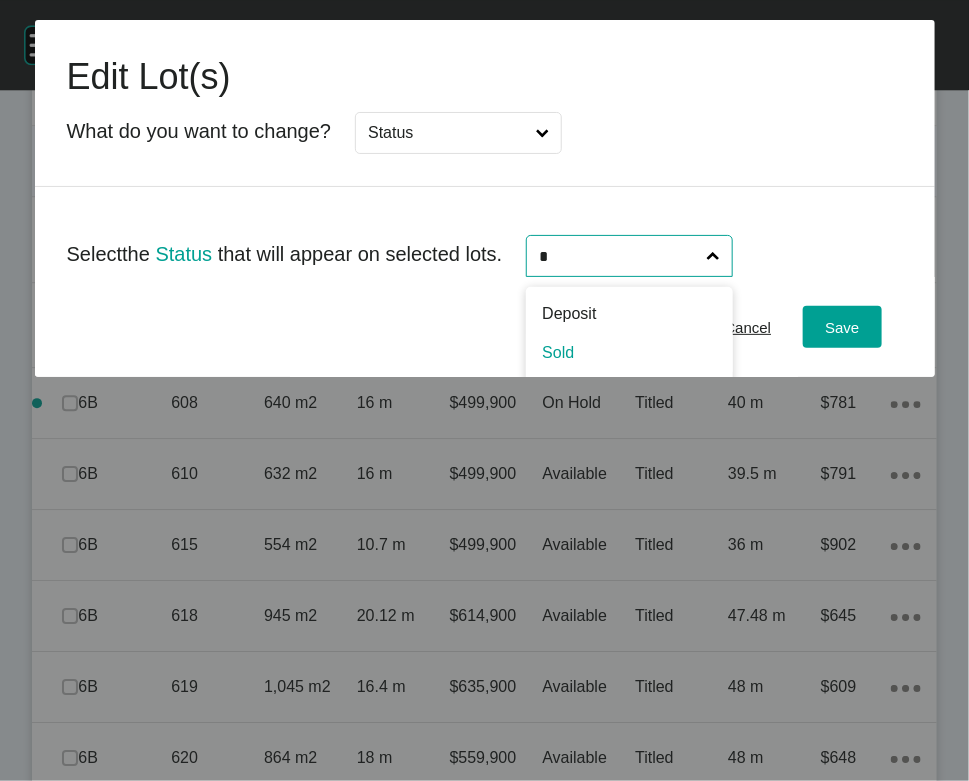 type on "*" 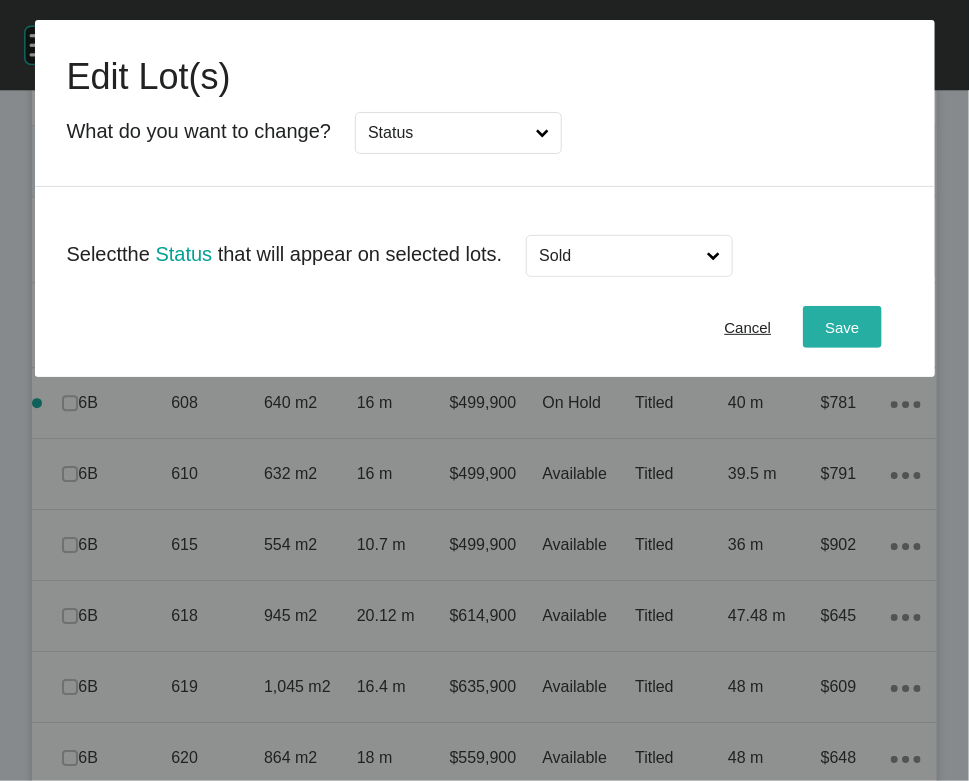 click on "Save" at bounding box center [842, 327] 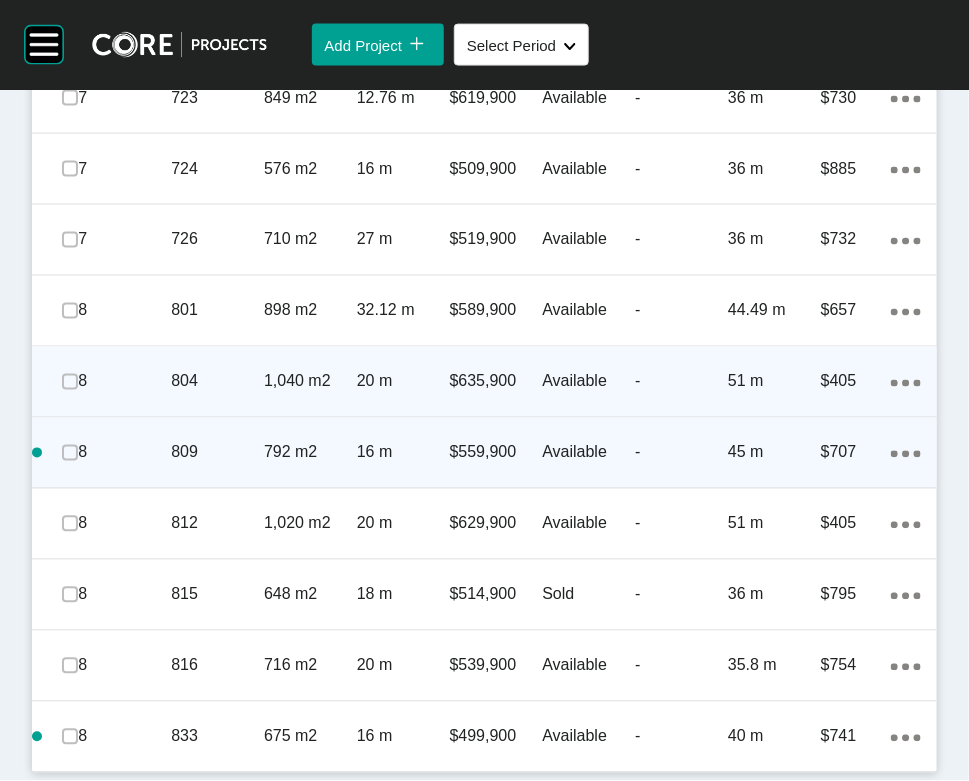 scroll, scrollTop: 3815, scrollLeft: 0, axis: vertical 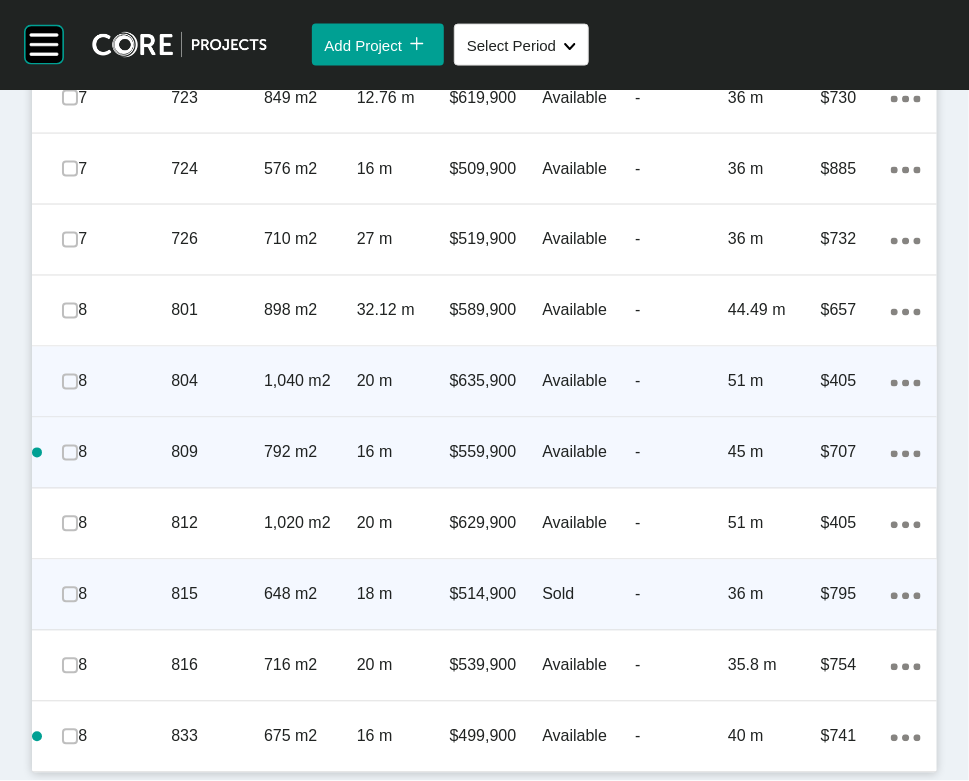click on "$514,900" at bounding box center (496, 595) 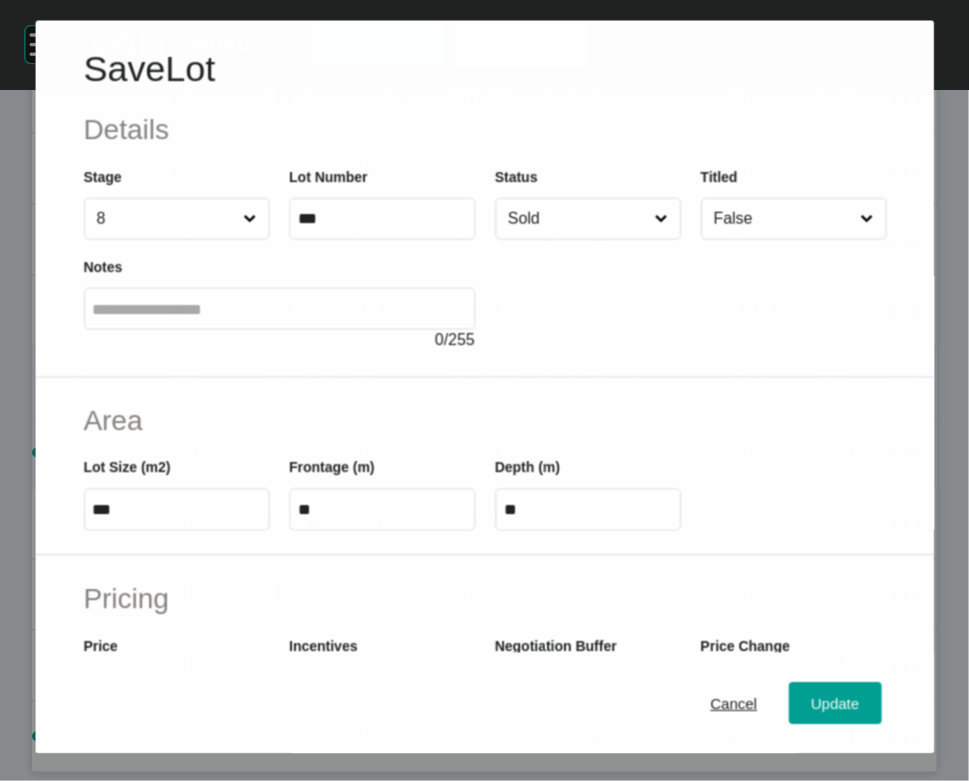 scroll, scrollTop: 3738, scrollLeft: 0, axis: vertical 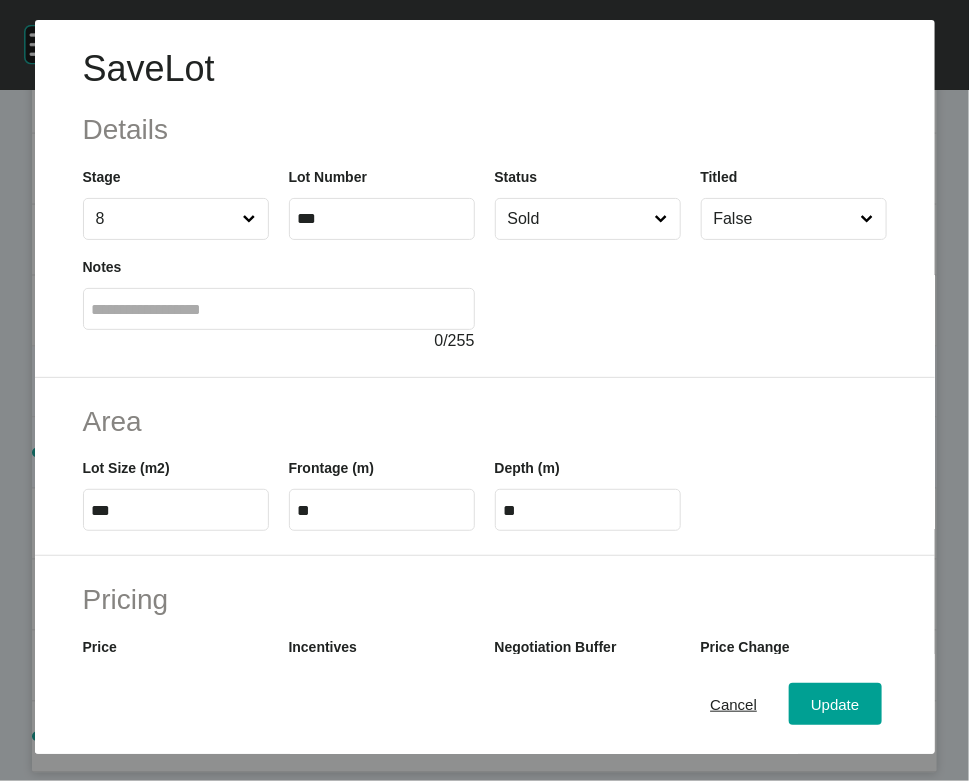 click on "Sold" at bounding box center [578, 219] 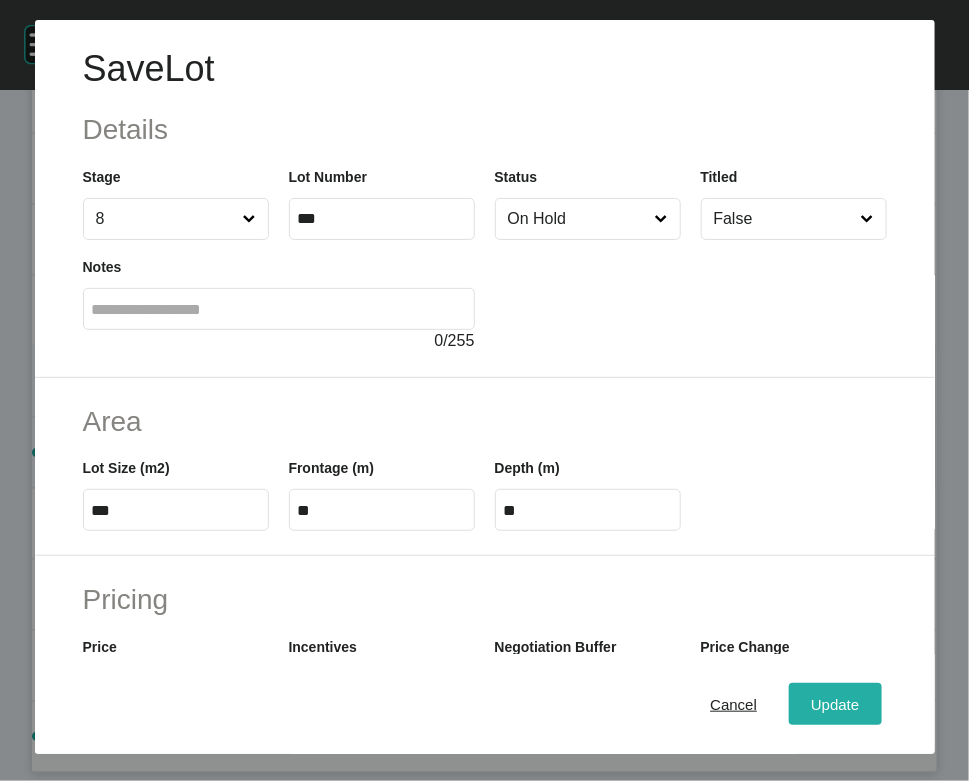 click on "Update" at bounding box center [835, 704] 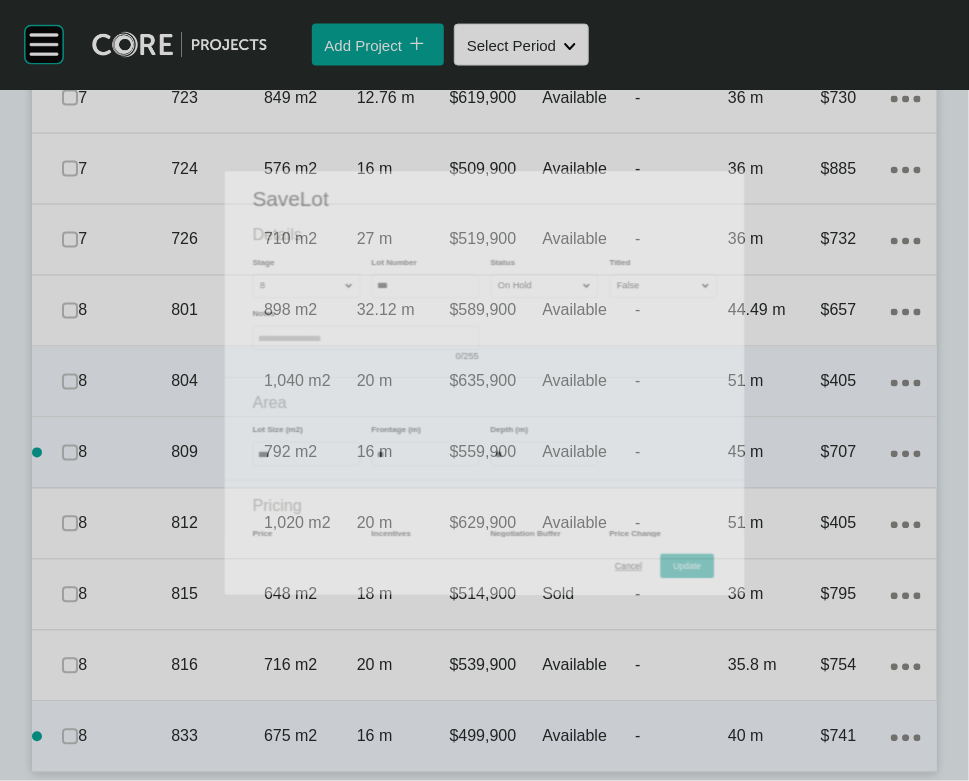 scroll, scrollTop: 3815, scrollLeft: 0, axis: vertical 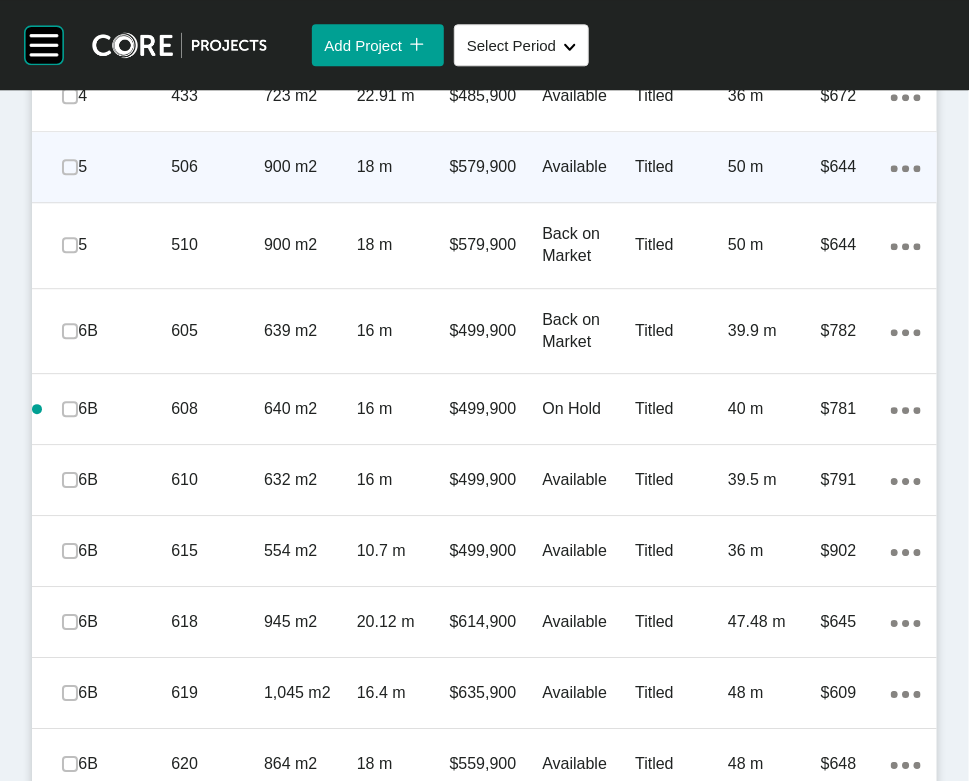 click at bounding box center (70, 35) 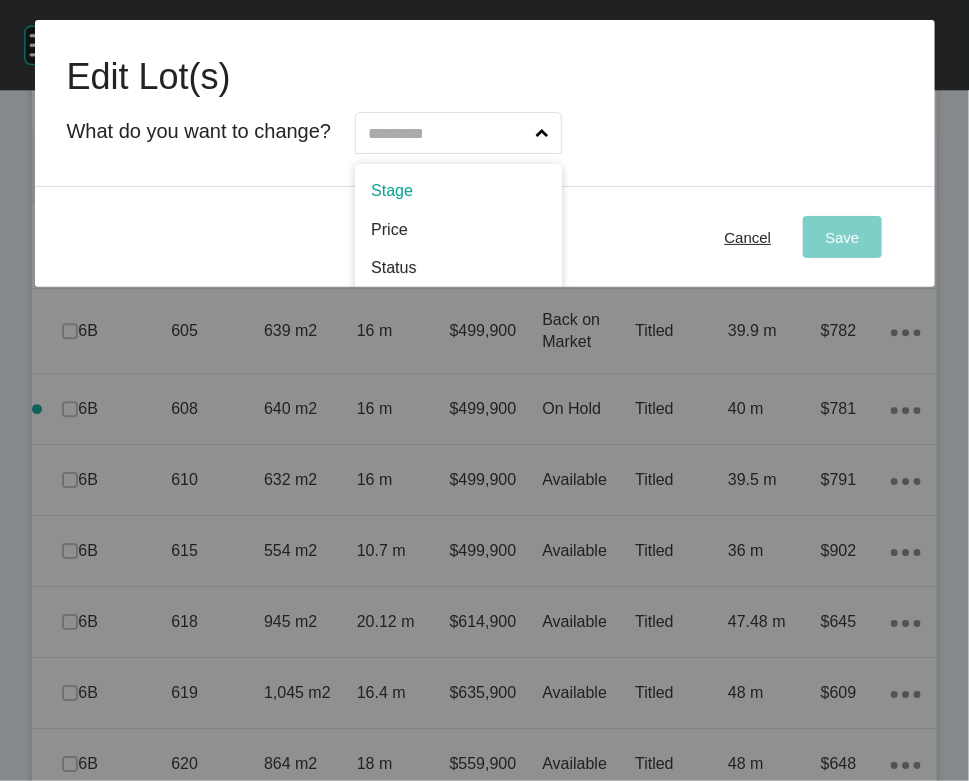 click at bounding box center [448, 133] 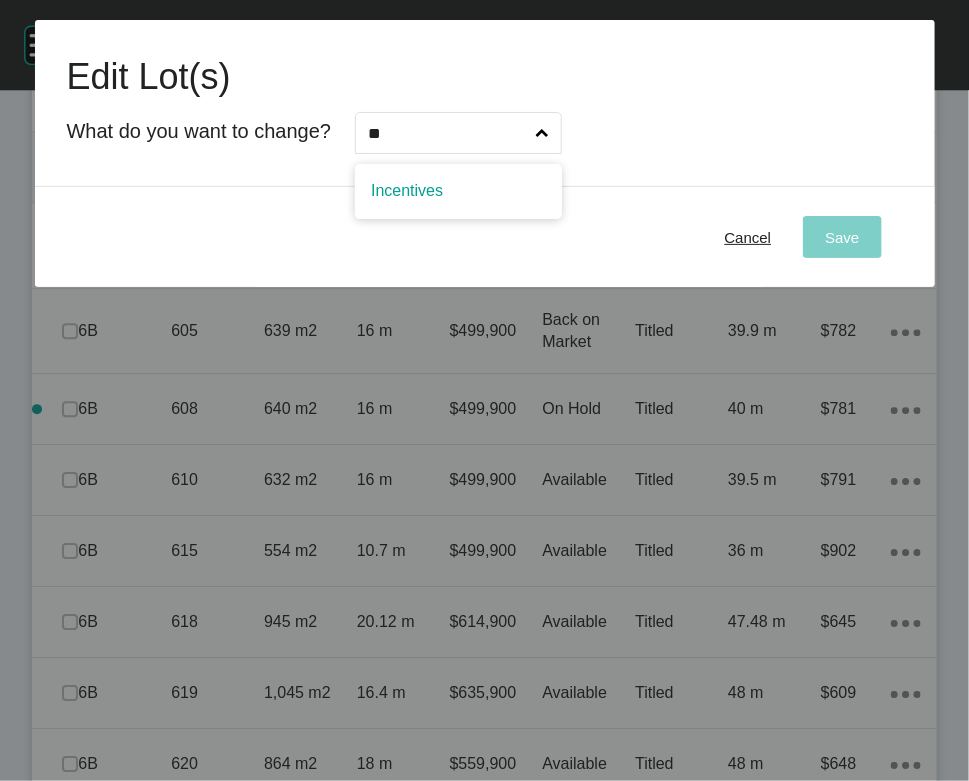 type on "**" 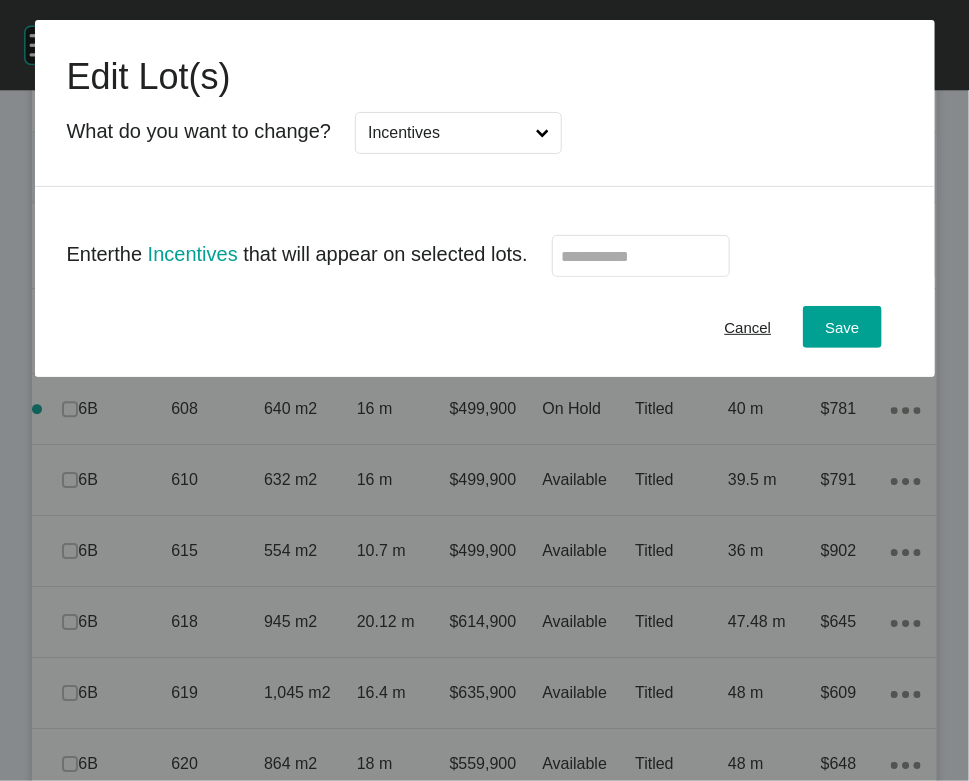 drag, startPoint x: 462, startPoint y: 215, endPoint x: 592, endPoint y: 243, distance: 132.9812 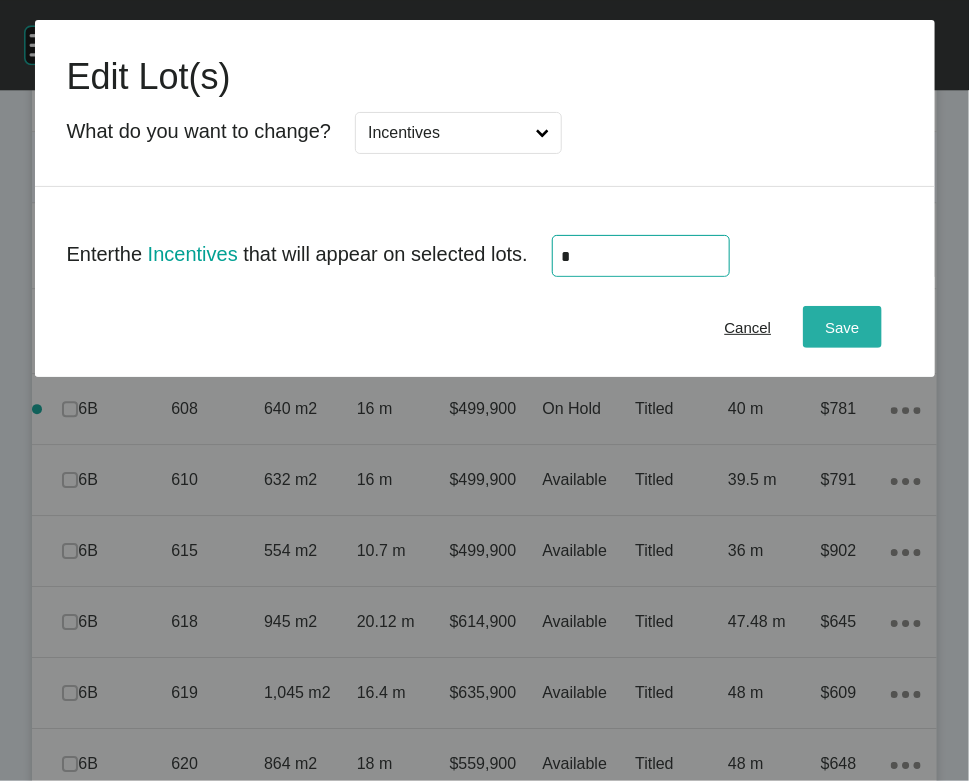 type on "*" 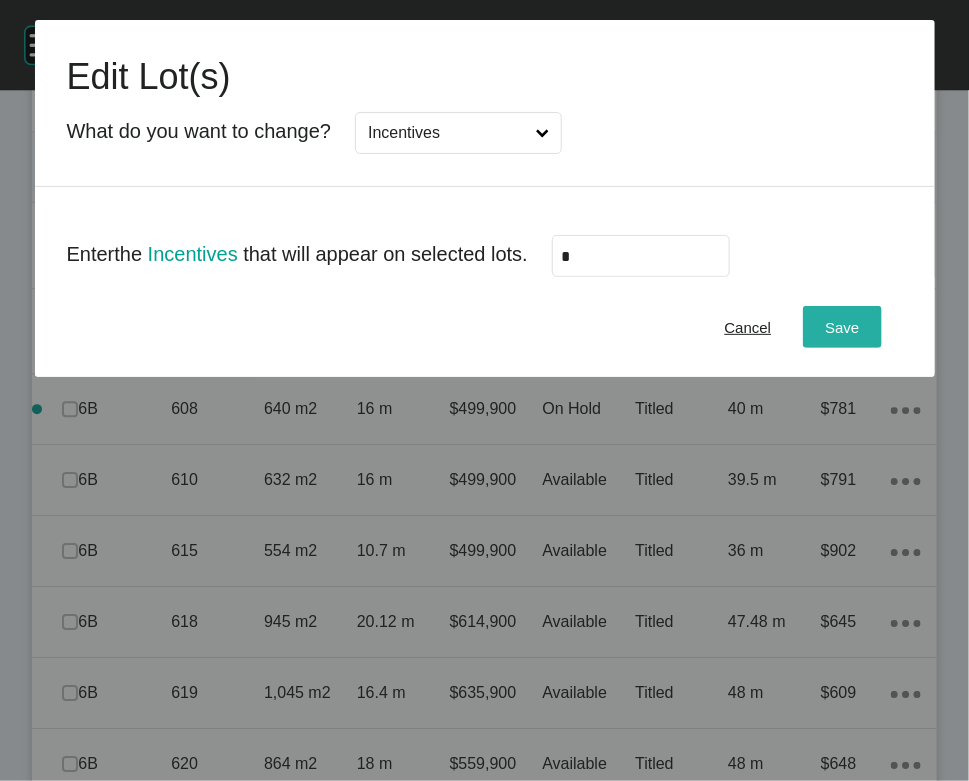 click on "Save" at bounding box center [842, 327] 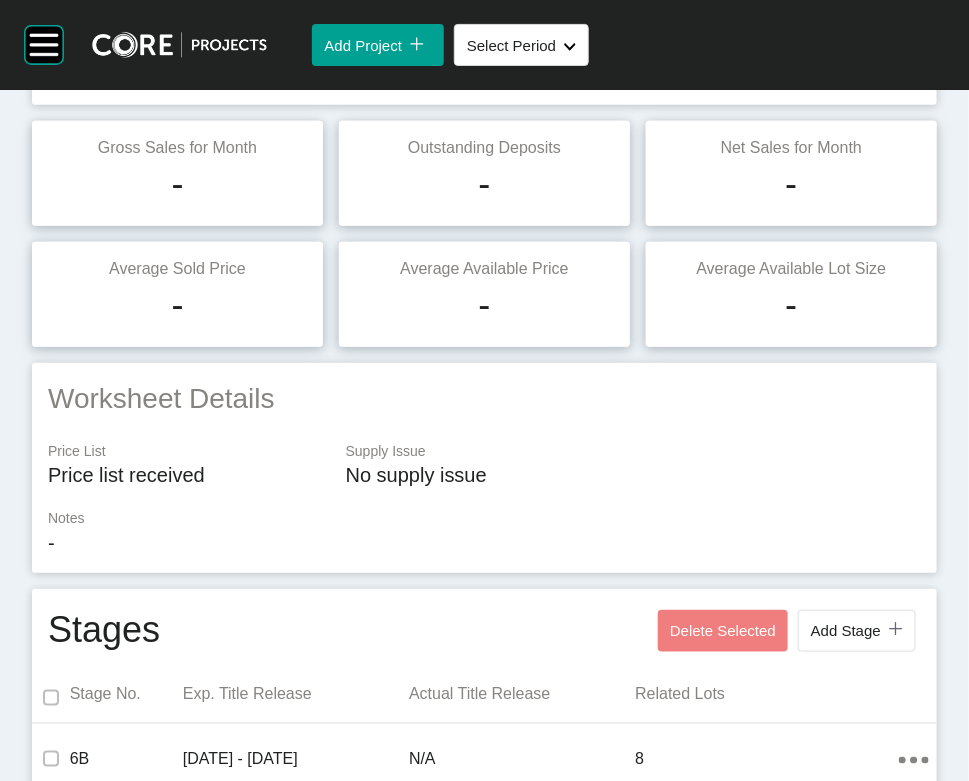 scroll, scrollTop: 0, scrollLeft: 0, axis: both 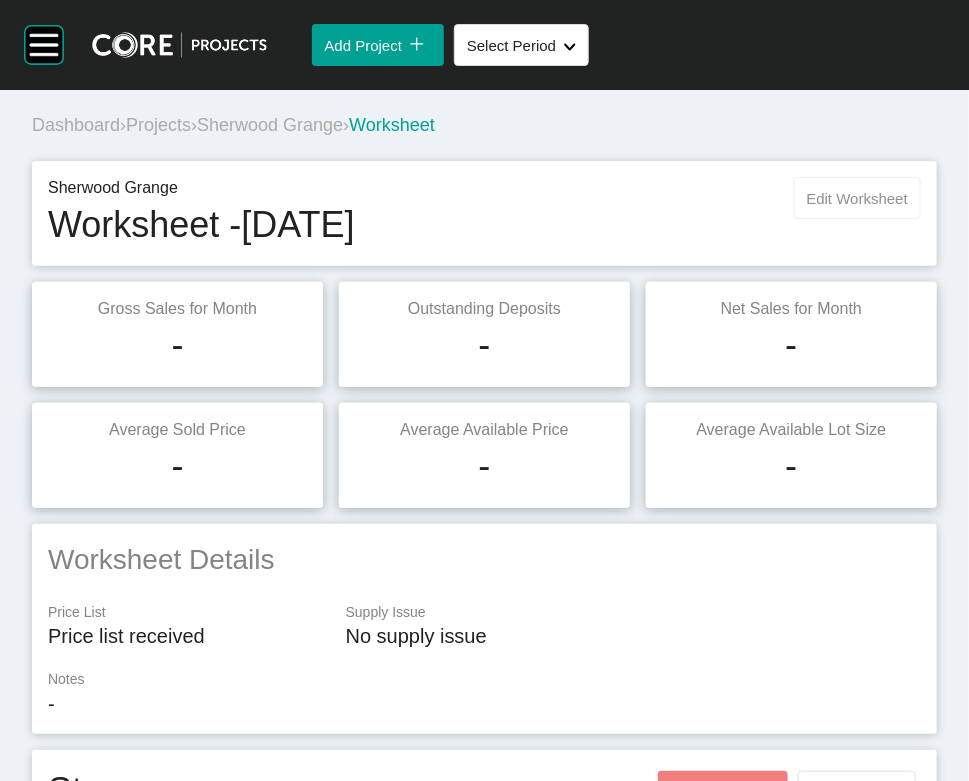 click on "Edit Worksheet" at bounding box center [857, 198] 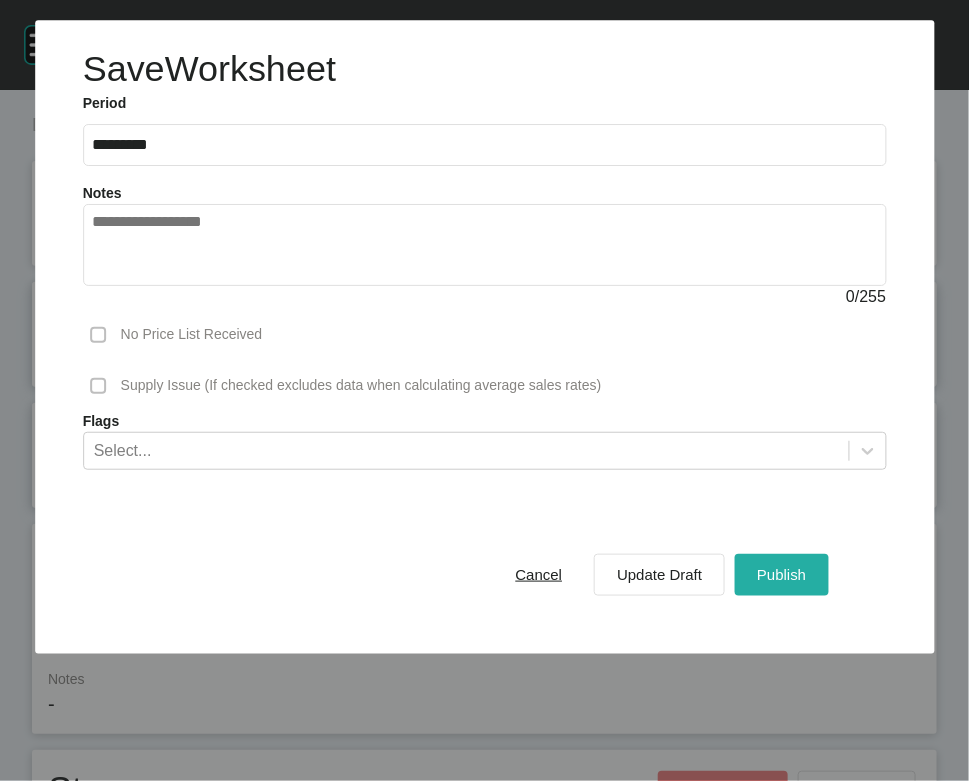 click on "Publish" at bounding box center [781, 574] 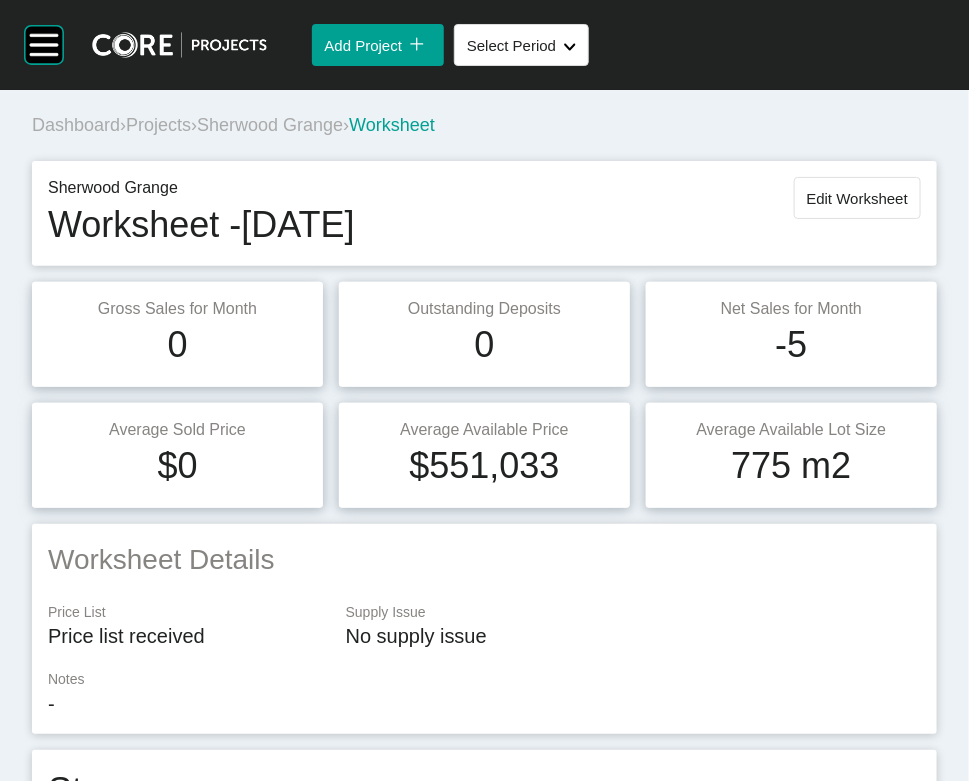 click on "Projects" at bounding box center (158, 125) 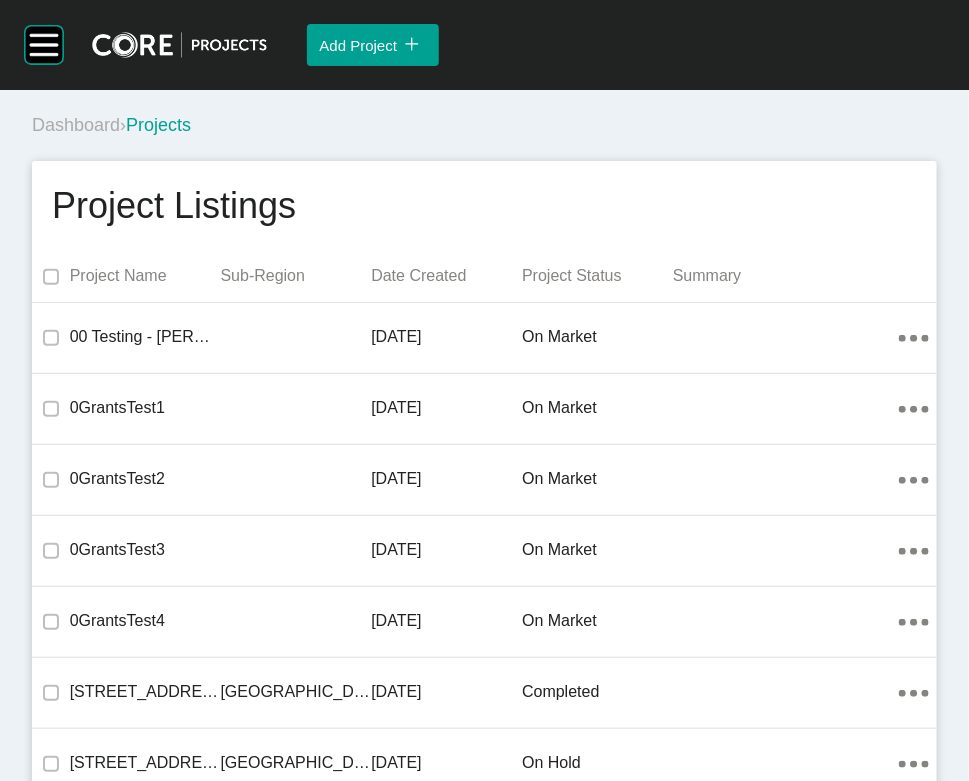 scroll, scrollTop: 0, scrollLeft: 54, axis: horizontal 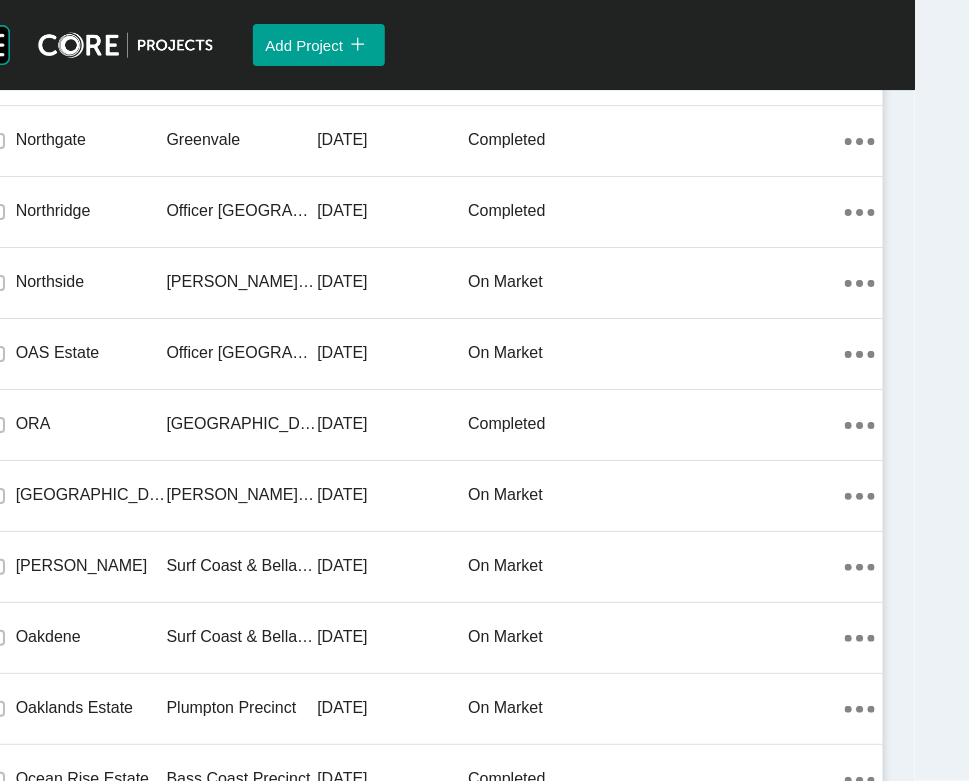 click on "on market" at bounding box center (543, -6534) 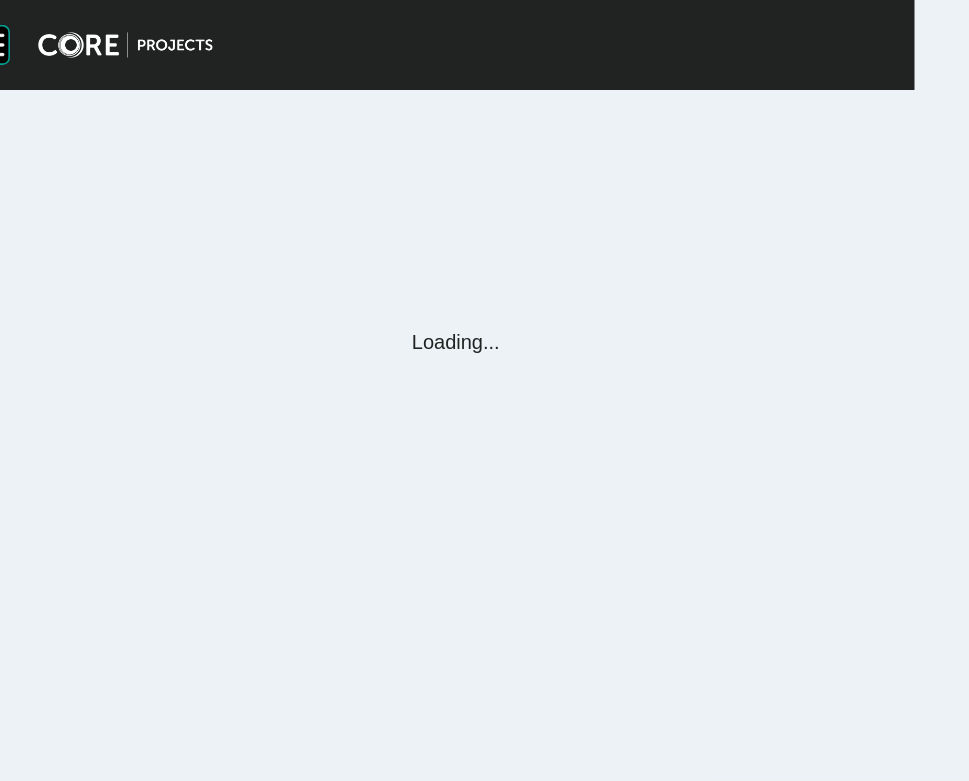 scroll, scrollTop: 0, scrollLeft: 0, axis: both 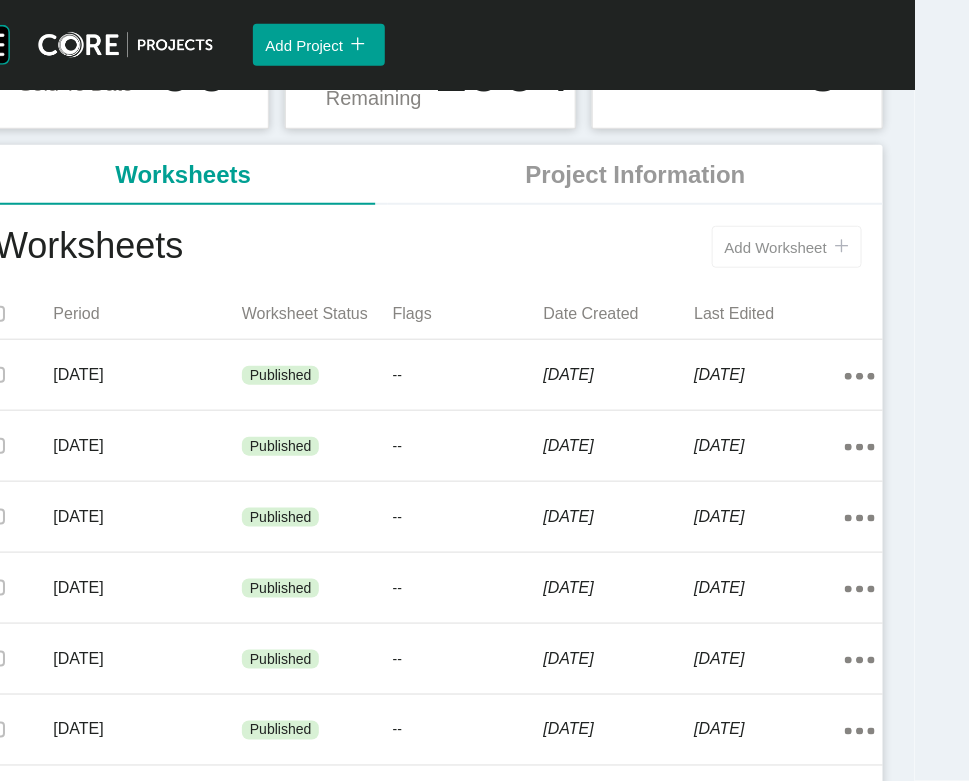 click on "Add Worksheet icon/tick copy 11 Created with Sketch." at bounding box center (787, 247) 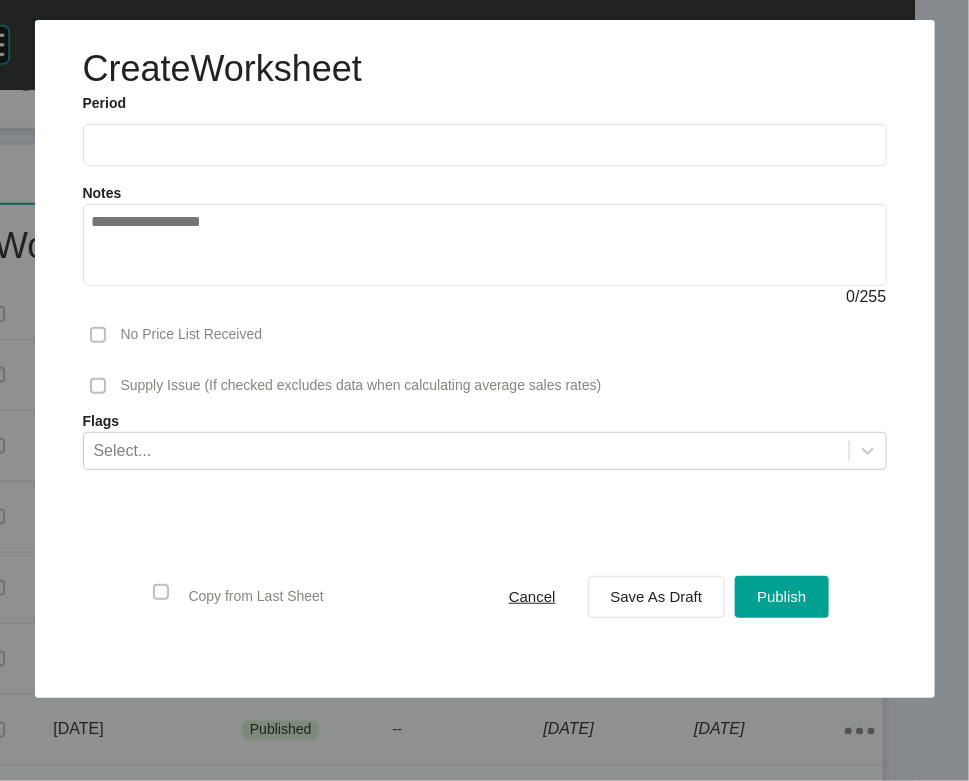 click at bounding box center [485, 144] 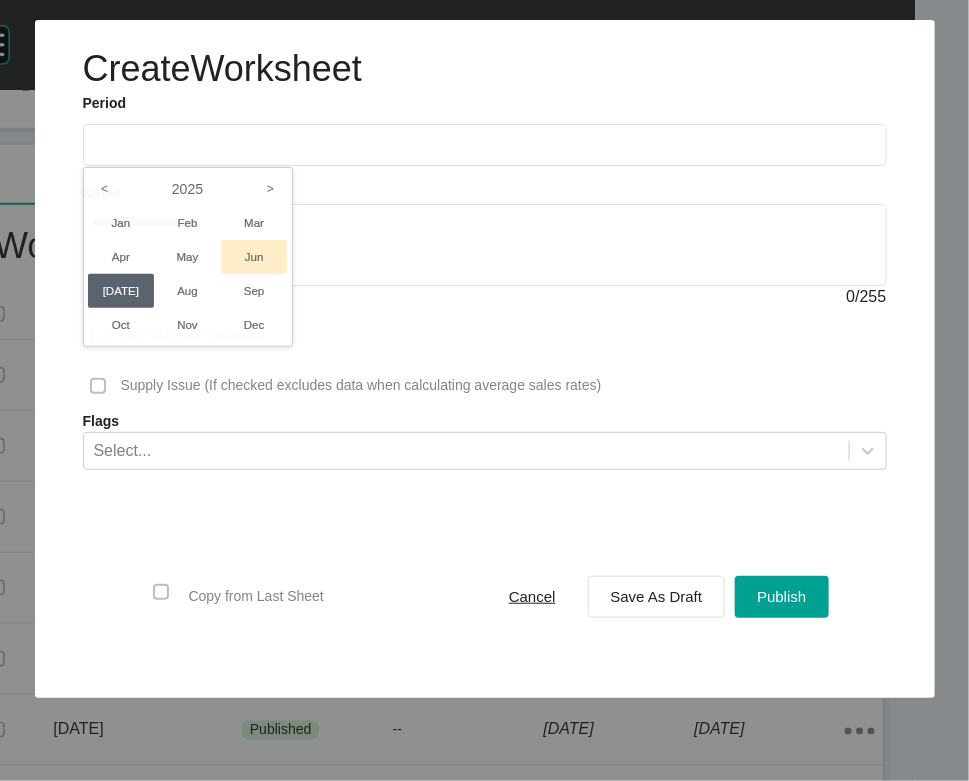 click on "Jun" at bounding box center [254, 257] 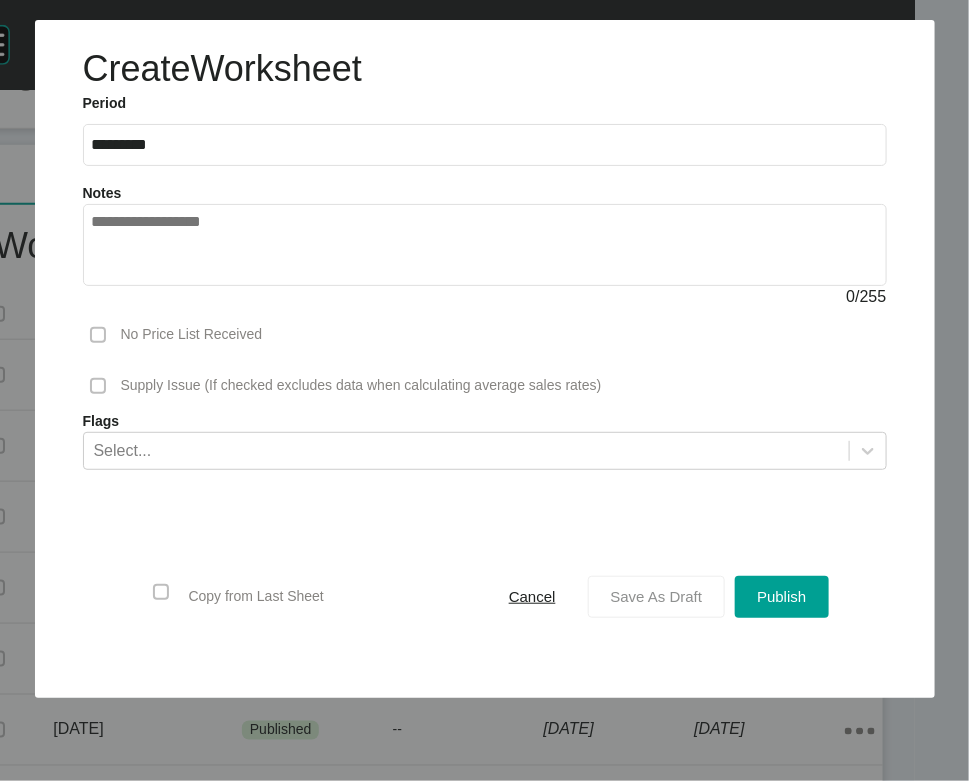 click on "Save As Draft" at bounding box center (657, 596) 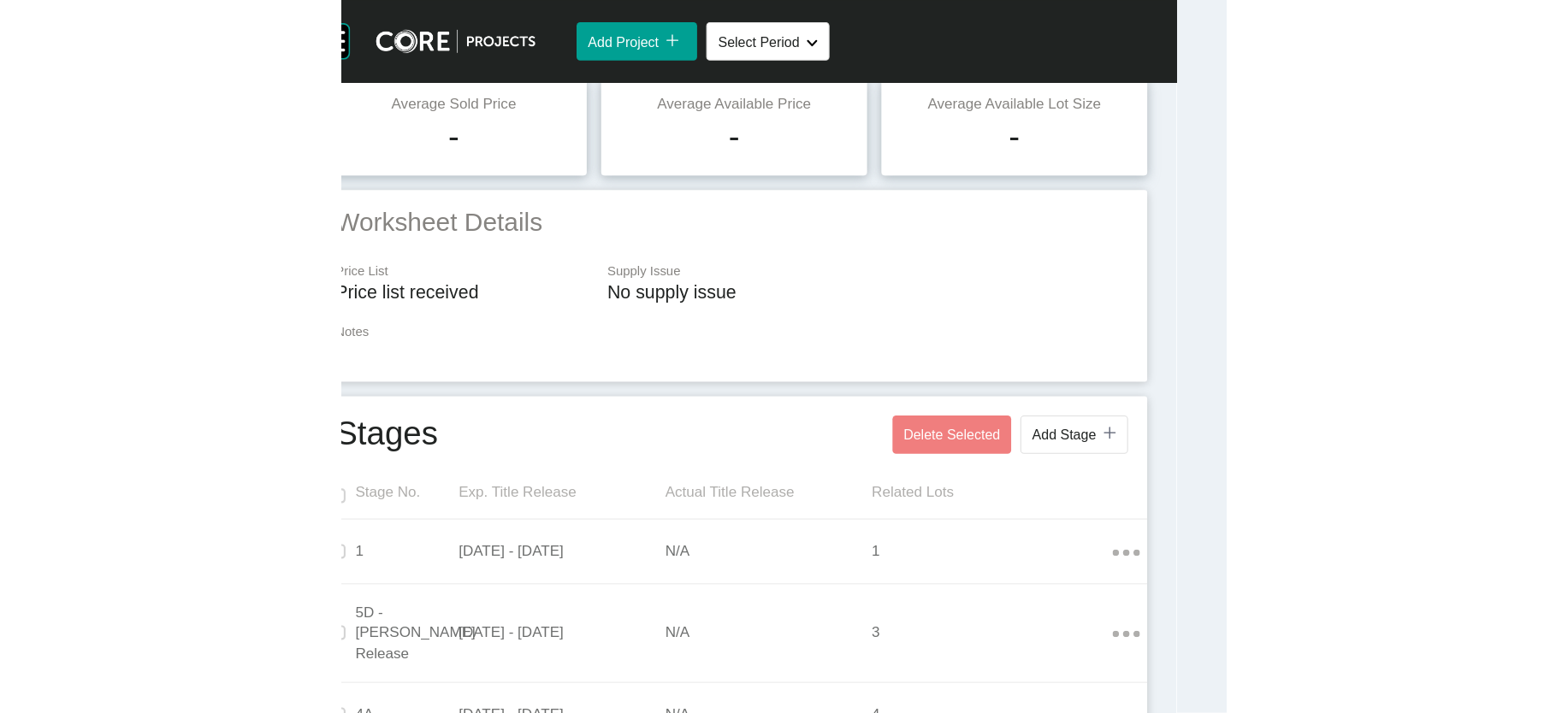 scroll, scrollTop: 0, scrollLeft: 0, axis: both 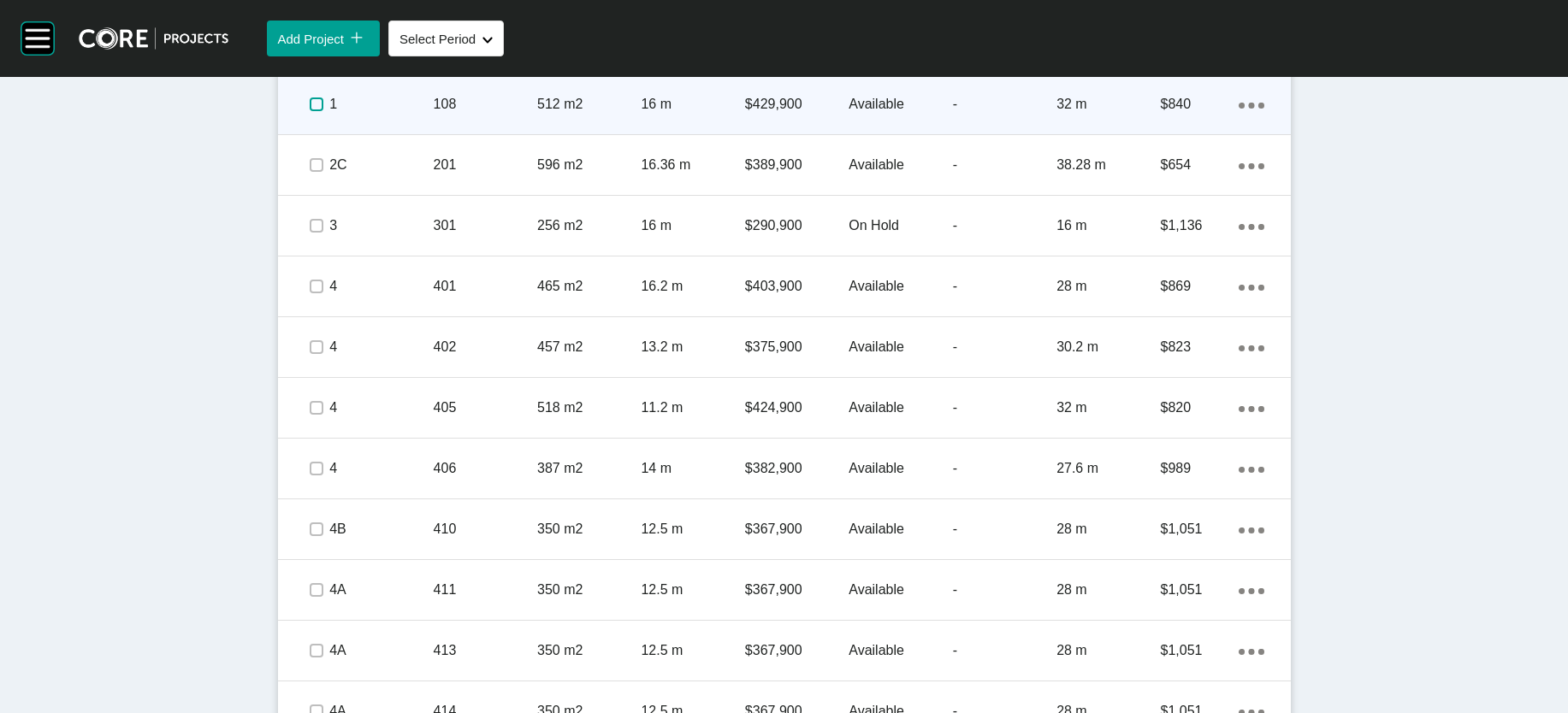 click at bounding box center (317, 104) 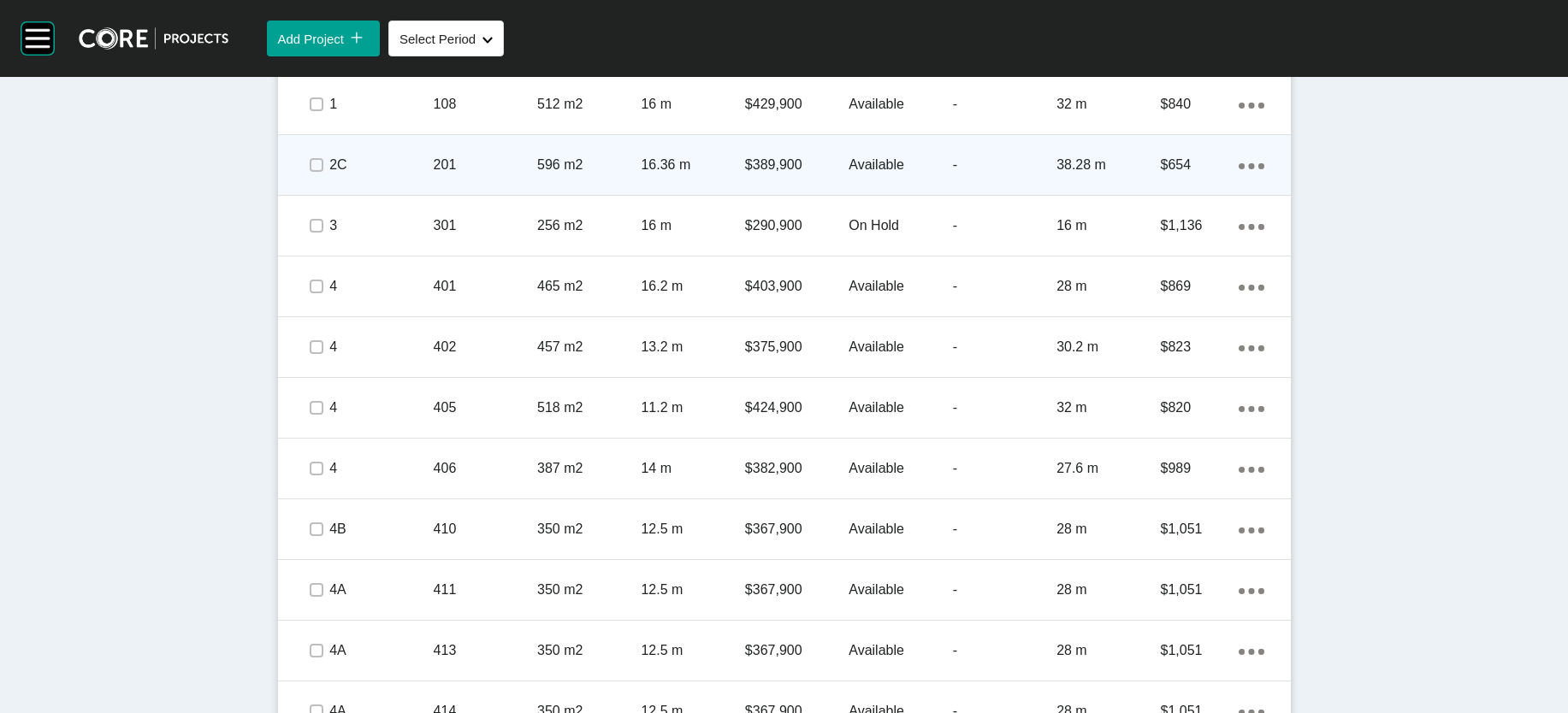 click at bounding box center [317, 165] 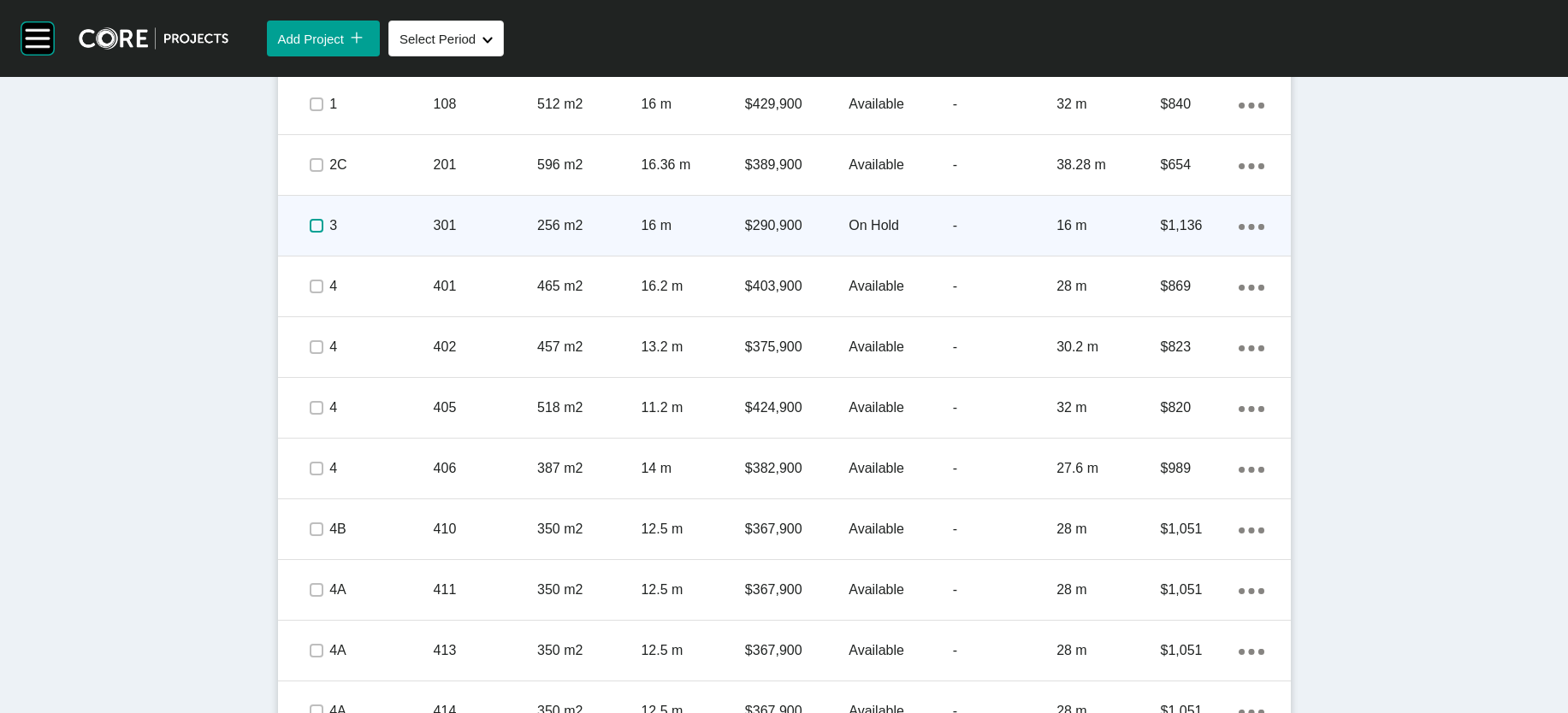 click at bounding box center (317, 226) 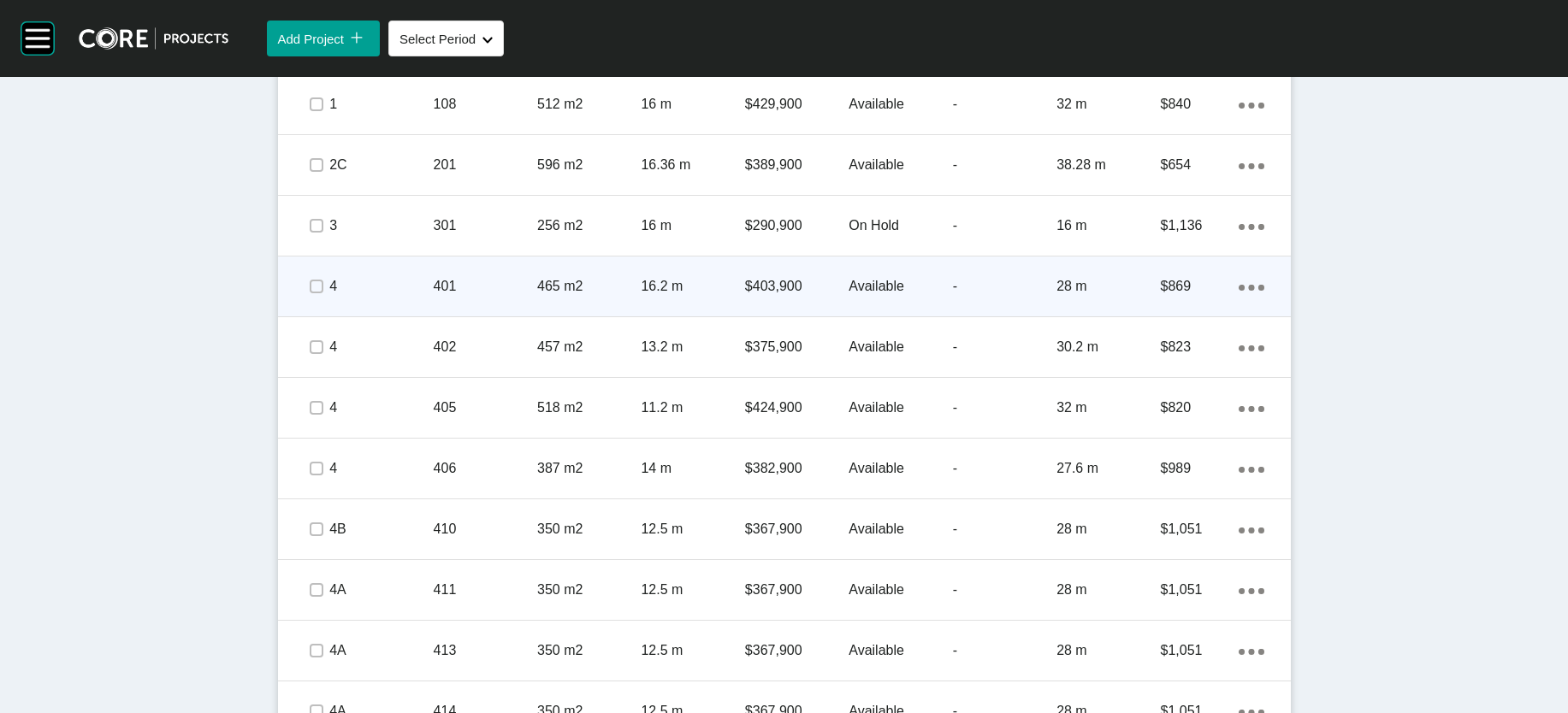 click on "Action Menu Dots Copy 6 Created with Sketch." 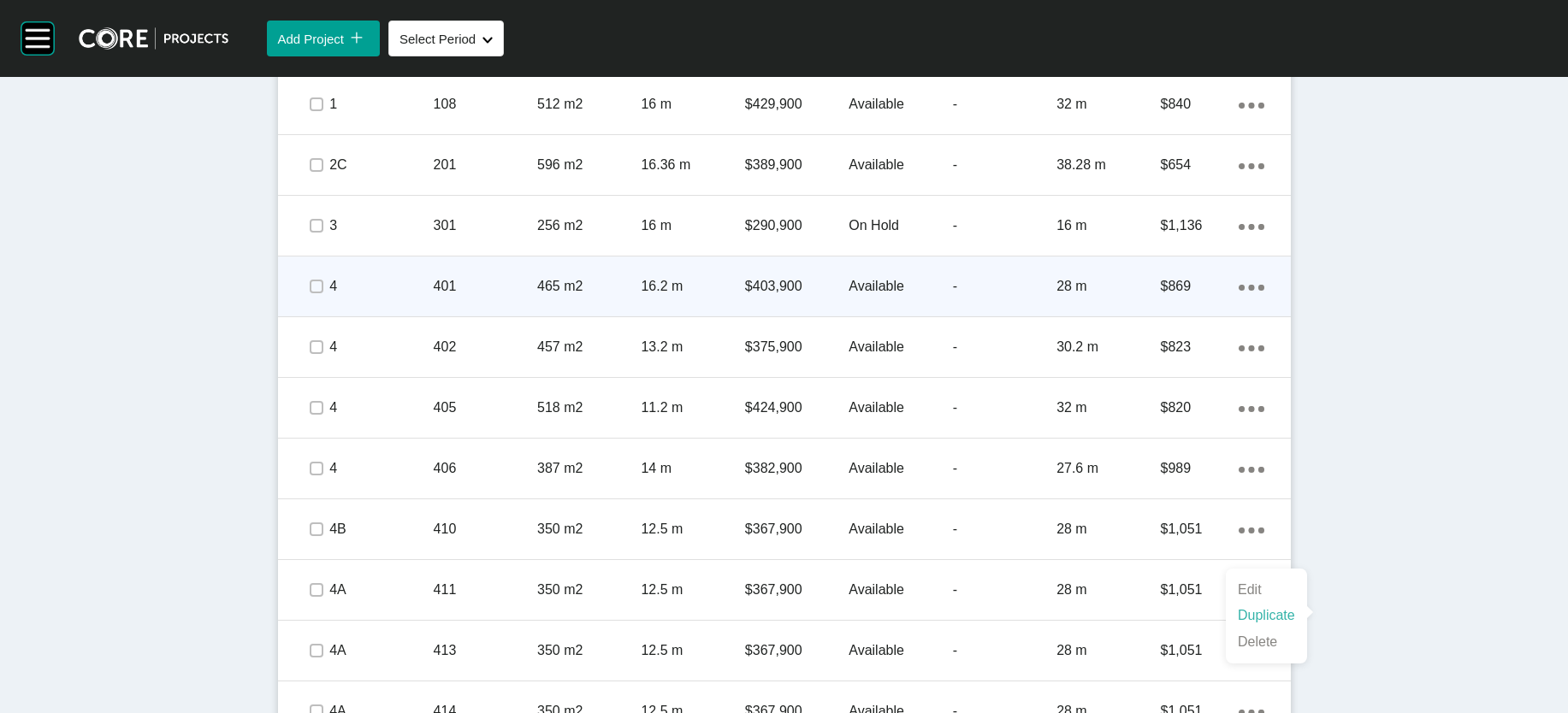 click on "Duplicate" at bounding box center (1266, 616) 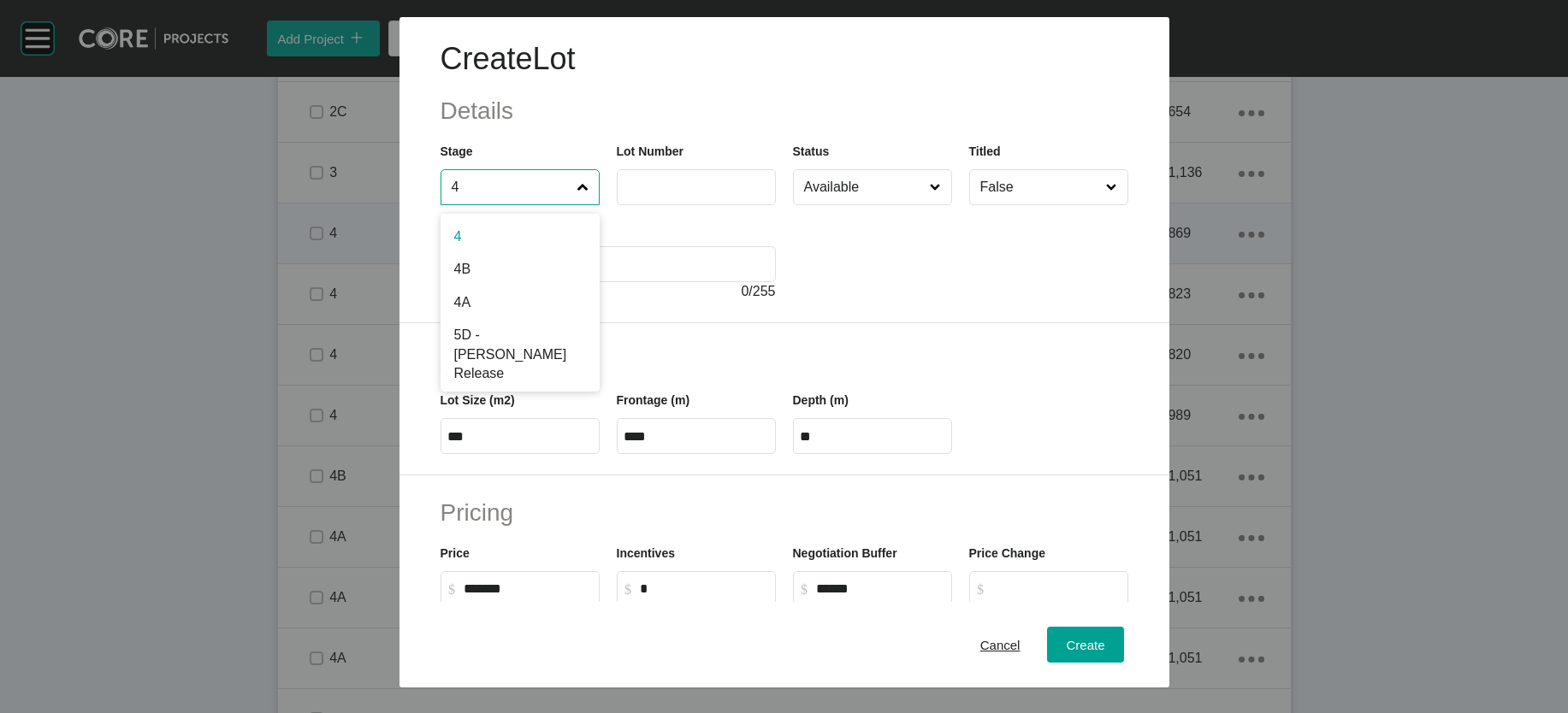 click on "4" at bounding box center (512, 187) 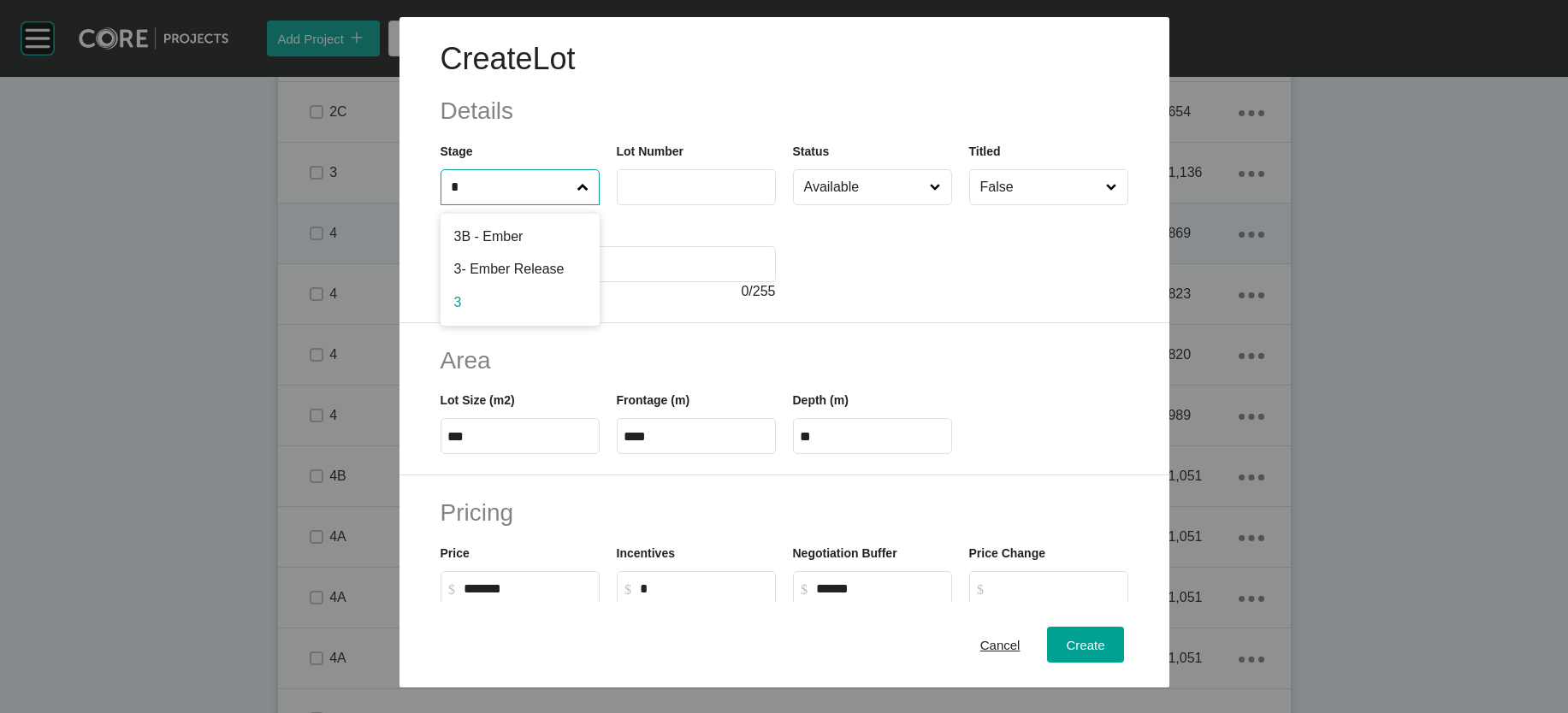 type on "*" 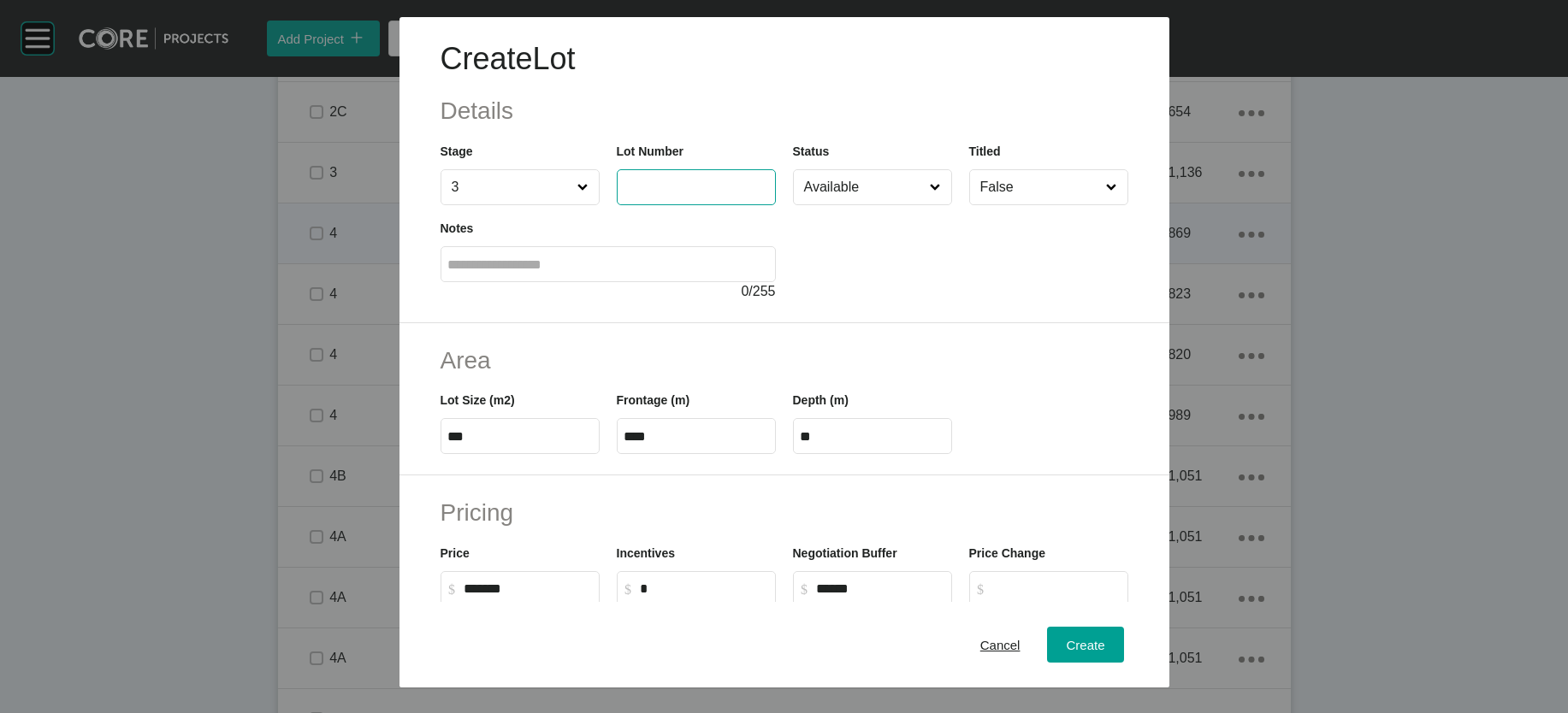 click at bounding box center (696, 186) 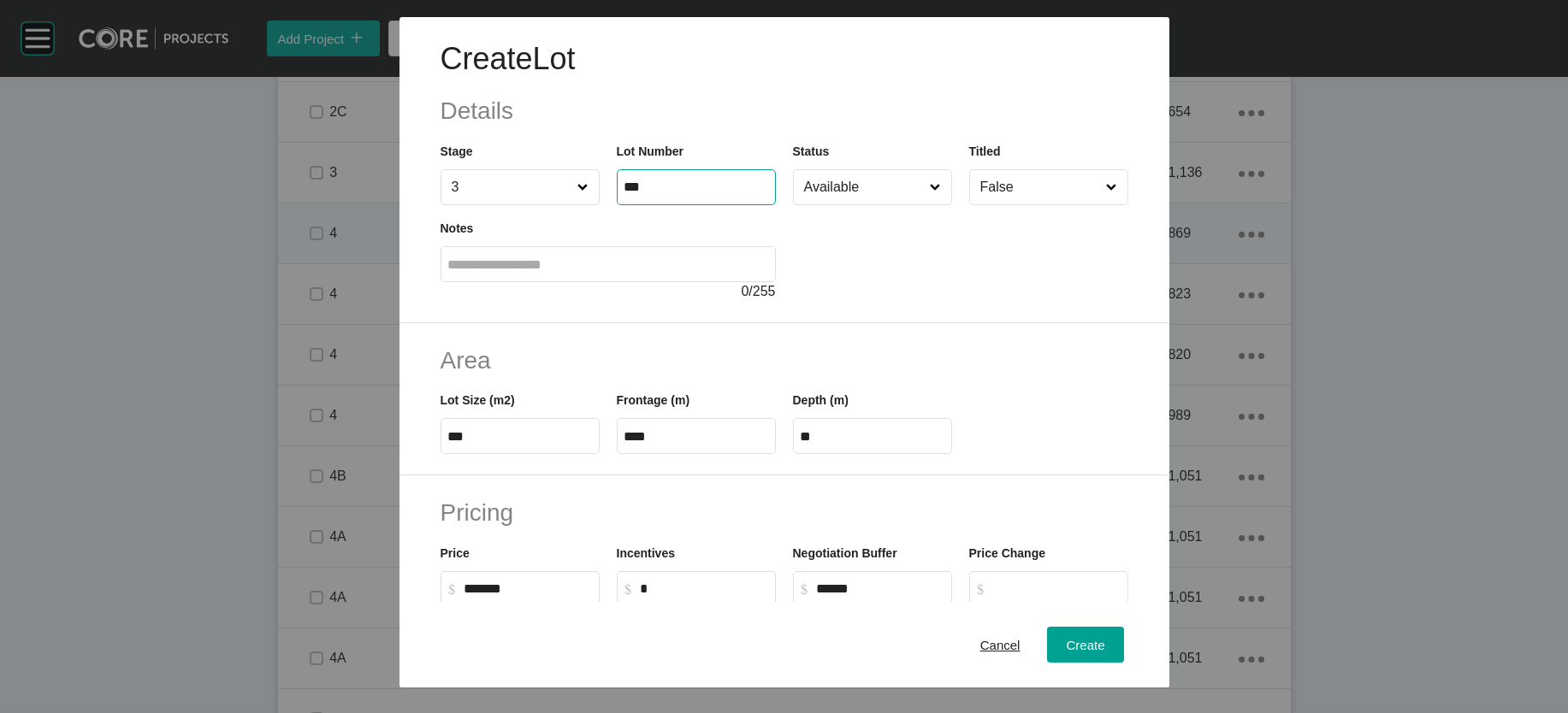 type on "***" 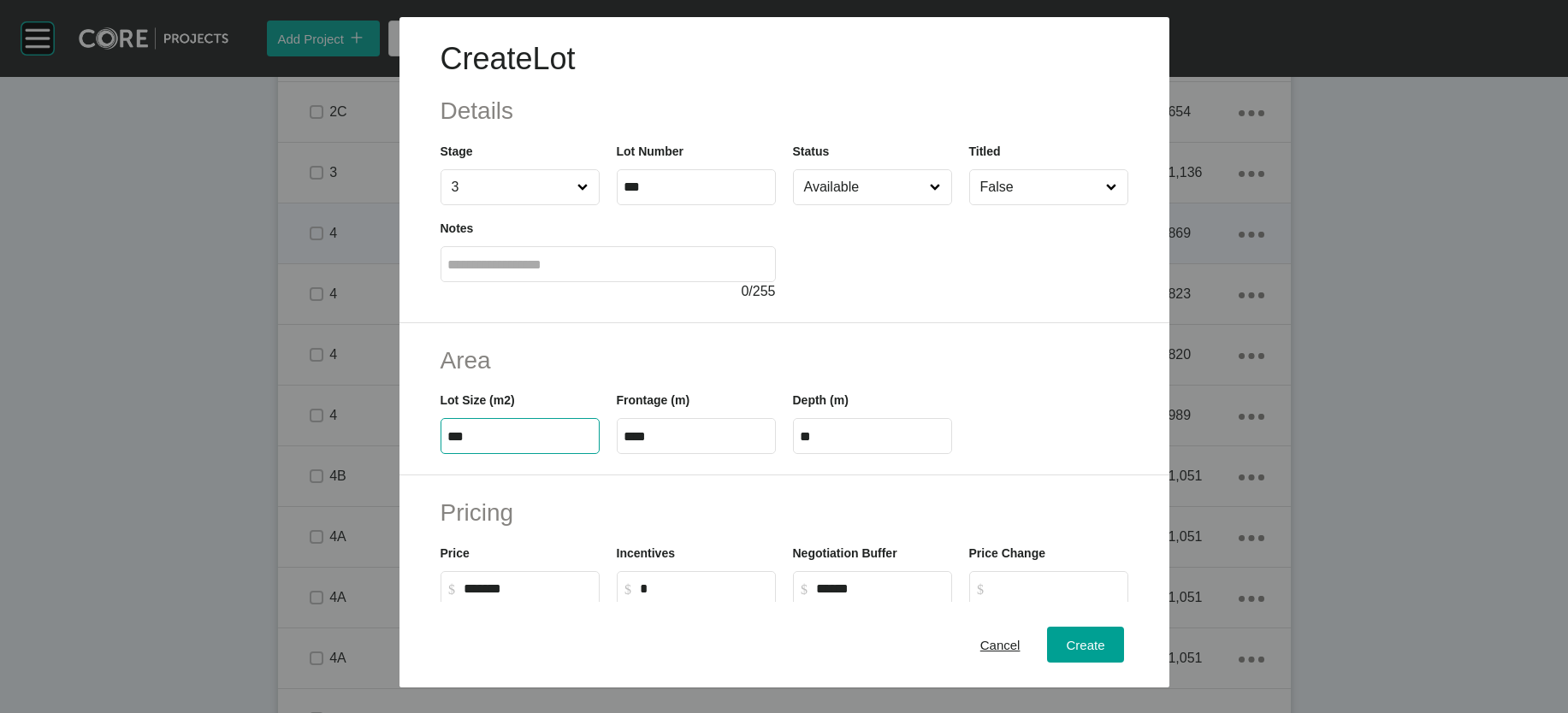 type on "******" 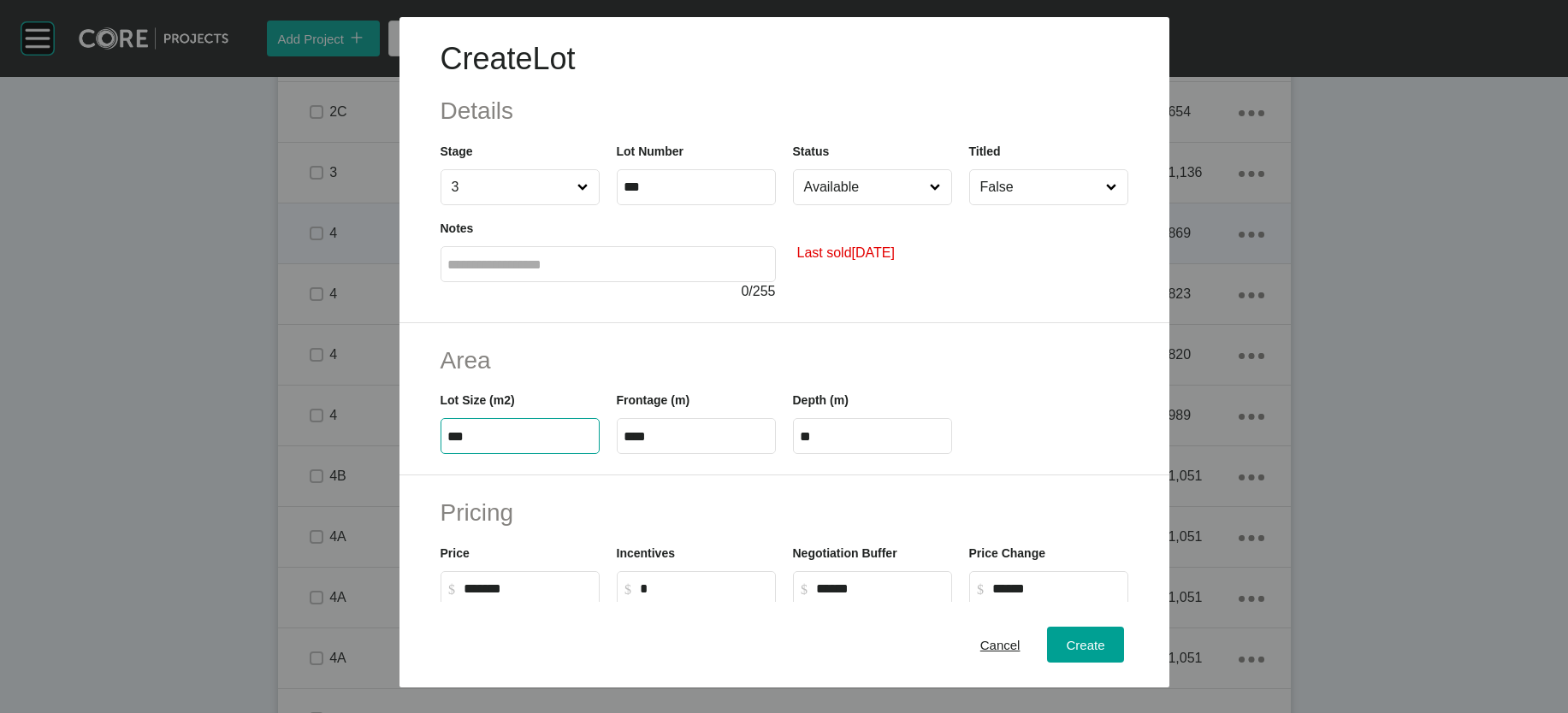 drag, startPoint x: 372, startPoint y: 542, endPoint x: 423, endPoint y: 542, distance: 51 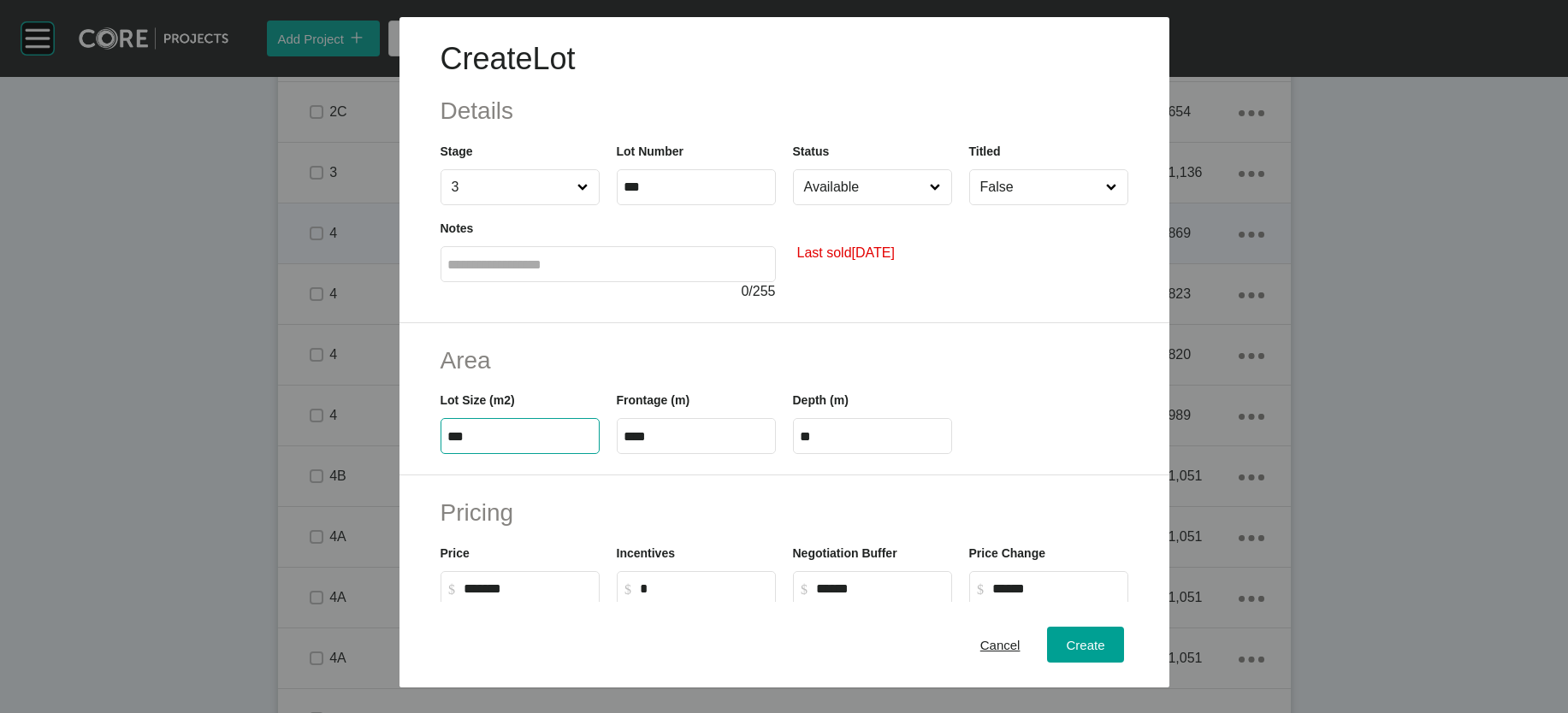 type on "***" 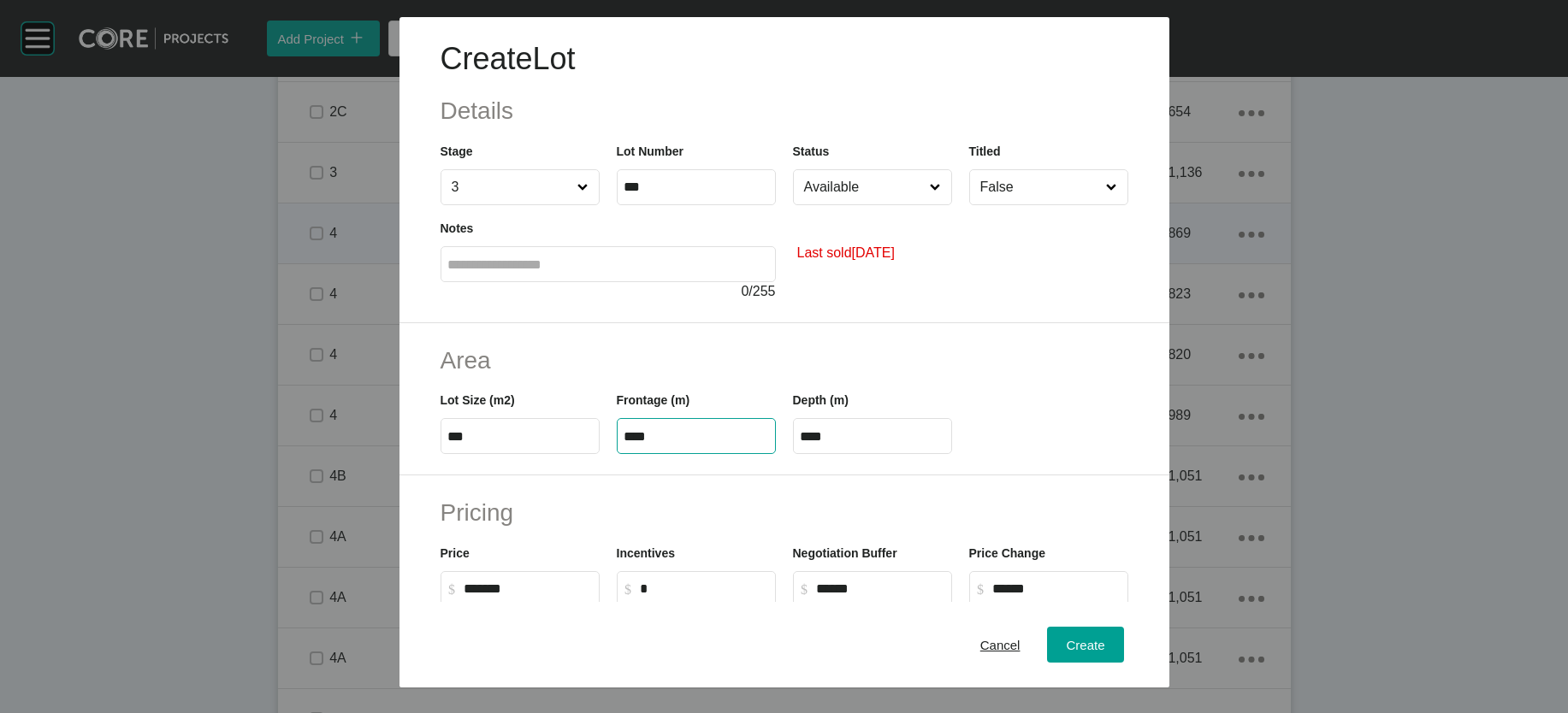 drag, startPoint x: 589, startPoint y: 544, endPoint x: 677, endPoint y: 543, distance: 88.00568 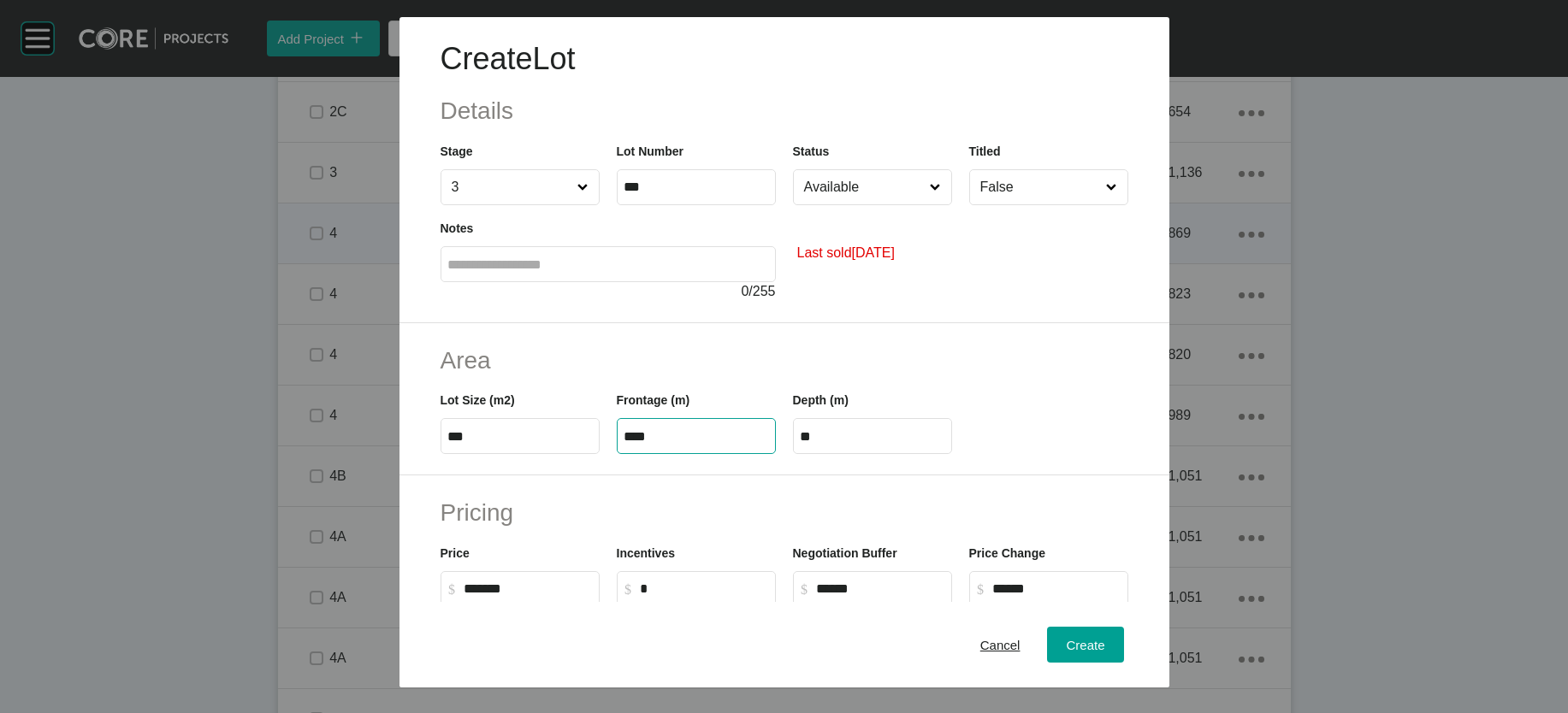 click on "**" at bounding box center (873, 436) 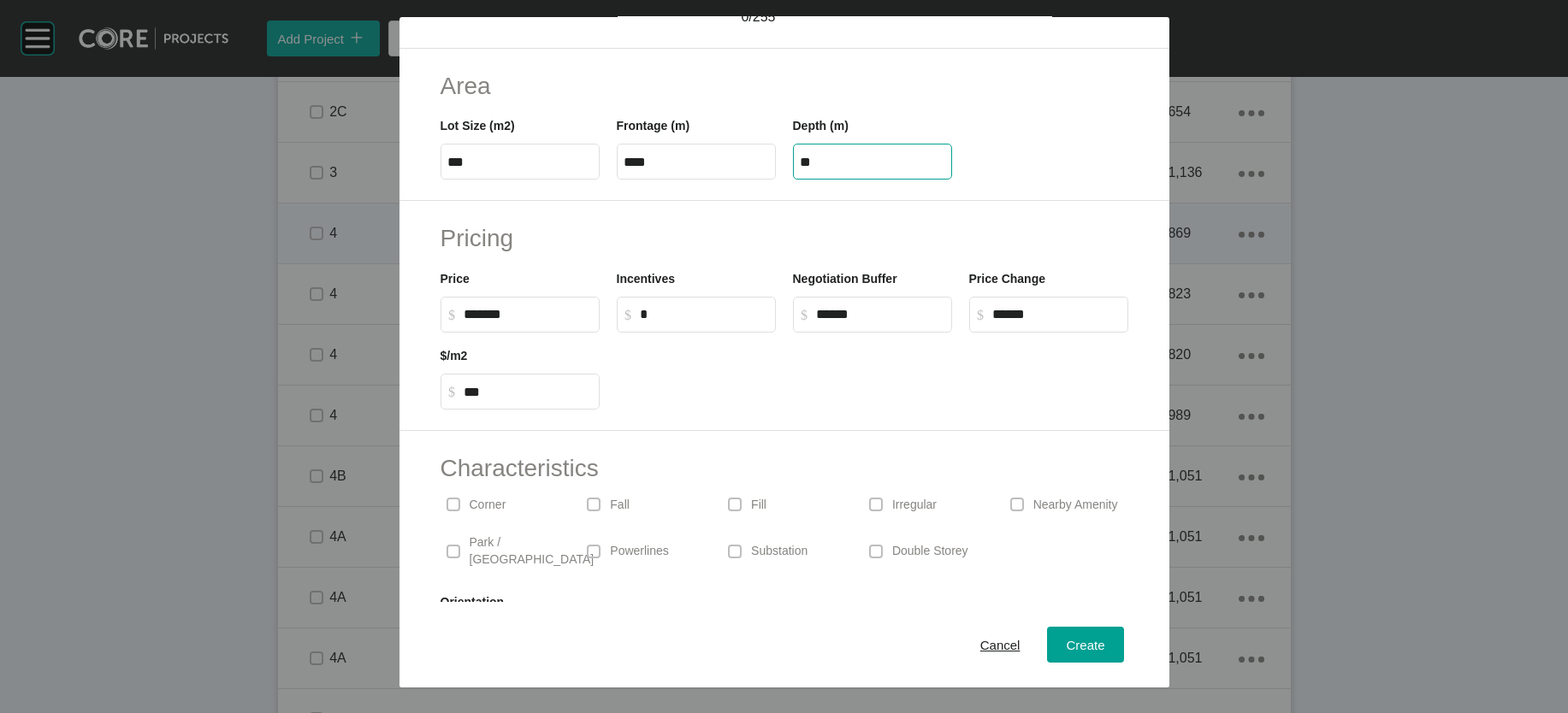 scroll, scrollTop: 278, scrollLeft: 0, axis: vertical 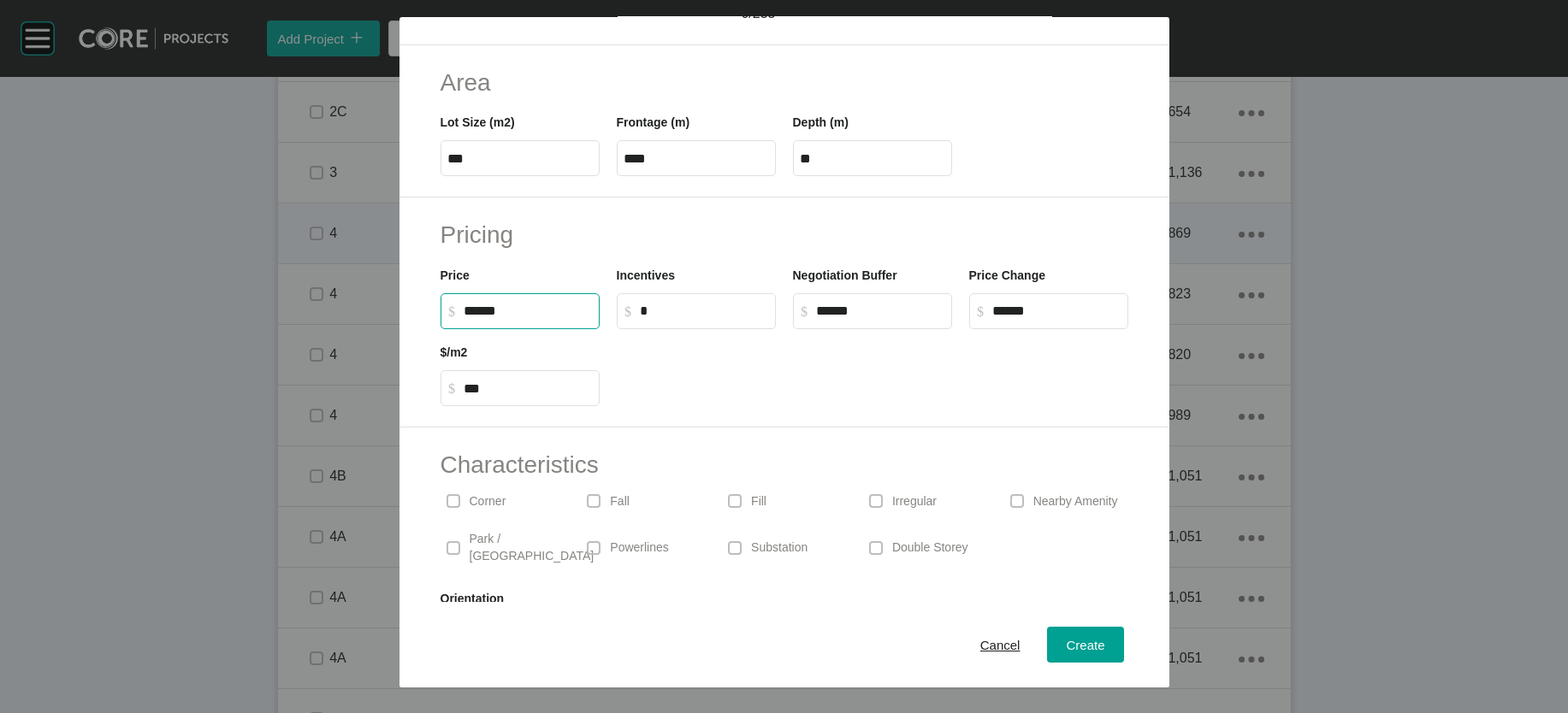 drag, startPoint x: 423, startPoint y: 450, endPoint x: 393, endPoint y: 454, distance: 30.26549 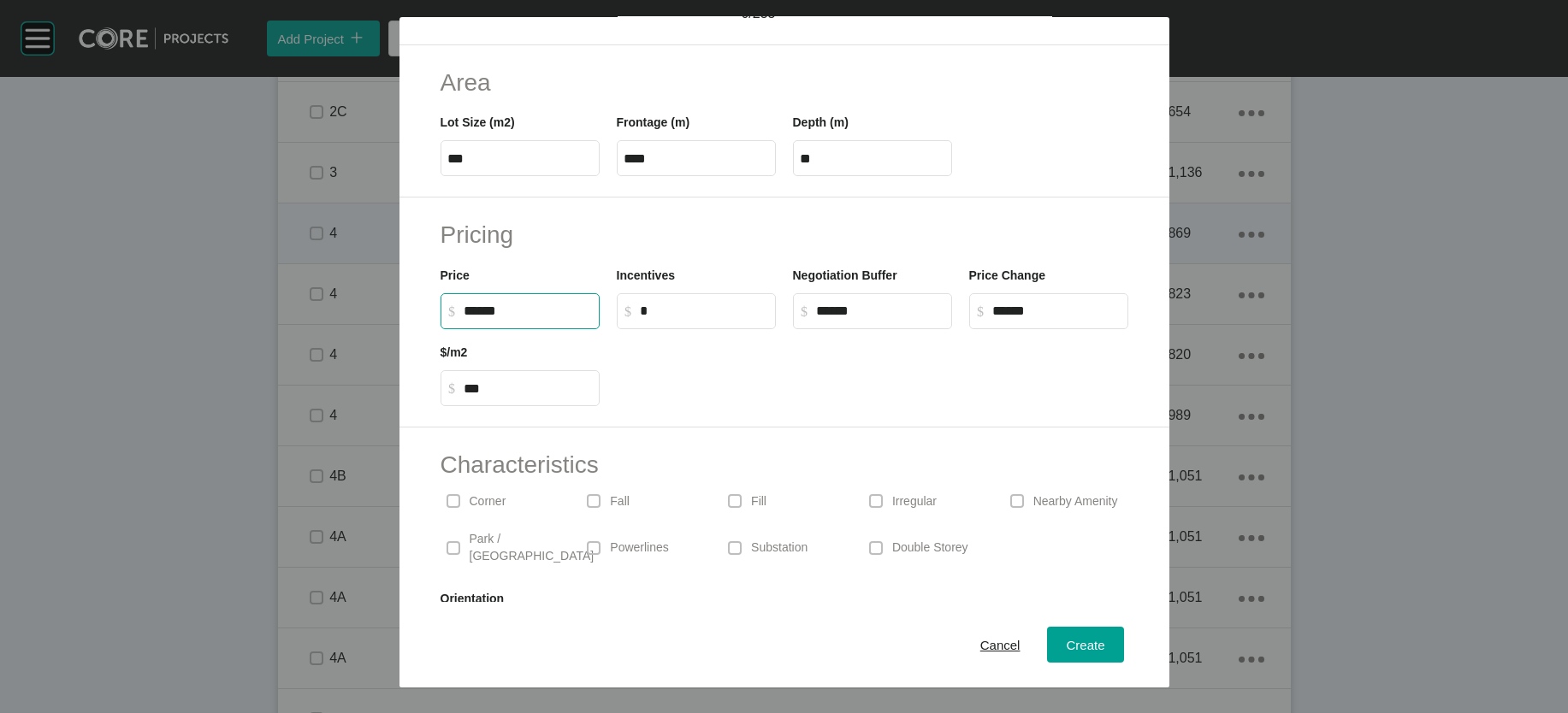 type on "*******" 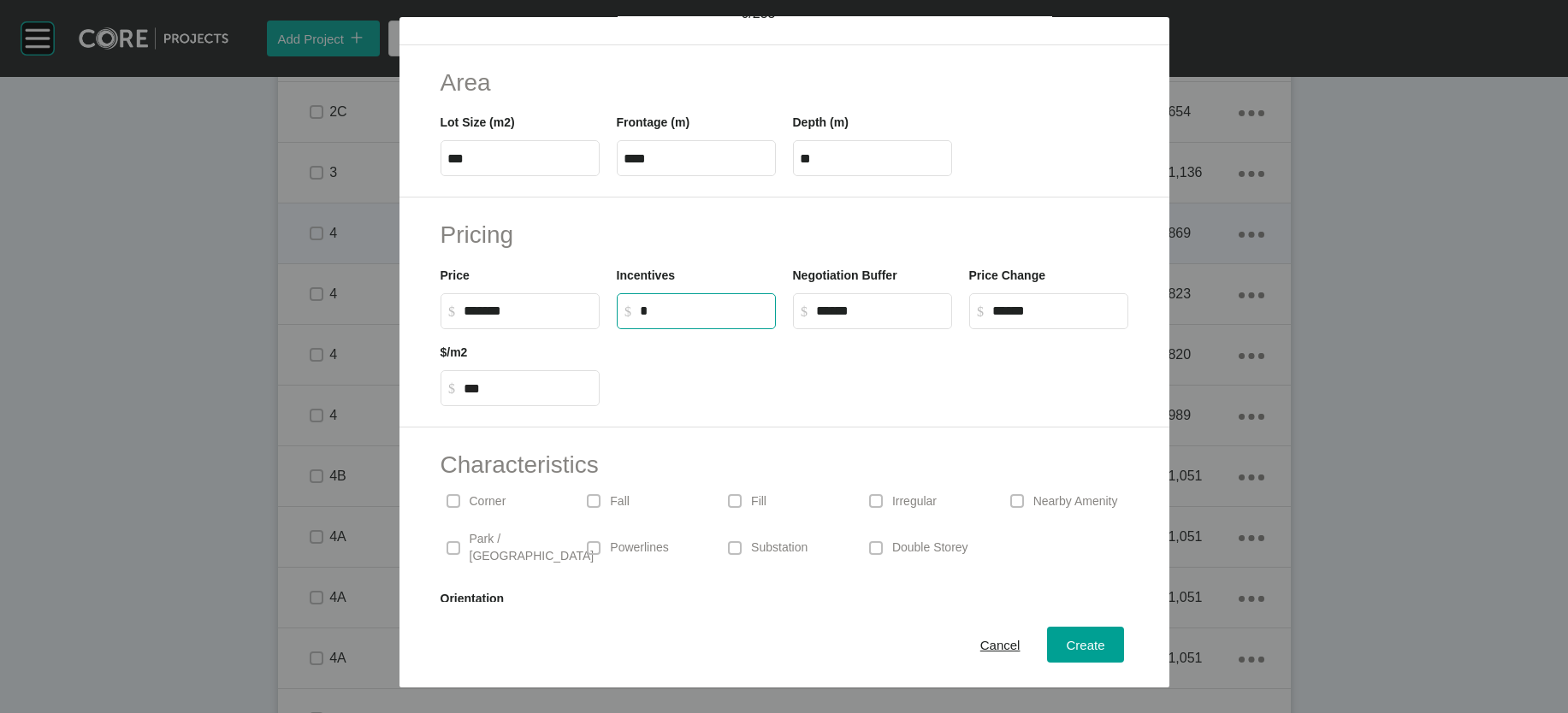 click on "*" at bounding box center (704, 310) 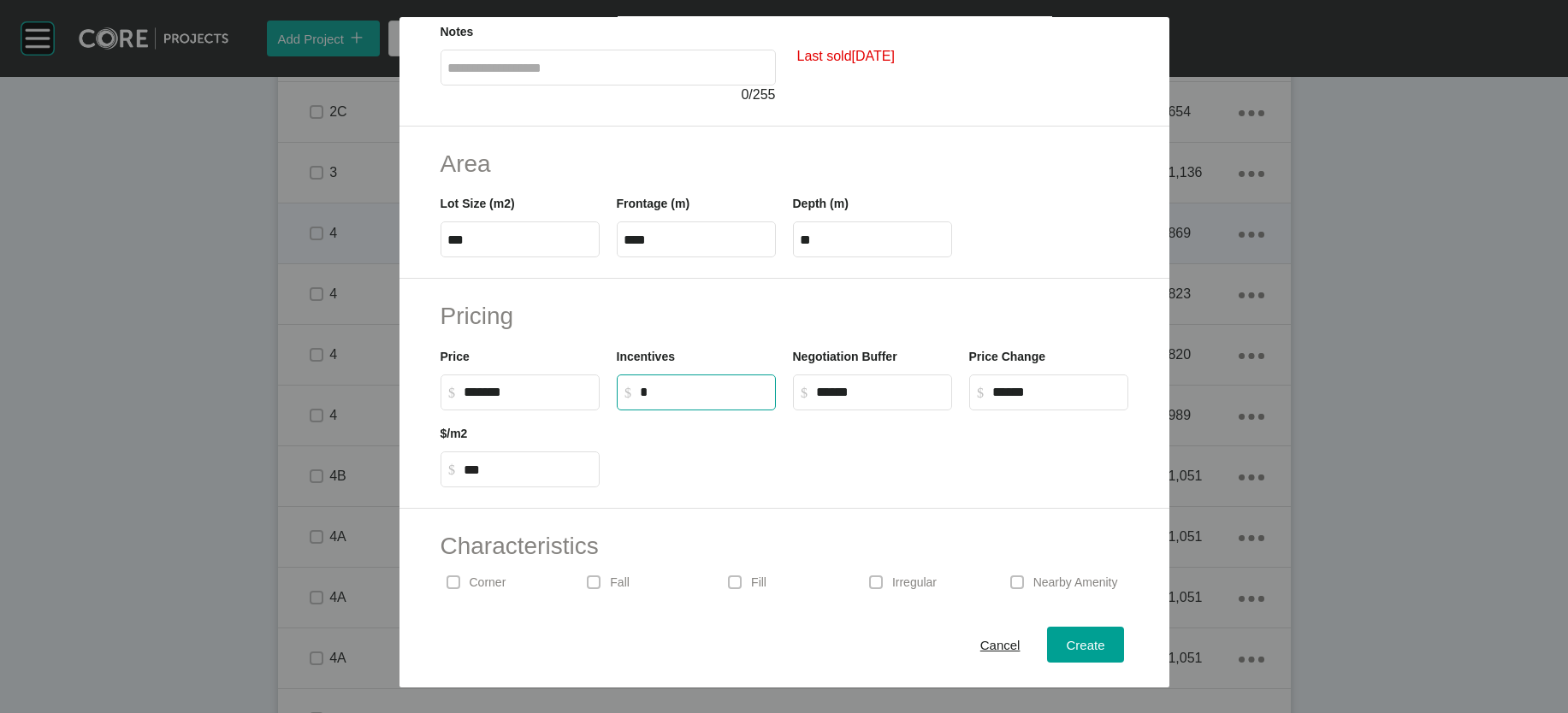 scroll, scrollTop: 191, scrollLeft: 0, axis: vertical 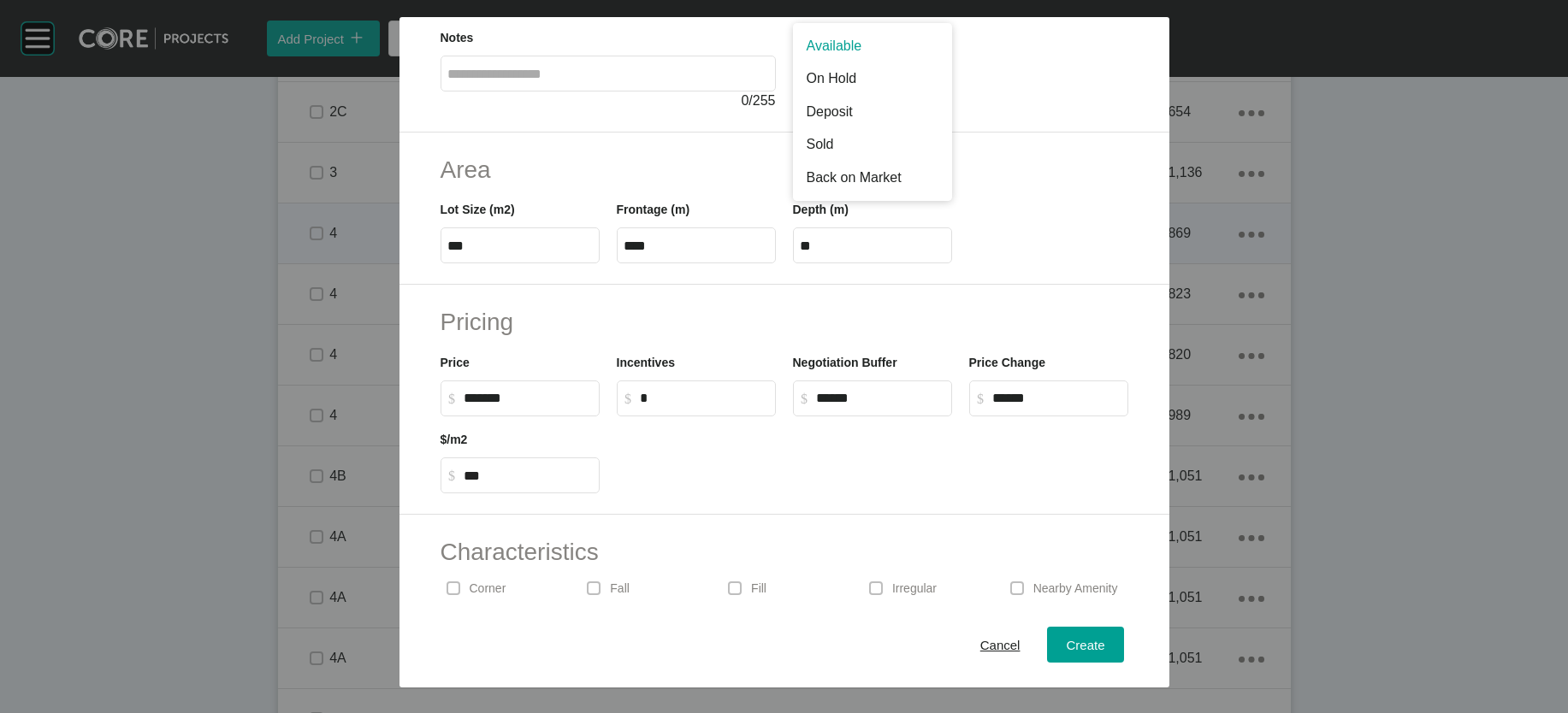 click on "Available" at bounding box center [864, -3] 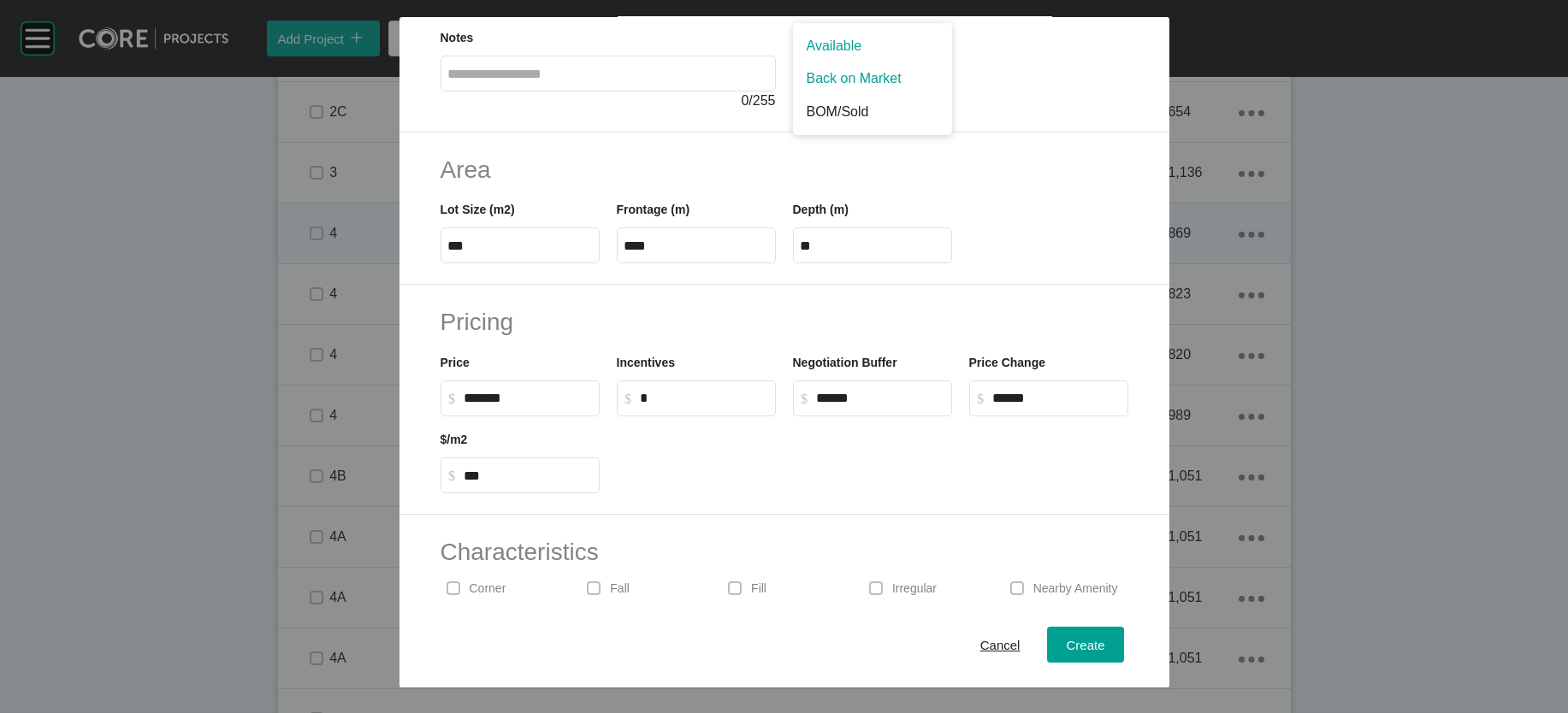 type on "*" 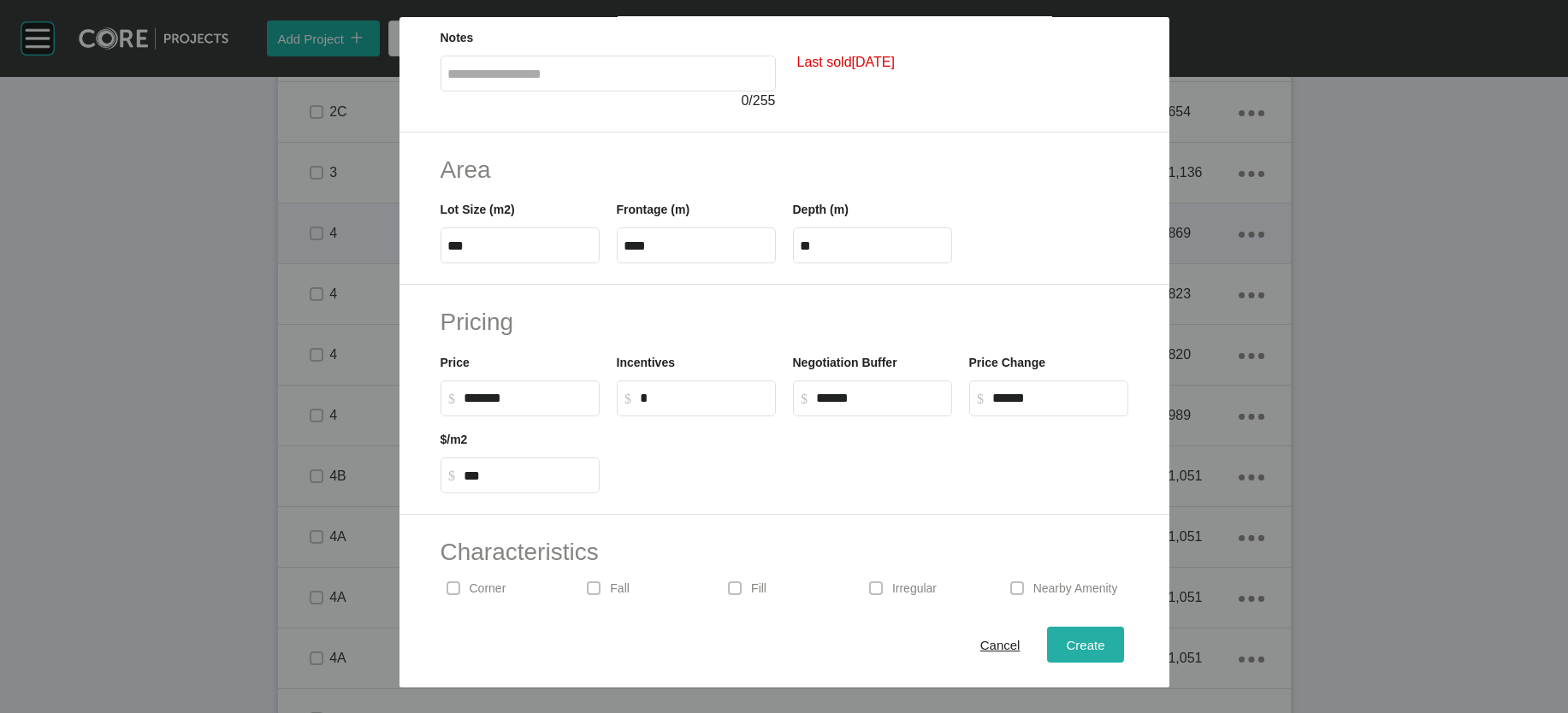 click on "Cancel Create" at bounding box center [784, 645] 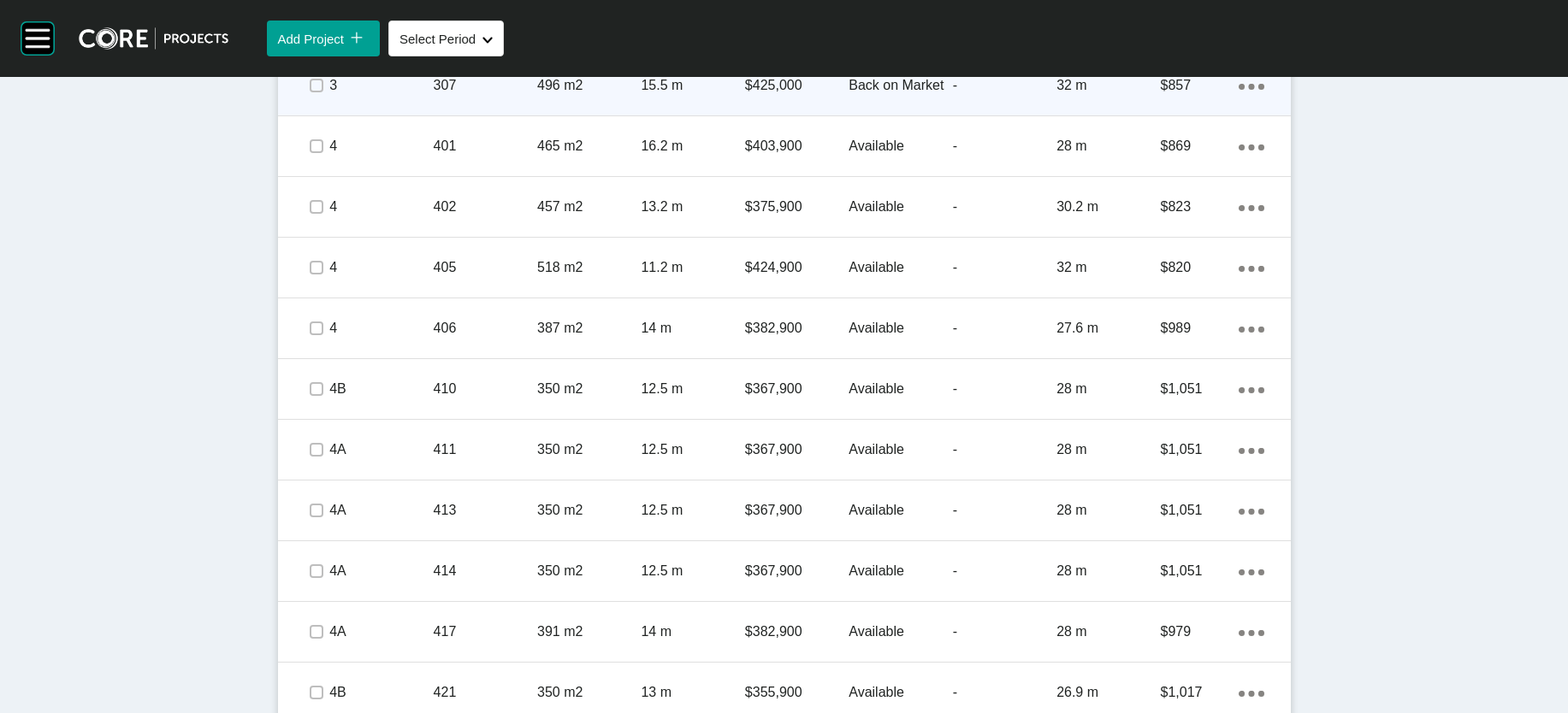 scroll, scrollTop: 1439, scrollLeft: 0, axis: vertical 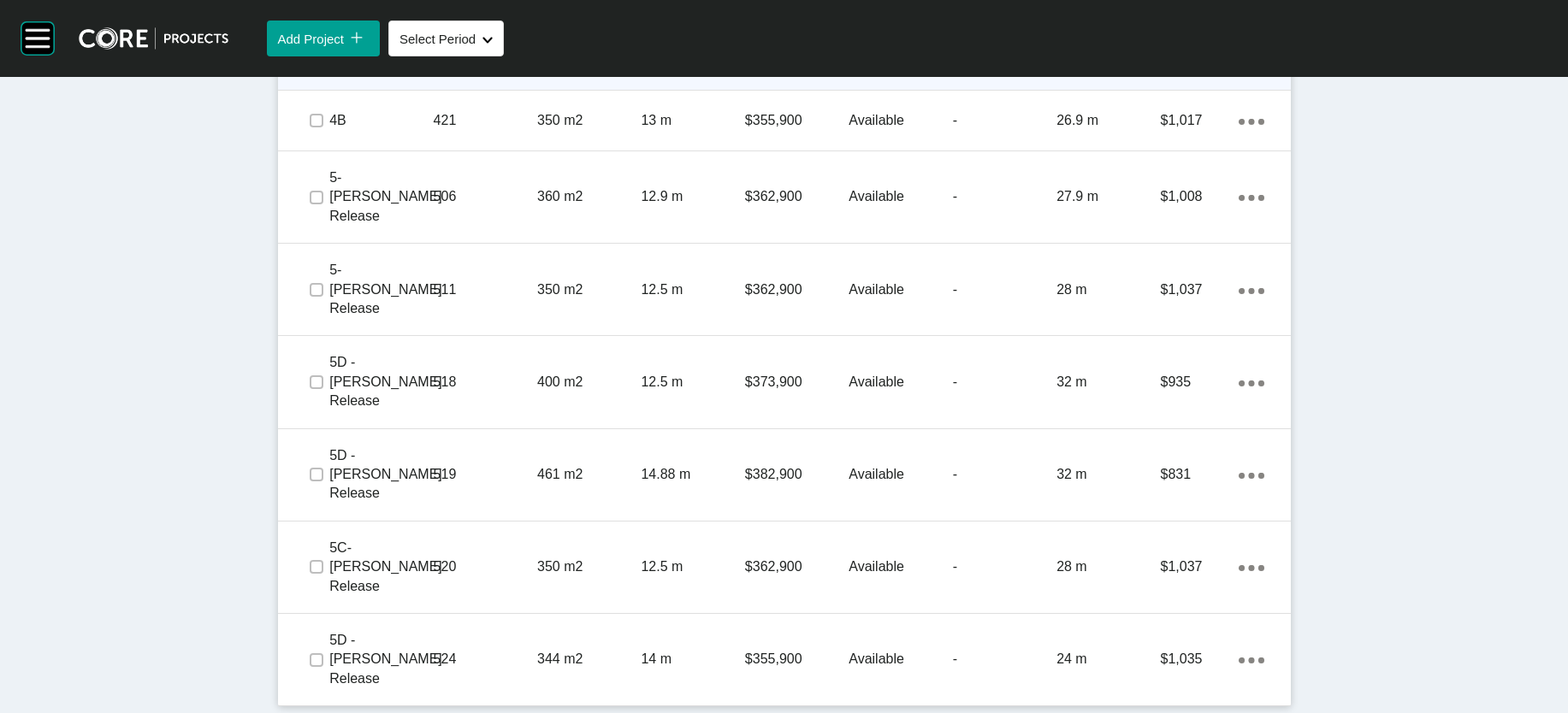 click on "14 m" at bounding box center [692, 60] 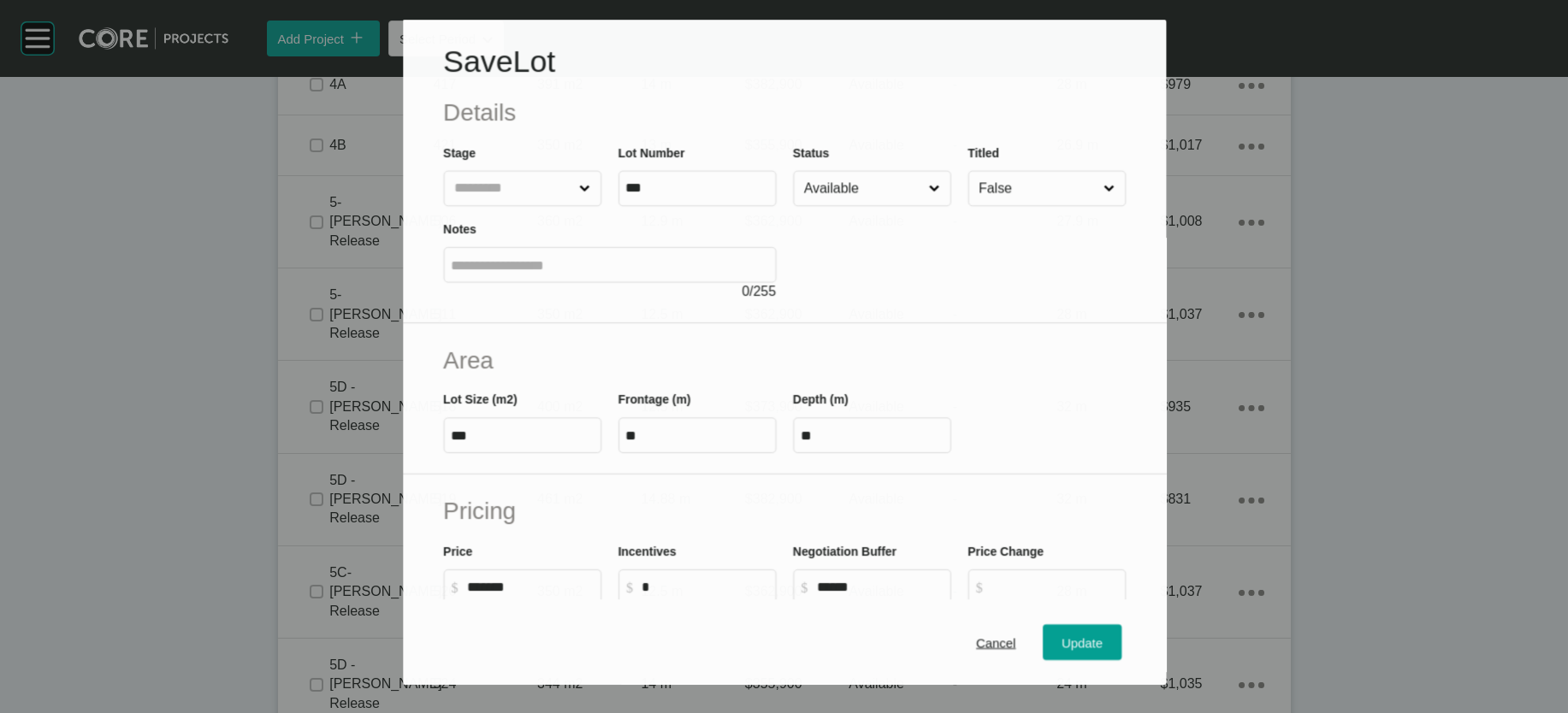 scroll, scrollTop: 1935, scrollLeft: 0, axis: vertical 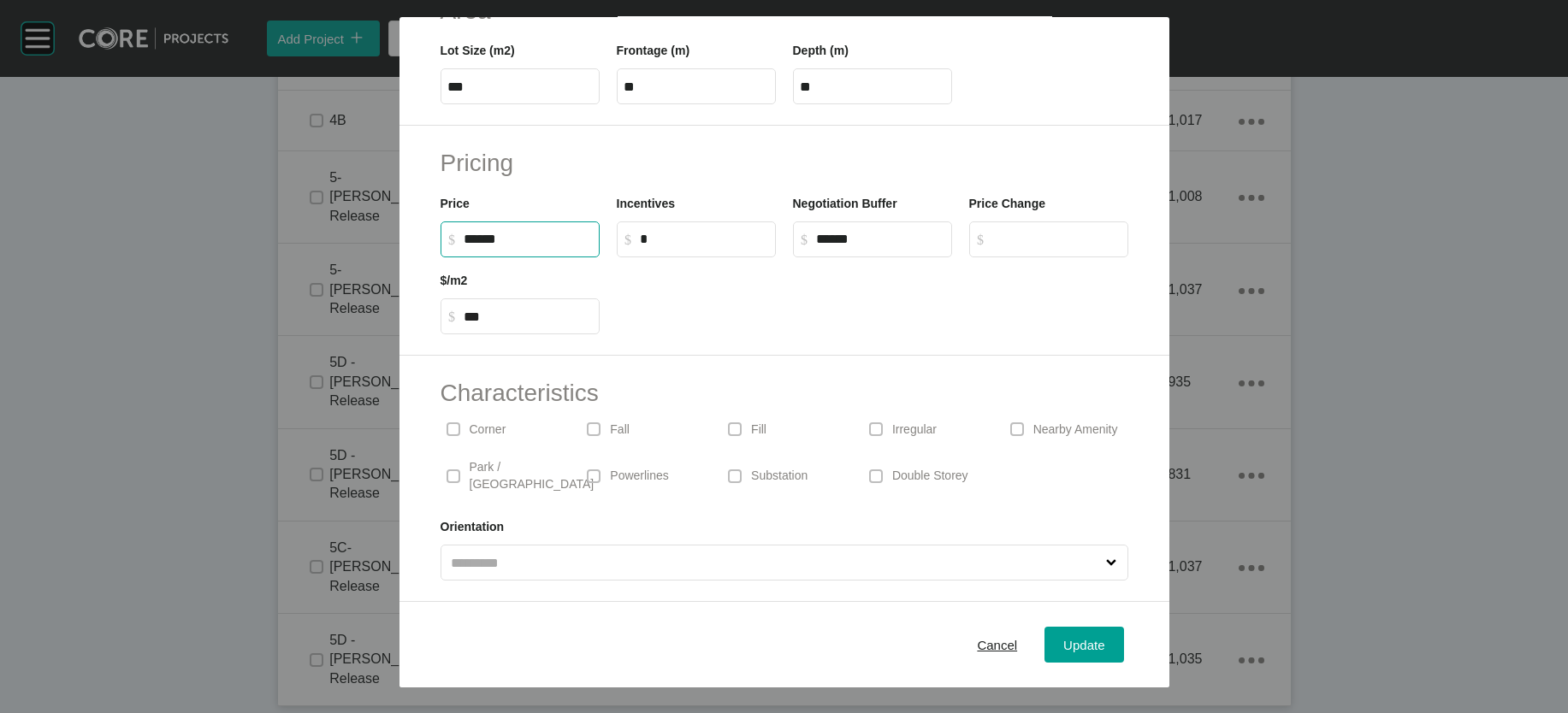 click on "******" at bounding box center [528, 239] 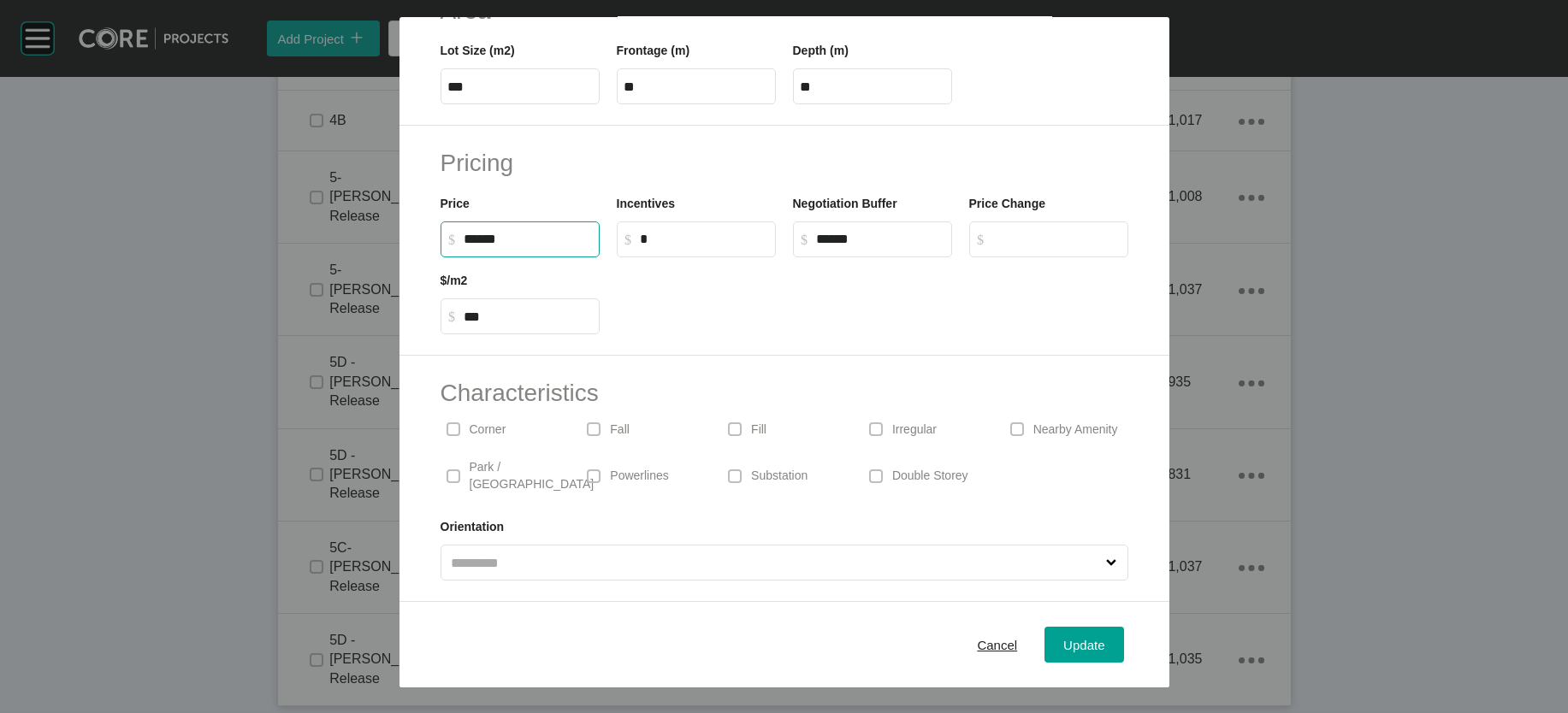 type on "*******" 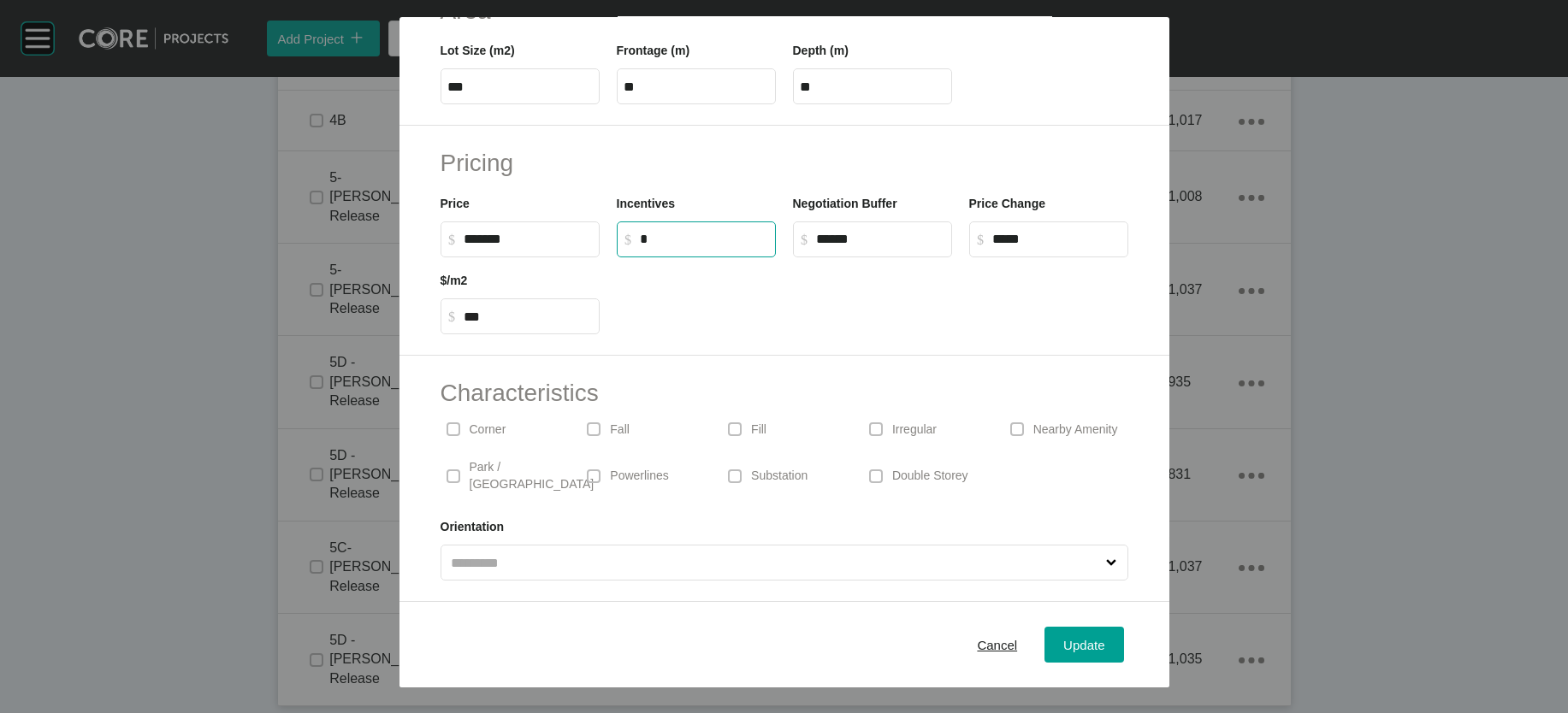 click on "*" at bounding box center [704, 239] 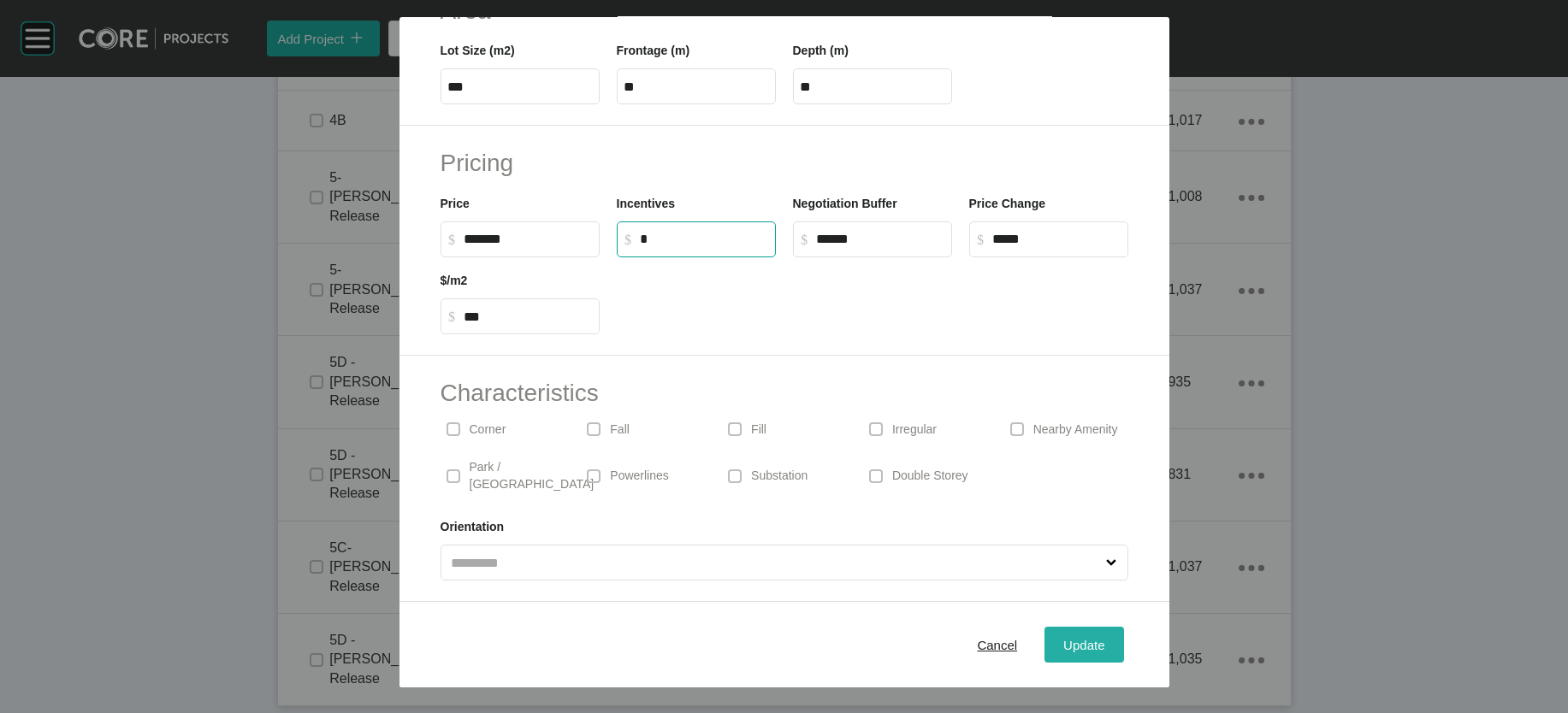 click on "Update" at bounding box center (1084, 645) 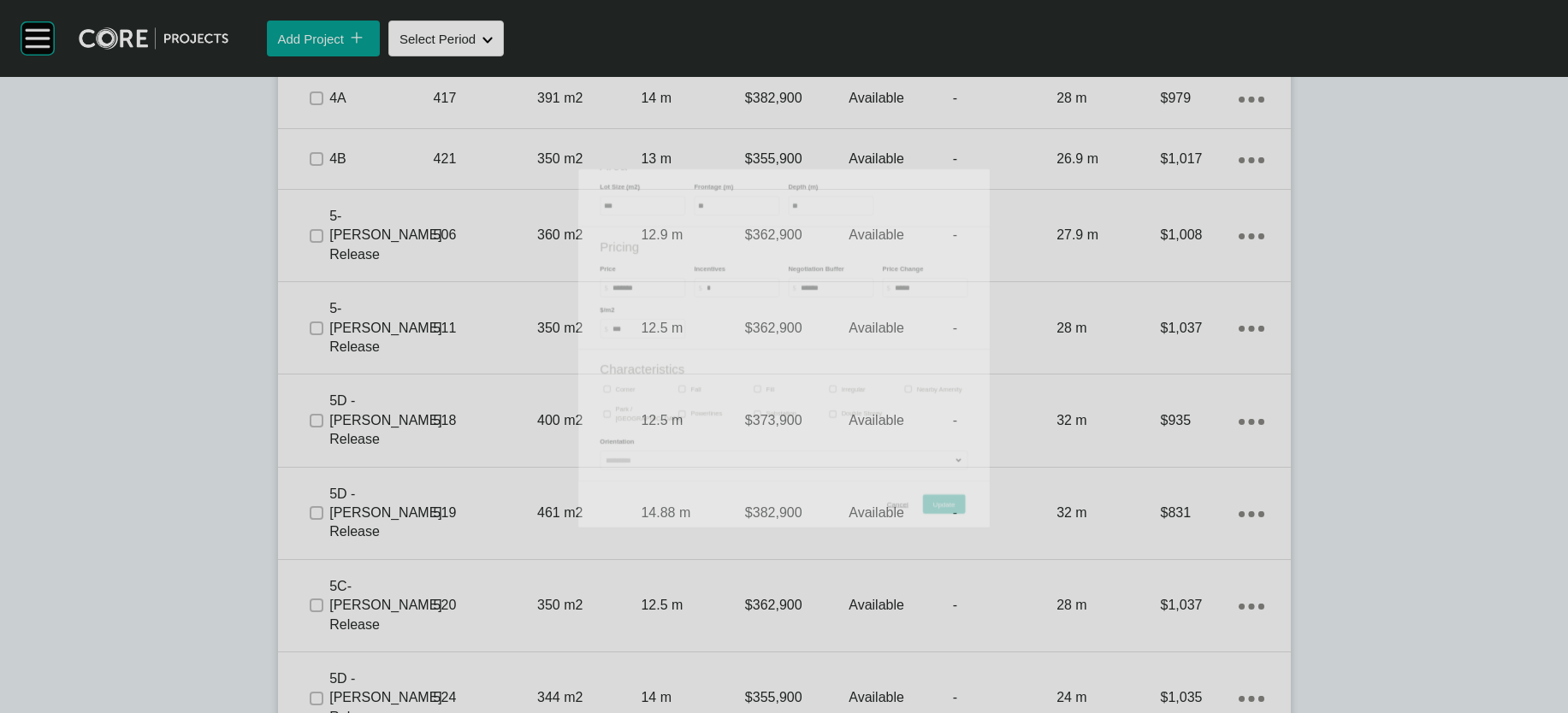 scroll, scrollTop: 2001, scrollLeft: 0, axis: vertical 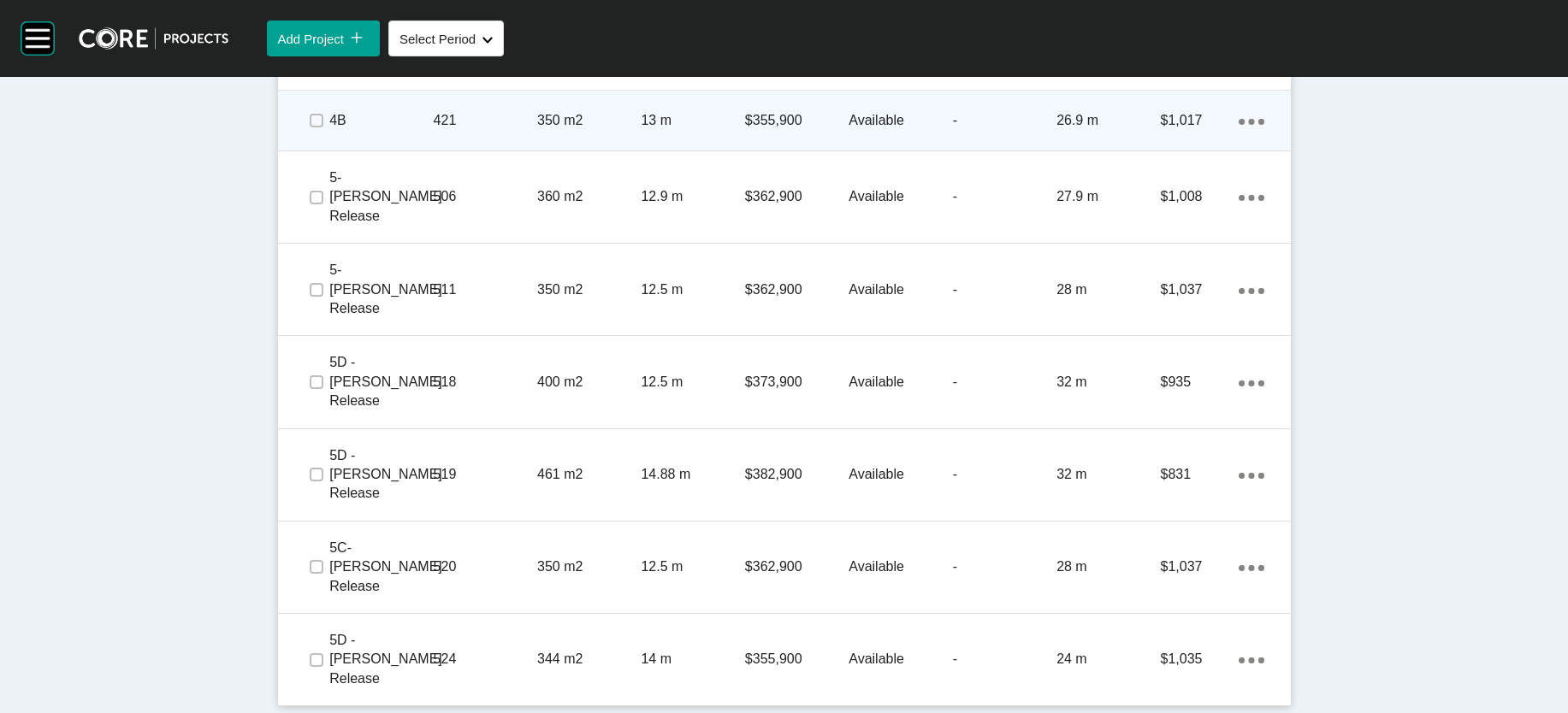 click on "$355,900" at bounding box center (796, 121) 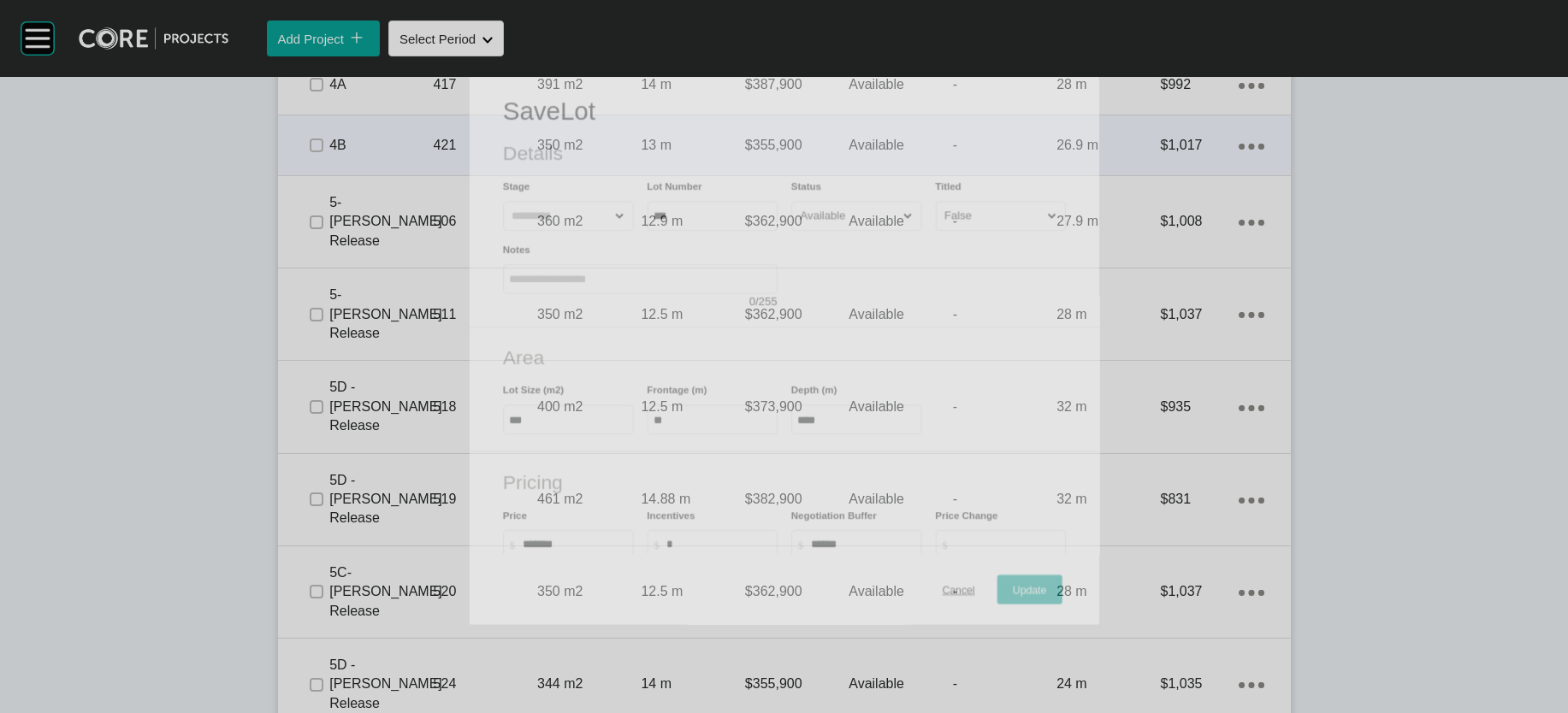 scroll, scrollTop: 1935, scrollLeft: 0, axis: vertical 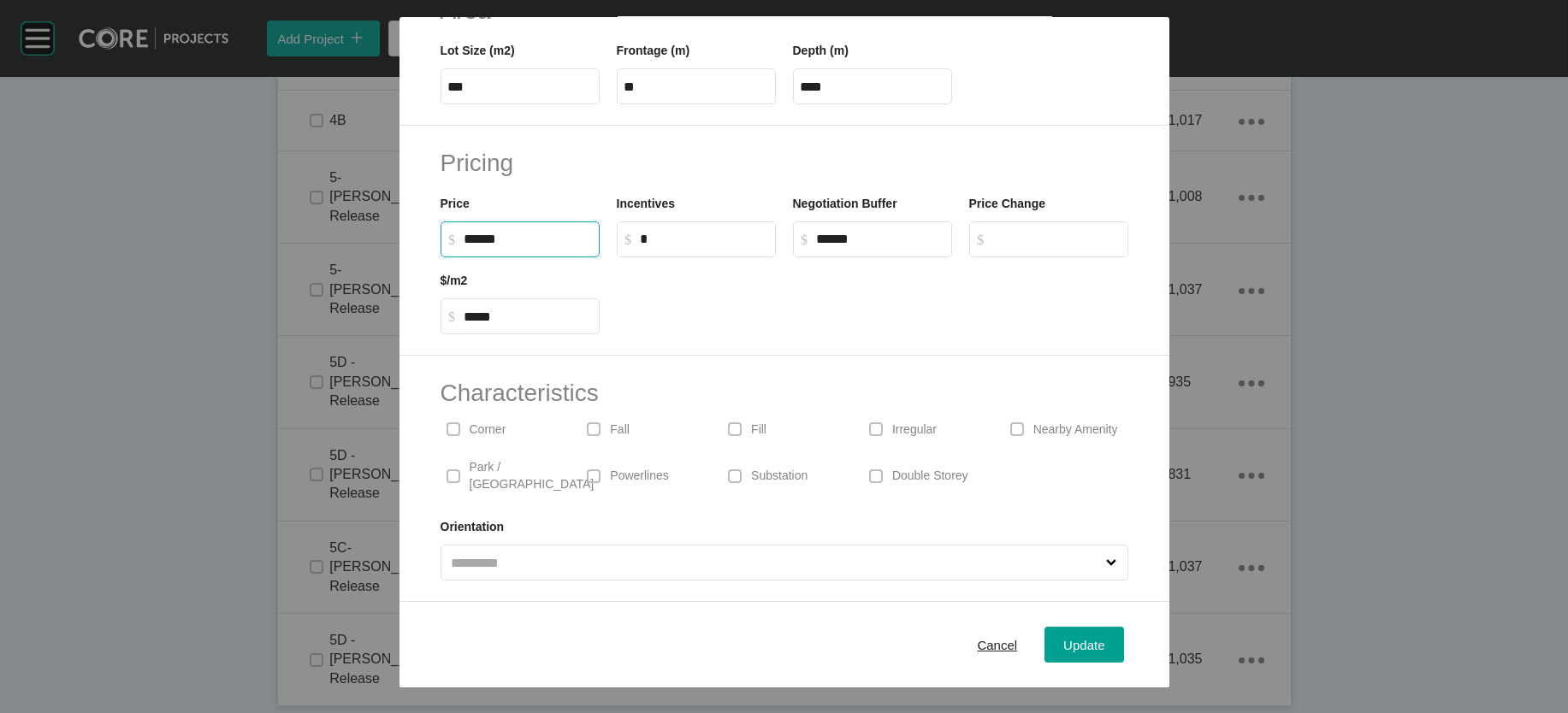 drag, startPoint x: 410, startPoint y: 154, endPoint x: 393, endPoint y: 168, distance: 22.02272 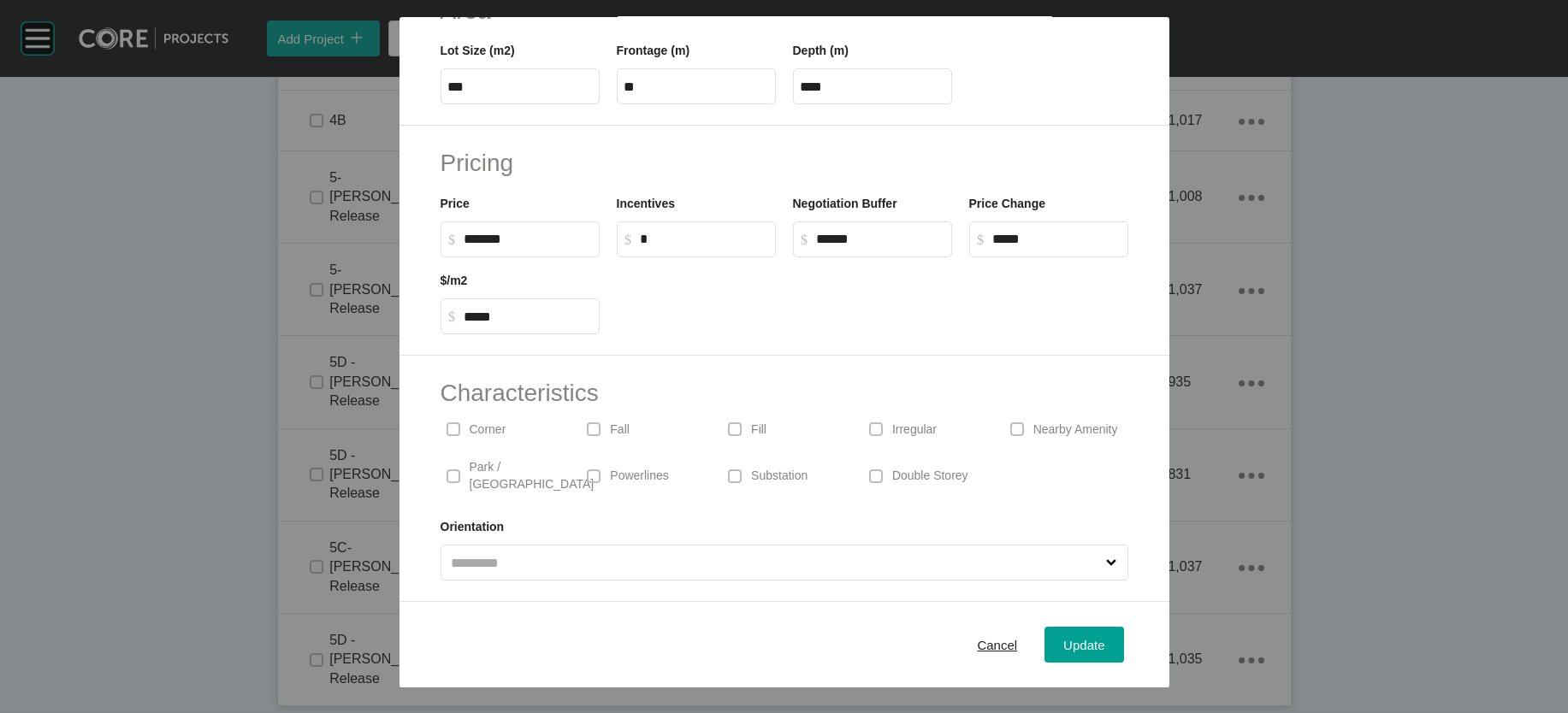 click on "$ Created with Sketch. $ *" at bounding box center (696, 239) 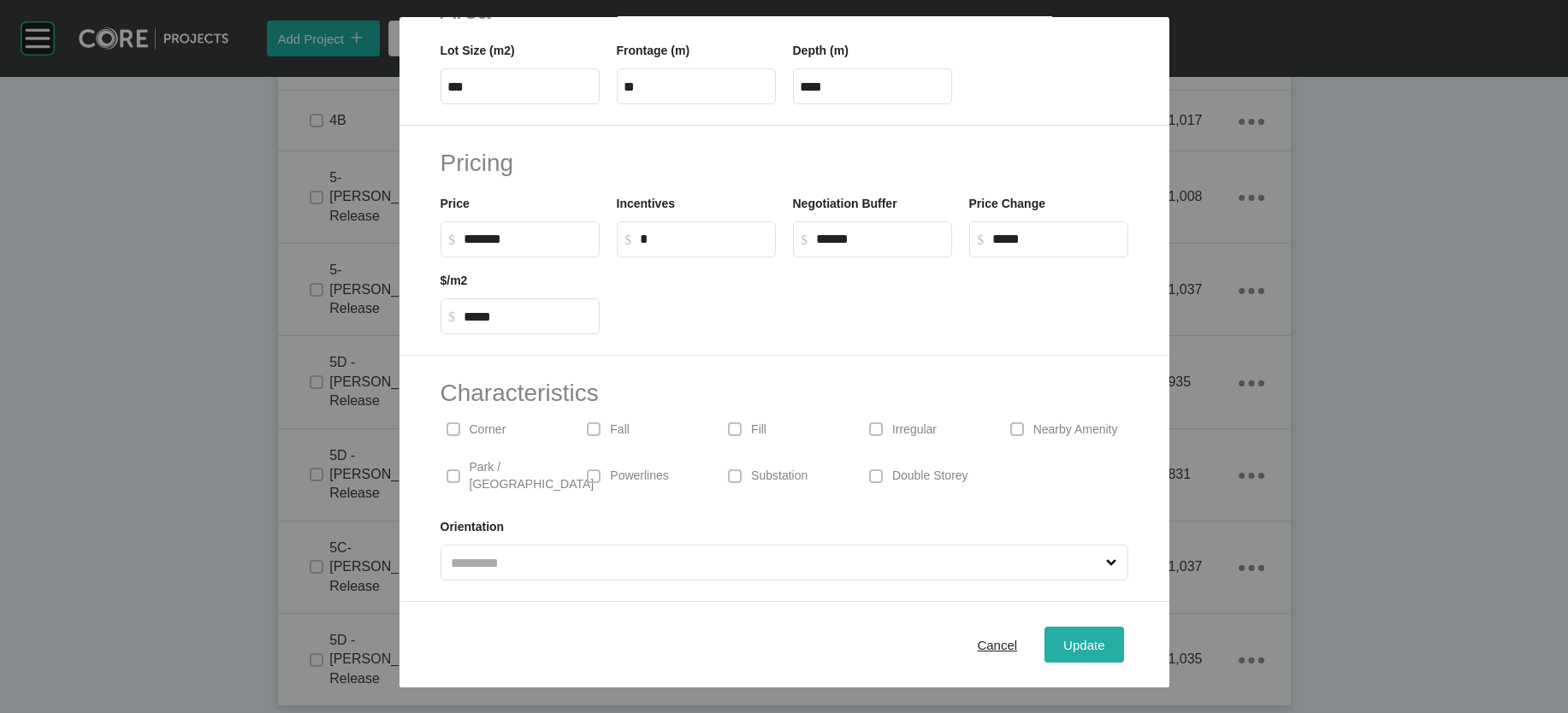 click on "Update" at bounding box center [1084, 644] 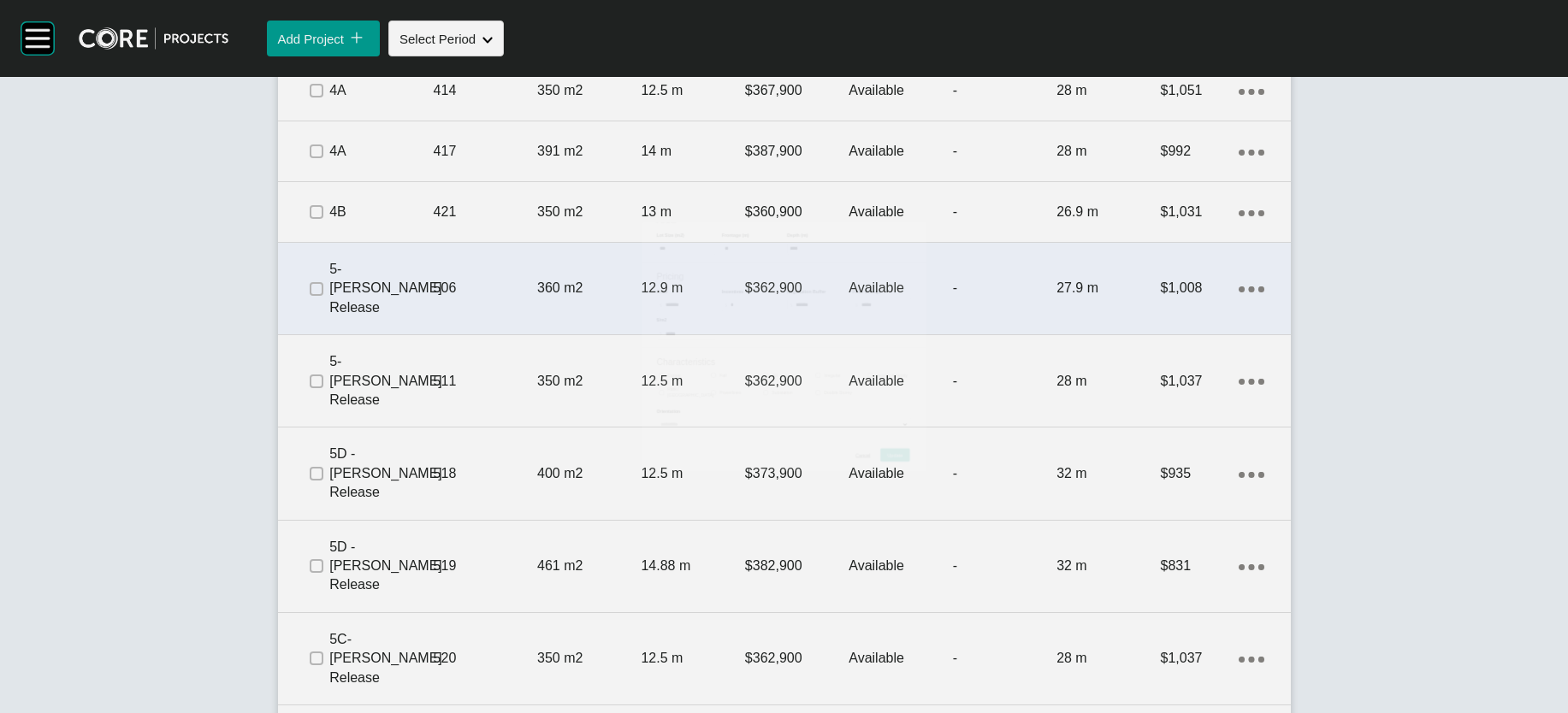 scroll, scrollTop: 2001, scrollLeft: 0, axis: vertical 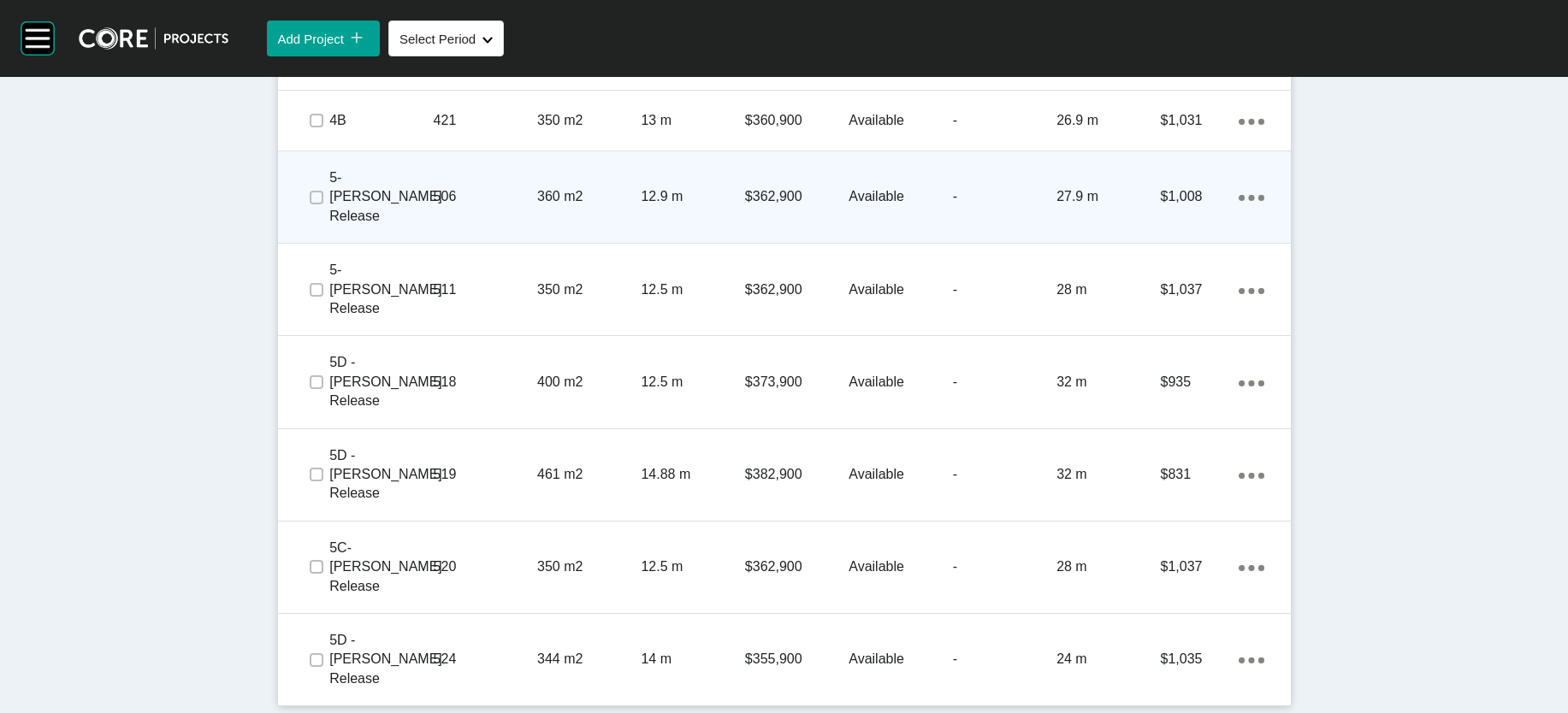 click on "12.9 m" at bounding box center [692, 197] 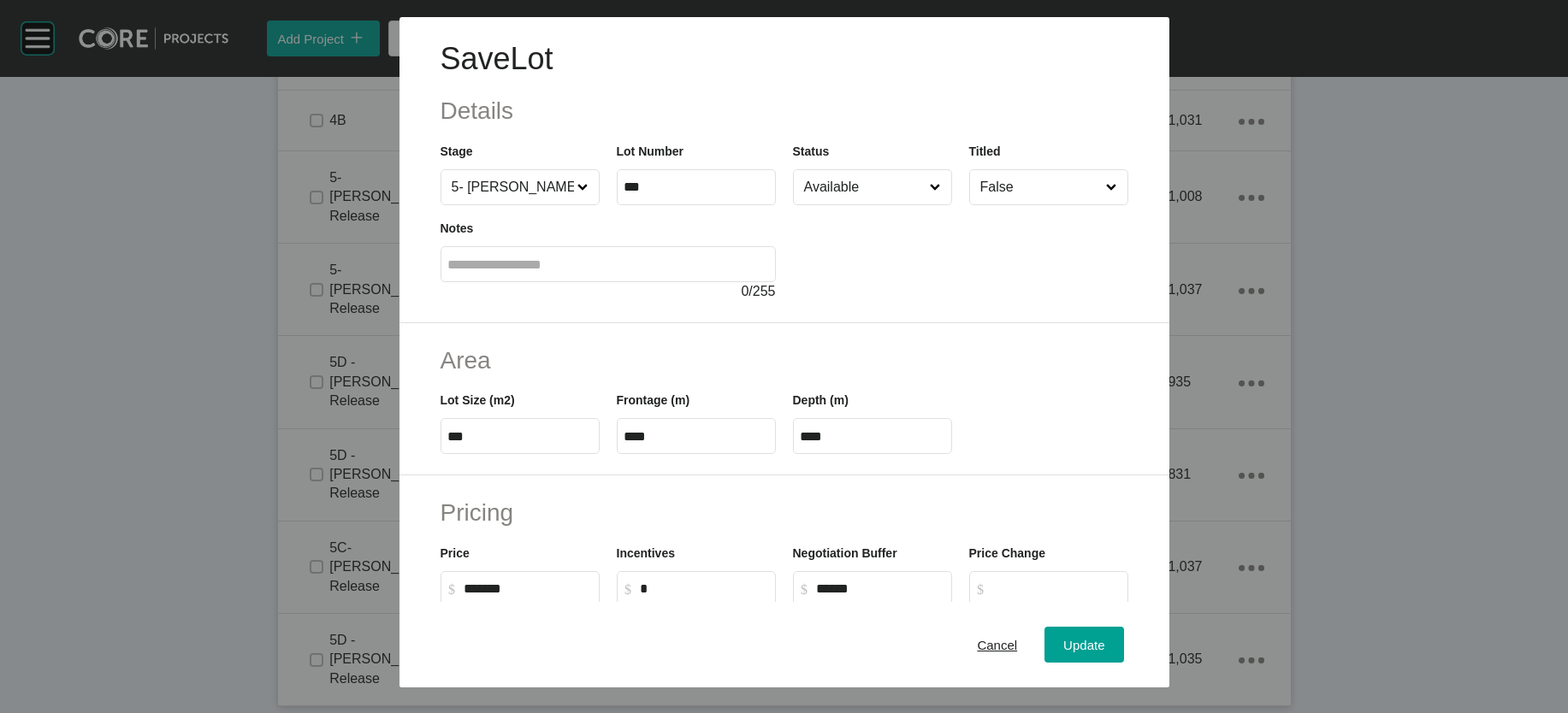 scroll, scrollTop: 1935, scrollLeft: 0, axis: vertical 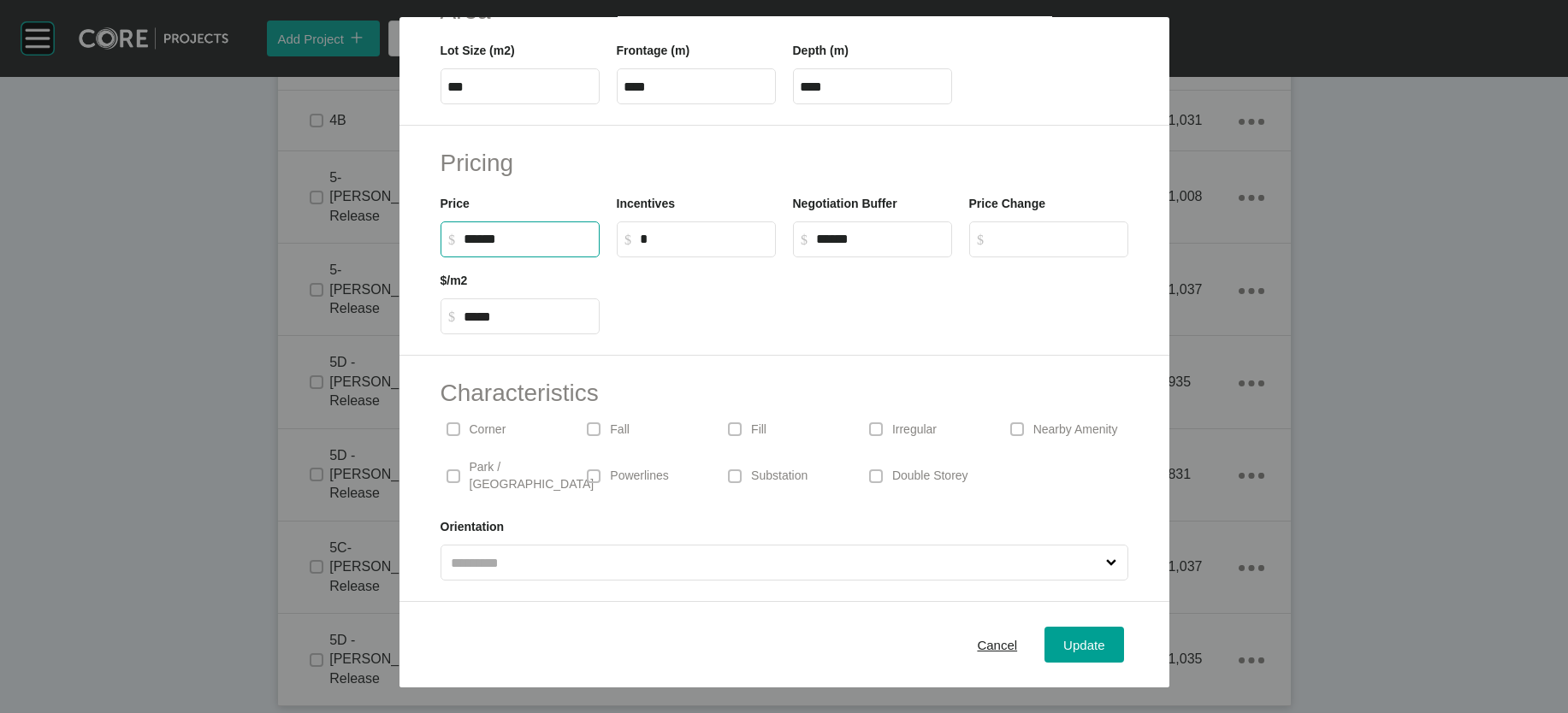 click on "******" at bounding box center [528, 239] 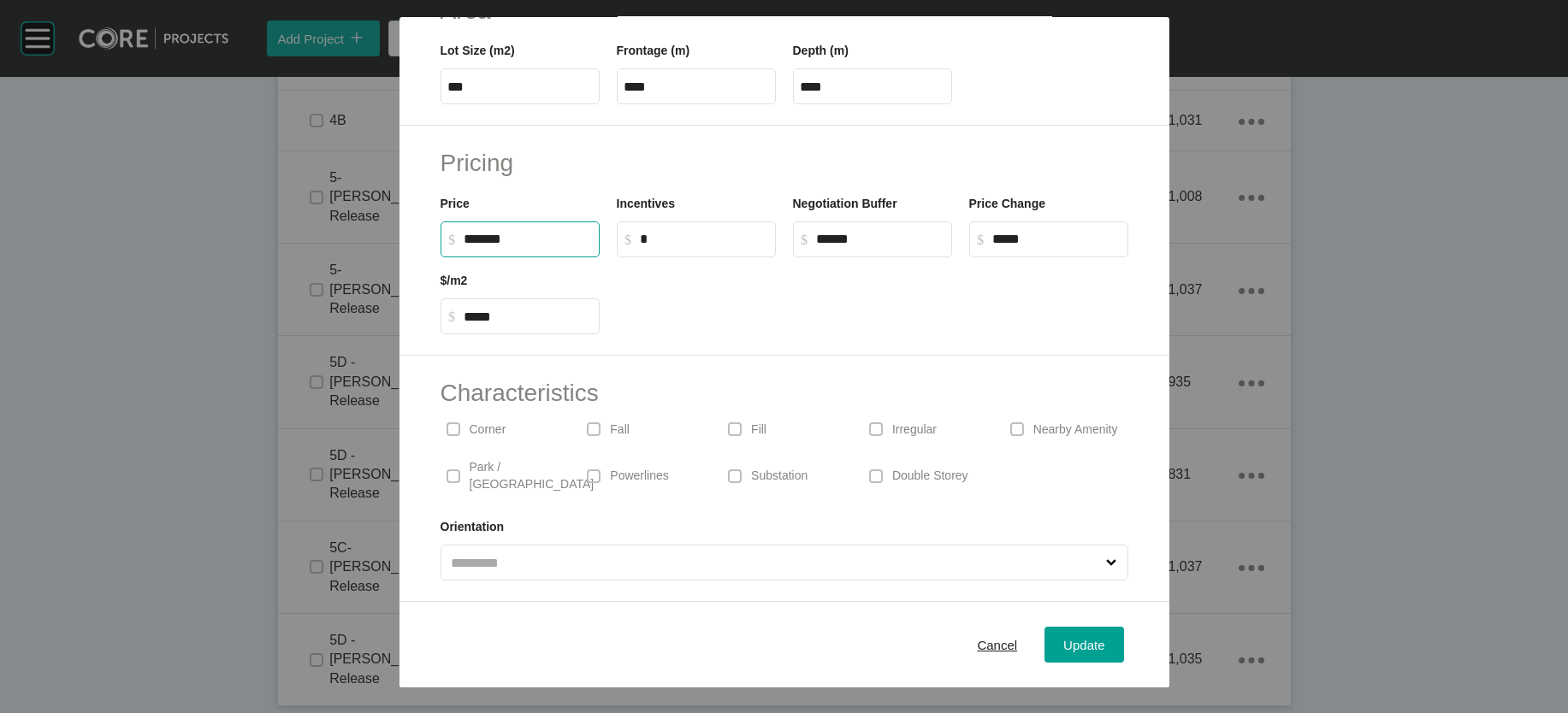 drag, startPoint x: 732, startPoint y: 159, endPoint x: 740, endPoint y: 174, distance: 17 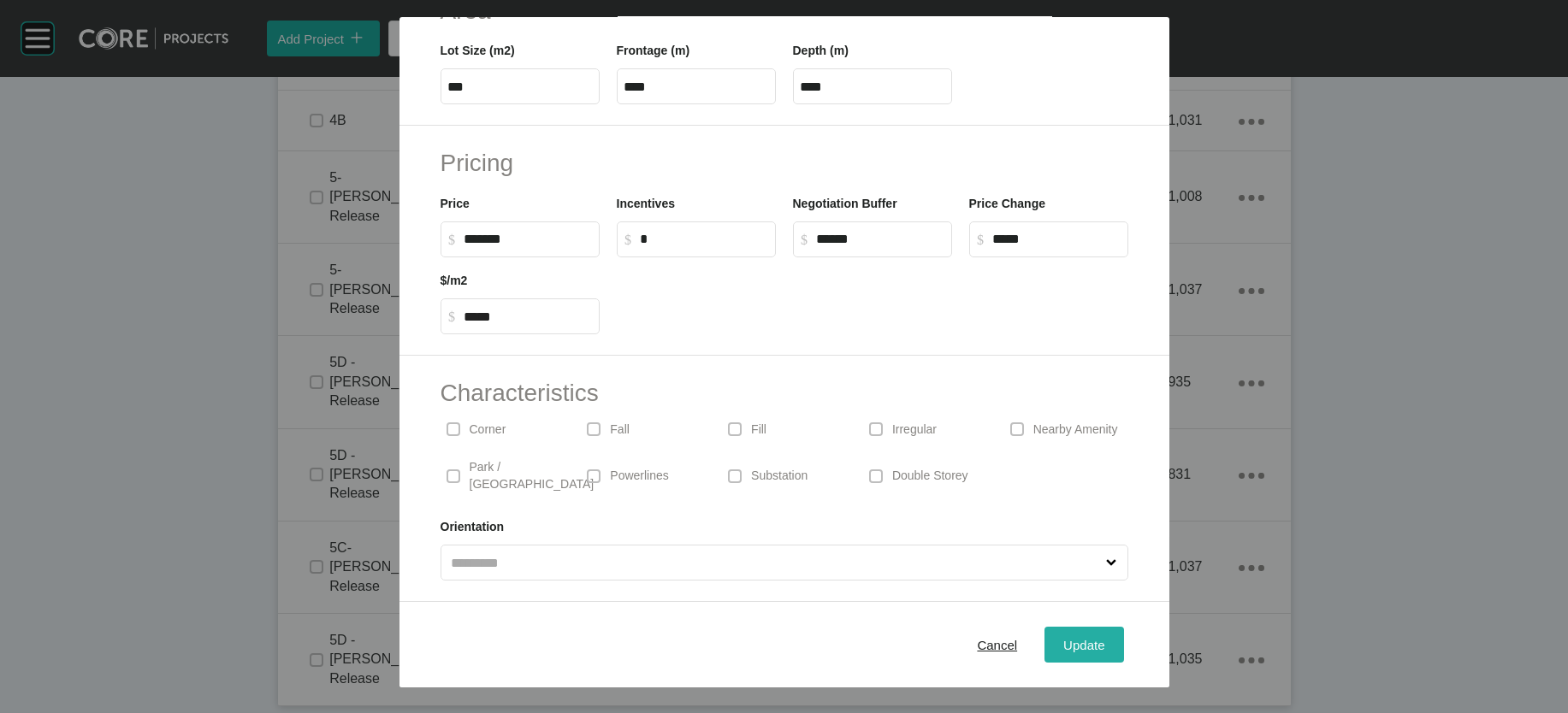 click on "Update" at bounding box center (1084, 645) 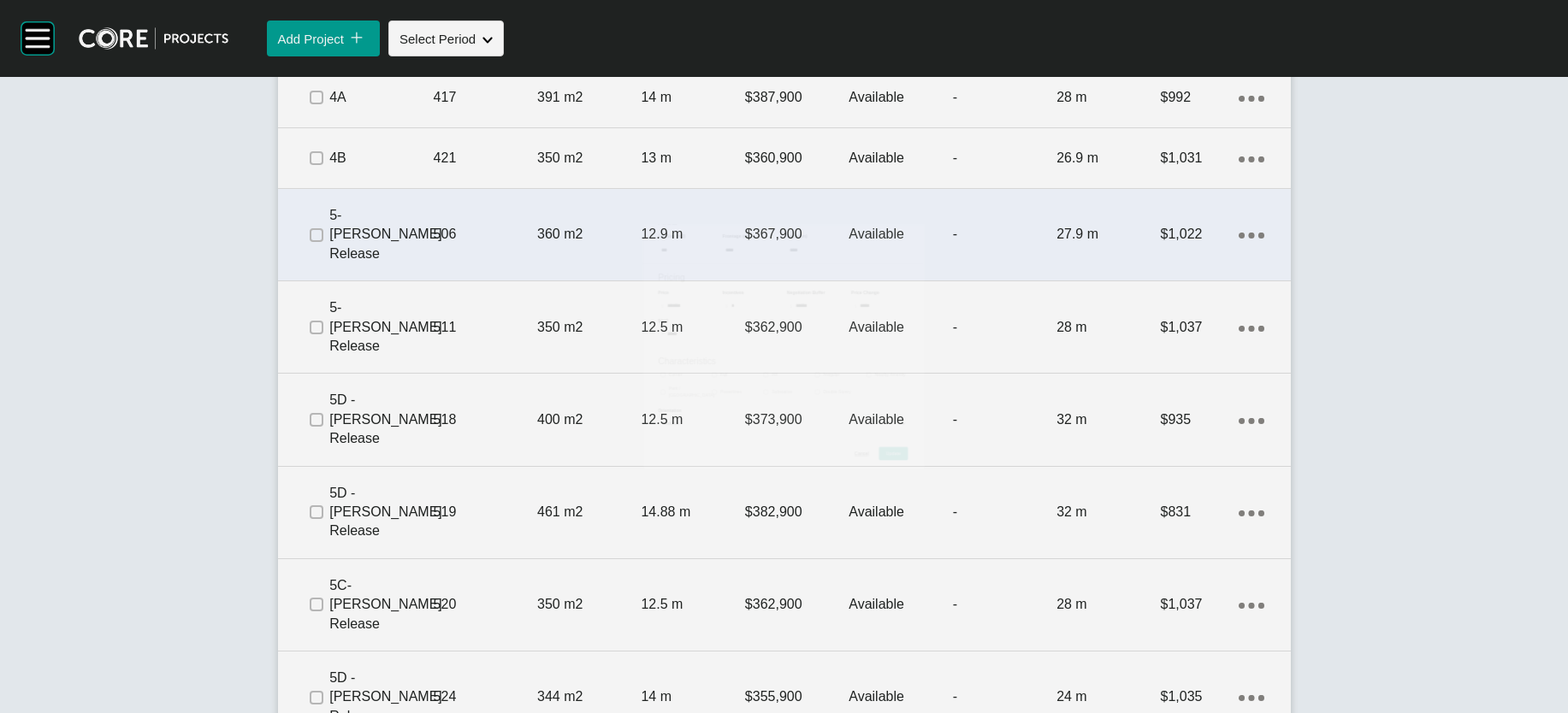 scroll, scrollTop: 2001, scrollLeft: 0, axis: vertical 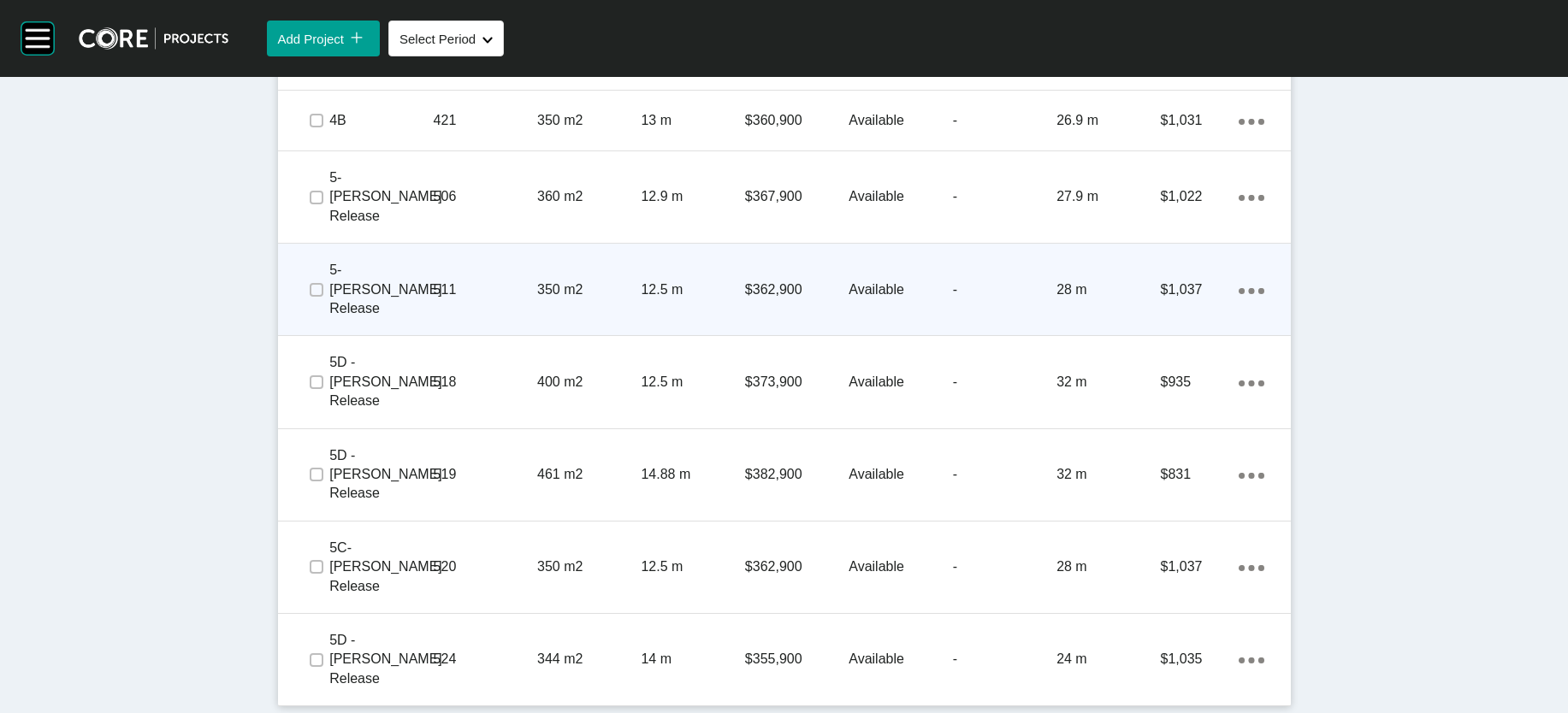 click on "Available" at bounding box center (900, 290) 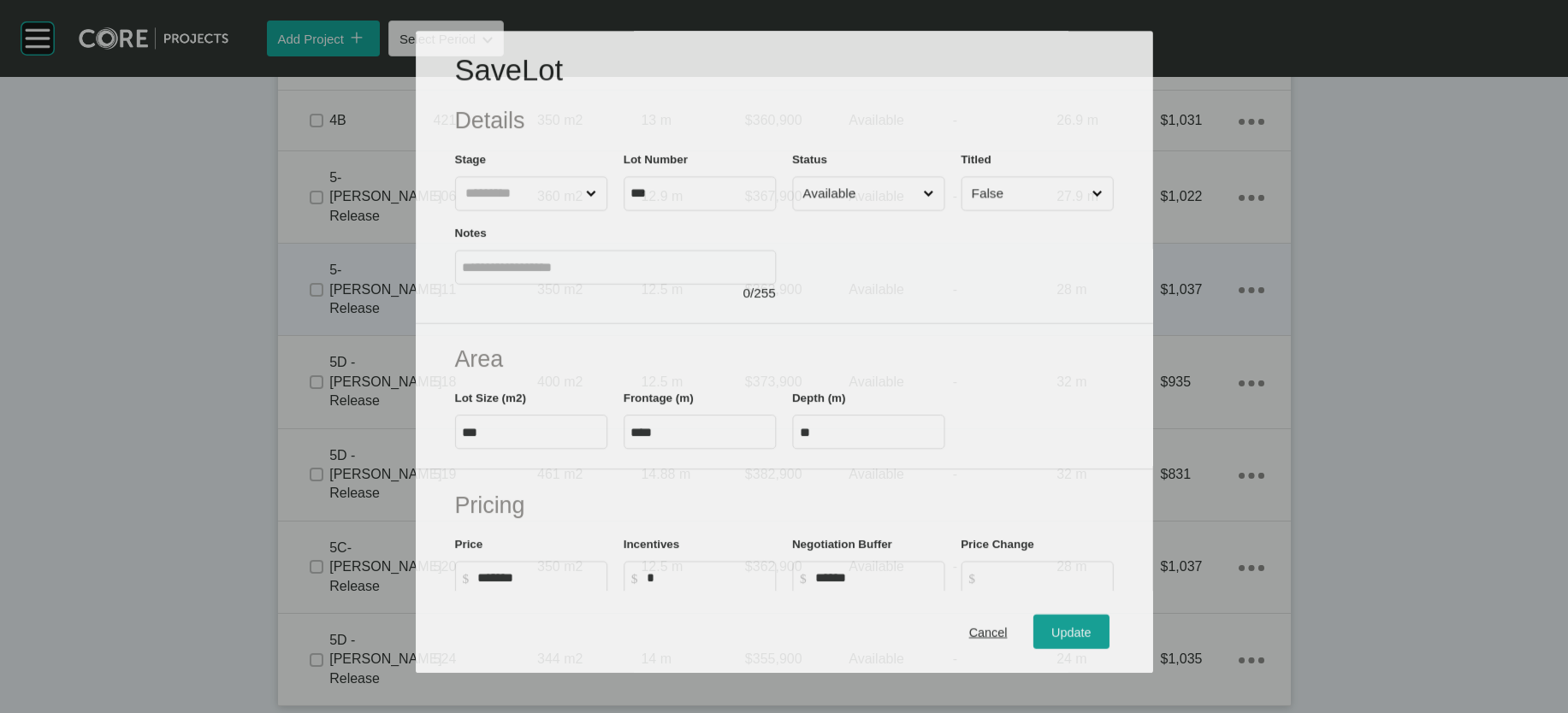 scroll, scrollTop: 2009, scrollLeft: 0, axis: vertical 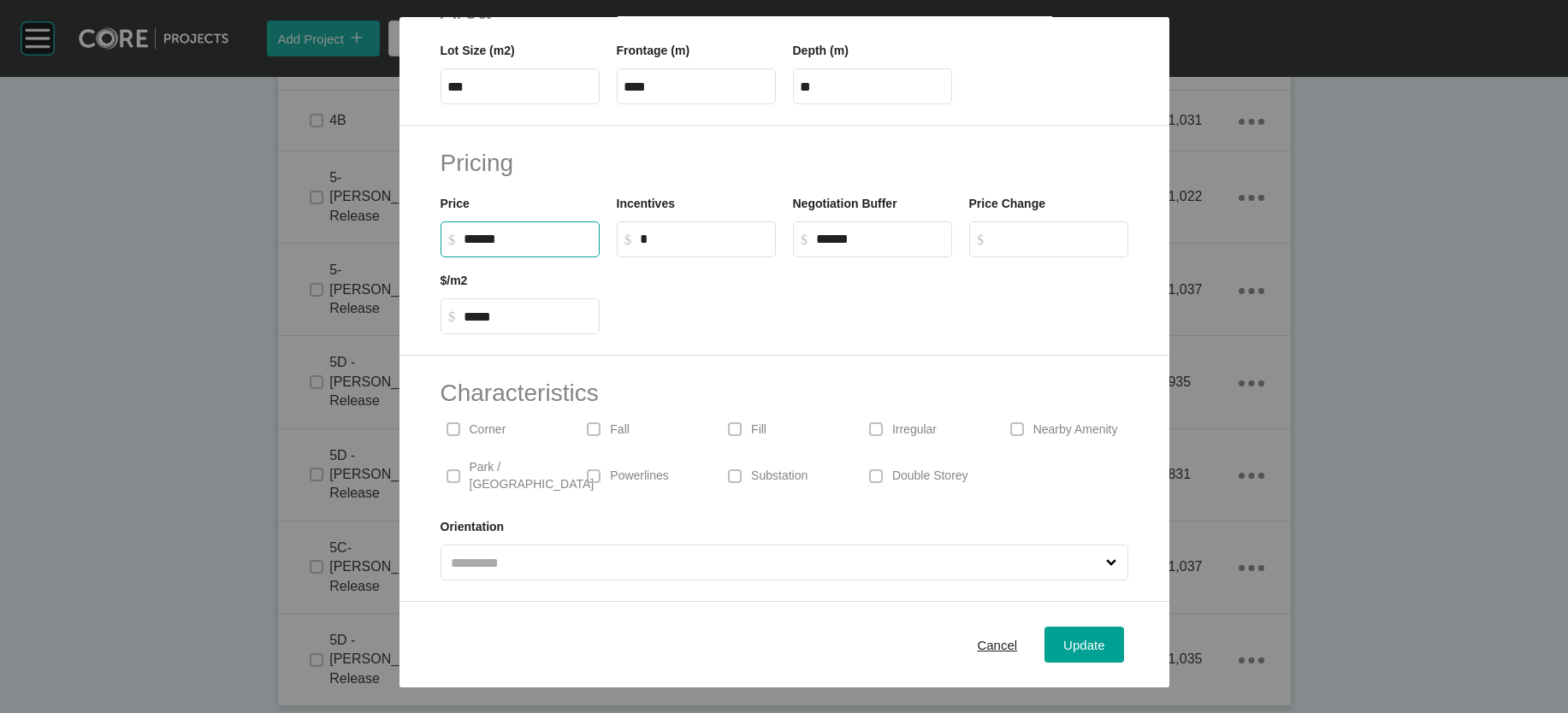 click on "******" at bounding box center (528, 239) 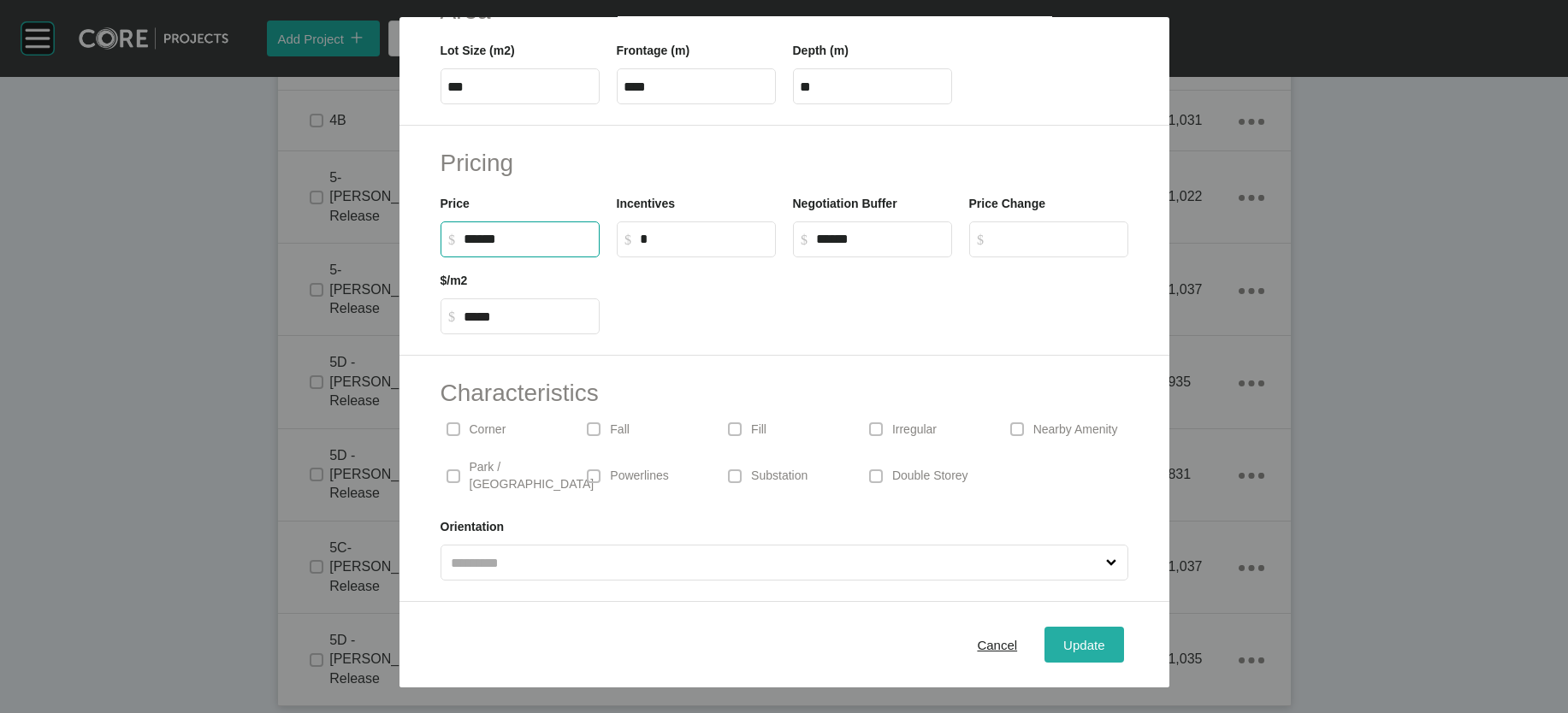 type on "*******" 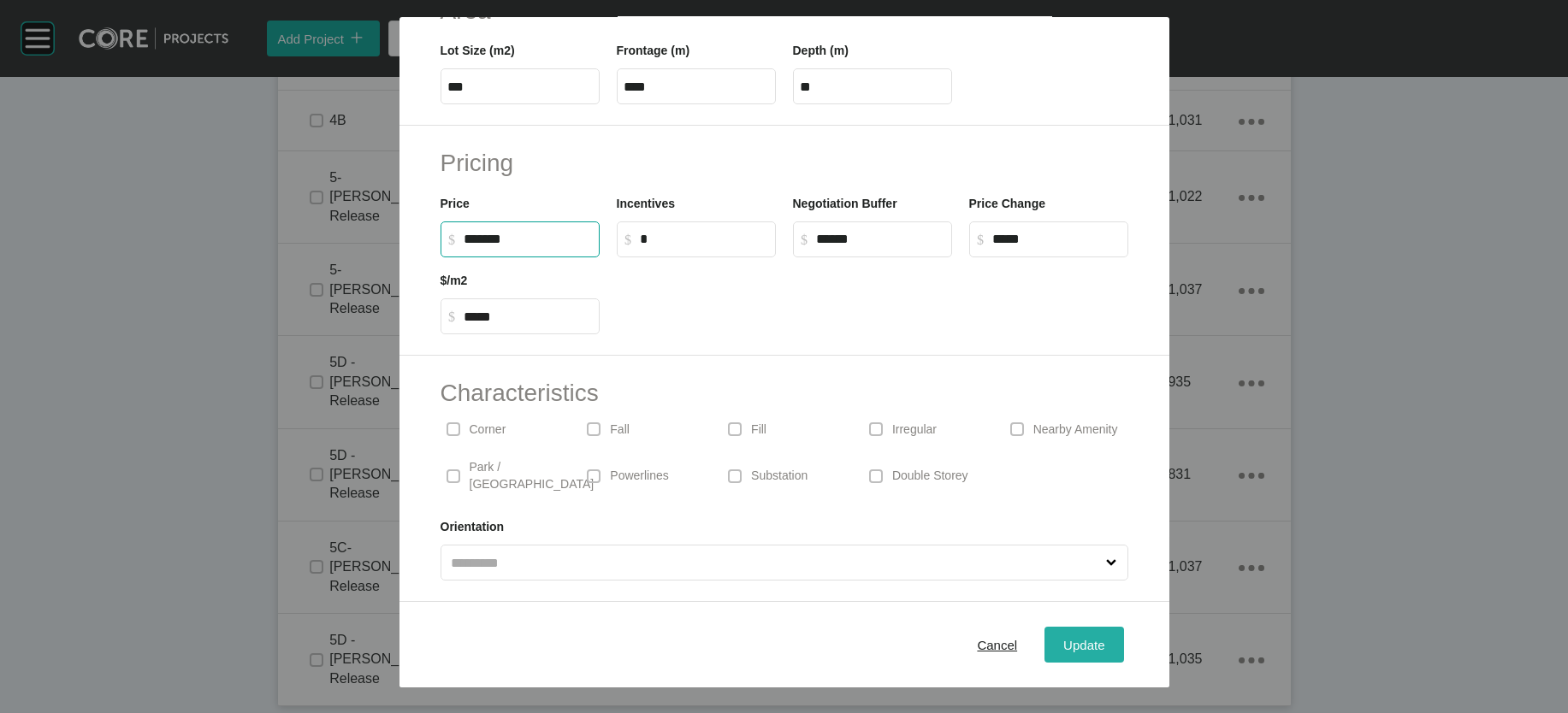 click on "Update" at bounding box center (1084, 644) 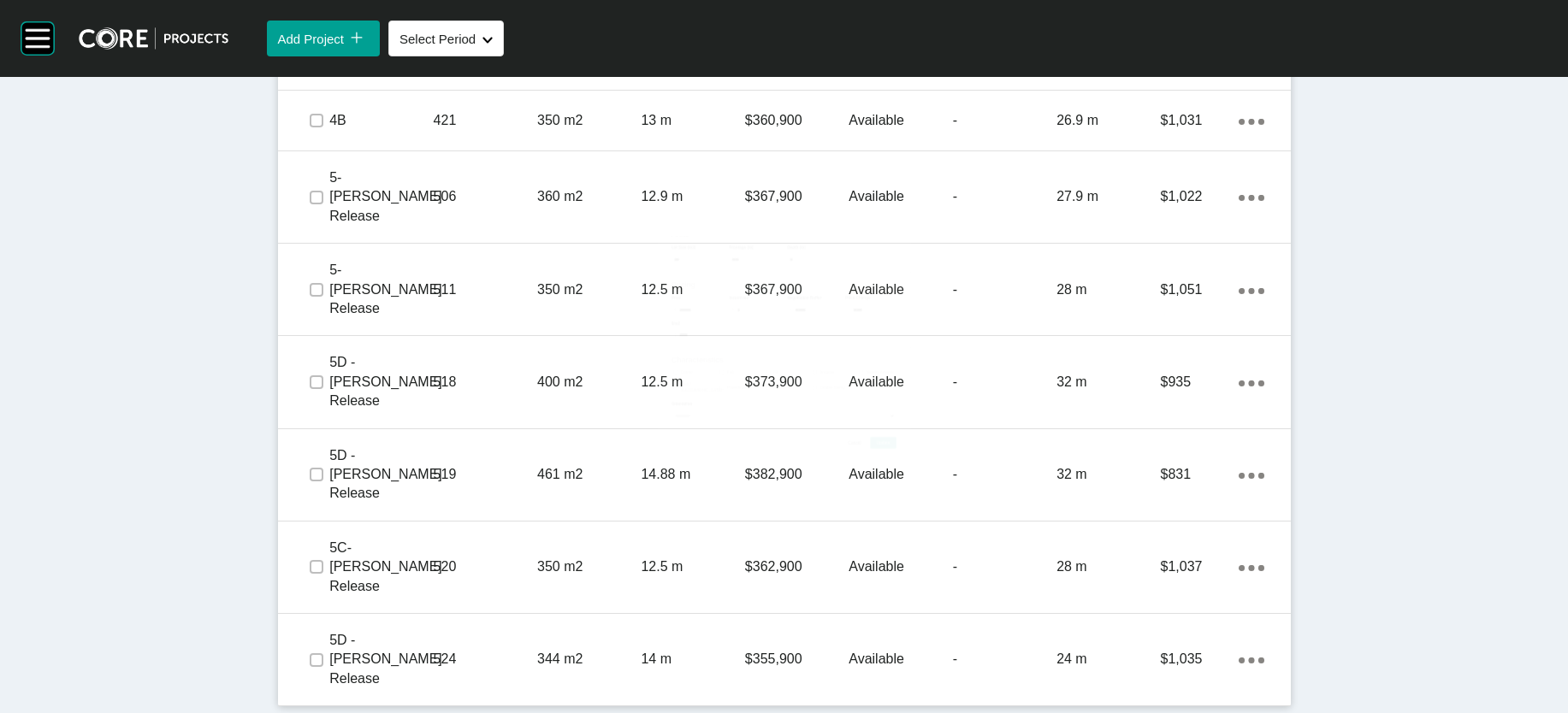 scroll, scrollTop: 2075, scrollLeft: 0, axis: vertical 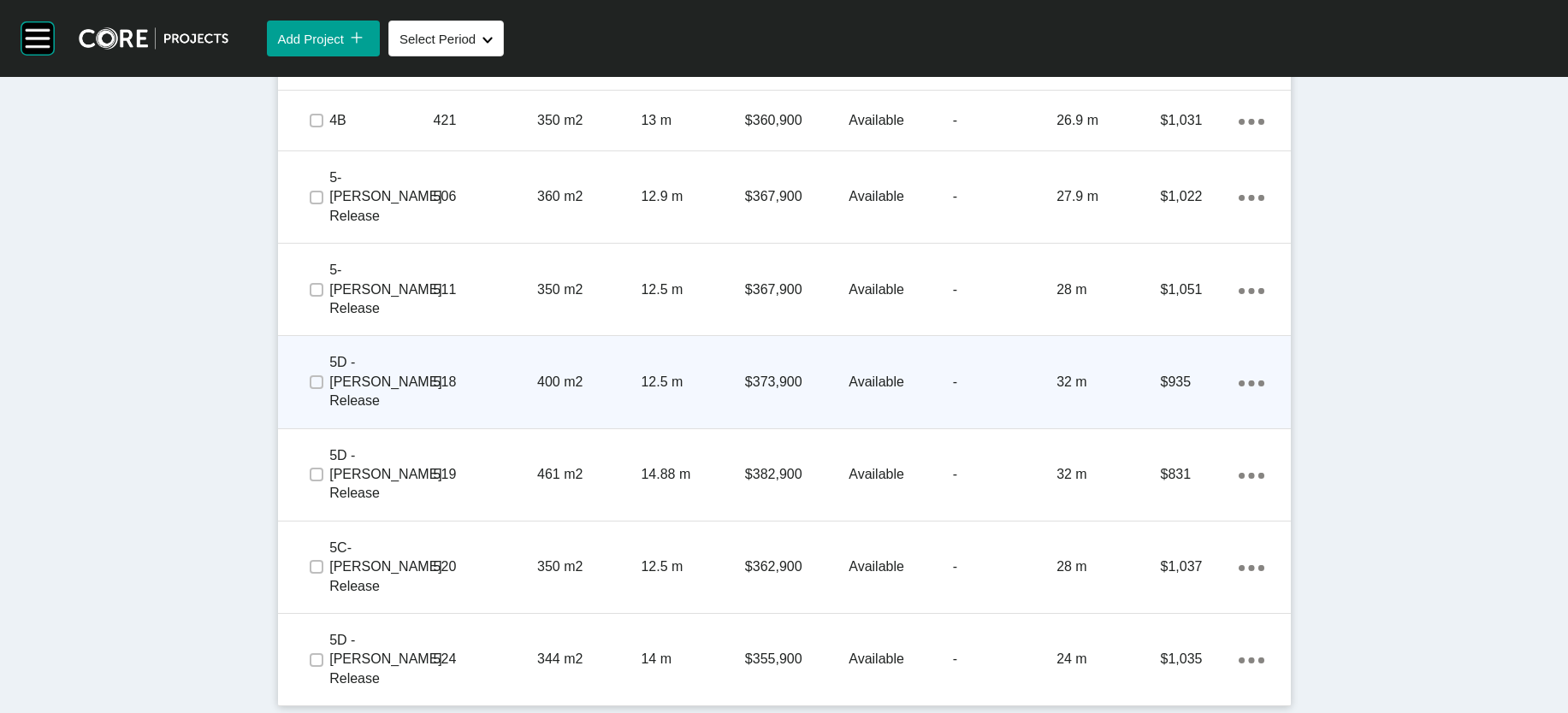 click on "$373,900" at bounding box center (796, 382) 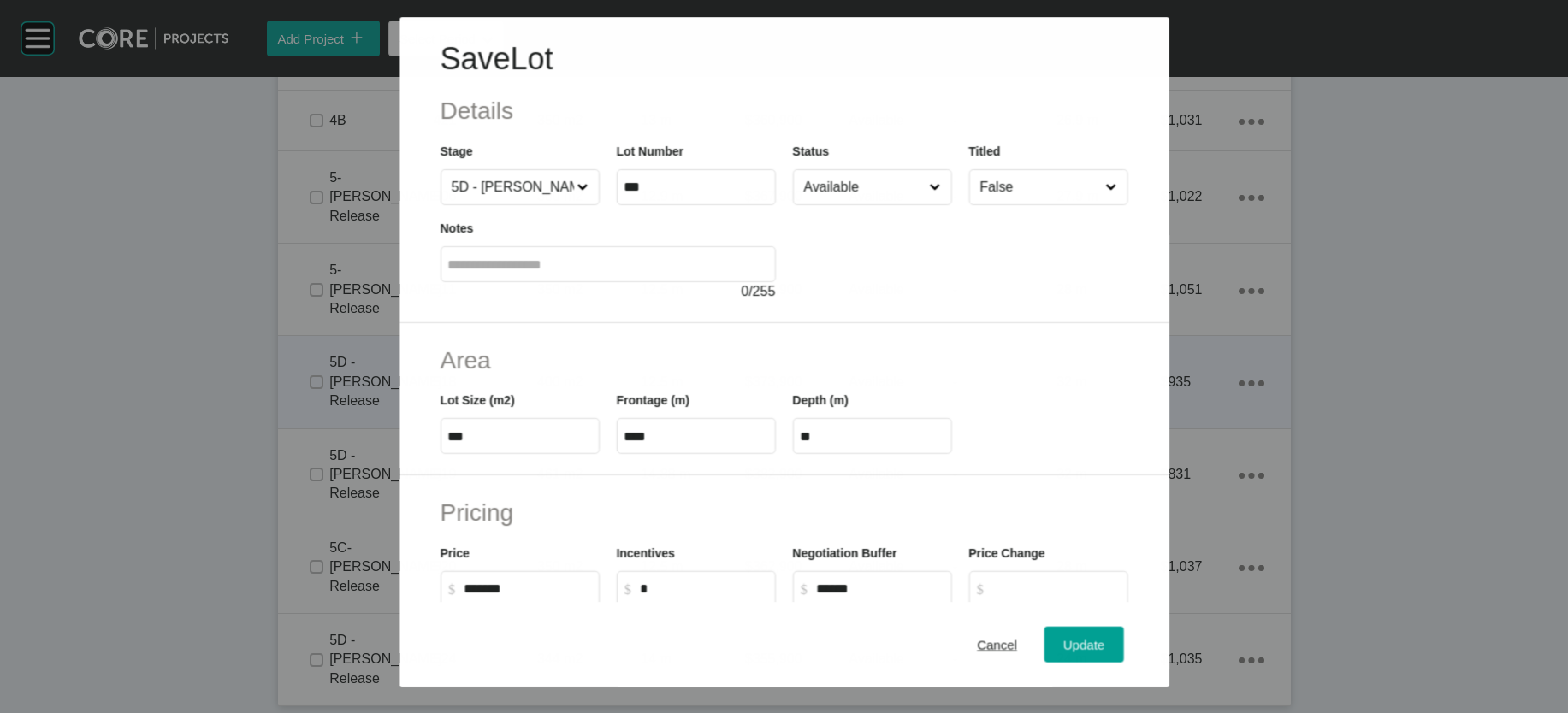 scroll, scrollTop: 2386, scrollLeft: 0, axis: vertical 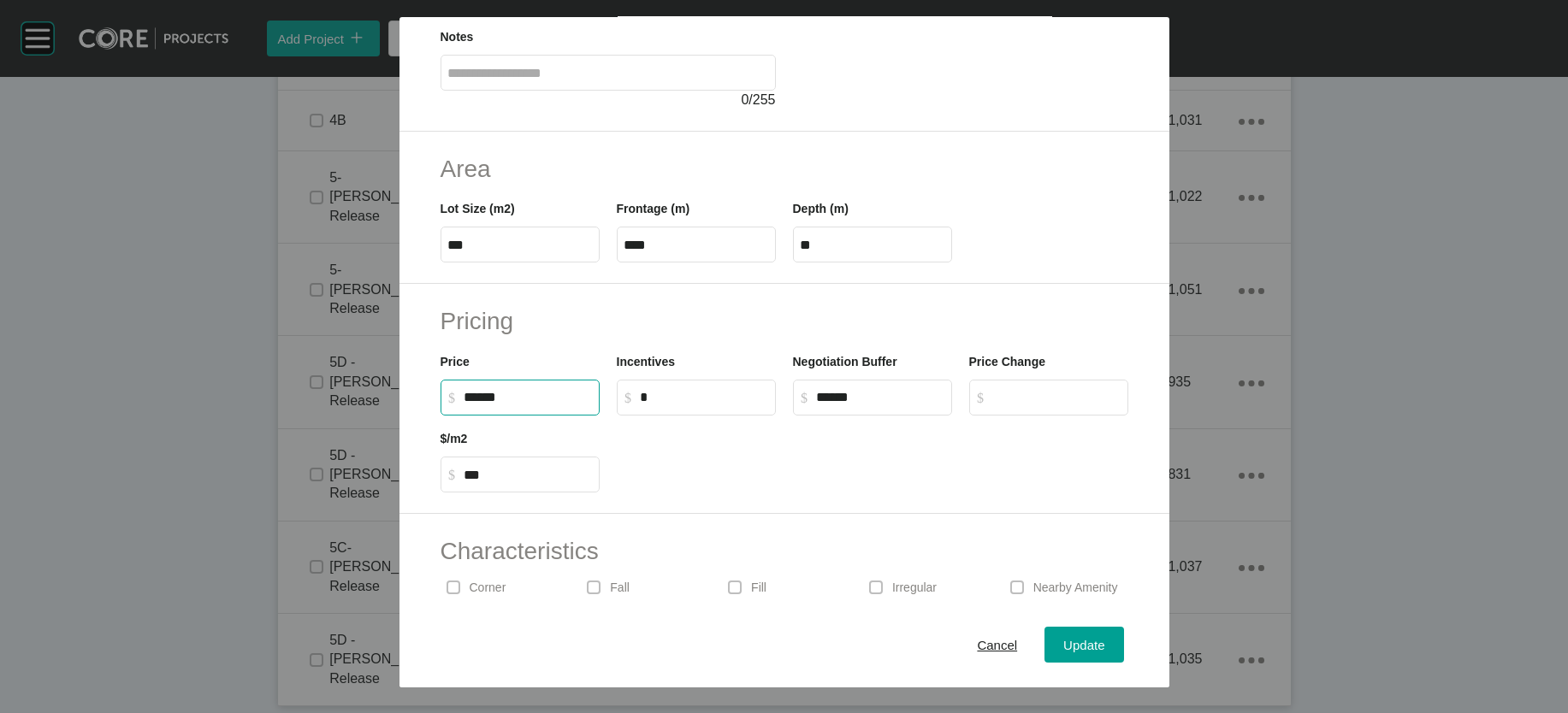 click on "******" at bounding box center (528, 397) 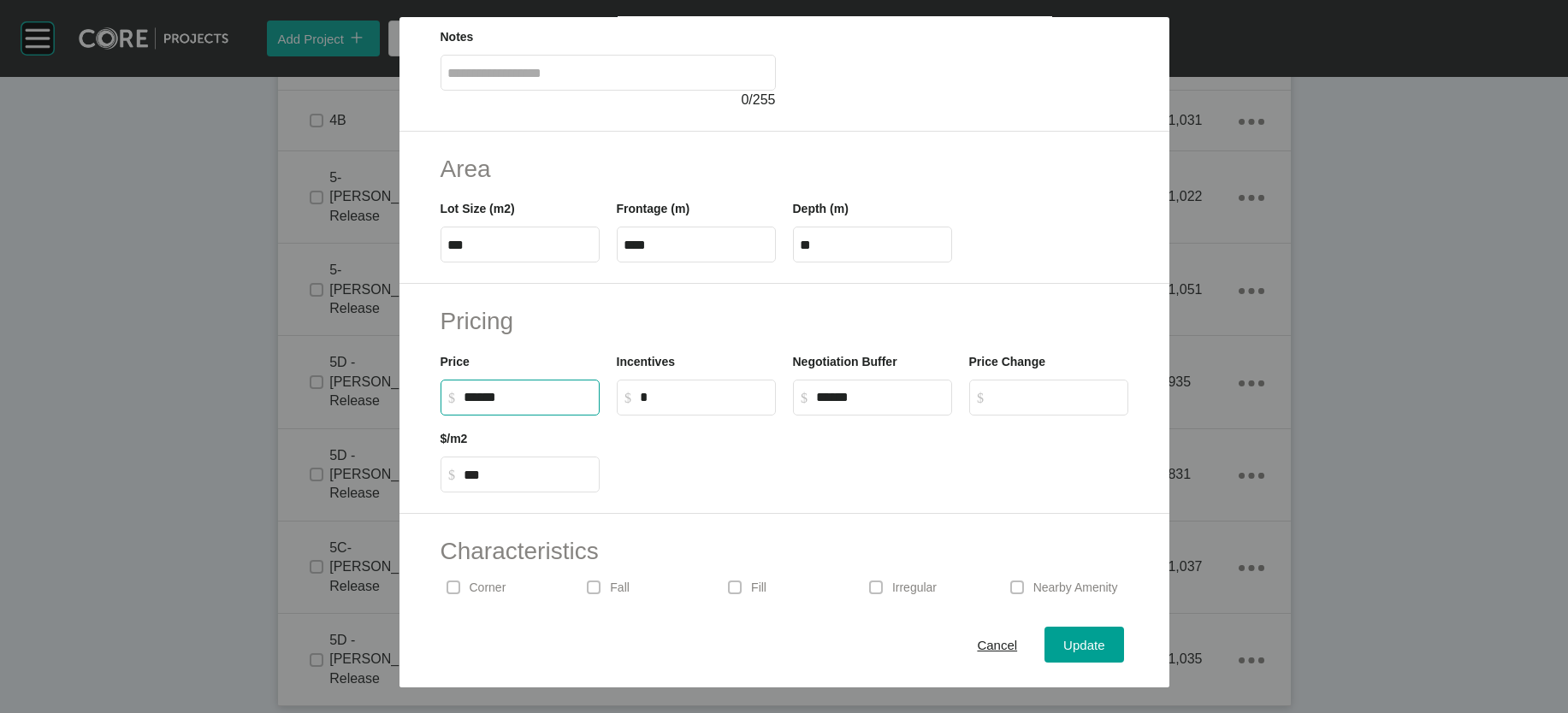 type on "*******" 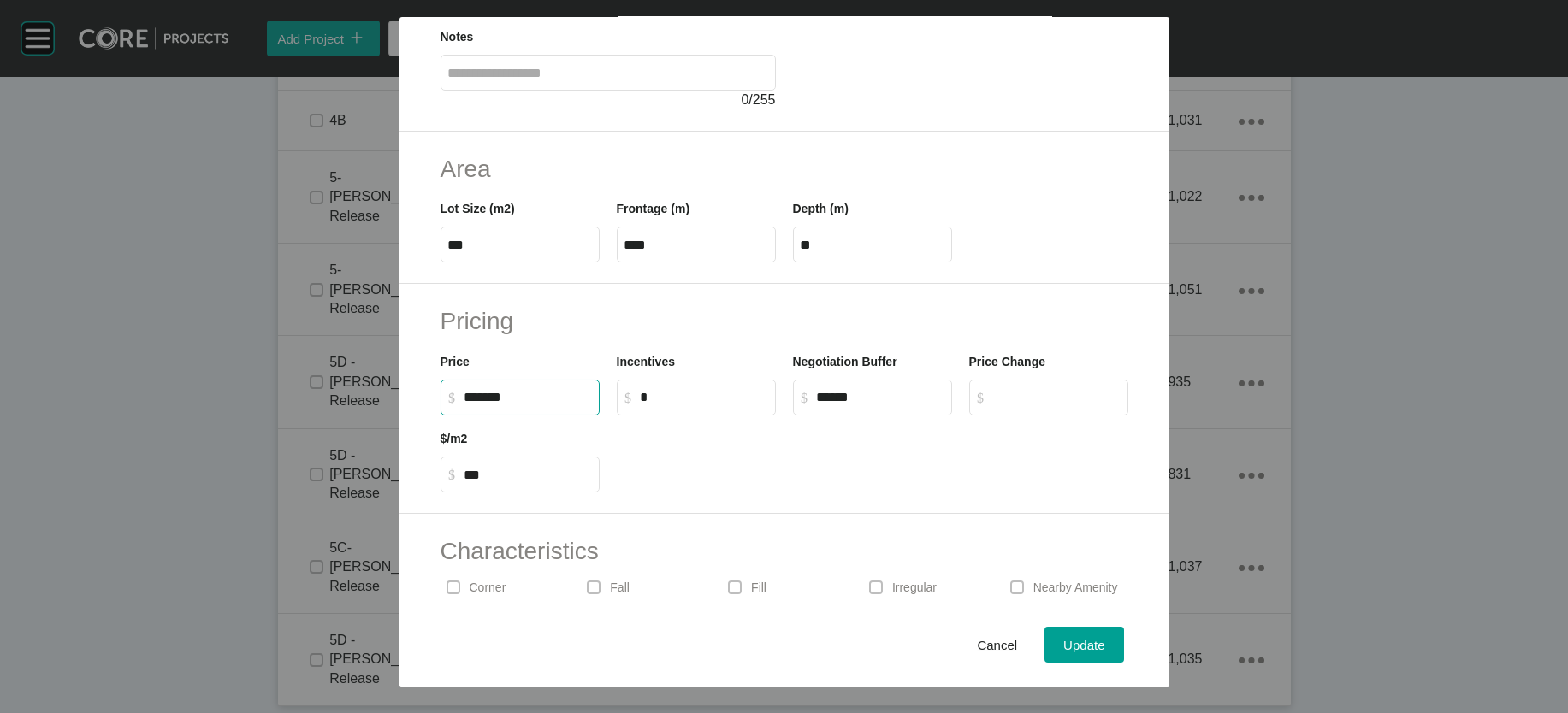 type on "*****" 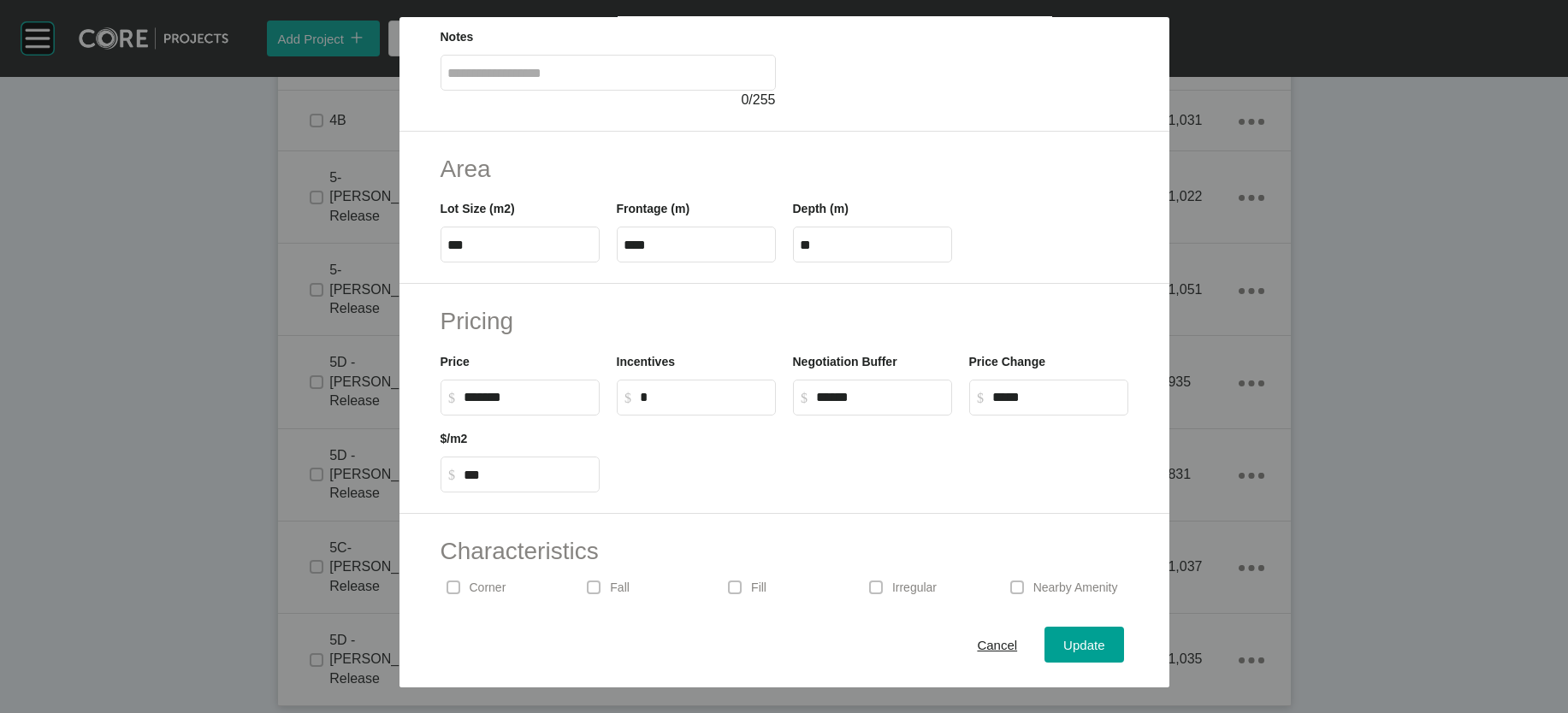 click on "$ Created with Sketch. $ *" at bounding box center [696, 398] 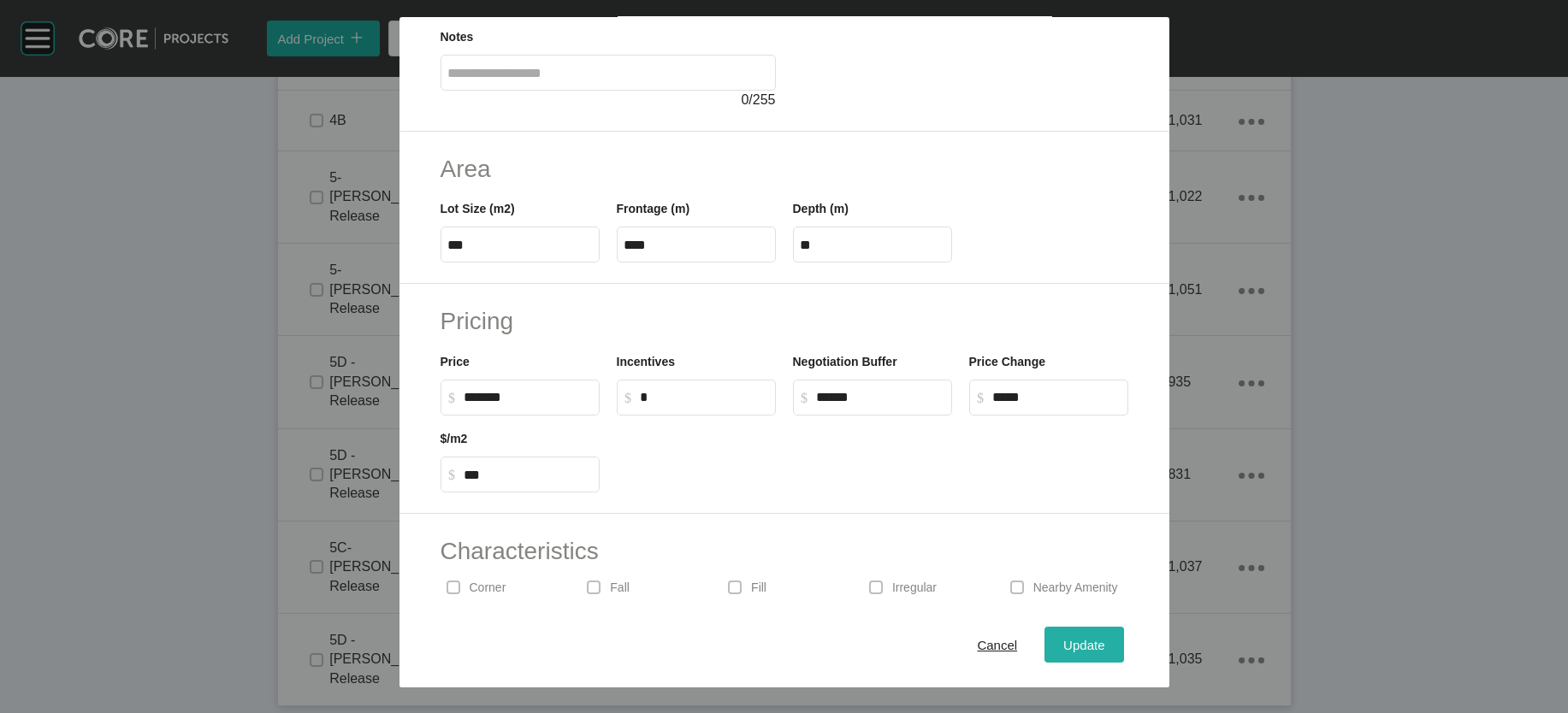 click on "Update" at bounding box center (1084, 644) 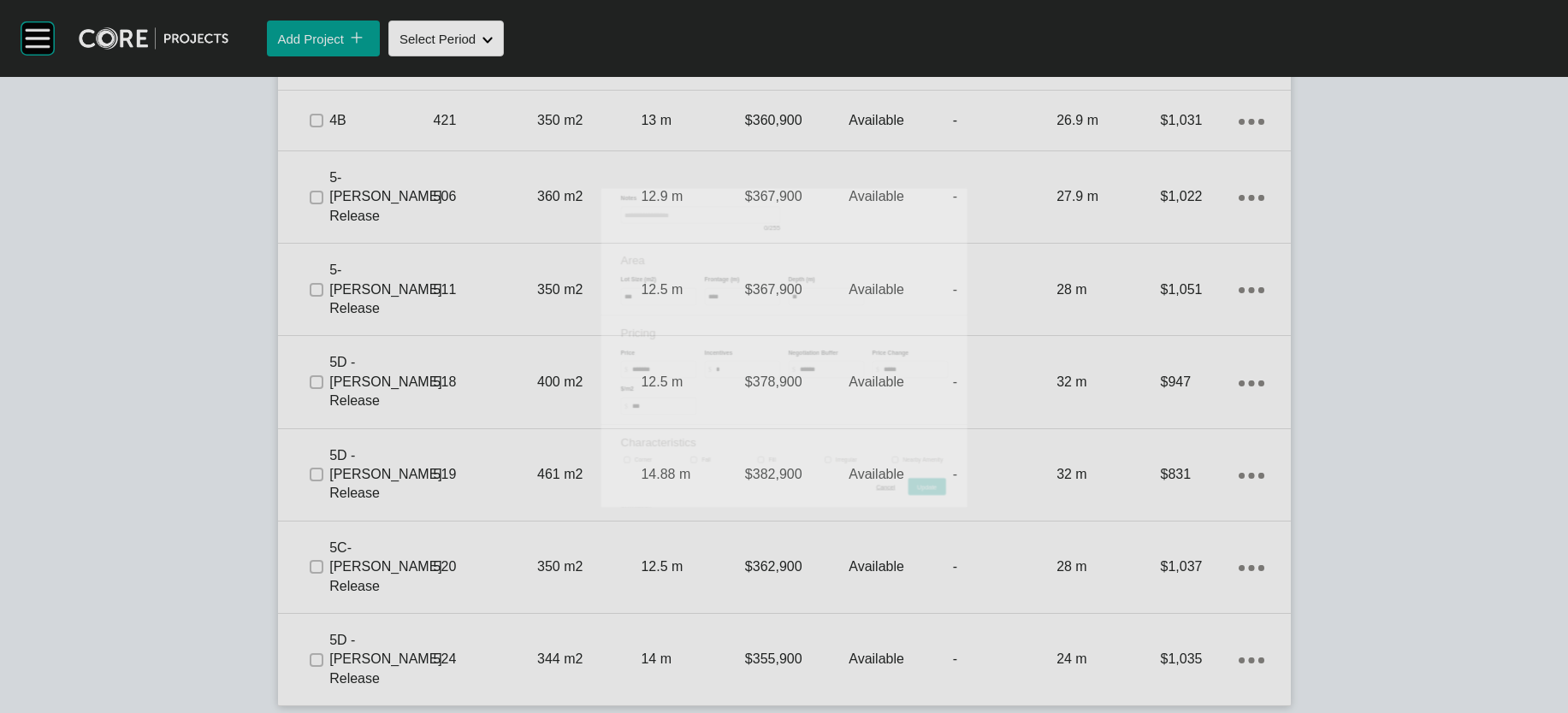 scroll, scrollTop: 2453, scrollLeft: 0, axis: vertical 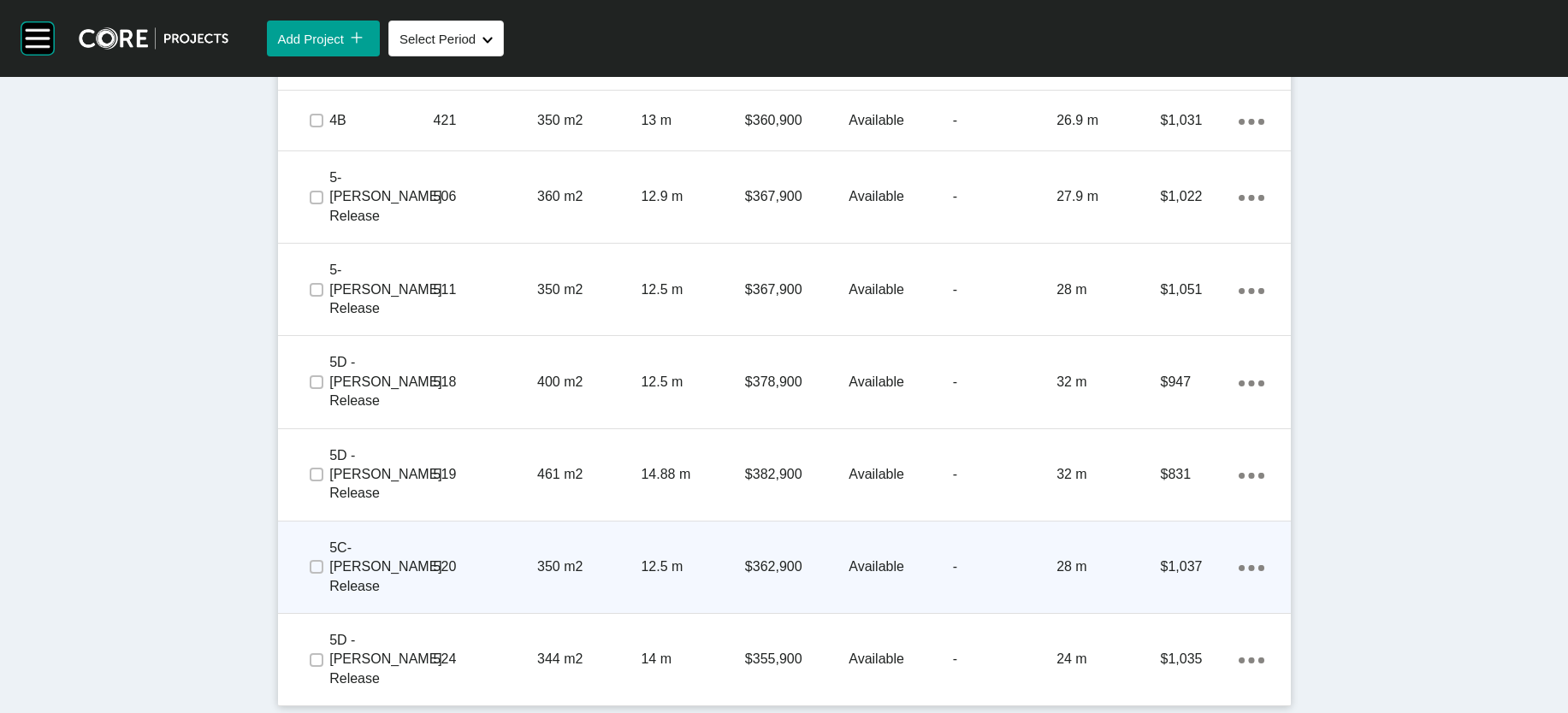 click on "$362,900" at bounding box center (796, 567) 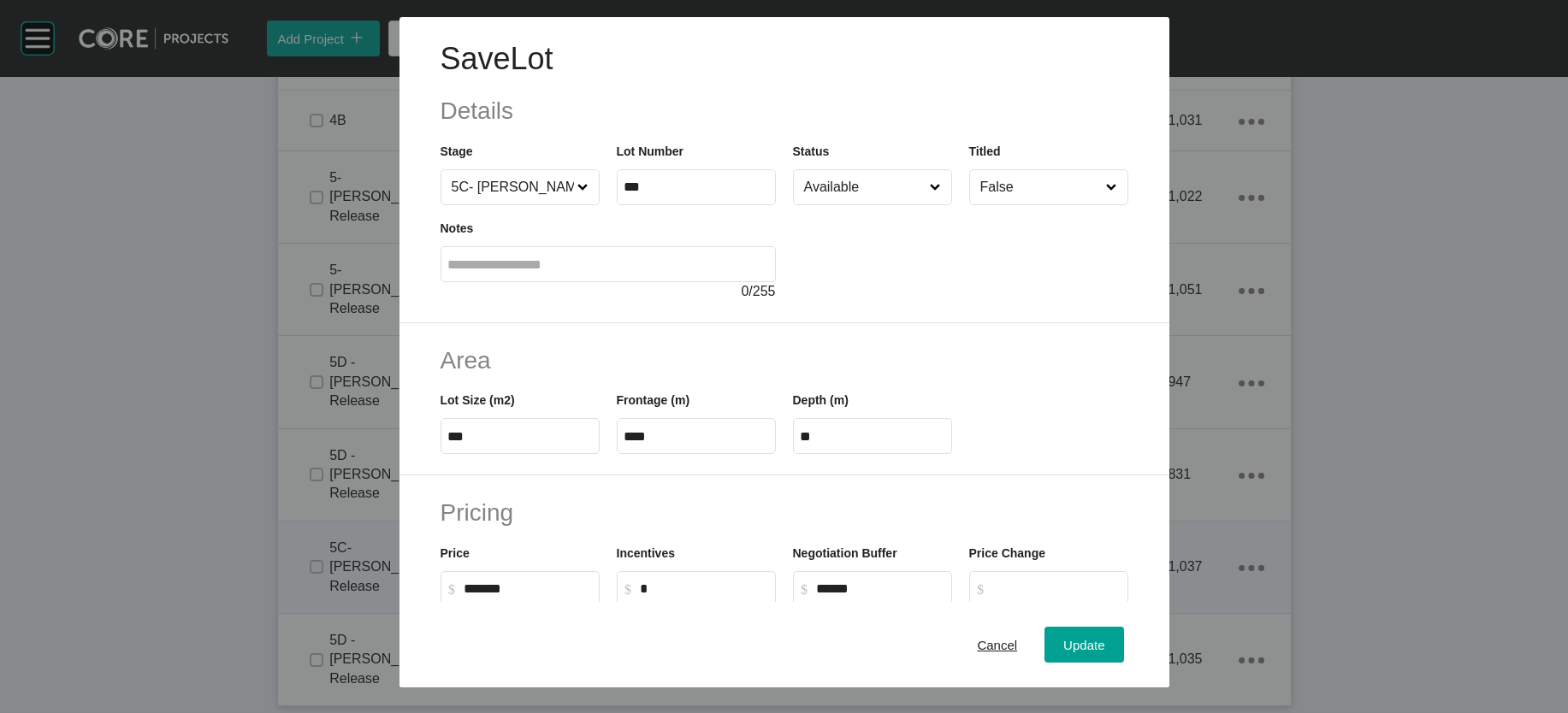 scroll, scrollTop: 2386, scrollLeft: 0, axis: vertical 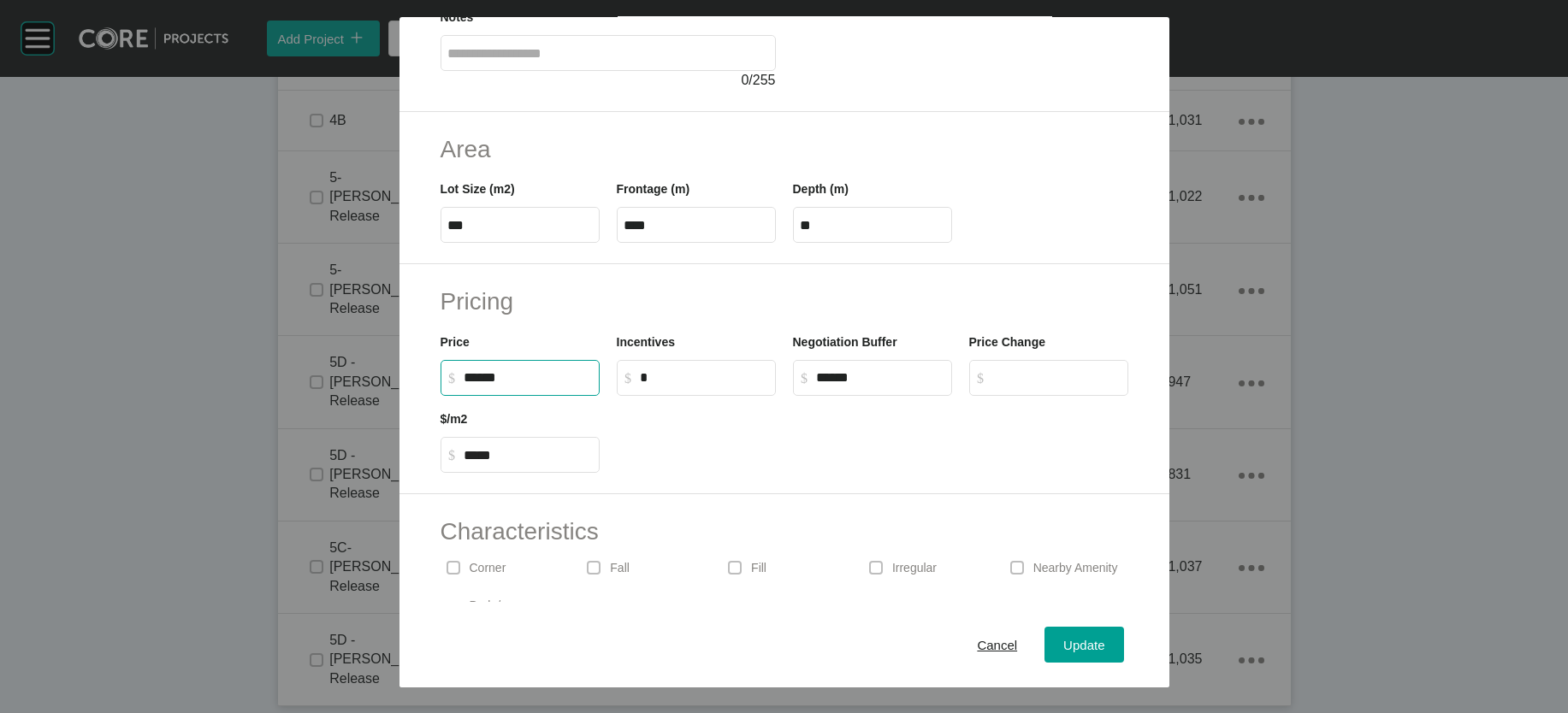 drag, startPoint x: 393, startPoint y: 516, endPoint x: 405, endPoint y: 487, distance: 31.38471 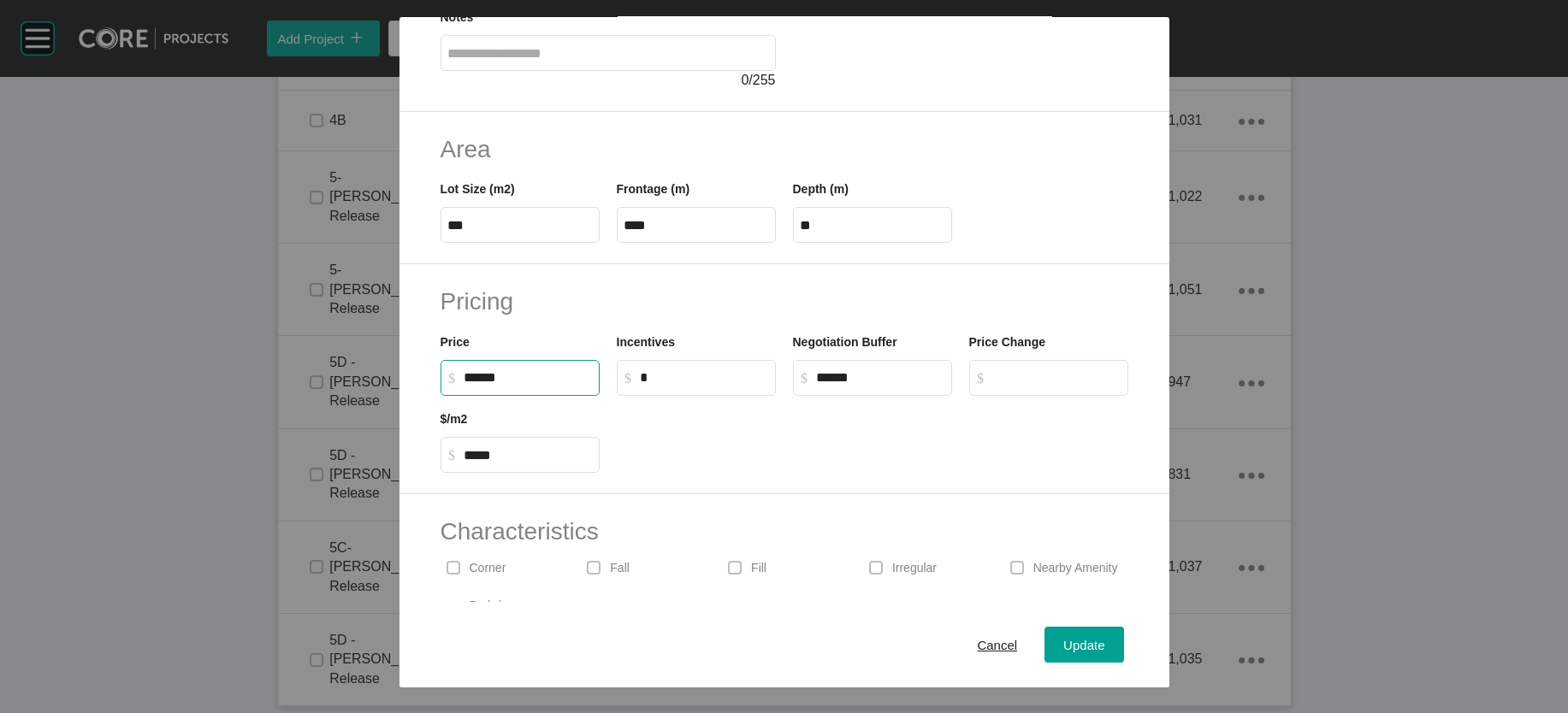 type on "*******" 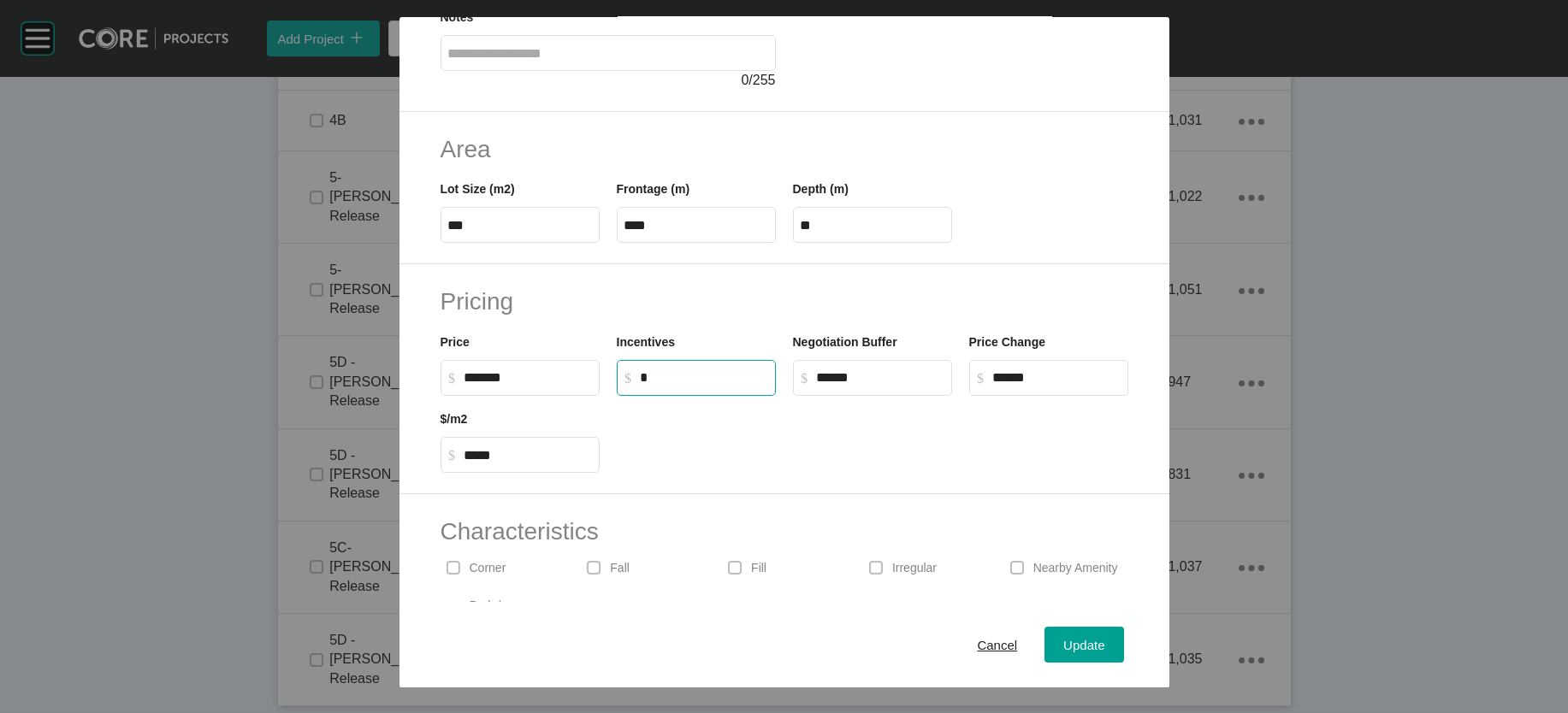 click on "*" at bounding box center [704, 377] 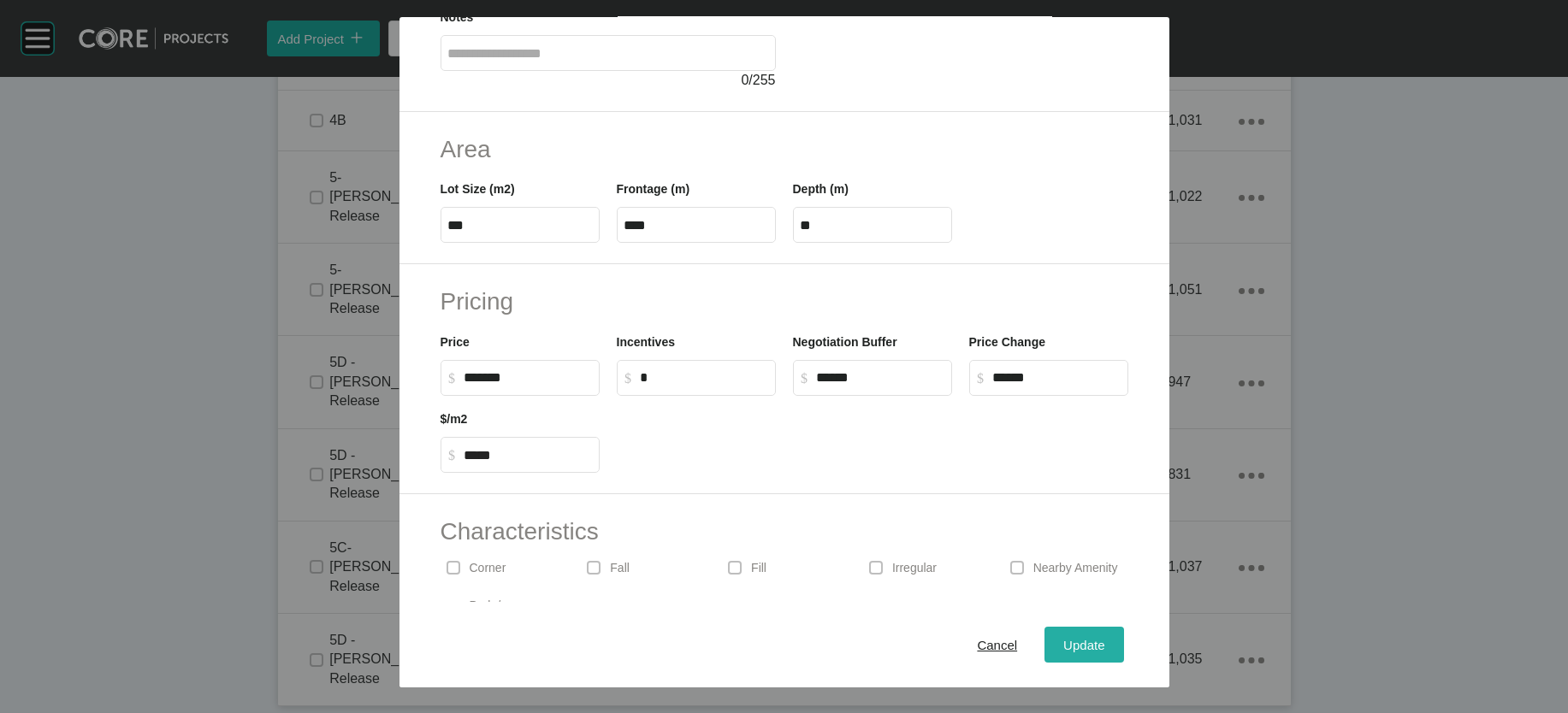 click on "Update" at bounding box center (1084, 644) 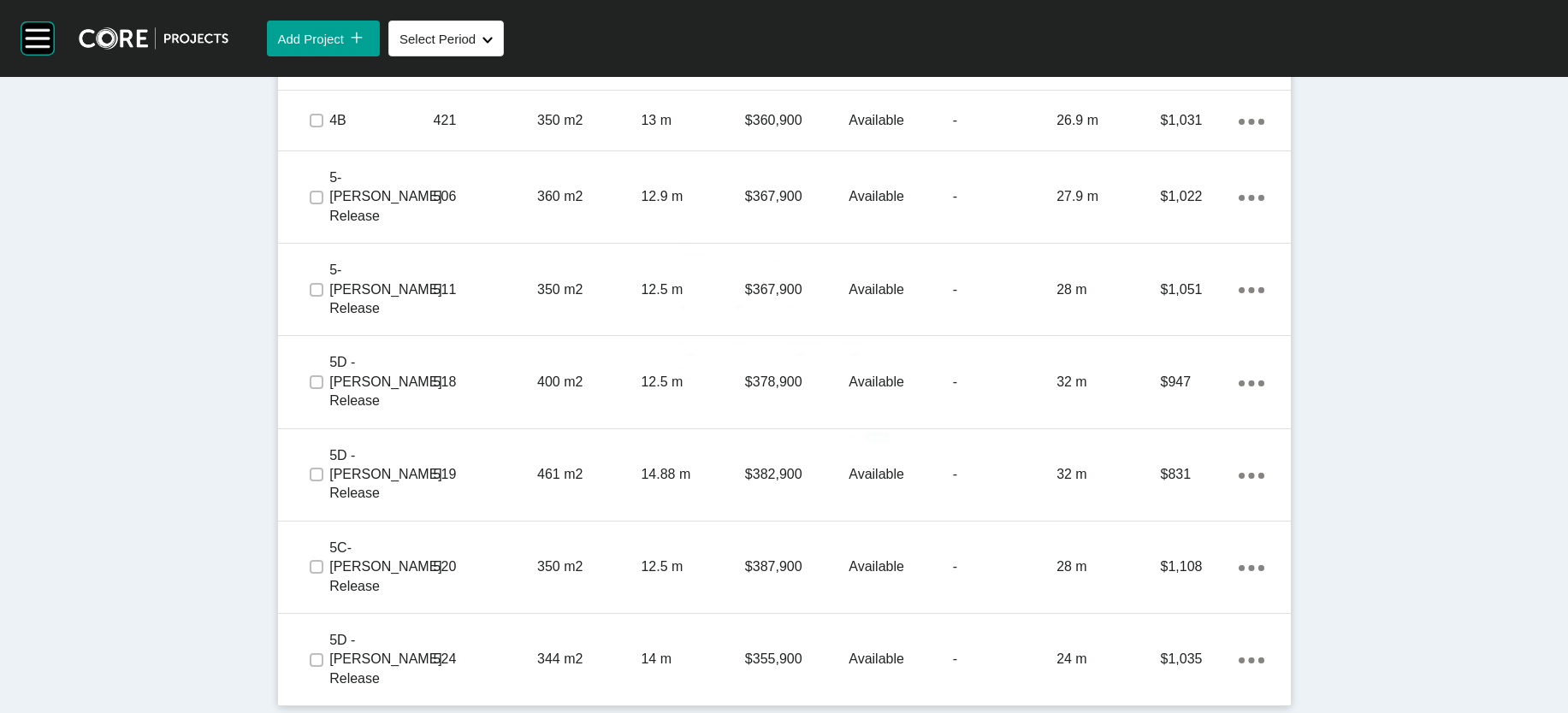 scroll, scrollTop: 2453, scrollLeft: 0, axis: vertical 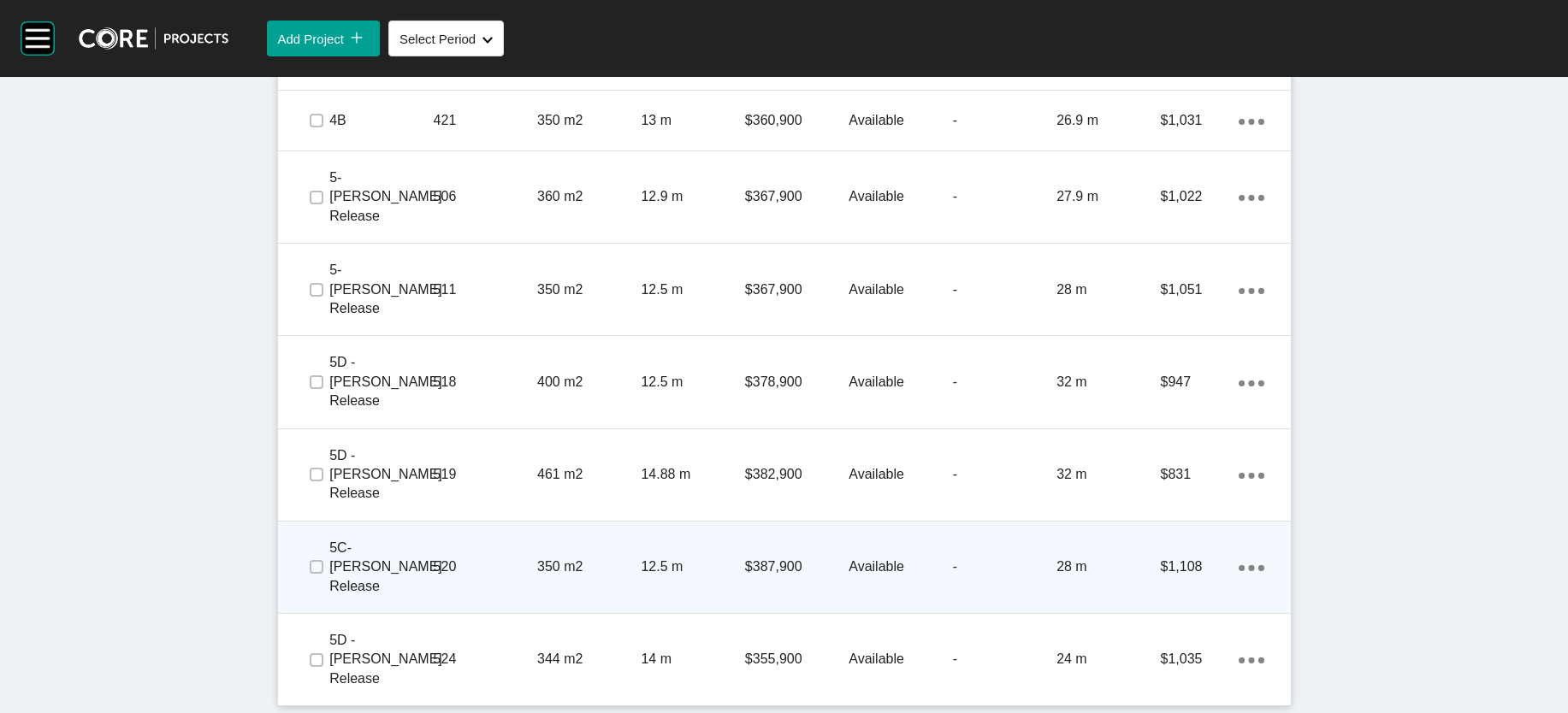 click on "$387,900" at bounding box center [796, 567] 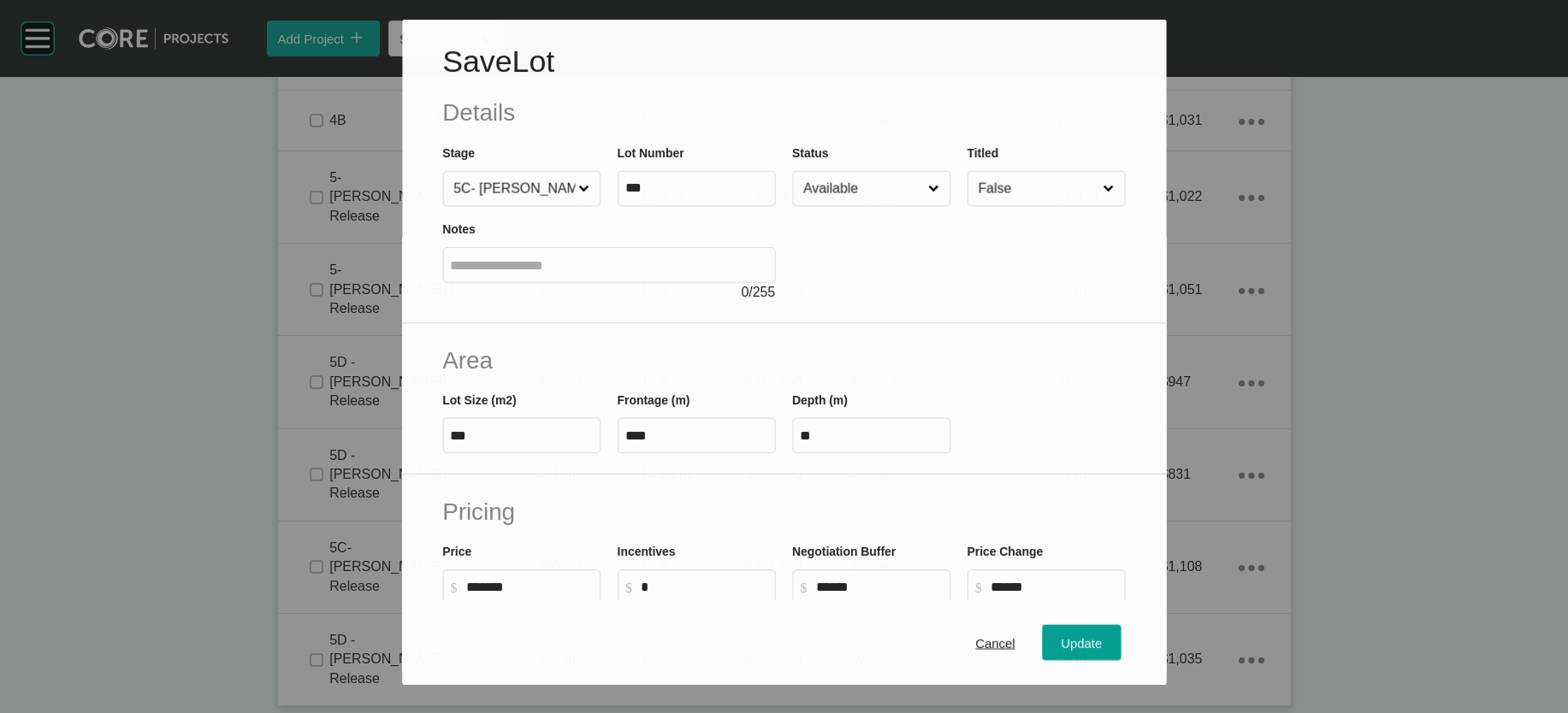 scroll, scrollTop: 2386, scrollLeft: 0, axis: vertical 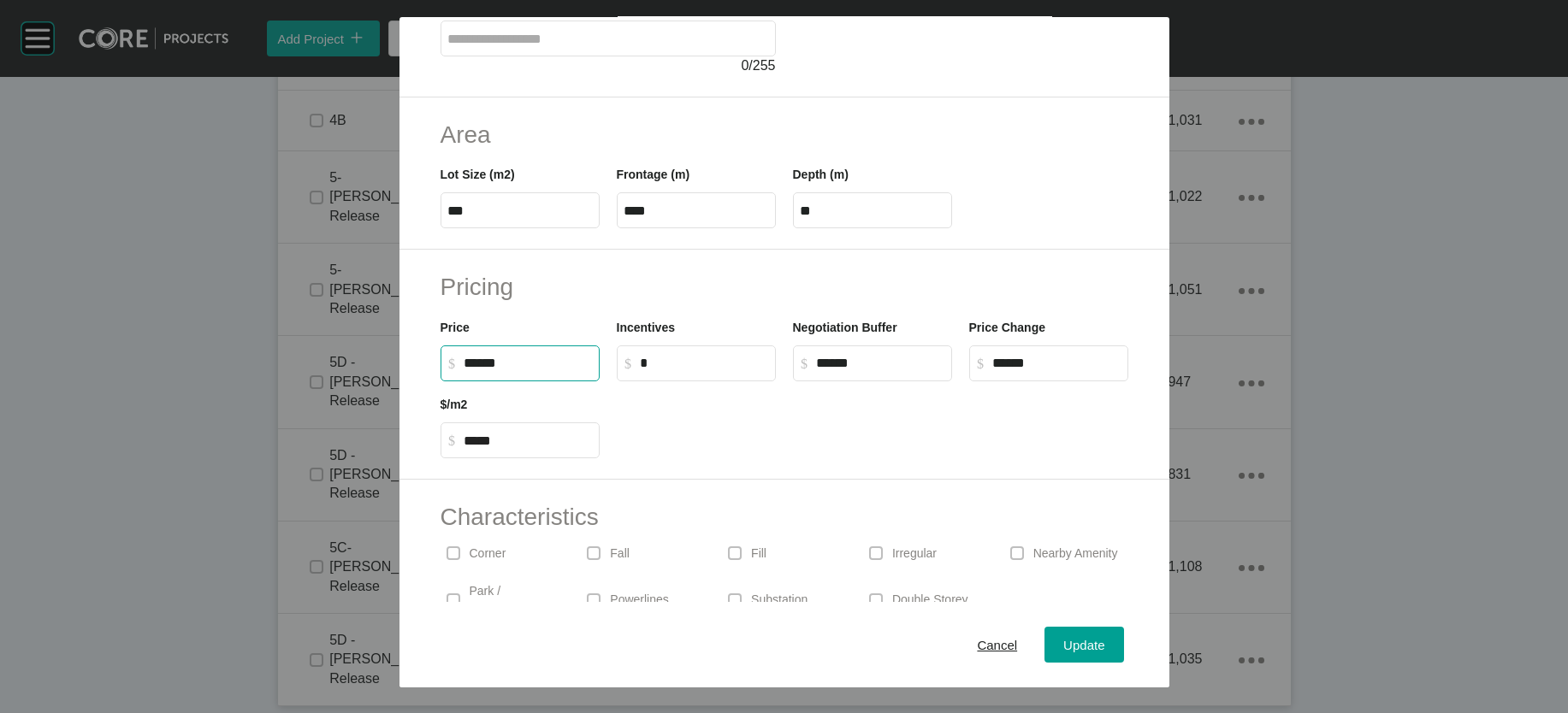 drag, startPoint x: 390, startPoint y: 503, endPoint x: 399, endPoint y: 498, distance: 10.29563 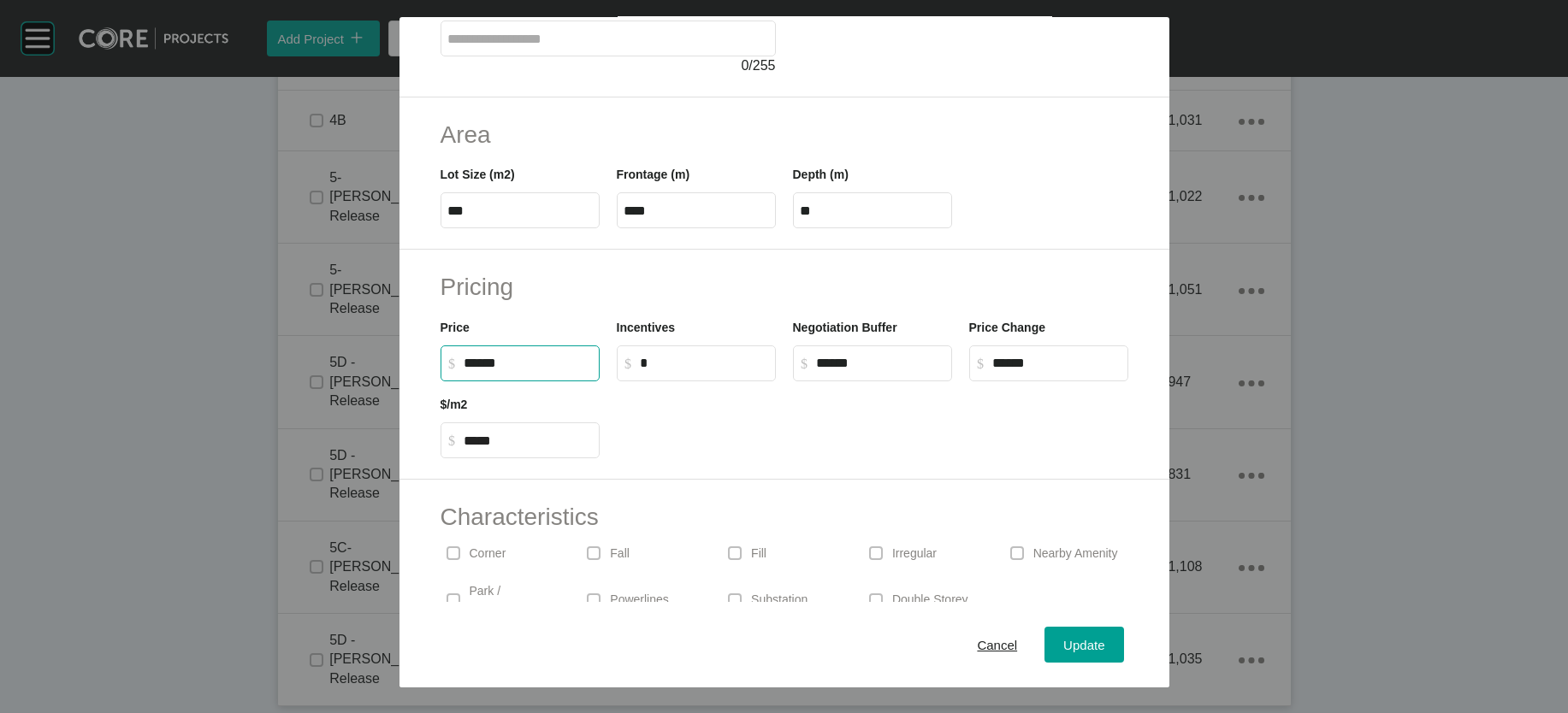 type on "*******" 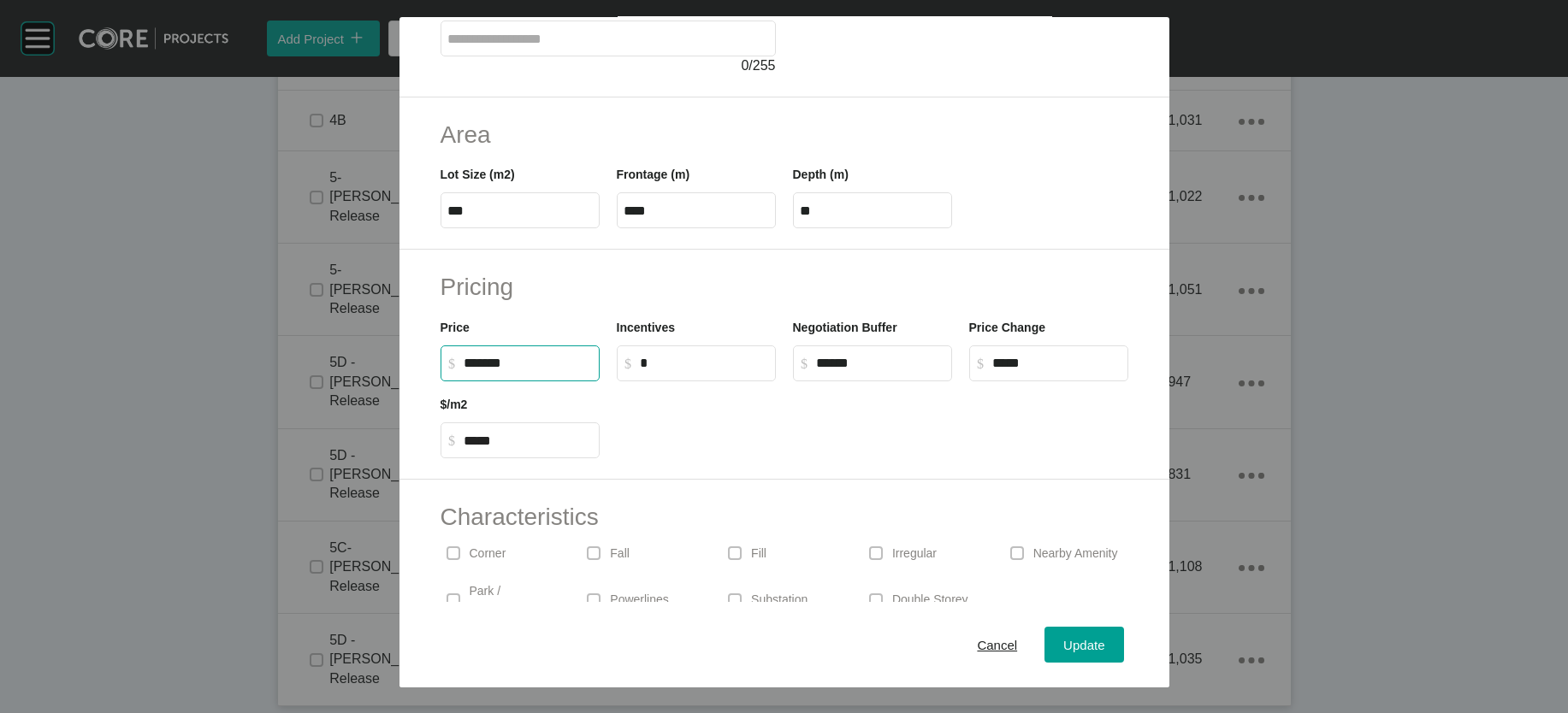 click on "*" at bounding box center [704, 362] 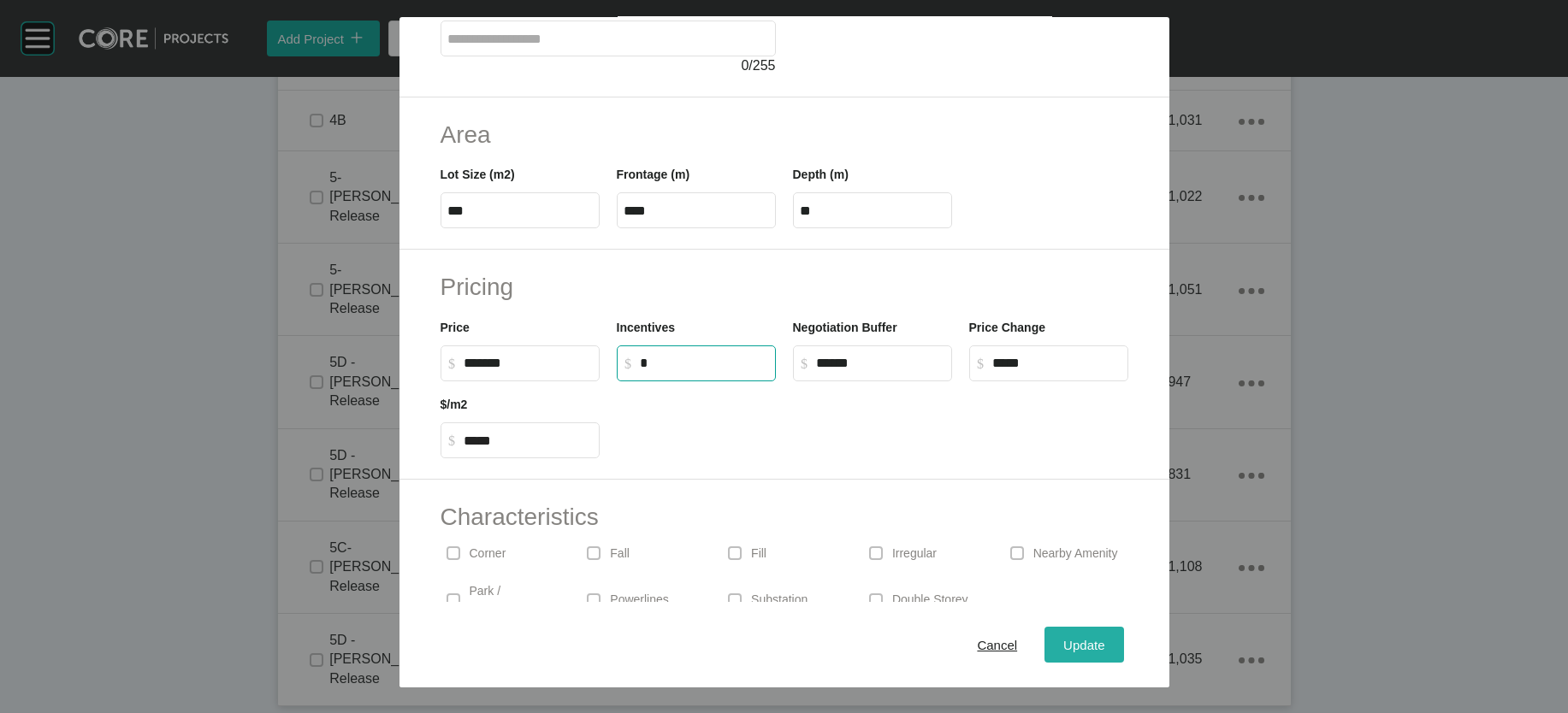 click on "Update" at bounding box center (1084, 644) 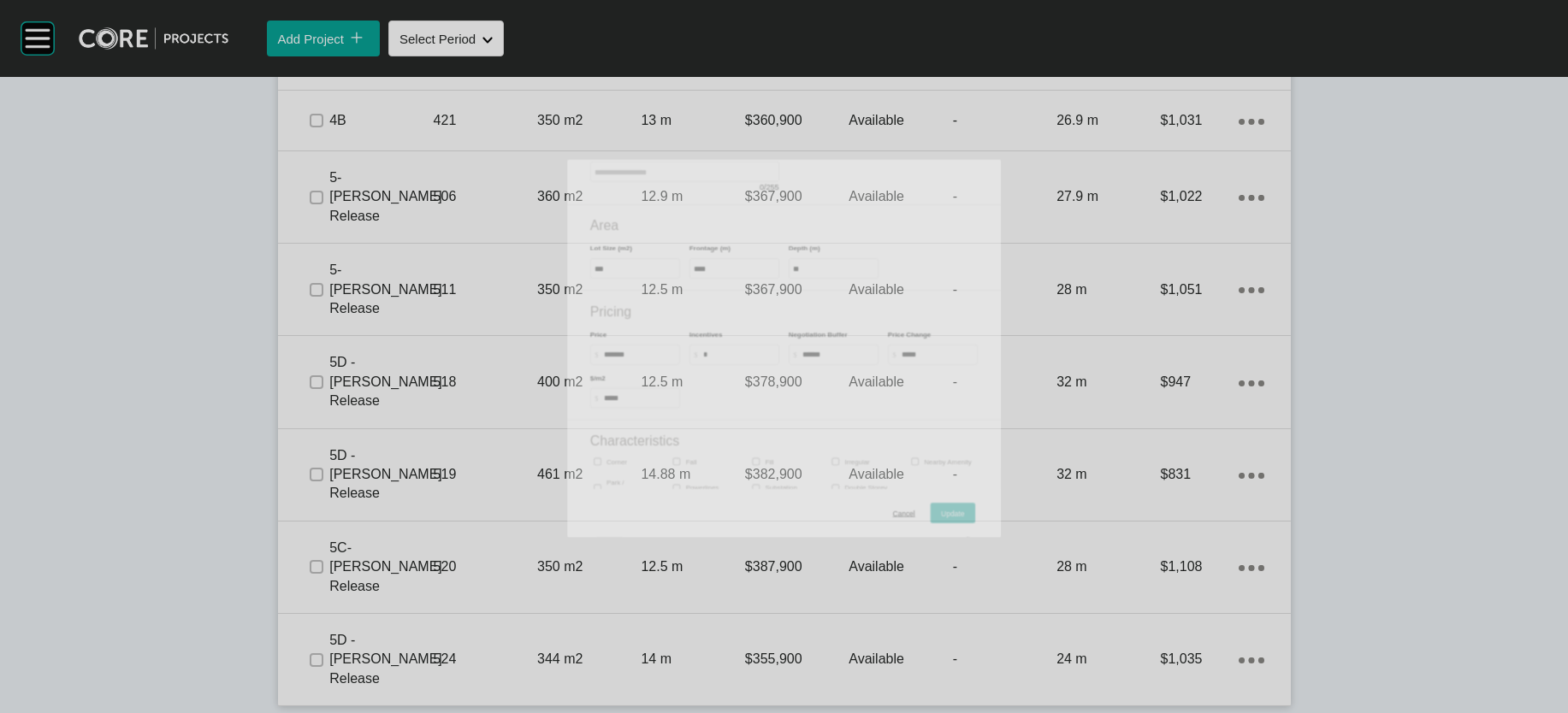 scroll, scrollTop: 2453, scrollLeft: 0, axis: vertical 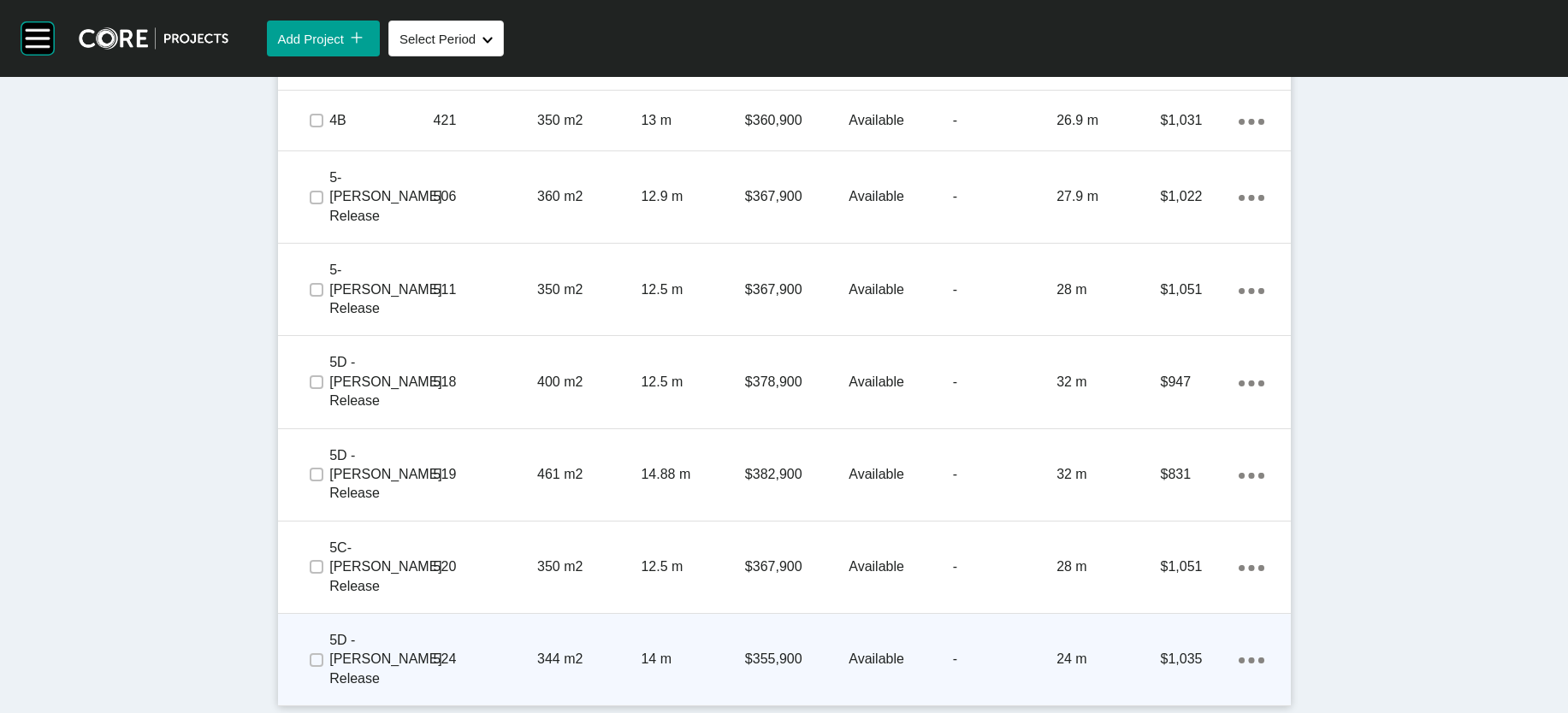 click on "$355,900" at bounding box center (796, 659) 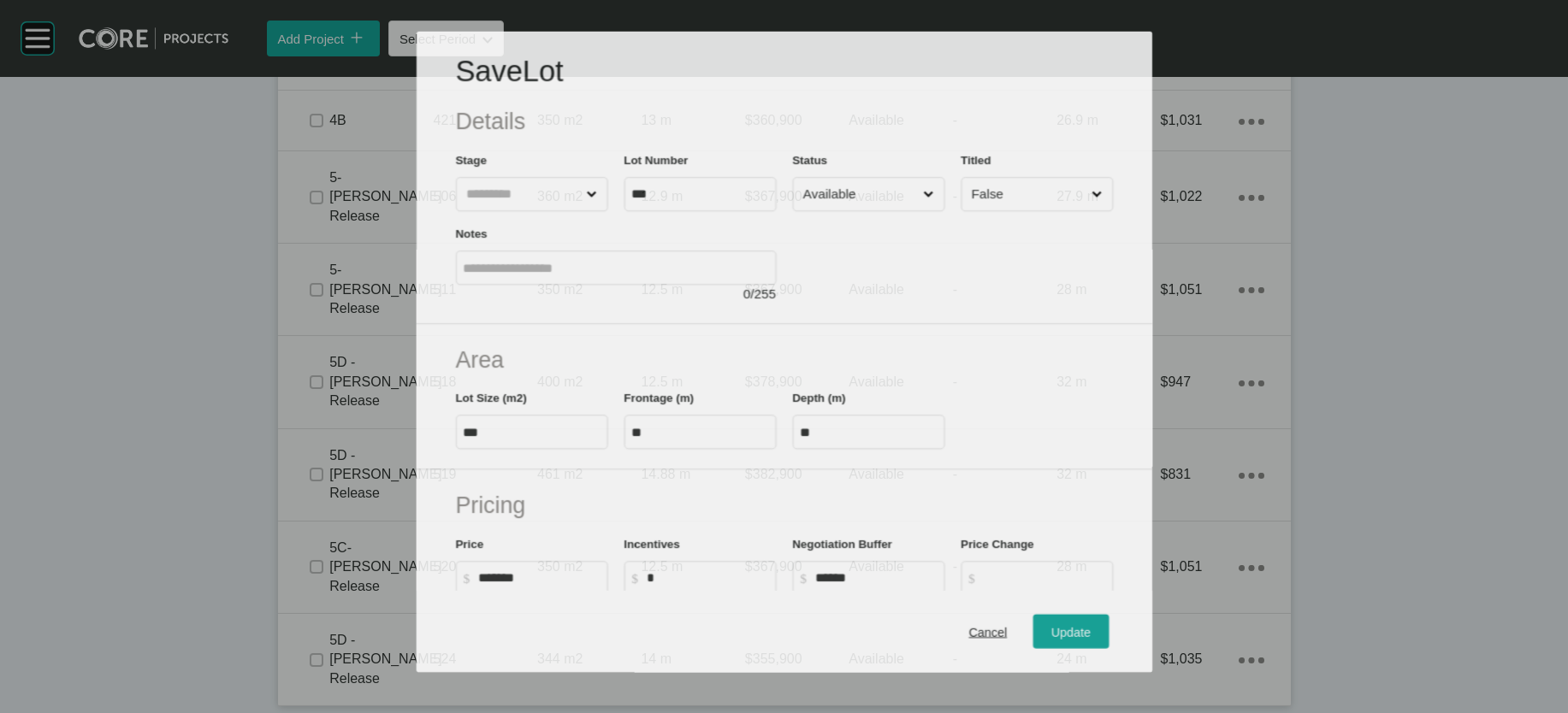 scroll, scrollTop: 2386, scrollLeft: 0, axis: vertical 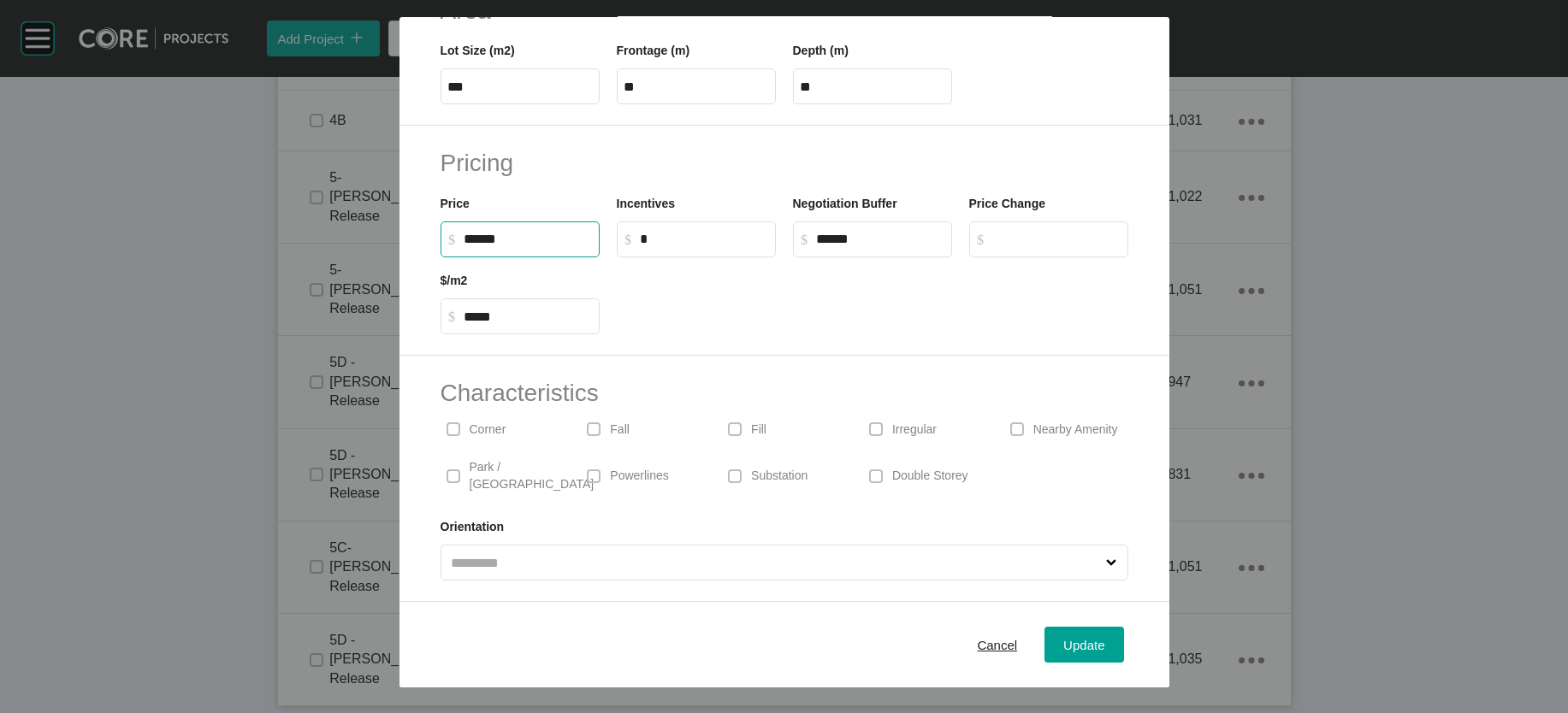 drag, startPoint x: 407, startPoint y: 144, endPoint x: 390, endPoint y: 149, distance: 17.720045 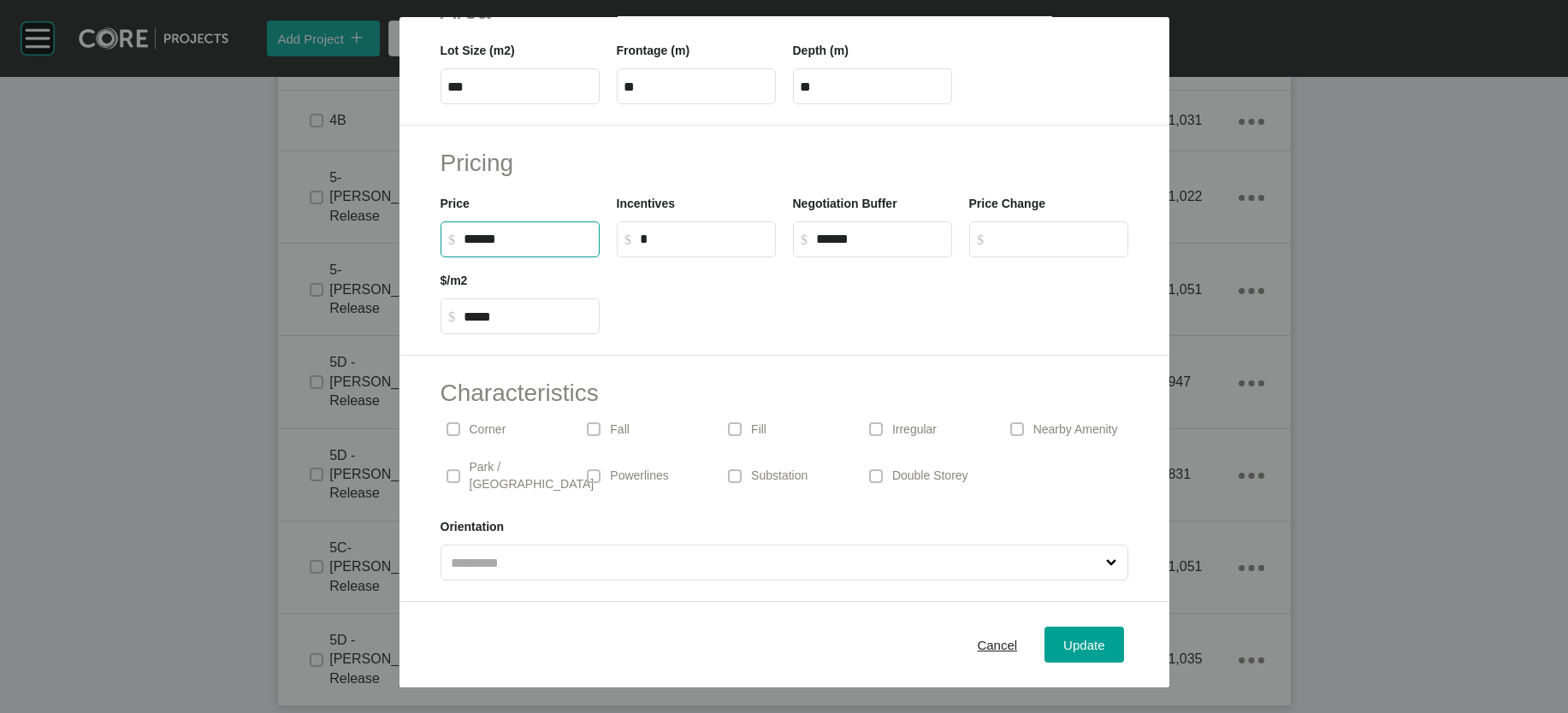 type on "*******" 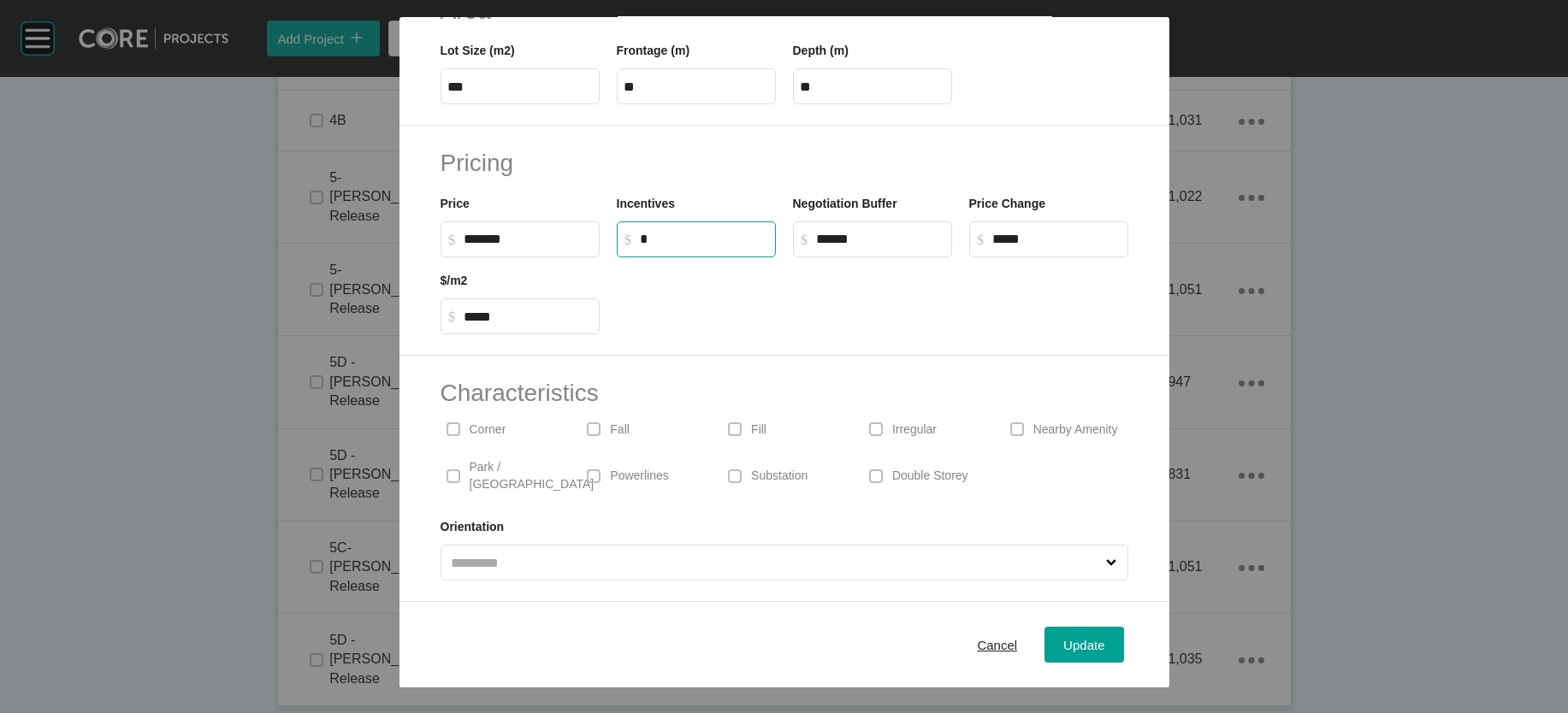 click on "*" at bounding box center (704, 239) 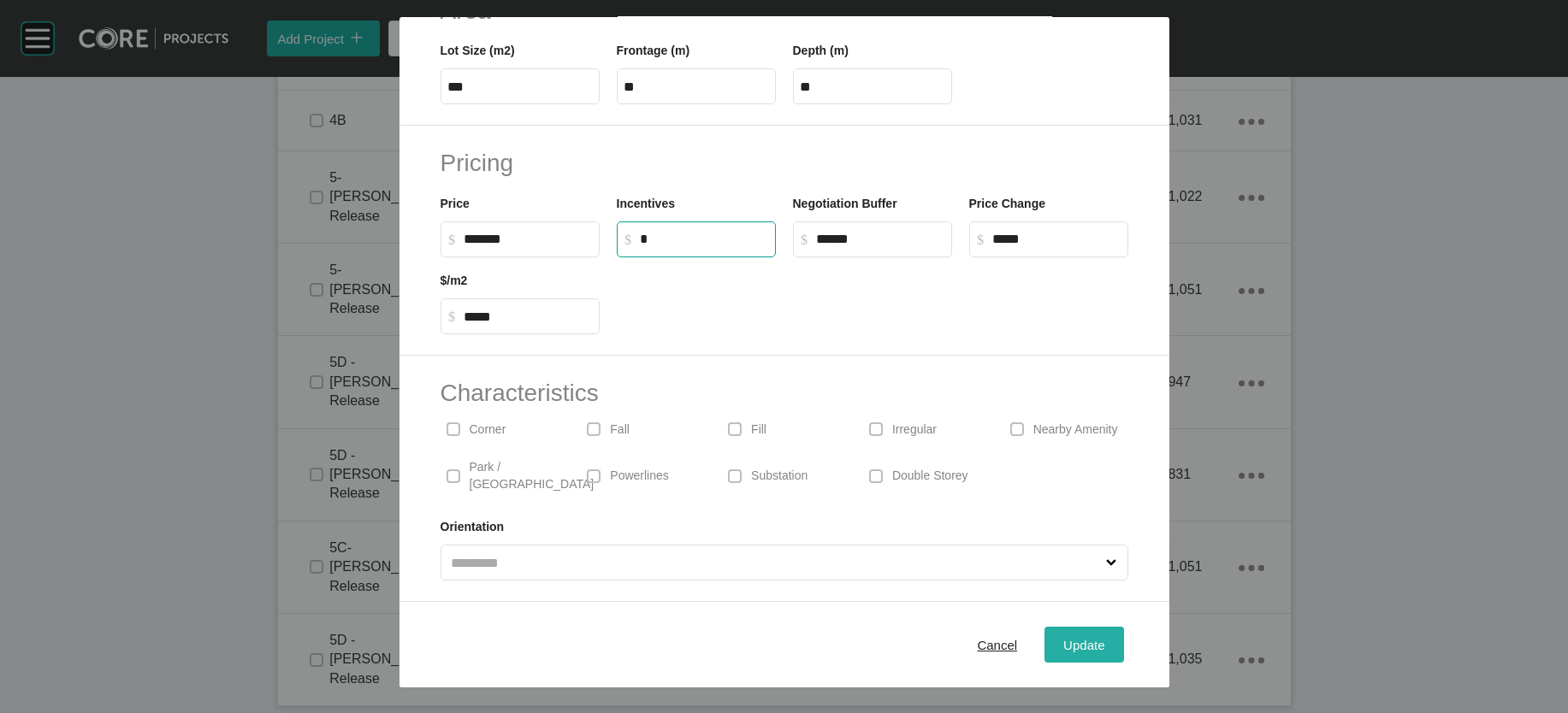 click on "Update" at bounding box center (1084, 644) 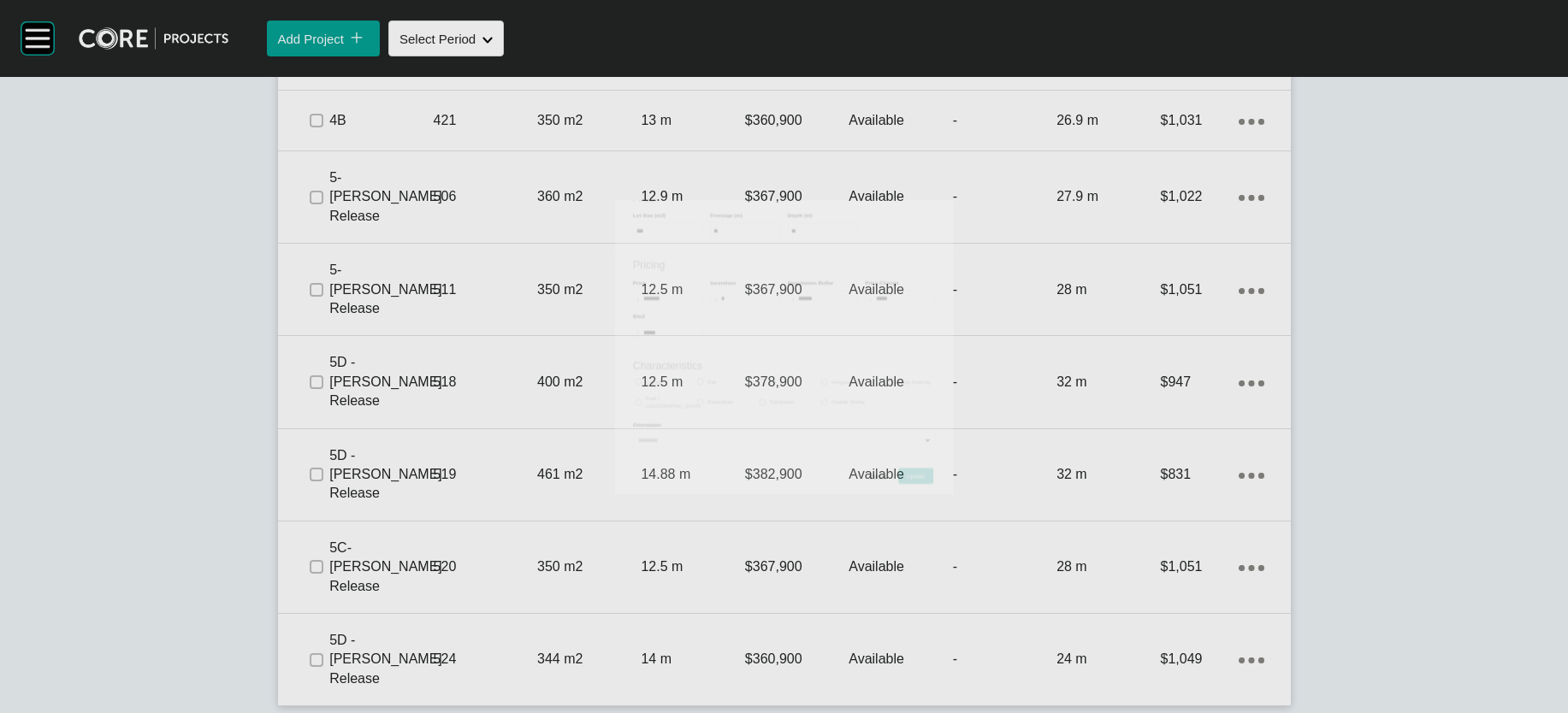 scroll, scrollTop: 2453, scrollLeft: 0, axis: vertical 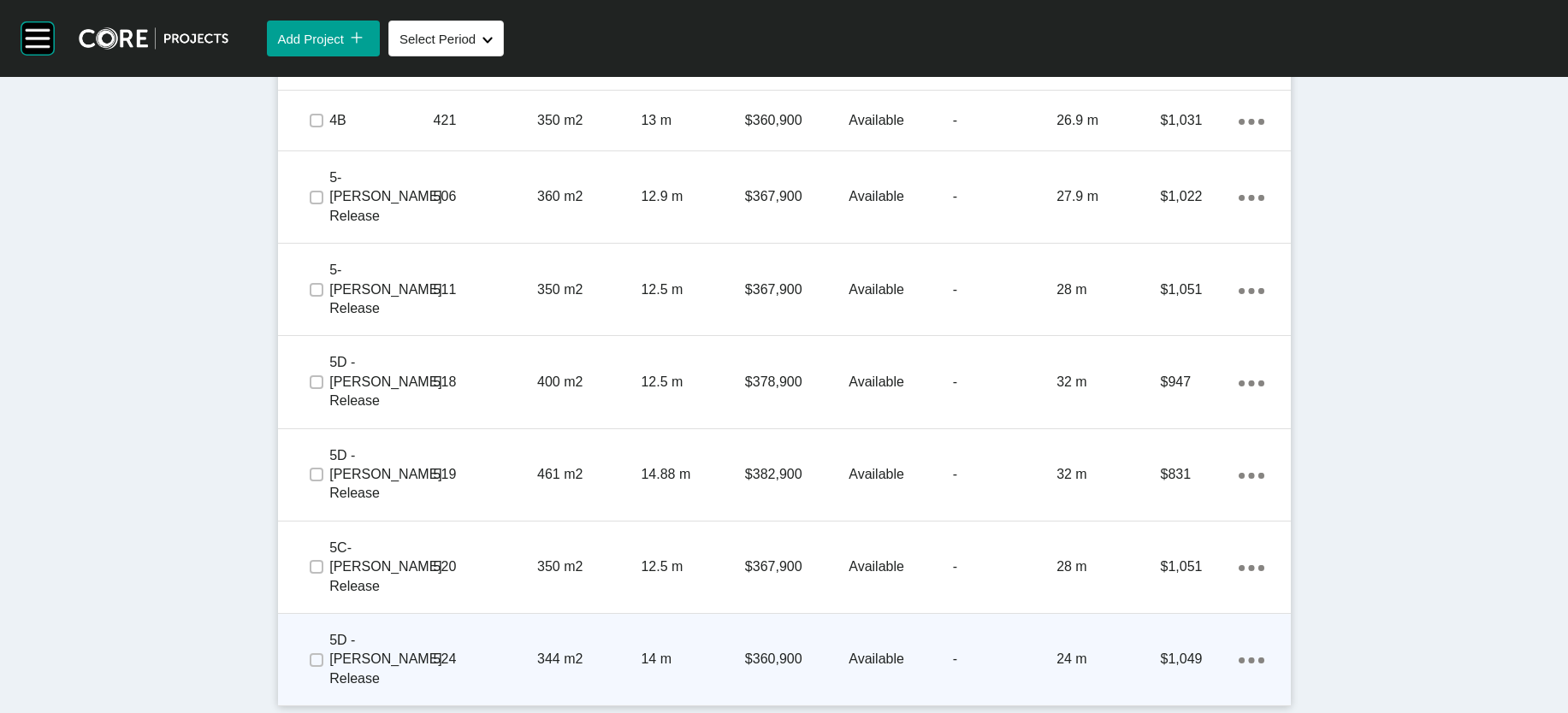 click on "$360,900" at bounding box center (796, 659) 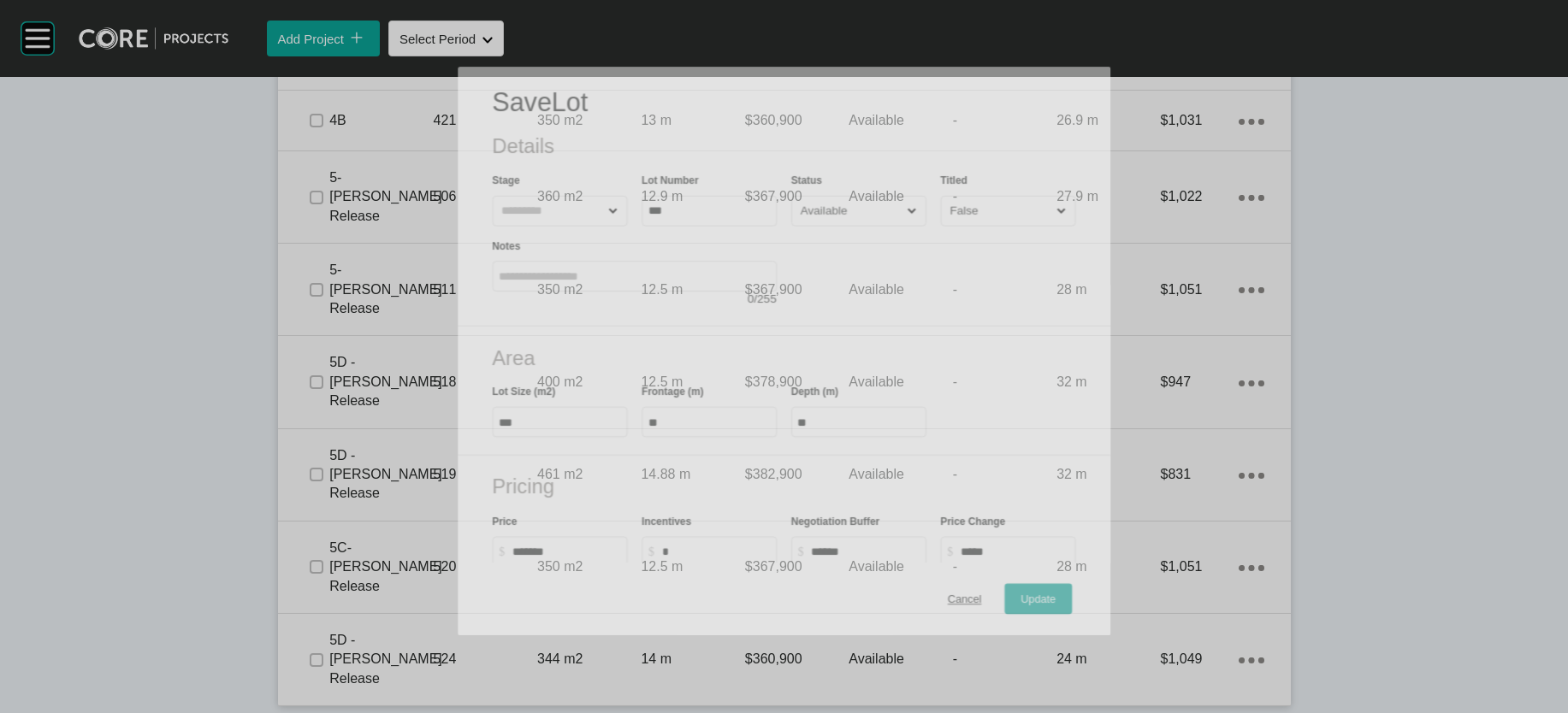scroll, scrollTop: 2386, scrollLeft: 0, axis: vertical 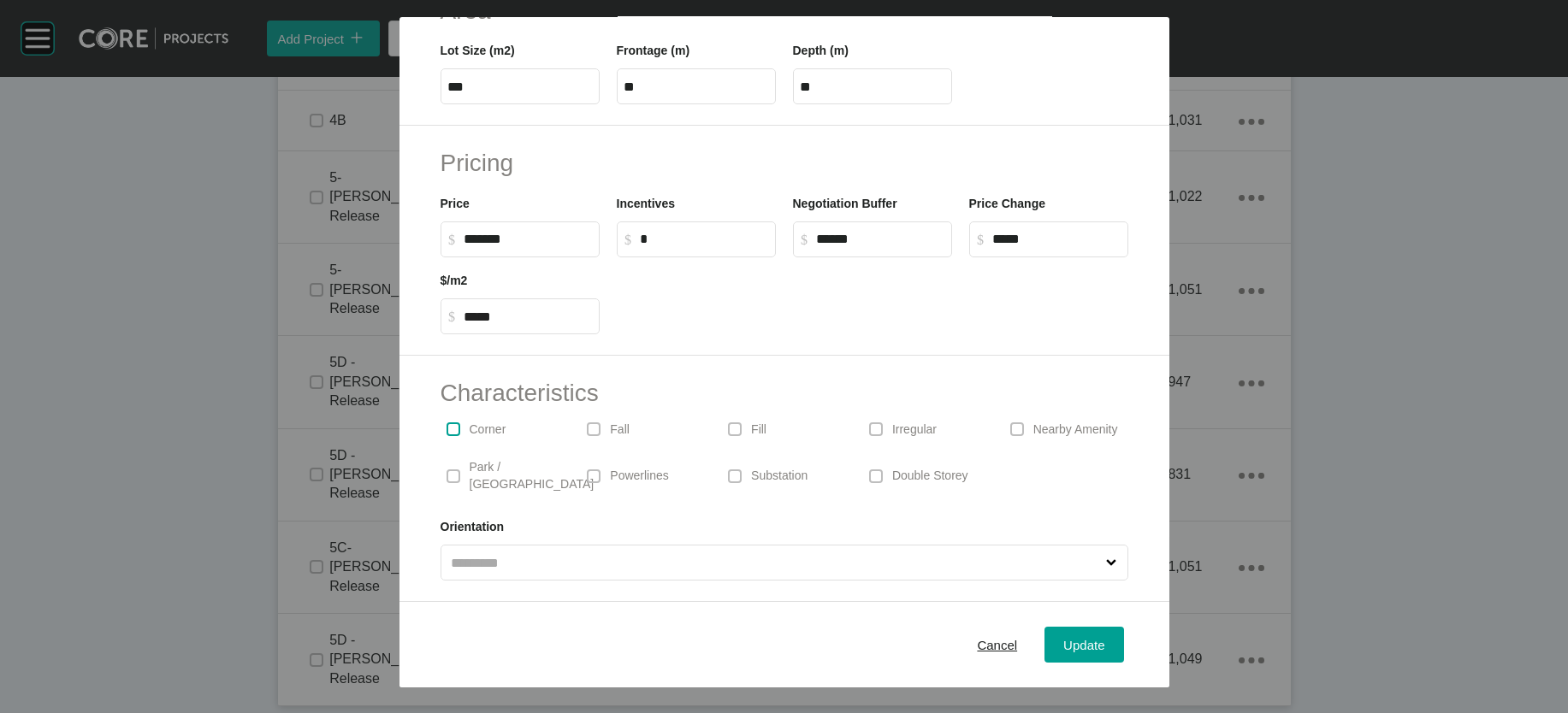 click at bounding box center [453, 429] 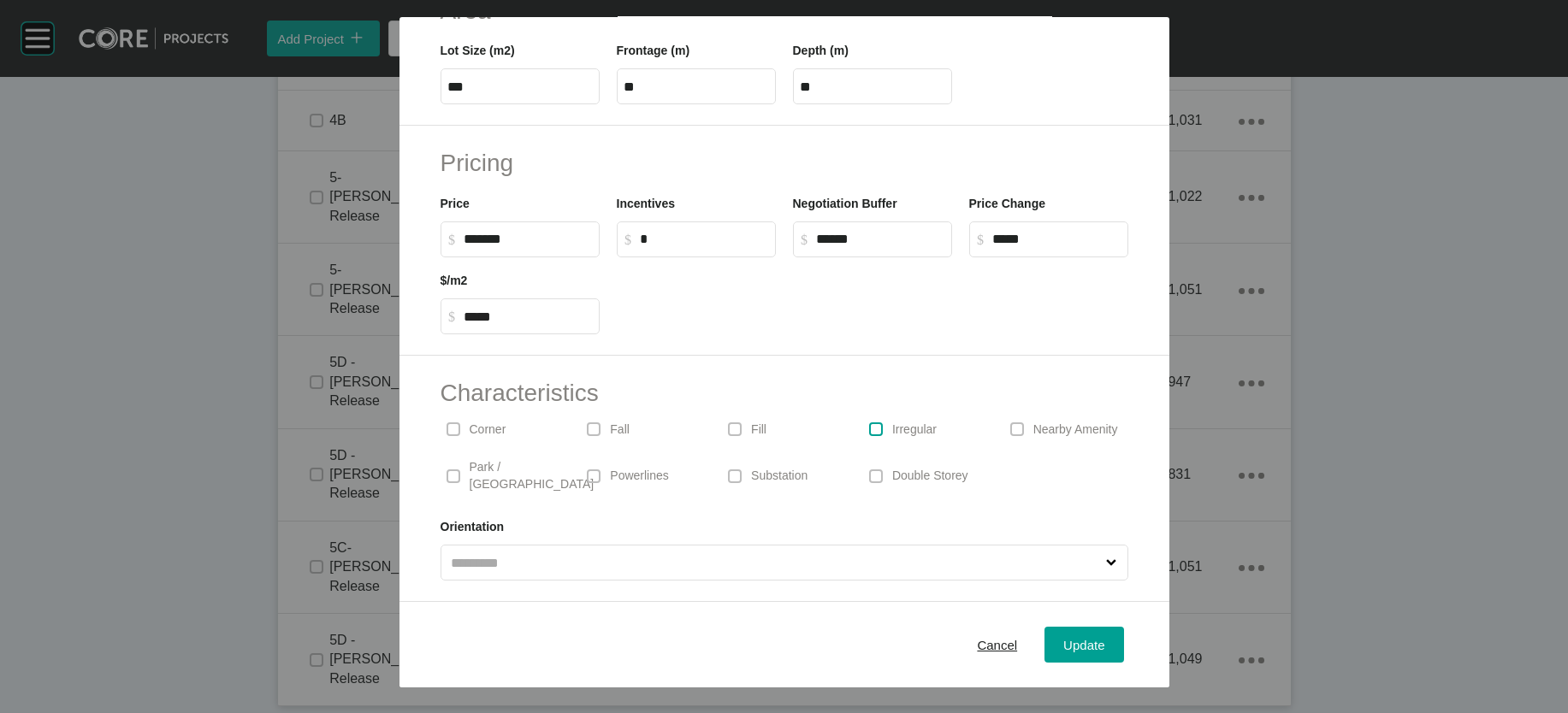 click at bounding box center (876, 429) 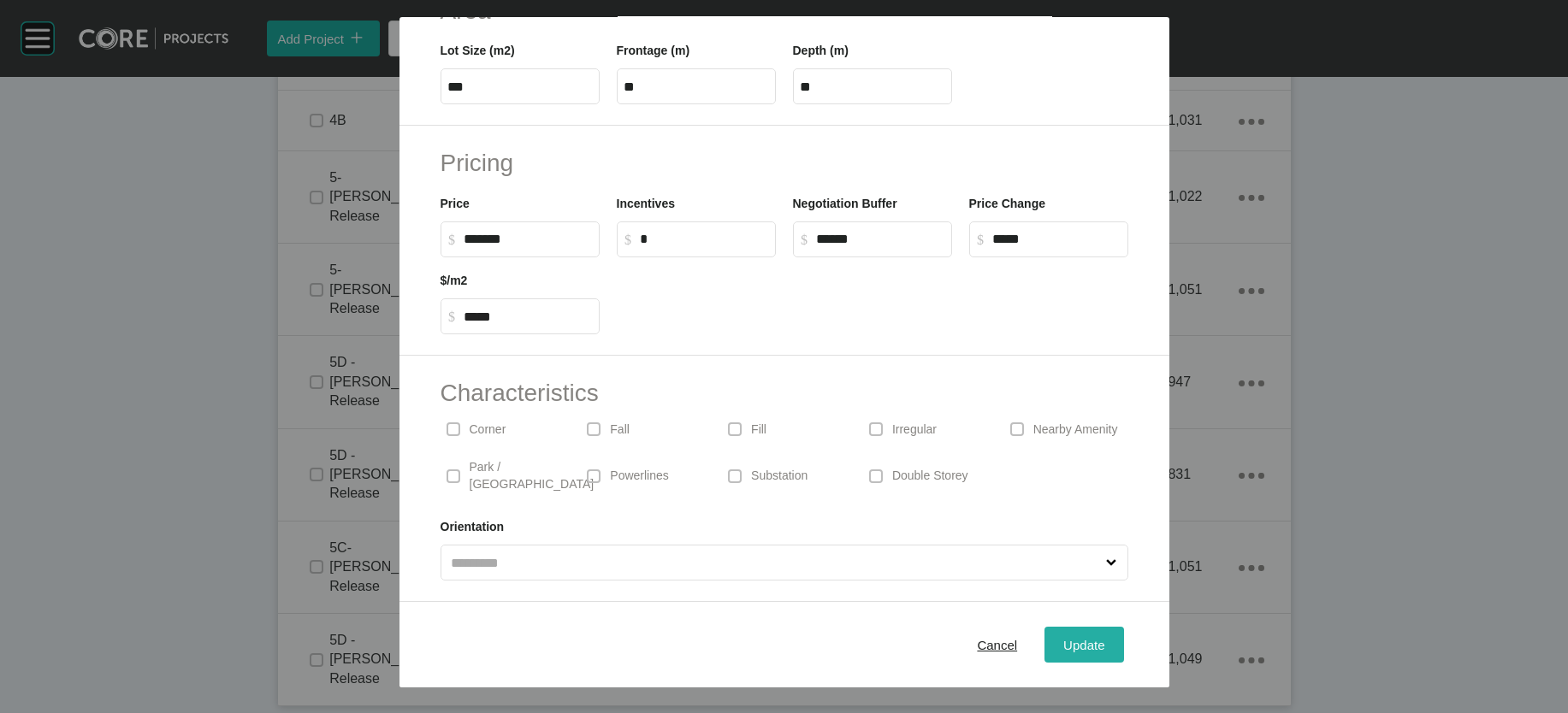 click on "Update" at bounding box center [1084, 645] 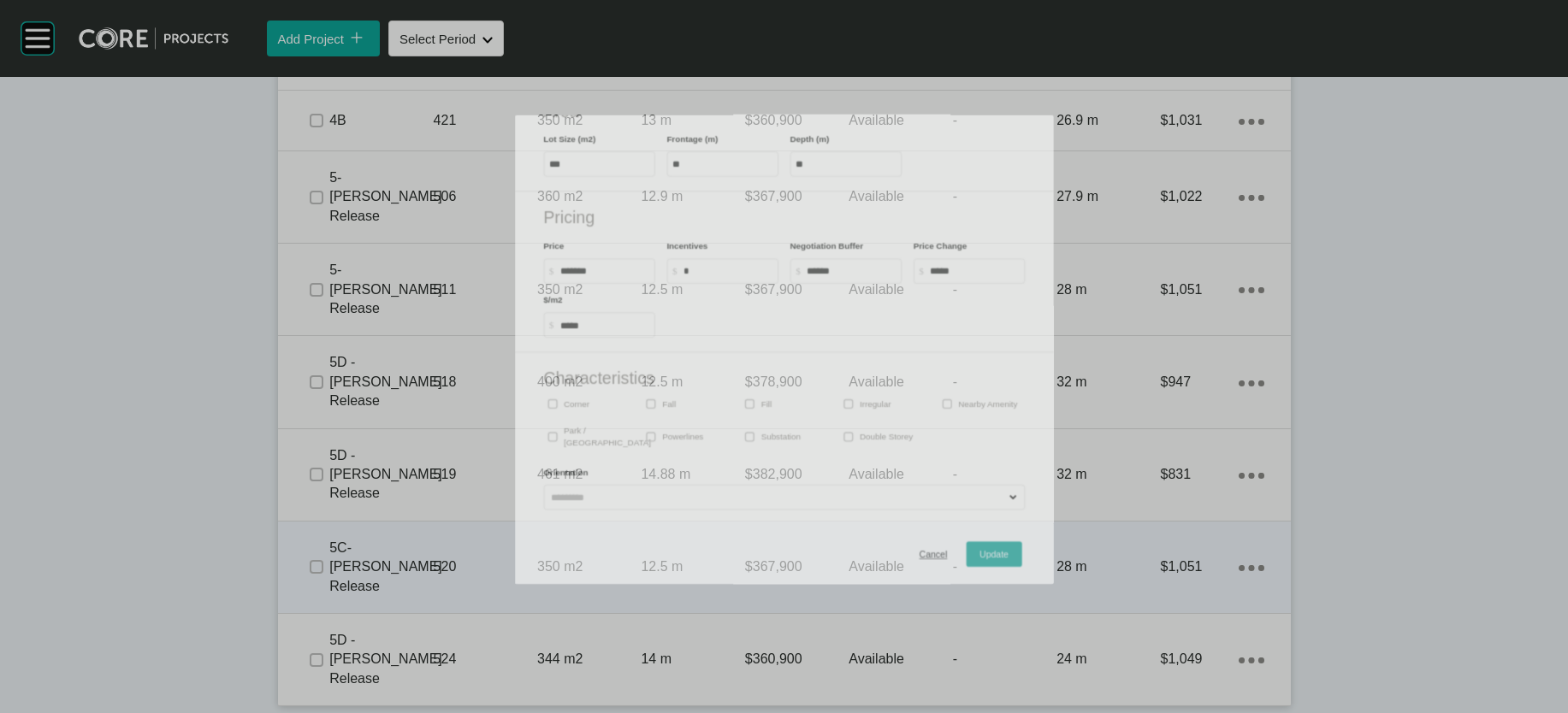scroll, scrollTop: 2453, scrollLeft: 0, axis: vertical 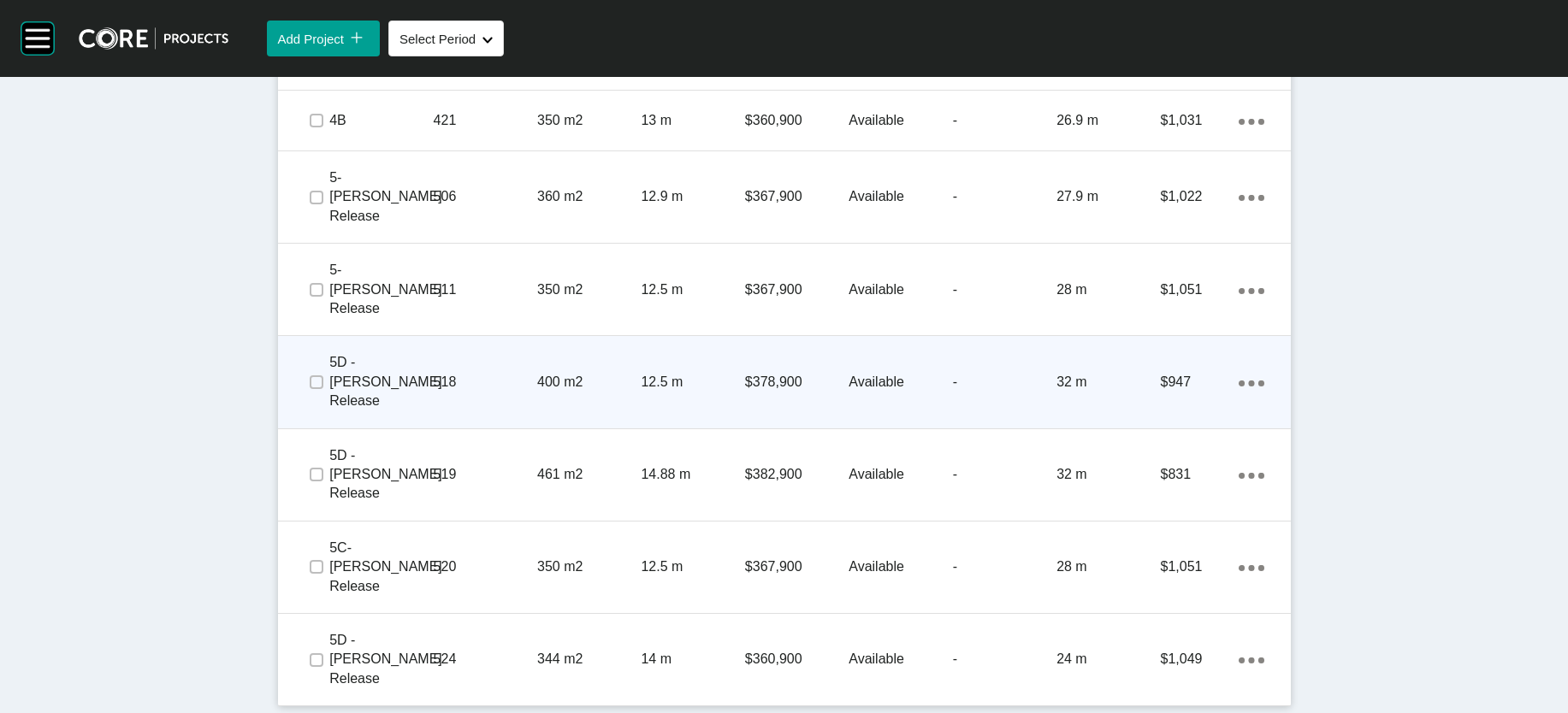 click on "Action Menu Dots Copy 6 Created with Sketch." 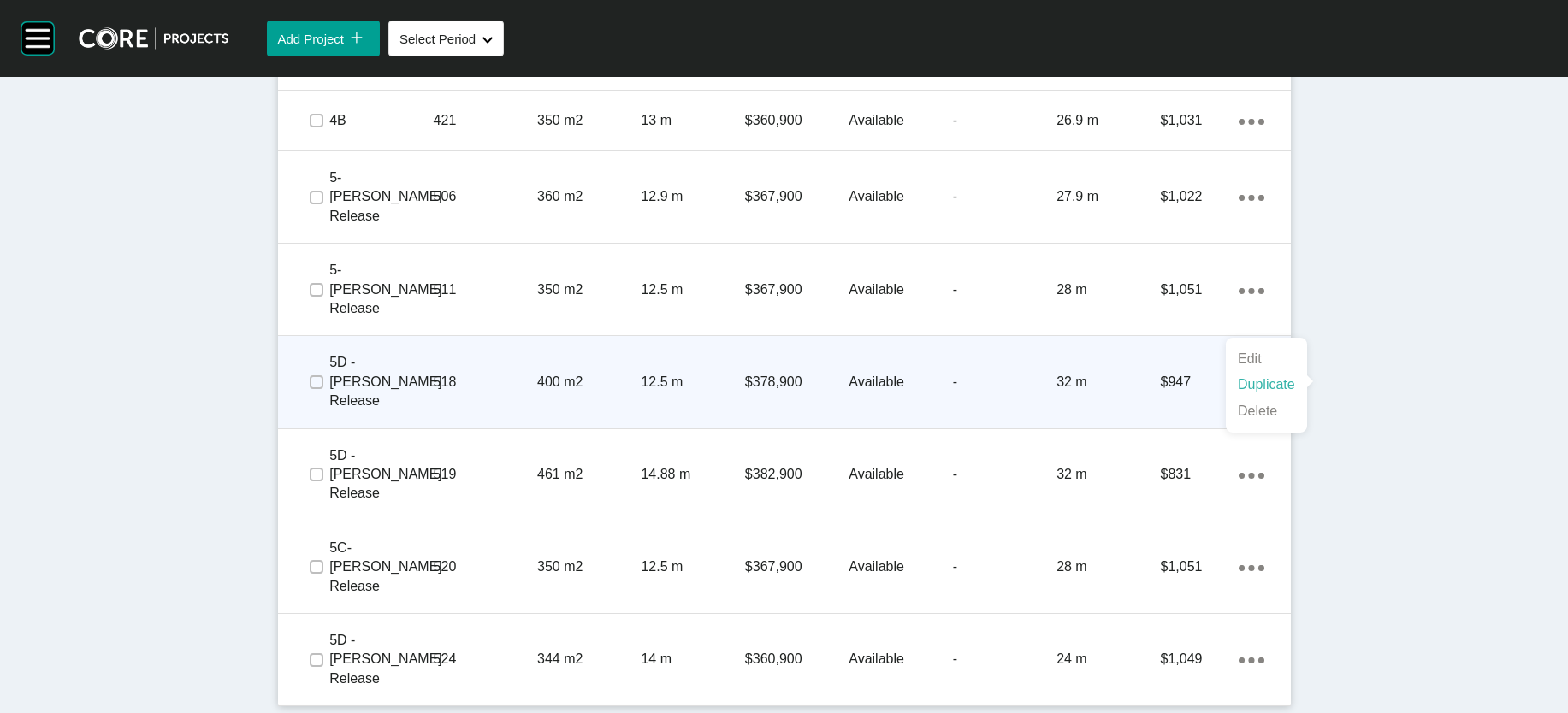 click on "Duplicate" at bounding box center [1266, 385] 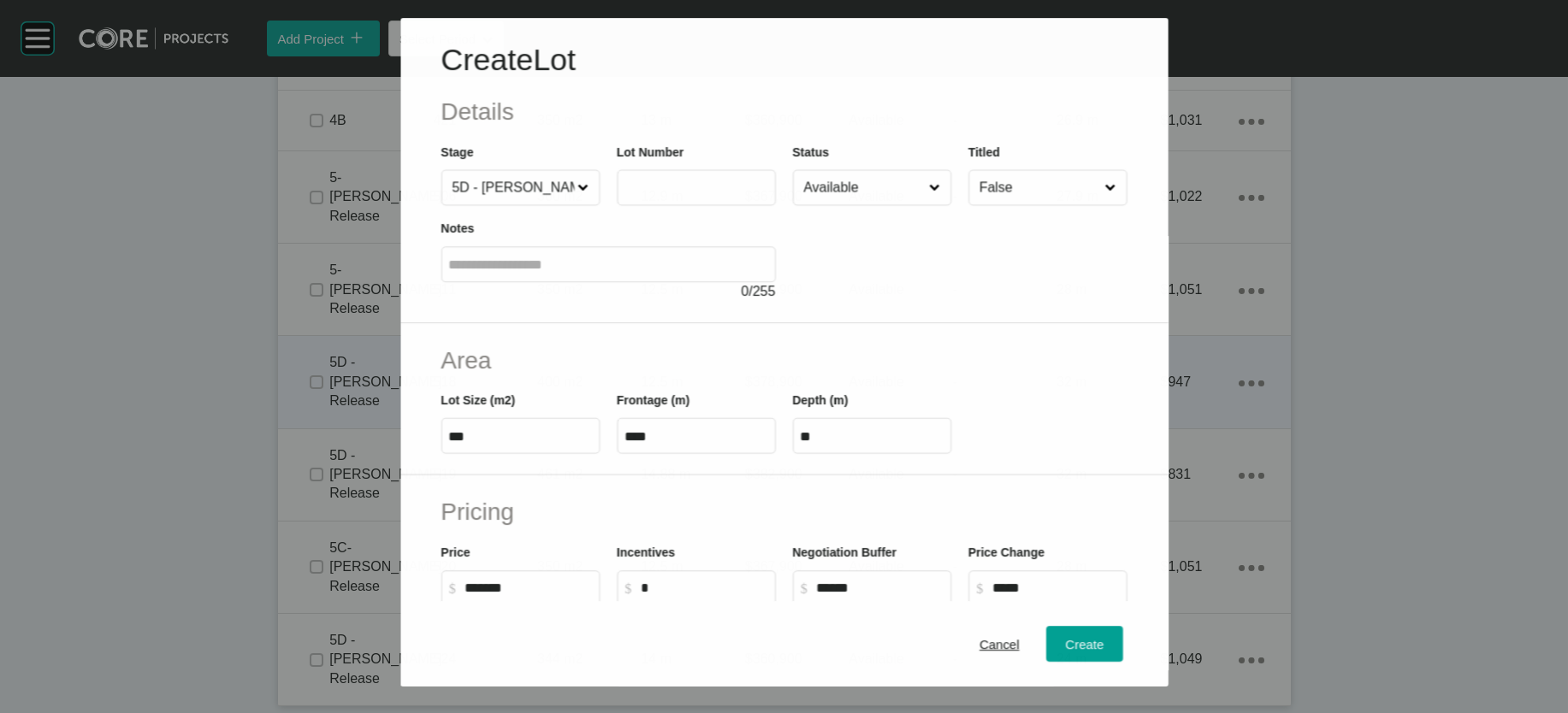 scroll, scrollTop: 2386, scrollLeft: 0, axis: vertical 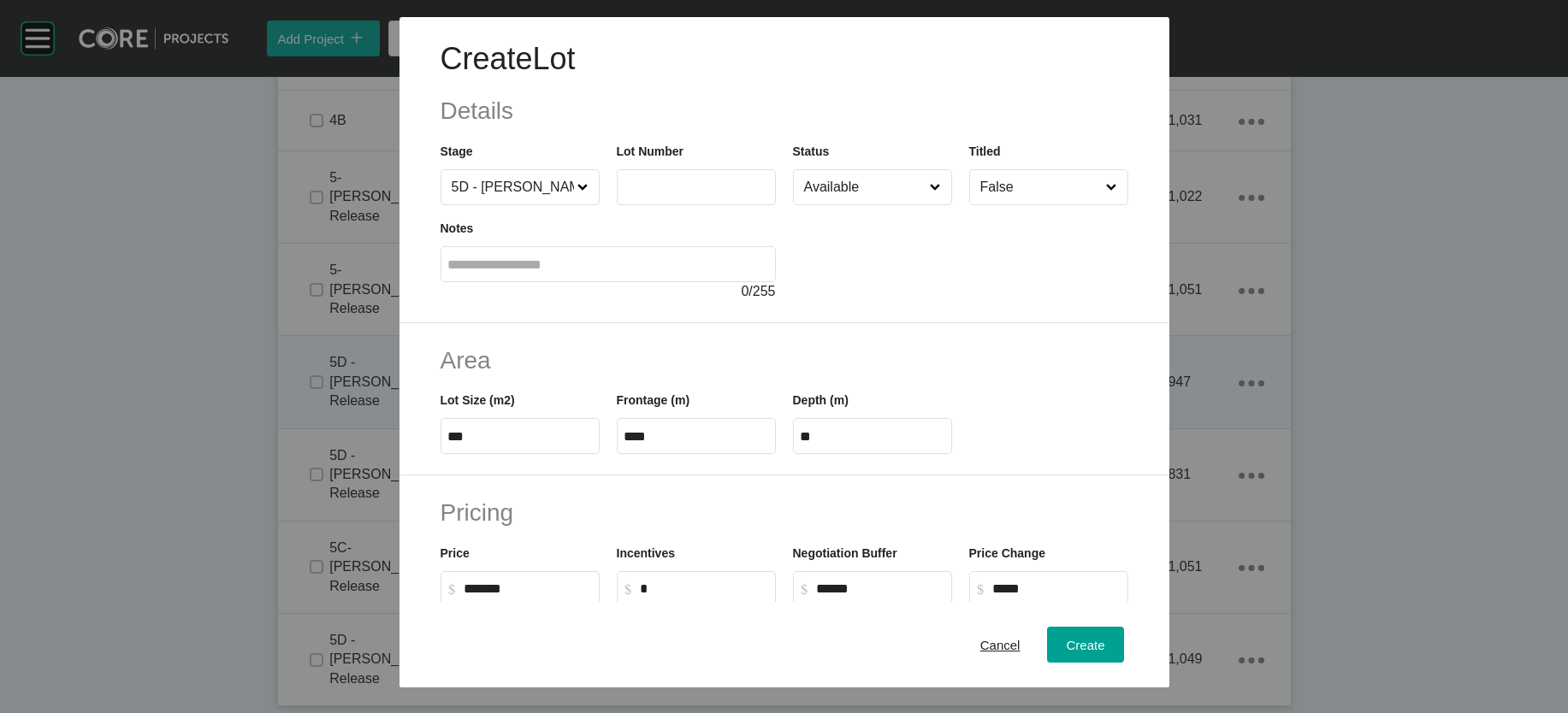 click at bounding box center (696, 187) 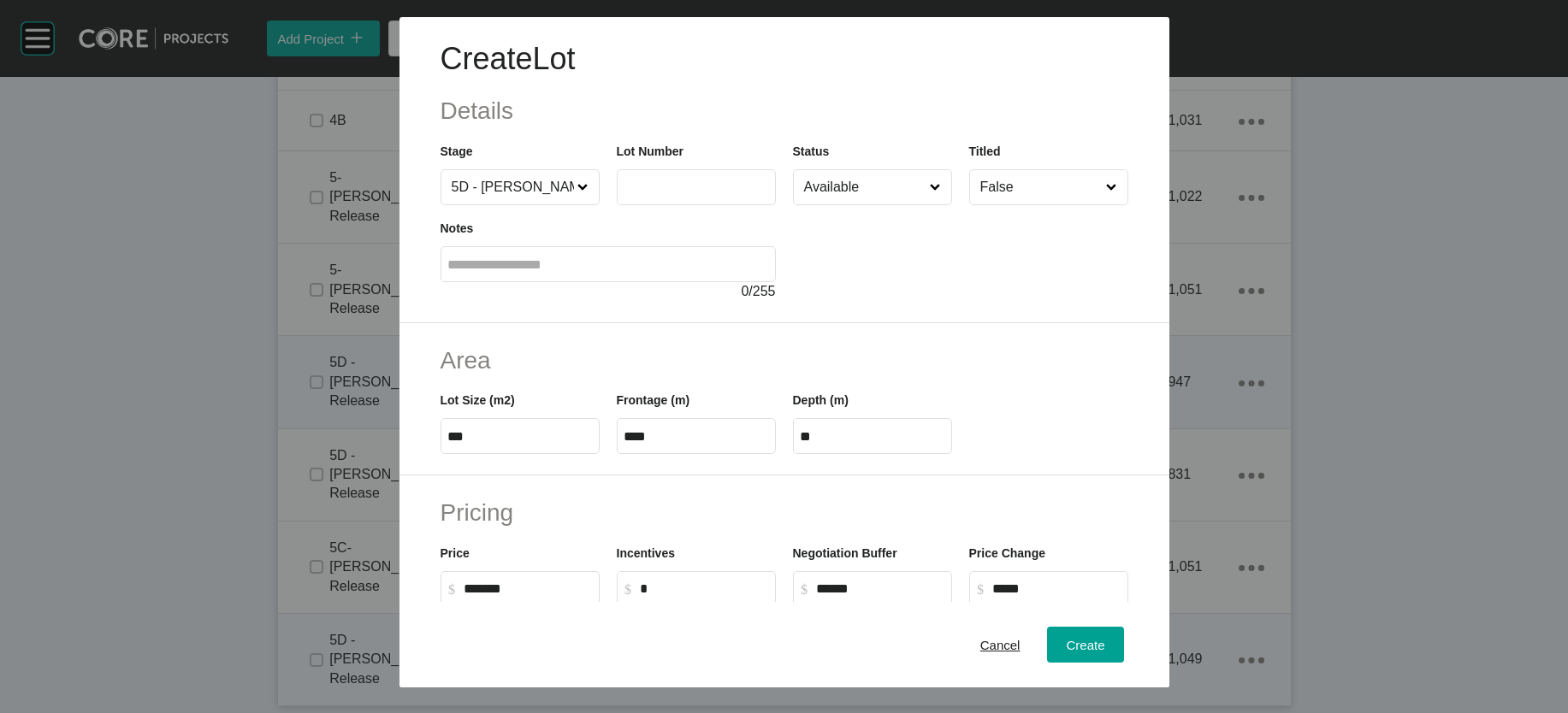 drag, startPoint x: 1068, startPoint y: 636, endPoint x: 1051, endPoint y: 622, distance: 22.022716 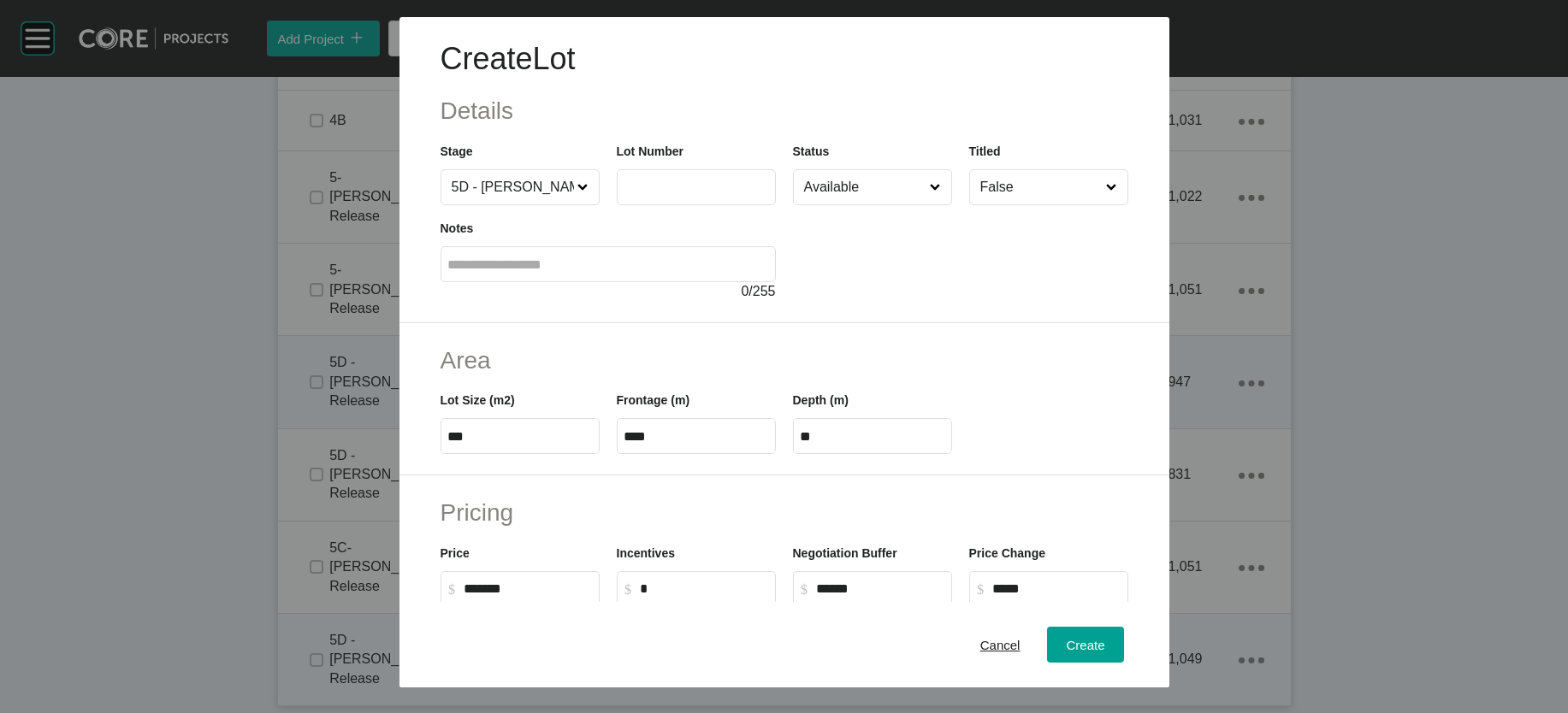 click on "Cancel" at bounding box center (1000, 645) 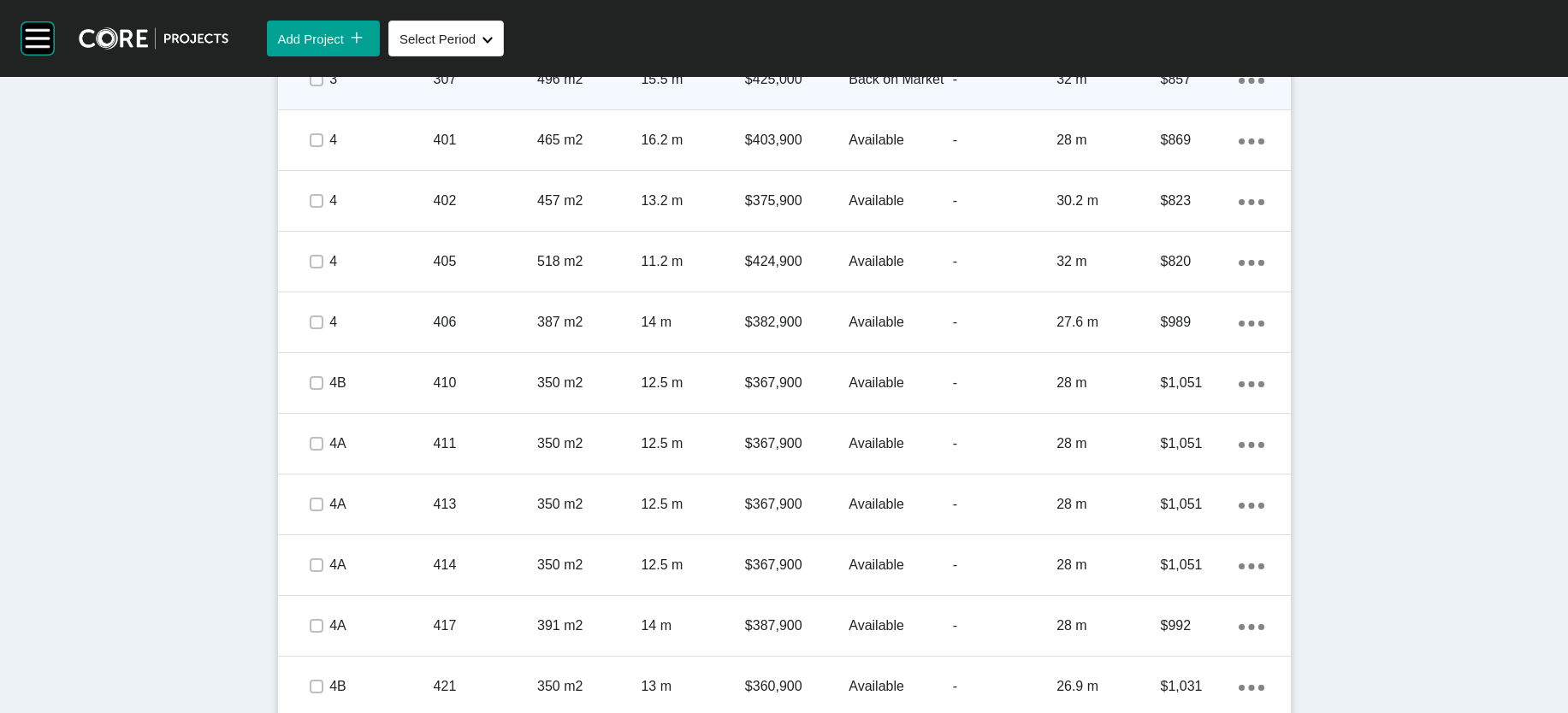 scroll, scrollTop: 1382, scrollLeft: 0, axis: vertical 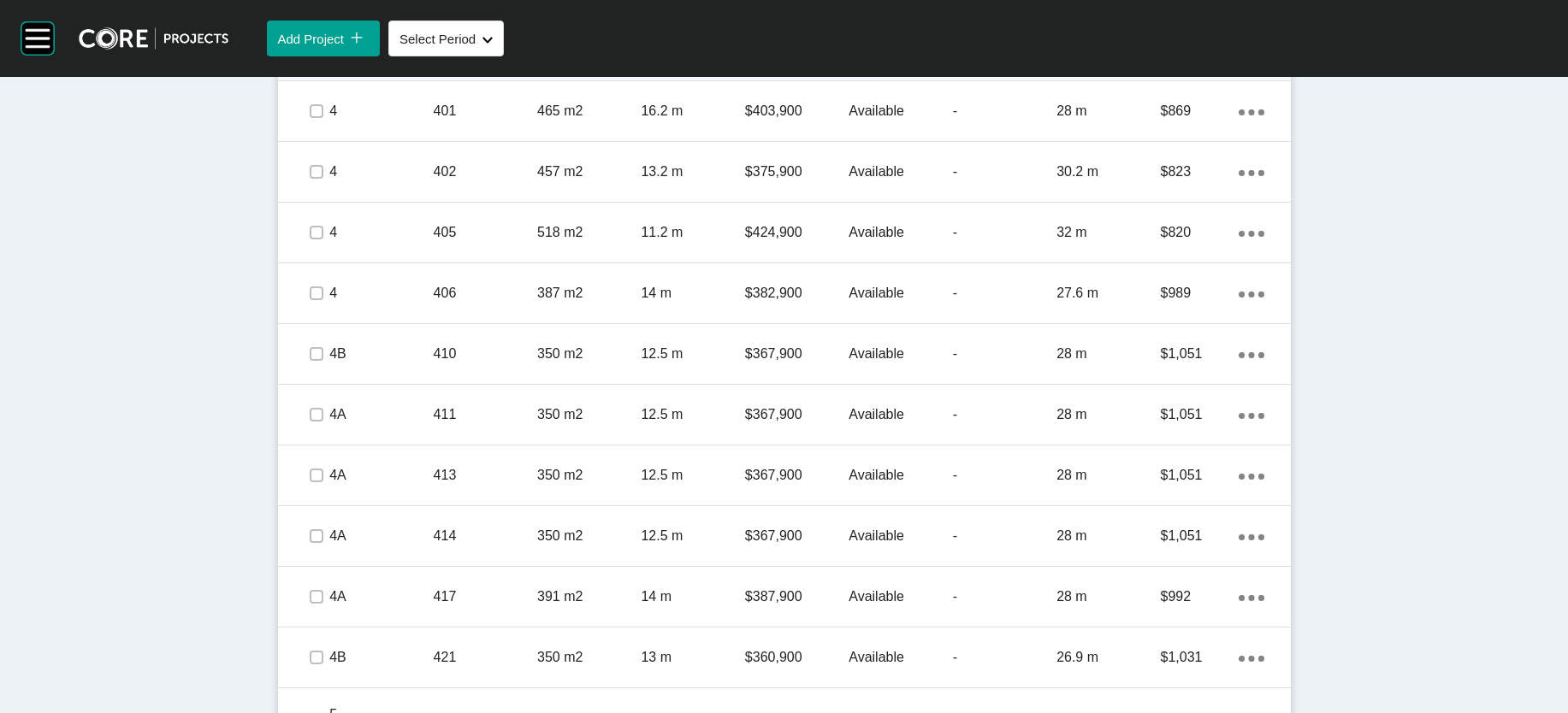 click 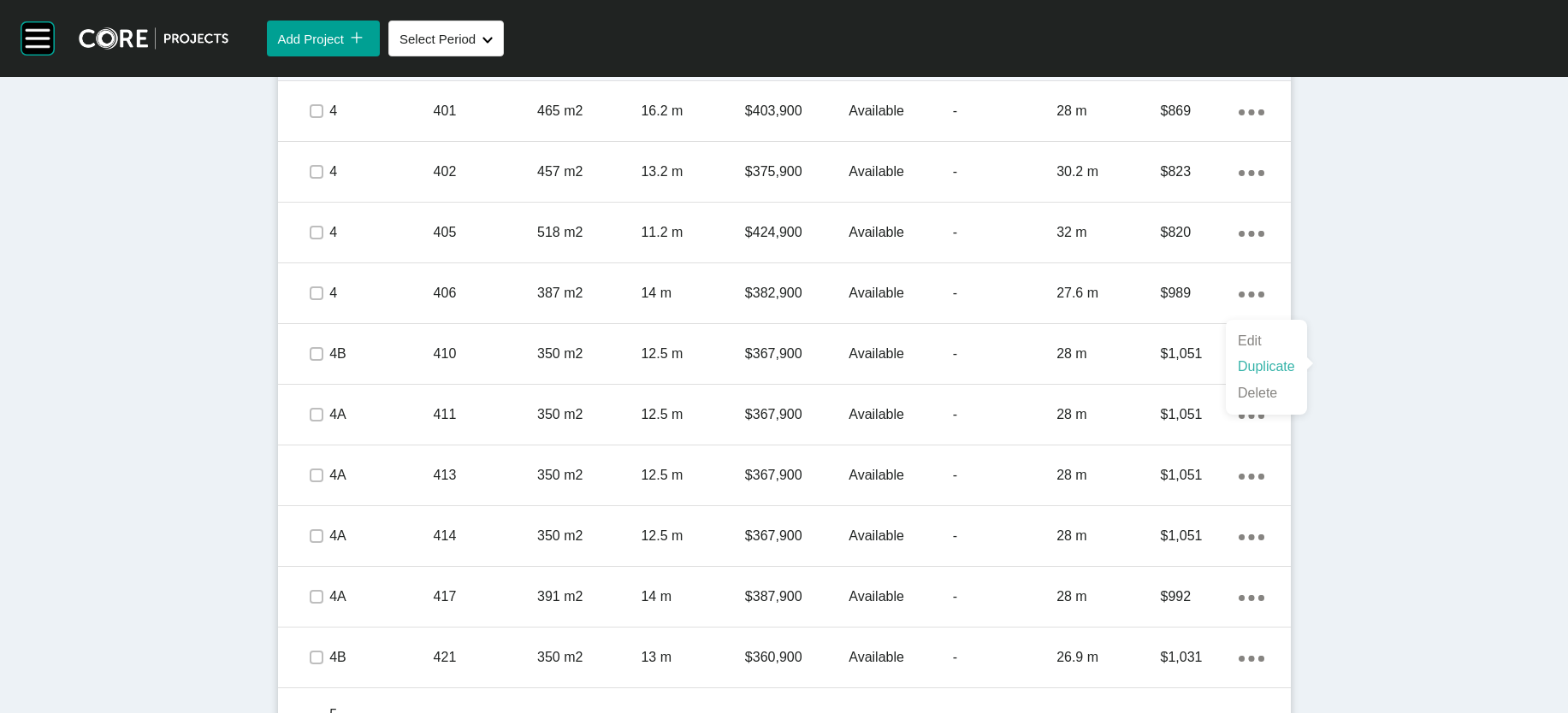 click on "Duplicate" at bounding box center [1266, 367] 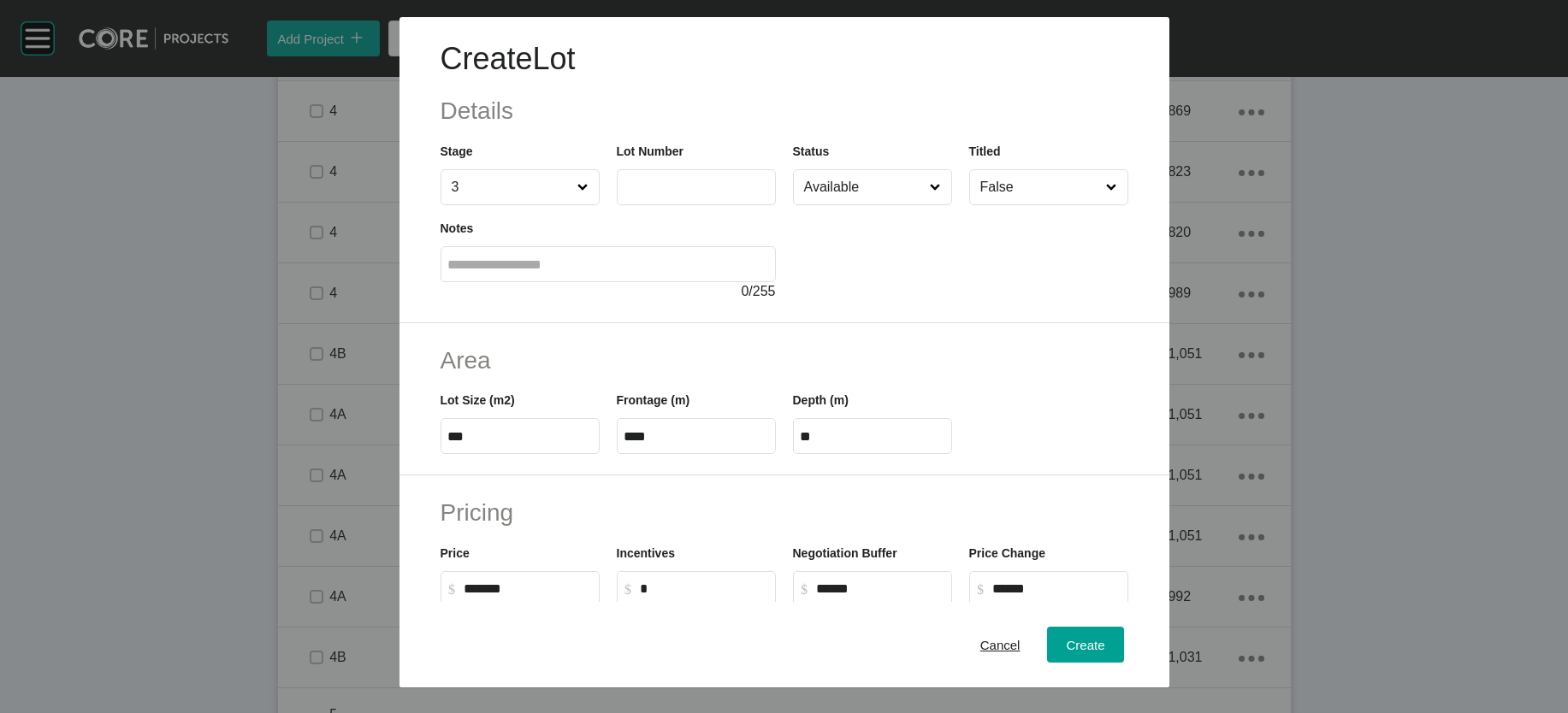 click at bounding box center (696, 186) 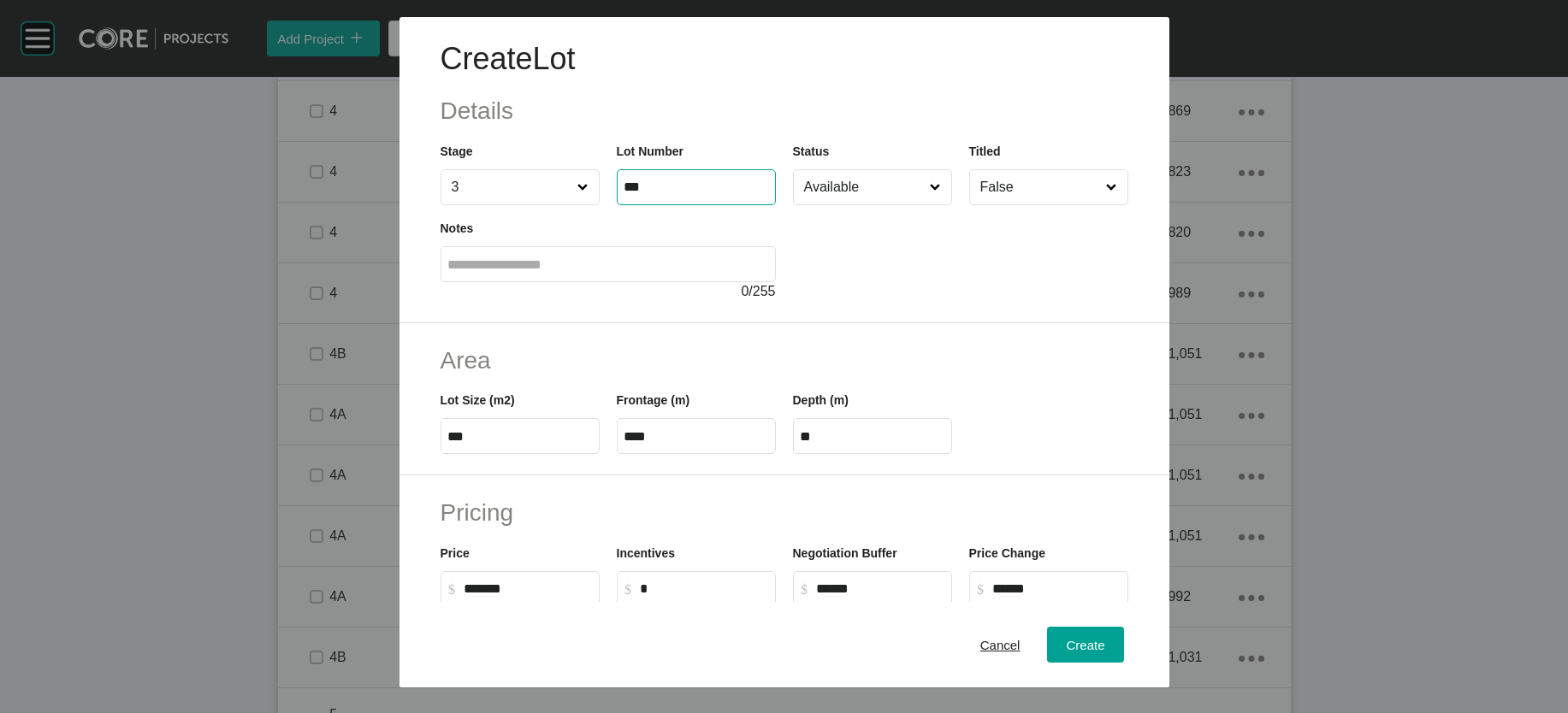 type on "***" 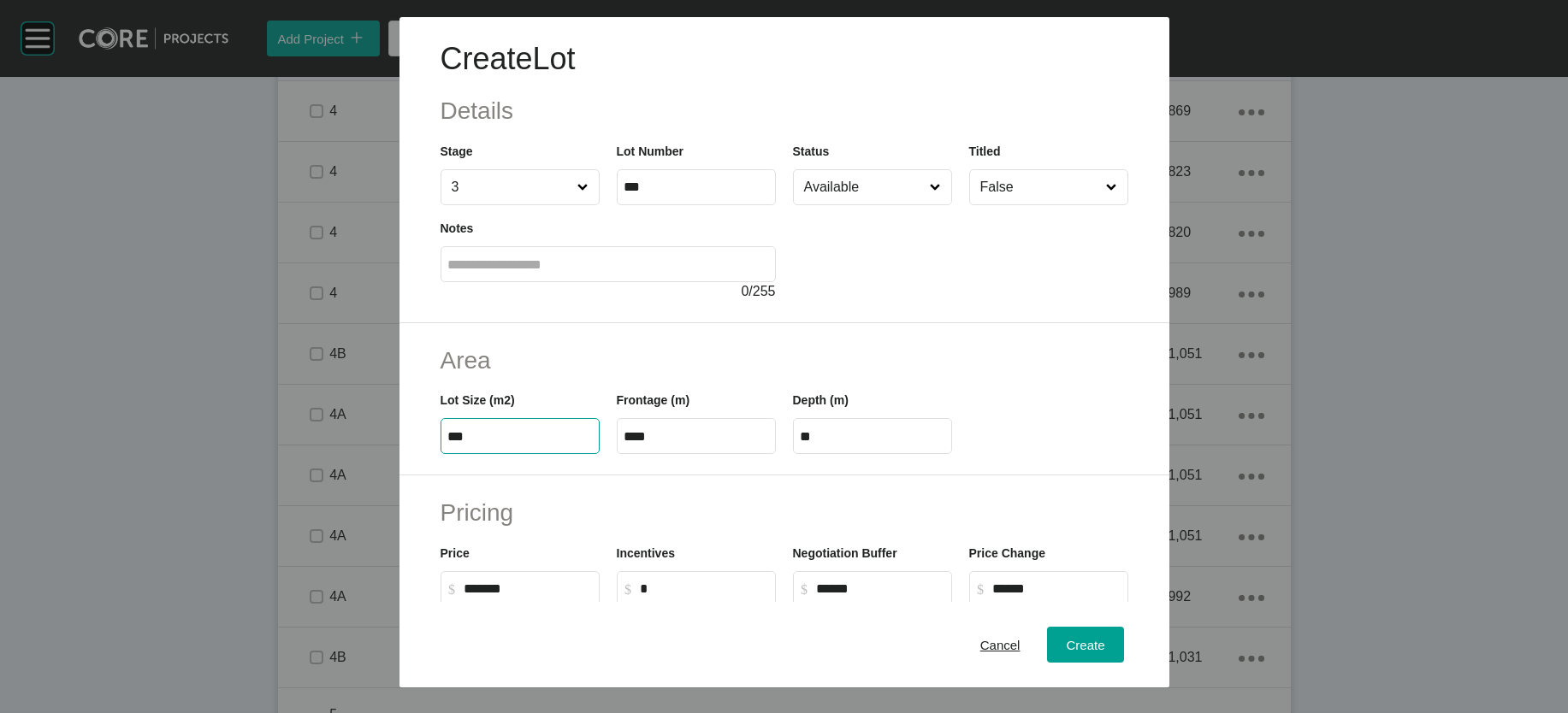 type on "******" 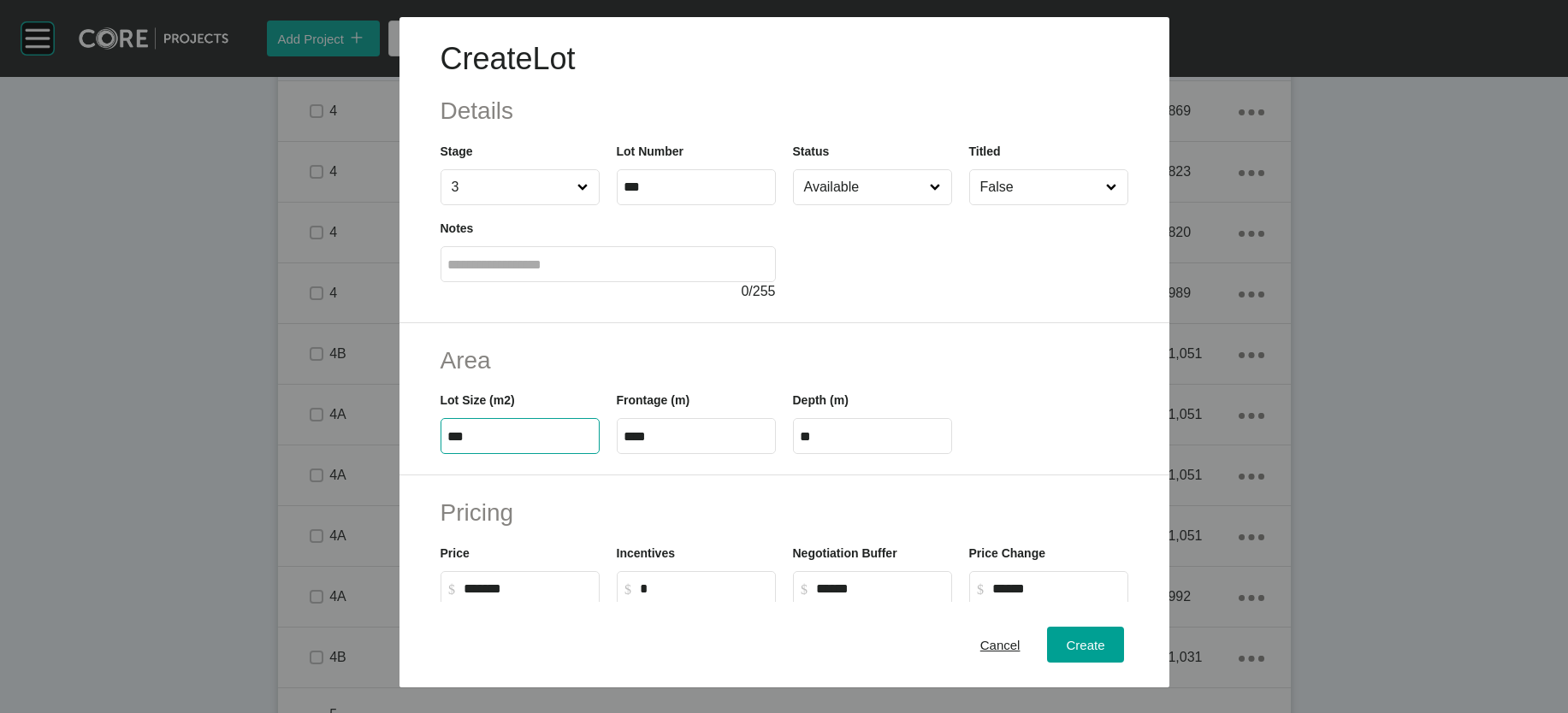 drag, startPoint x: 376, startPoint y: 541, endPoint x: 429, endPoint y: 541, distance: 53 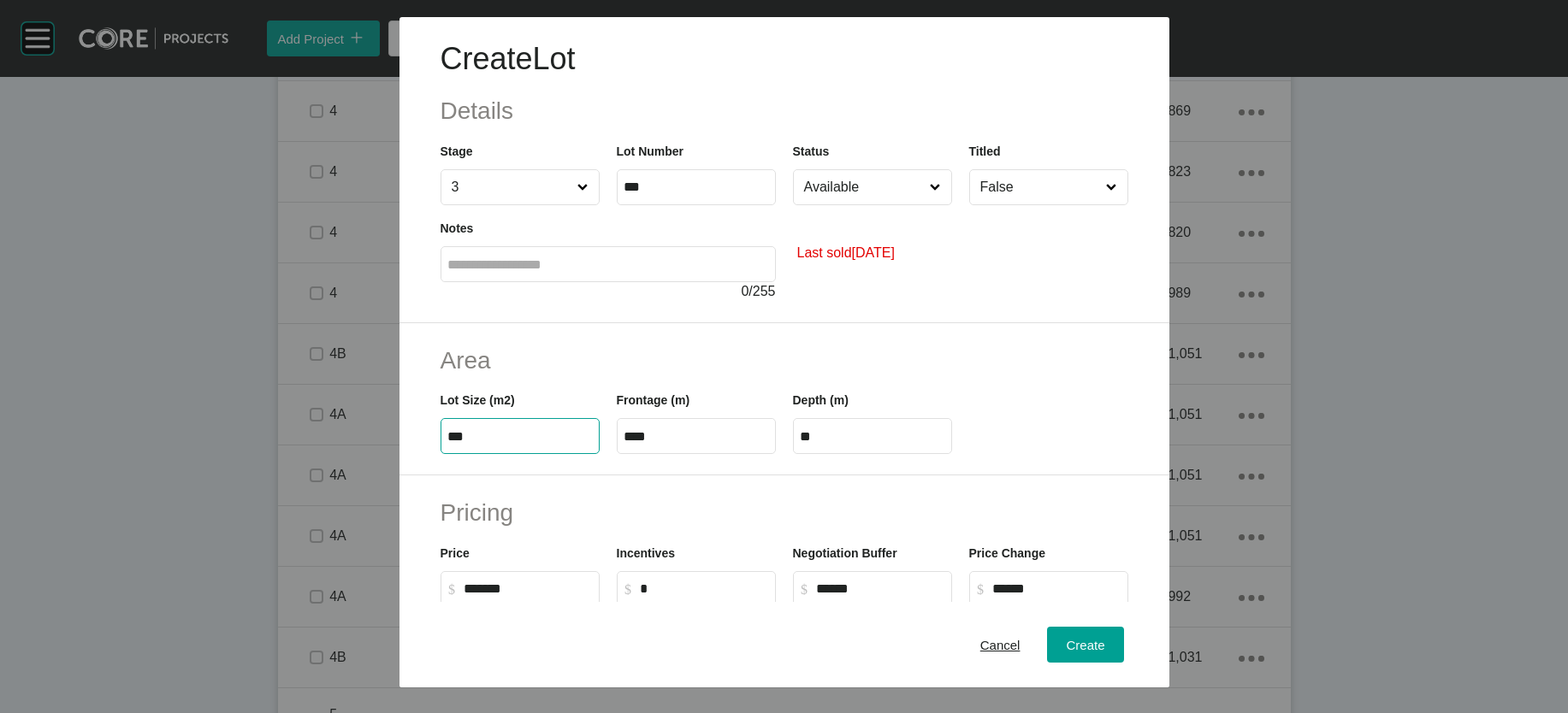 type on "***" 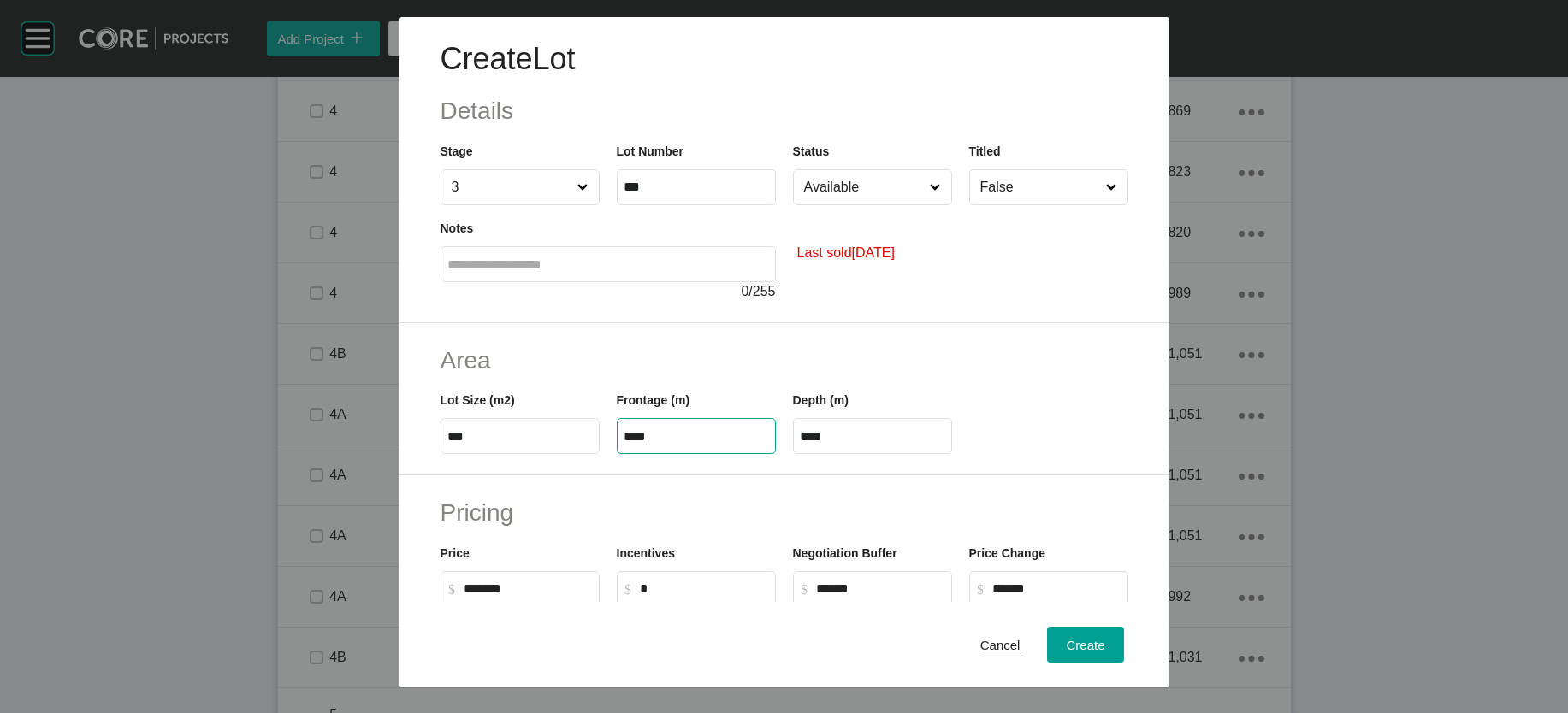 drag, startPoint x: 650, startPoint y: 545, endPoint x: 534, endPoint y: 557, distance: 116.619 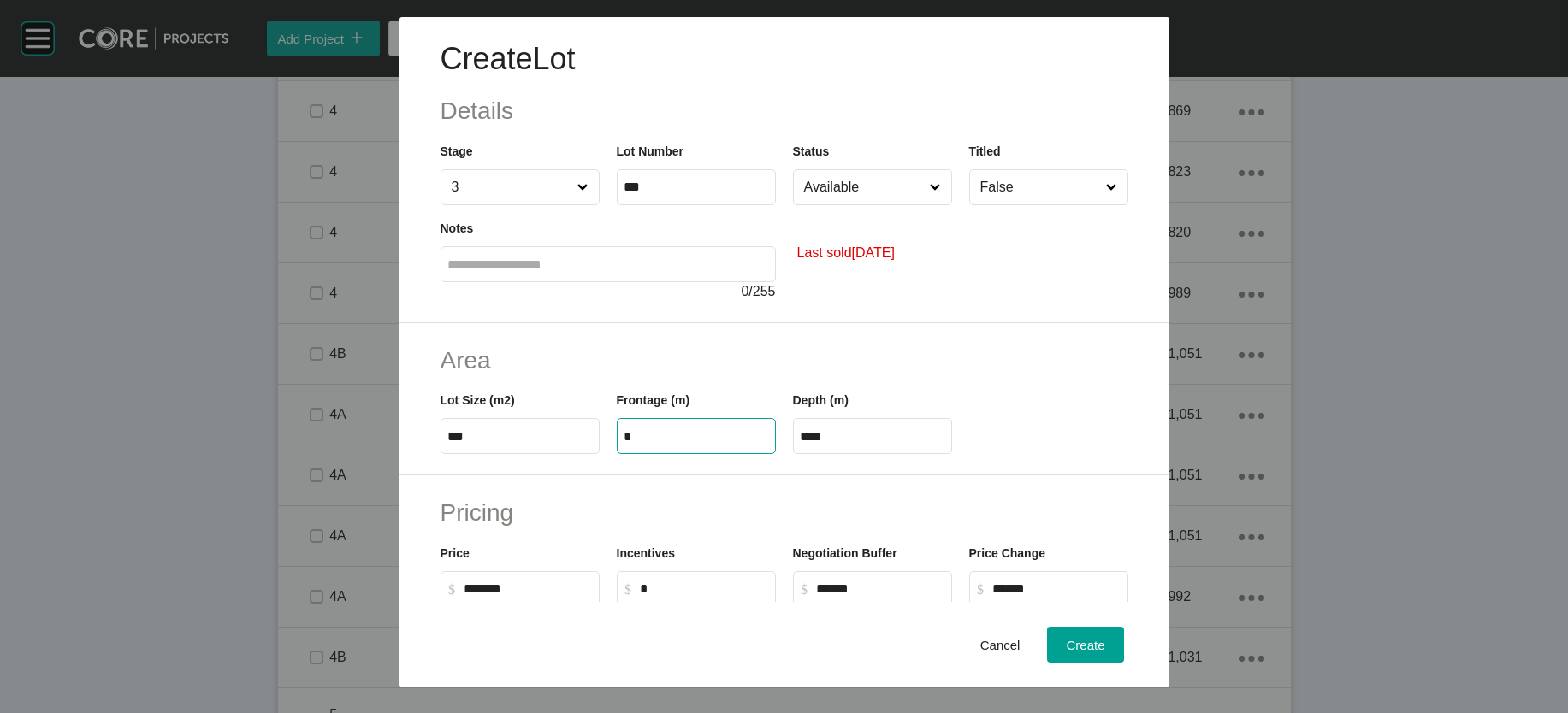 click on "*" at bounding box center [696, 436] 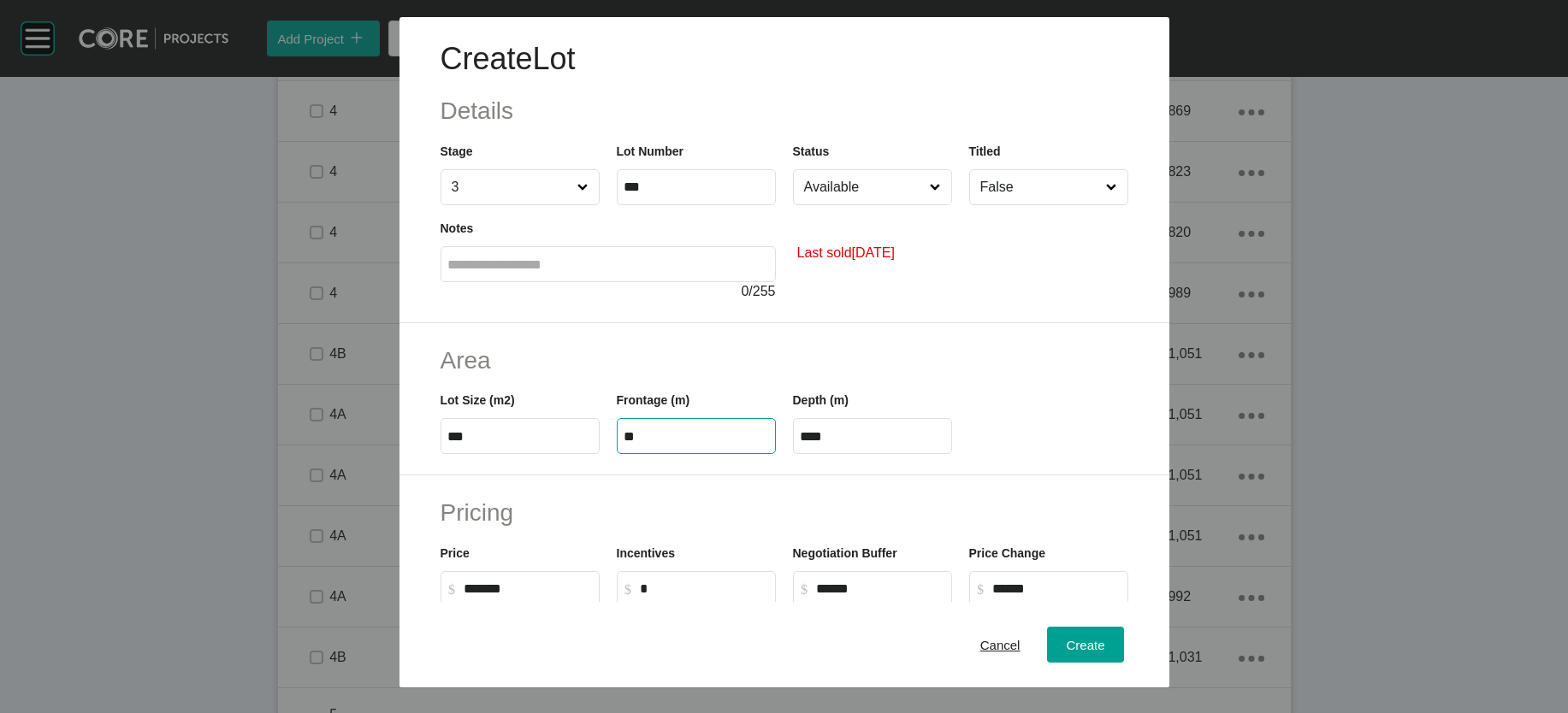 type on "**" 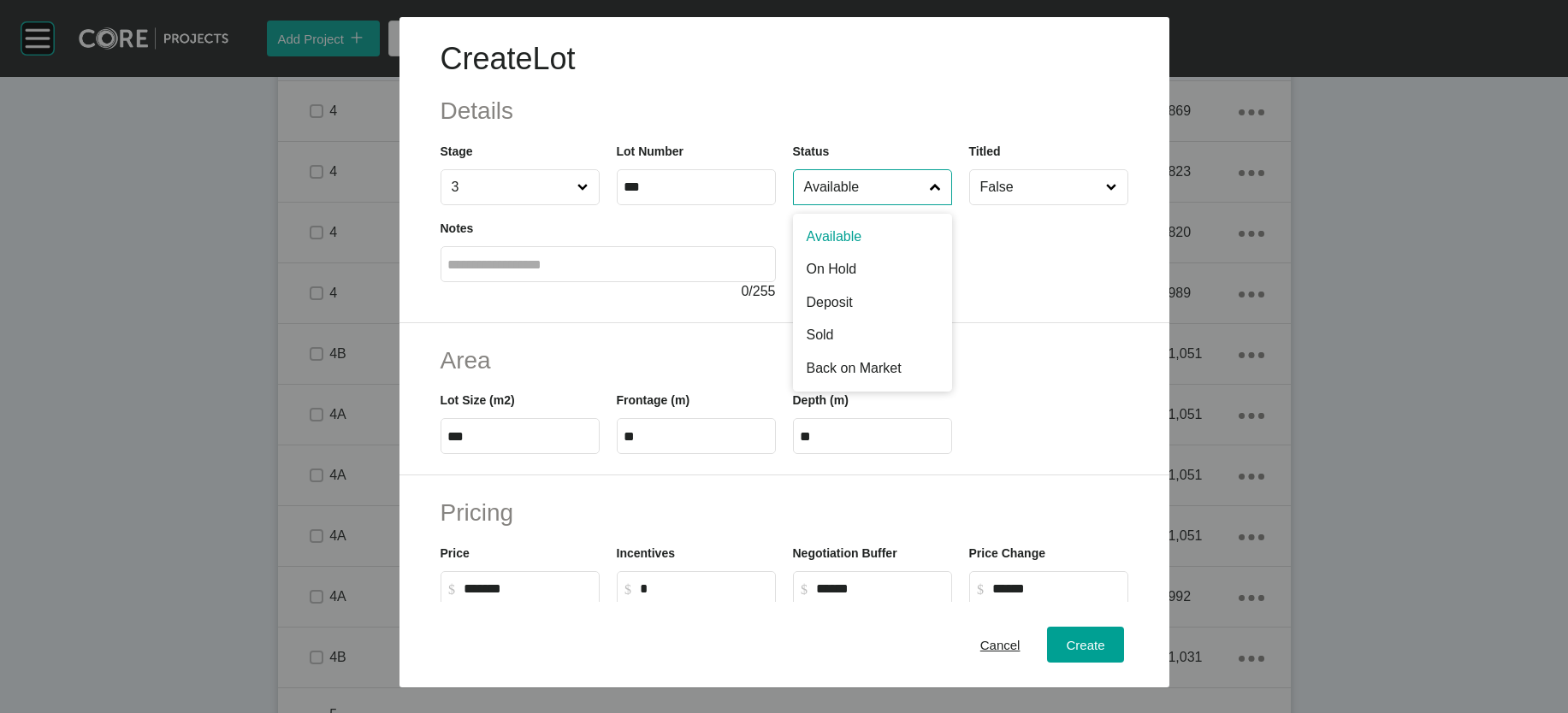 click on "Available" at bounding box center [864, 187] 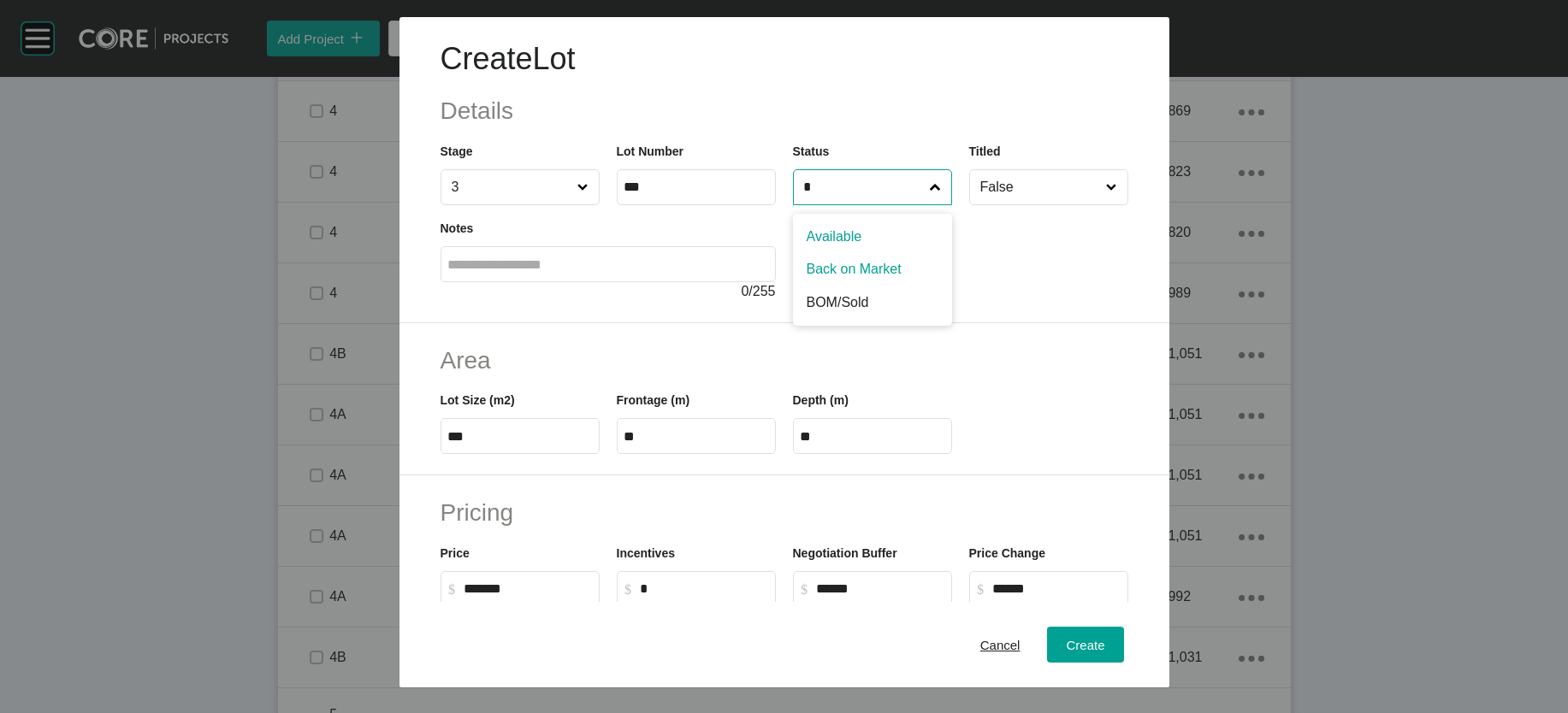 type on "*" 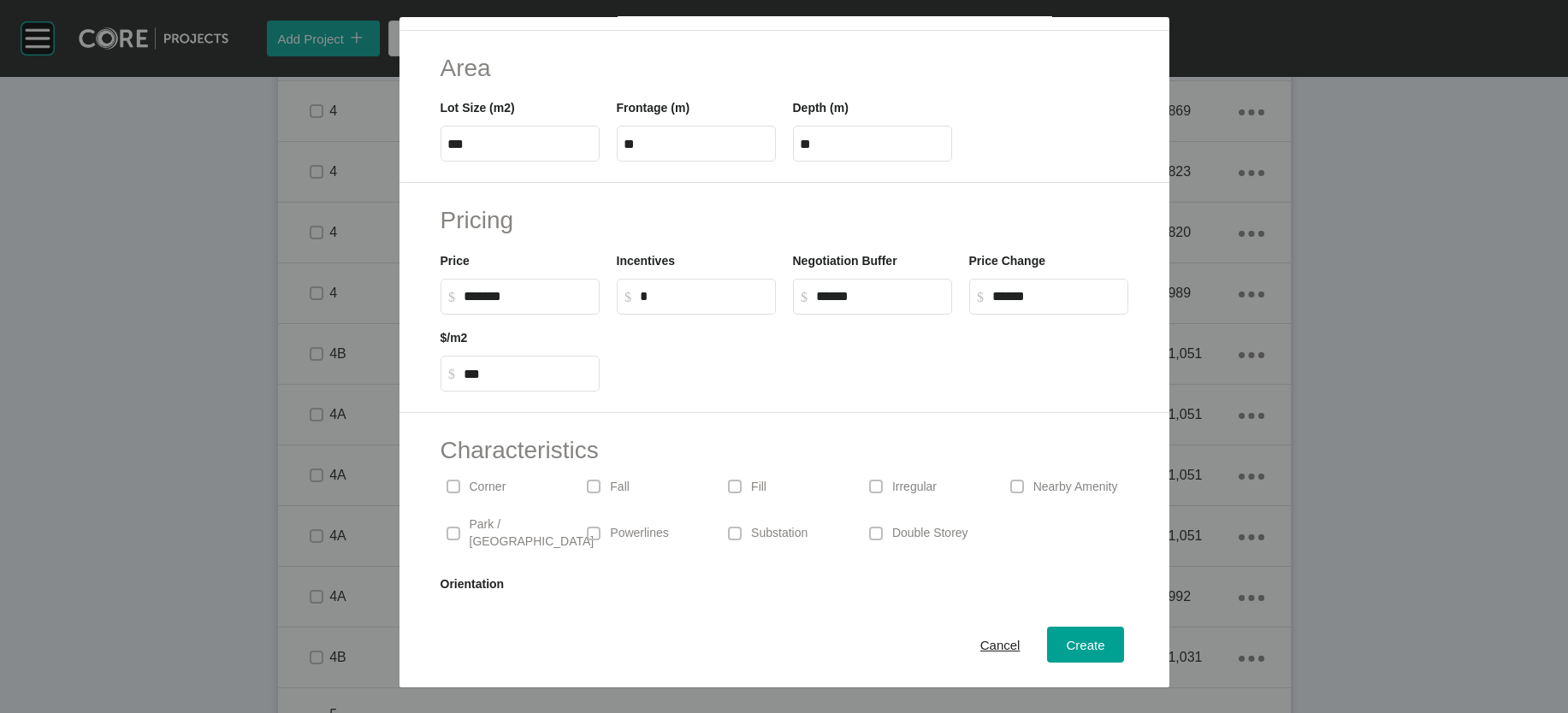scroll, scrollTop: 336, scrollLeft: 0, axis: vertical 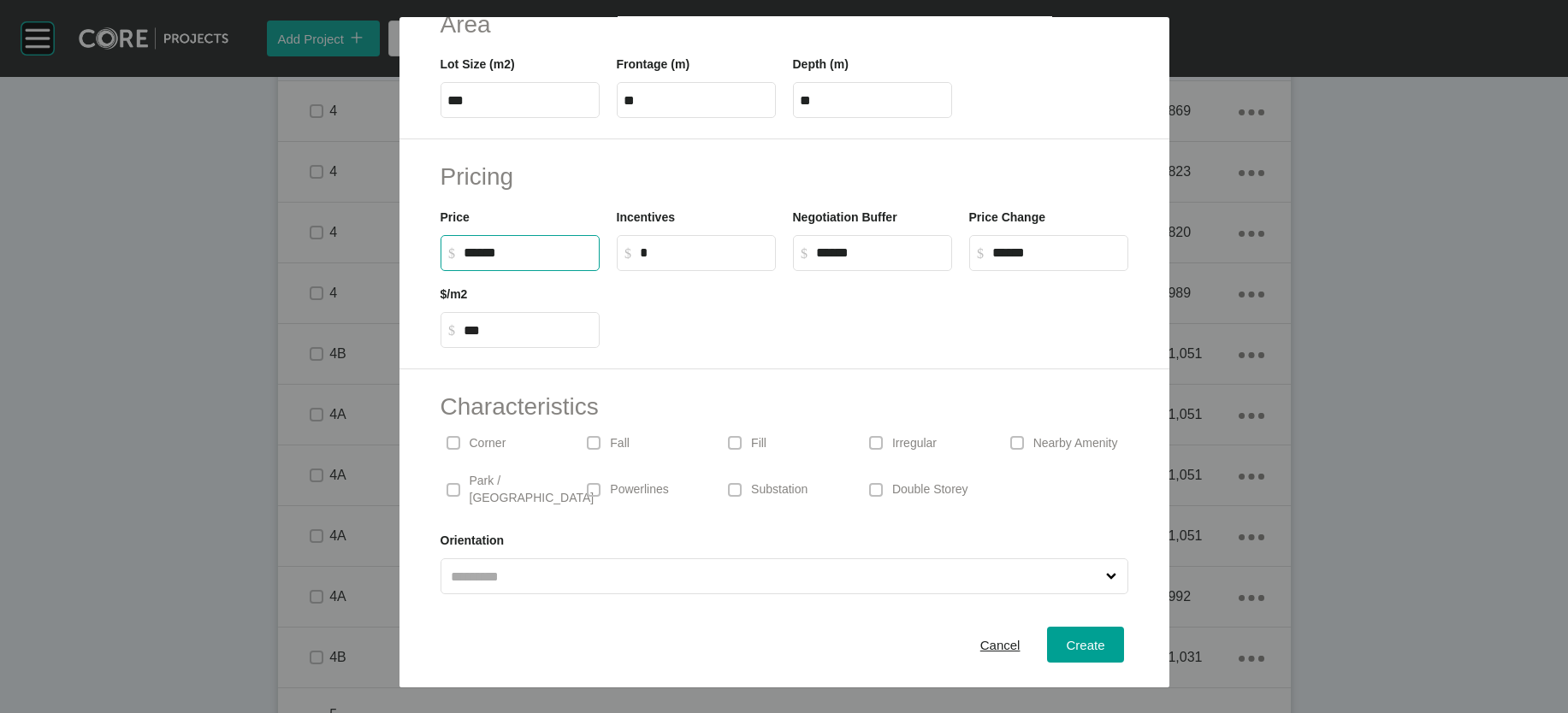 drag, startPoint x: 410, startPoint y: 395, endPoint x: 392, endPoint y: 394, distance: 18.027756 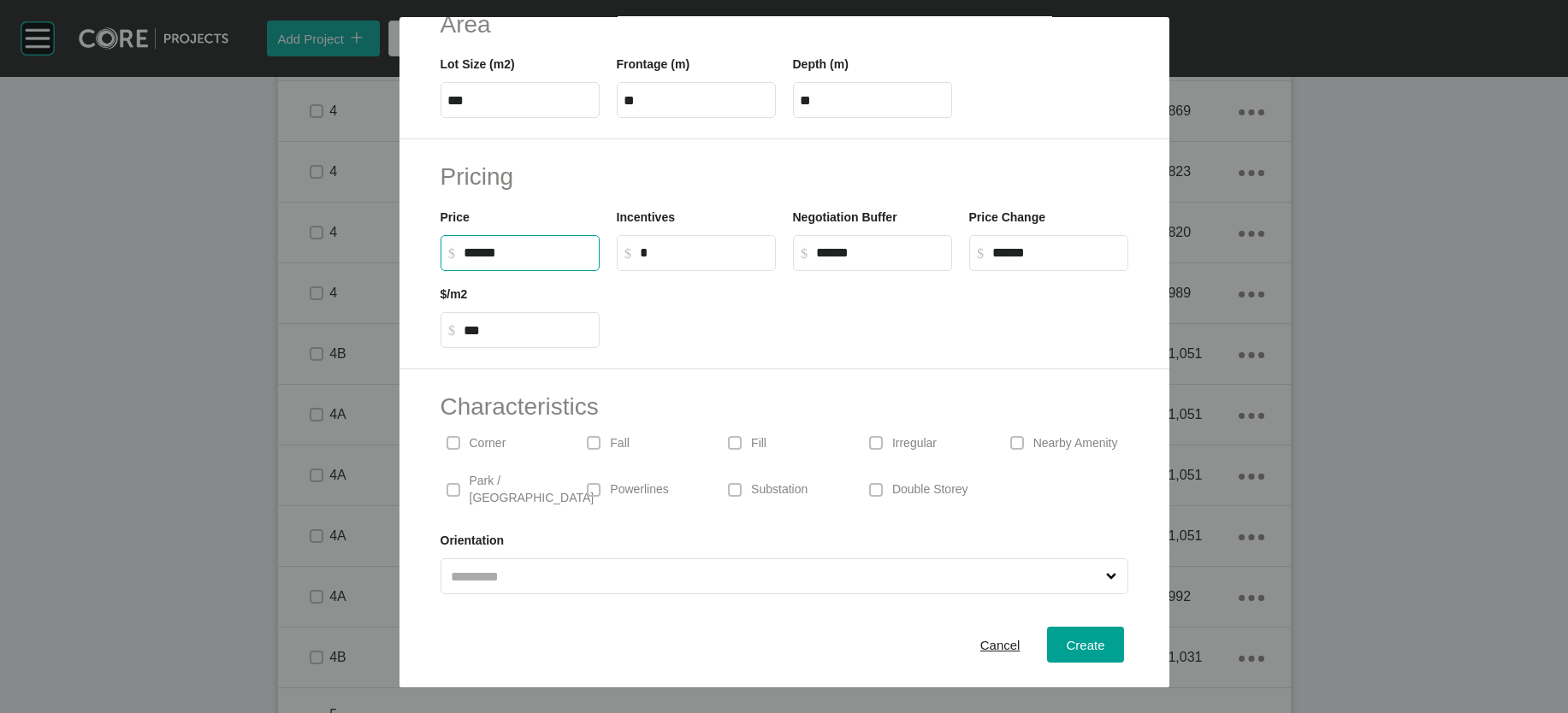 type on "*******" 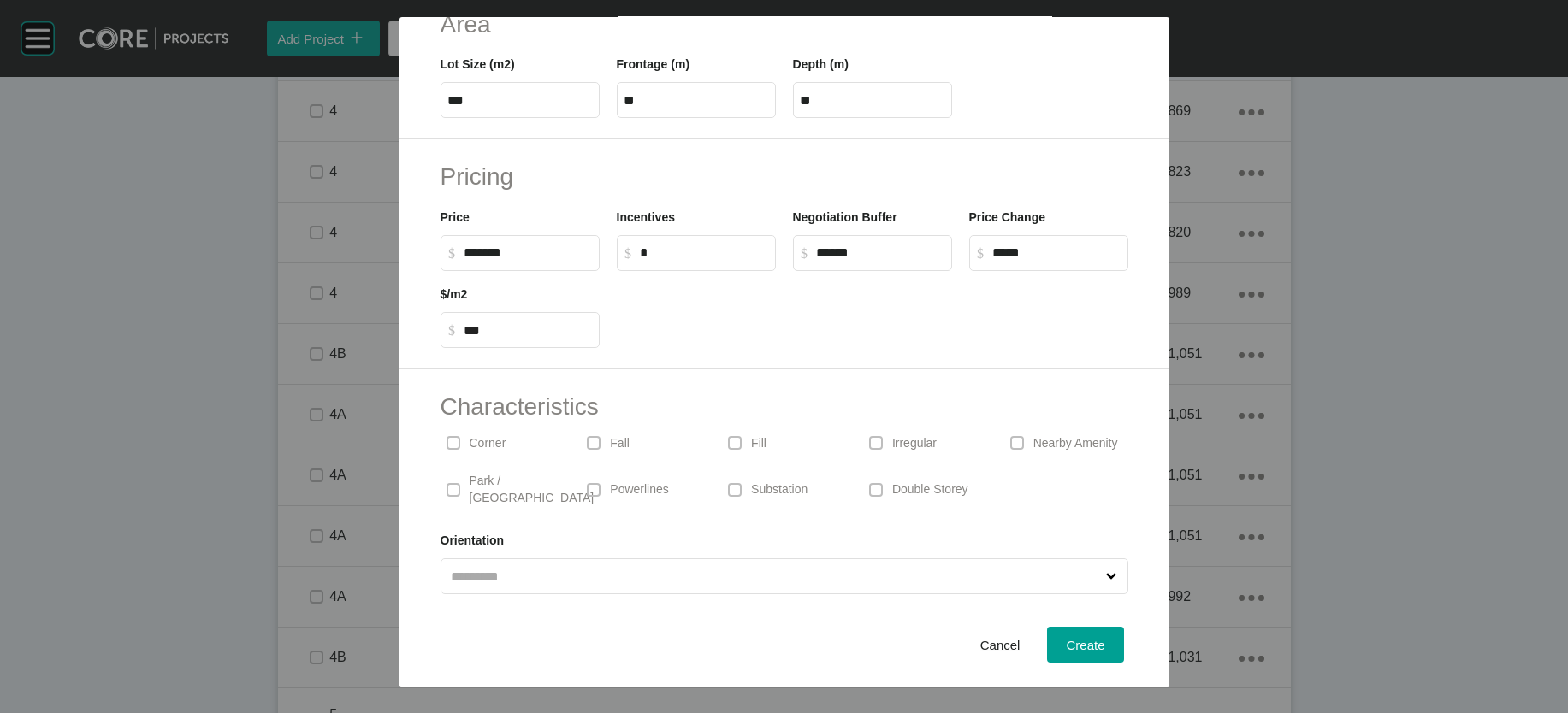 click on "$ Created with Sketch. $ ******" at bounding box center [873, 253] 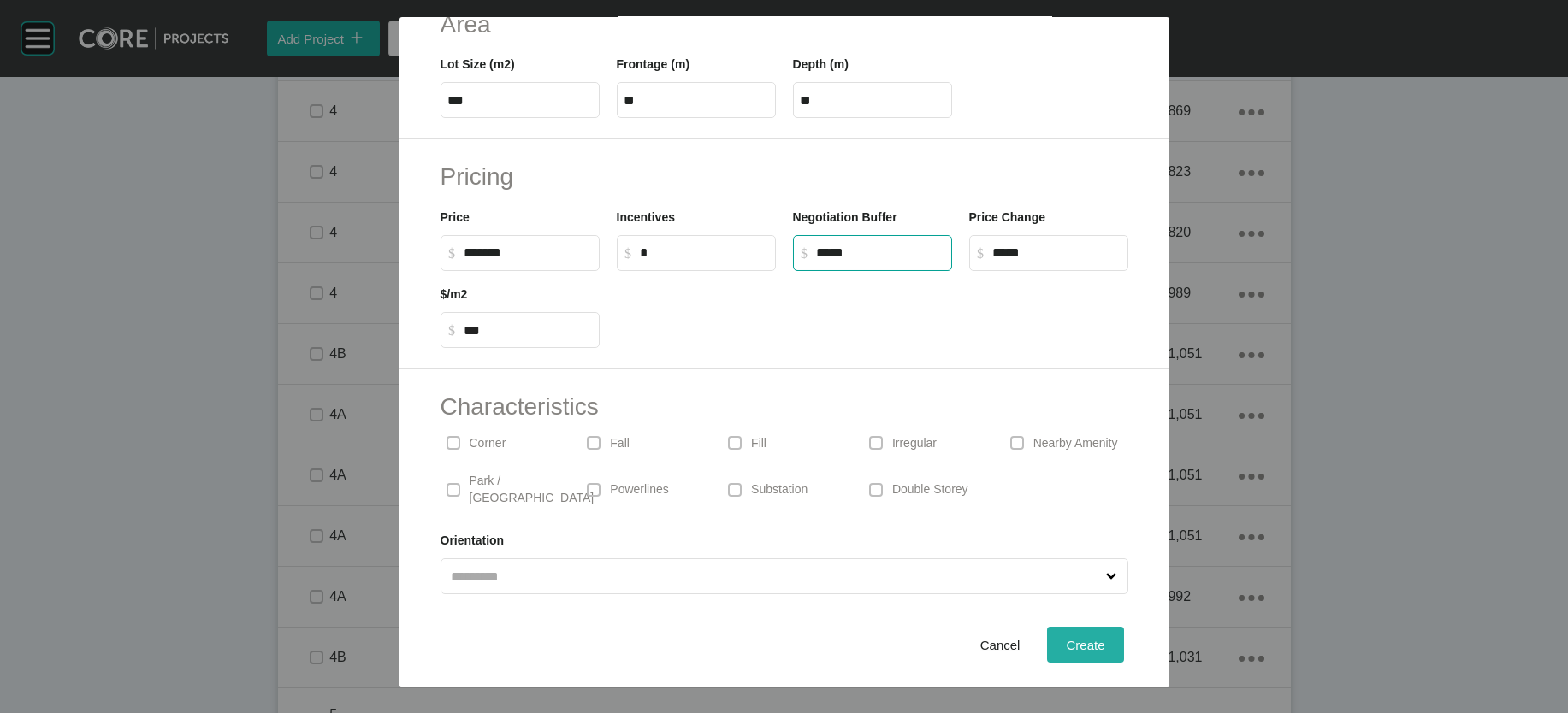 type on "******" 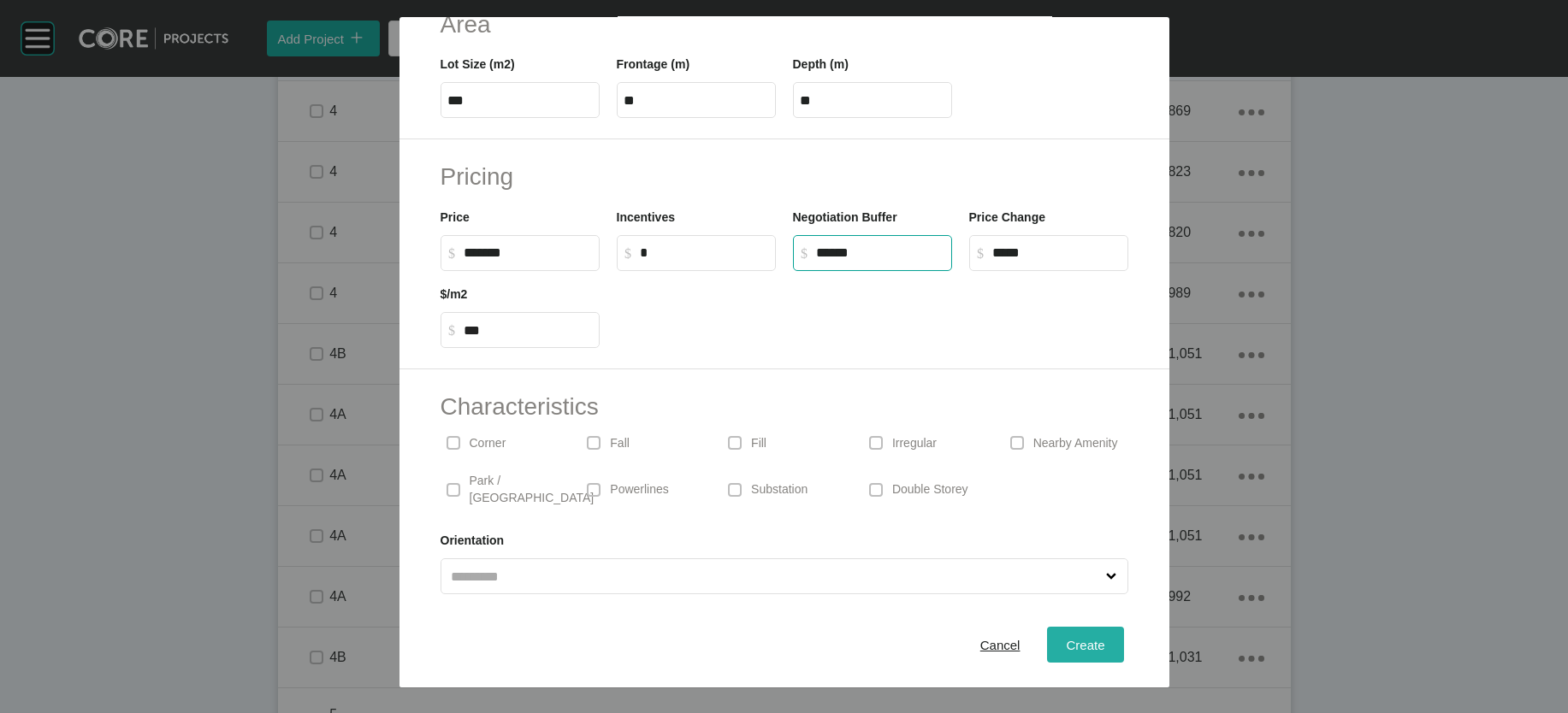 click on "Create" at bounding box center [1085, 644] 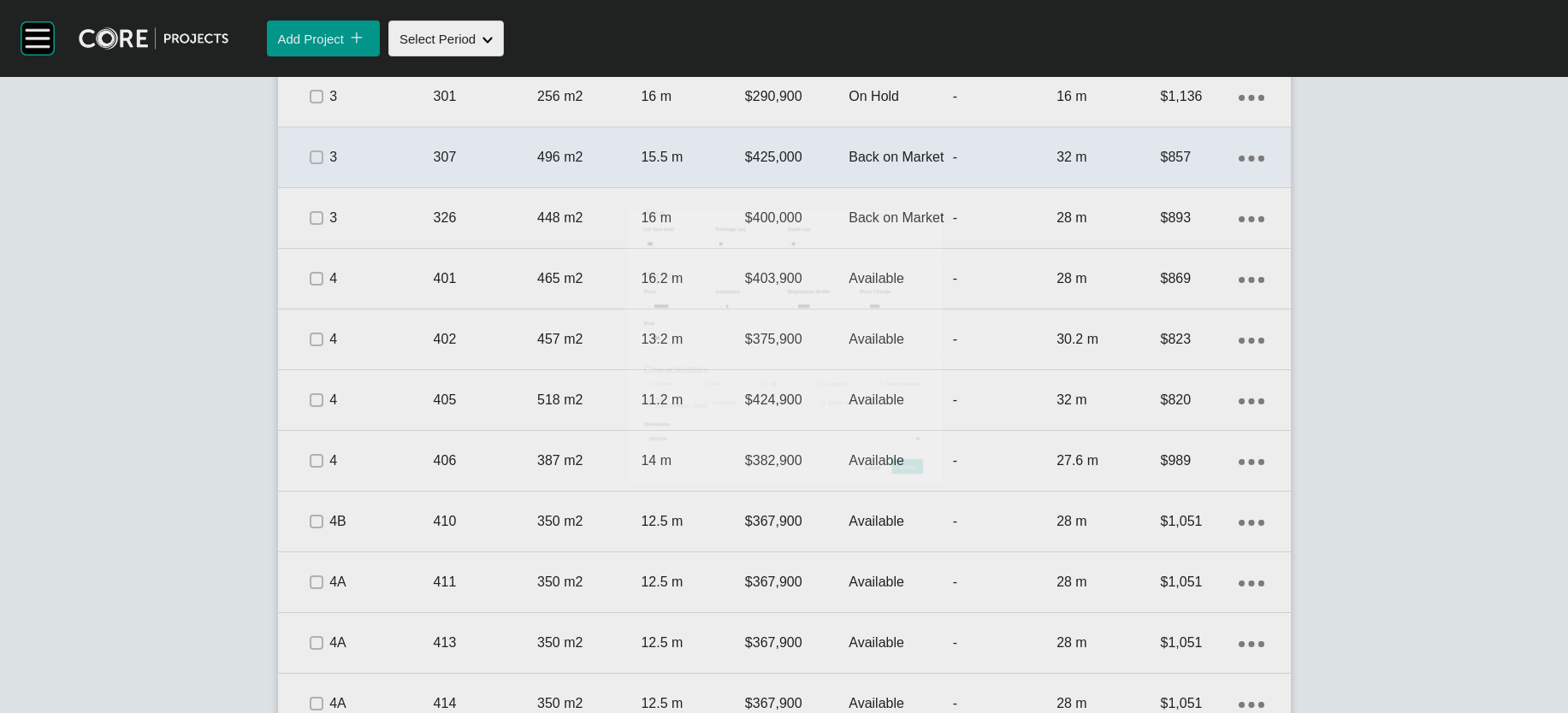 scroll, scrollTop: 1448, scrollLeft: 0, axis: vertical 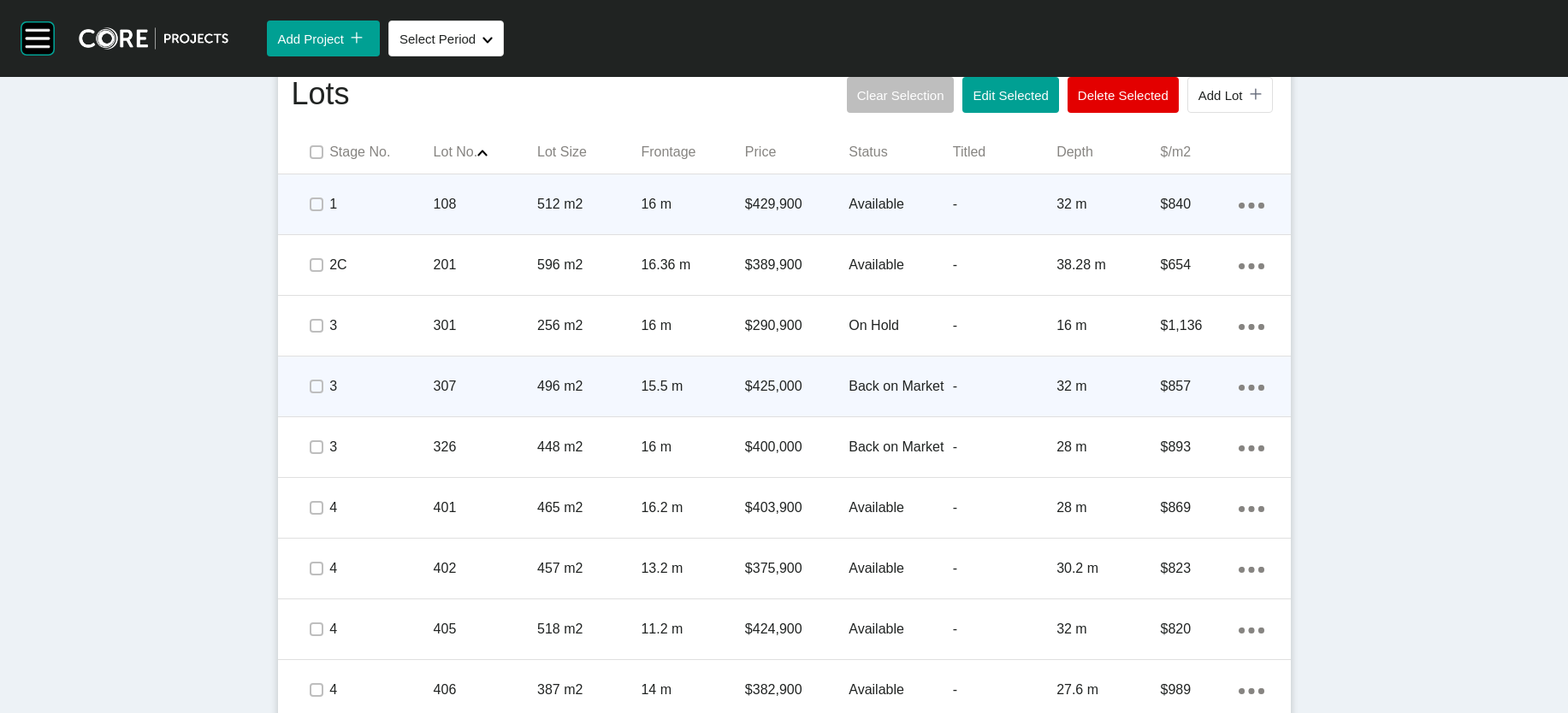click on "$429,900" at bounding box center [796, 204] 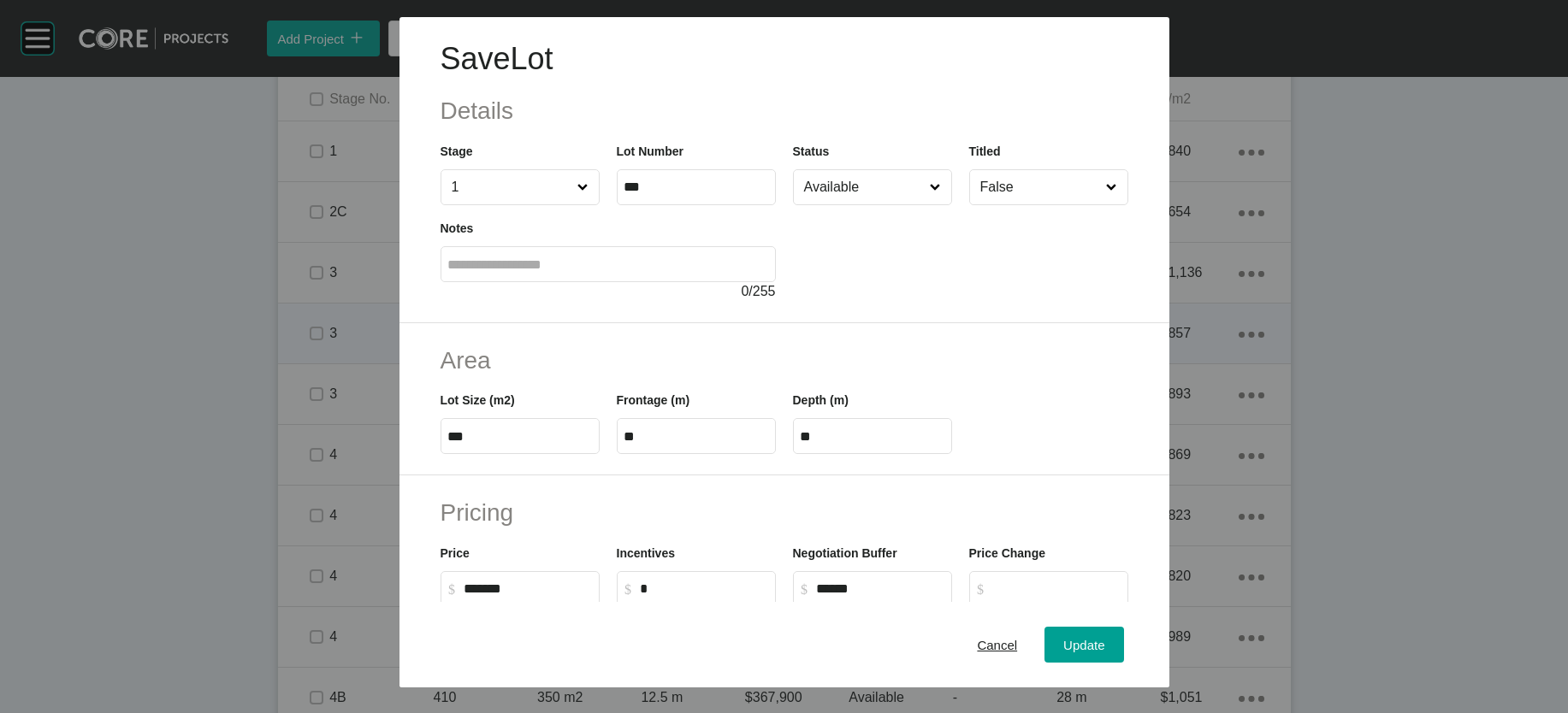 scroll, scrollTop: 585, scrollLeft: 0, axis: vertical 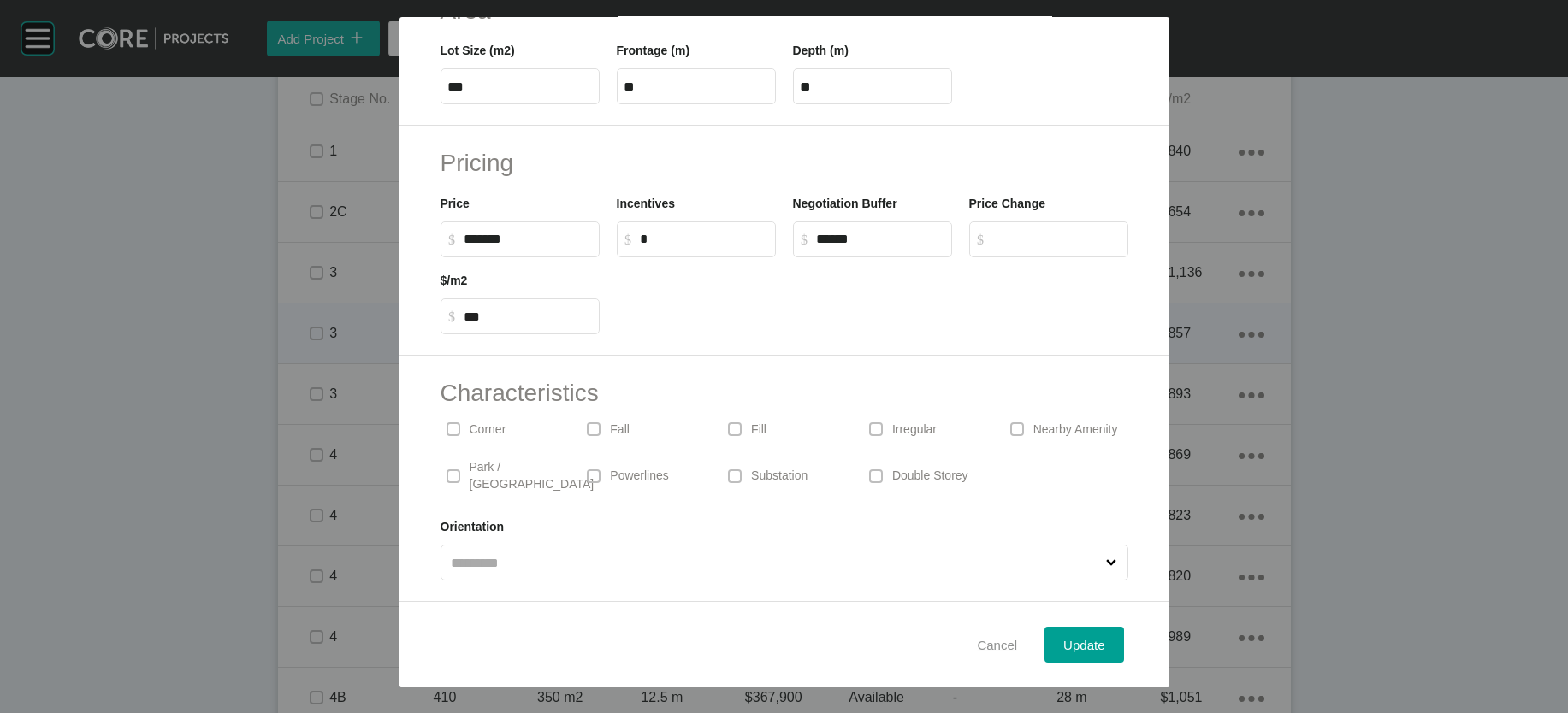 click on "Cancel" at bounding box center [997, 644] 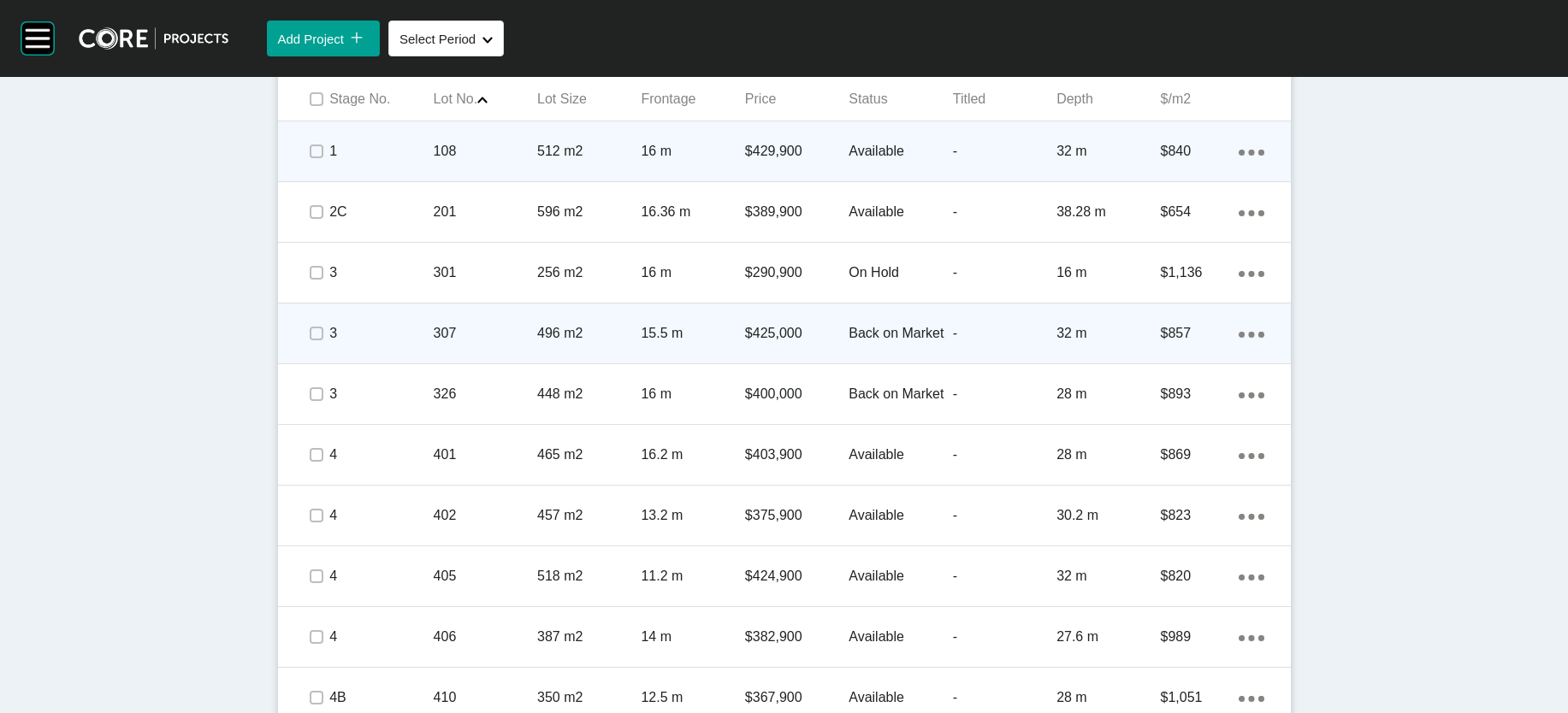 click on "-" at bounding box center [1004, 151] 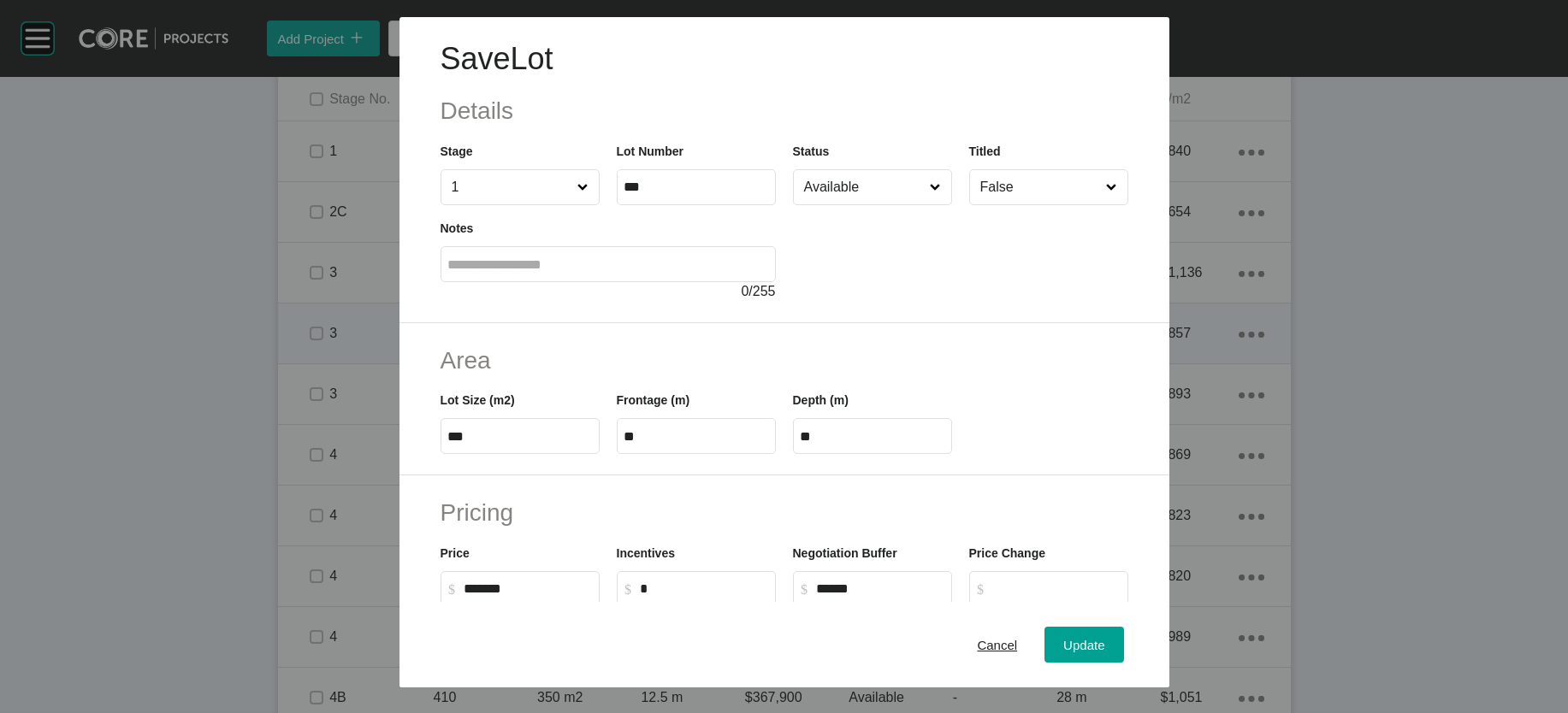 scroll, scrollTop: 585, scrollLeft: 0, axis: vertical 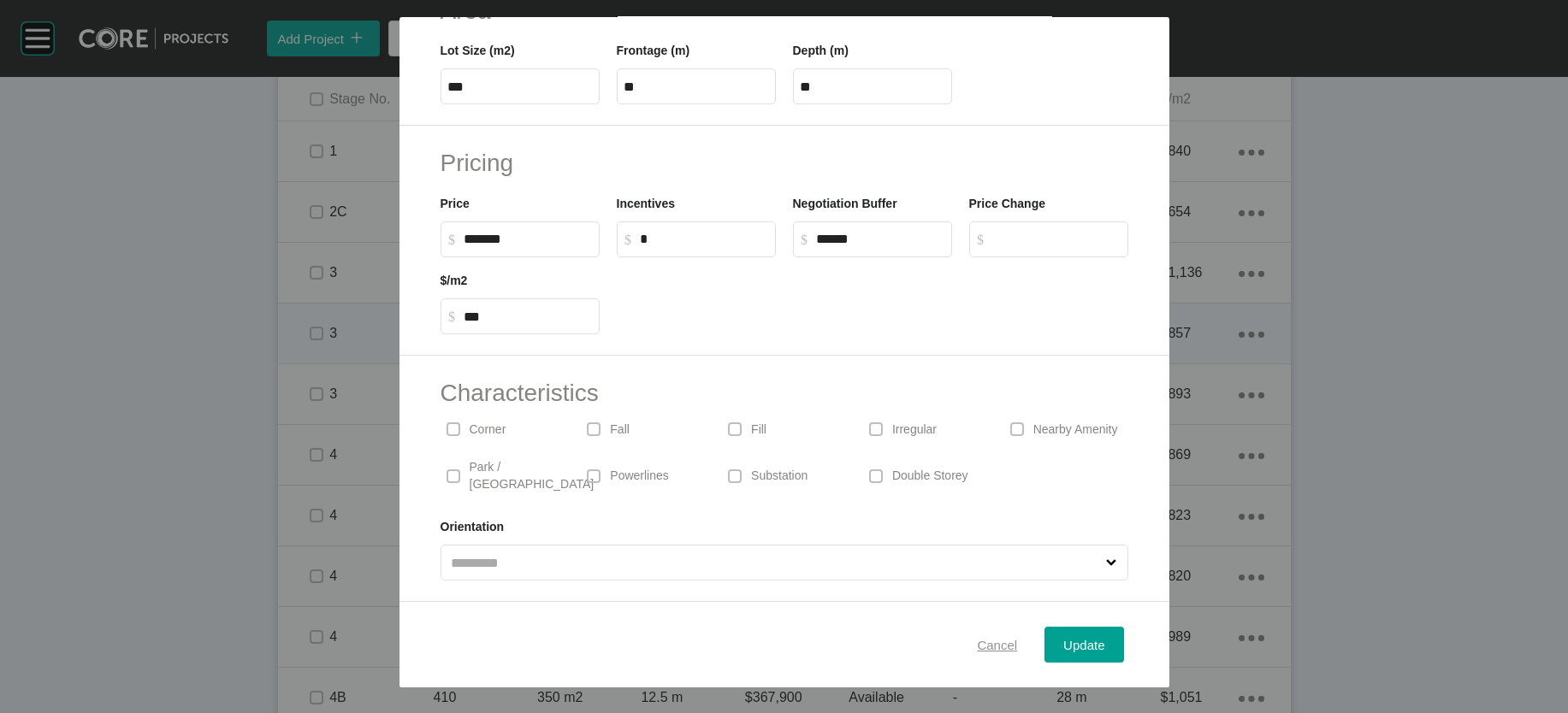 type 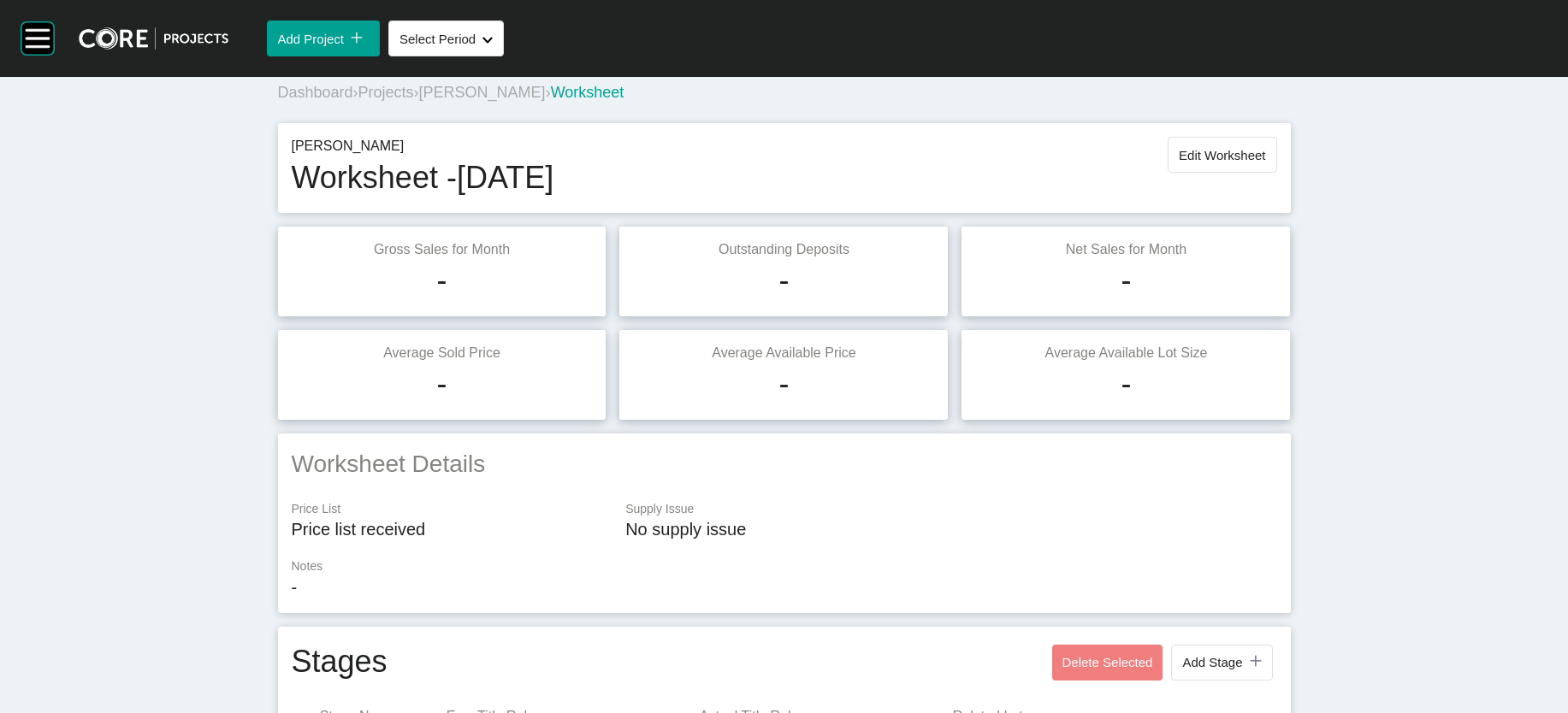 scroll, scrollTop: 0, scrollLeft: 0, axis: both 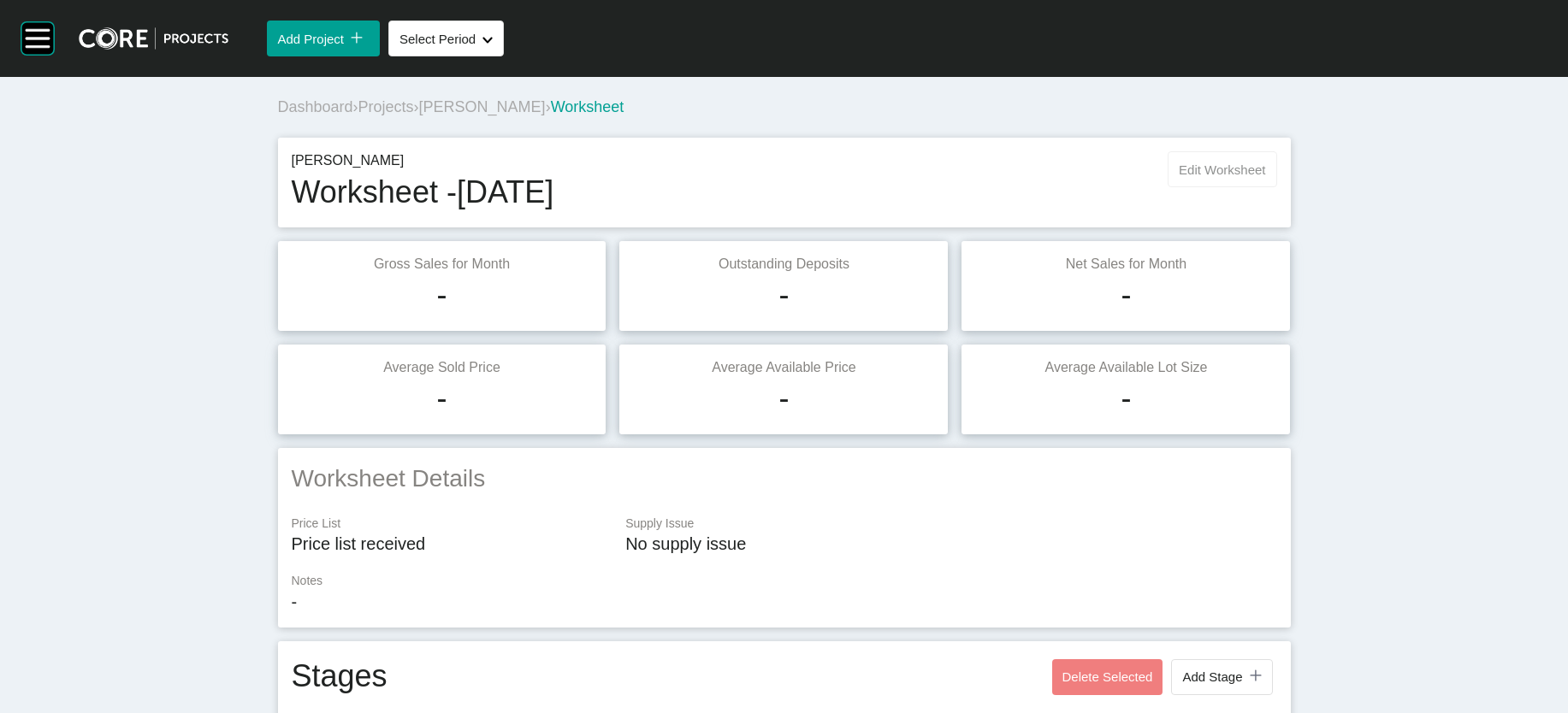 type 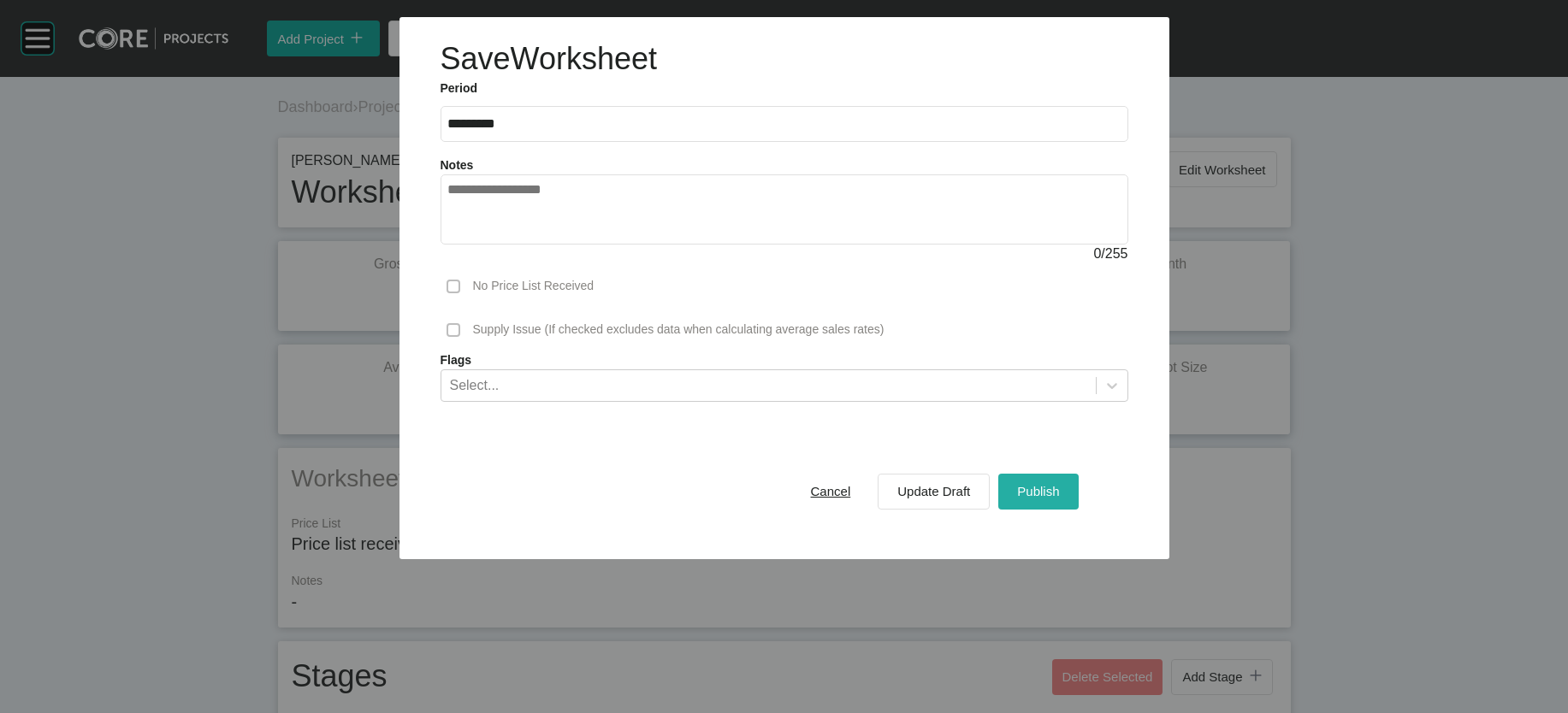 type 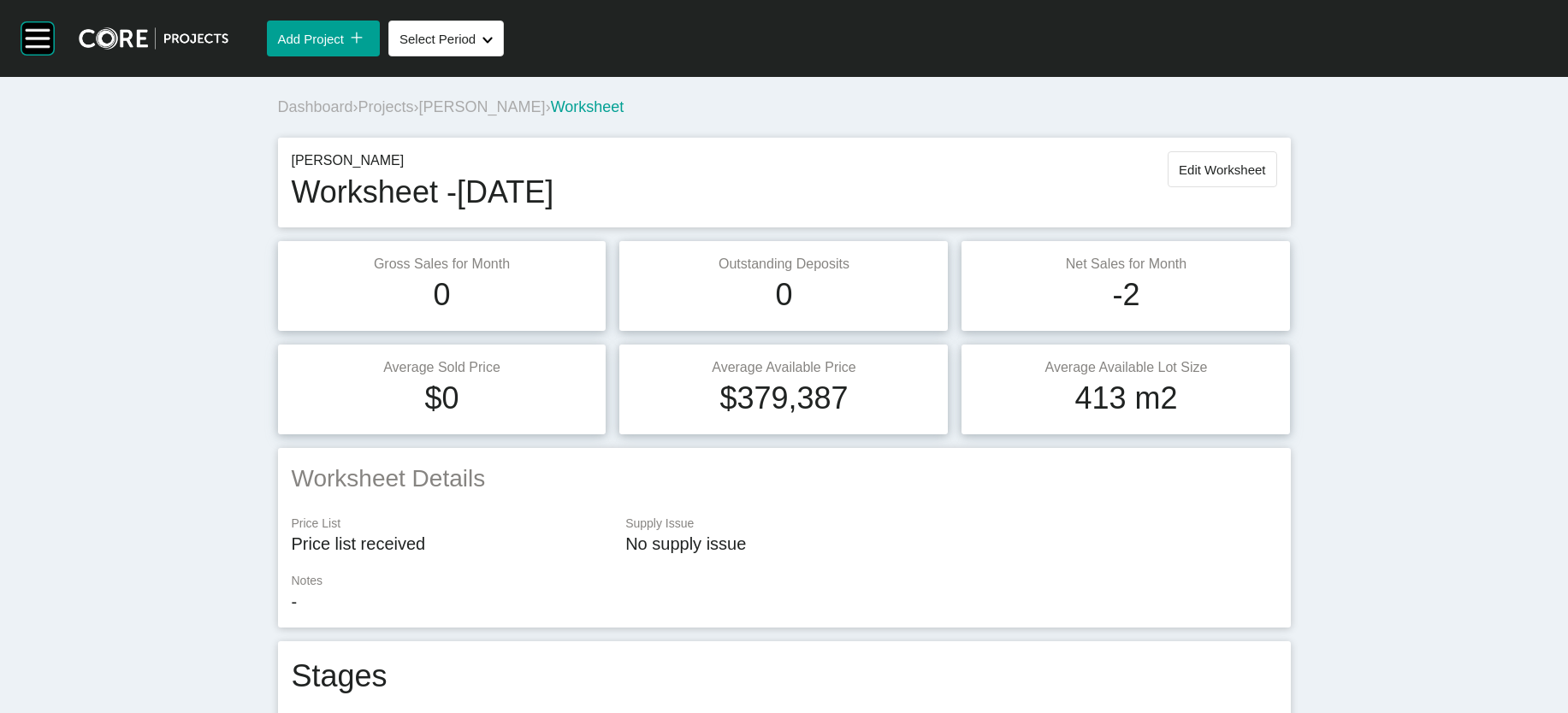 click on "Projects" at bounding box center (386, 107) 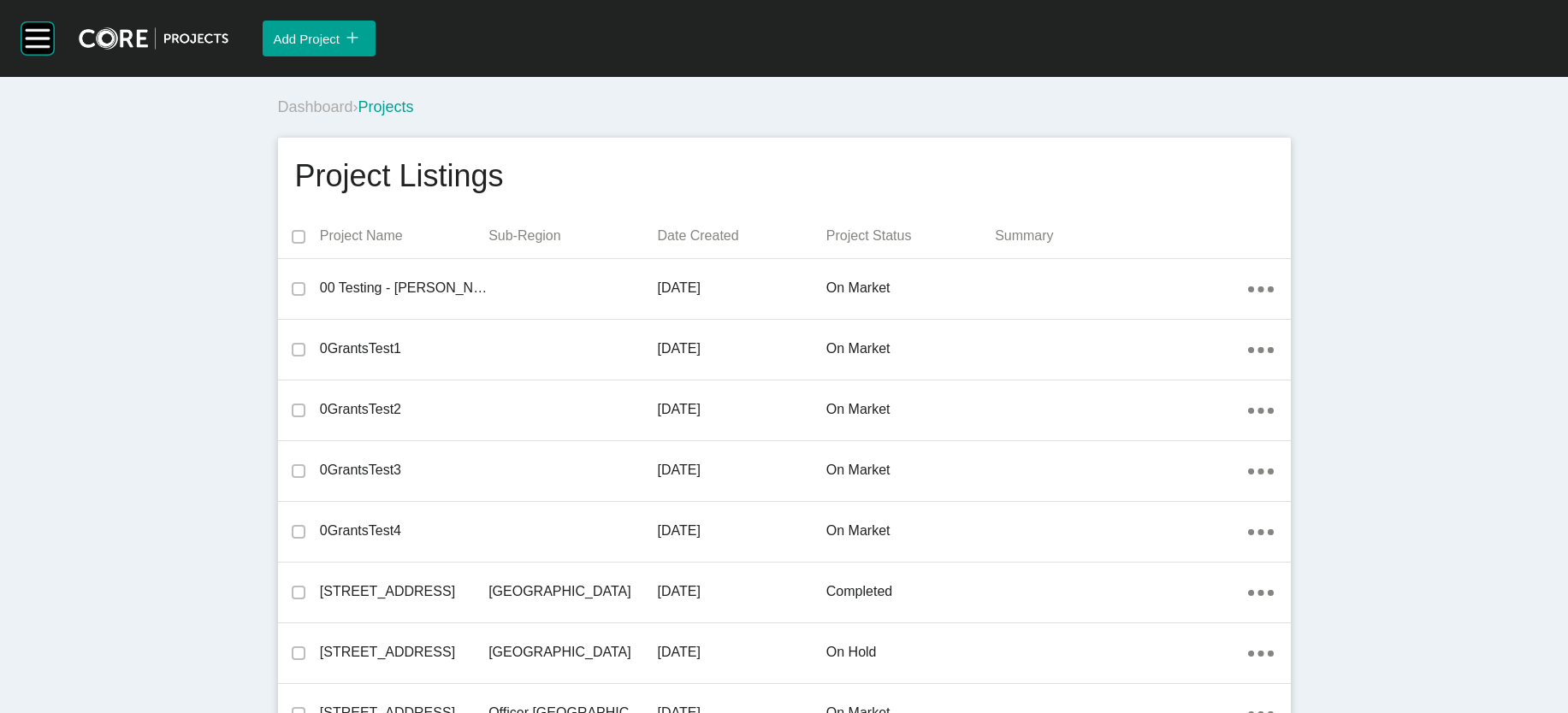 scroll, scrollTop: 3406, scrollLeft: 0, axis: vertical 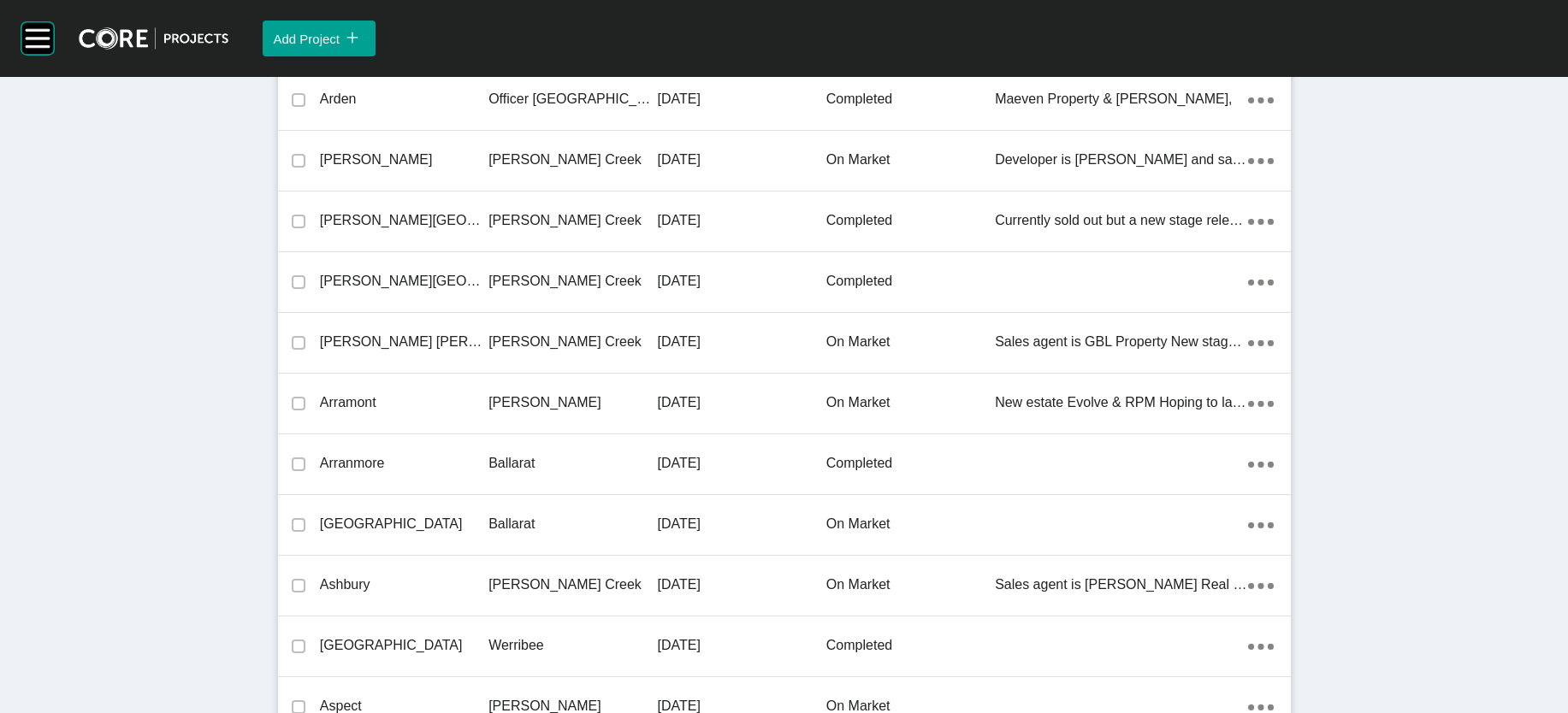 click on "[DATE]" at bounding box center (741, -386) 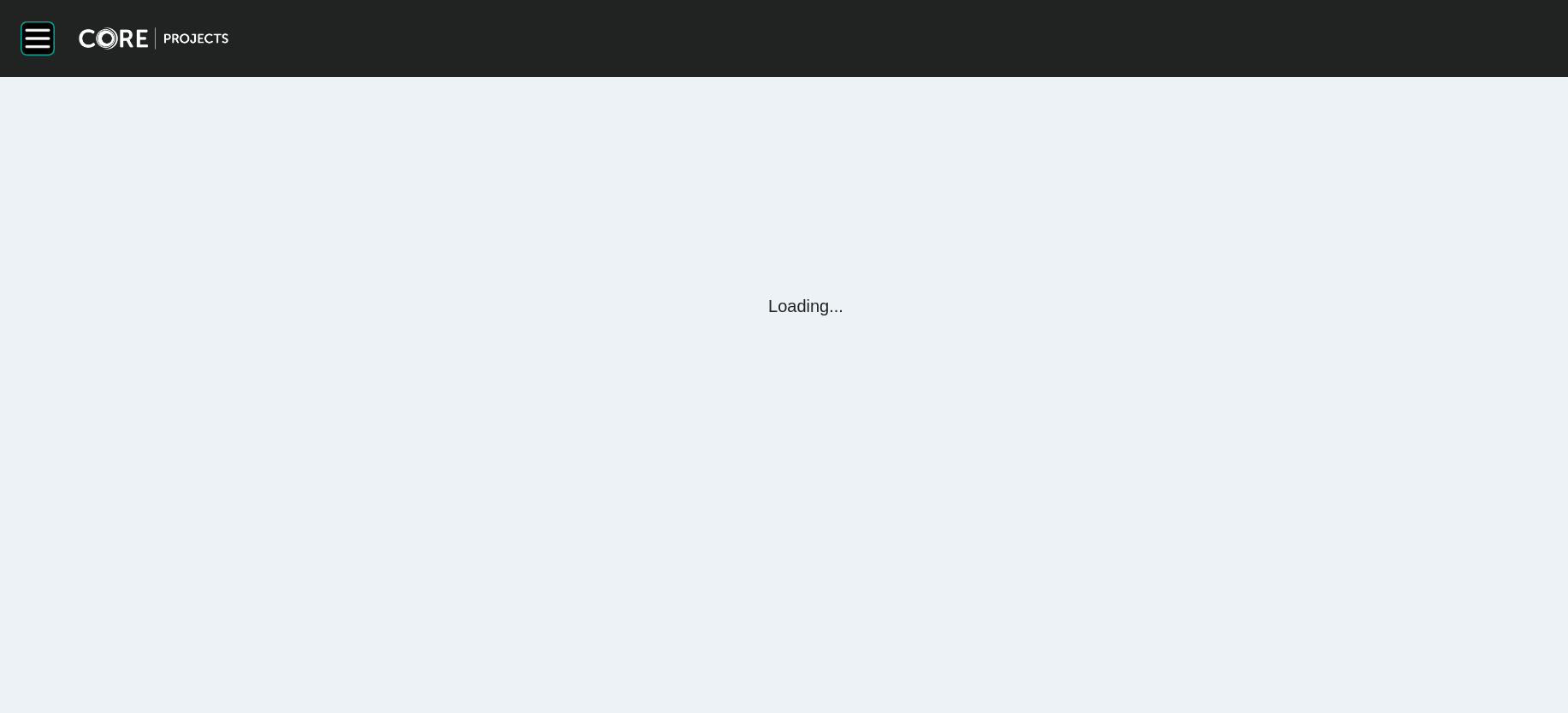 scroll, scrollTop: 0, scrollLeft: 0, axis: both 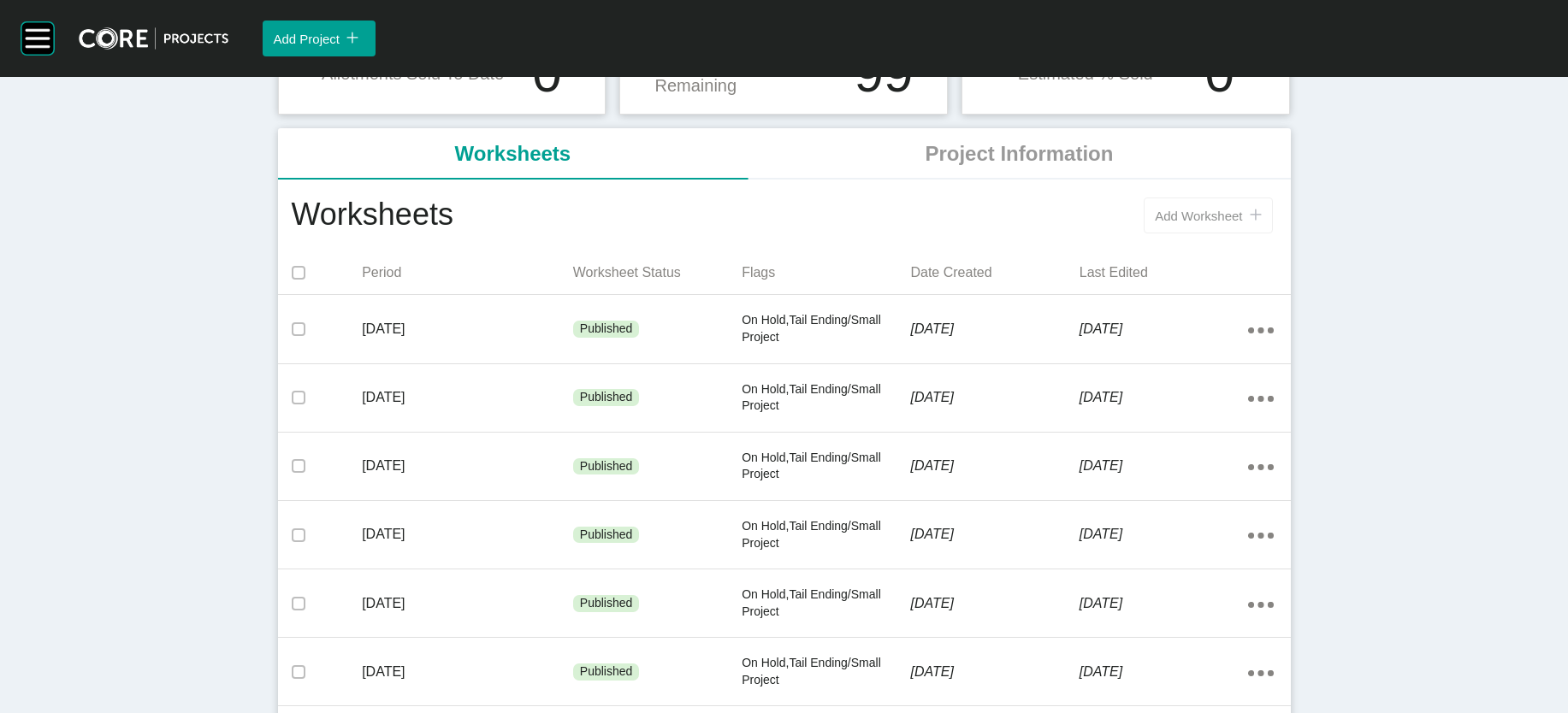 click on "Add Worksheet" at bounding box center [1198, 215] 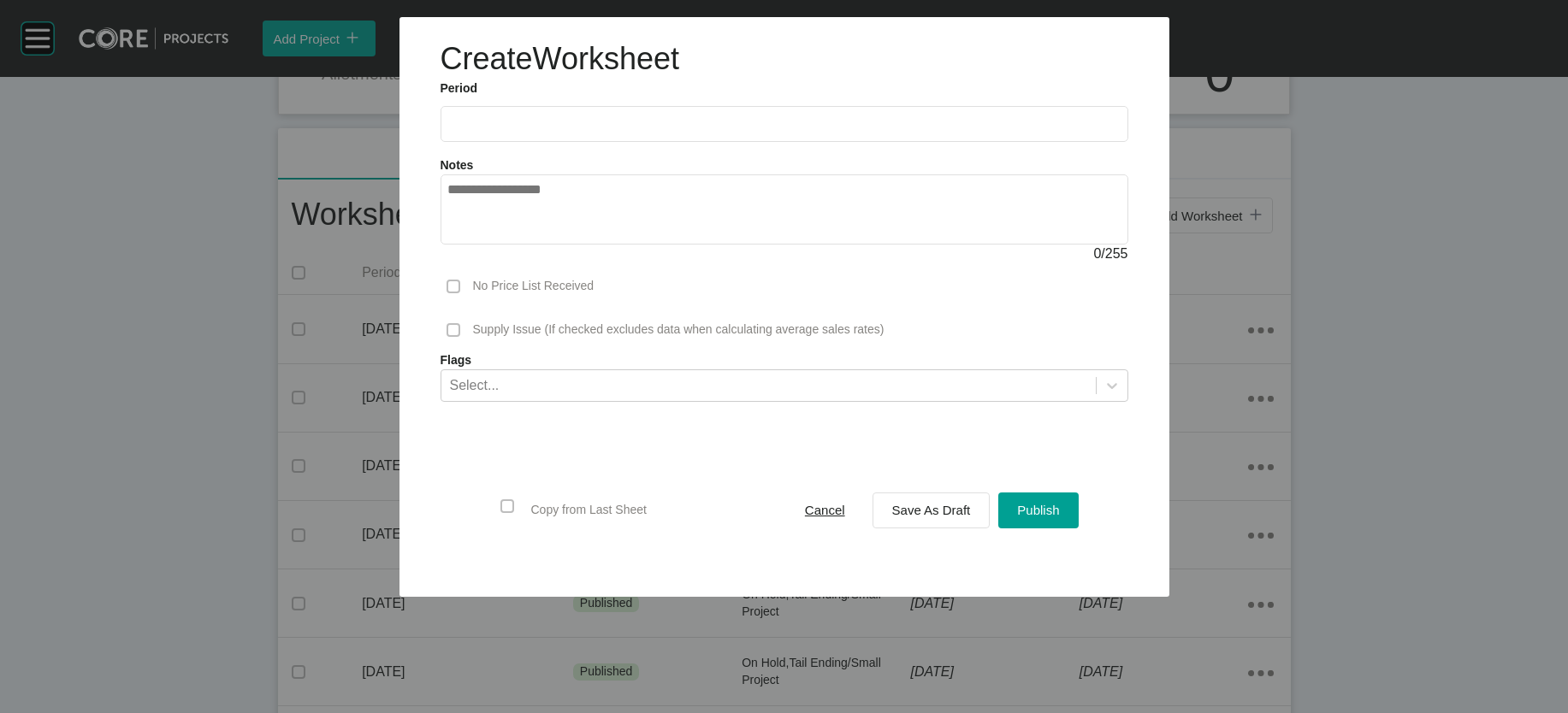 click at bounding box center (784, 123) 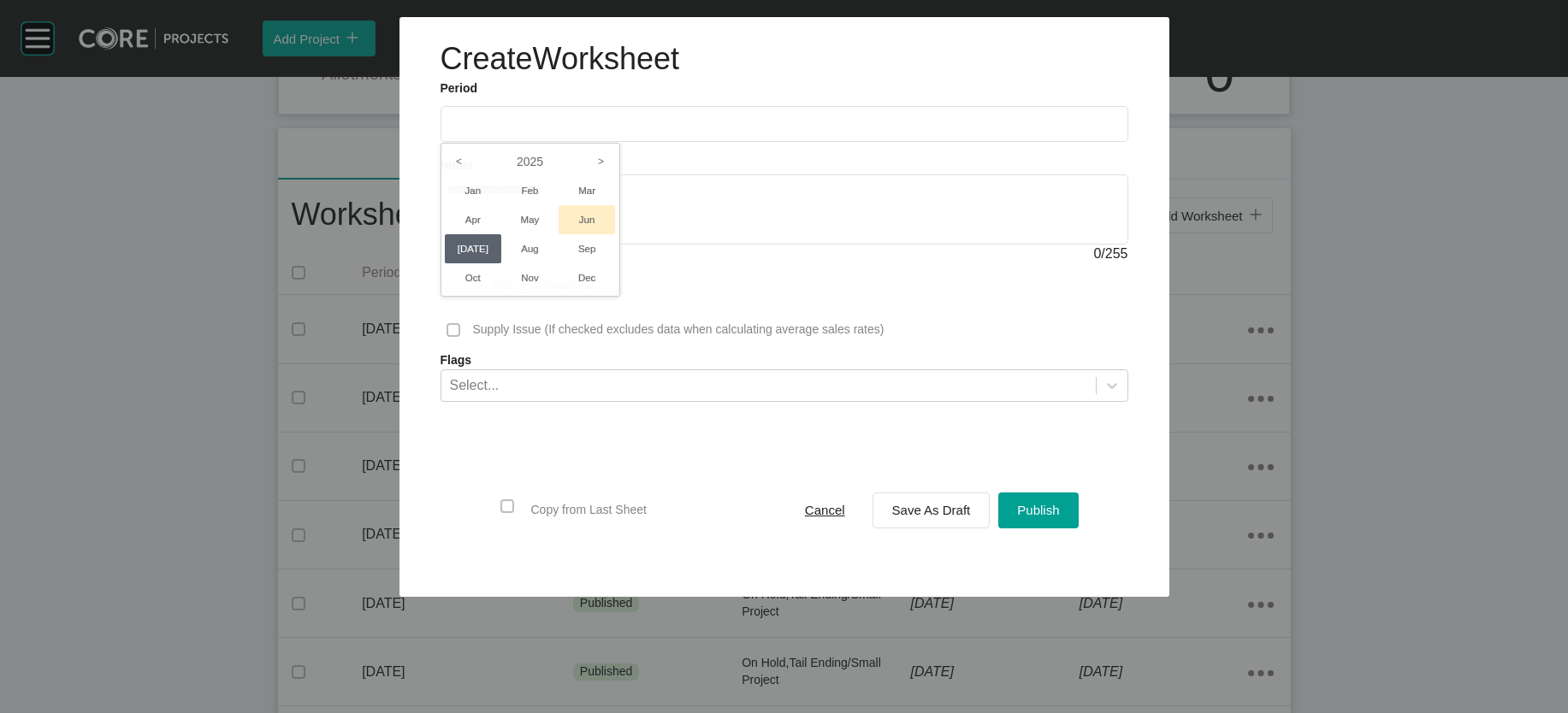 click on "Jun" at bounding box center [587, 220] 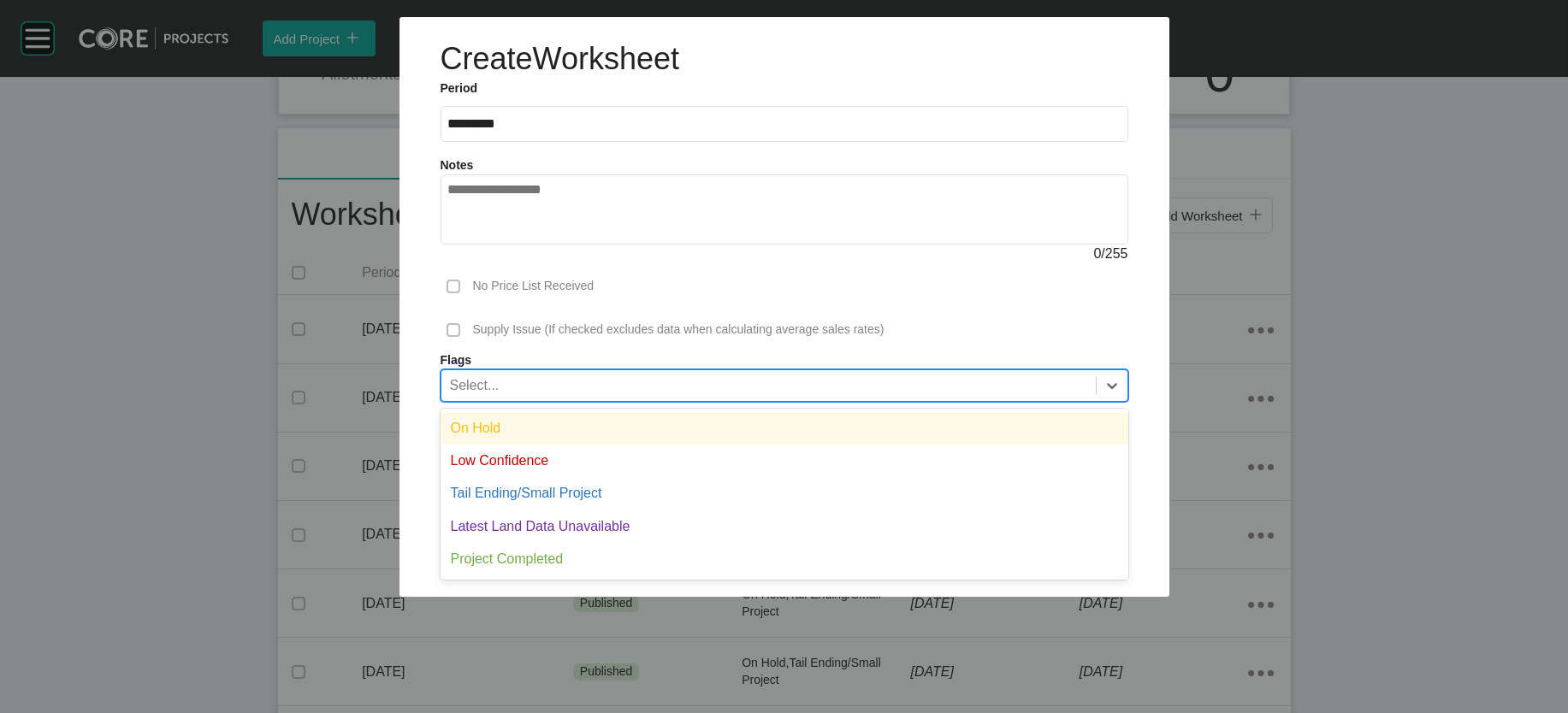 click on "Select..." at bounding box center [768, 385] 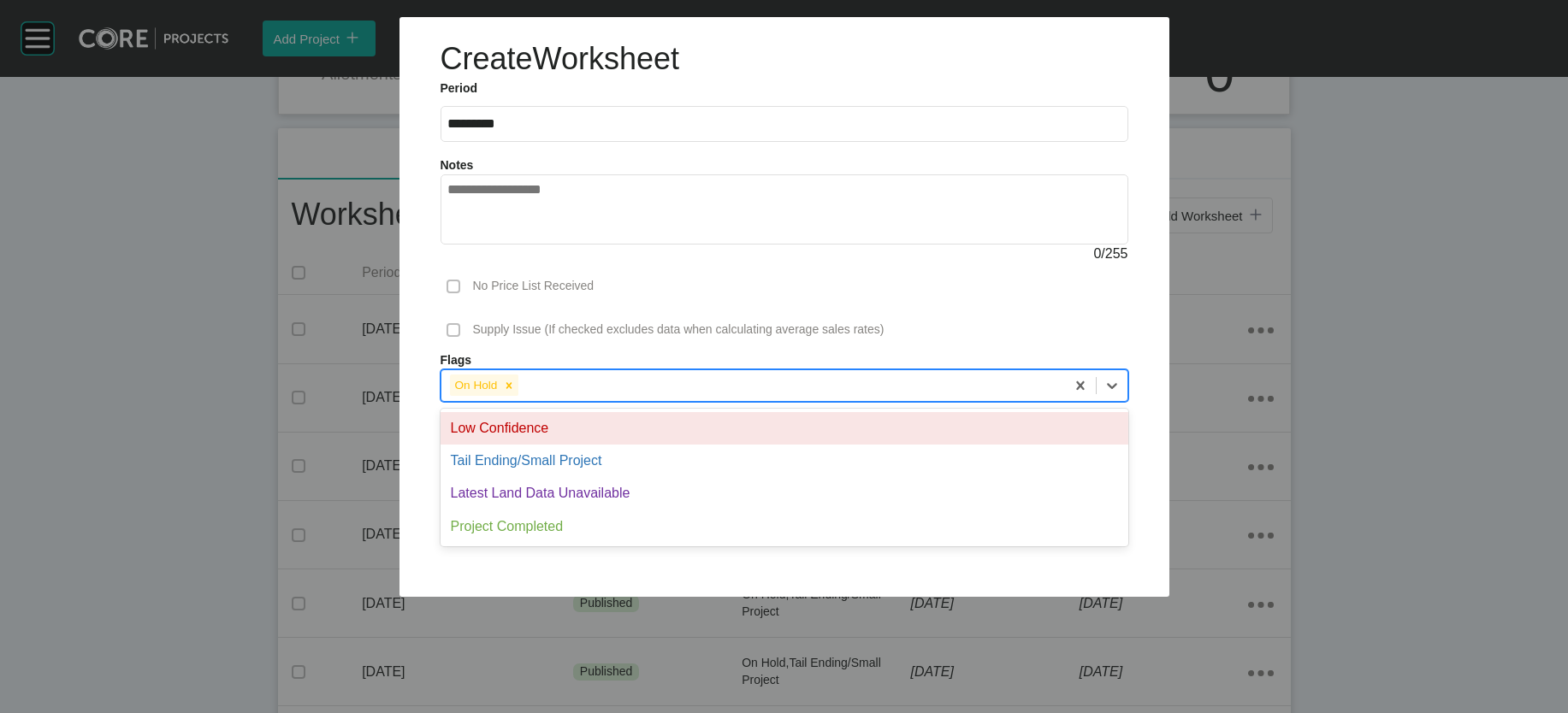 click on "On Hold" at bounding box center (753, 385) 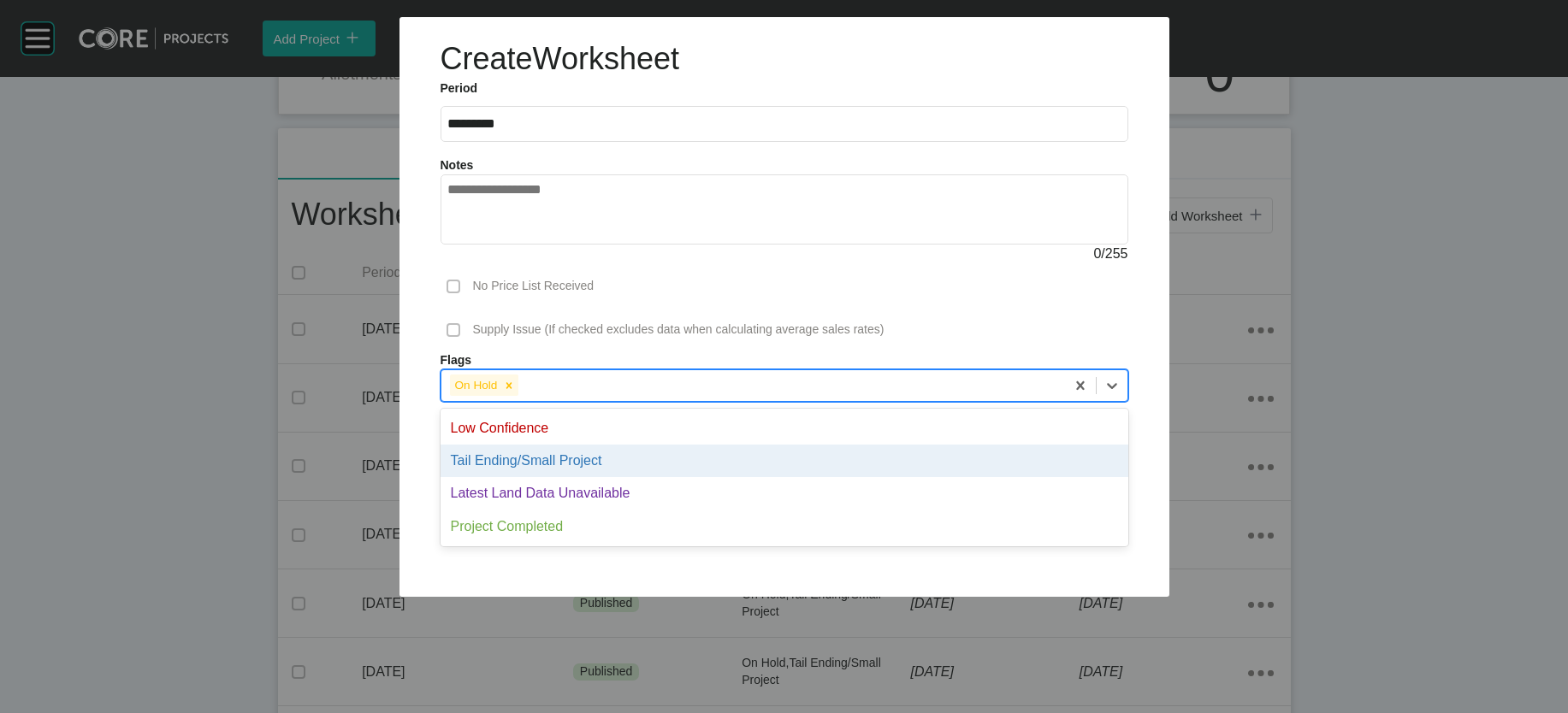 click on "Tail Ending/Small Project" at bounding box center [784, 461] 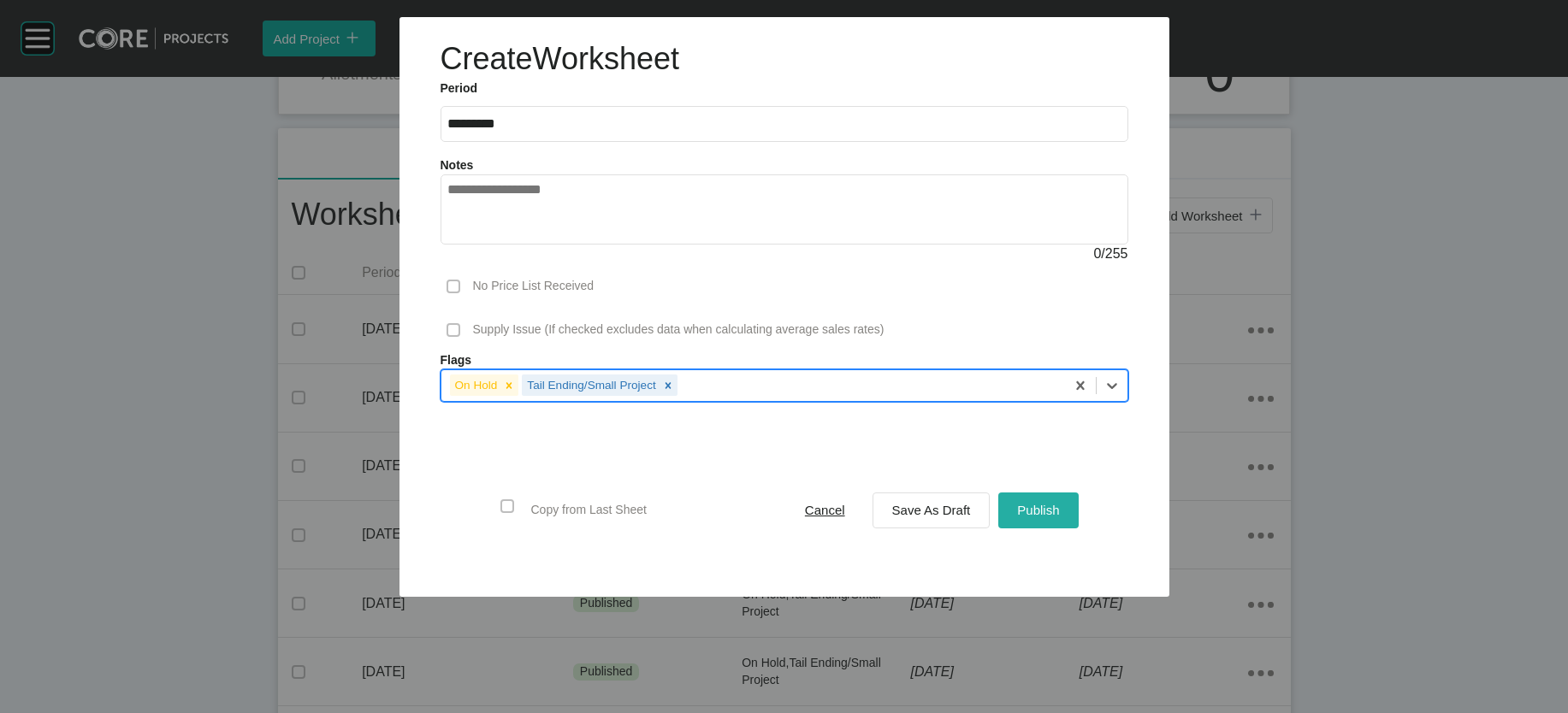 click on "Publish" at bounding box center (1038, 510) 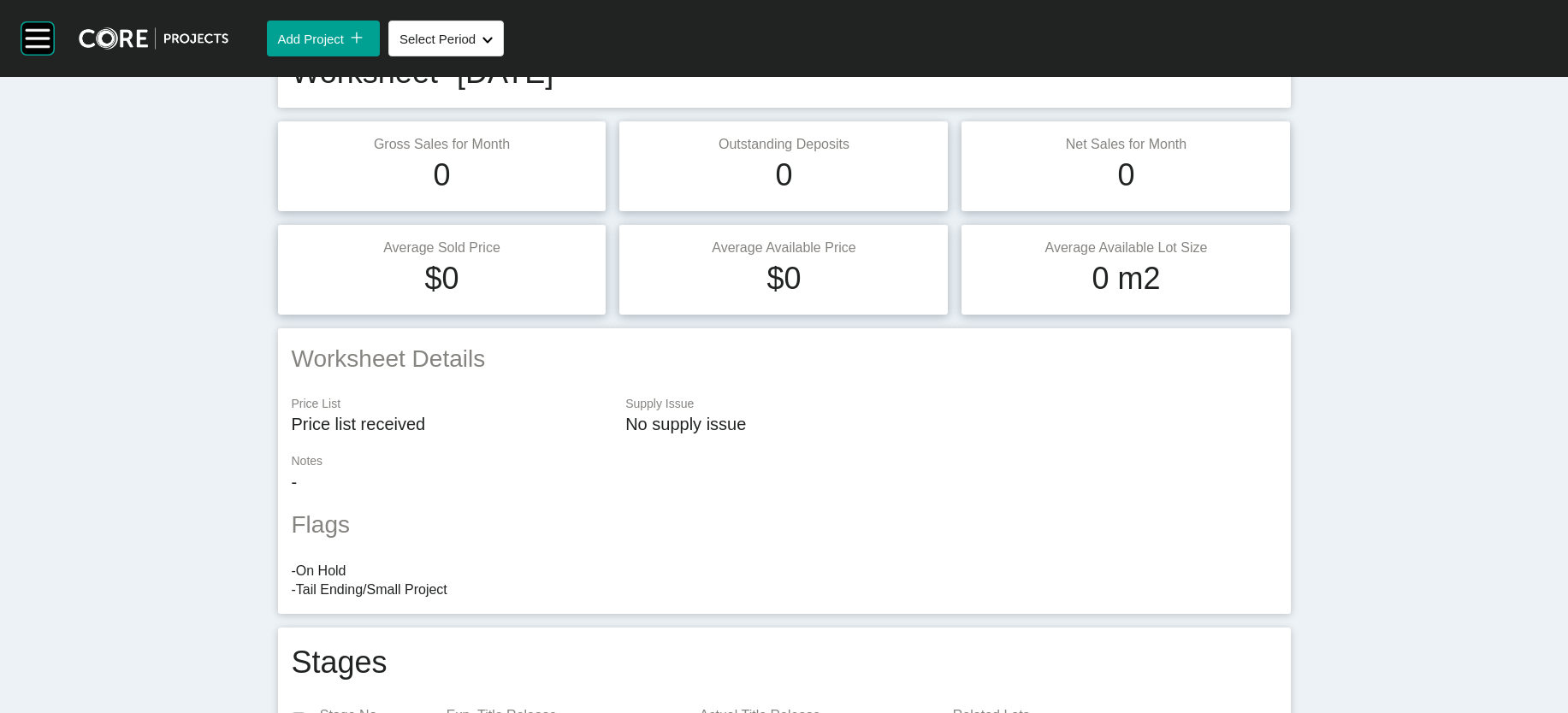 scroll, scrollTop: 0, scrollLeft: 0, axis: both 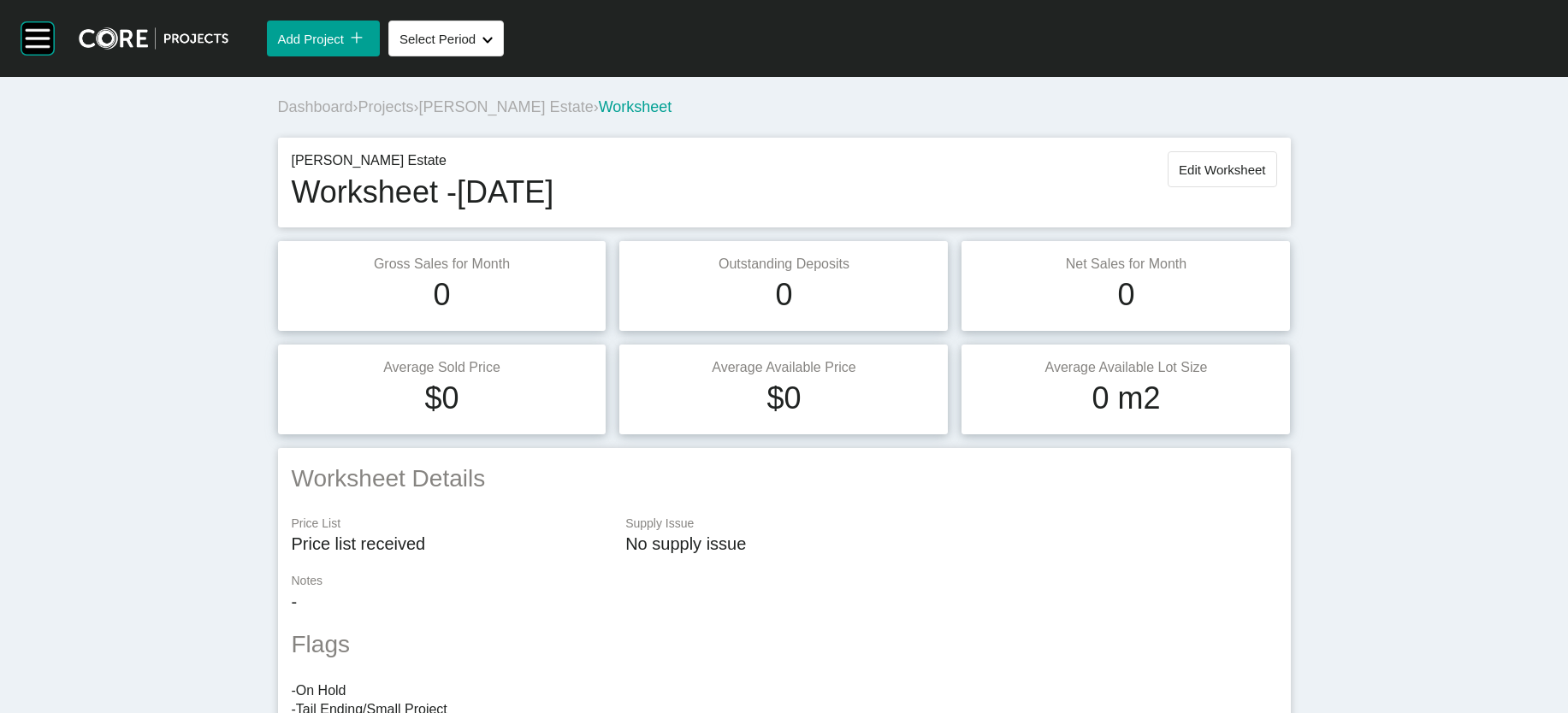 click on "Projects" at bounding box center (386, 107) 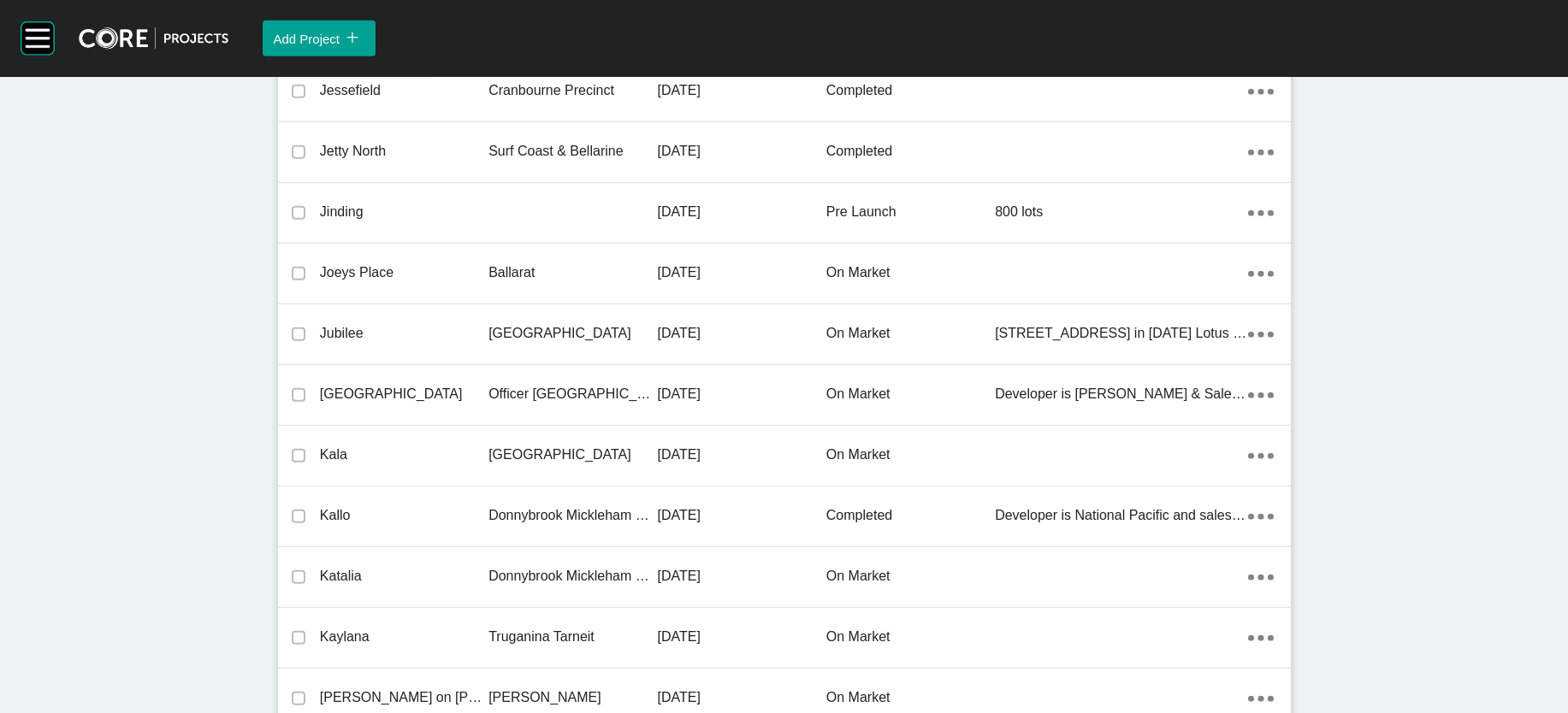 scroll, scrollTop: 24577, scrollLeft: 0, axis: vertical 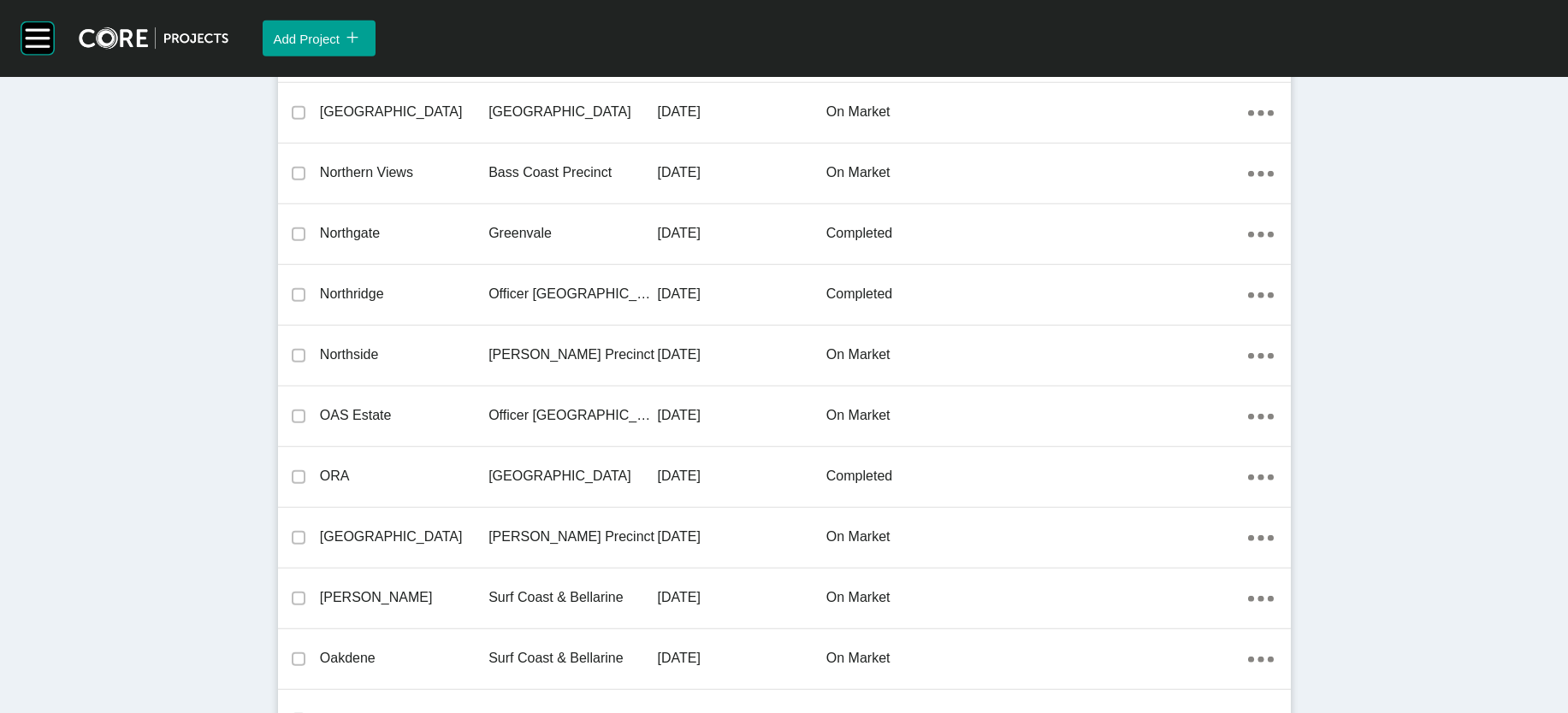 click on "Lakeside at Berwick - Sold Out Berwick South Precinct 29 July 2019 completed New Estate (Release 1)
Developer: Abiwood
Real Estate Agent: KR Peters
32 lots Action Menu Dots Copy 6 Created with Sketch." at bounding box center (784, -4622) 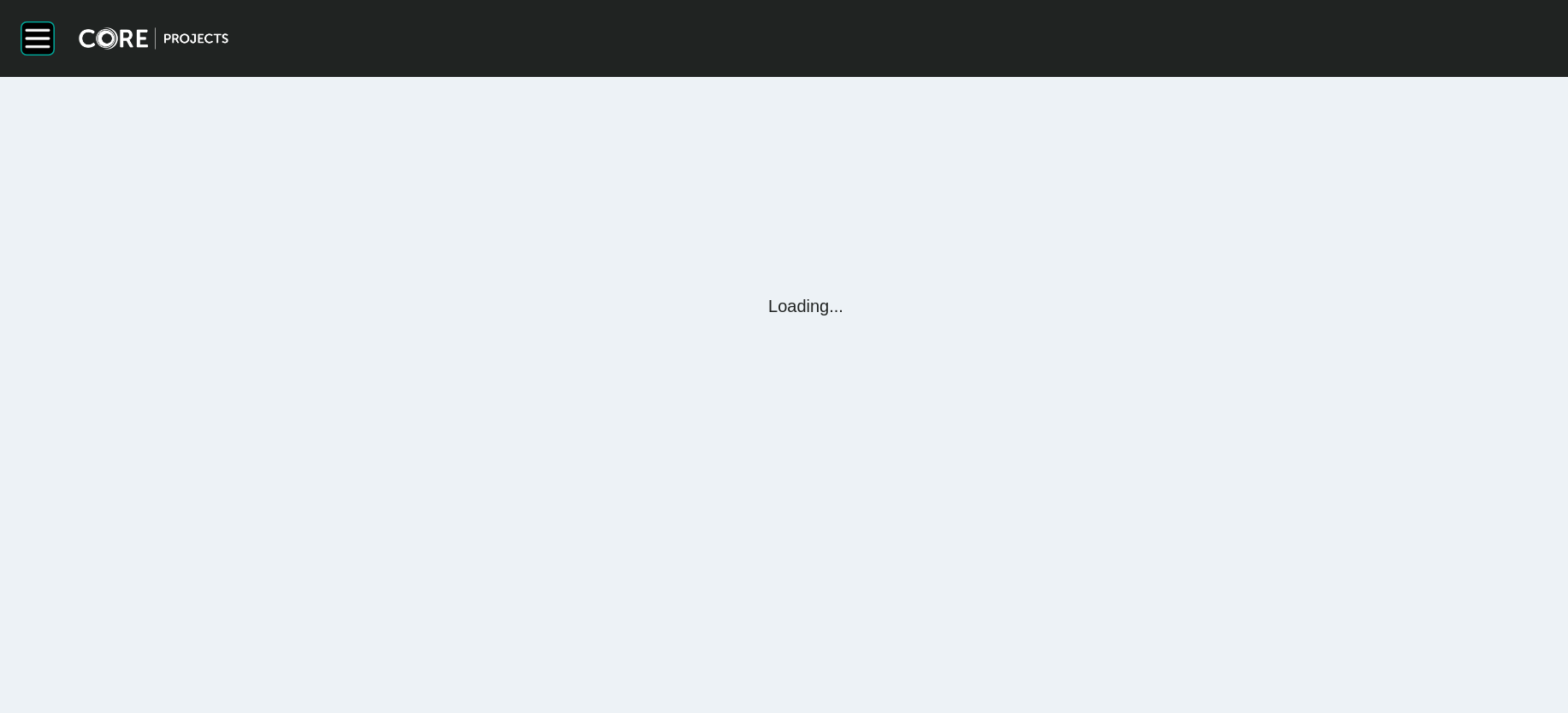 scroll, scrollTop: 0, scrollLeft: 0, axis: both 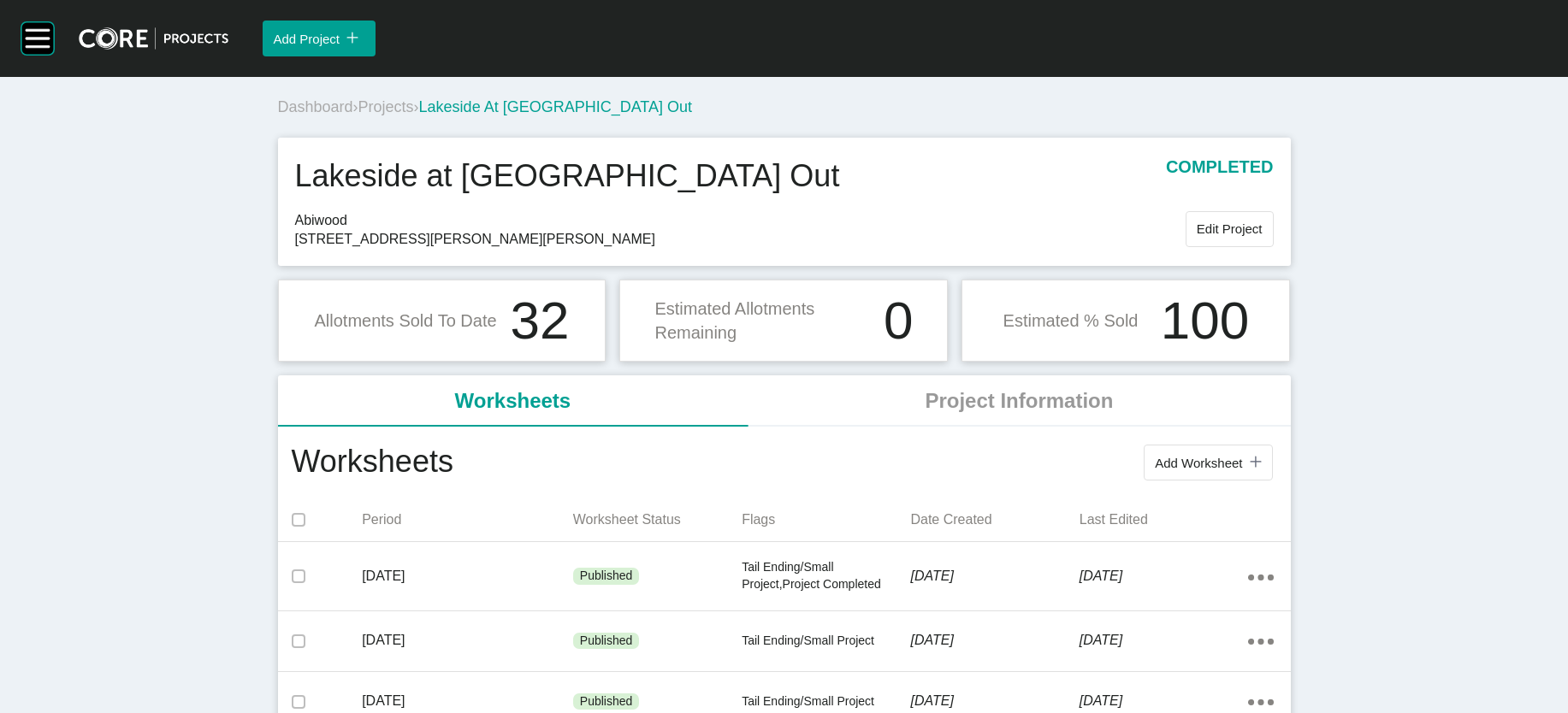 click on "Projects" at bounding box center [386, 107] 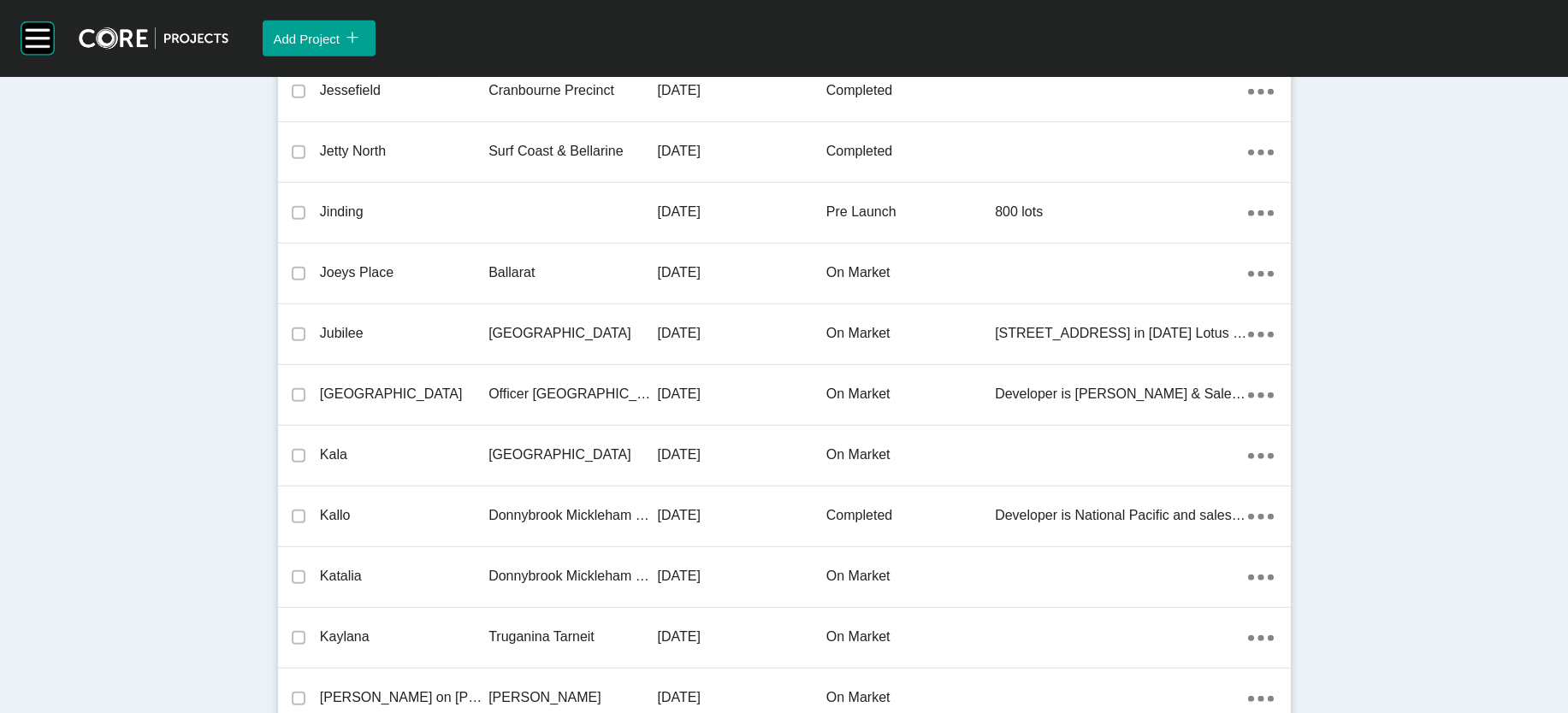scroll, scrollTop: 24577, scrollLeft: 0, axis: vertical 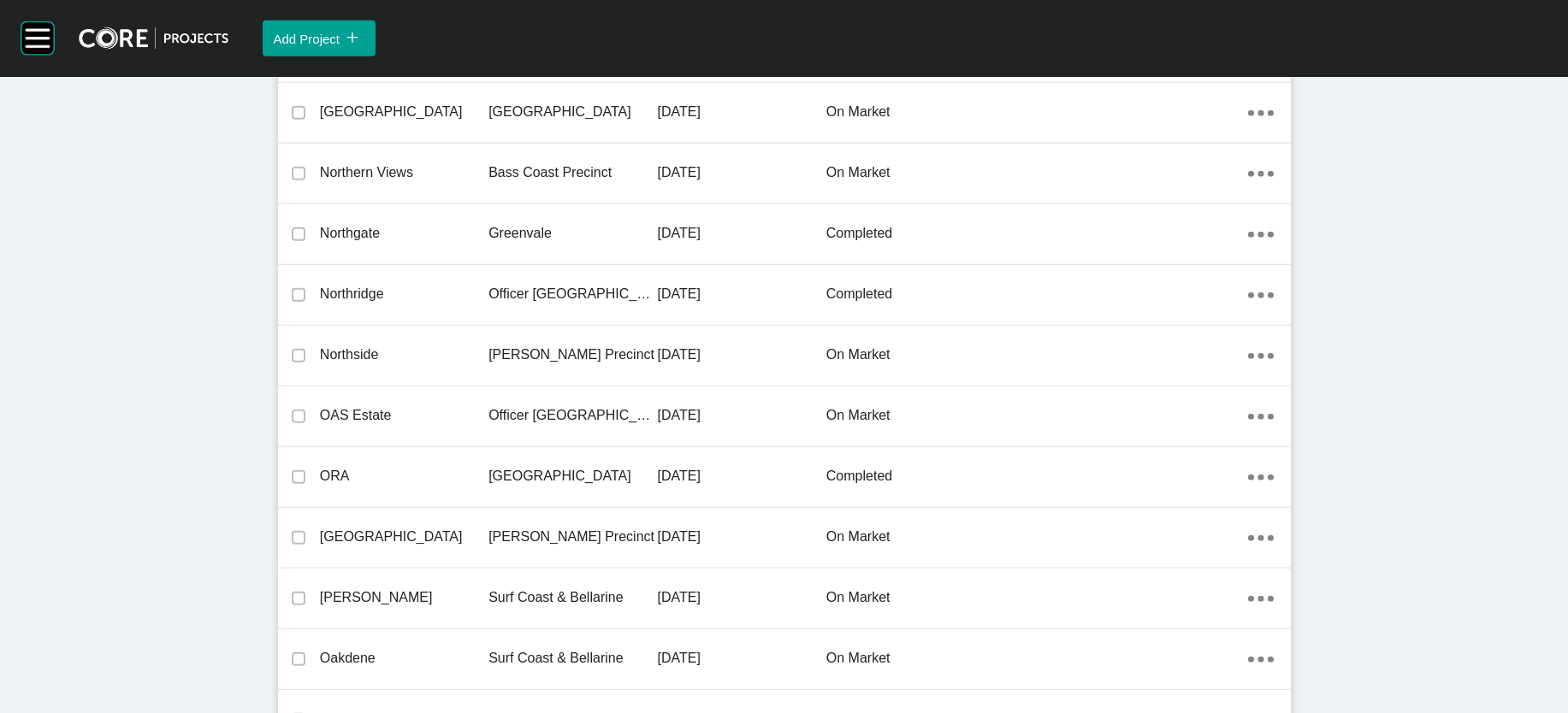 click on "Sunbury" at bounding box center [572, -4562] 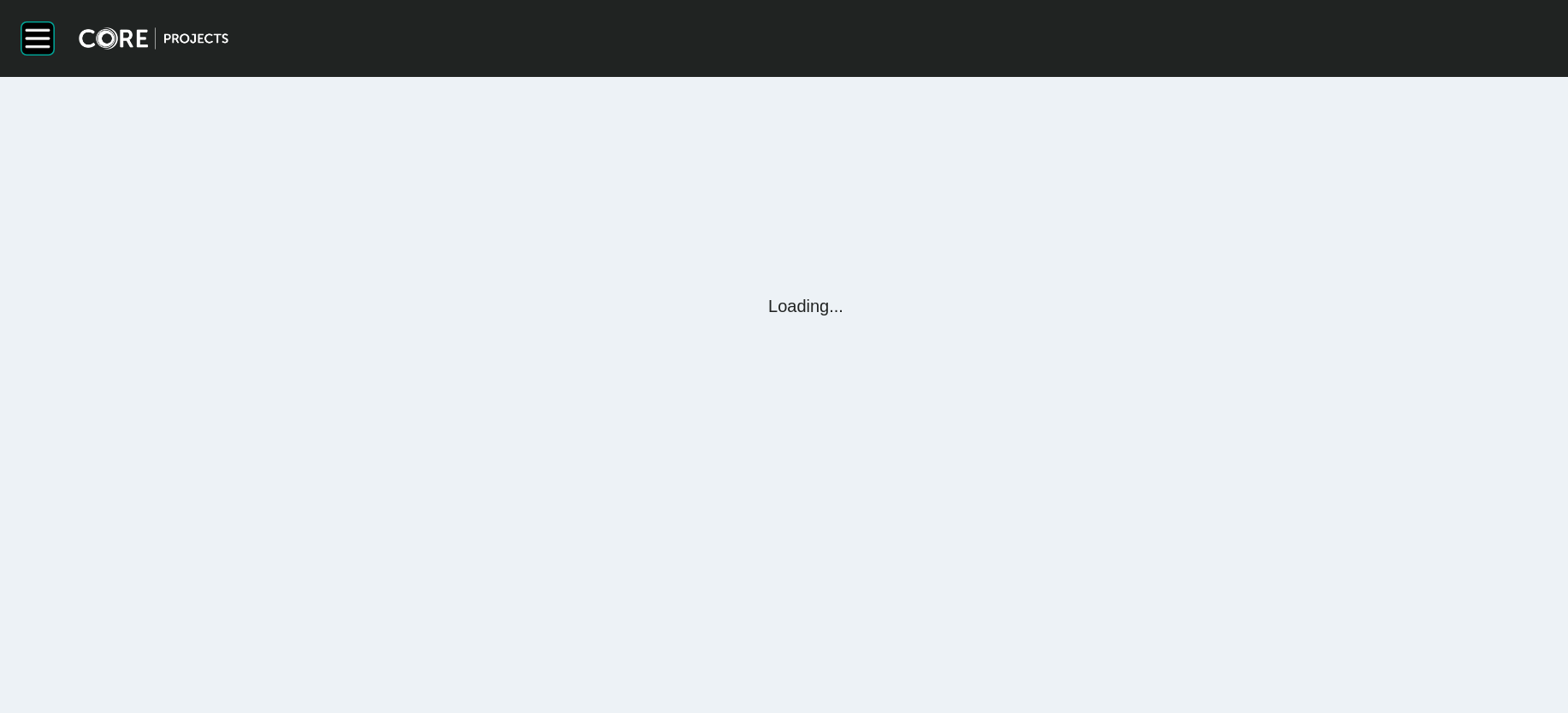 scroll, scrollTop: 0, scrollLeft: 0, axis: both 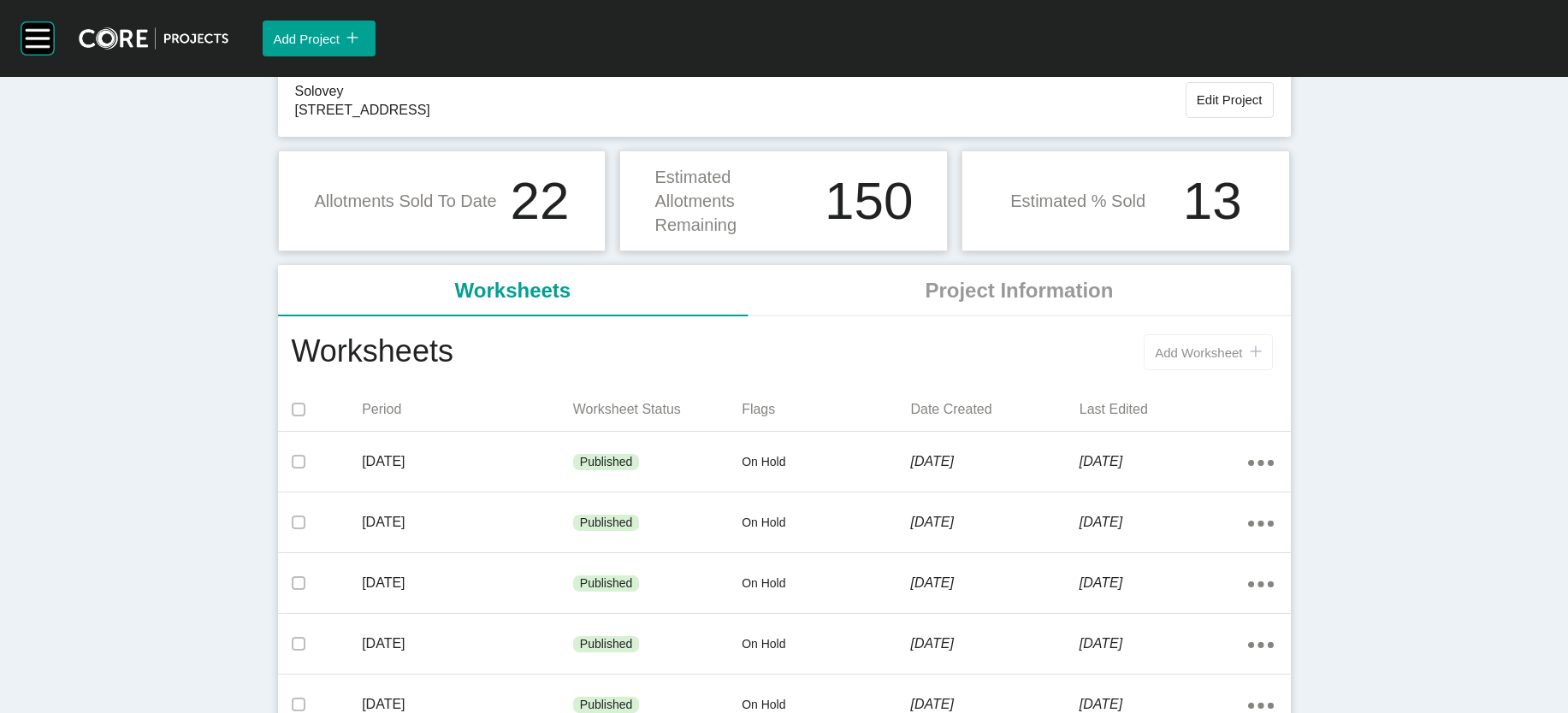 click on "Add Worksheet" at bounding box center (1198, 352) 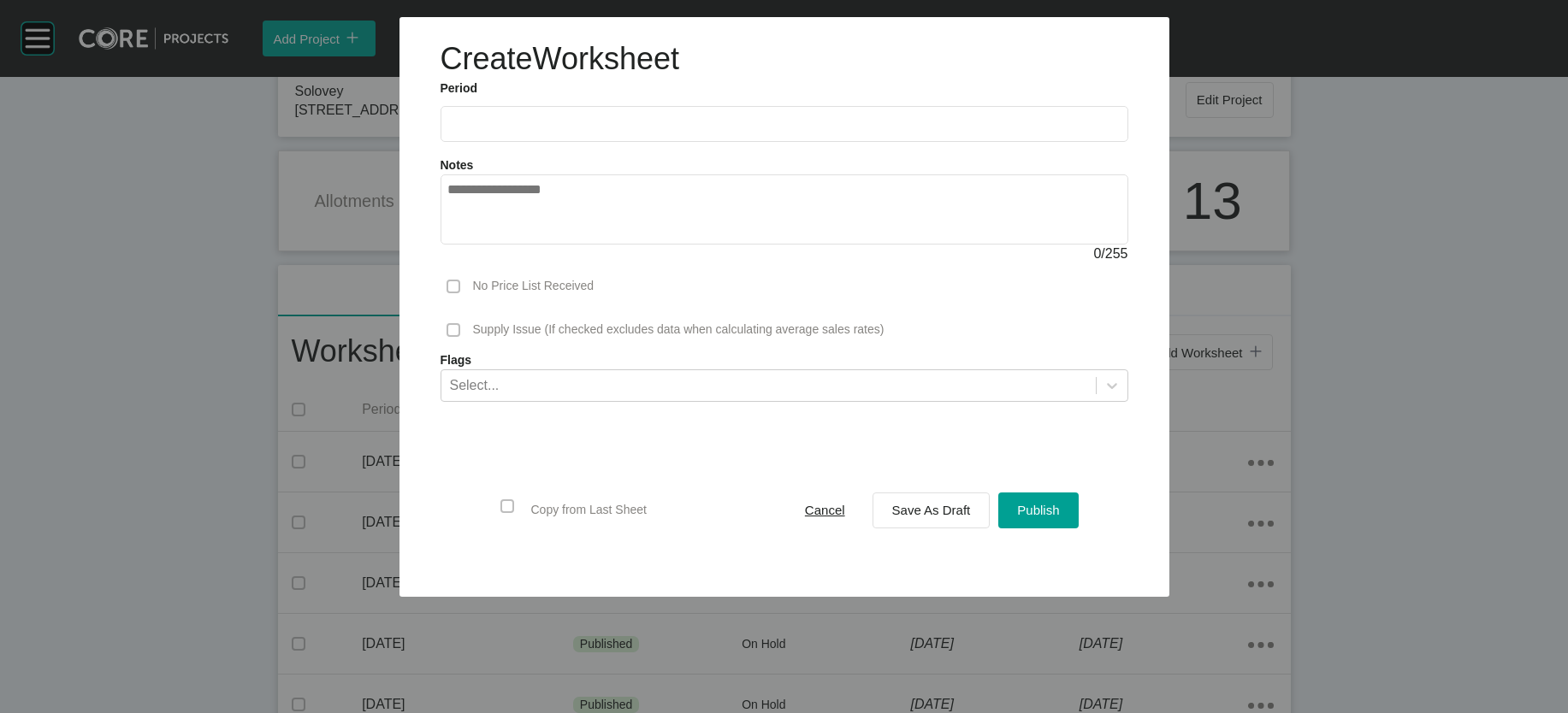 click at bounding box center [784, 123] 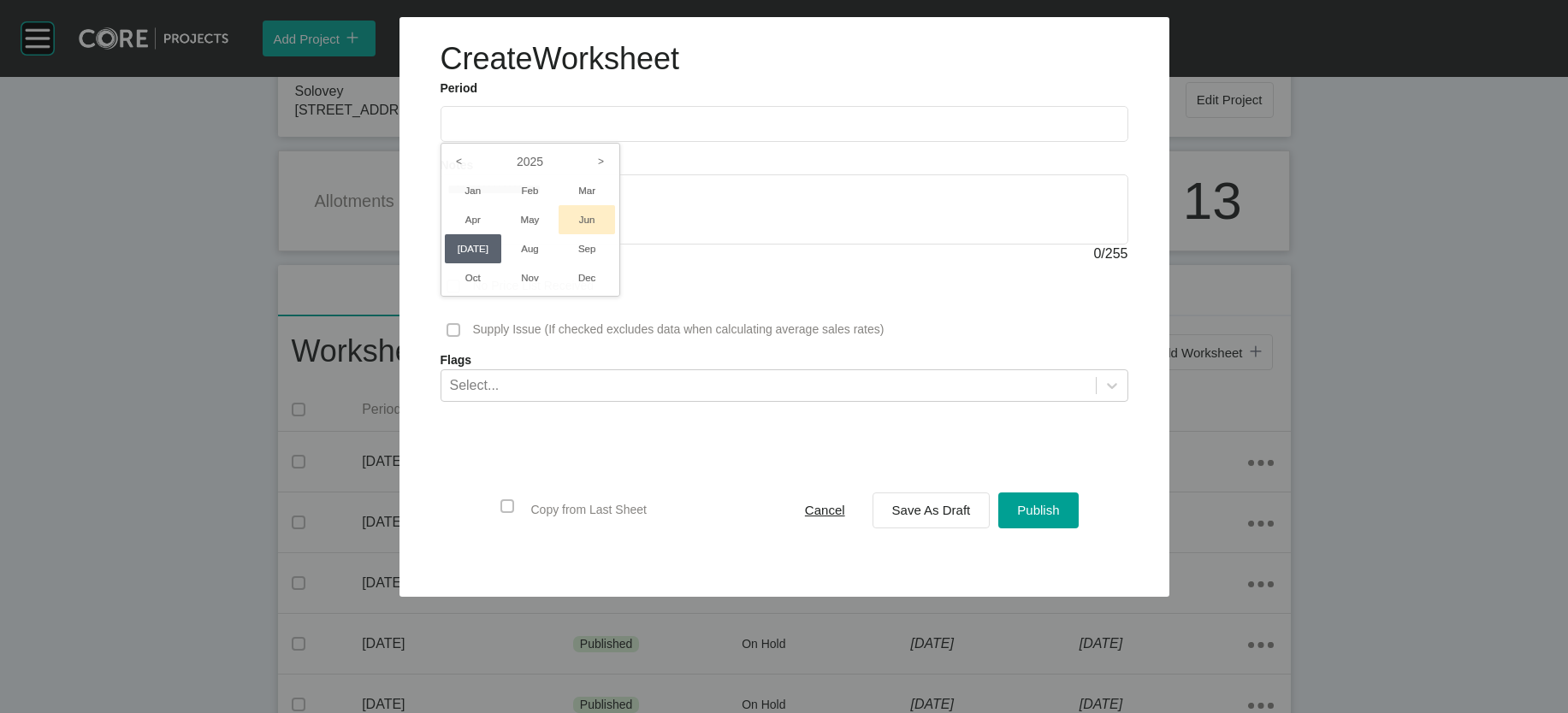 click on "Jun" at bounding box center (587, 220) 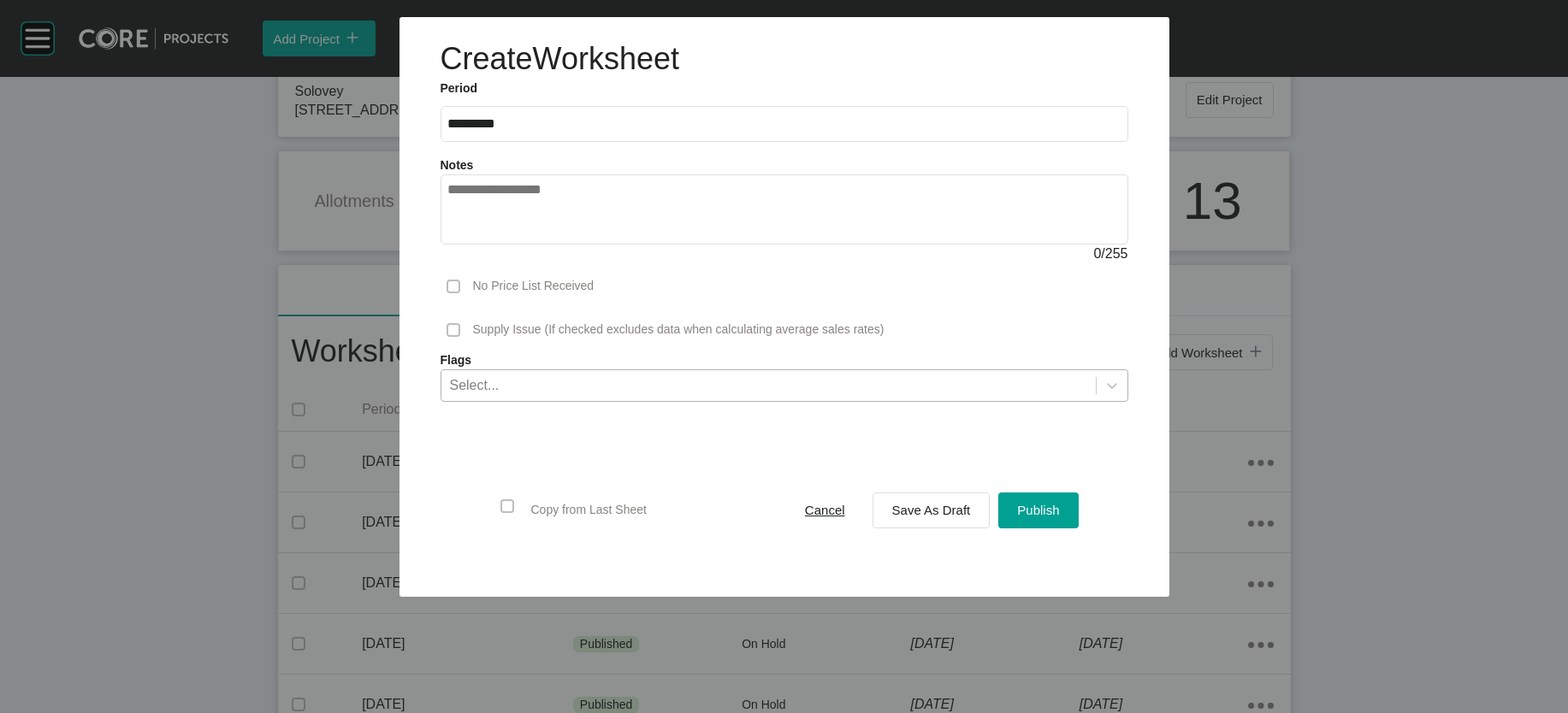 click on "Select..." at bounding box center [768, 385] 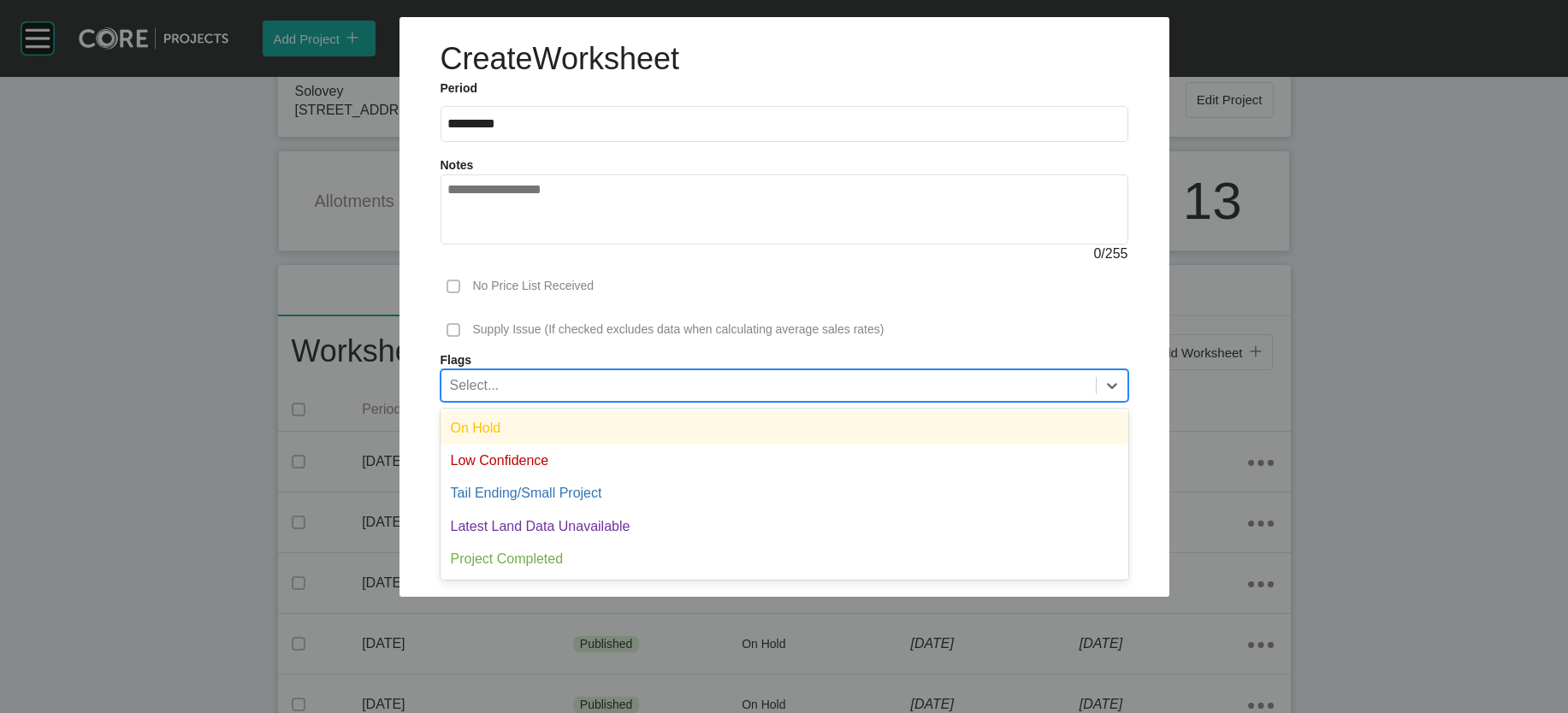 click on "On Hold" at bounding box center [784, 428] 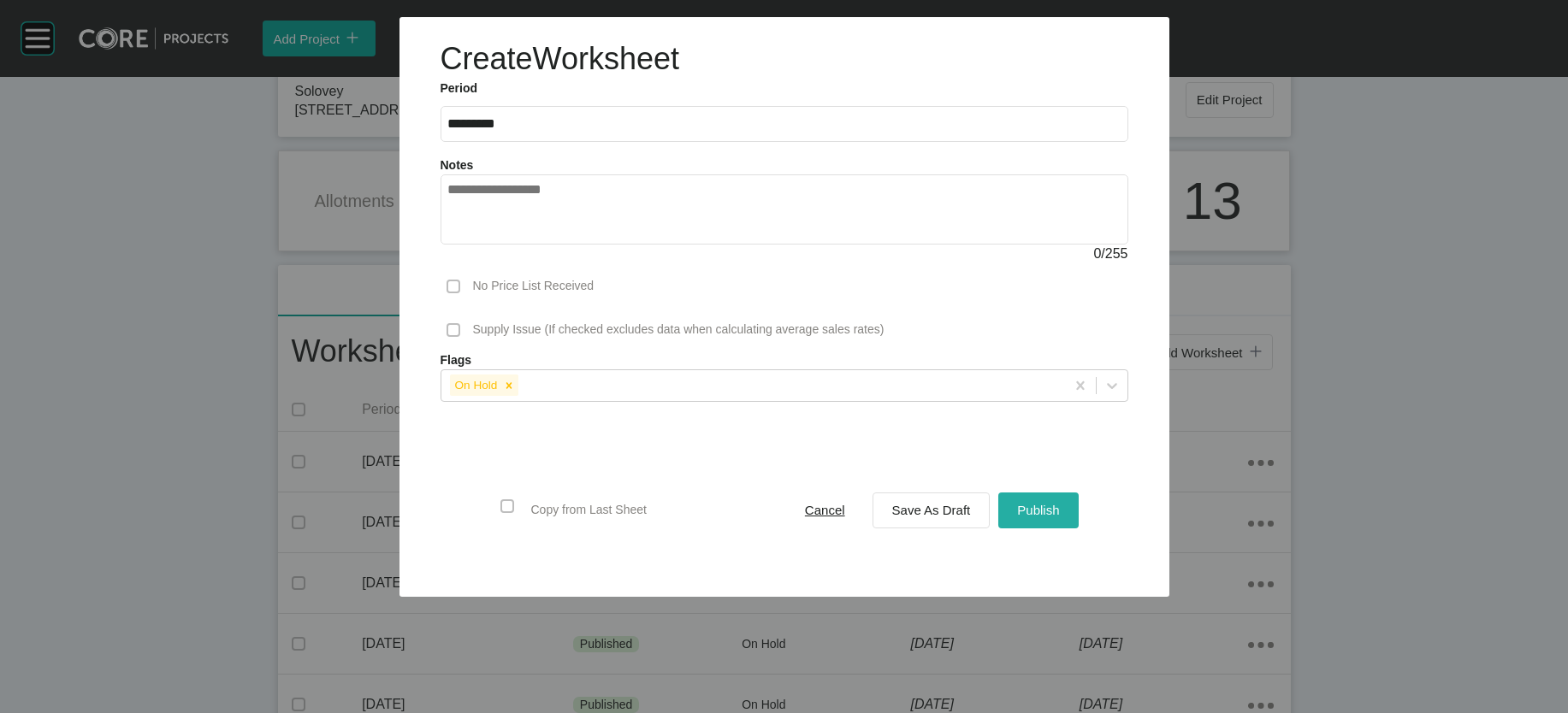 click on "Publish" at bounding box center (1038, 510) 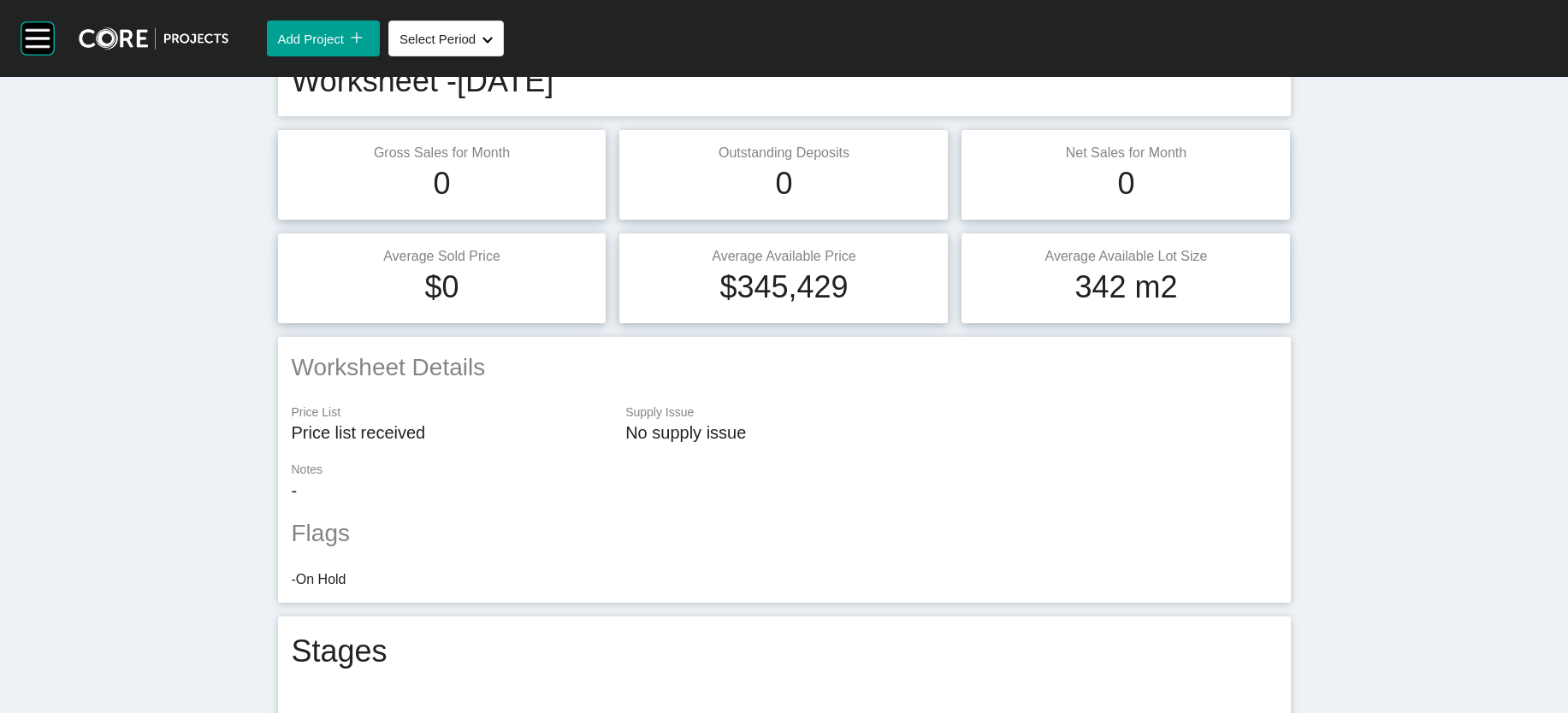 scroll, scrollTop: 0, scrollLeft: 0, axis: both 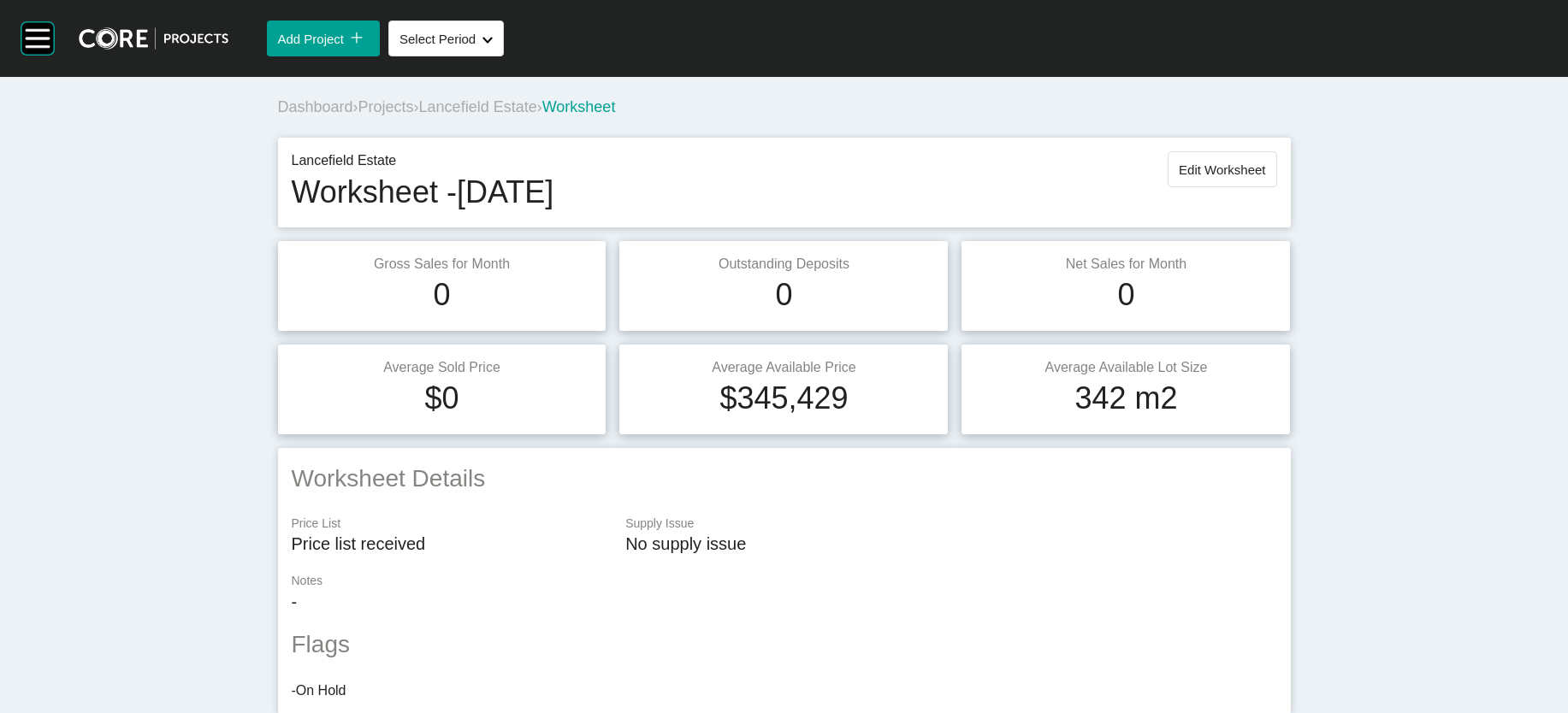 click on "Projects" at bounding box center (386, 107) 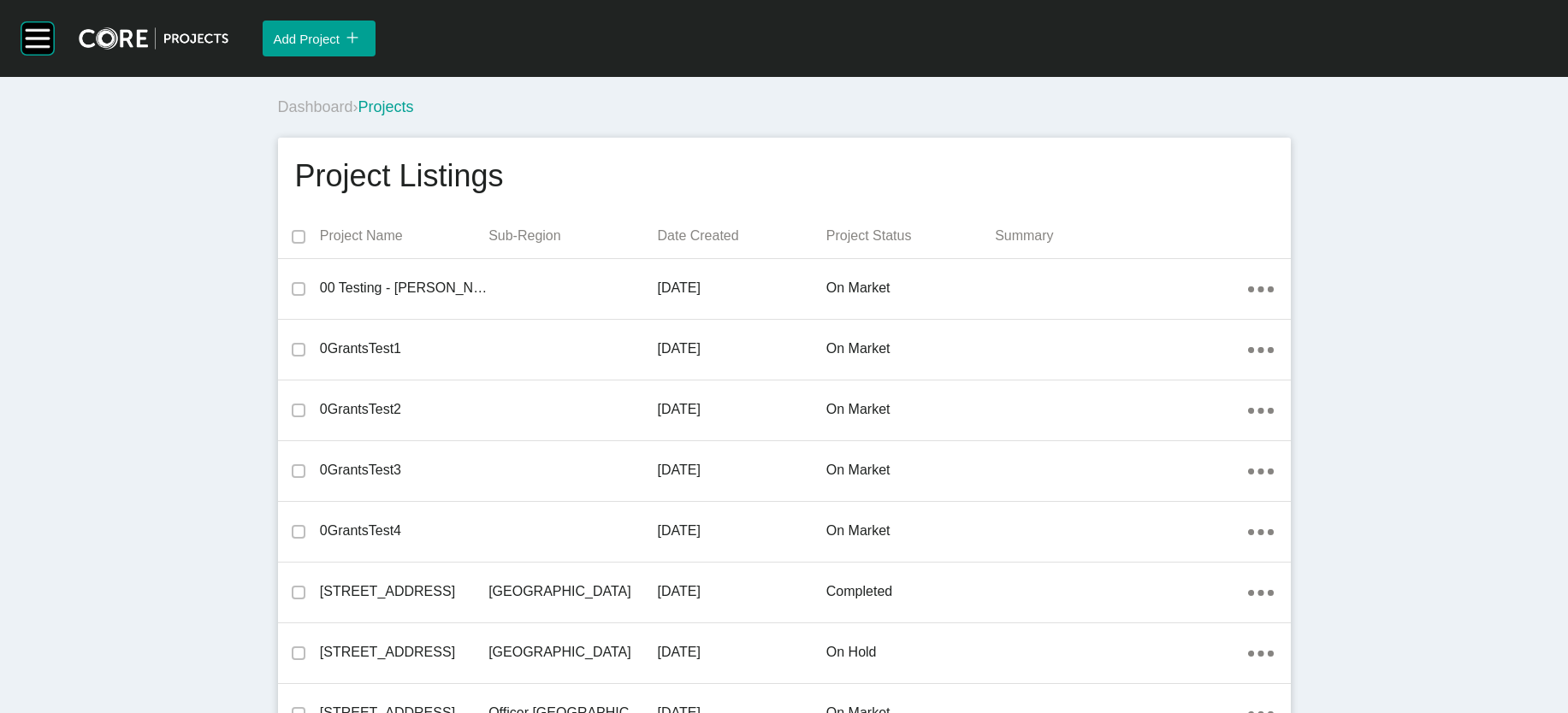 scroll, scrollTop: 15882, scrollLeft: 0, axis: vertical 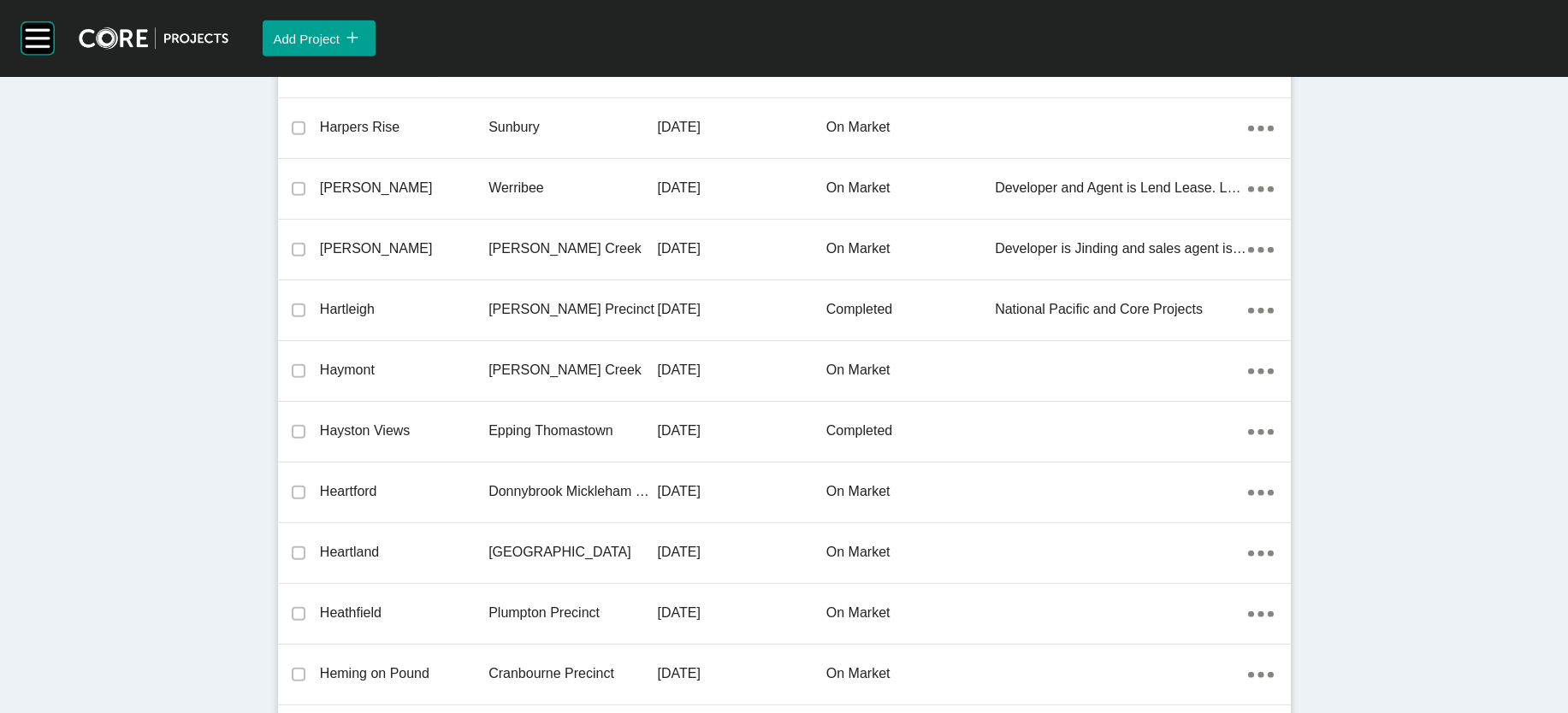 click on "on market" at bounding box center (910, -2847) 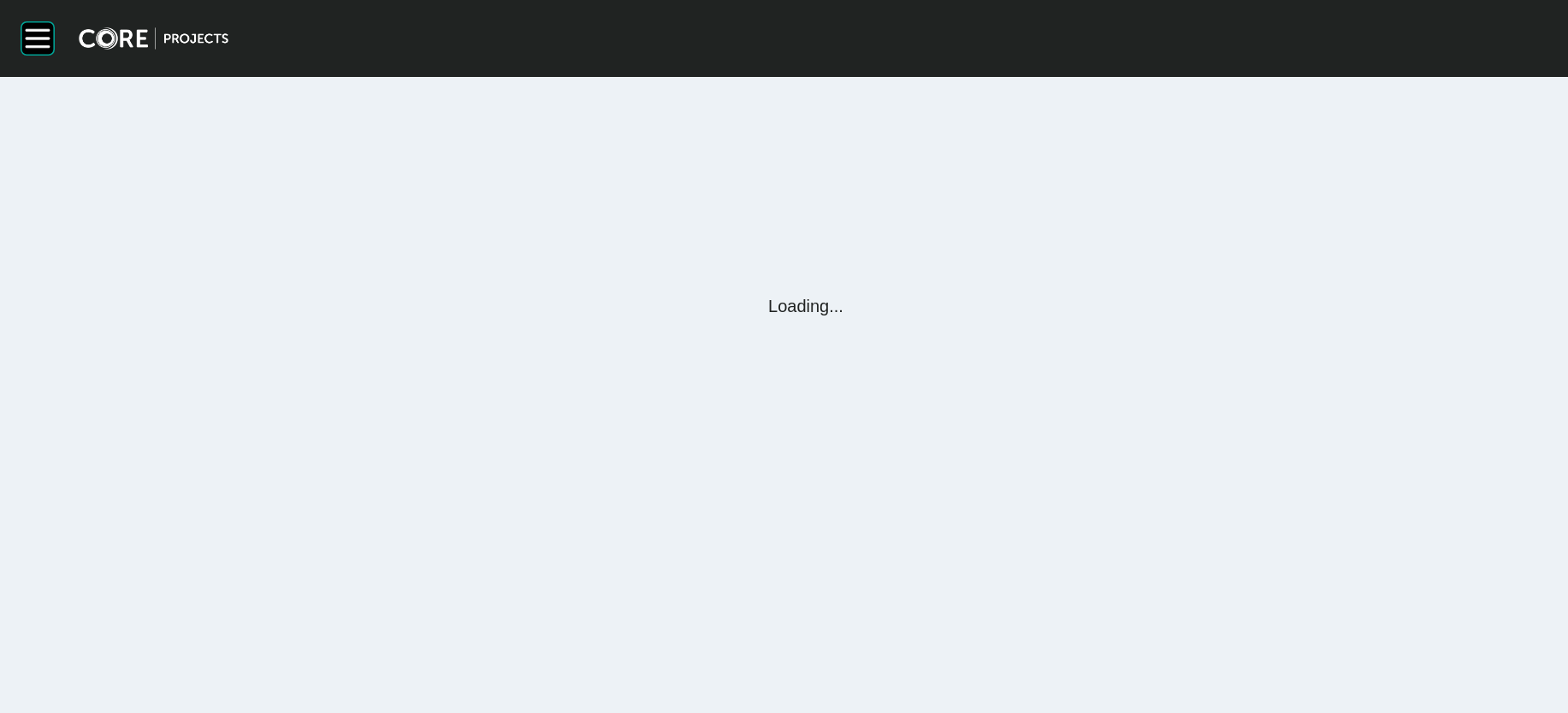 scroll, scrollTop: 0, scrollLeft: 0, axis: both 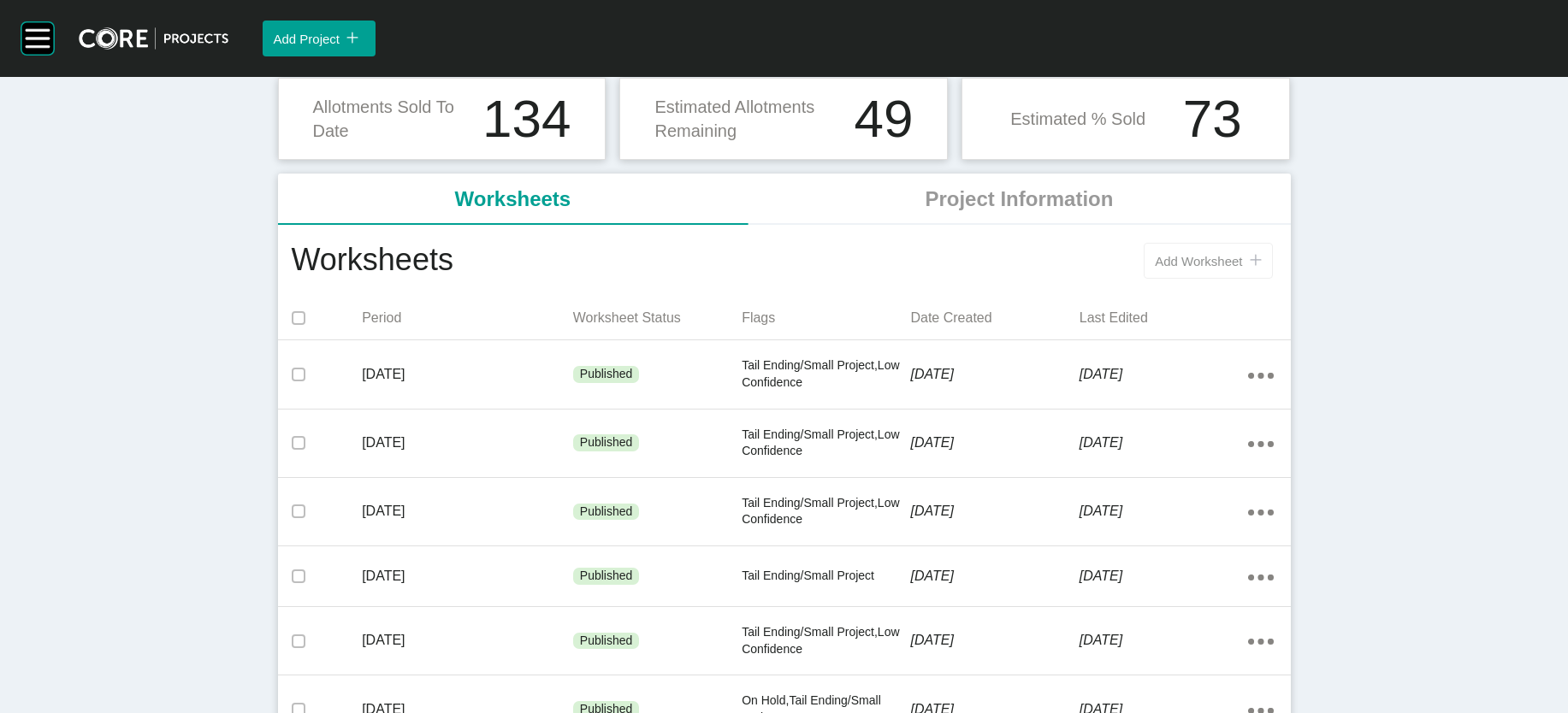 click on "Add Worksheet" at bounding box center (1198, 261) 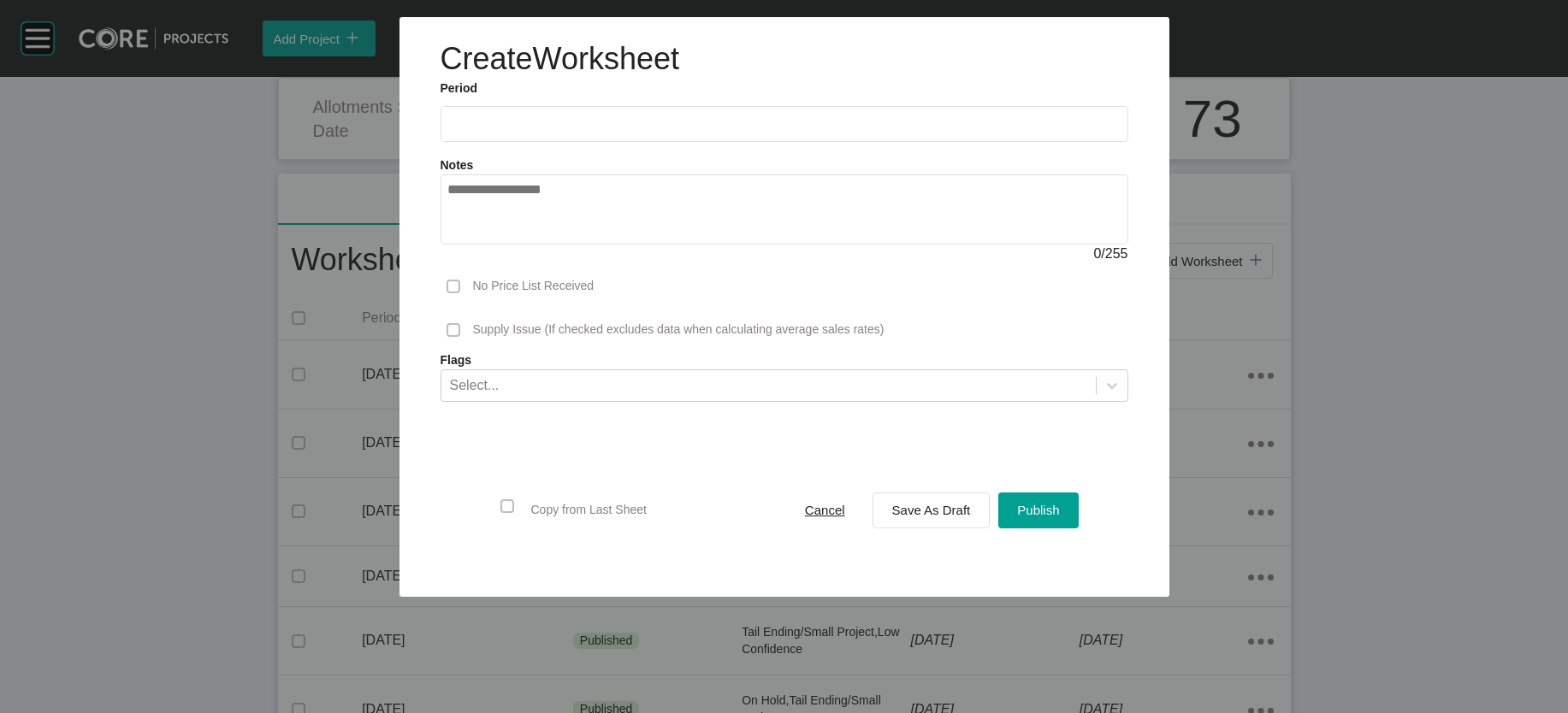 click at bounding box center (784, 123) 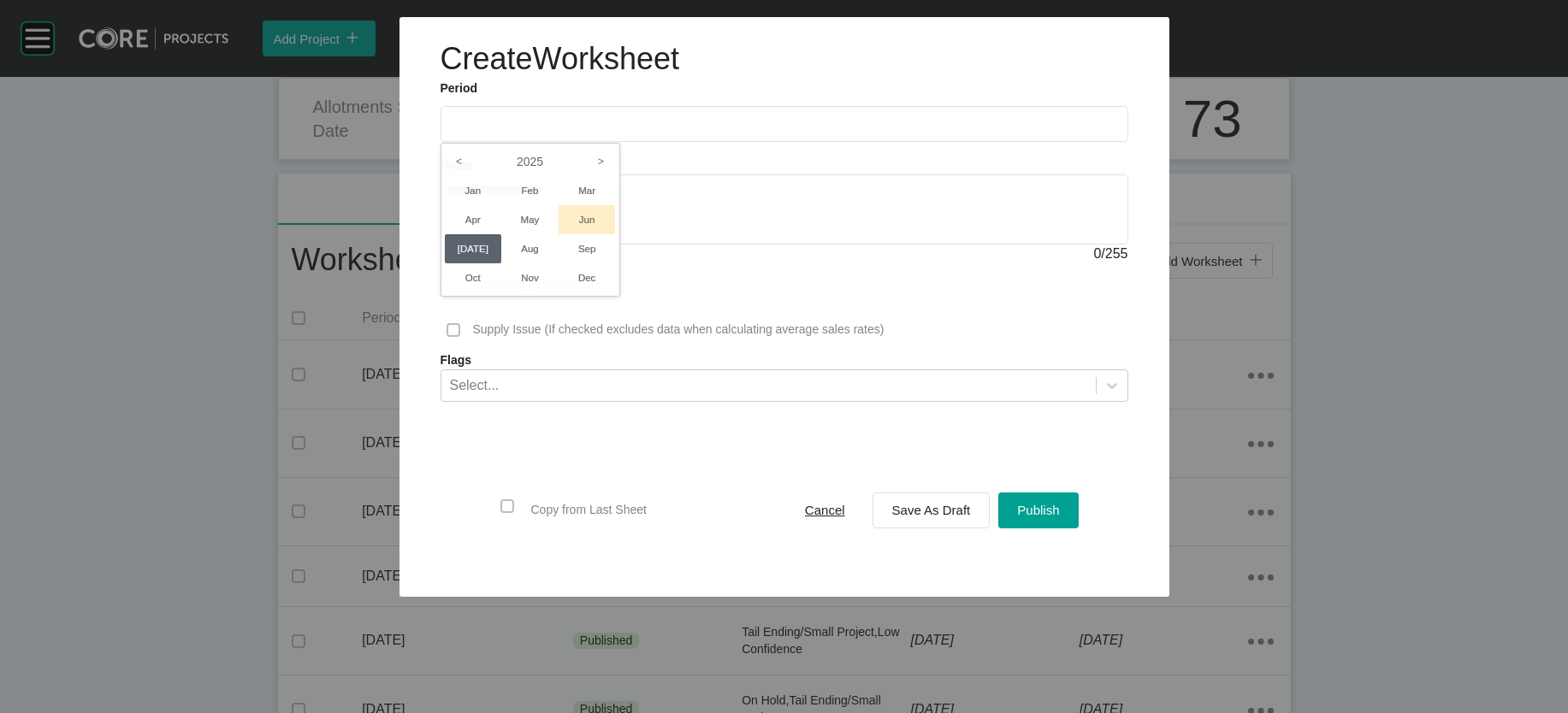 click on "Jun" at bounding box center (587, 220) 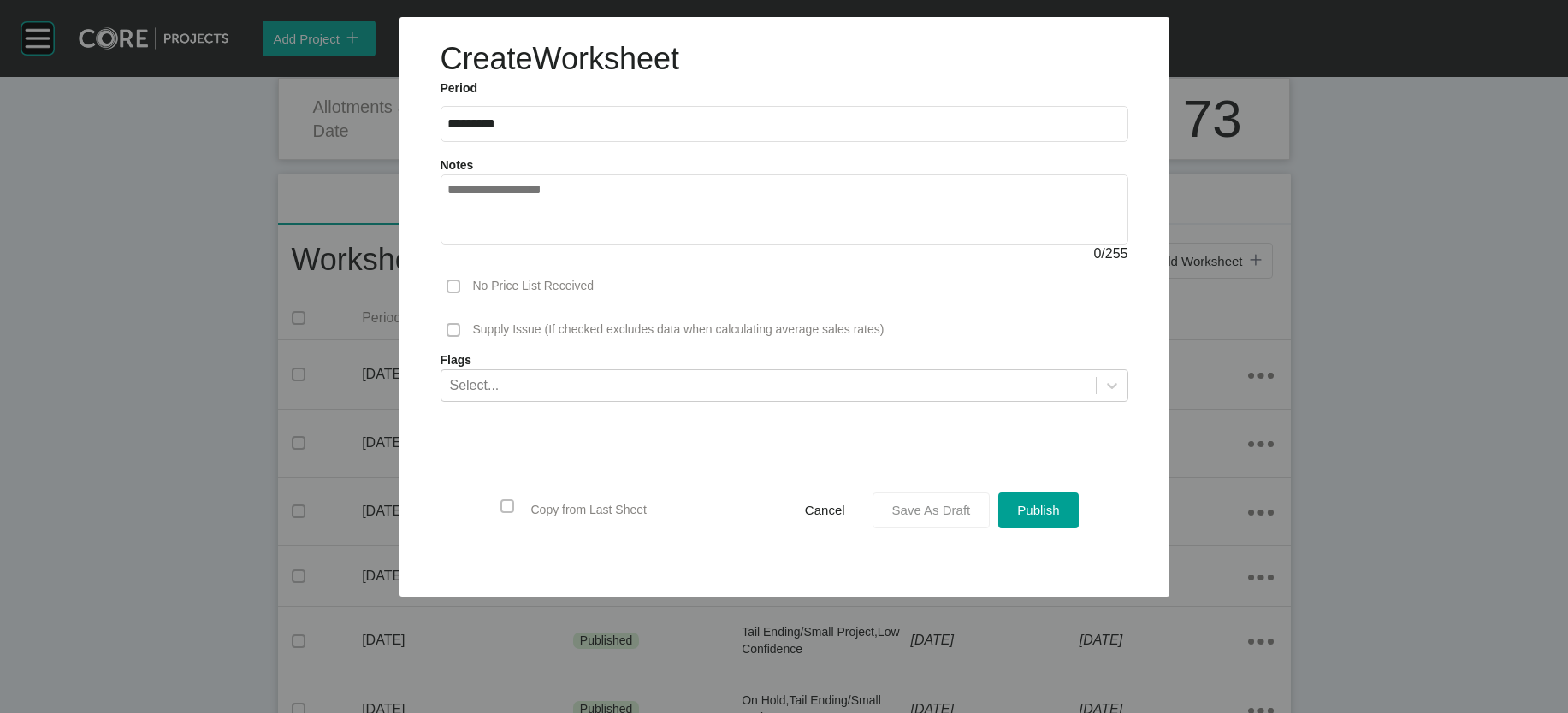 click on "Save As Draft" at bounding box center (932, 510) 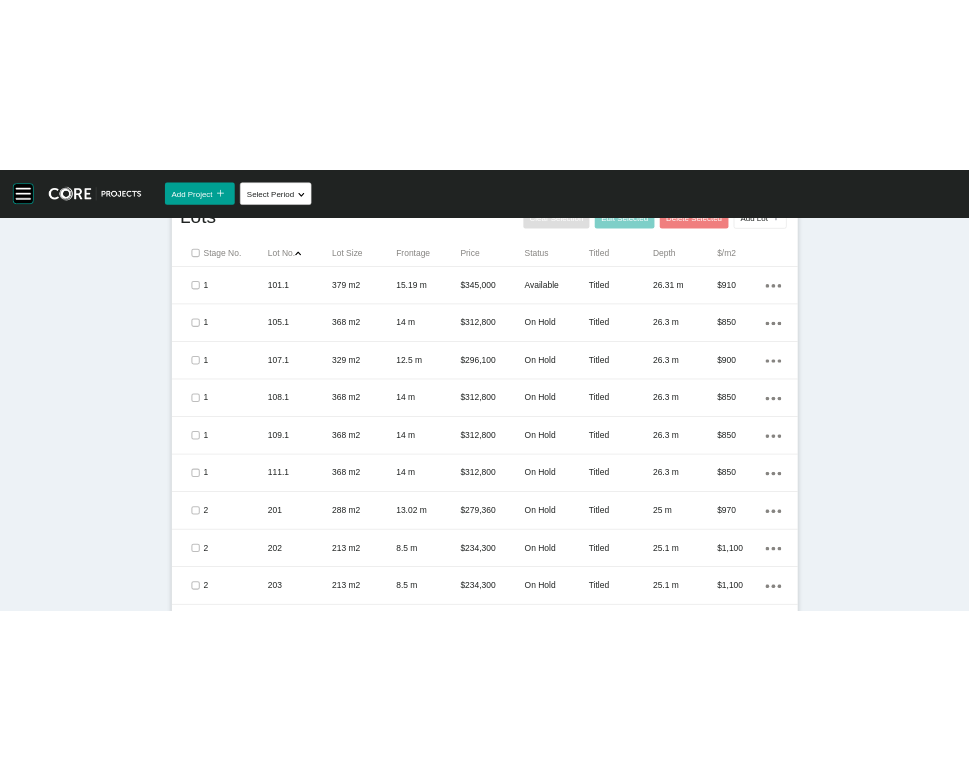 scroll, scrollTop: 1197, scrollLeft: 0, axis: vertical 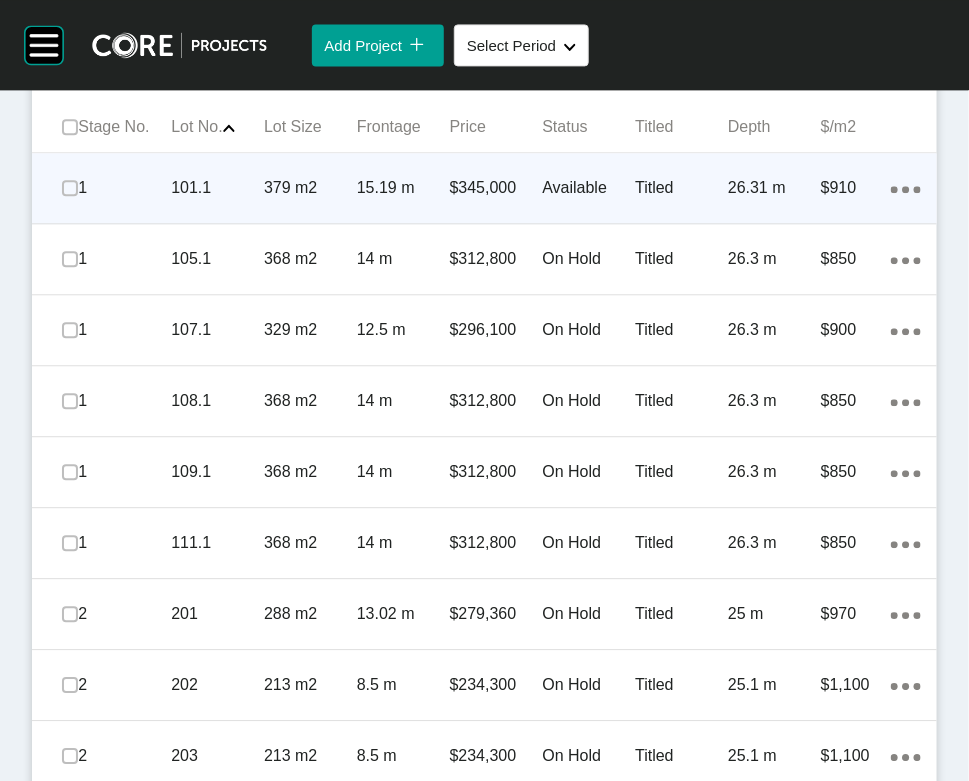 click on "Available" at bounding box center [588, 188] 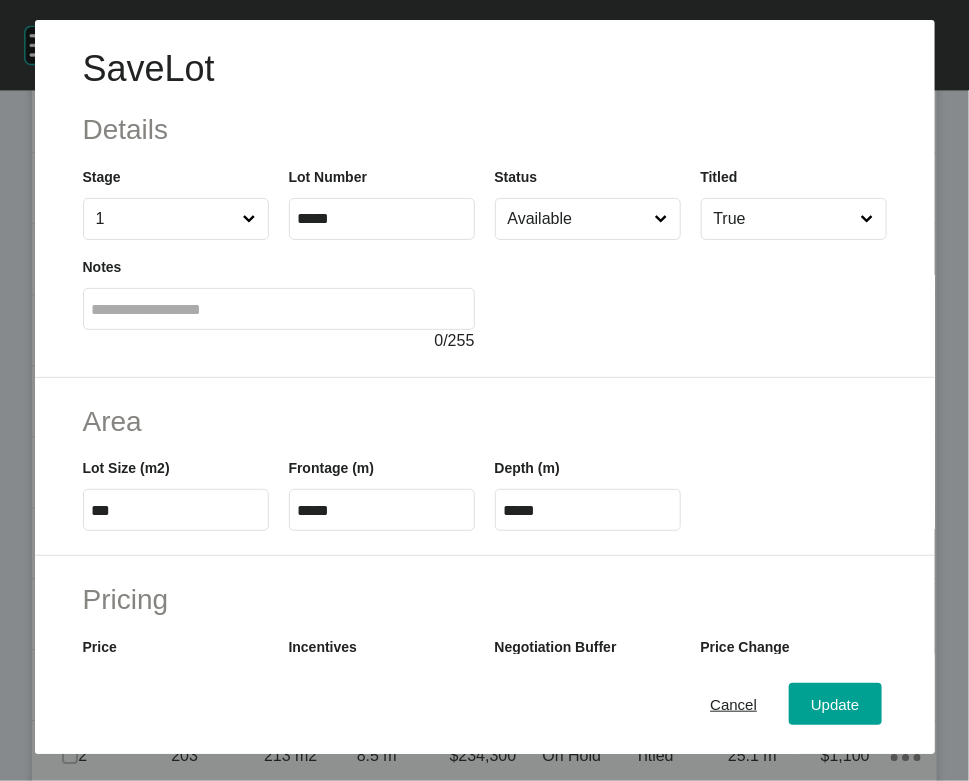 scroll, scrollTop: 658, scrollLeft: 0, axis: vertical 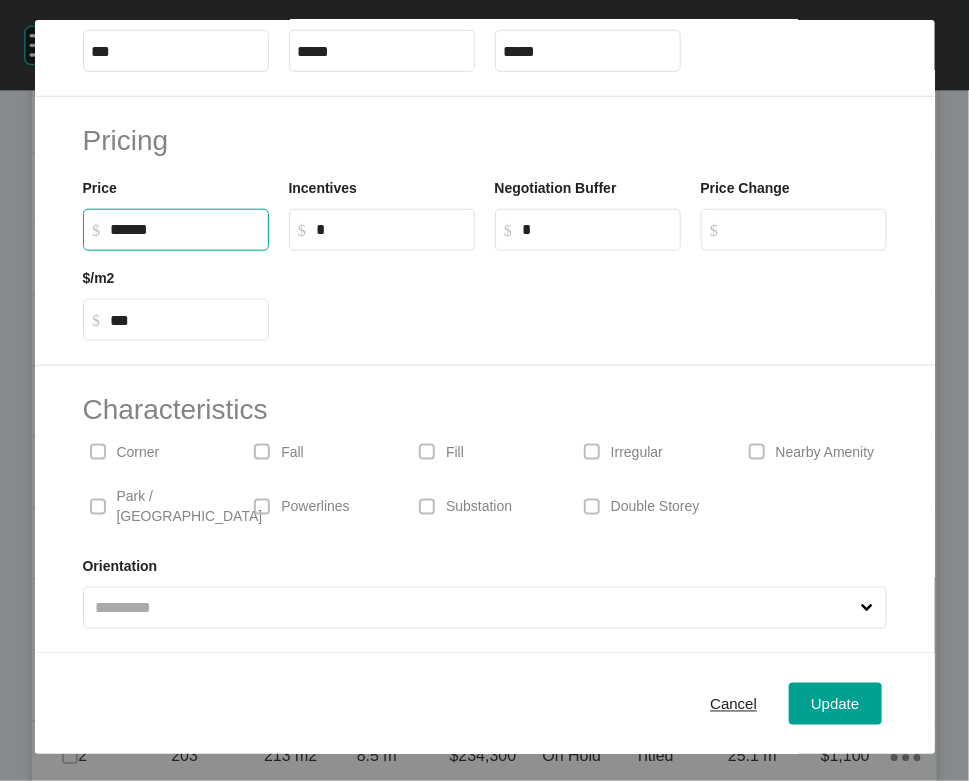 click on "******" at bounding box center [185, 229] 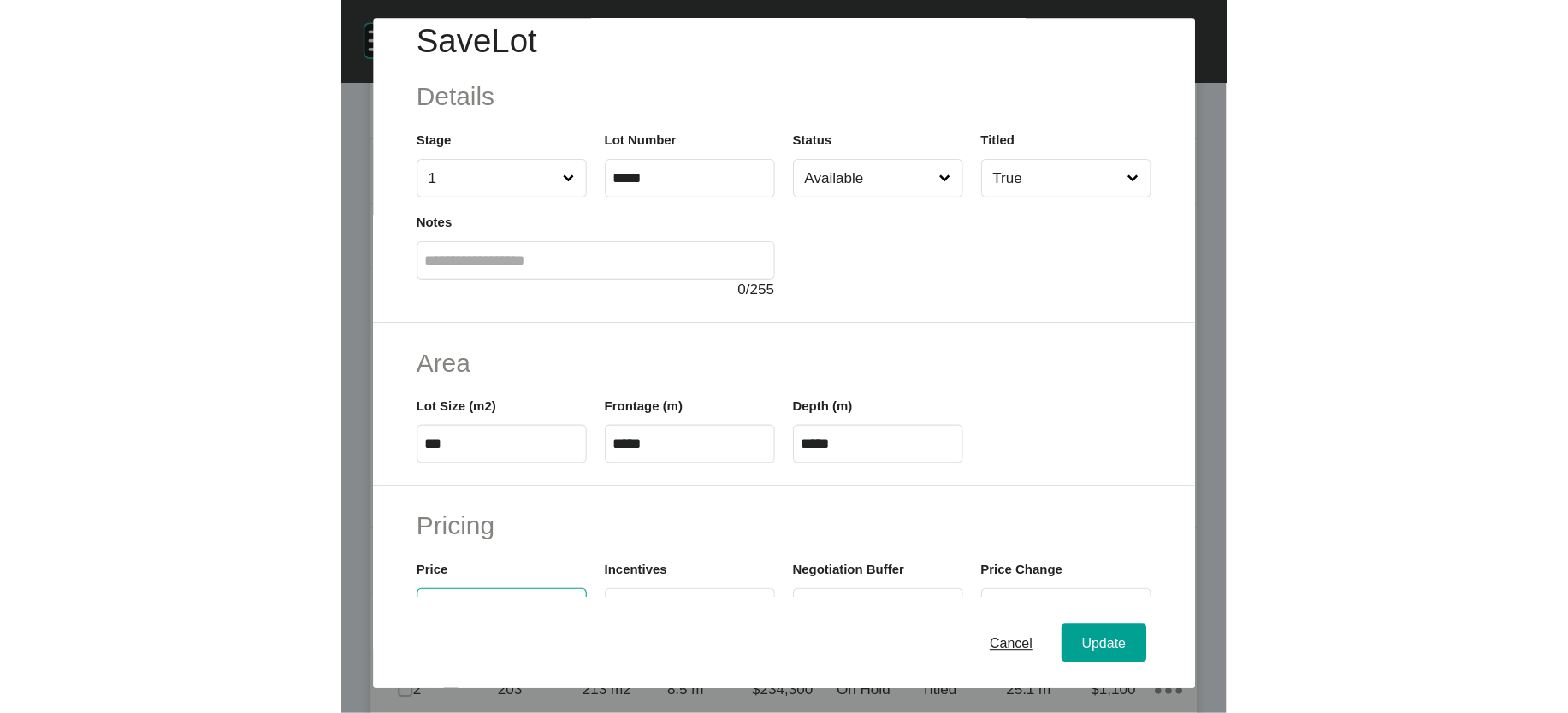 scroll, scrollTop: 23, scrollLeft: 0, axis: vertical 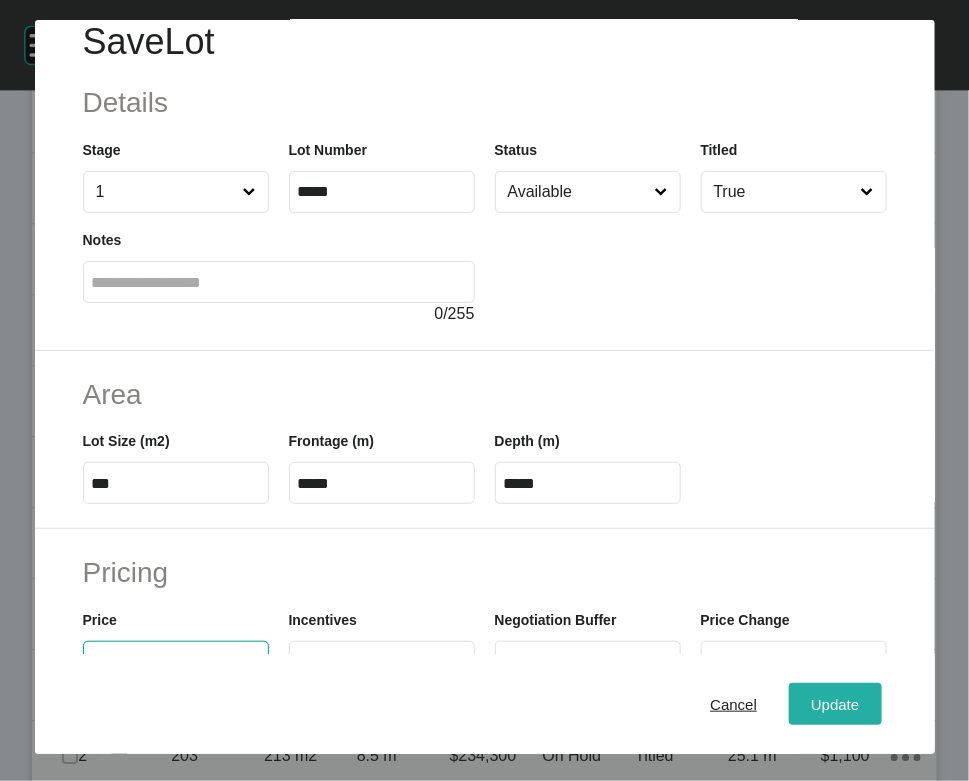type on "*******" 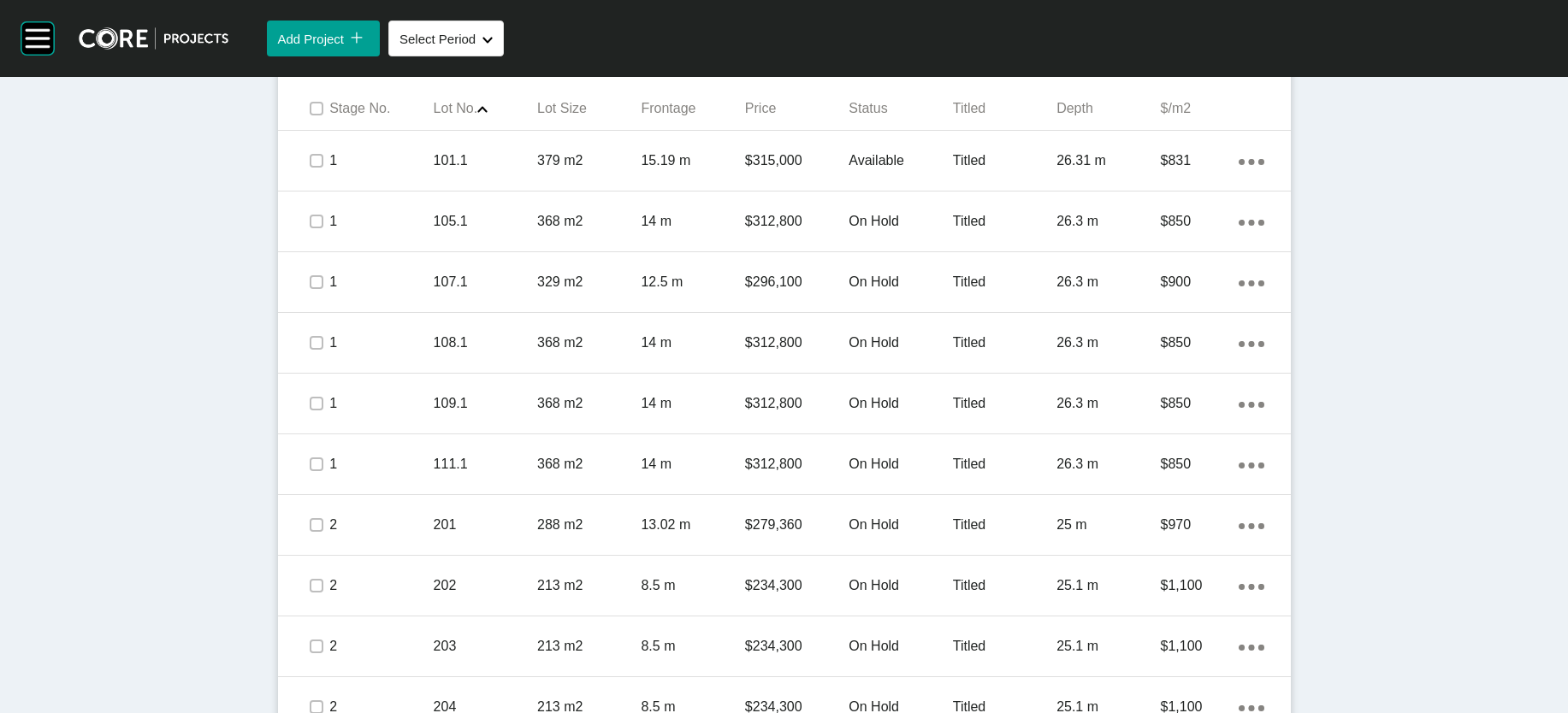 scroll, scrollTop: 999, scrollLeft: 0, axis: vertical 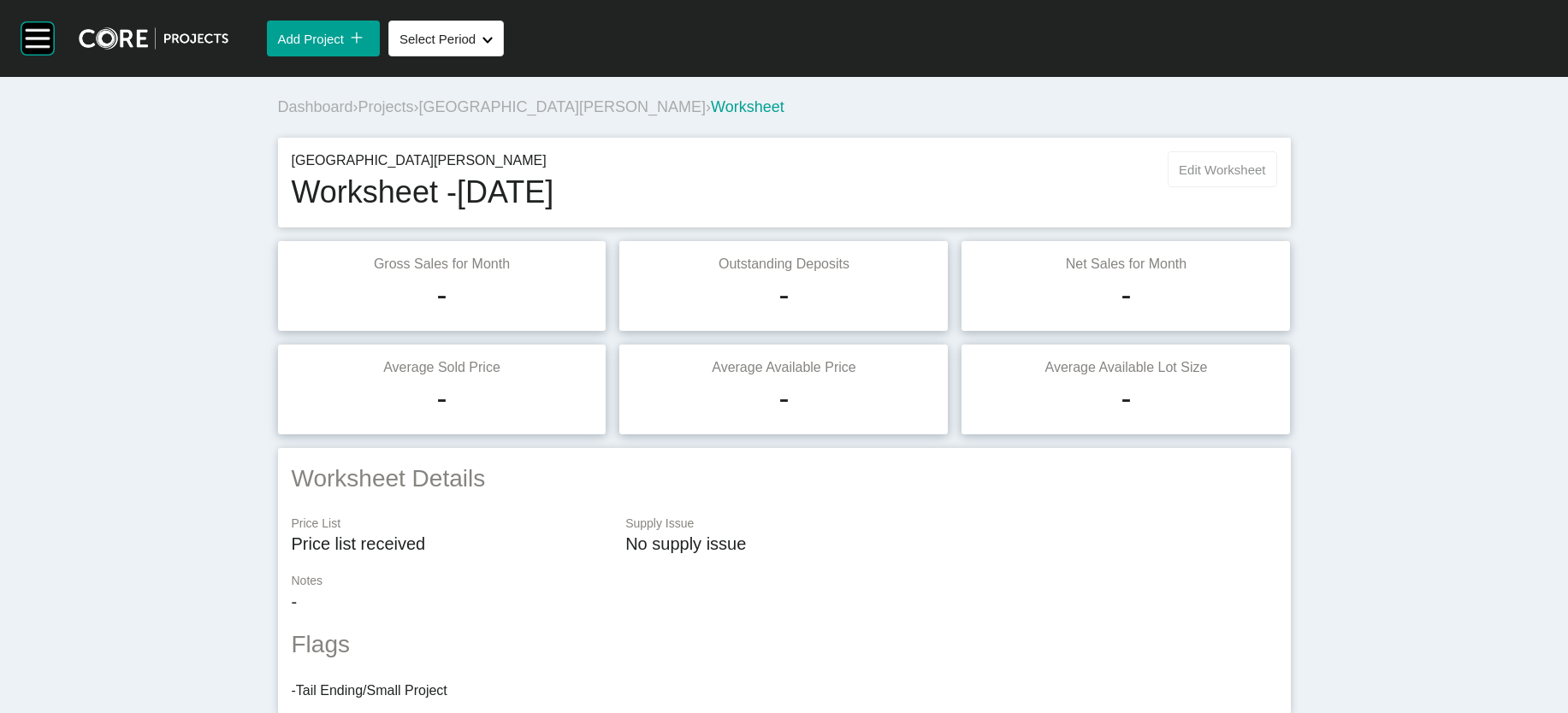 click on "Edit Worksheet" at bounding box center [1222, 169] 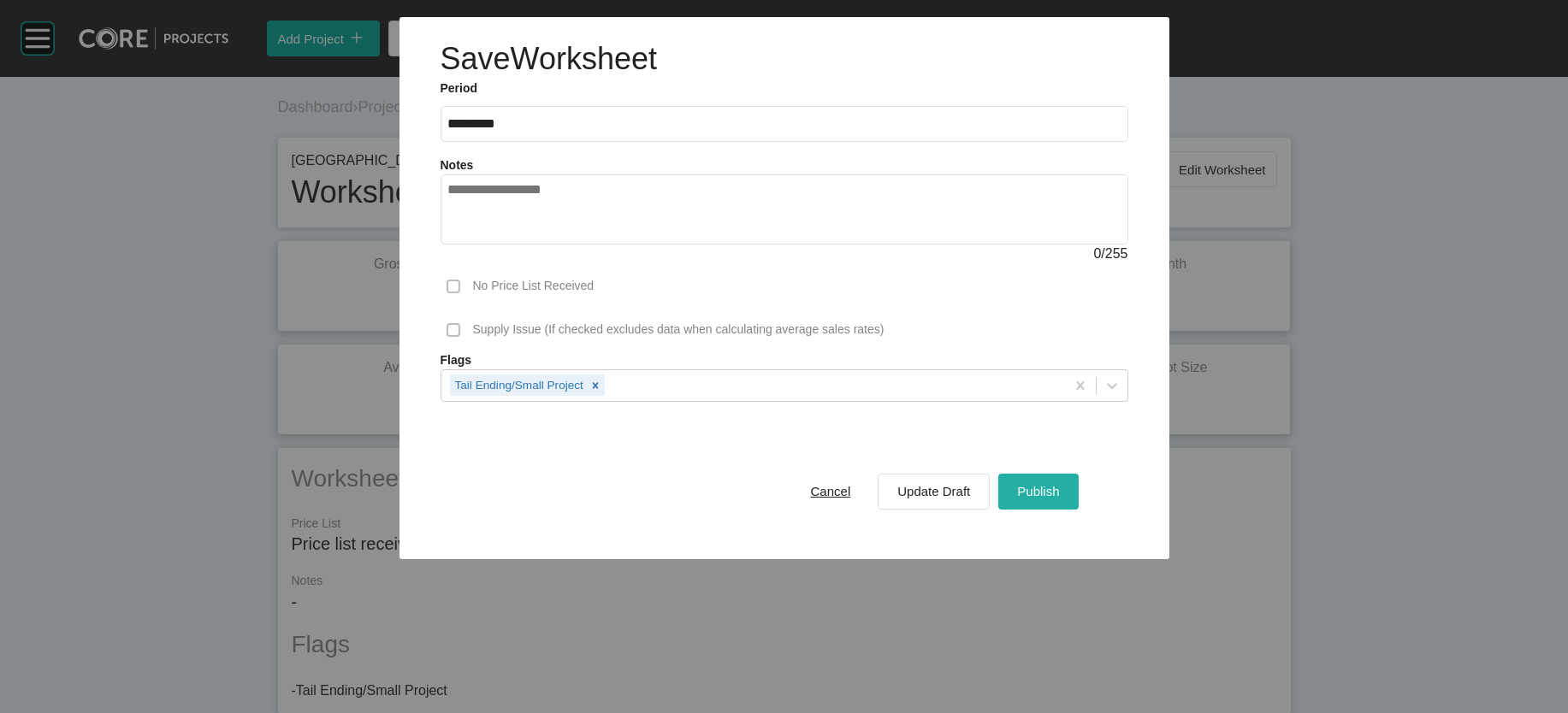 click on "Publish" at bounding box center (1038, 491) 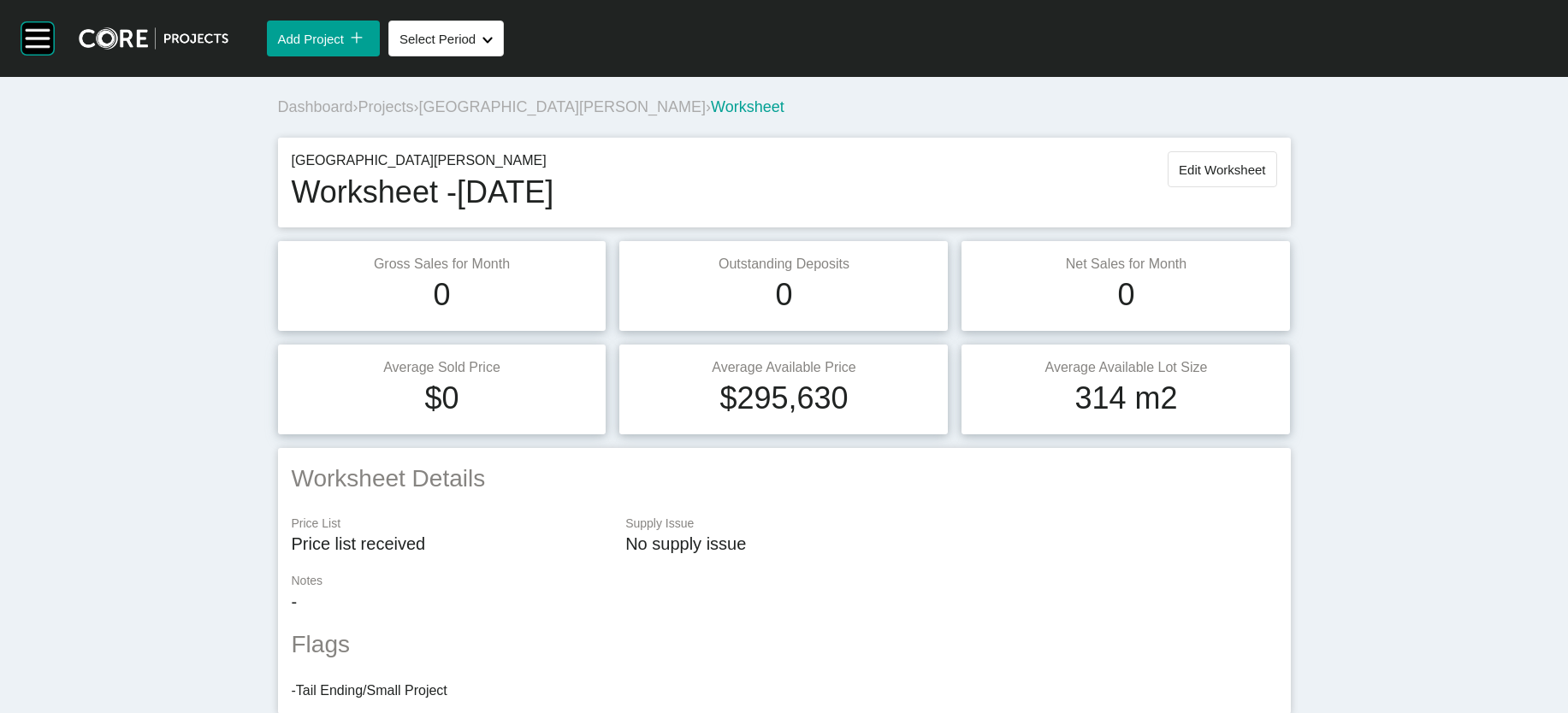 click on "Projects" at bounding box center (386, 107) 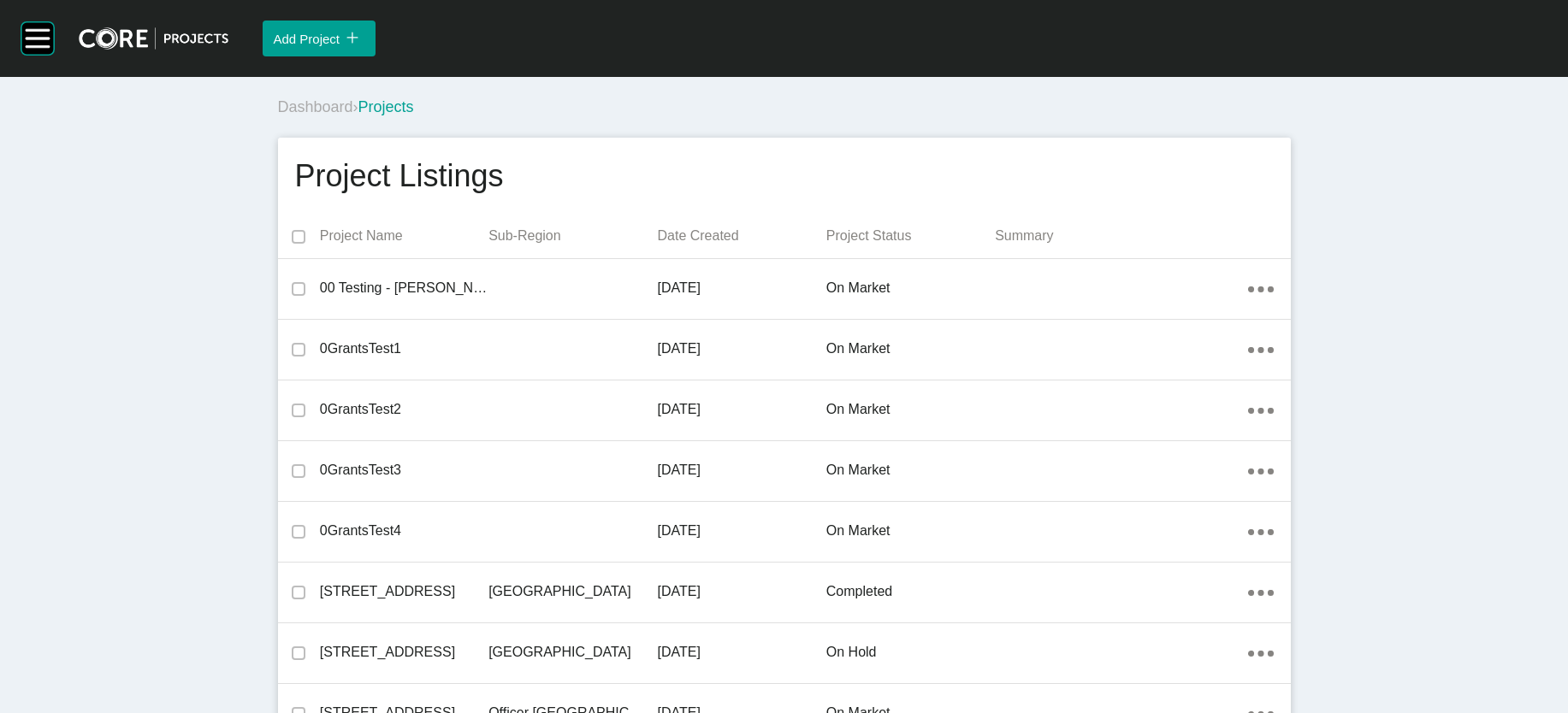 scroll, scrollTop: 40228, scrollLeft: 0, axis: vertical 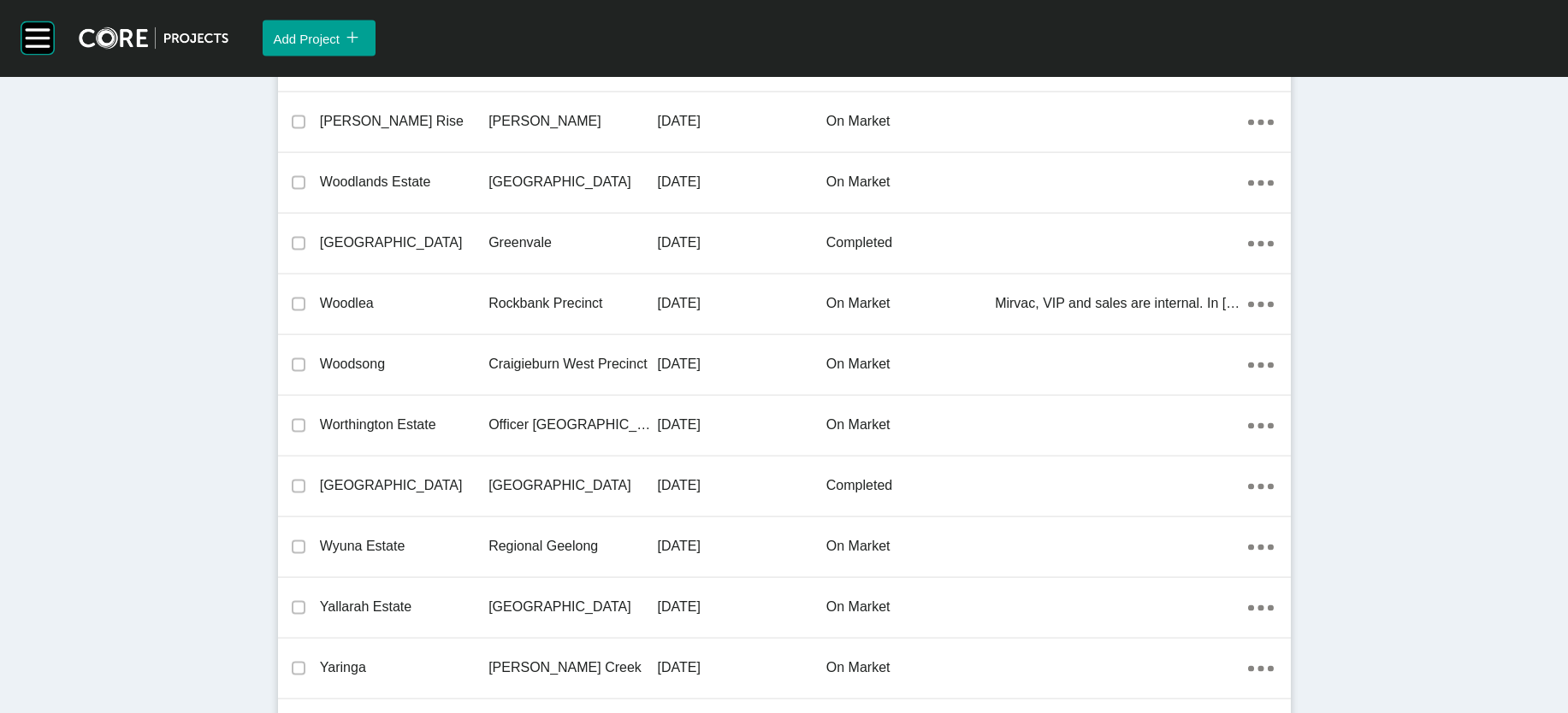 click on "on market" at bounding box center [910, -7648] 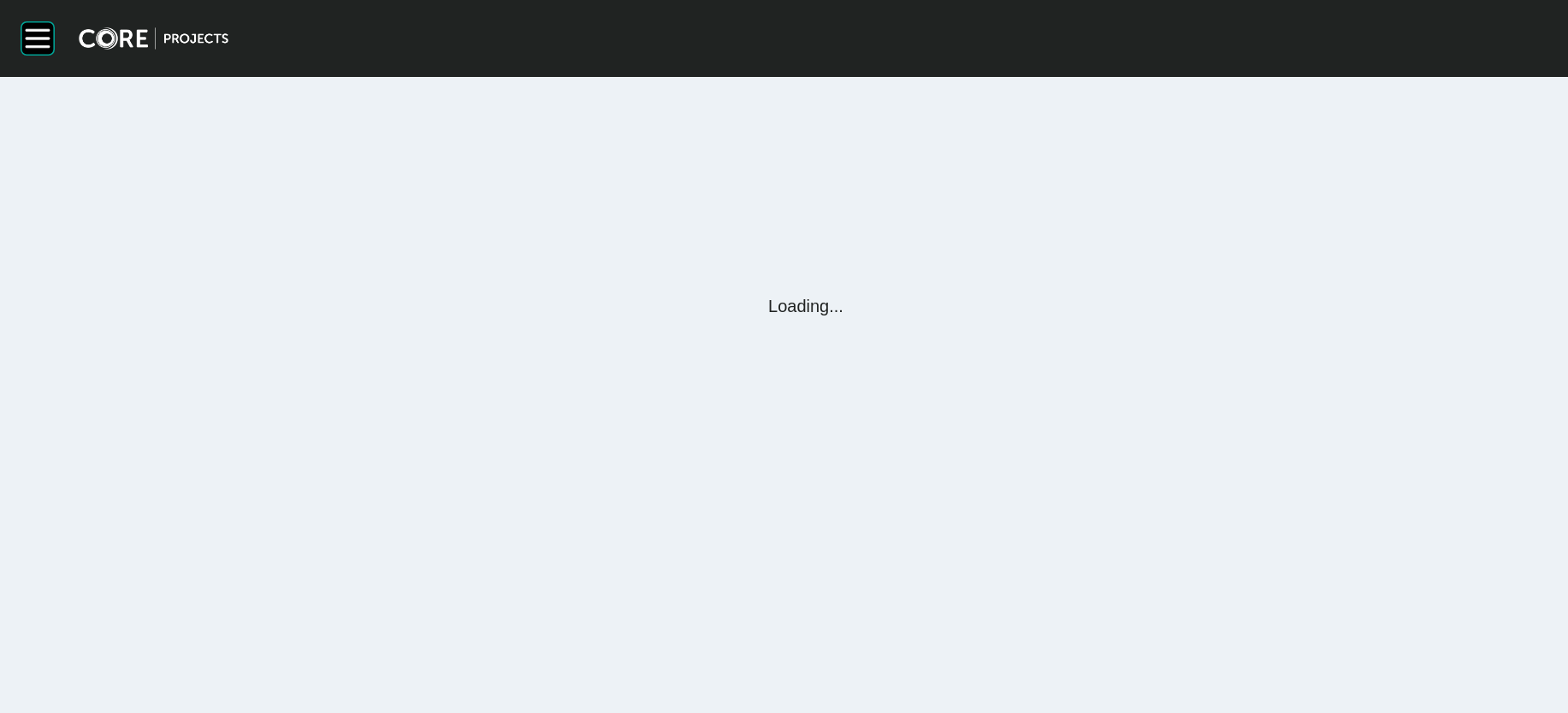 scroll, scrollTop: 0, scrollLeft: 0, axis: both 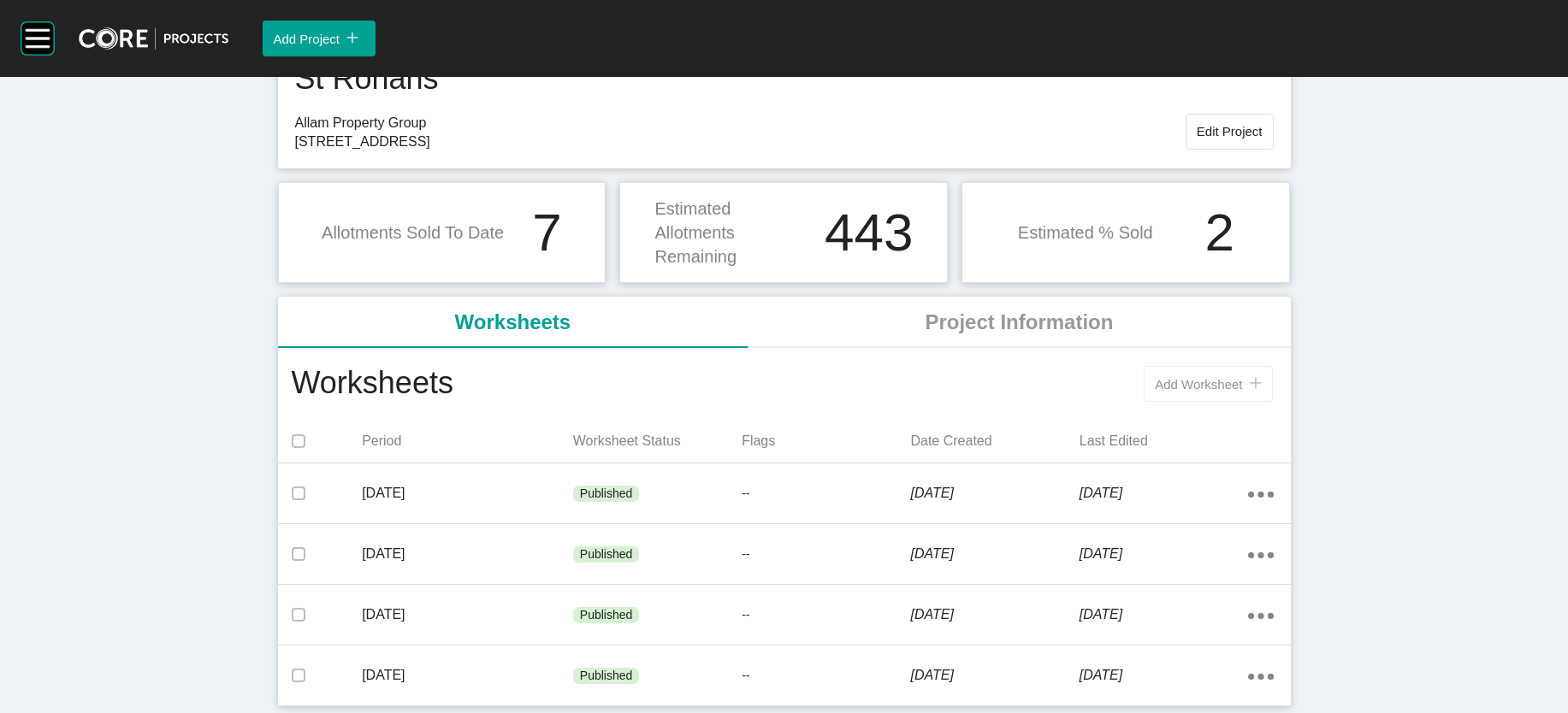 click on "Add Worksheet" at bounding box center (1198, 384) 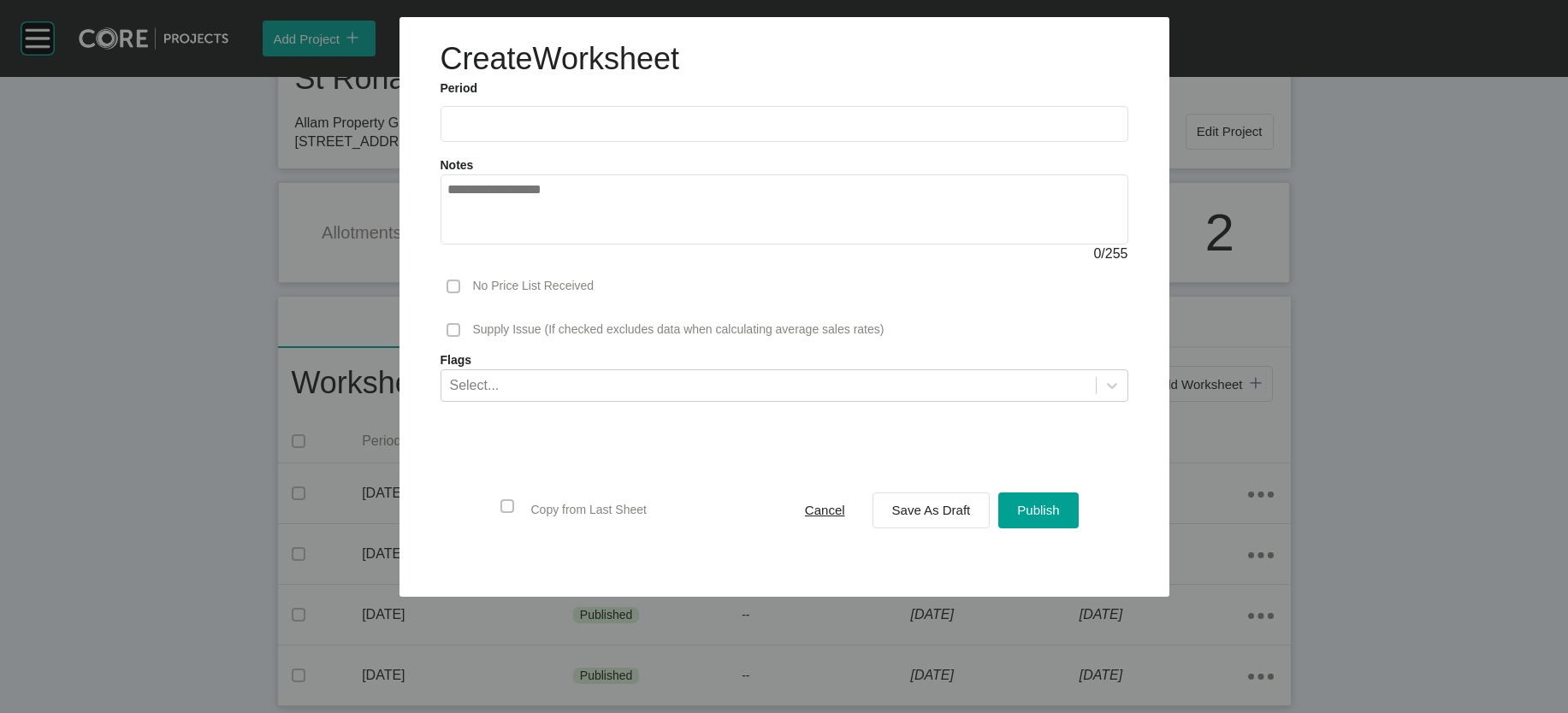 click at bounding box center (784, 124) 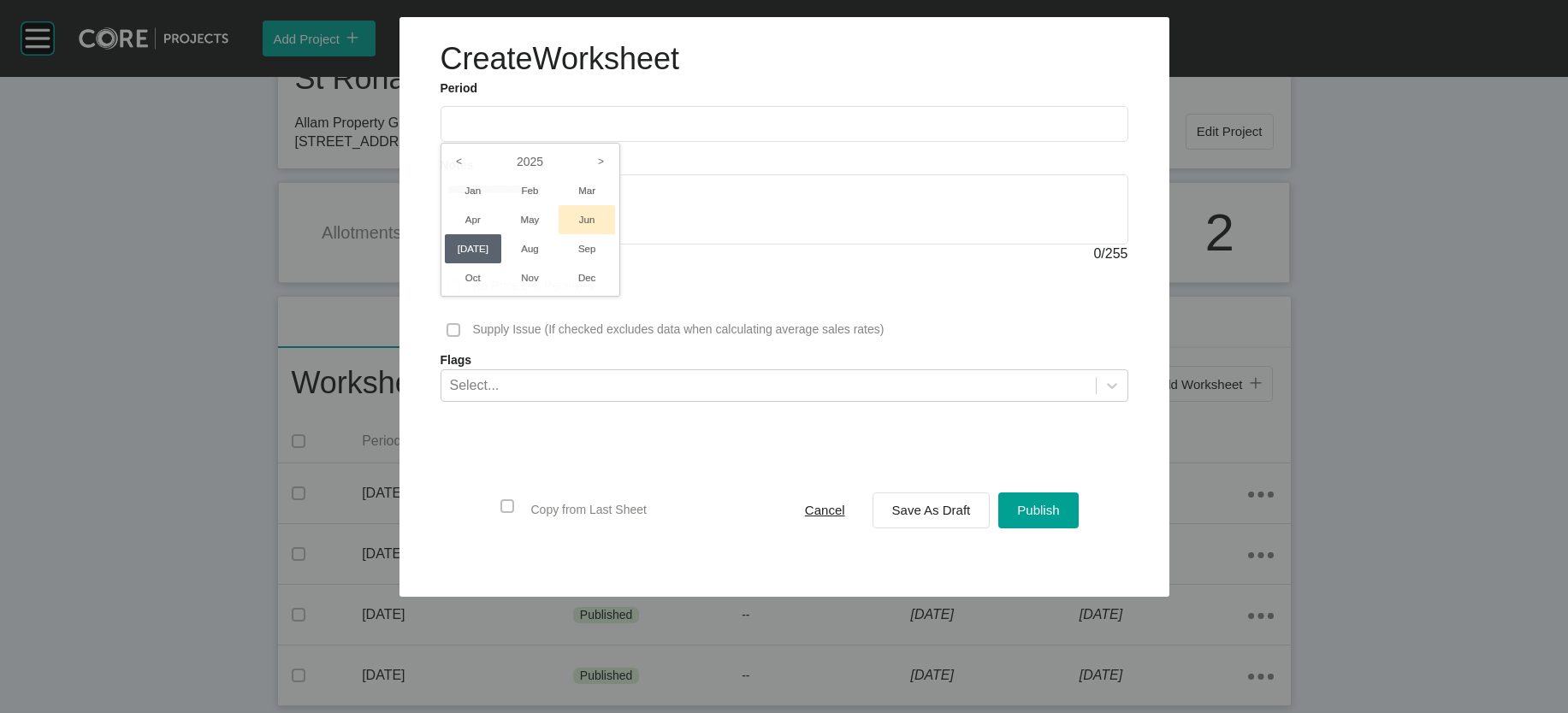 click on "Jun" at bounding box center [587, 220] 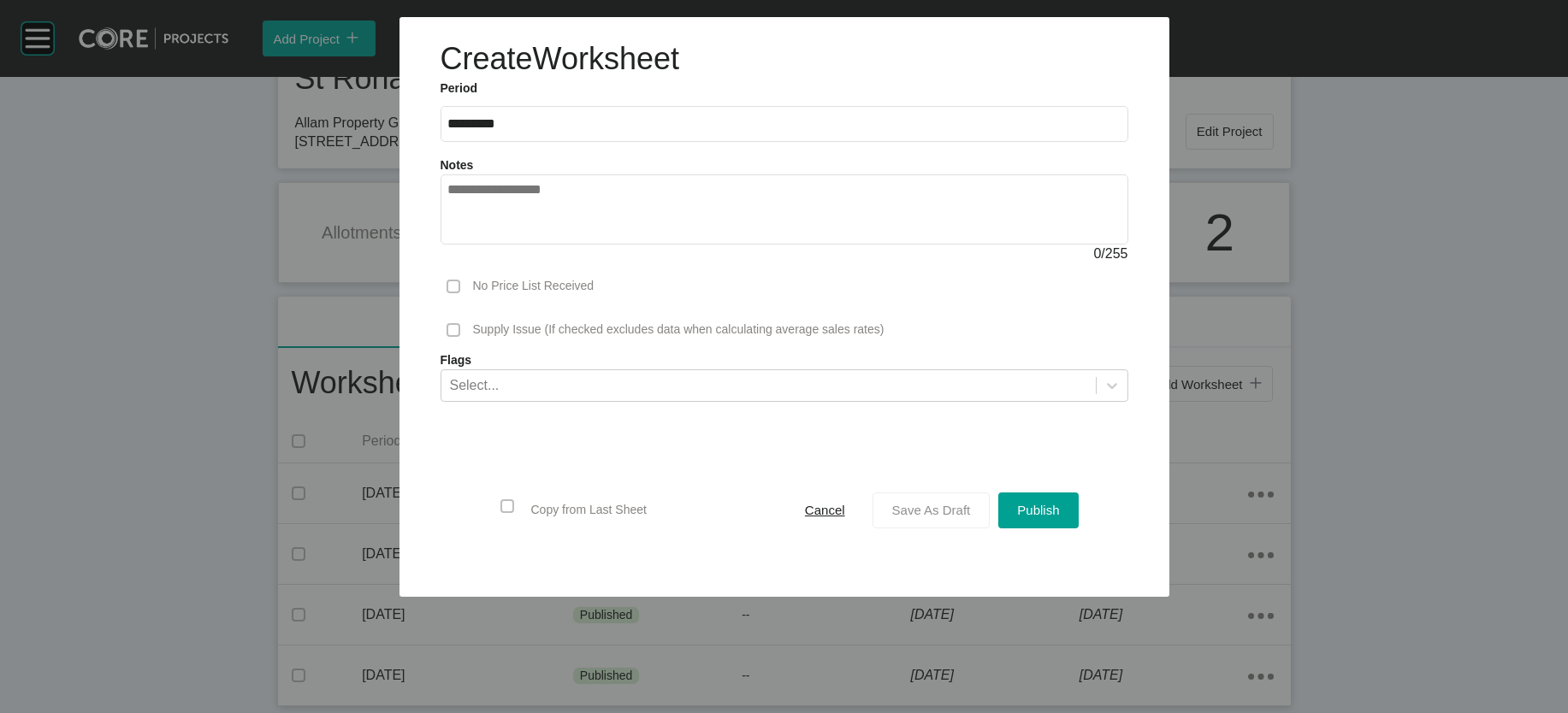 click on "Save As Draft" at bounding box center [932, 510] 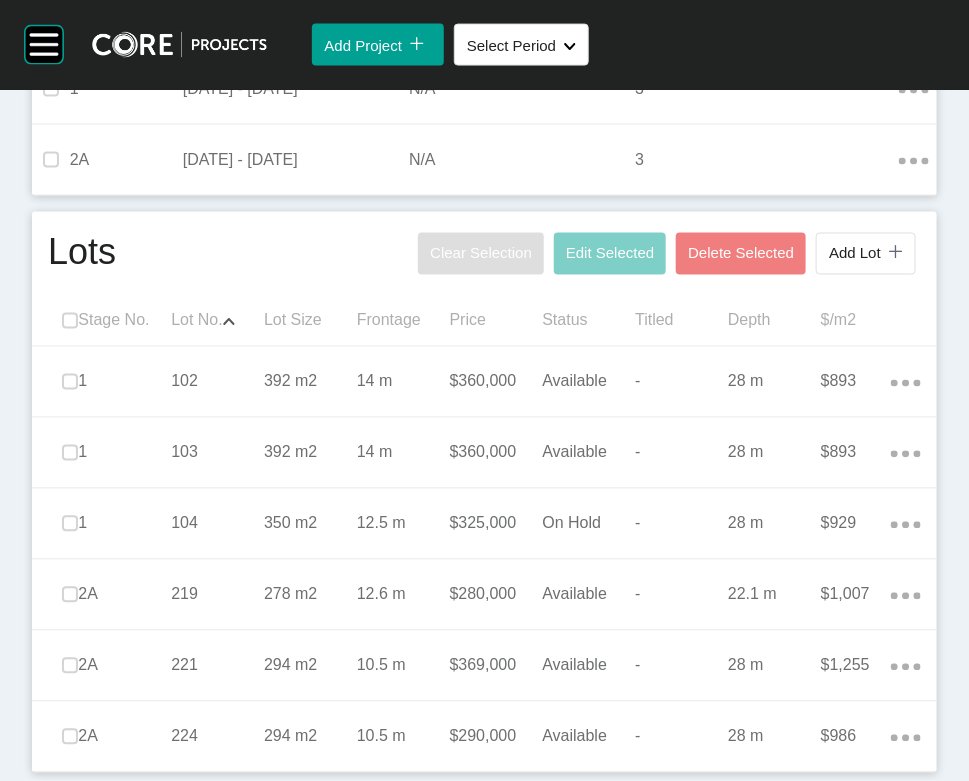 scroll, scrollTop: 1213, scrollLeft: 0, axis: vertical 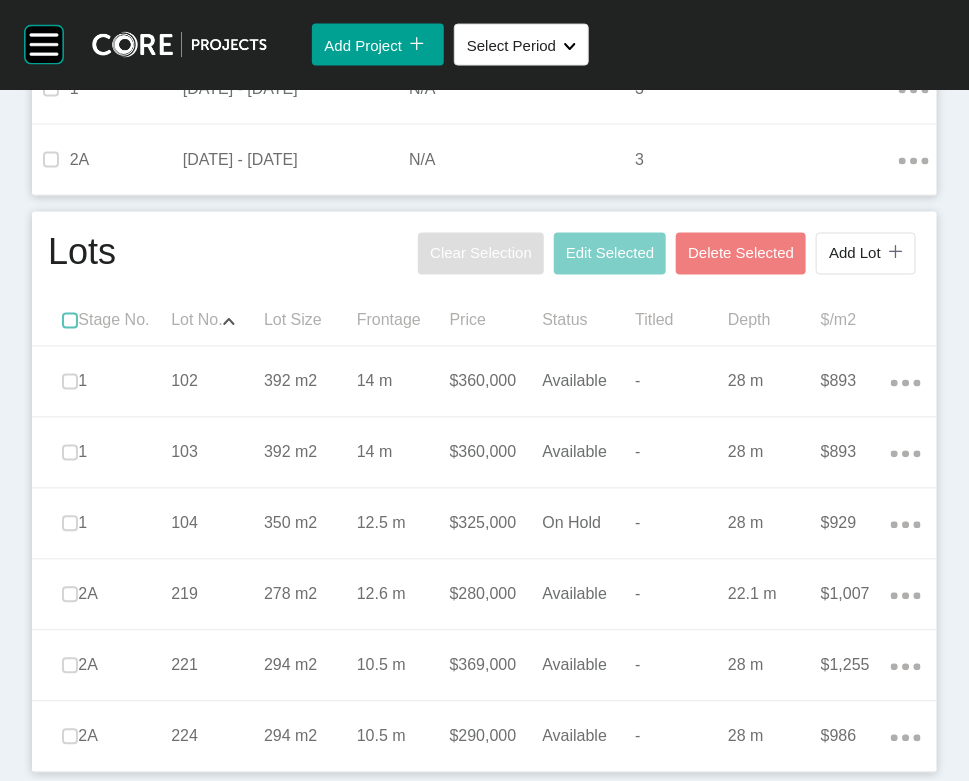 click at bounding box center (70, 321) 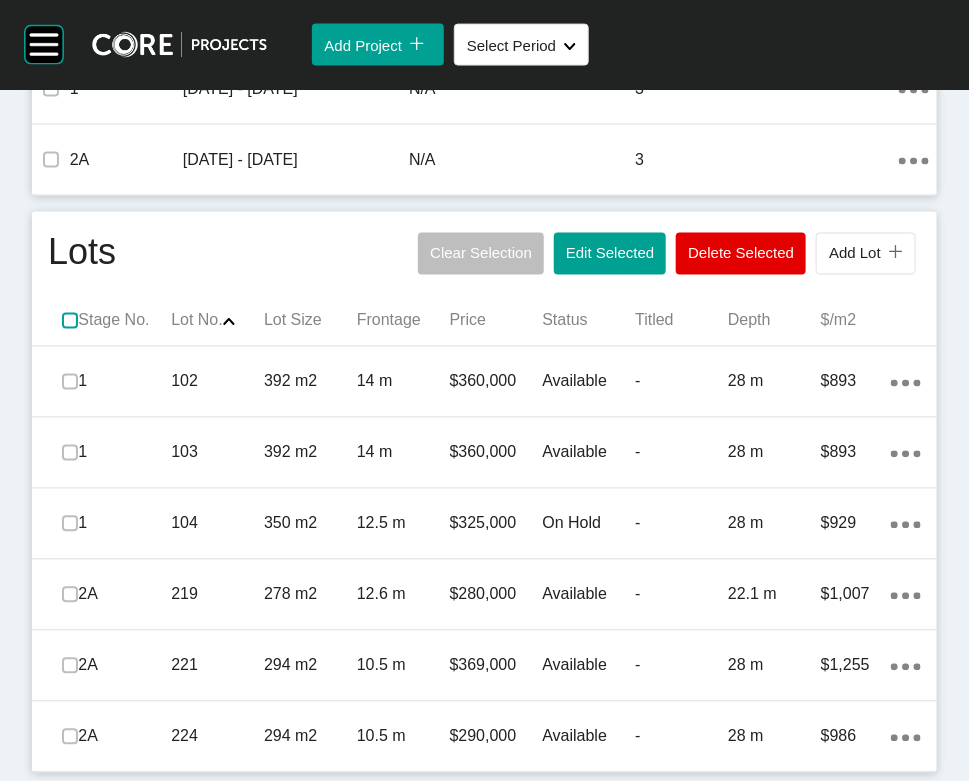 scroll, scrollTop: 1136, scrollLeft: 0, axis: vertical 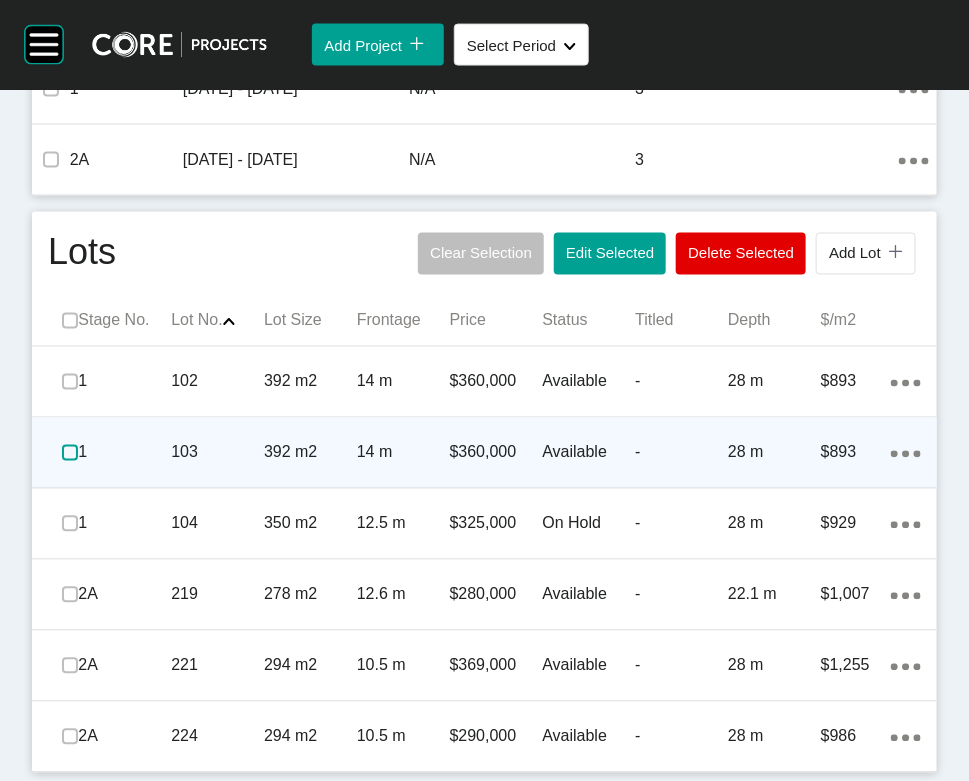 click at bounding box center [70, 453] 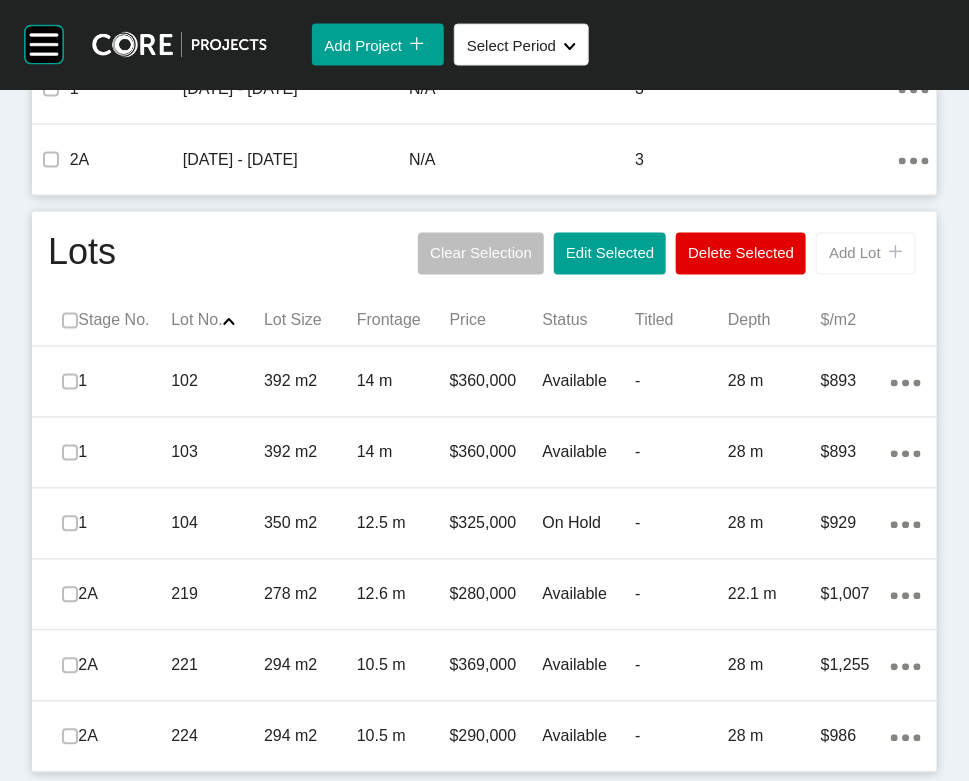 click on "Add Lot" at bounding box center (855, 253) 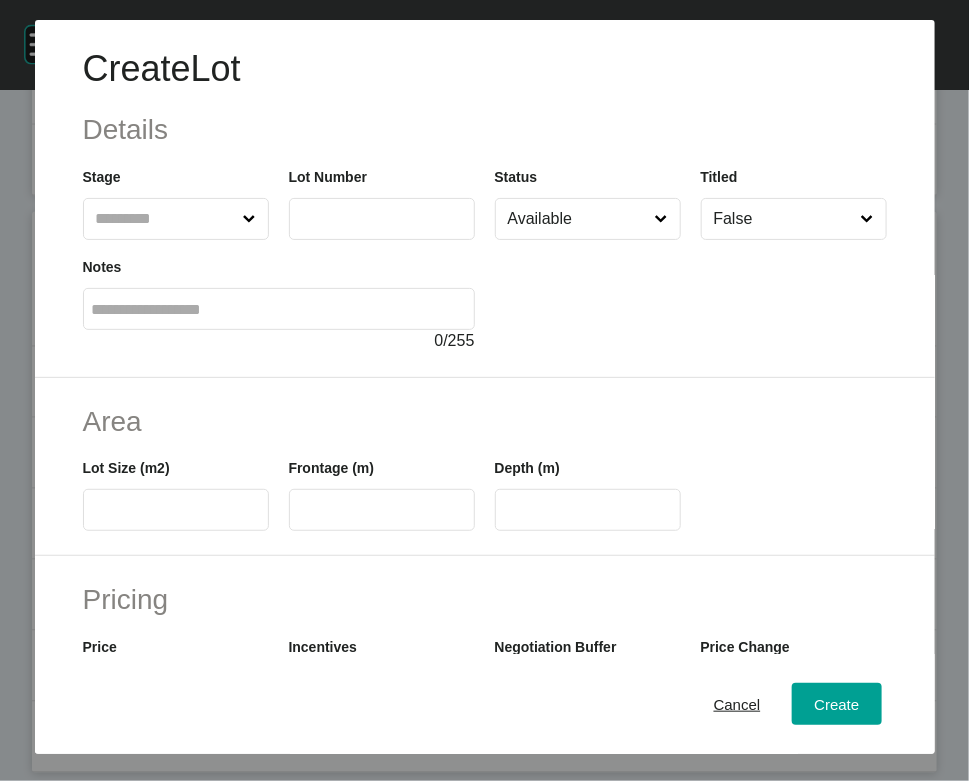 click at bounding box center [166, 219] 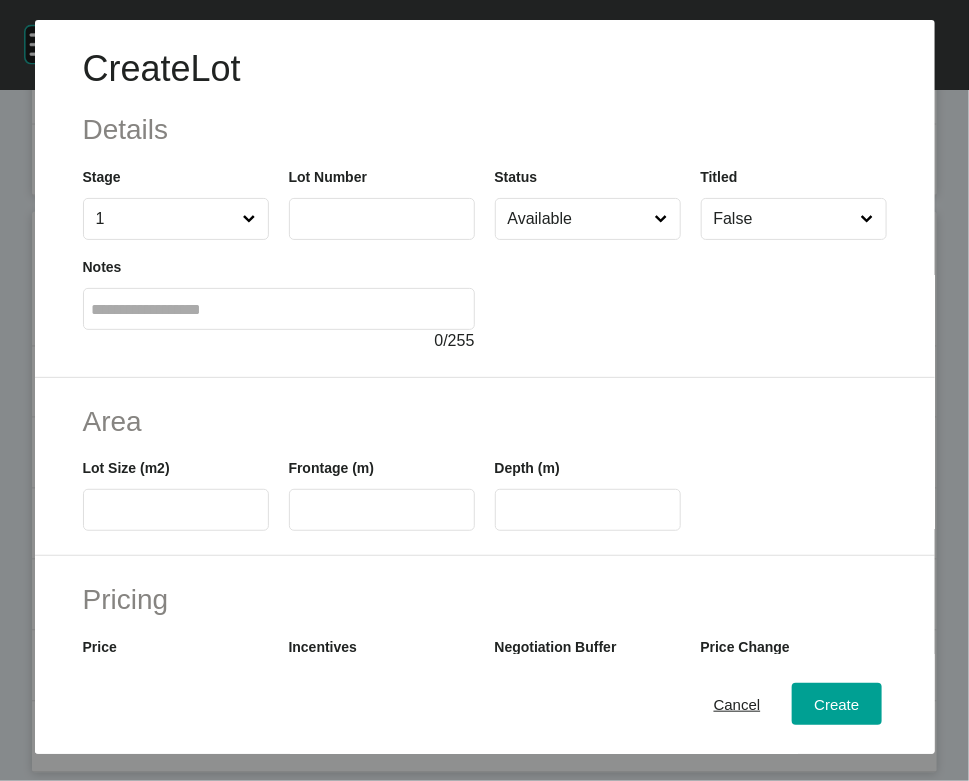 click at bounding box center (382, 218) 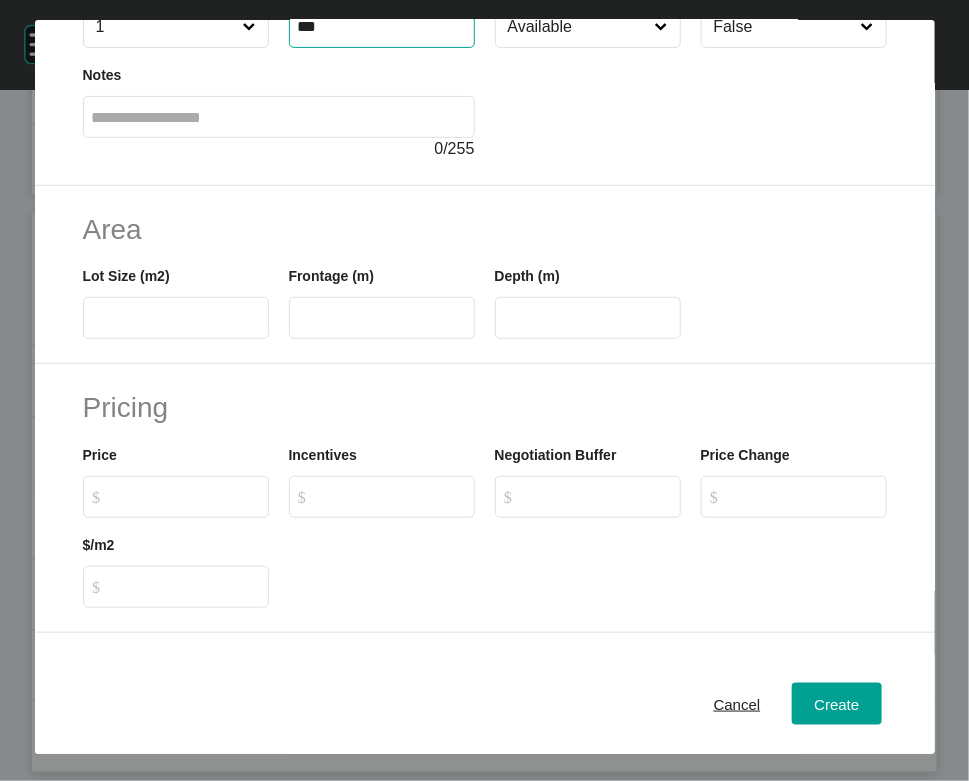 scroll, scrollTop: 201, scrollLeft: 0, axis: vertical 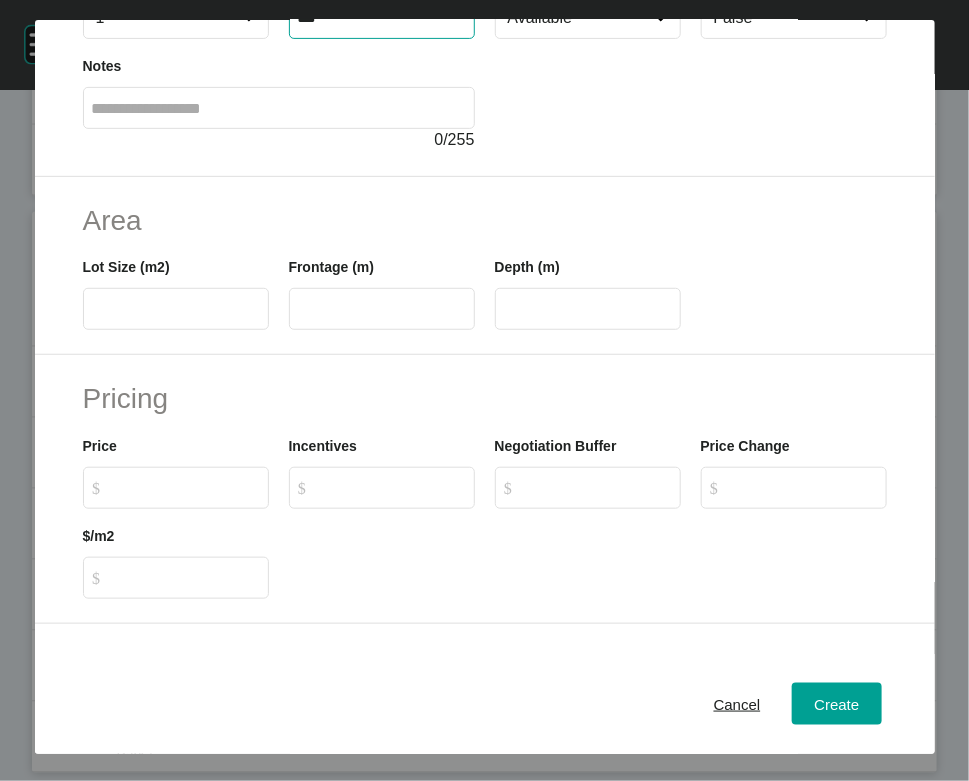 type on "***" 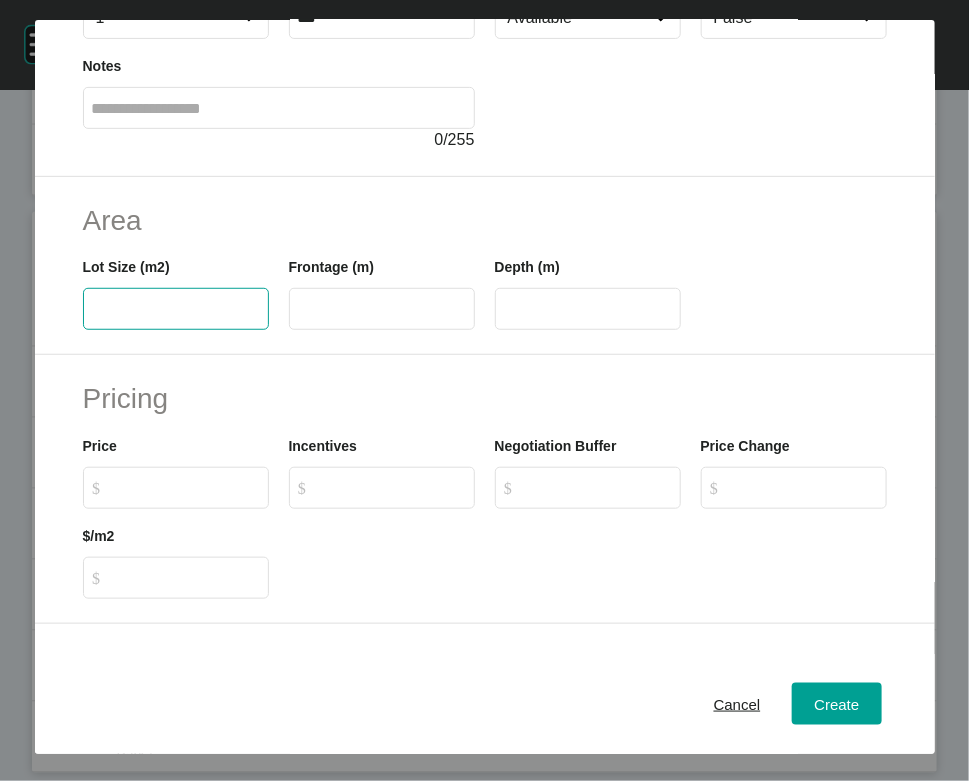 click at bounding box center [176, 309] 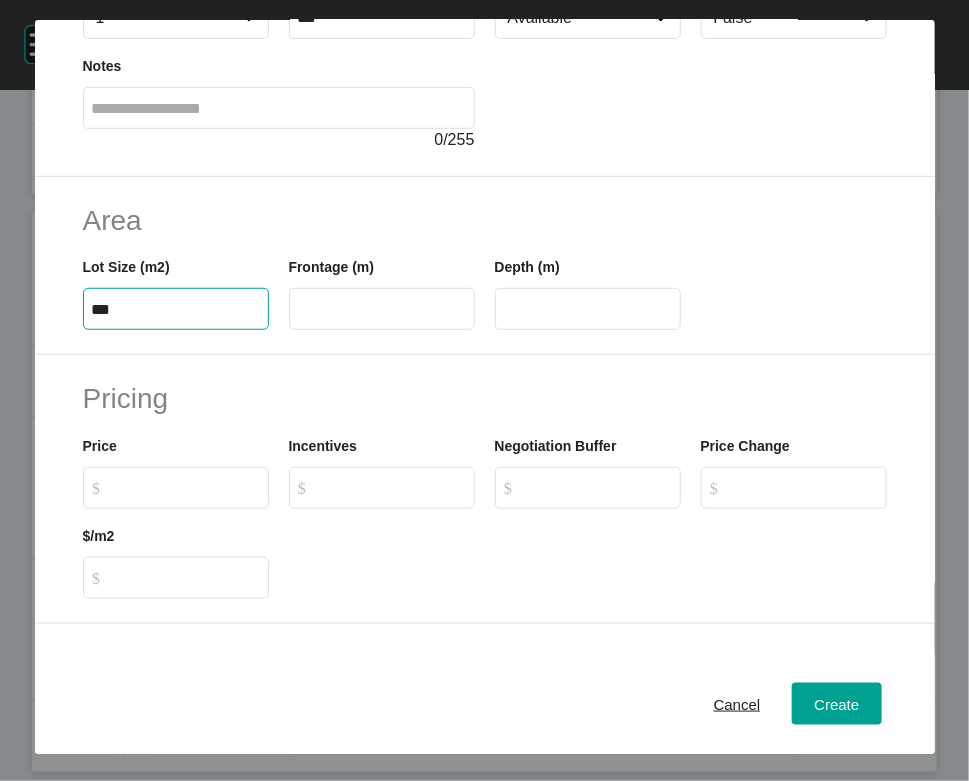 type on "***" 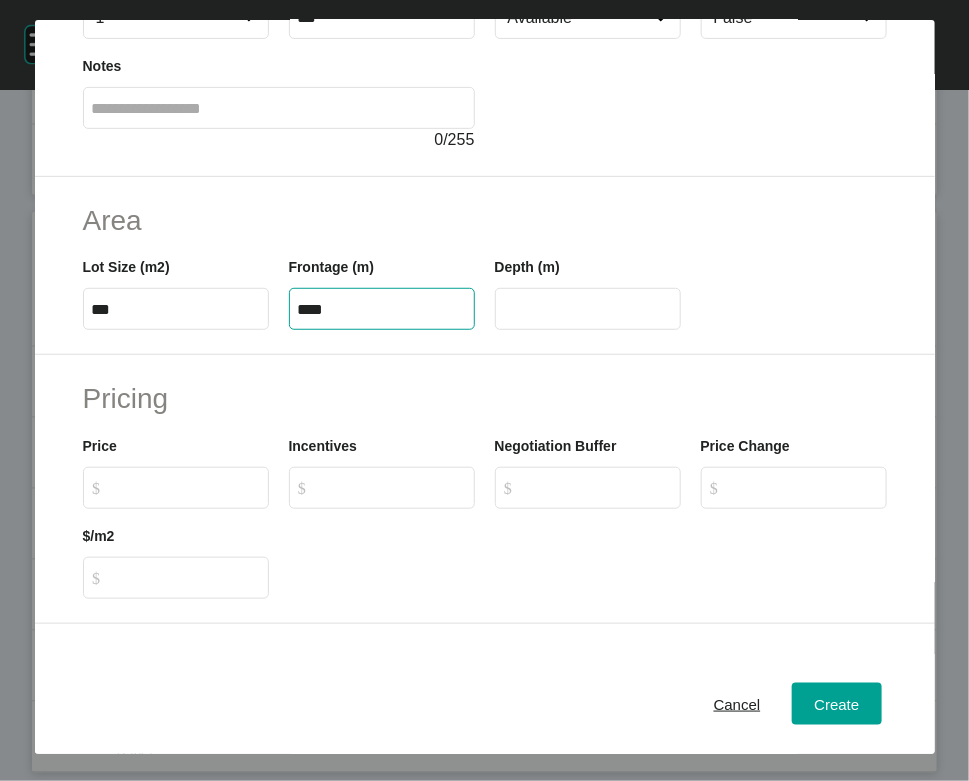 type on "****" 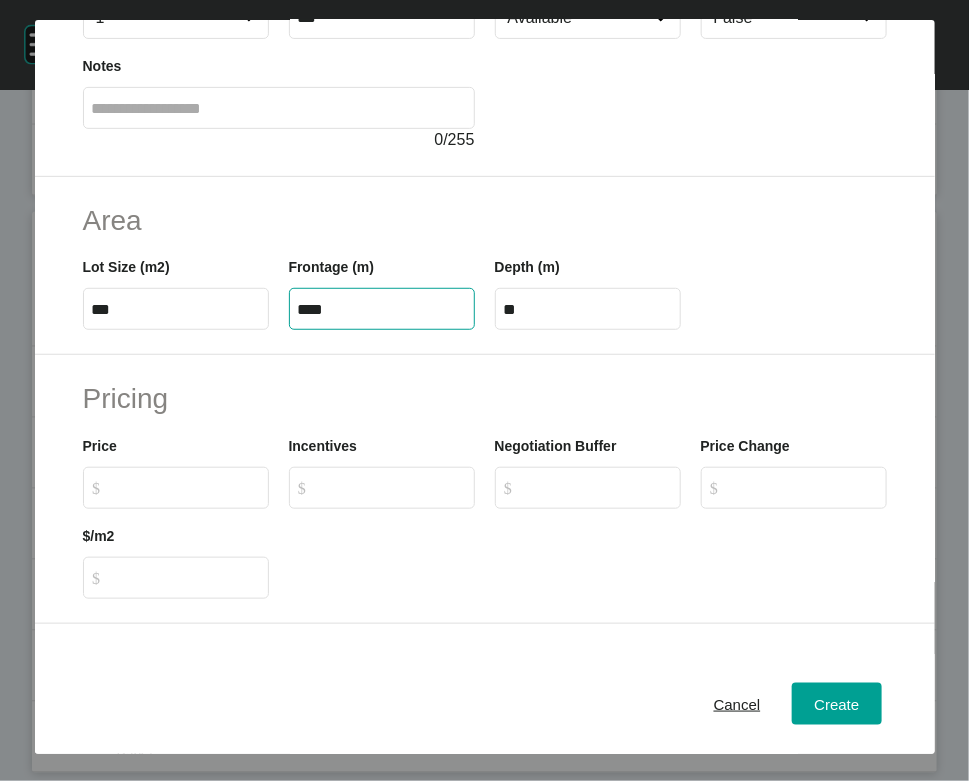 click on "**" at bounding box center (588, 309) 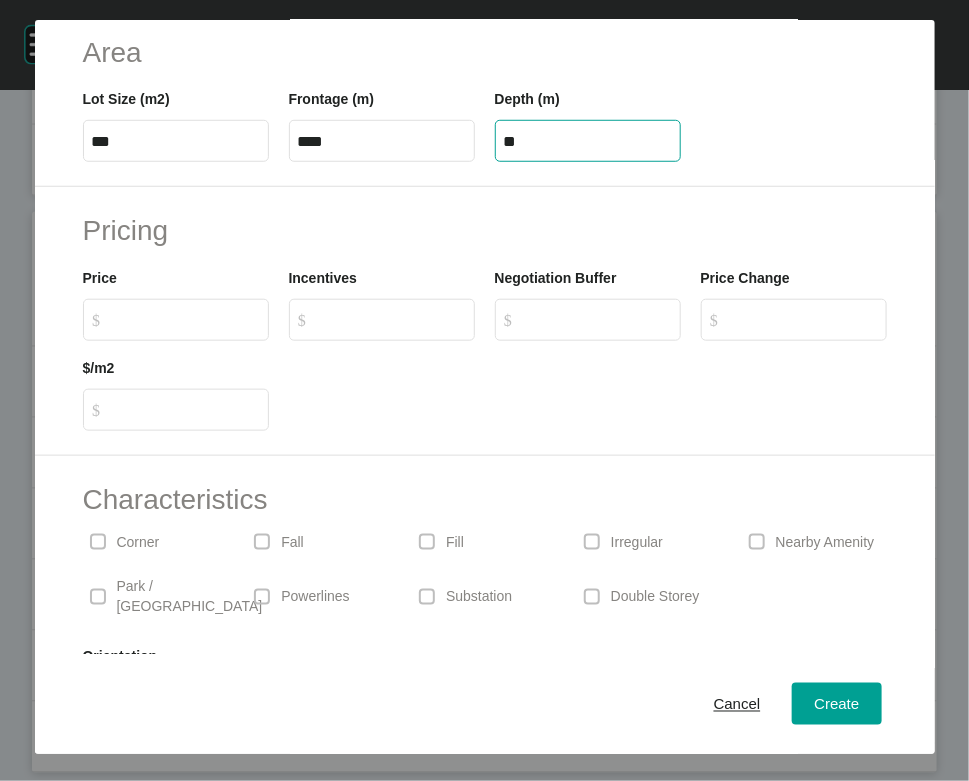 scroll, scrollTop: 371, scrollLeft: 0, axis: vertical 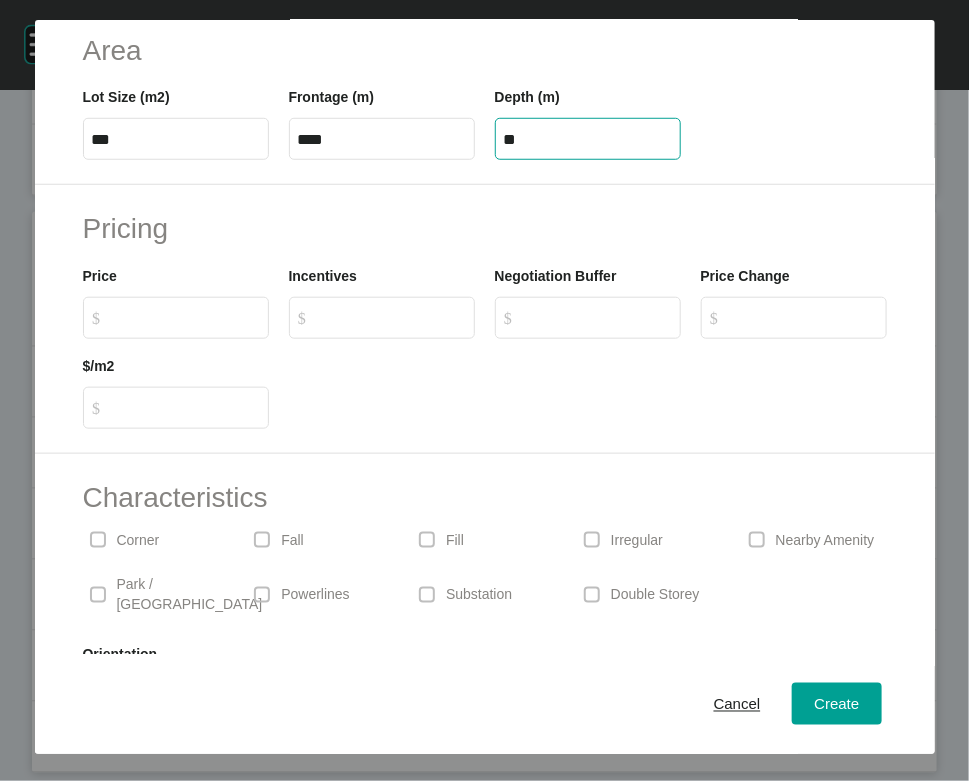 click on "$ Created with Sketch. $" at bounding box center (185, 317) 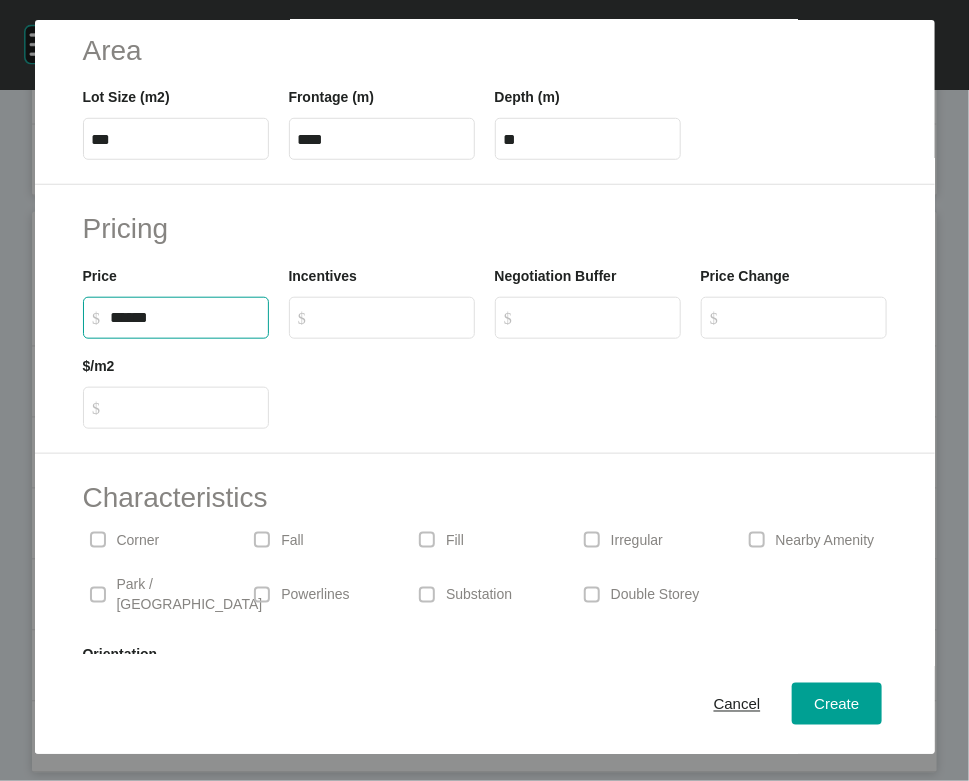 type on "*******" 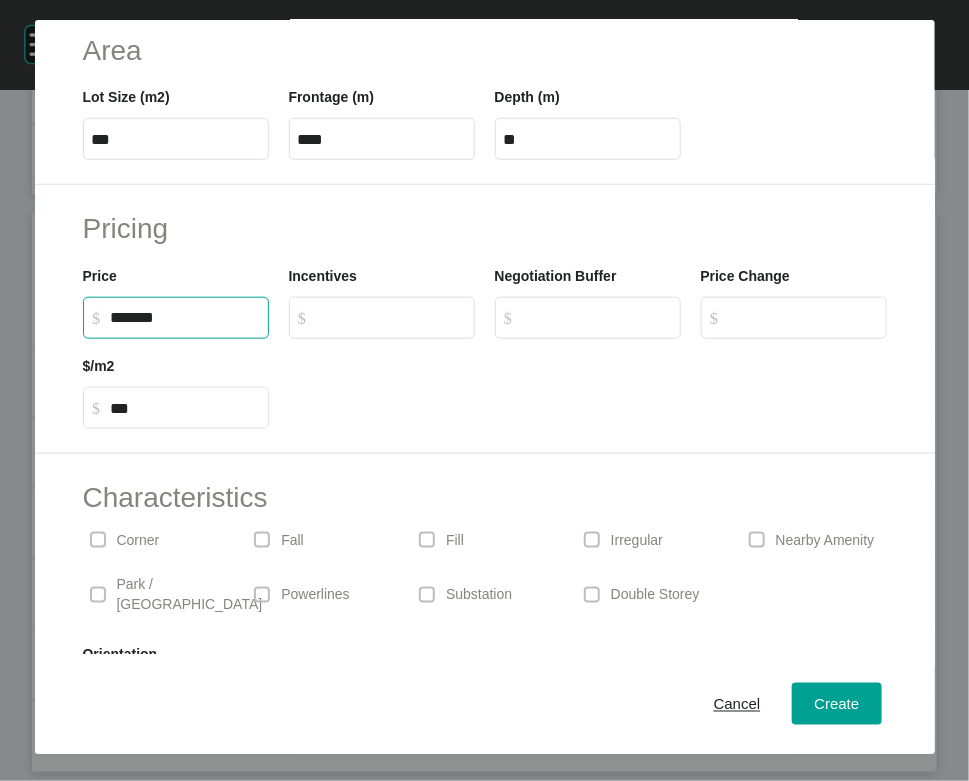 click on "$ Created with Sketch. $" at bounding box center [803, 317] 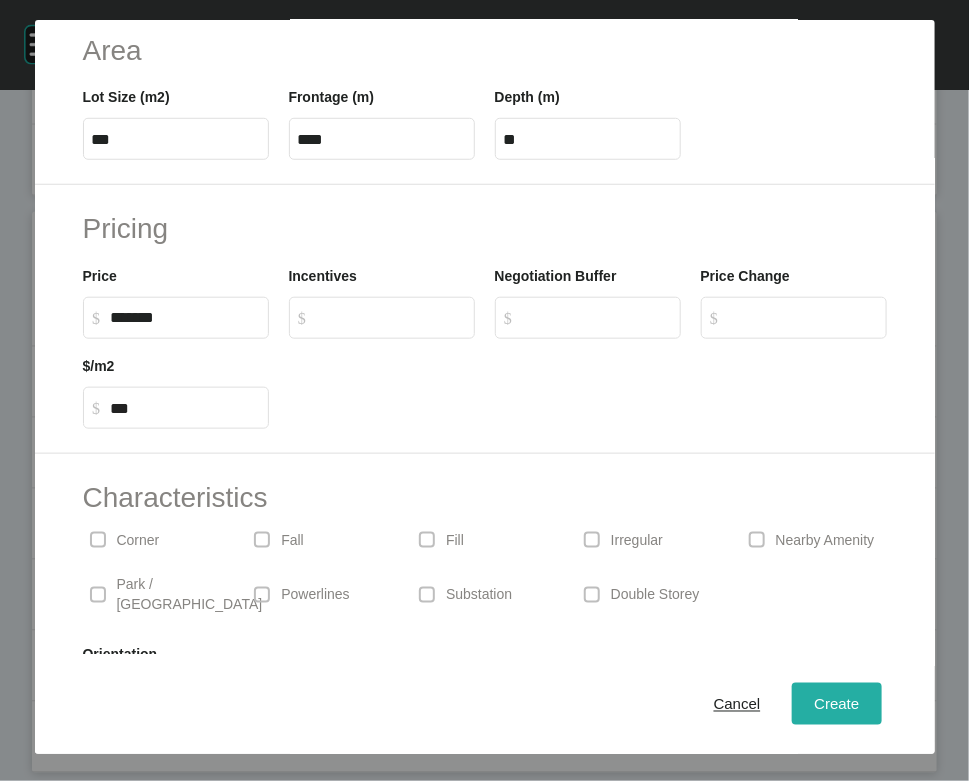 click on "Create" at bounding box center (836, 704) 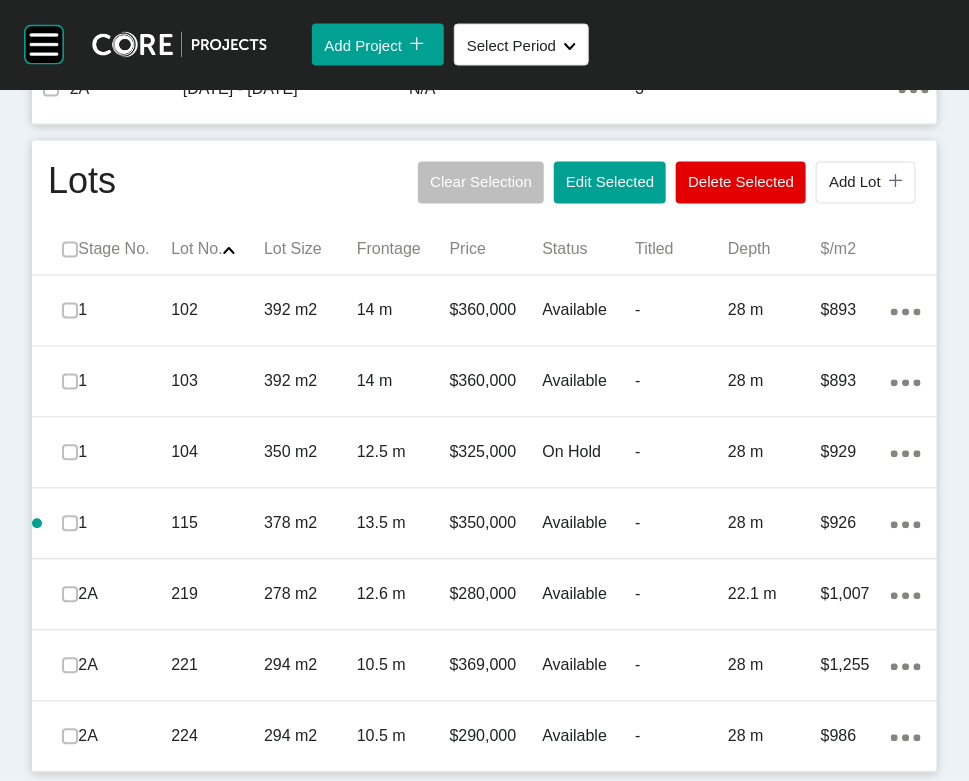 scroll, scrollTop: 1224, scrollLeft: 0, axis: vertical 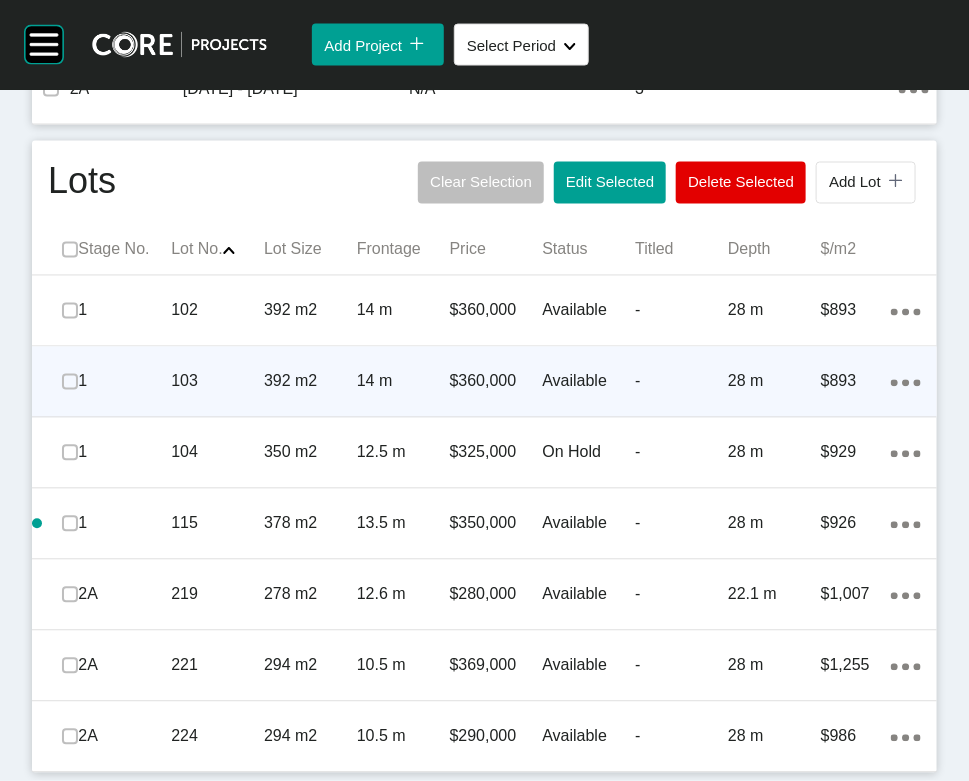 click on "Action Menu Dots Copy 6 Created with Sketch." at bounding box center [906, 382] 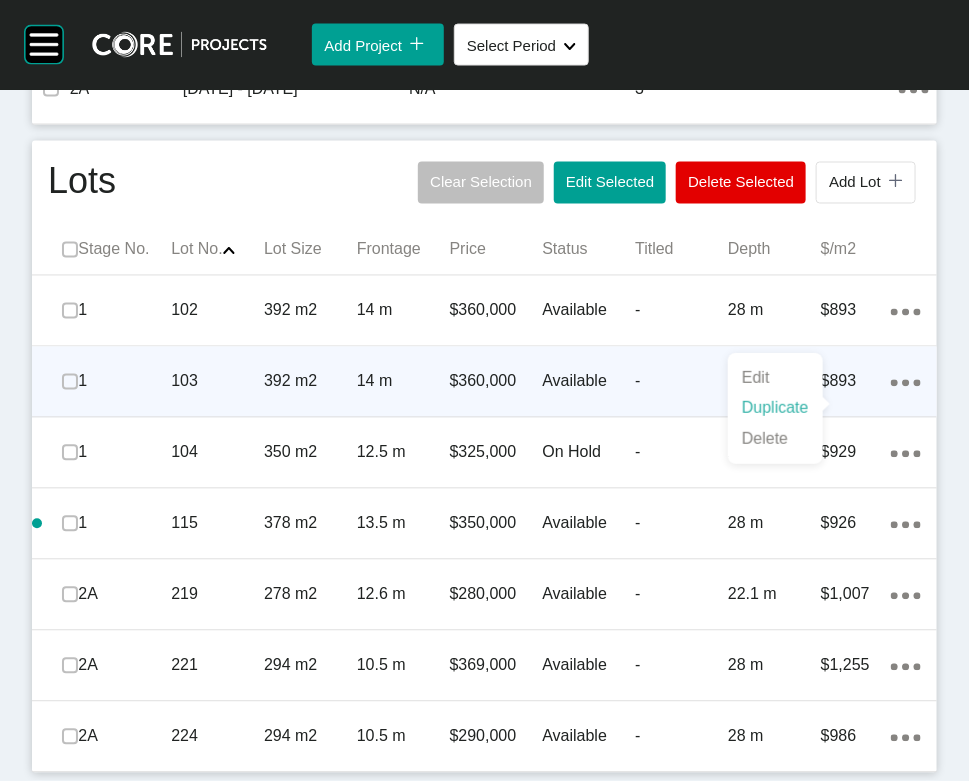 click on "Duplicate" at bounding box center [775, 408] 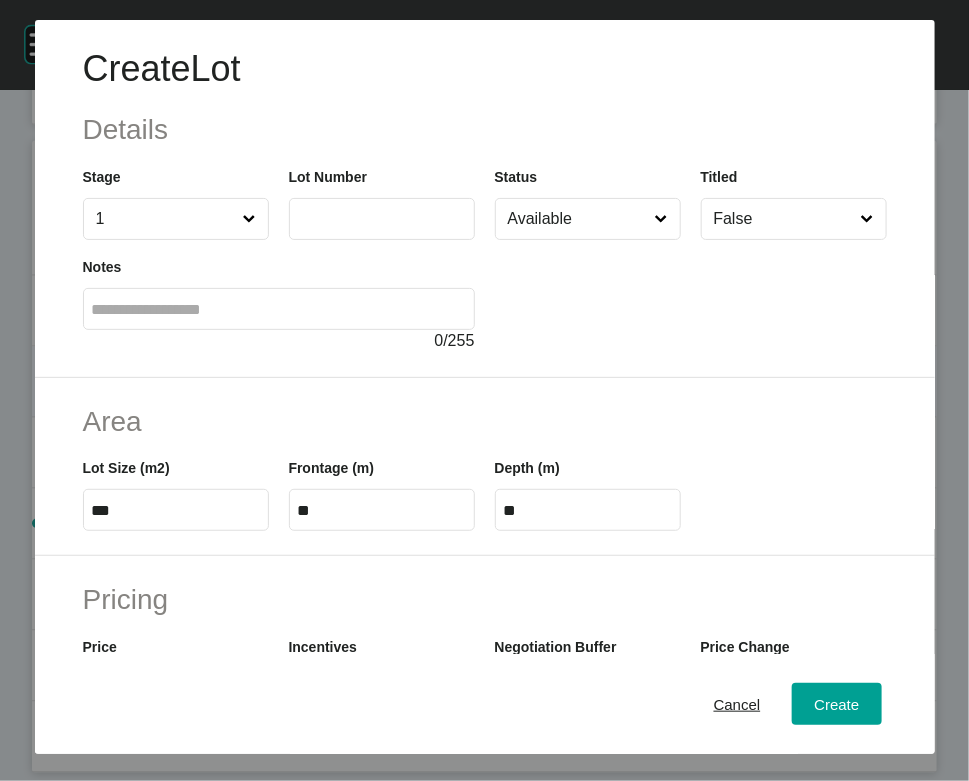 click at bounding box center [382, 218] 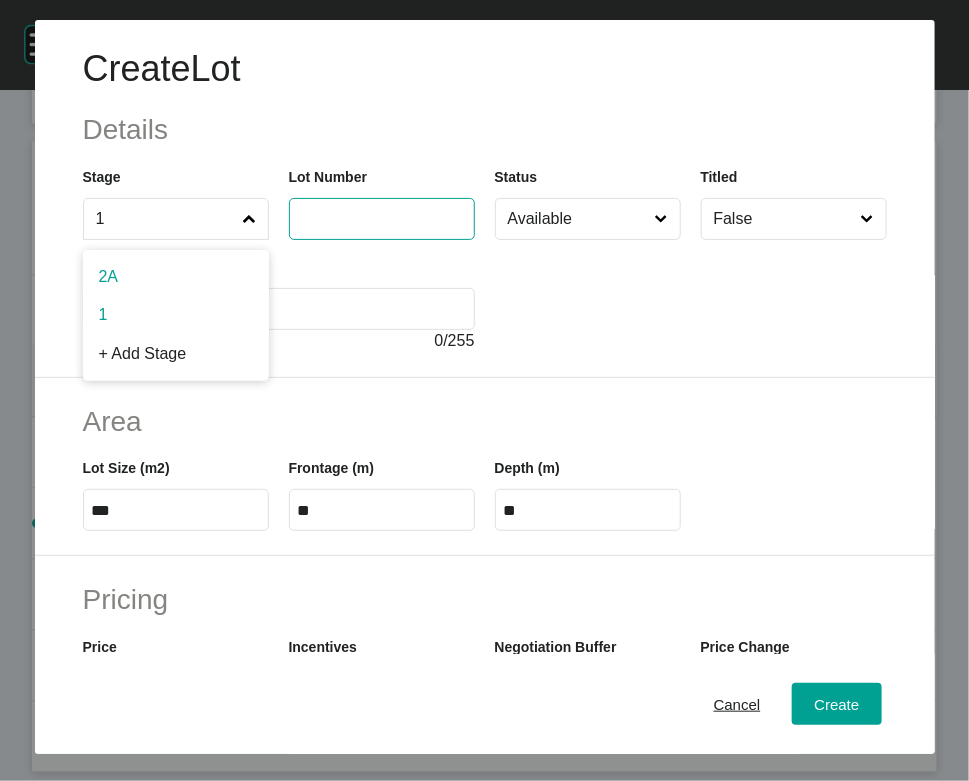 click 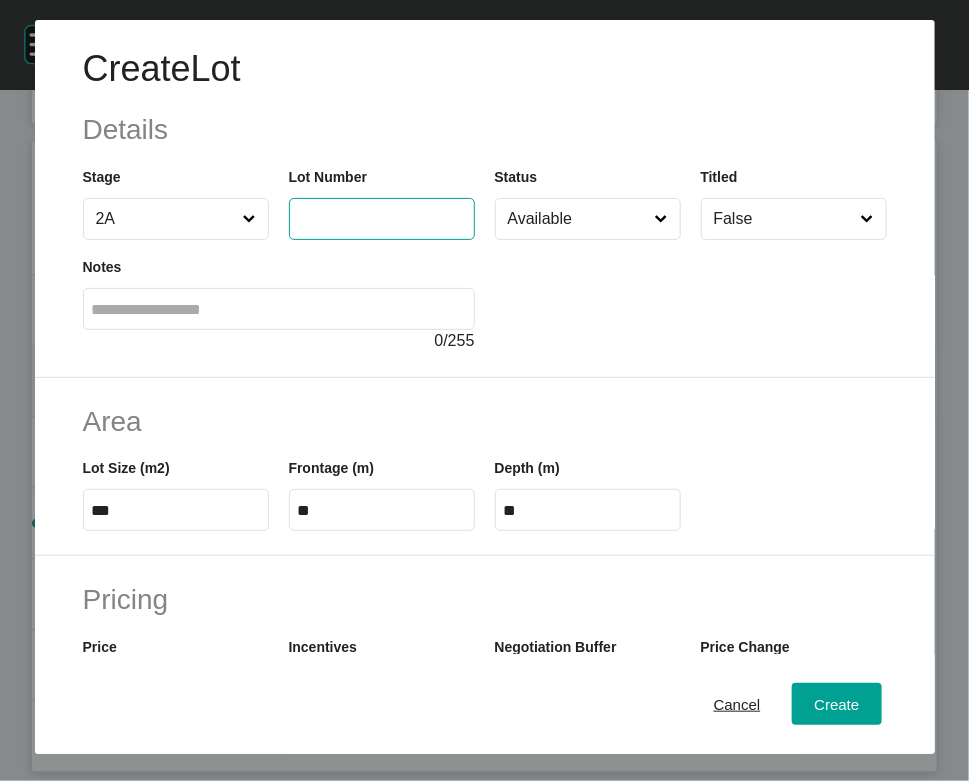 click at bounding box center [382, 218] 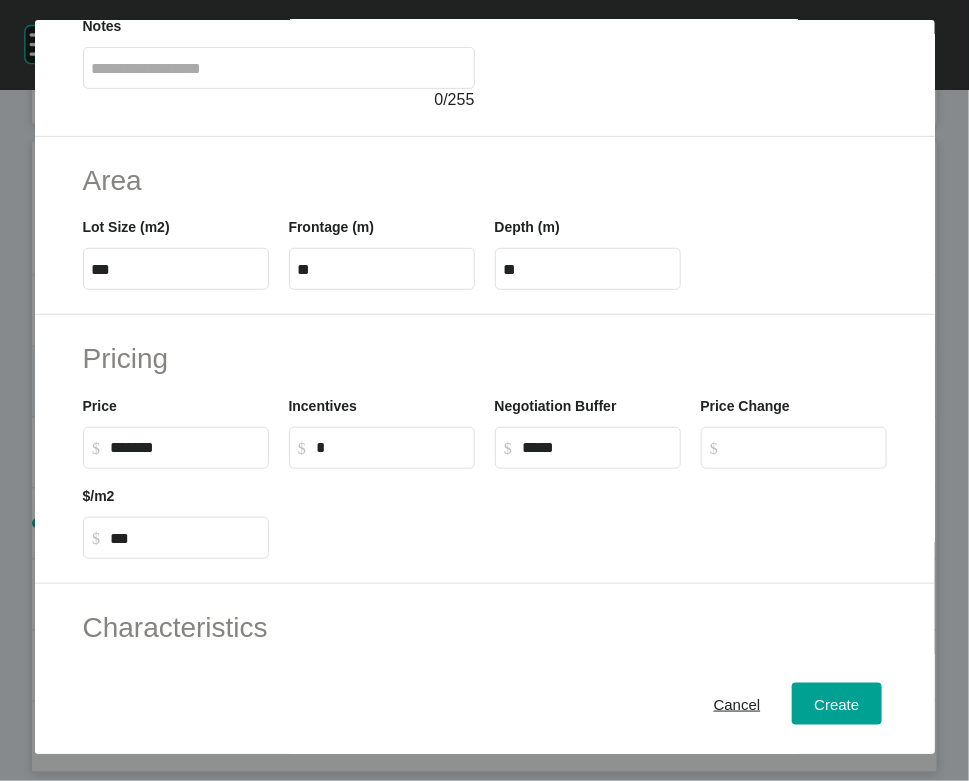 scroll, scrollTop: 166, scrollLeft: 0, axis: vertical 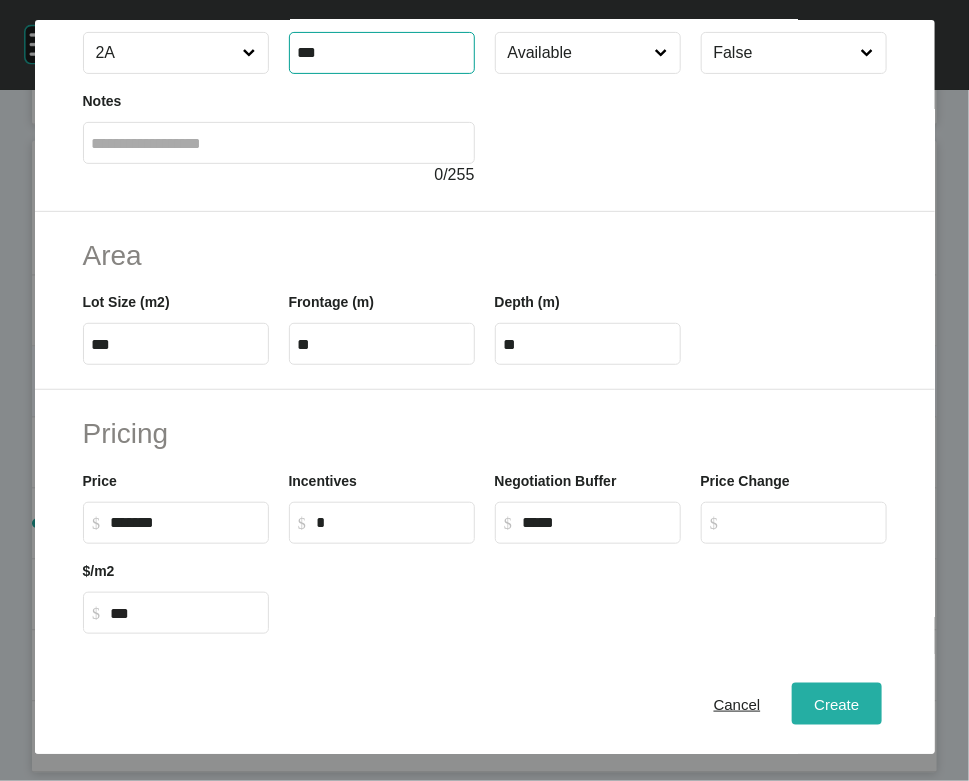 type on "***" 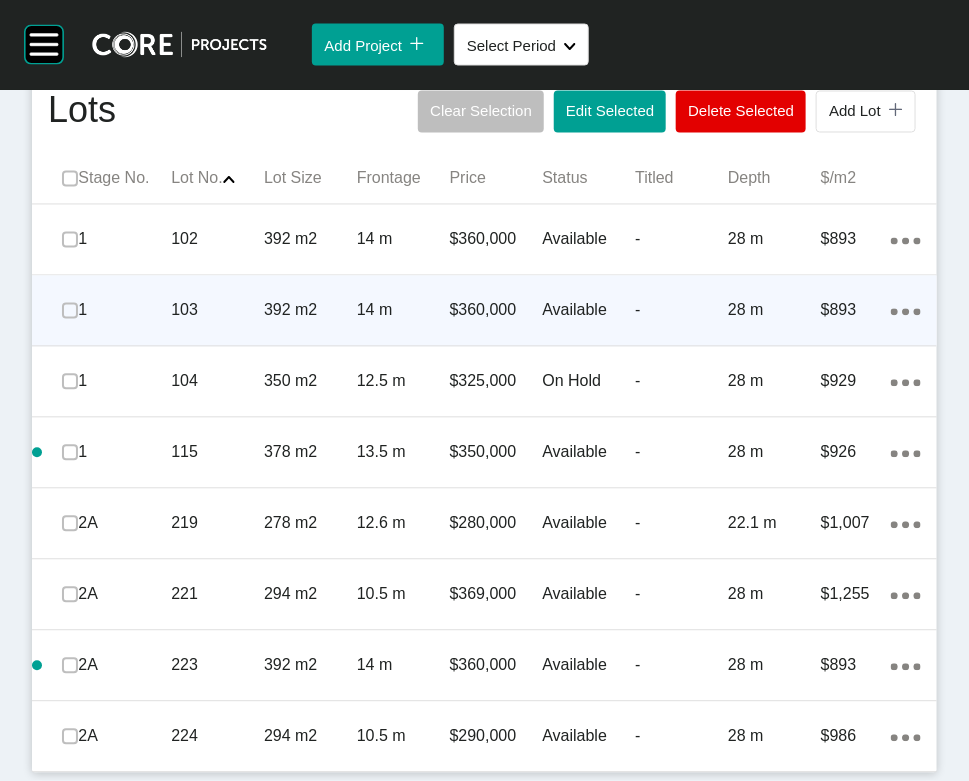 scroll, scrollTop: 1435, scrollLeft: 0, axis: vertical 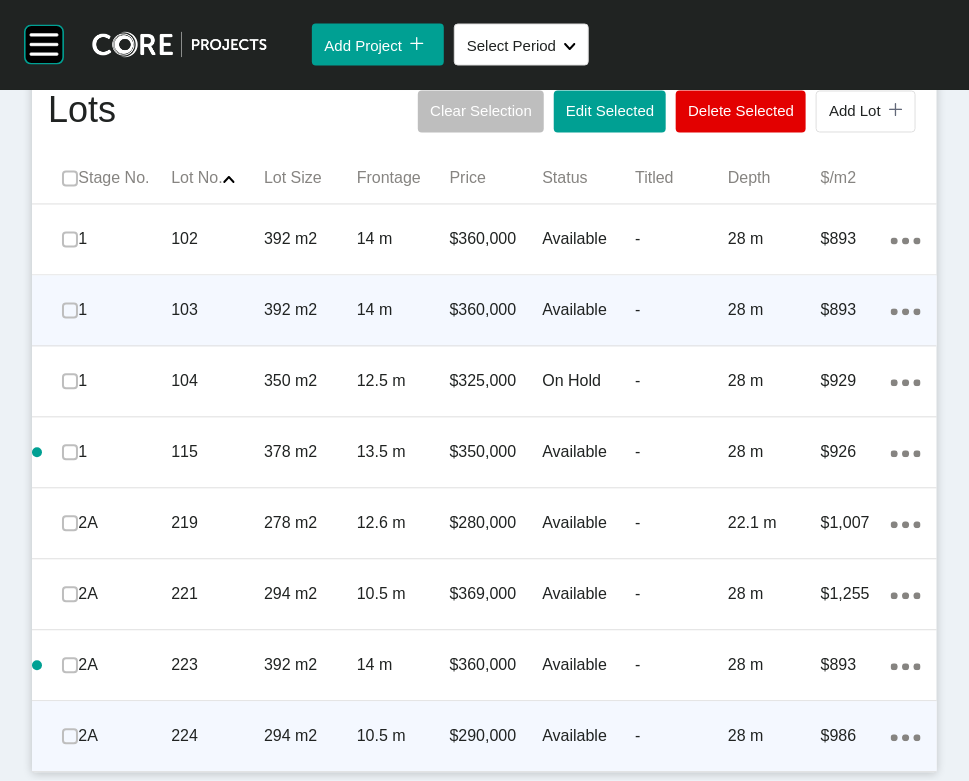 click 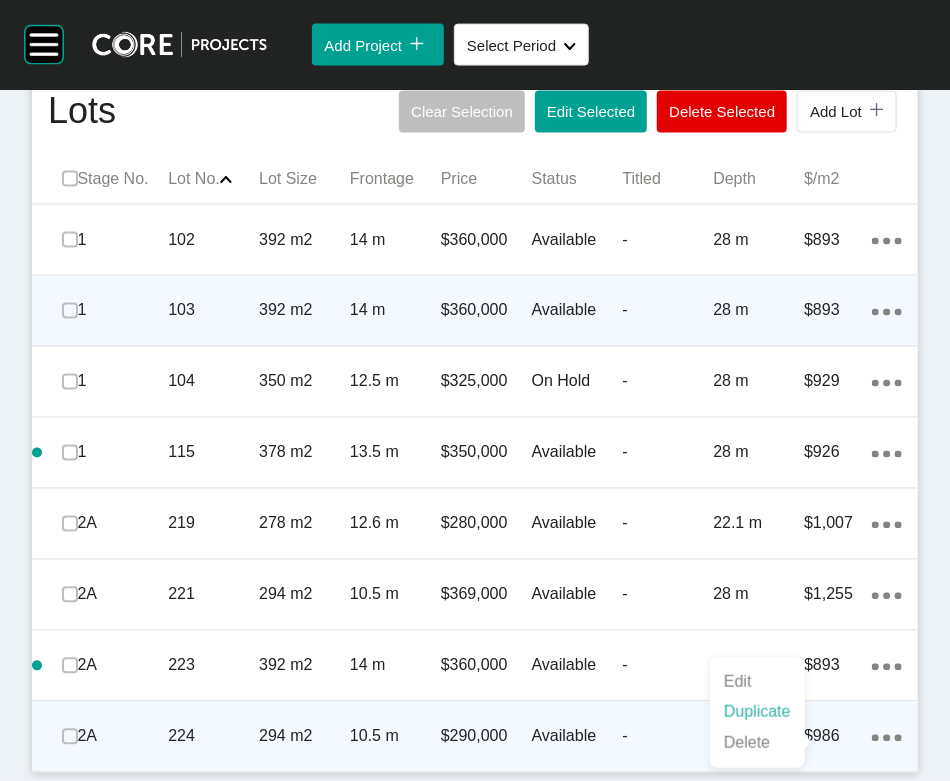 click on "Duplicate" at bounding box center (757, 712) 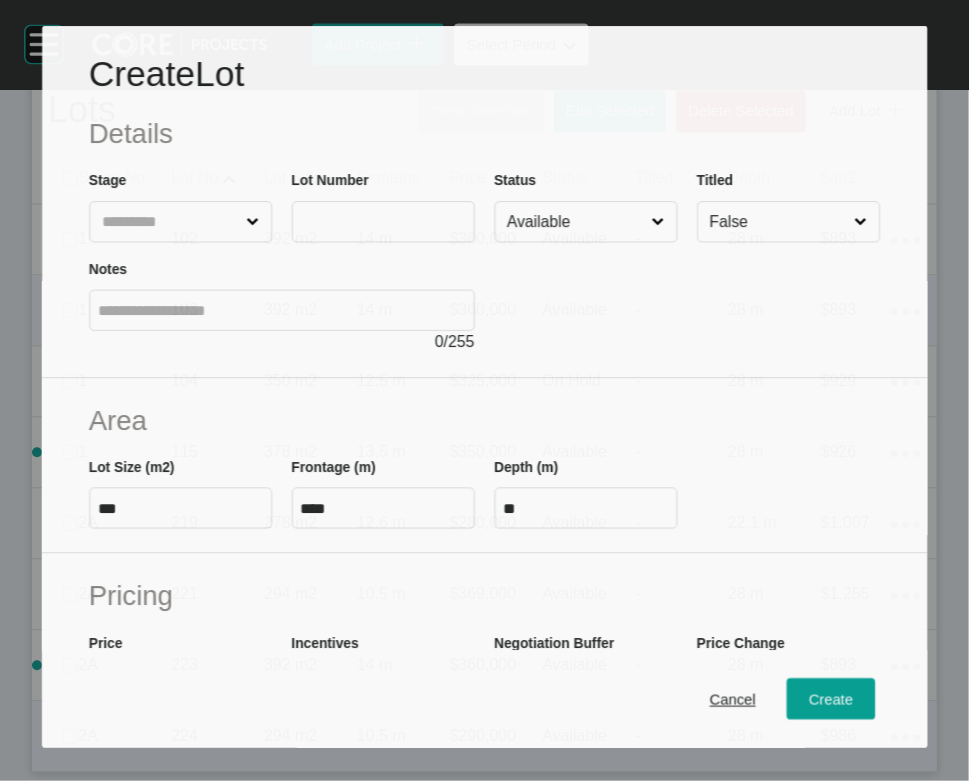 scroll, scrollTop: 1435, scrollLeft: 0, axis: vertical 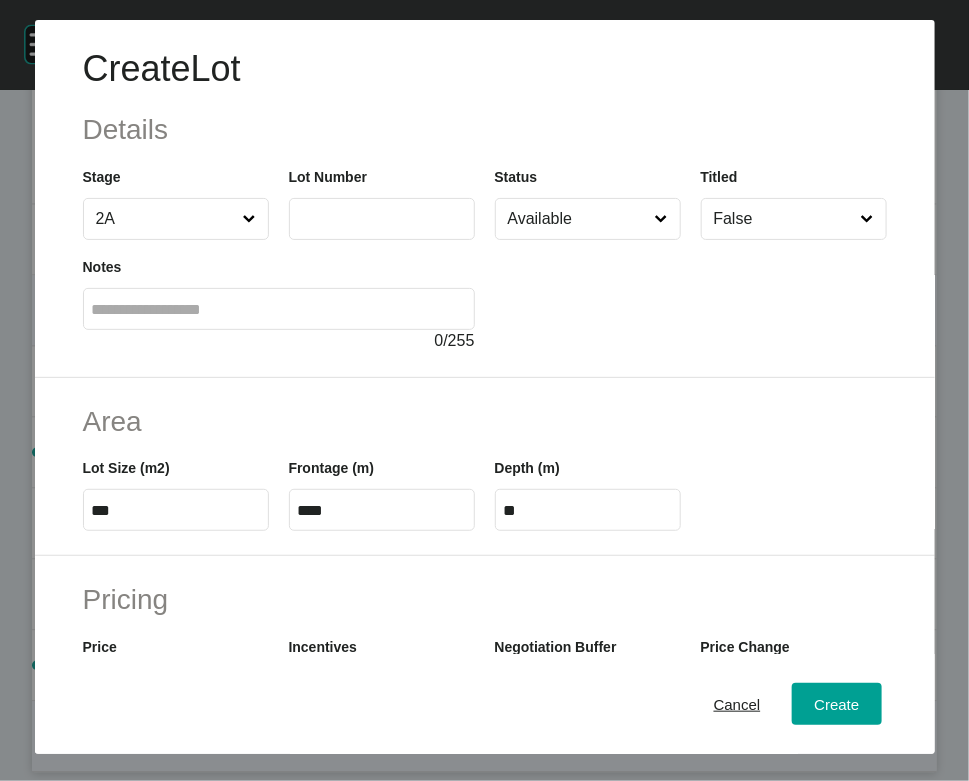 click at bounding box center [382, 219] 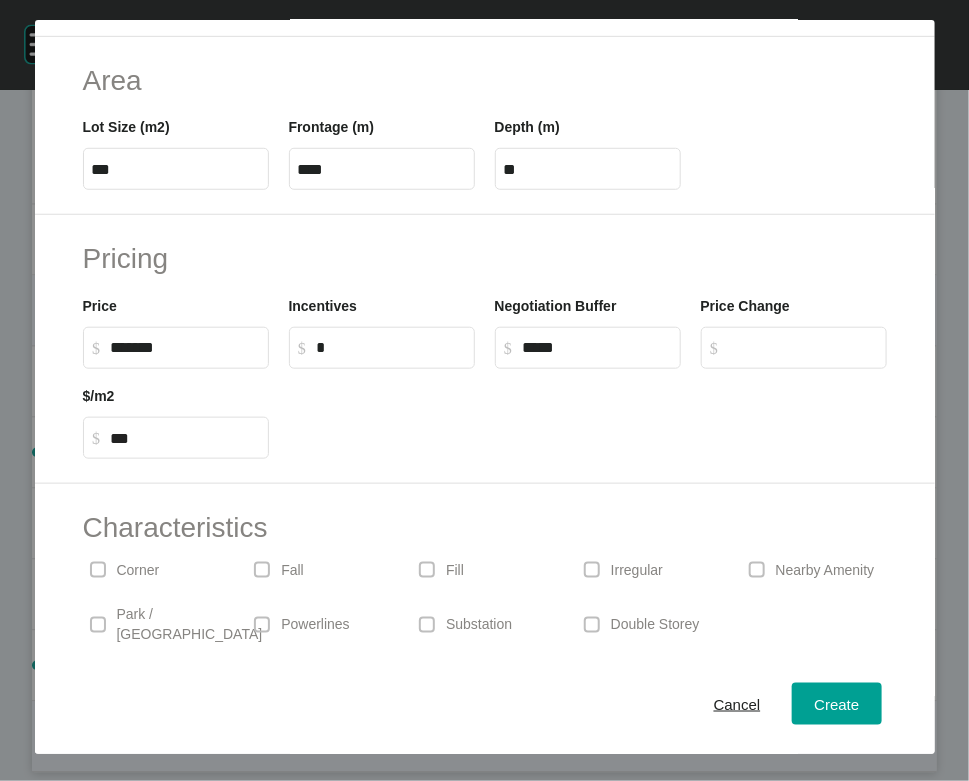 scroll, scrollTop: 343, scrollLeft: 0, axis: vertical 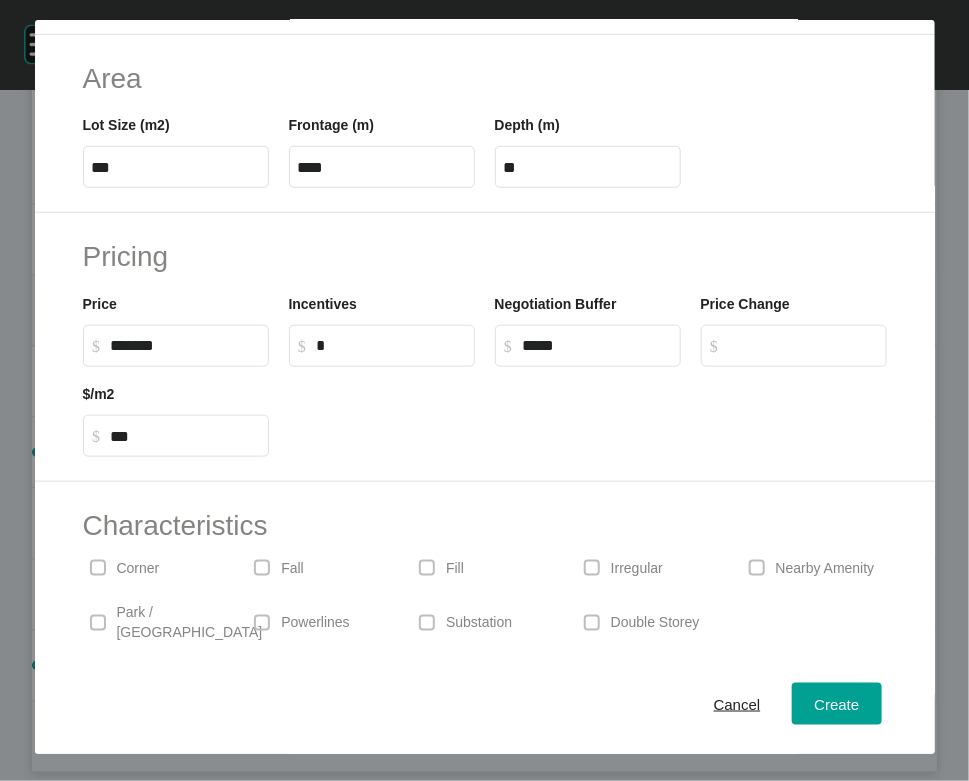 type on "***" 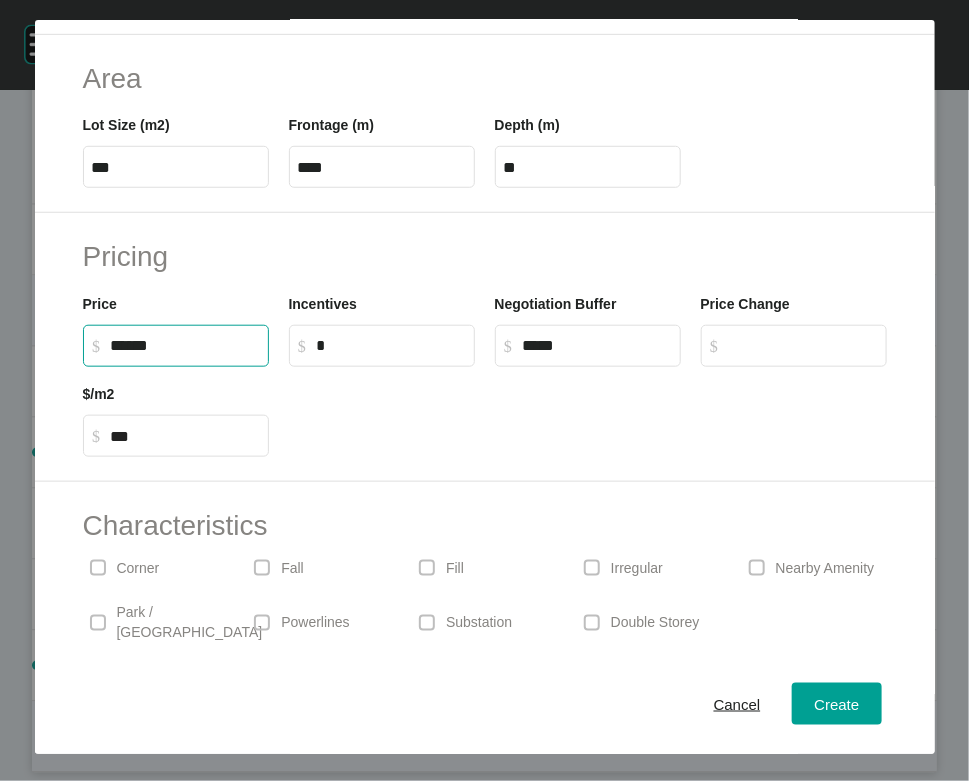 drag, startPoint x: 125, startPoint y: 508, endPoint x: 112, endPoint y: 510, distance: 13.152946 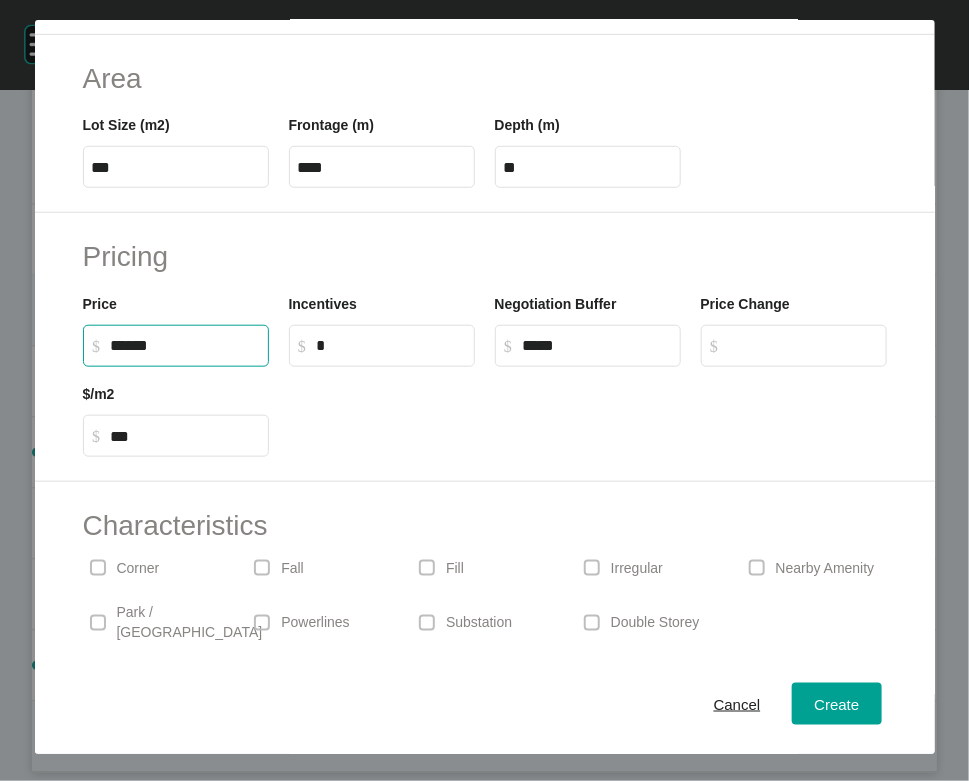 type on "*******" 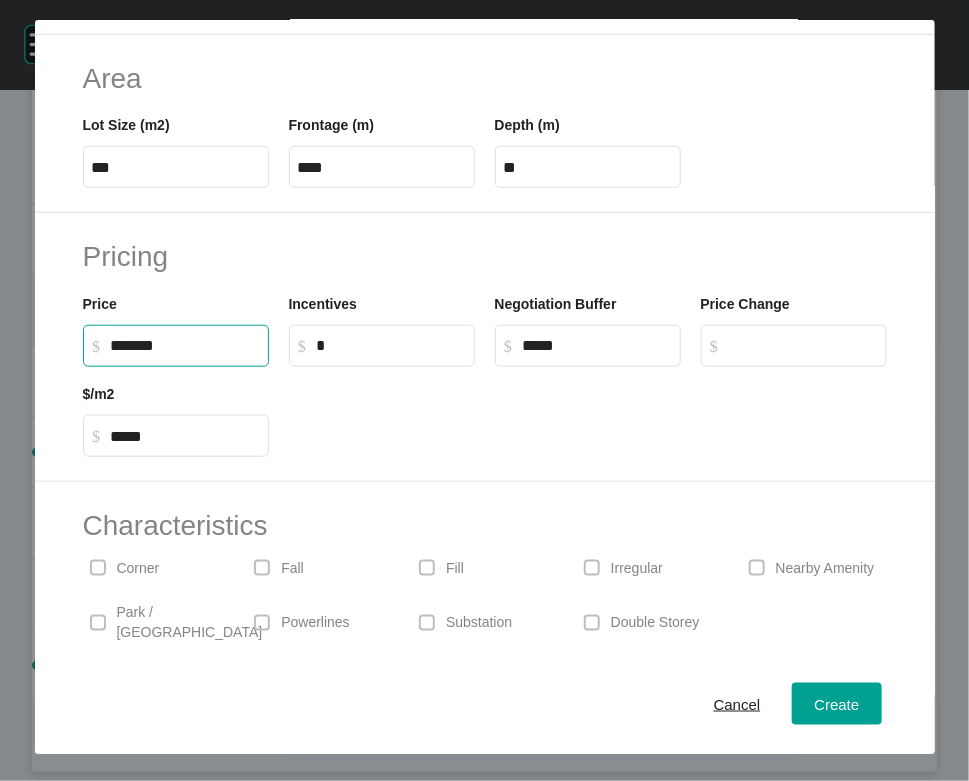 click on "*" at bounding box center (391, 345) 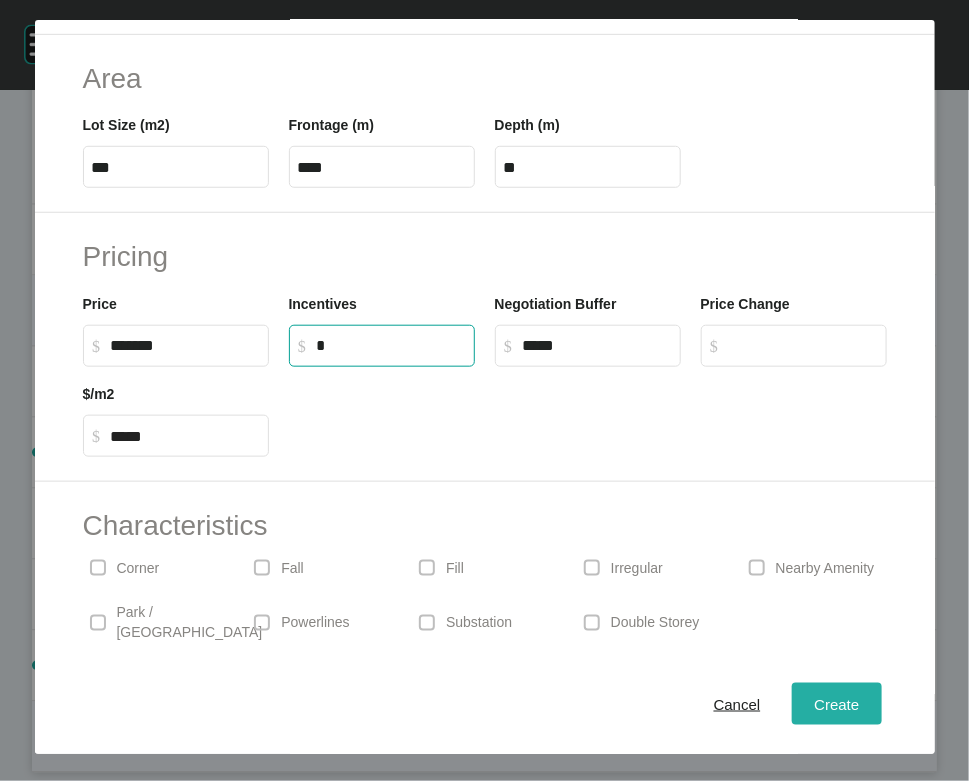 click on "Create" at bounding box center [836, 704] 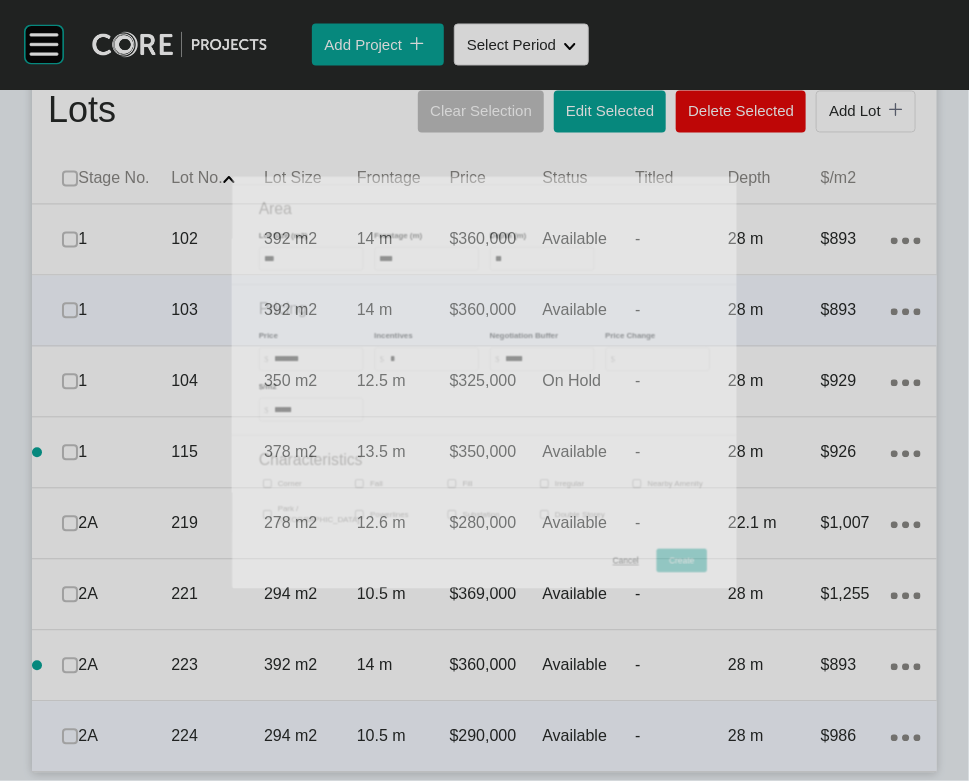 scroll, scrollTop: 1435, scrollLeft: 0, axis: vertical 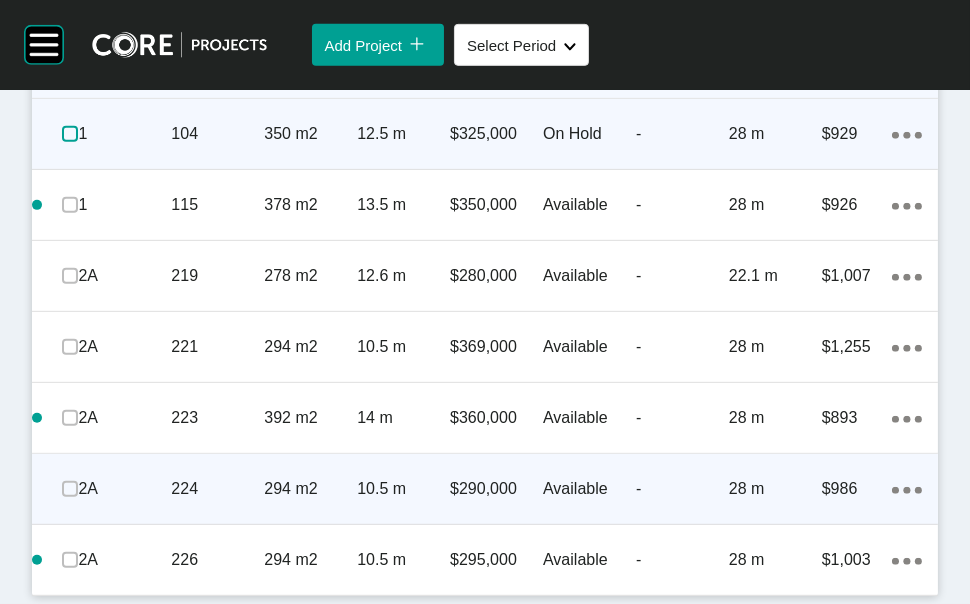 click at bounding box center (70, 134) 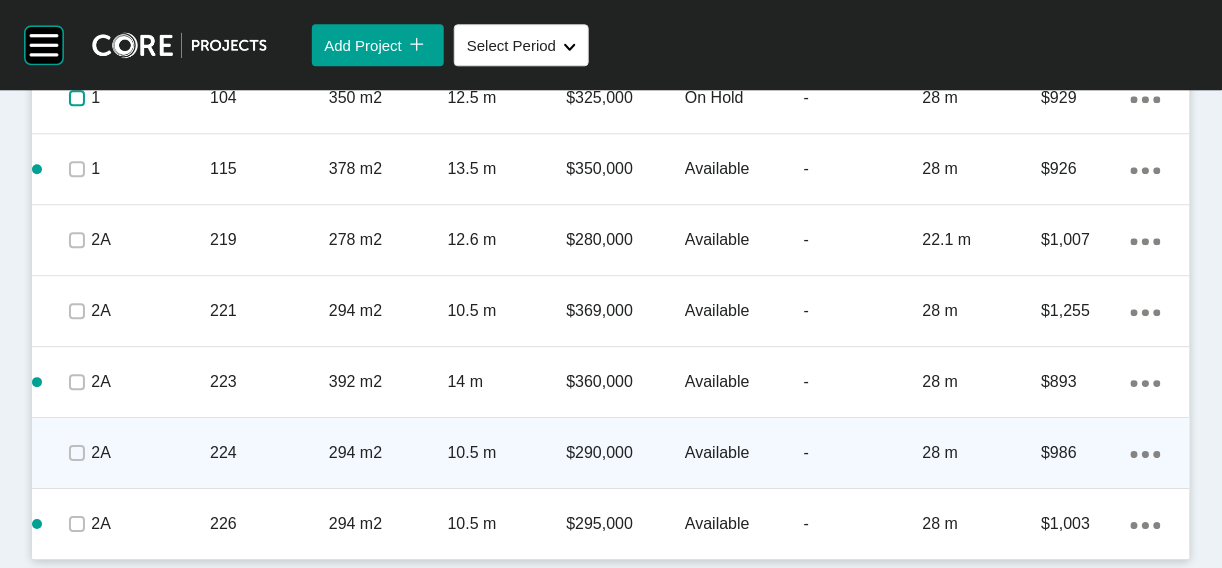scroll, scrollTop: 1449, scrollLeft: 0, axis: vertical 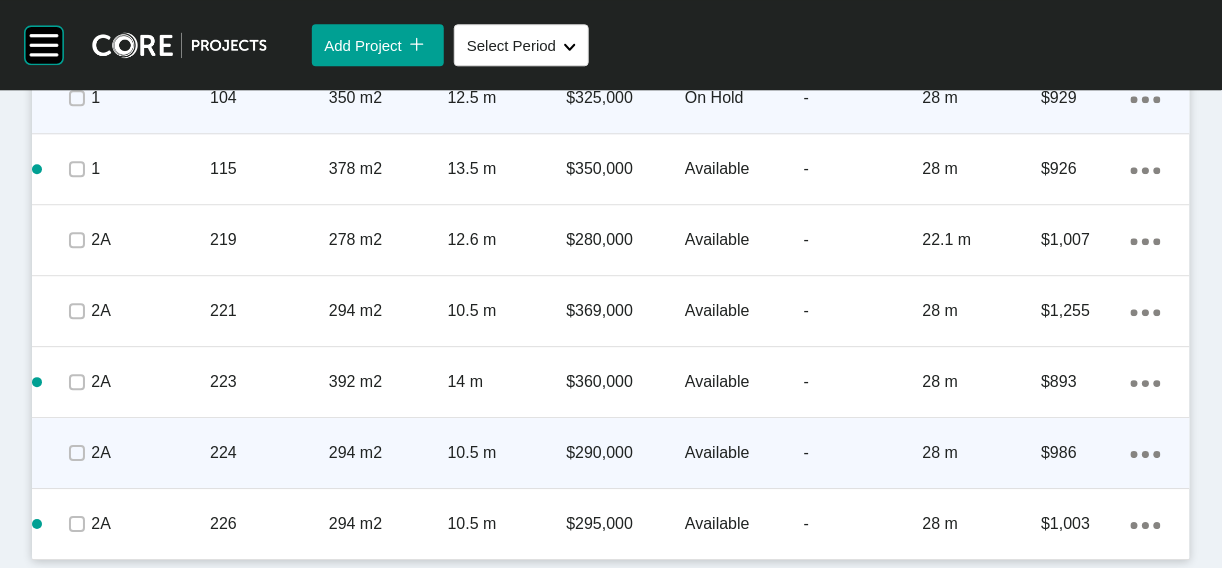 click 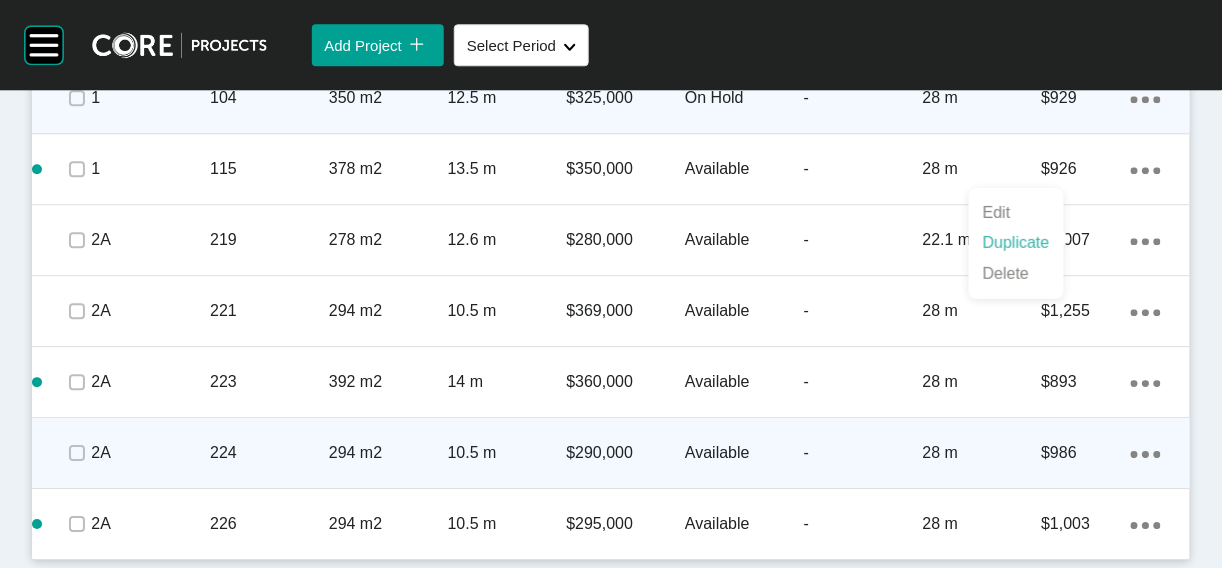 click on "Duplicate" at bounding box center (1016, 243) 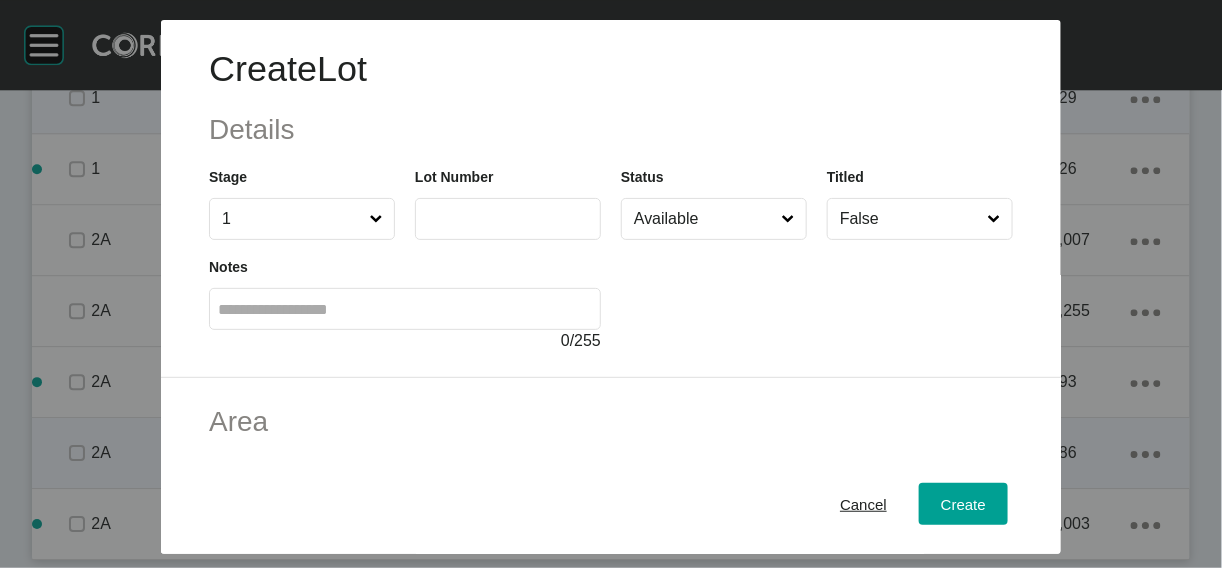 click at bounding box center [508, 218] 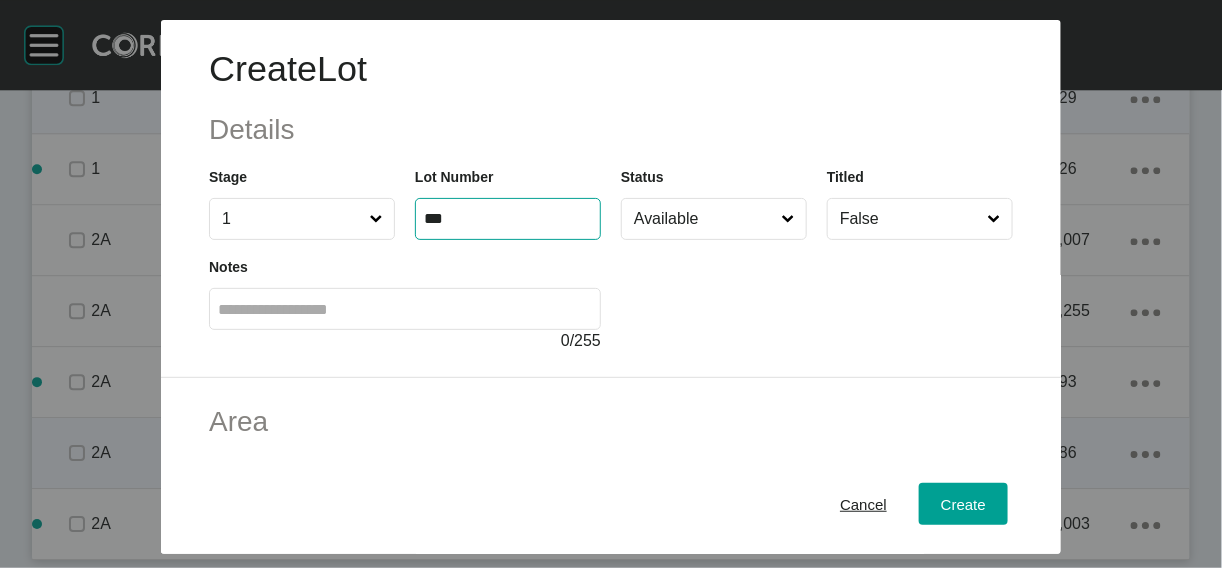type on "***" 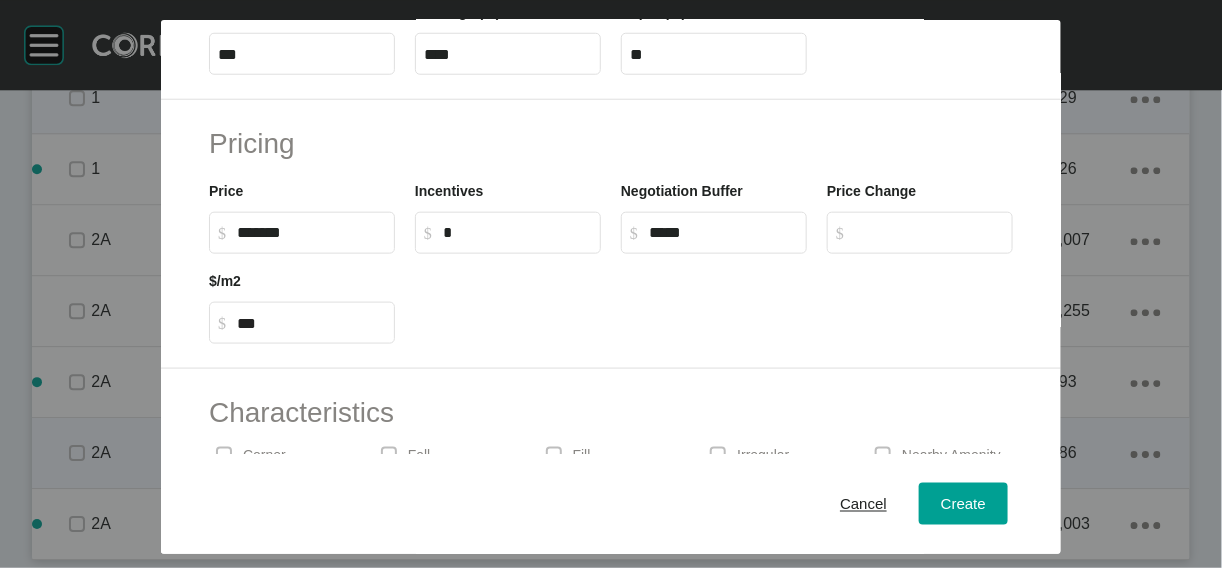 scroll, scrollTop: 487, scrollLeft: 0, axis: vertical 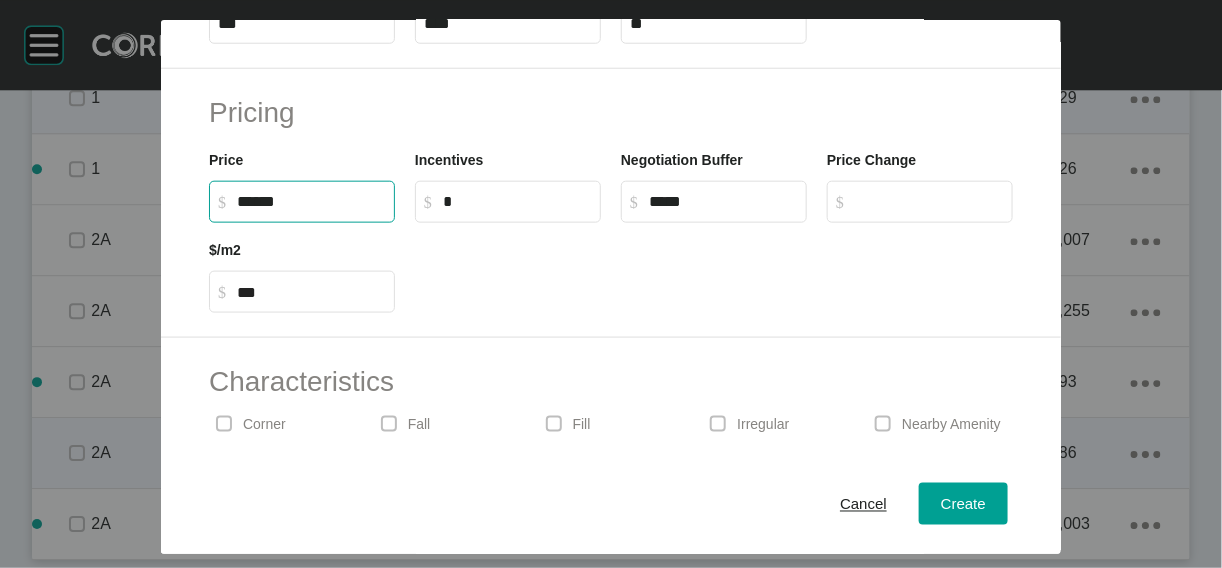 drag, startPoint x: 174, startPoint y: 373, endPoint x: 154, endPoint y: 378, distance: 20.615528 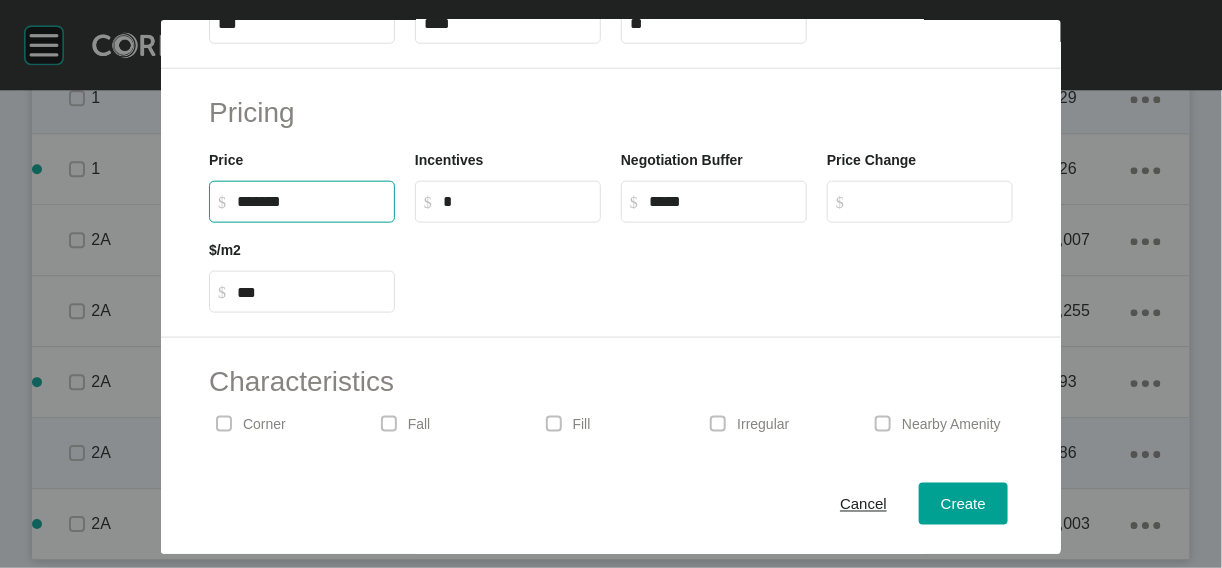 click on "Incentives $ Created with Sketch. $ *" at bounding box center (508, 186) 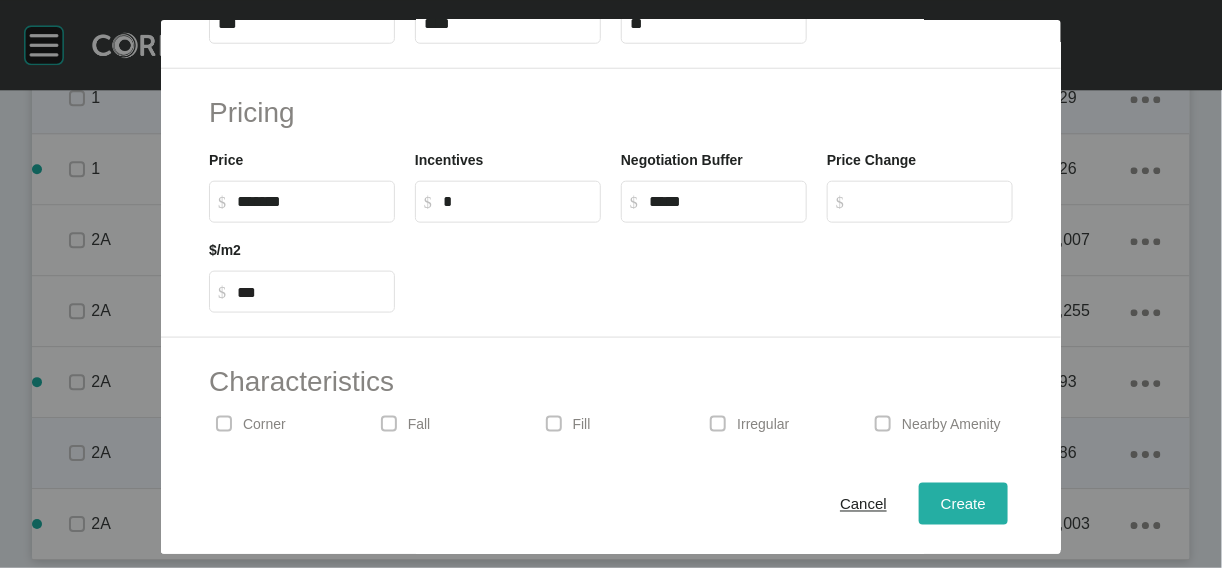 click on "Create" at bounding box center (963, 503) 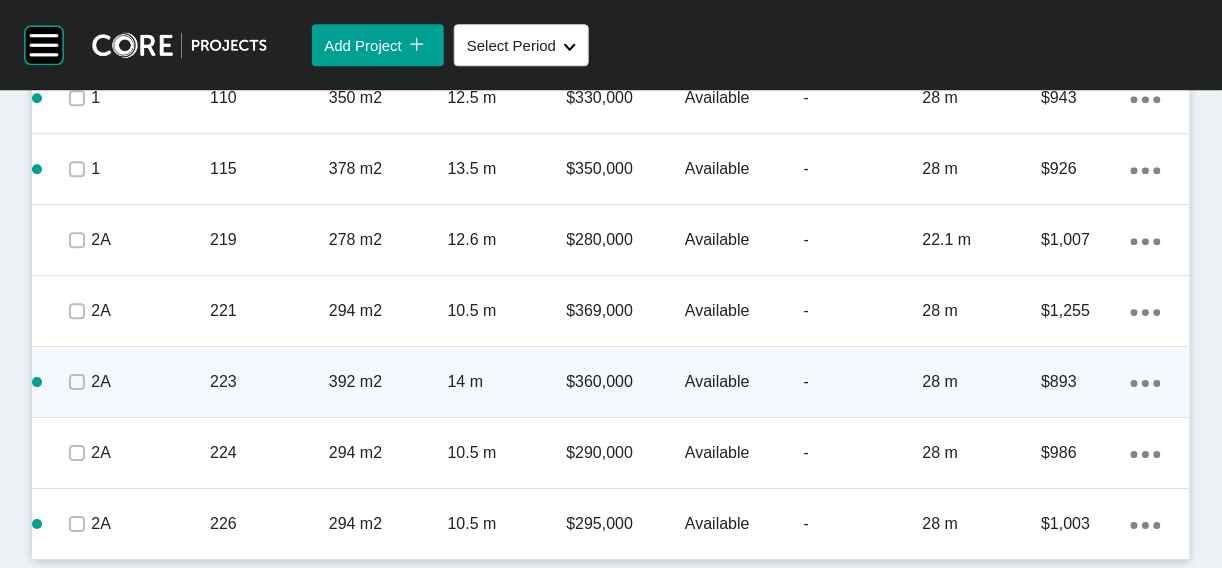 scroll, scrollTop: 1586, scrollLeft: 0, axis: vertical 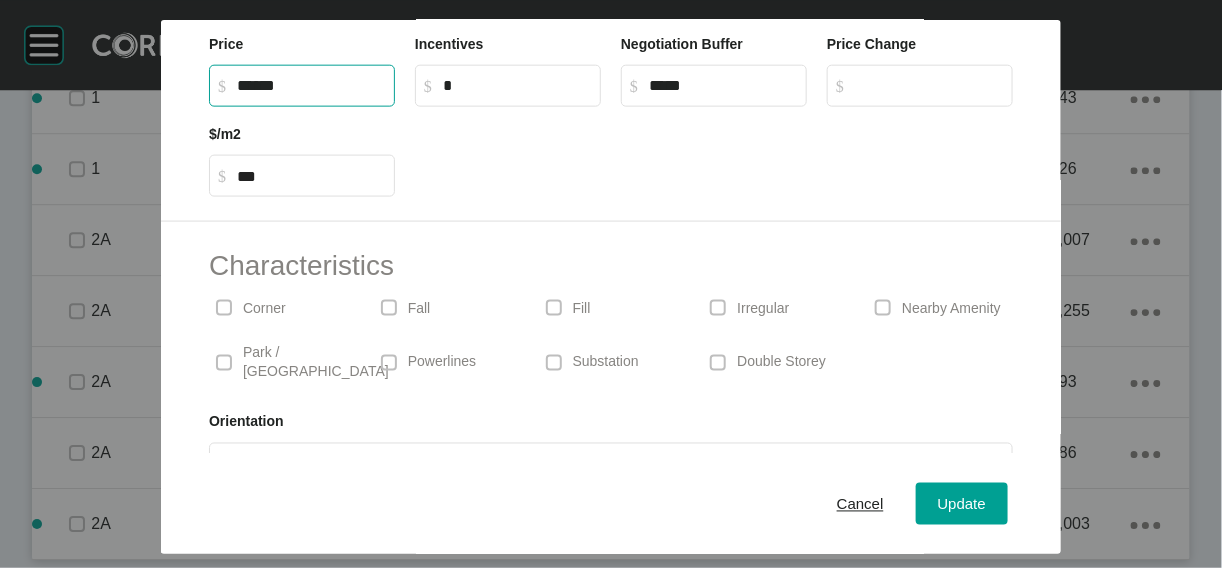 drag, startPoint x: 173, startPoint y: 259, endPoint x: 155, endPoint y: 262, distance: 18.248287 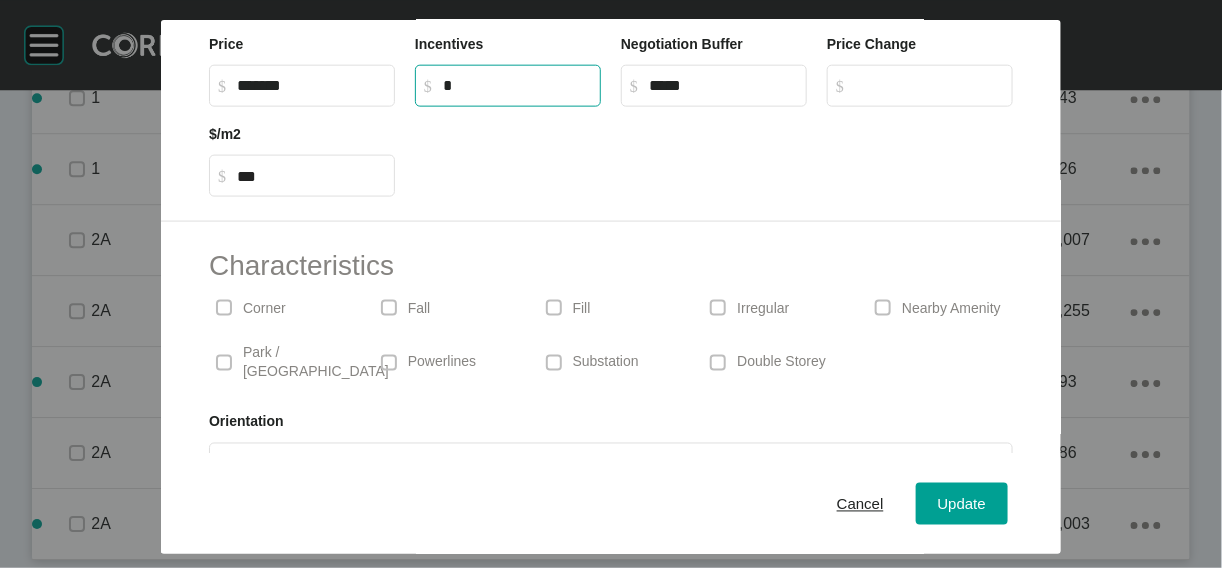 click on "*" at bounding box center (517, 85) 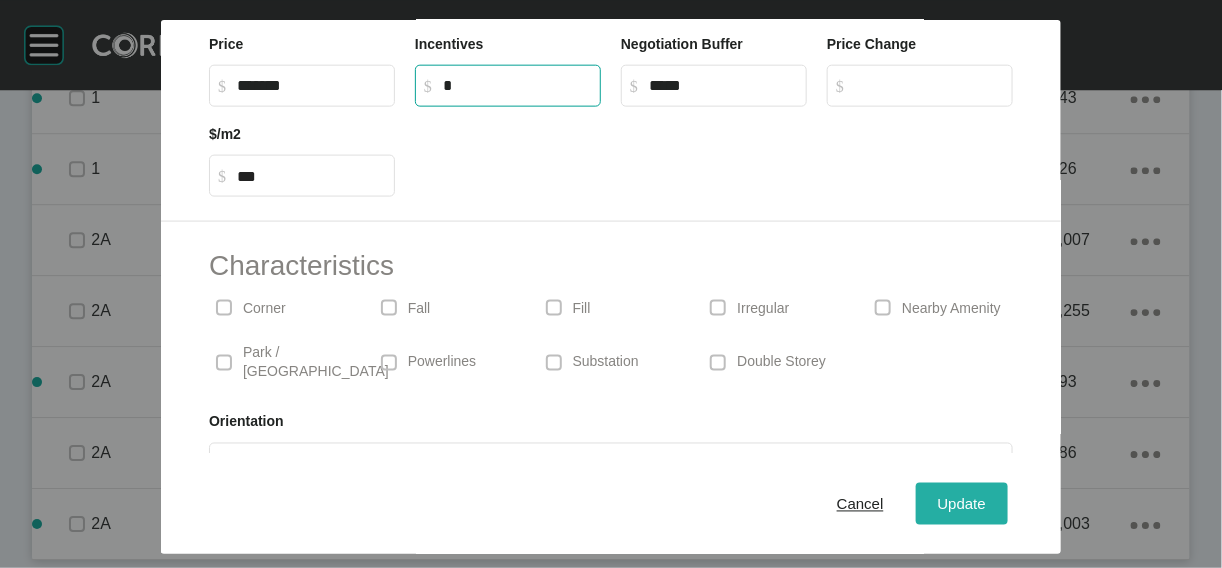 click on "Update" at bounding box center [962, 503] 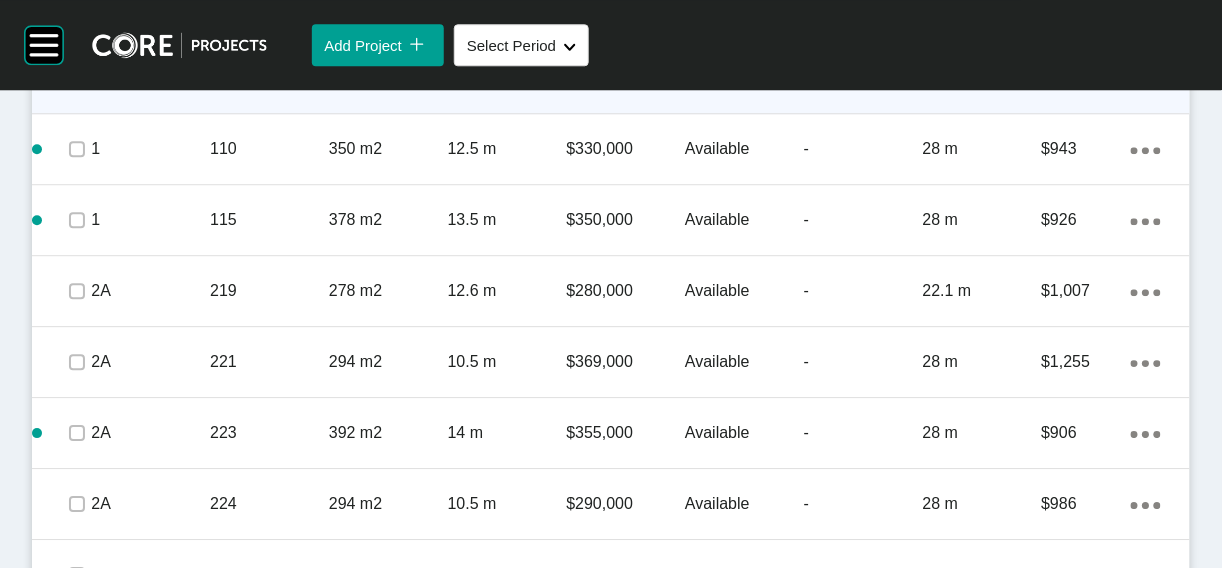 scroll, scrollTop: 1258, scrollLeft: 0, axis: vertical 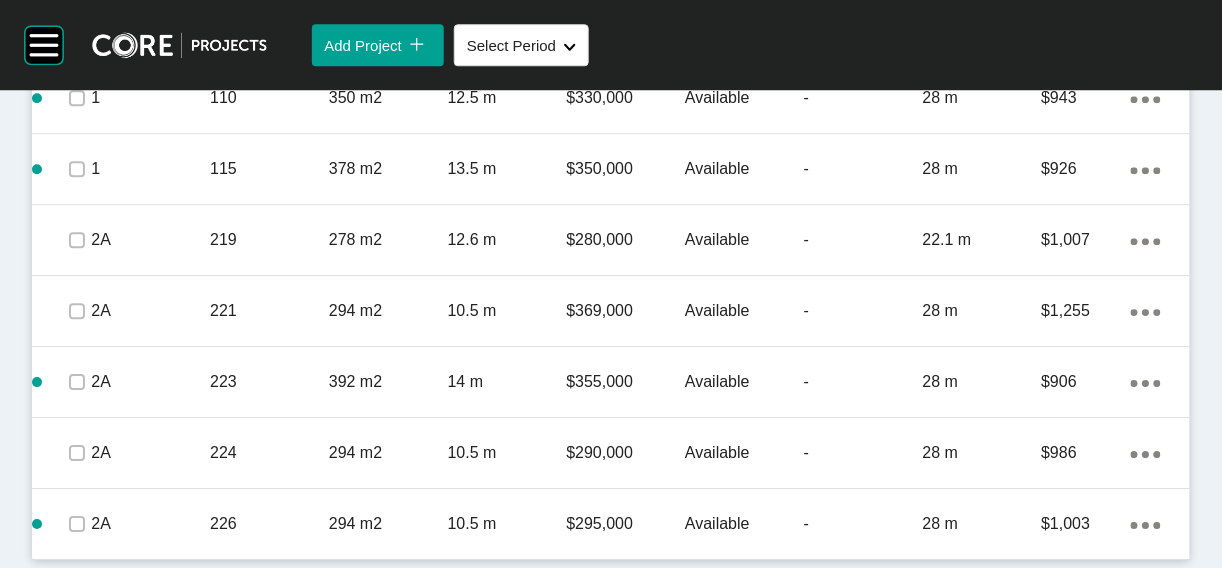 click on "$325,000" at bounding box center (625, 27) 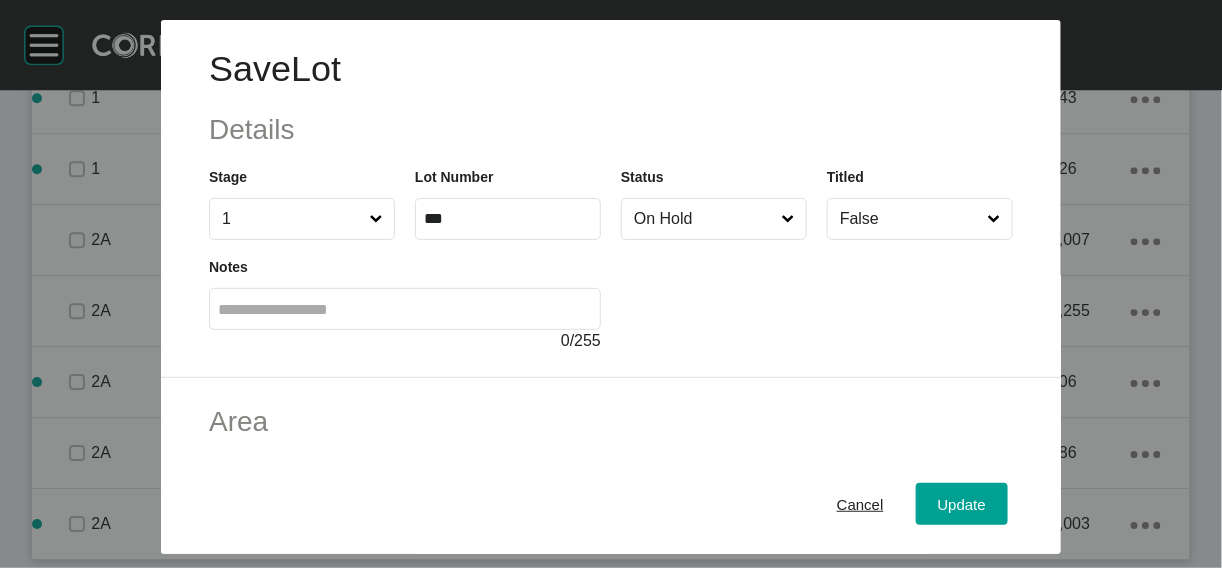 click on "On Hold" at bounding box center [704, 219] 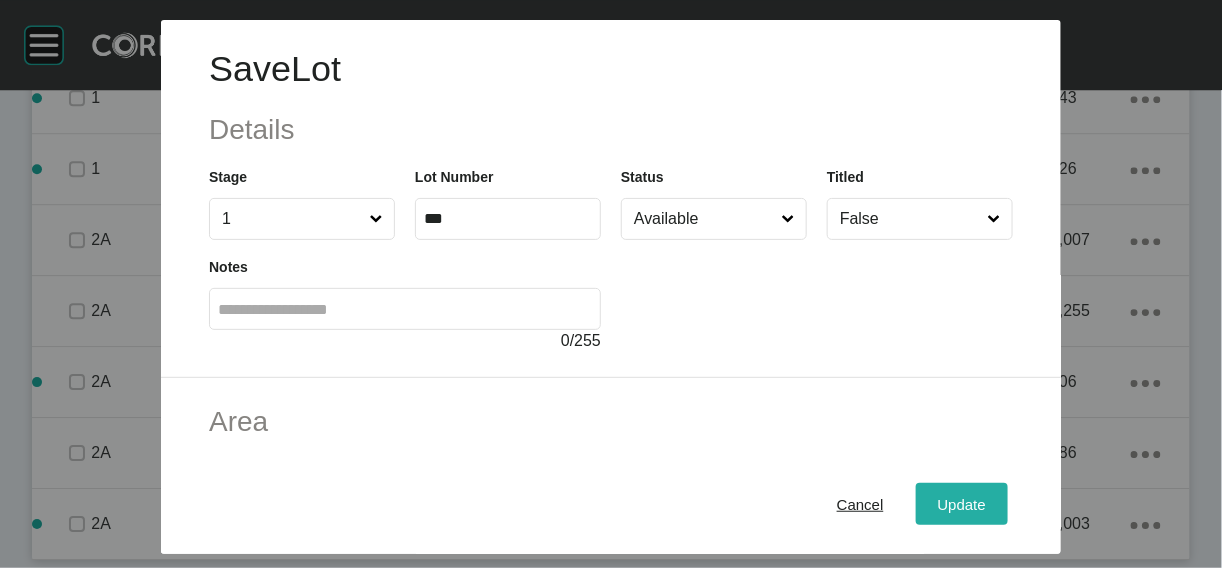 click on "Update" at bounding box center (962, 503) 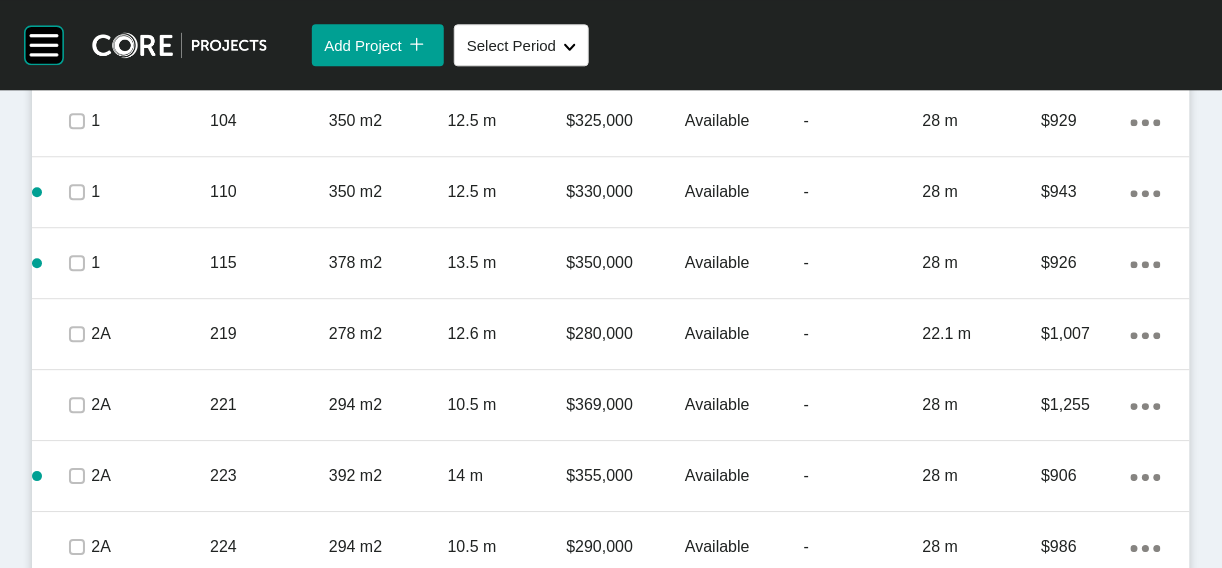 scroll, scrollTop: 1231, scrollLeft: 0, axis: vertical 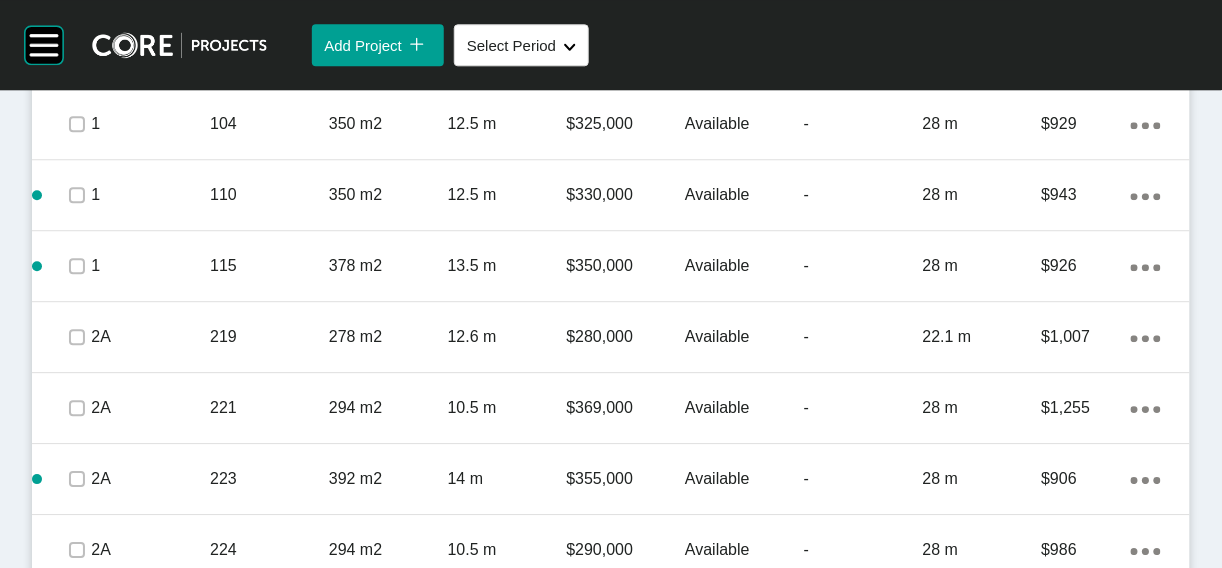 click at bounding box center [77, -18] 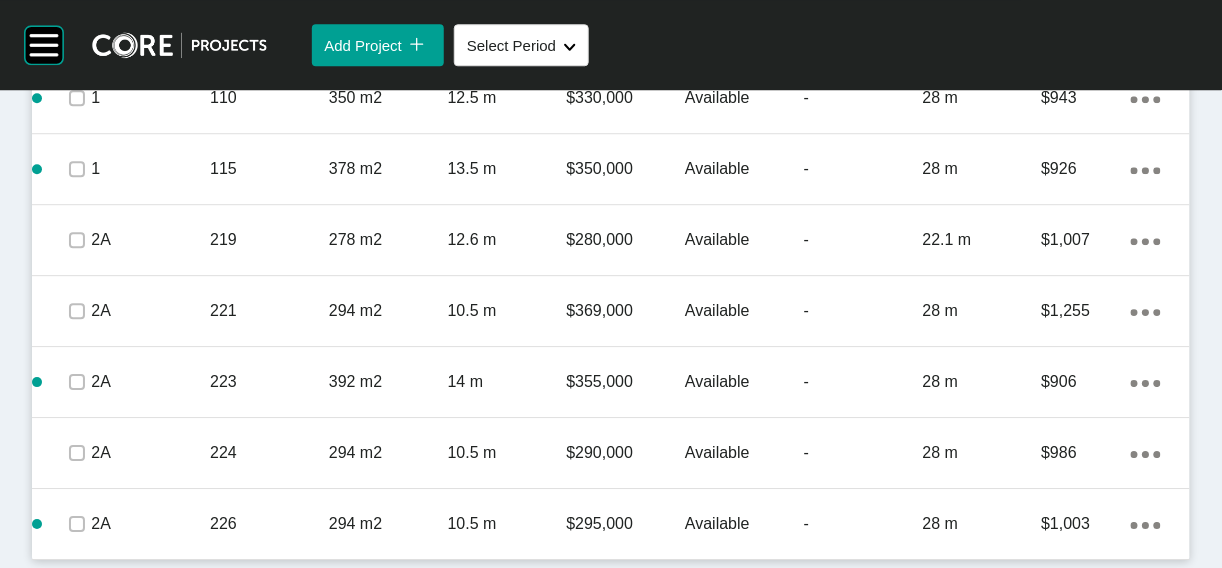 scroll, scrollTop: 1796, scrollLeft: 0, axis: vertical 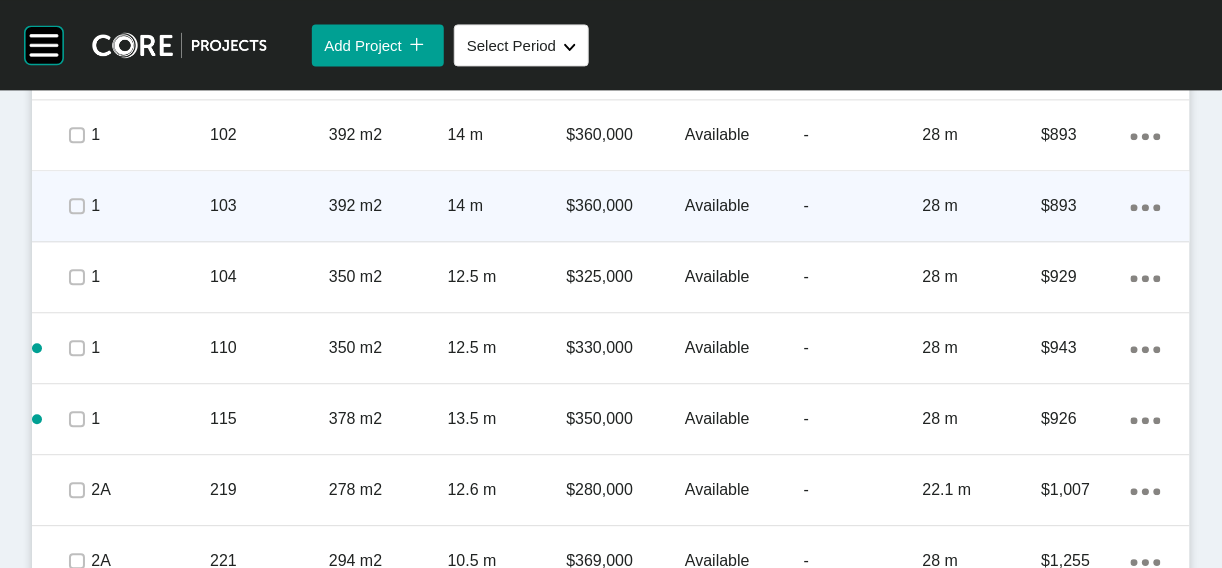 click on "Edit Selected" at bounding box center [863, 6] 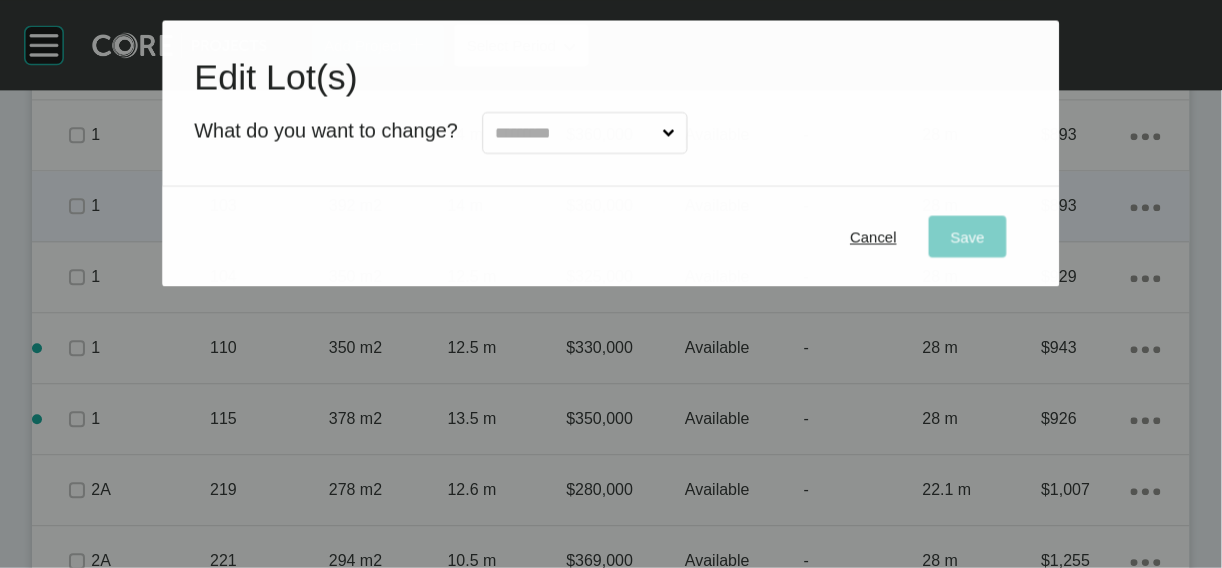 click at bounding box center [574, 133] 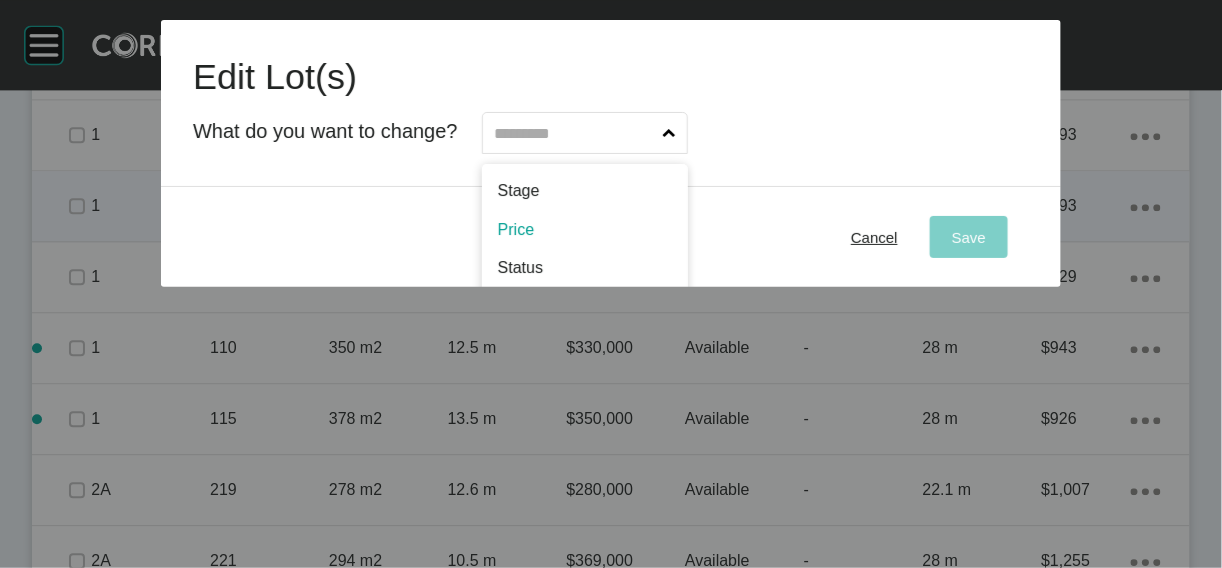 scroll, scrollTop: 12, scrollLeft: 0, axis: vertical 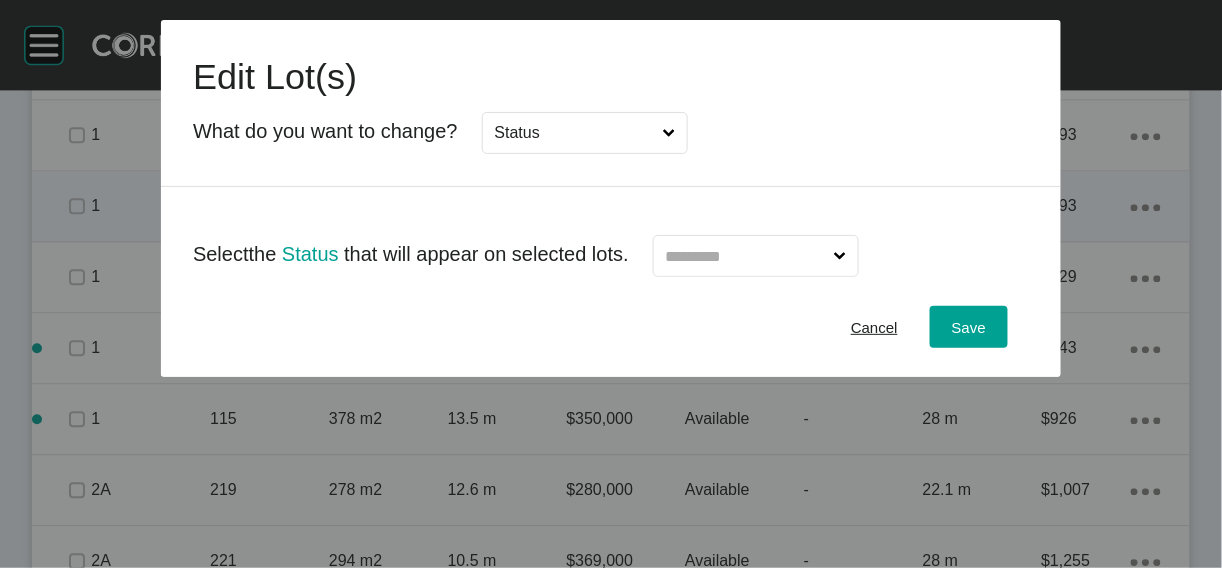 click at bounding box center (746, 256) 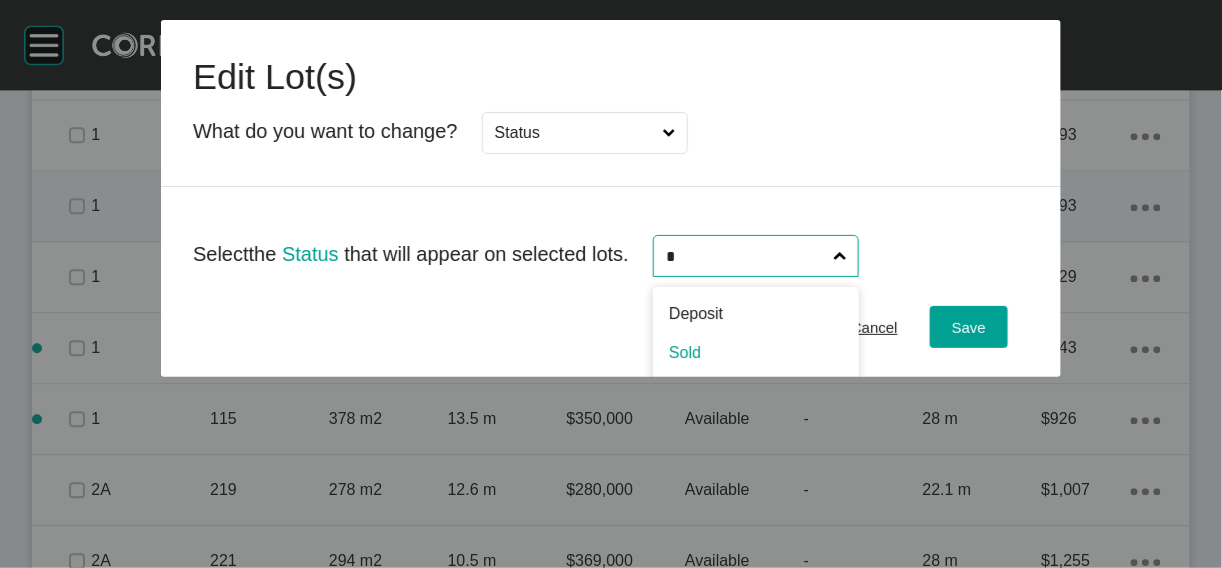 type on "*" 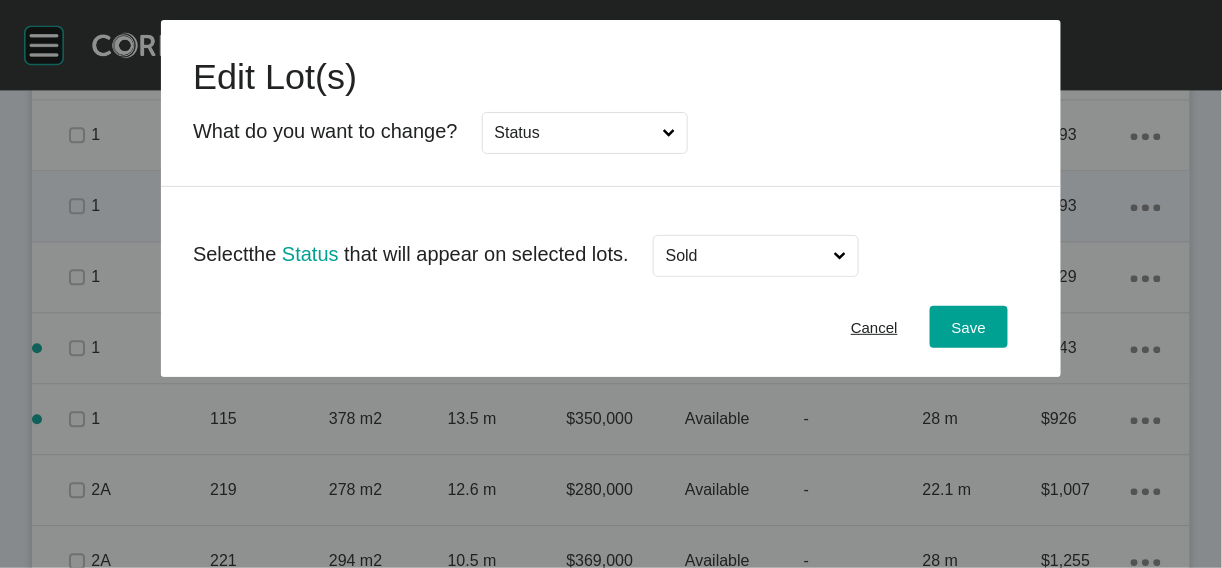 drag, startPoint x: 749, startPoint y: 425, endPoint x: 772, endPoint y: 413, distance: 25.942244 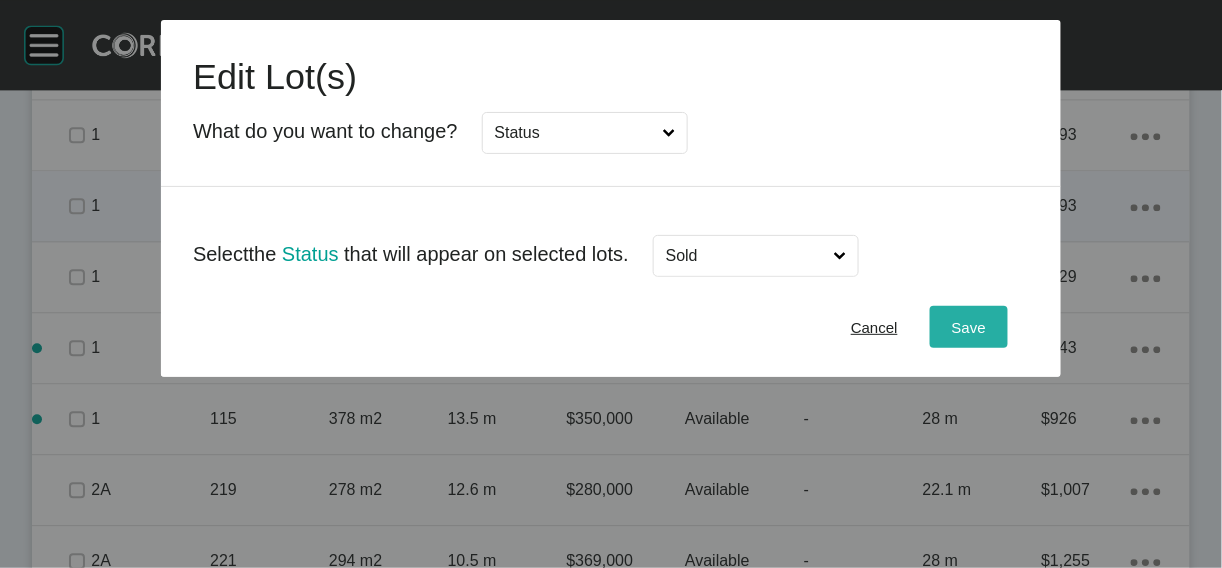 click on "Save" at bounding box center [969, 327] 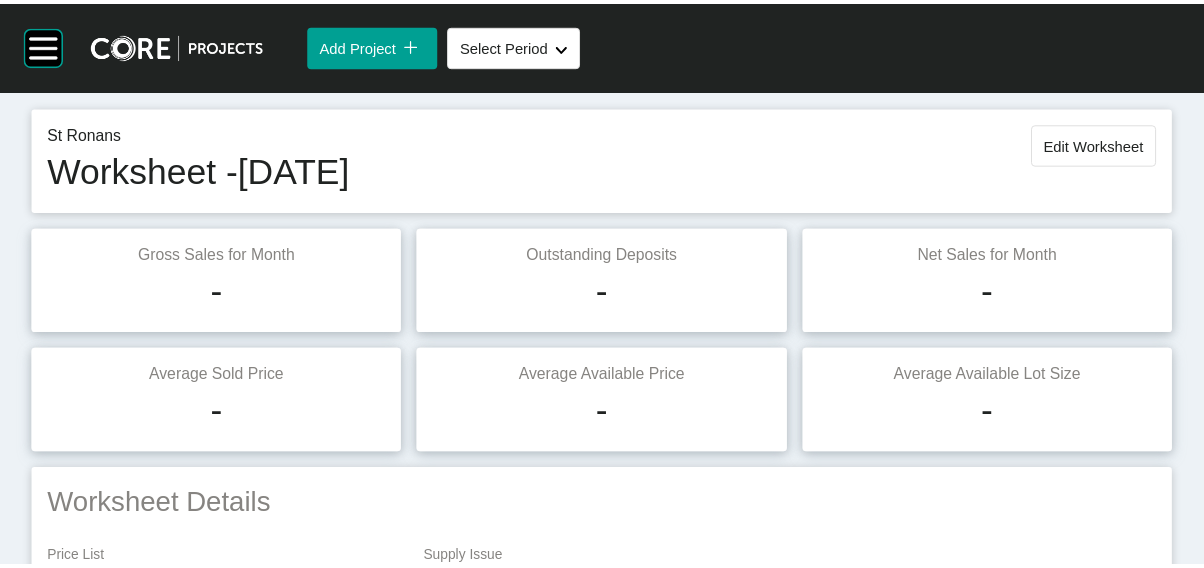 scroll, scrollTop: 0, scrollLeft: 0, axis: both 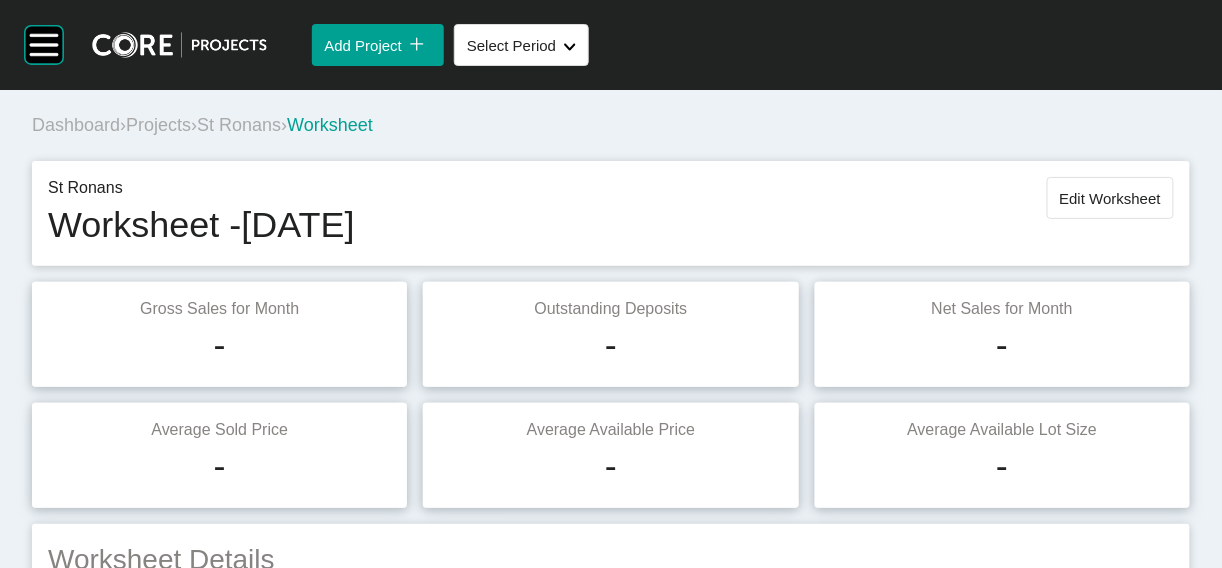 click on "Edit Worksheet" at bounding box center (1110, 198) 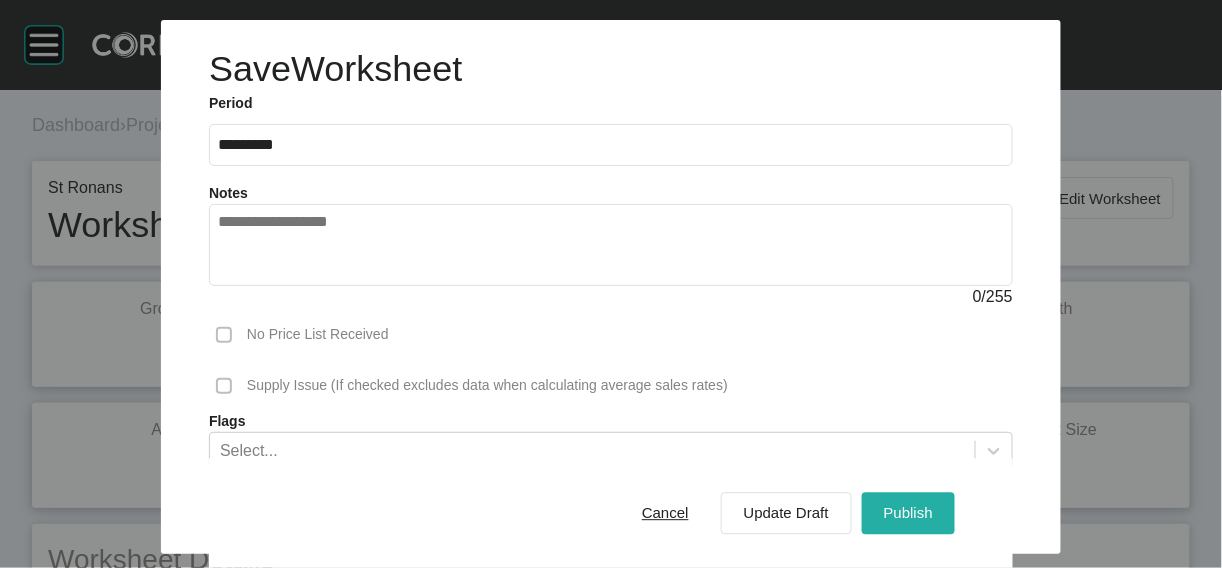 click on "Publish" at bounding box center (908, 513) 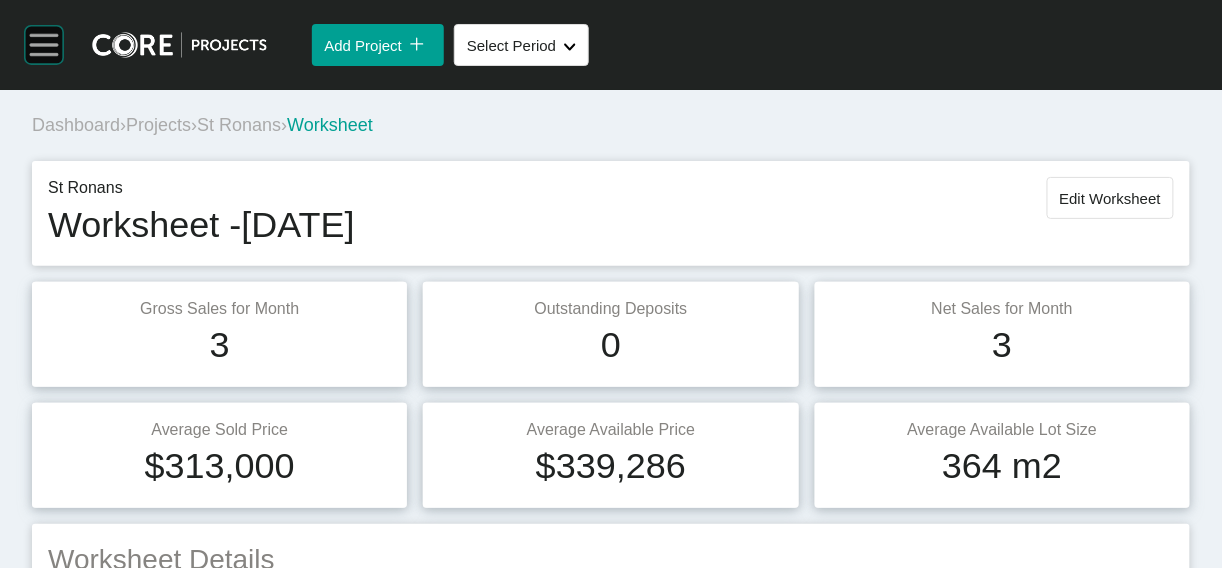 click 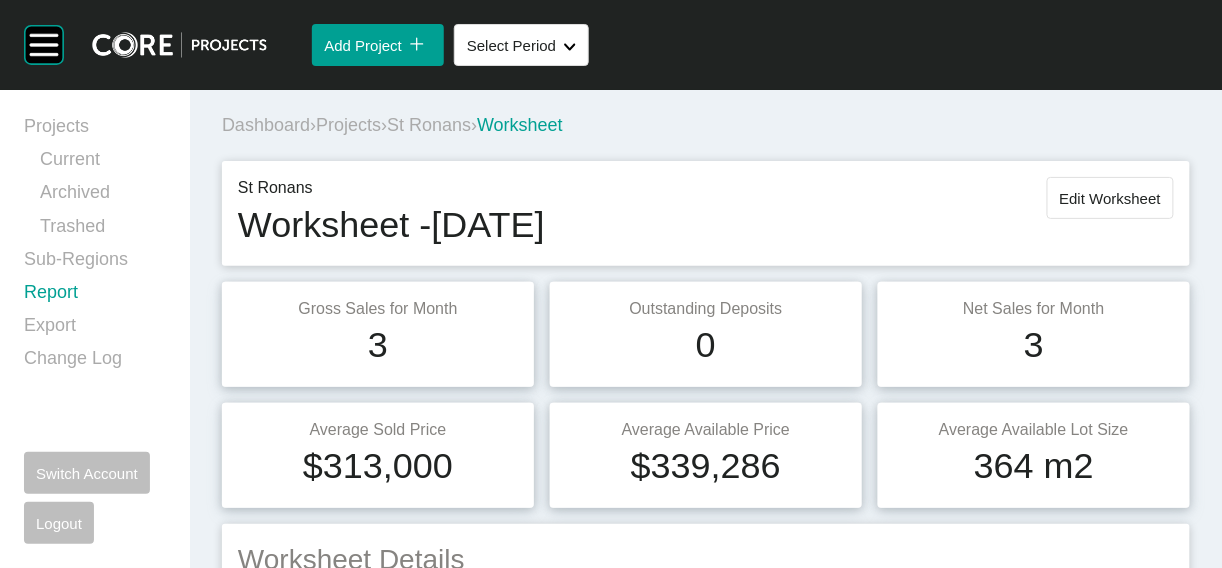 click on "Report" at bounding box center (95, 296) 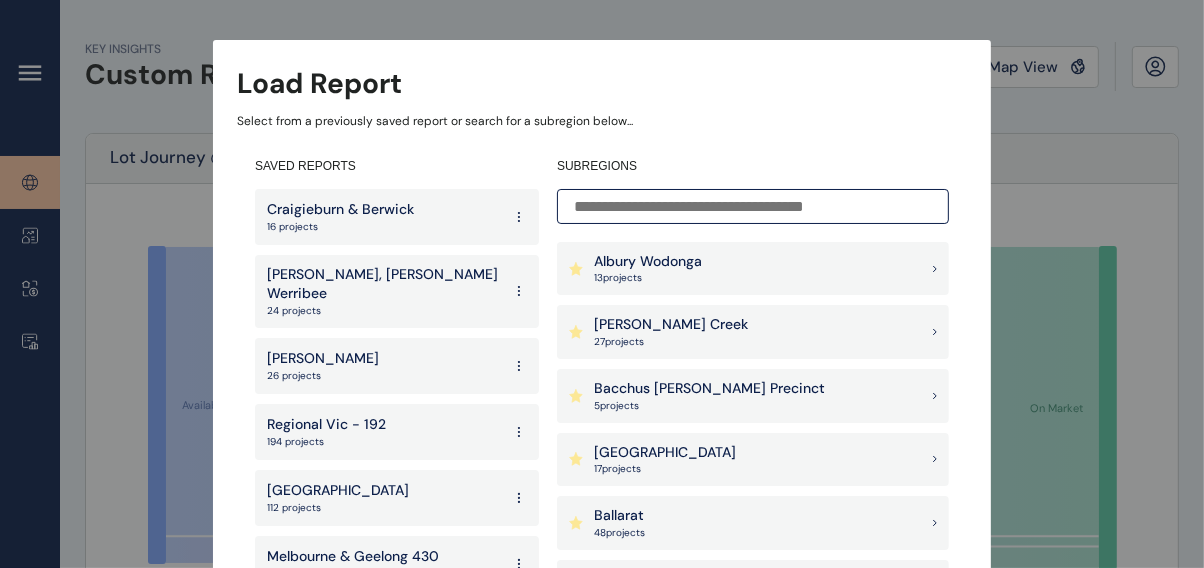 click at bounding box center (753, 206) 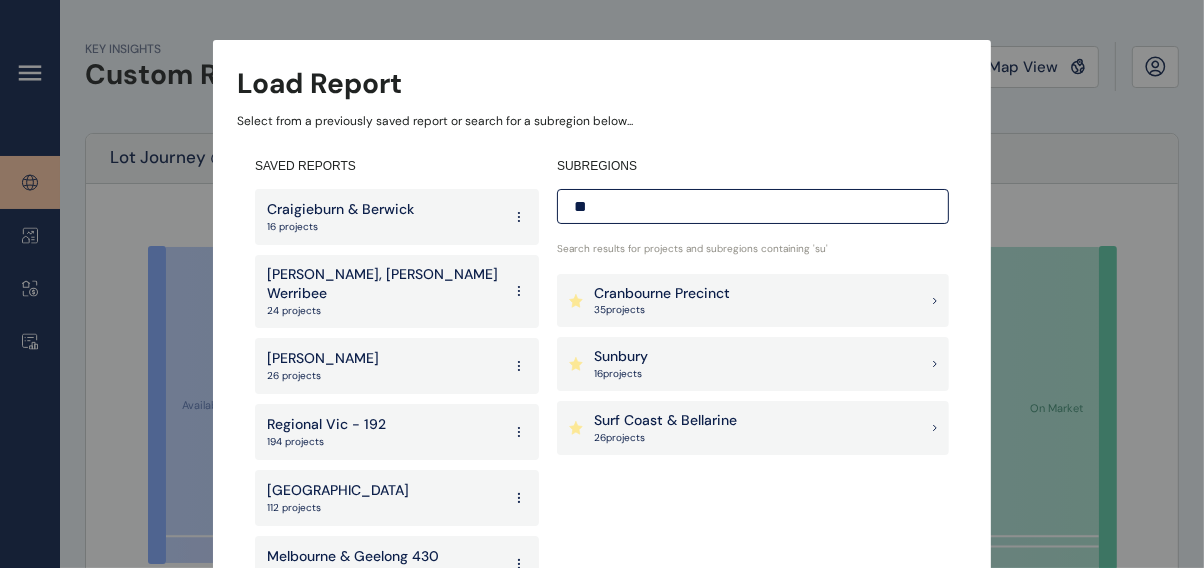 type on "**" 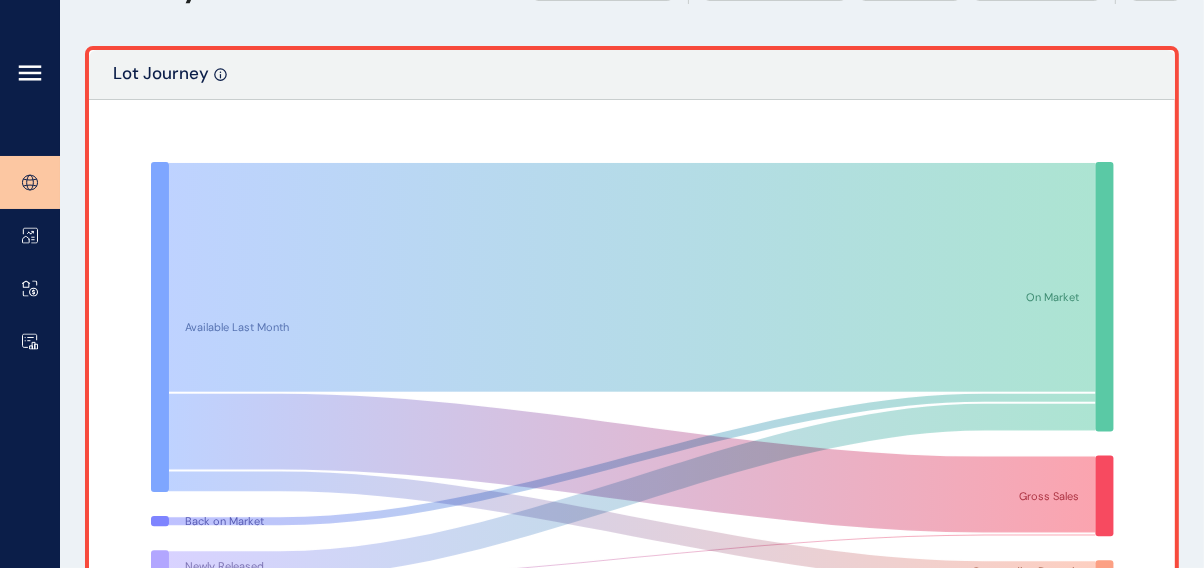scroll, scrollTop: 0, scrollLeft: 0, axis: both 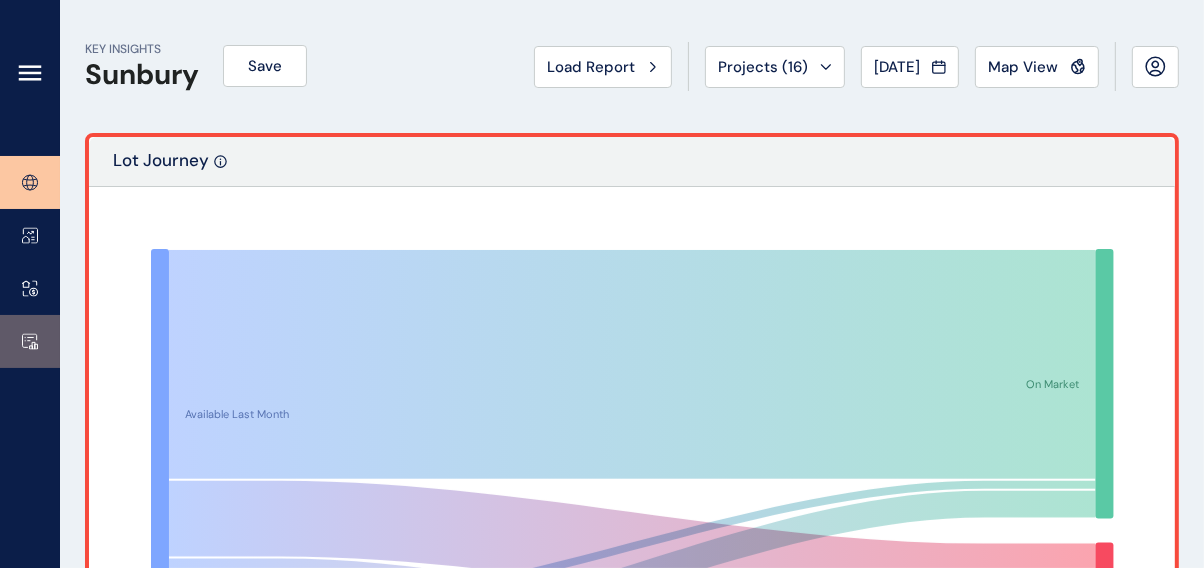 click at bounding box center (30, 341) 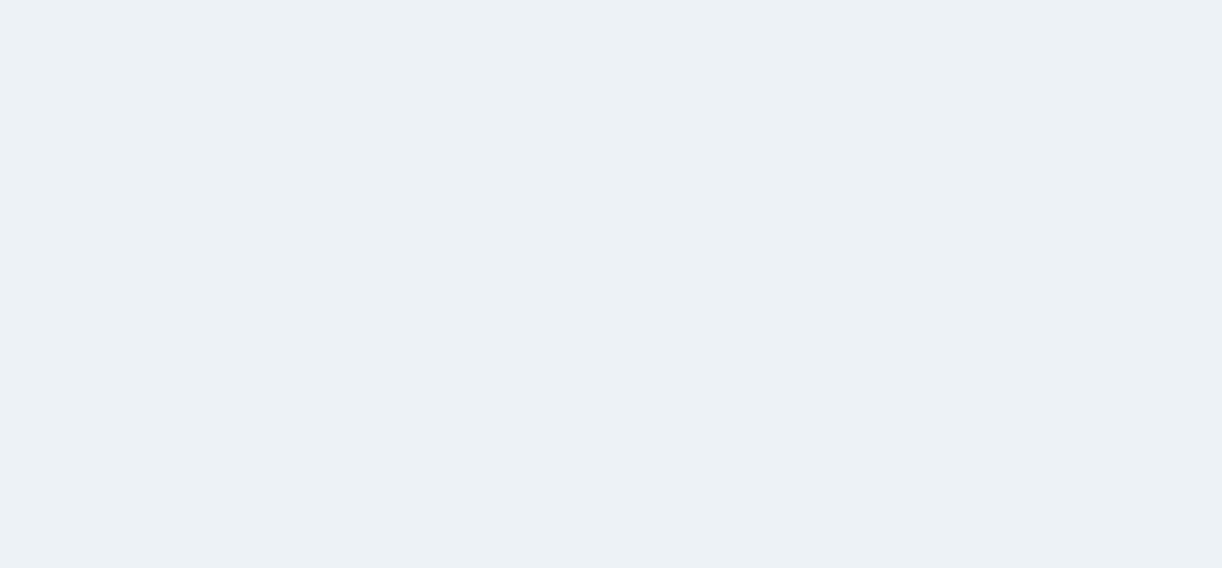 scroll, scrollTop: 0, scrollLeft: 0, axis: both 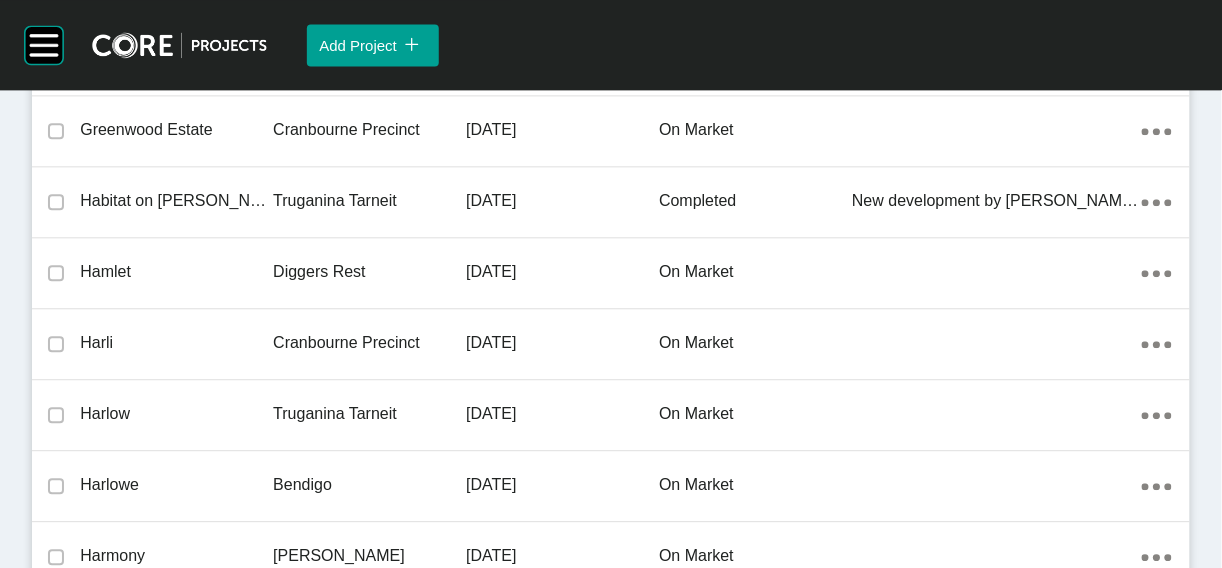 click on "on market" at bounding box center (755, -3349) 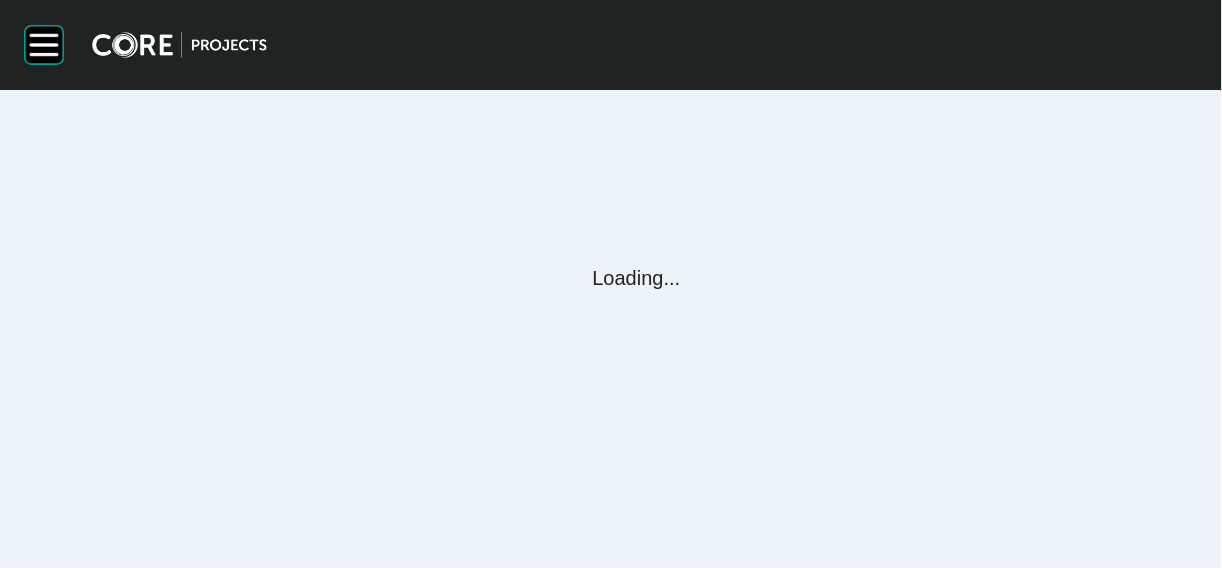 scroll, scrollTop: 0, scrollLeft: 0, axis: both 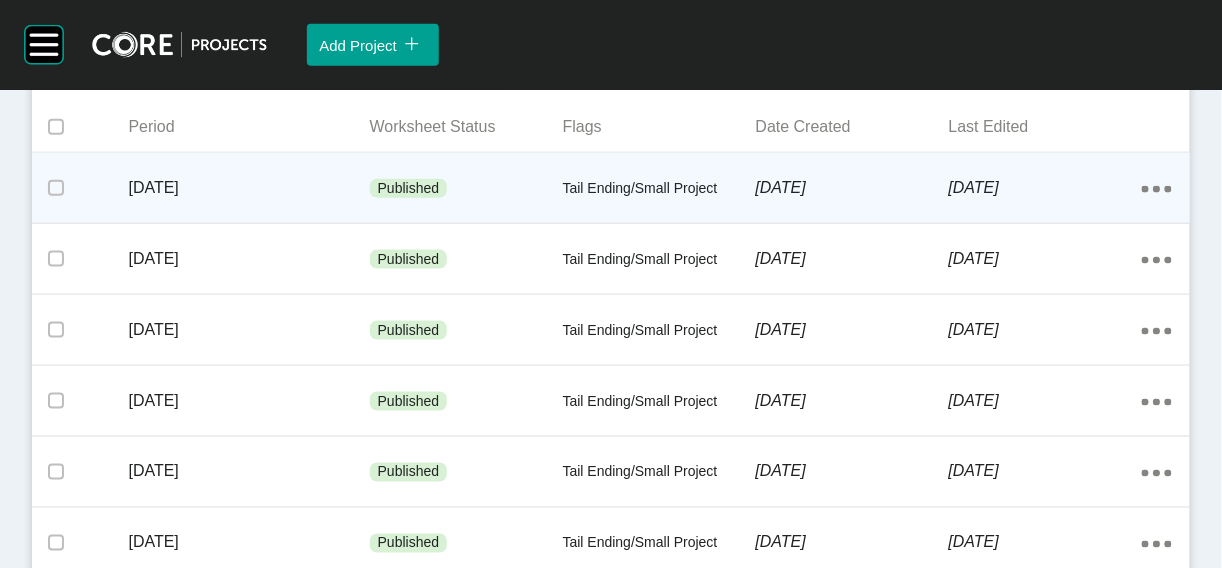 click on "3 July 2025" at bounding box center [852, 188] 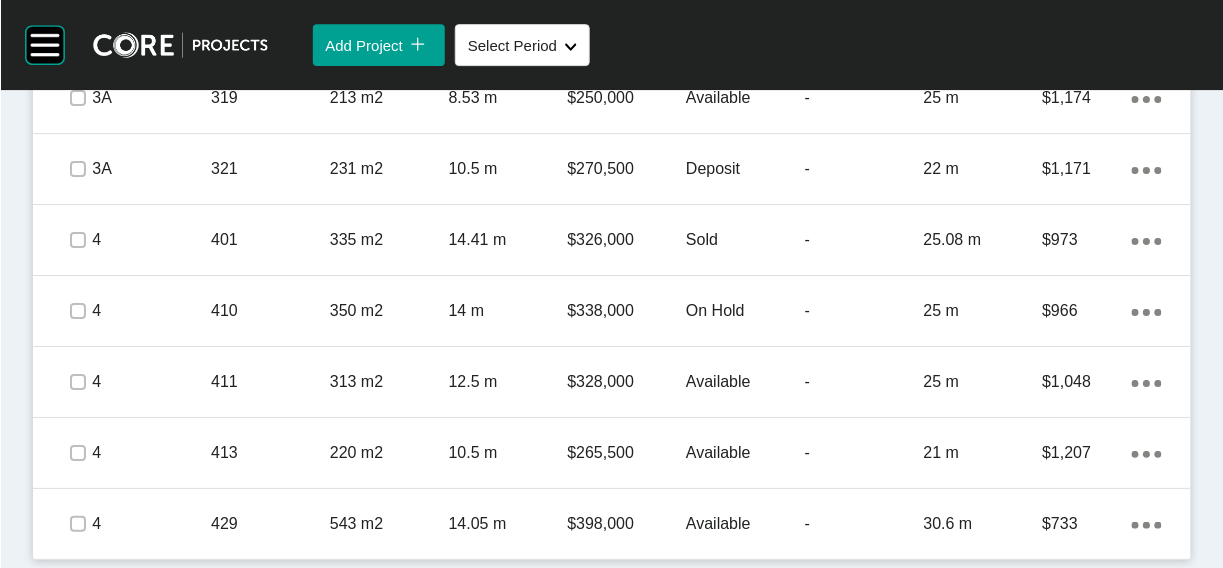 scroll, scrollTop: 2058, scrollLeft: 0, axis: vertical 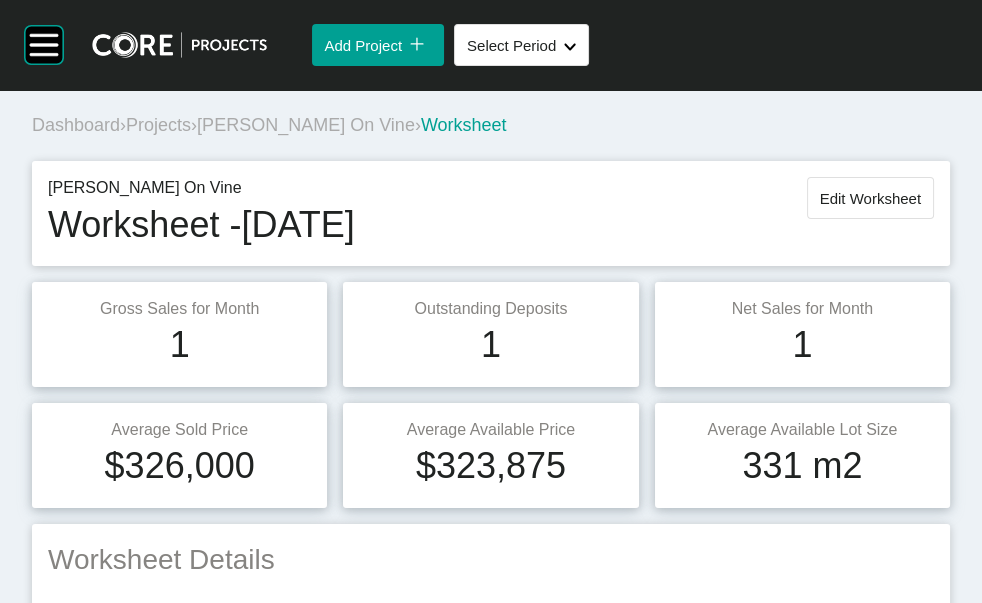 click on "Projects" at bounding box center [158, 125] 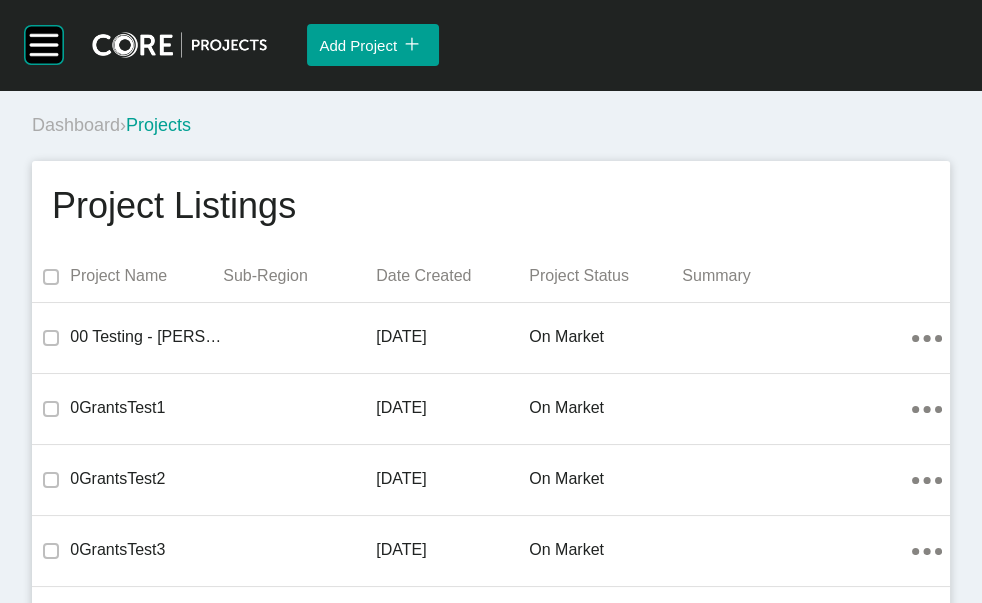 scroll, scrollTop: 14248, scrollLeft: 0, axis: vertical 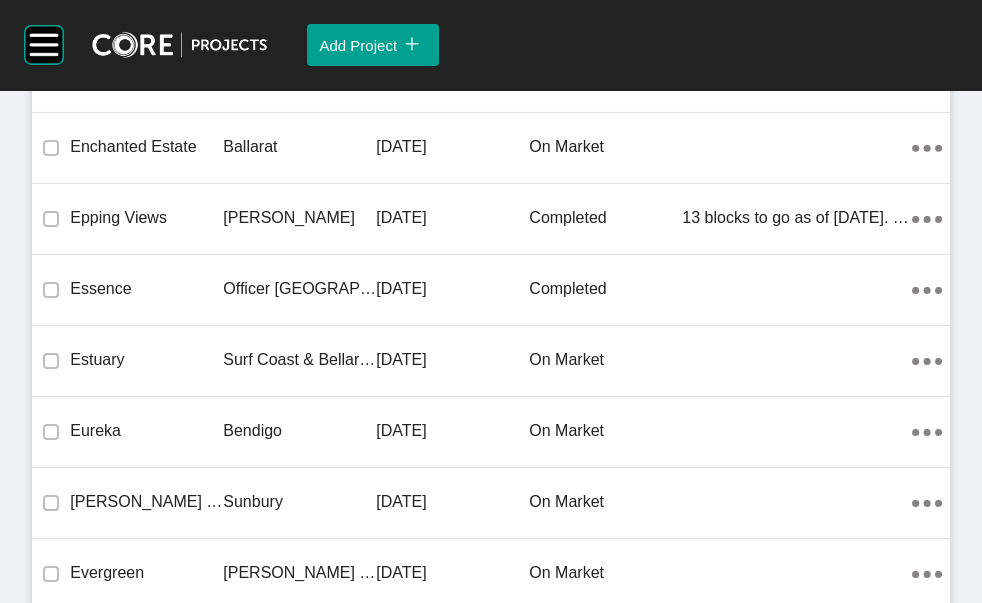 click on "Werribee" at bounding box center (299, -3119) 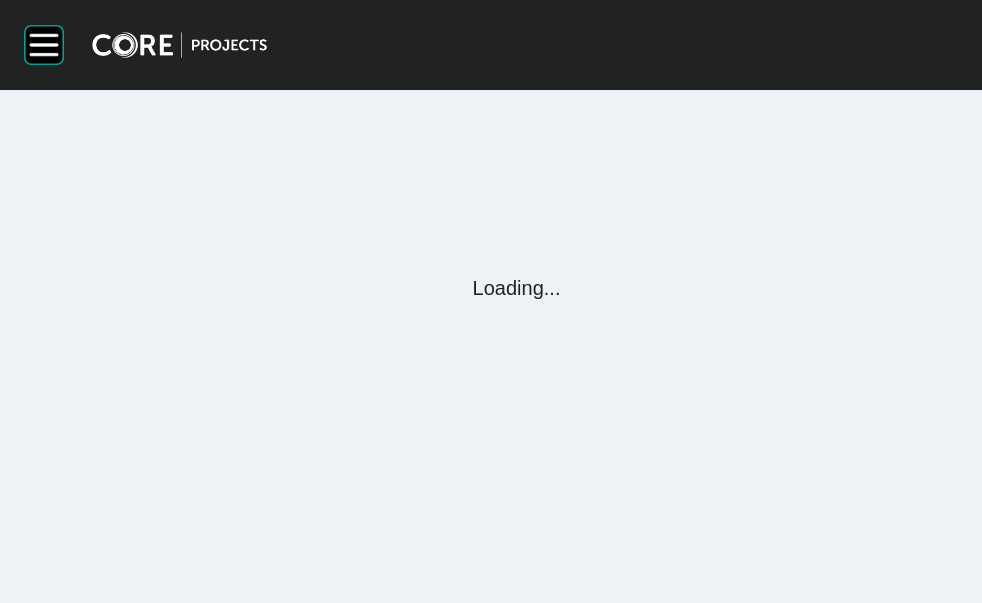 scroll, scrollTop: 0, scrollLeft: 0, axis: both 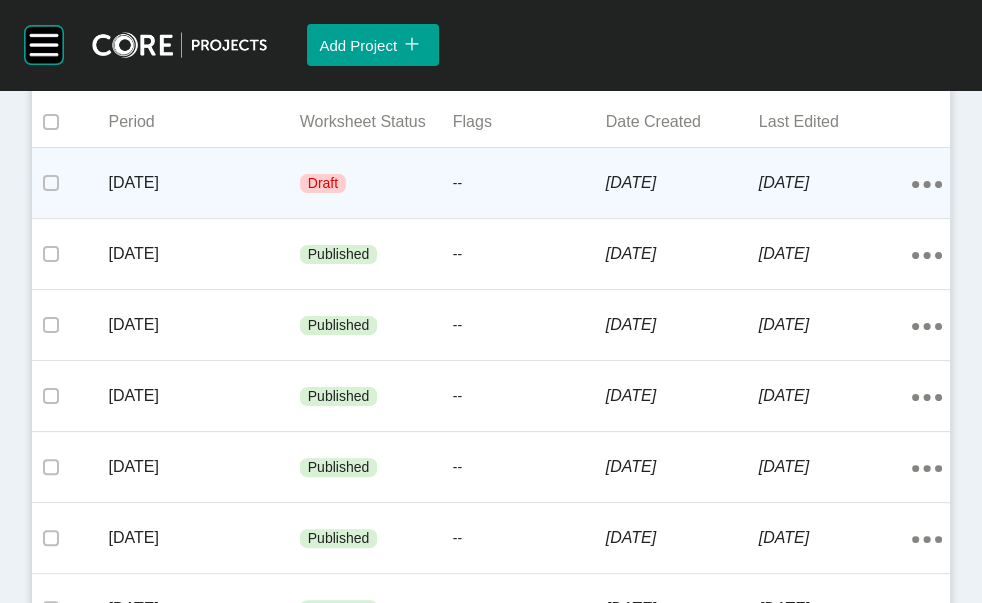 click on "--" at bounding box center (529, 184) 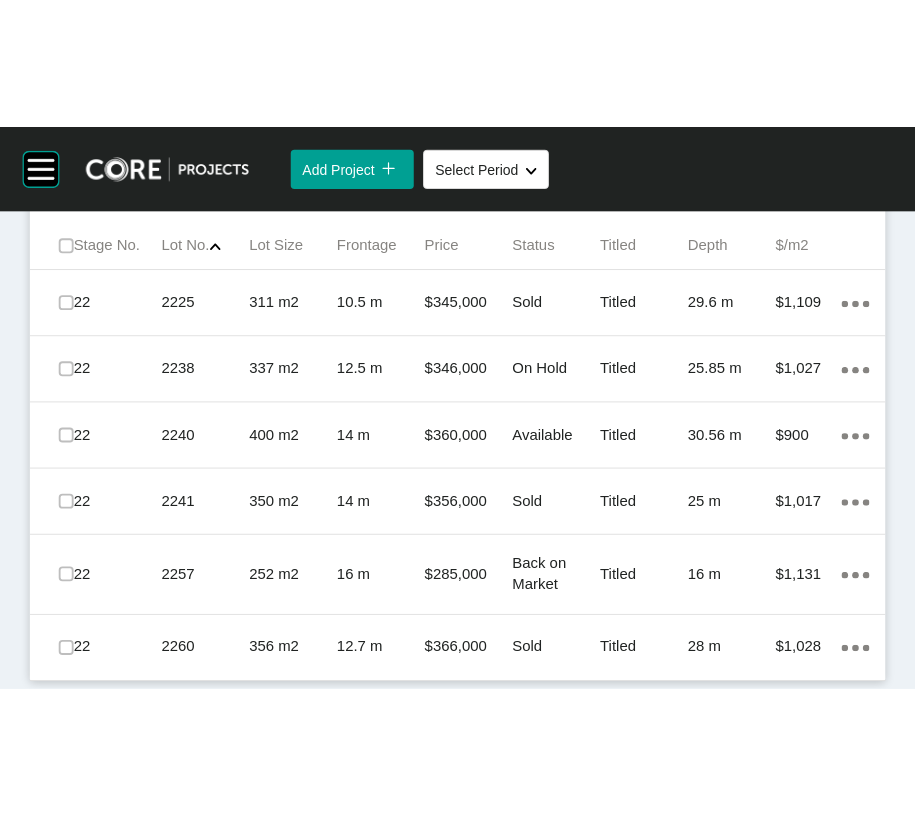 scroll, scrollTop: 1614, scrollLeft: 0, axis: vertical 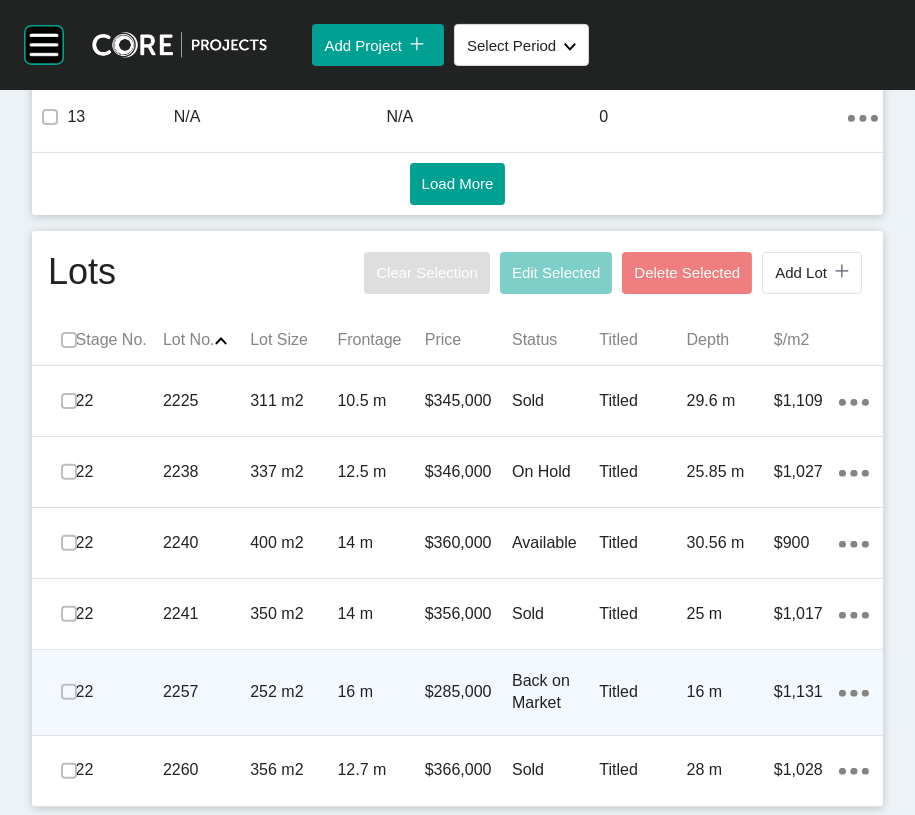 click on "16 m" at bounding box center (730, 692) 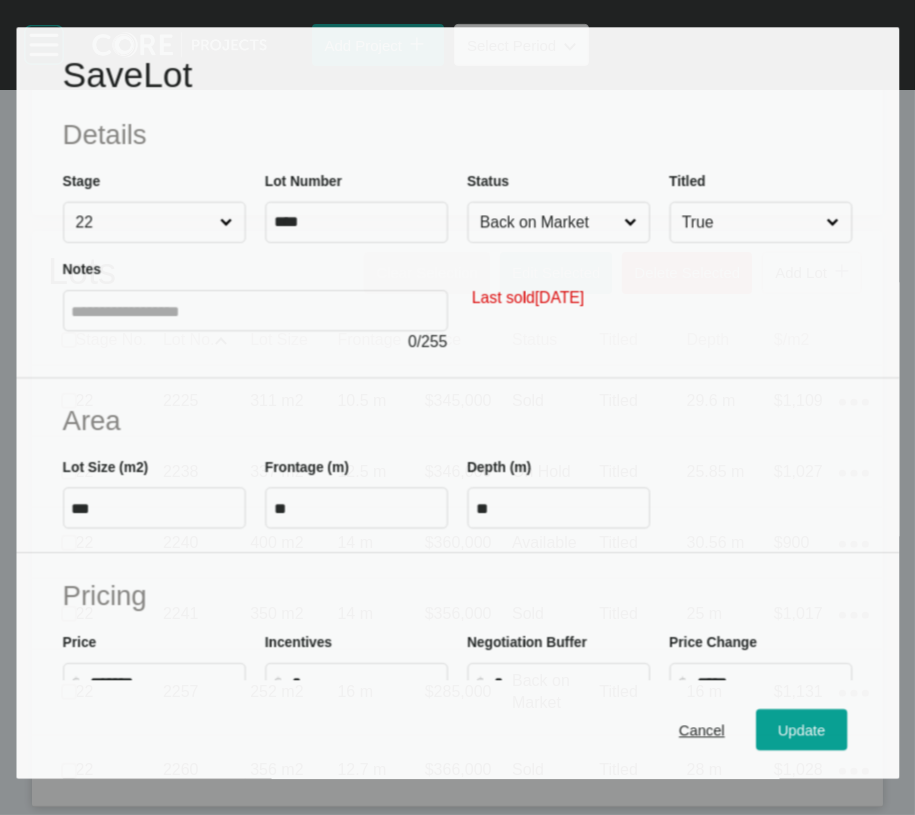 scroll, scrollTop: 1526, scrollLeft: 0, axis: vertical 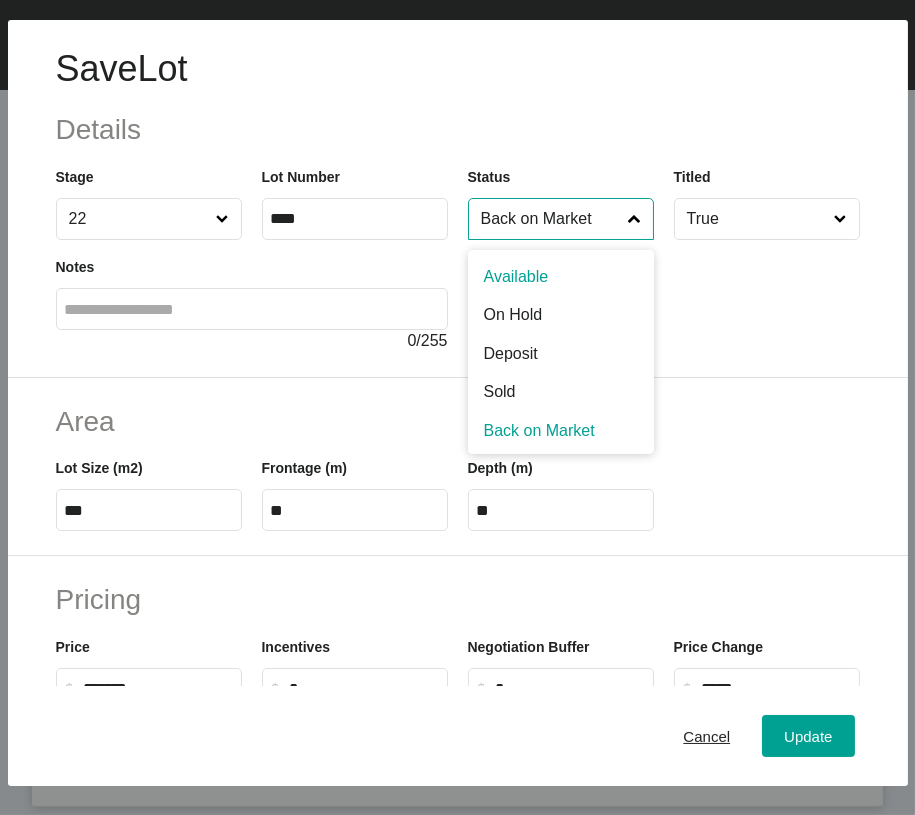 click on "Back on Market" at bounding box center [551, 219] 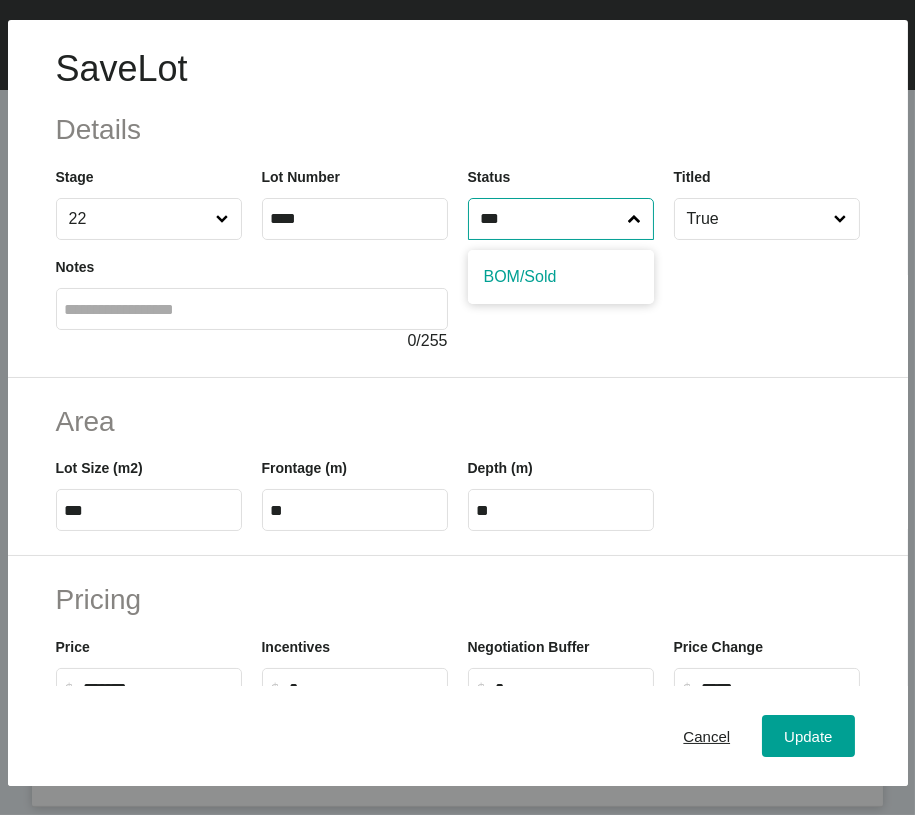 type on "***" 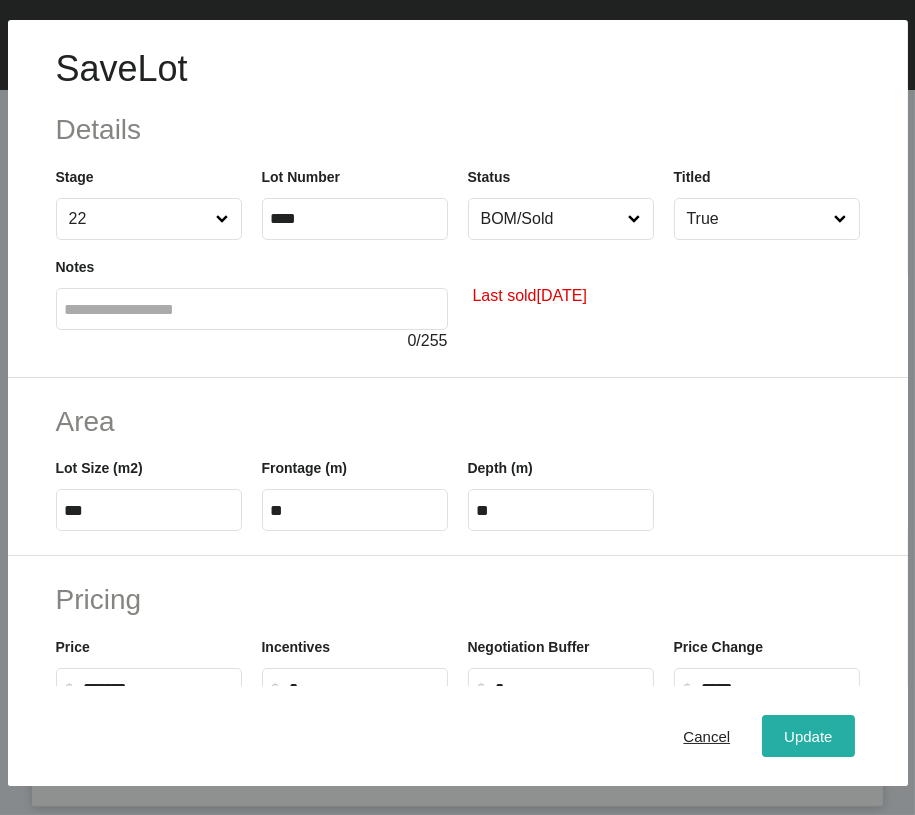 click on "Update" at bounding box center (808, 736) 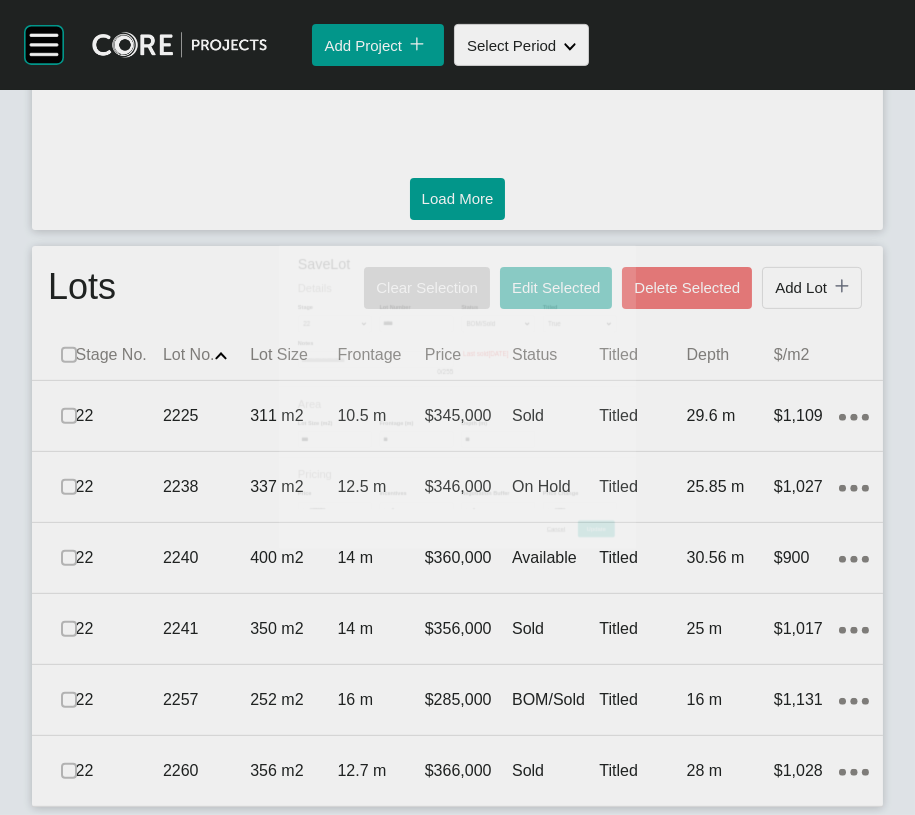 scroll, scrollTop: 1526, scrollLeft: 0, axis: vertical 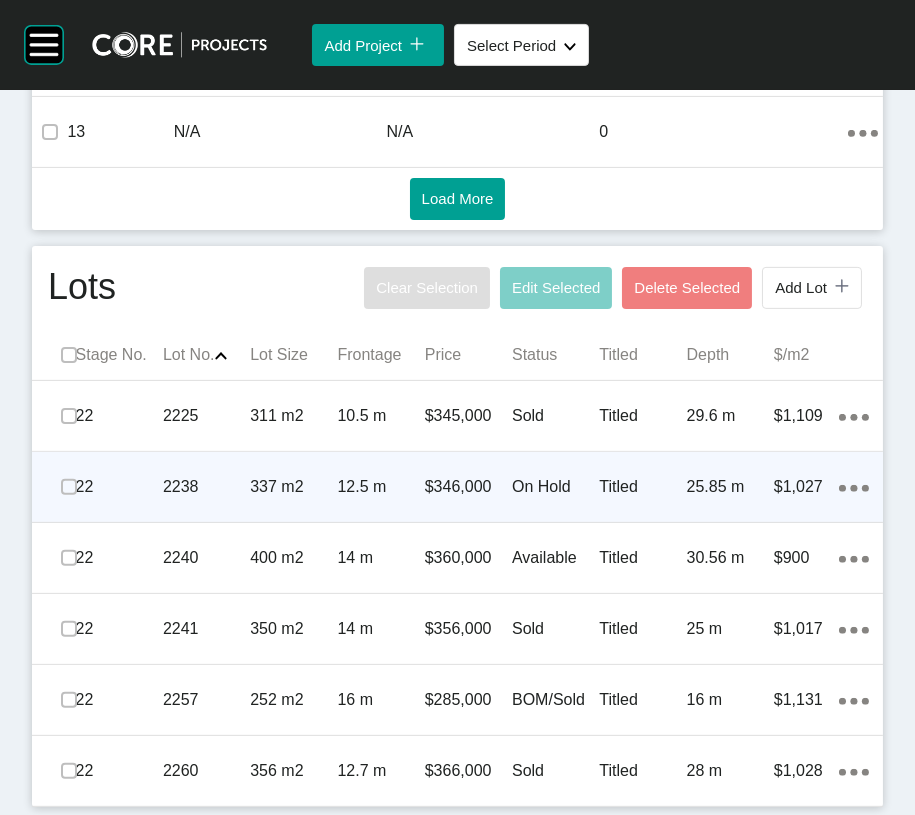 click on "On Hold" at bounding box center (555, 487) 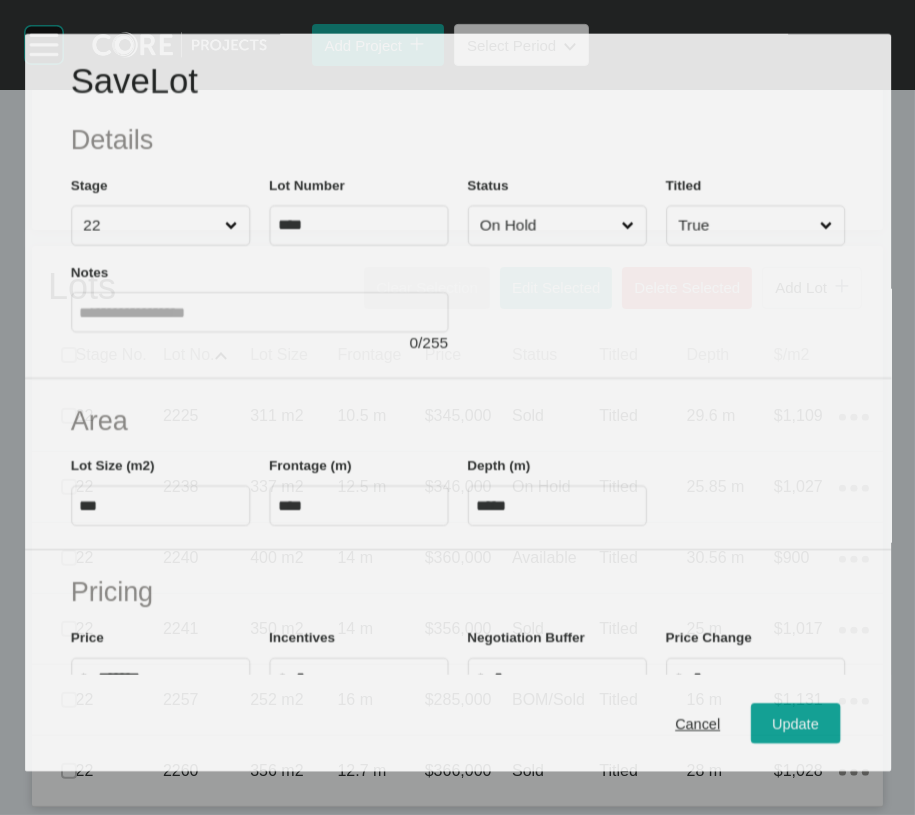 scroll, scrollTop: 1508, scrollLeft: 0, axis: vertical 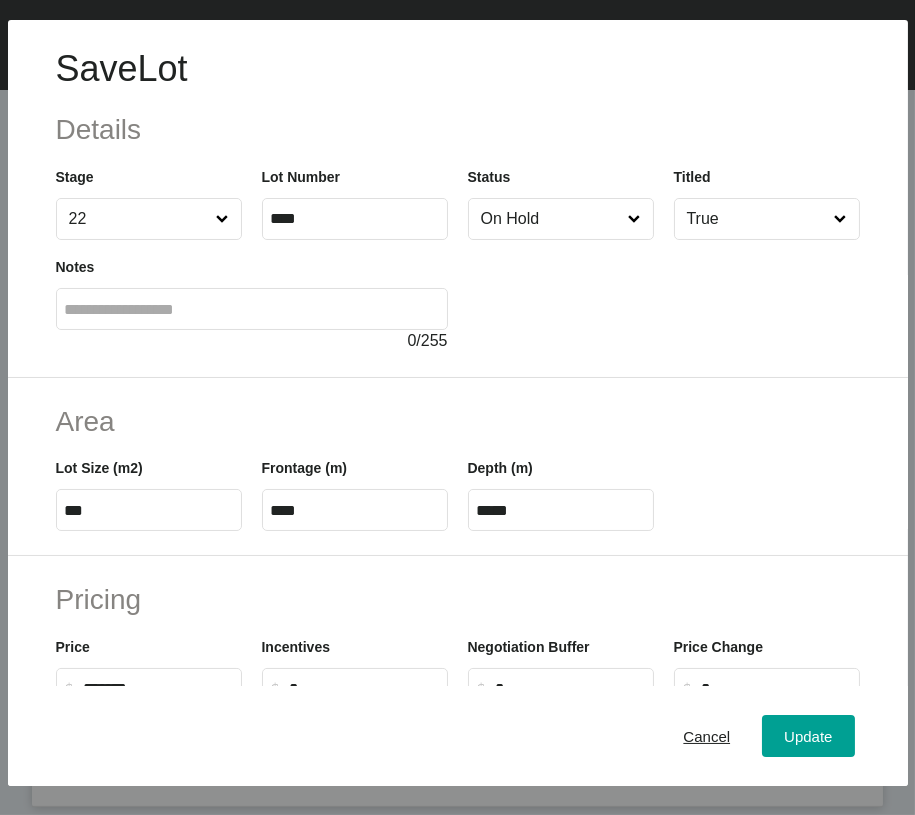 click on "On Hold" at bounding box center [551, 219] 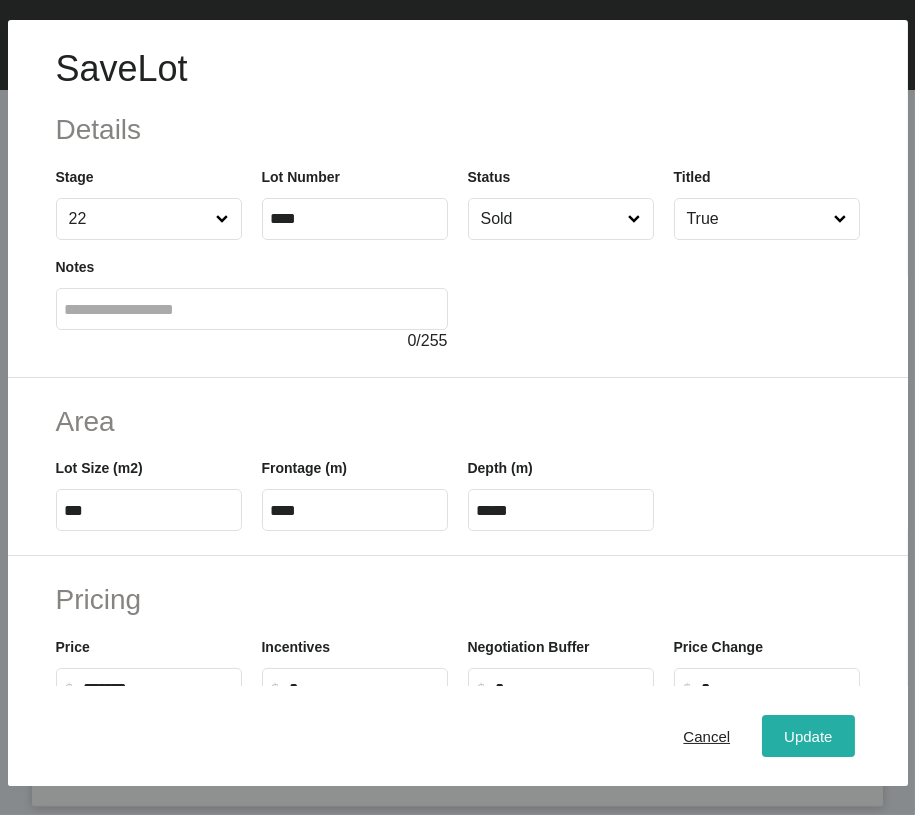 click on "Update" at bounding box center (808, 736) 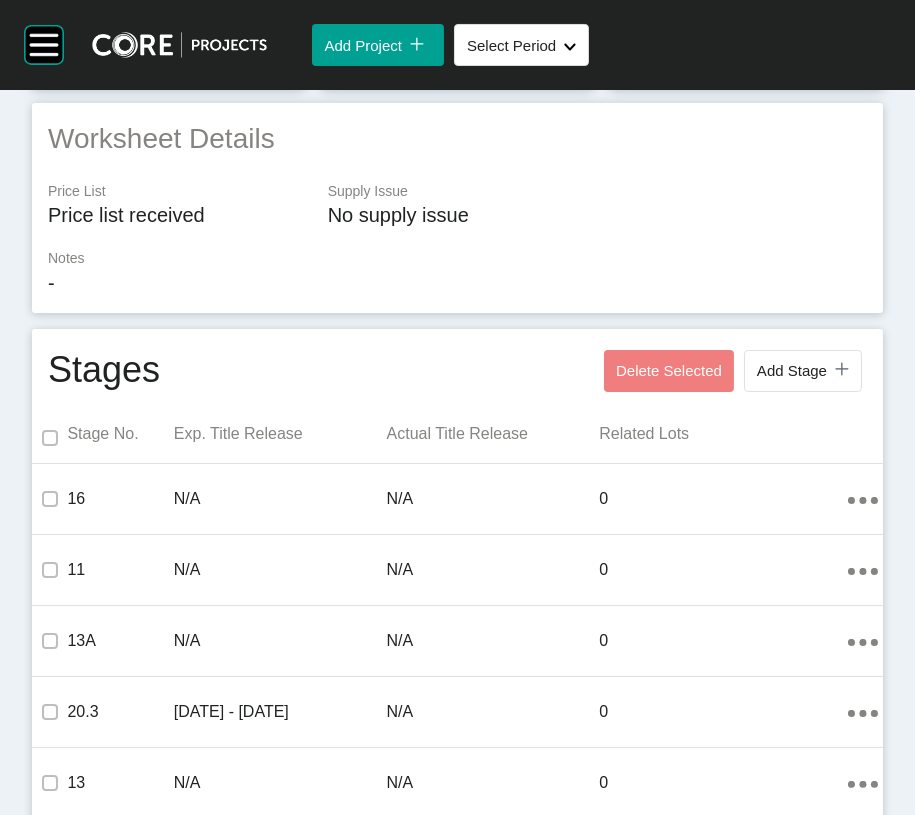 scroll, scrollTop: 0, scrollLeft: 0, axis: both 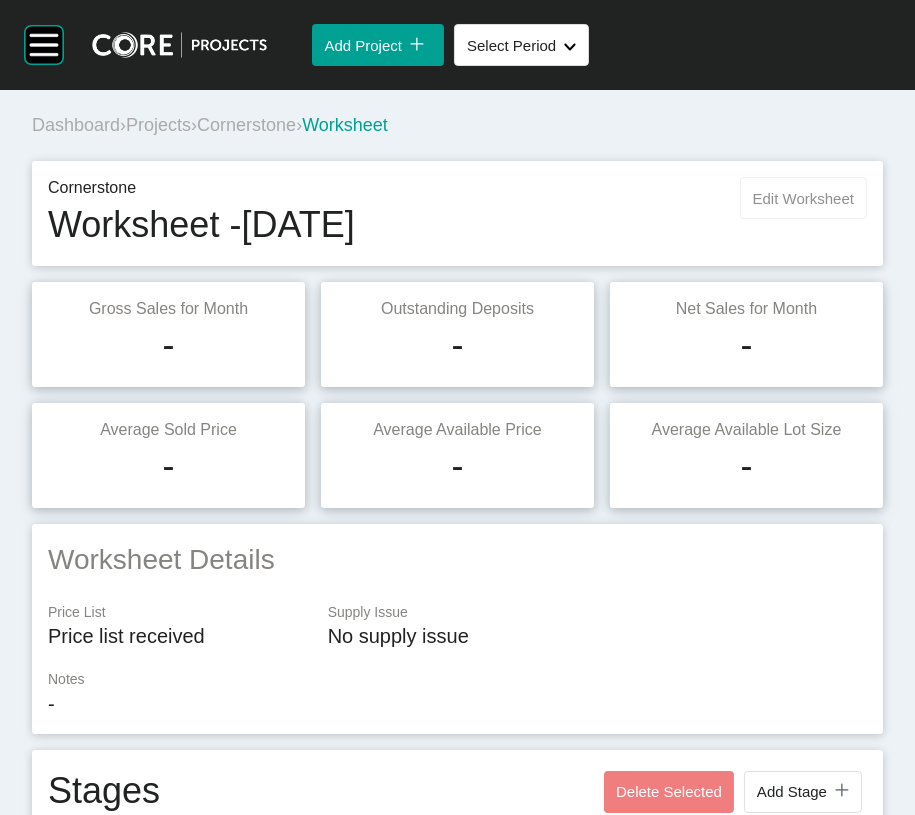 click on "Edit Worksheet" at bounding box center [803, 198] 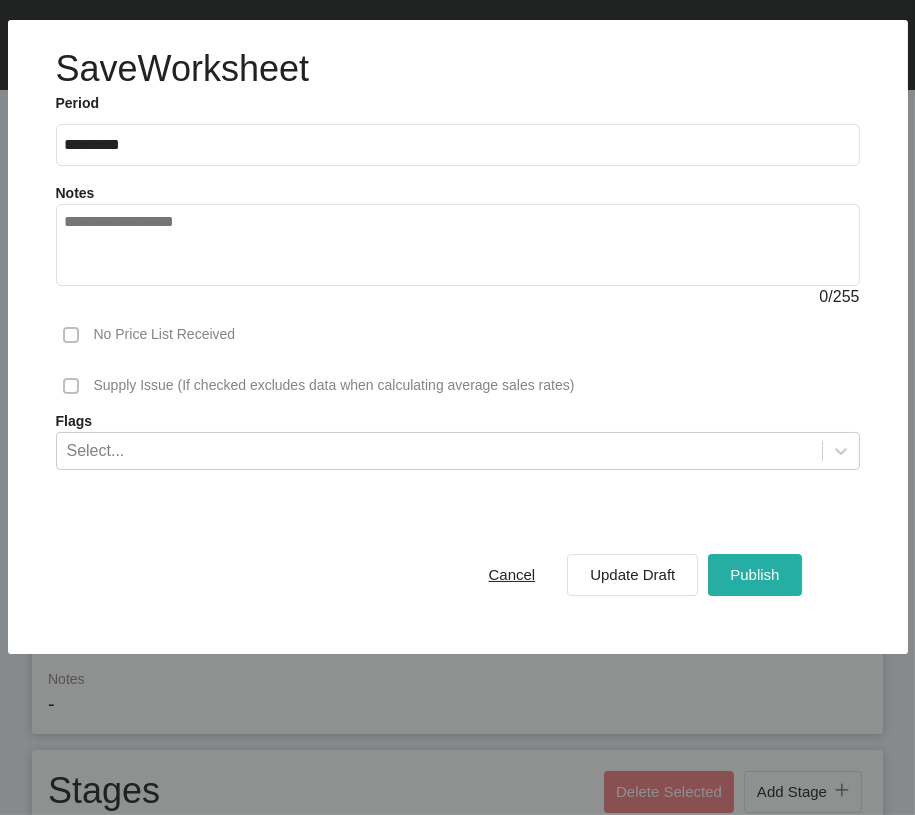 click on "Publish" at bounding box center [754, 574] 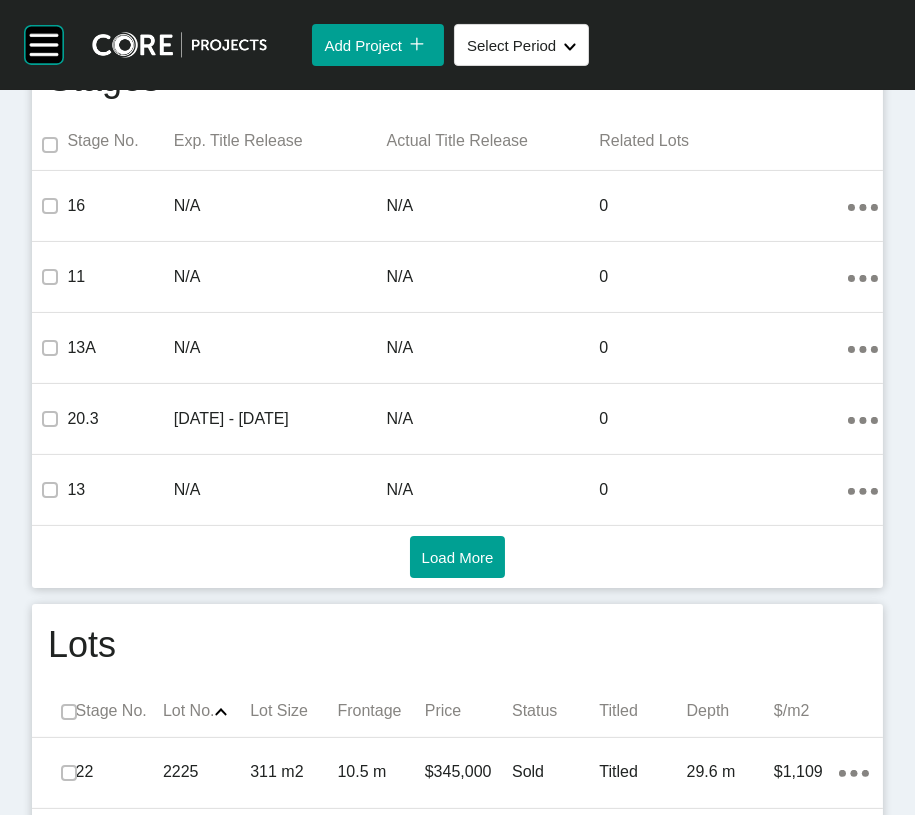 scroll, scrollTop: 1425, scrollLeft: 0, axis: vertical 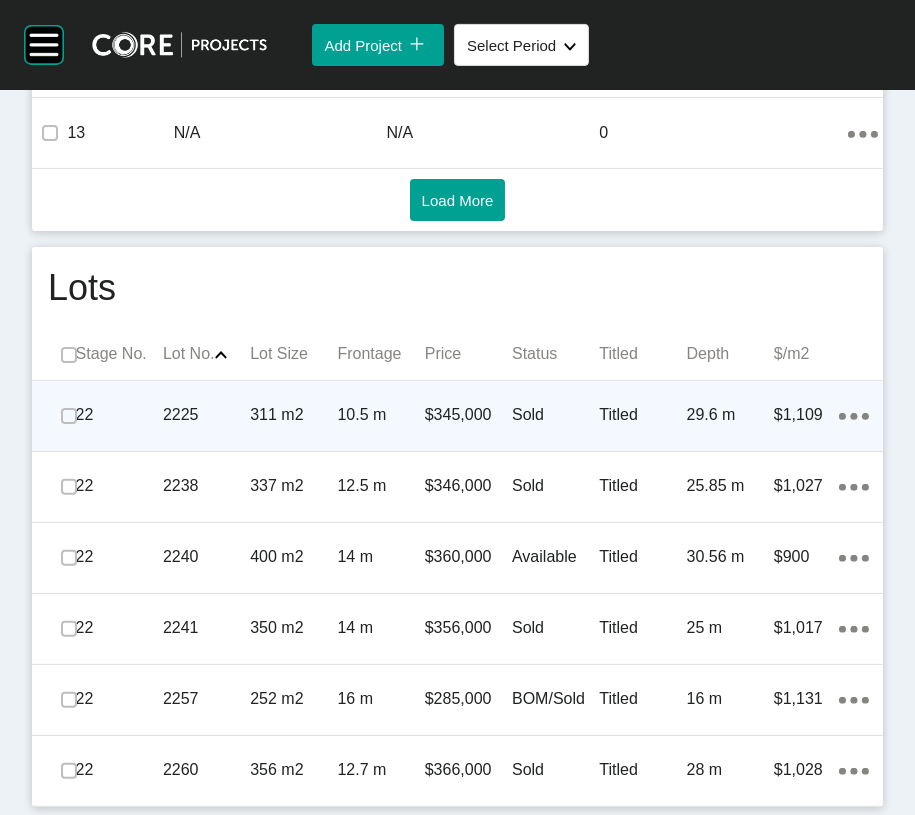 click on "2225" at bounding box center [206, 415] 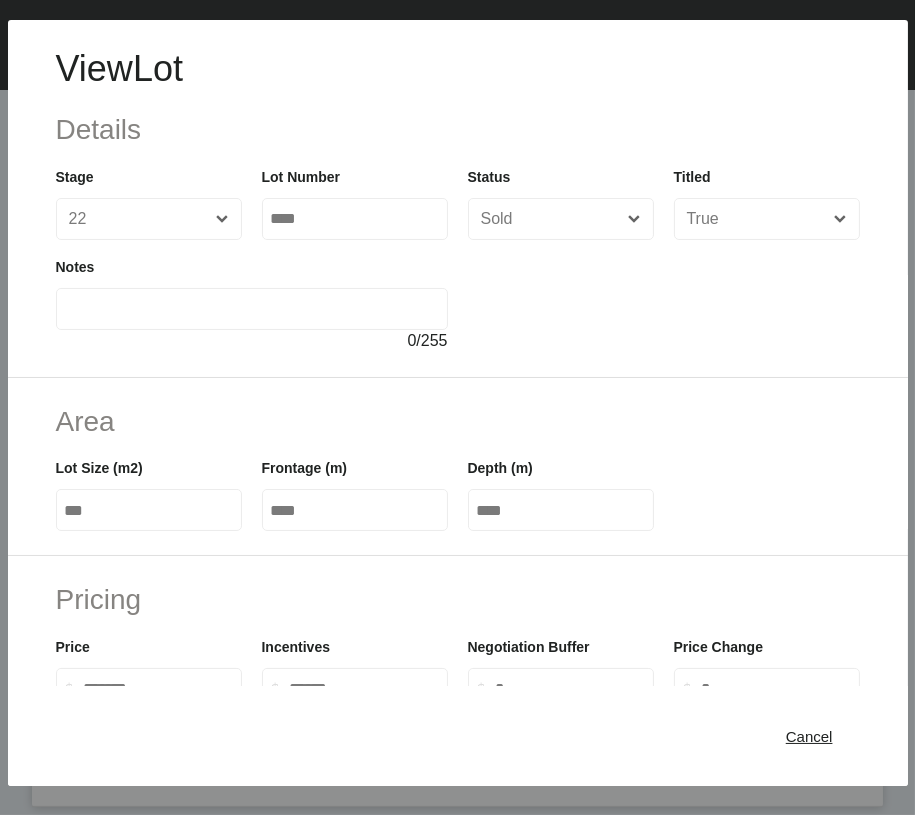 scroll, scrollTop: 686, scrollLeft: 0, axis: vertical 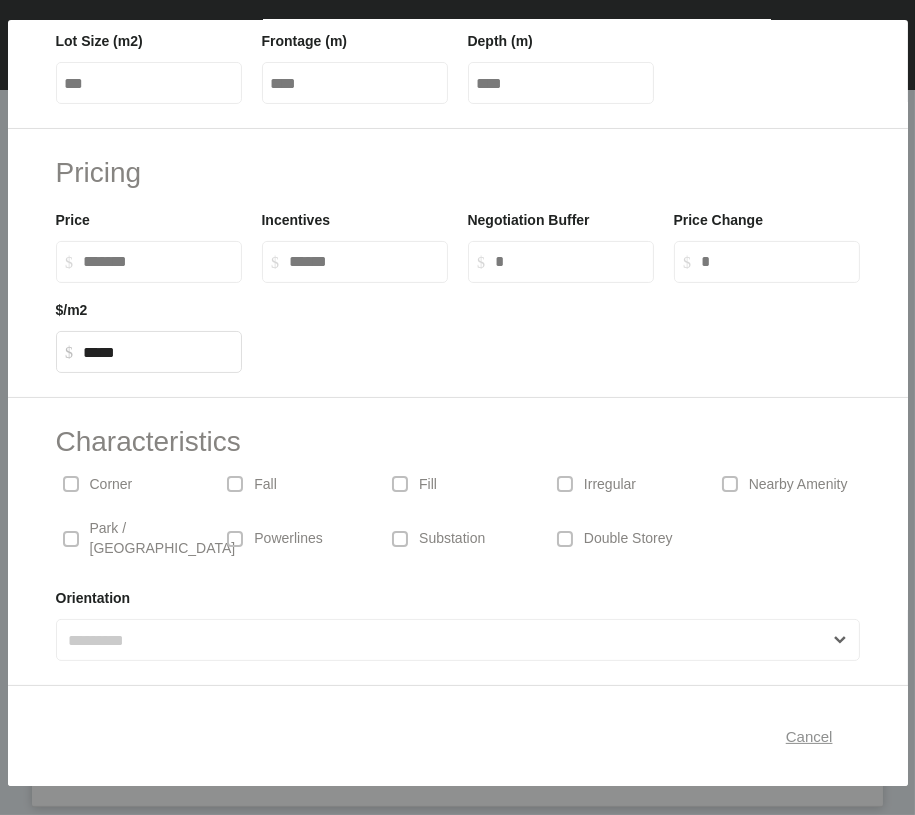 click on "Cancel" at bounding box center (809, 736) 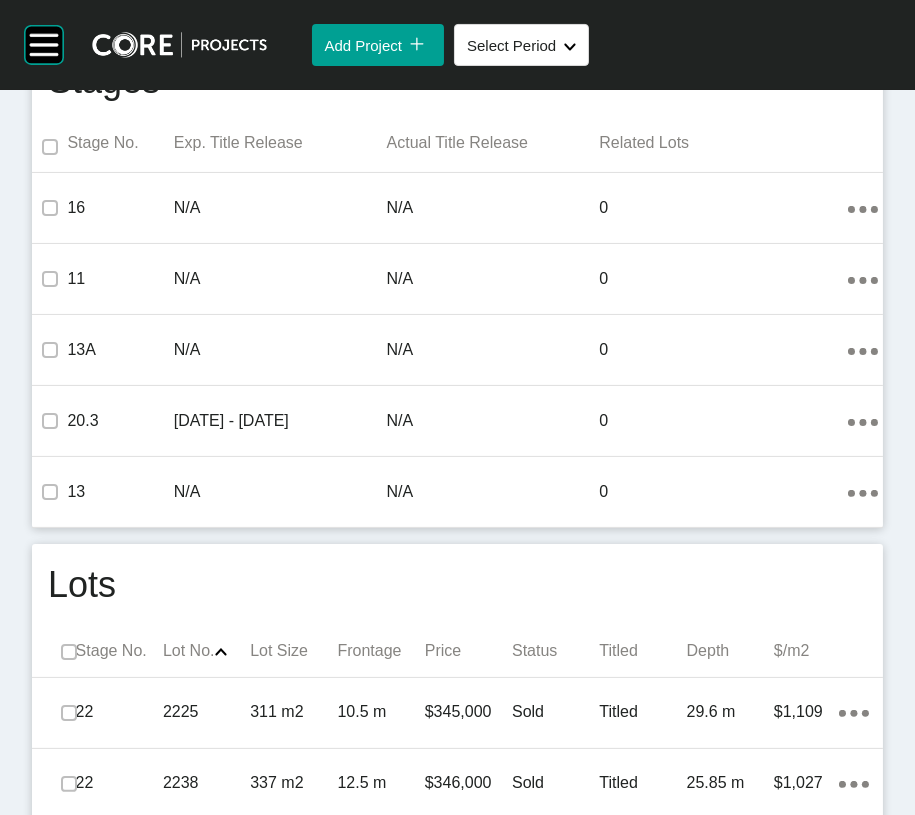 scroll, scrollTop: 0, scrollLeft: 0, axis: both 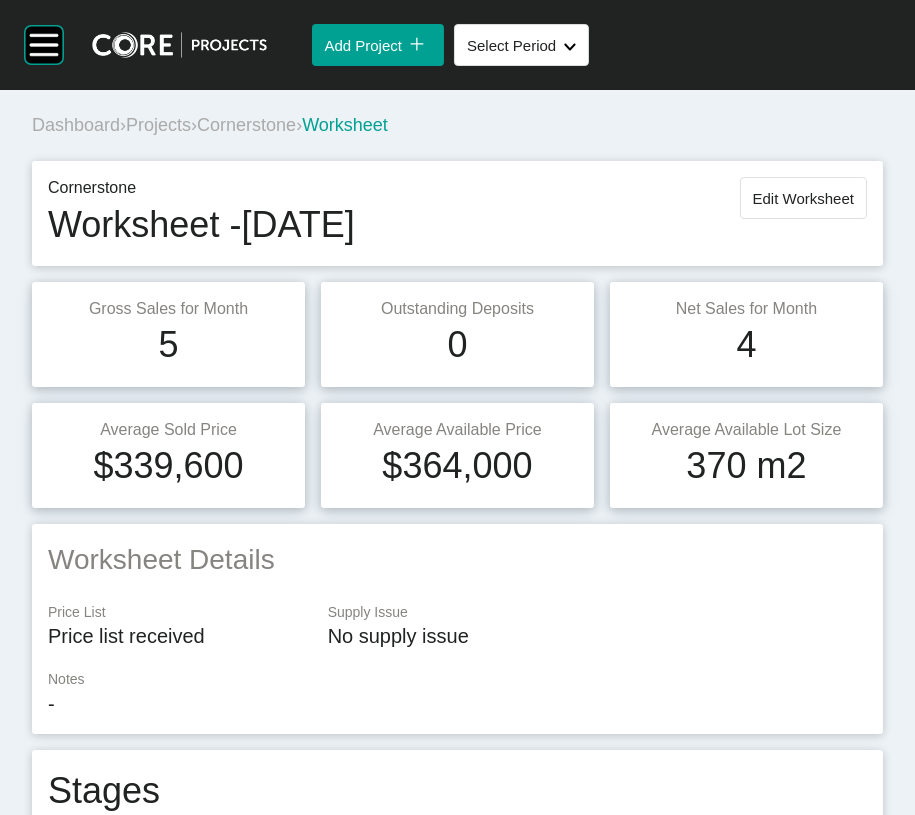click on "Projects" at bounding box center (158, 125) 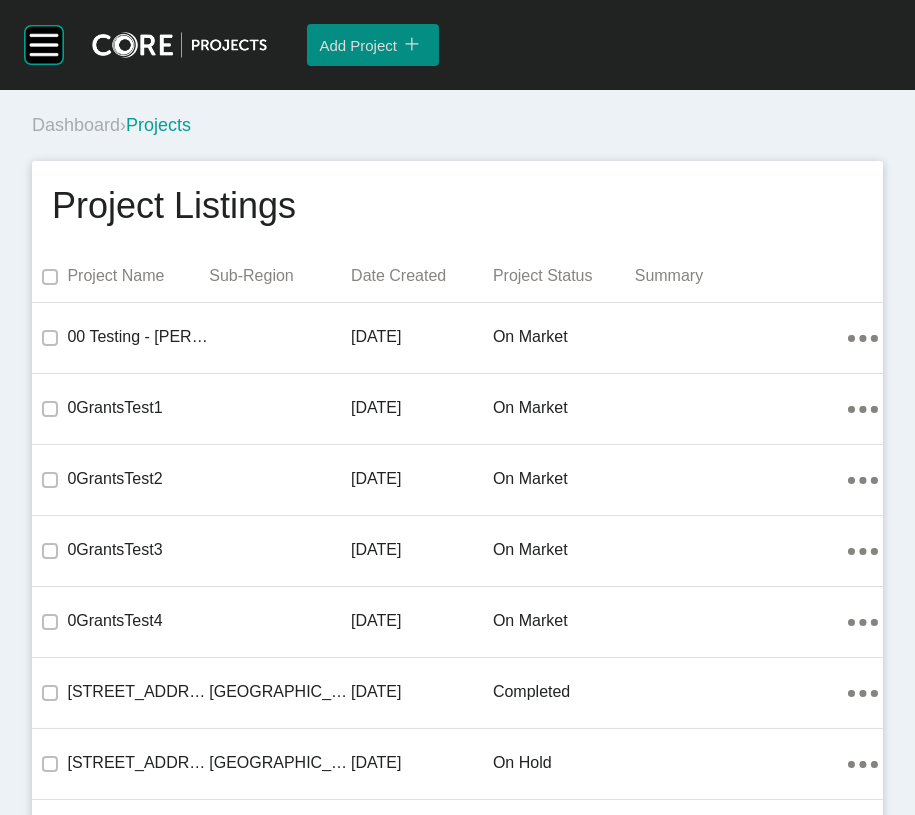 scroll, scrollTop: 23078, scrollLeft: 0, axis: vertical 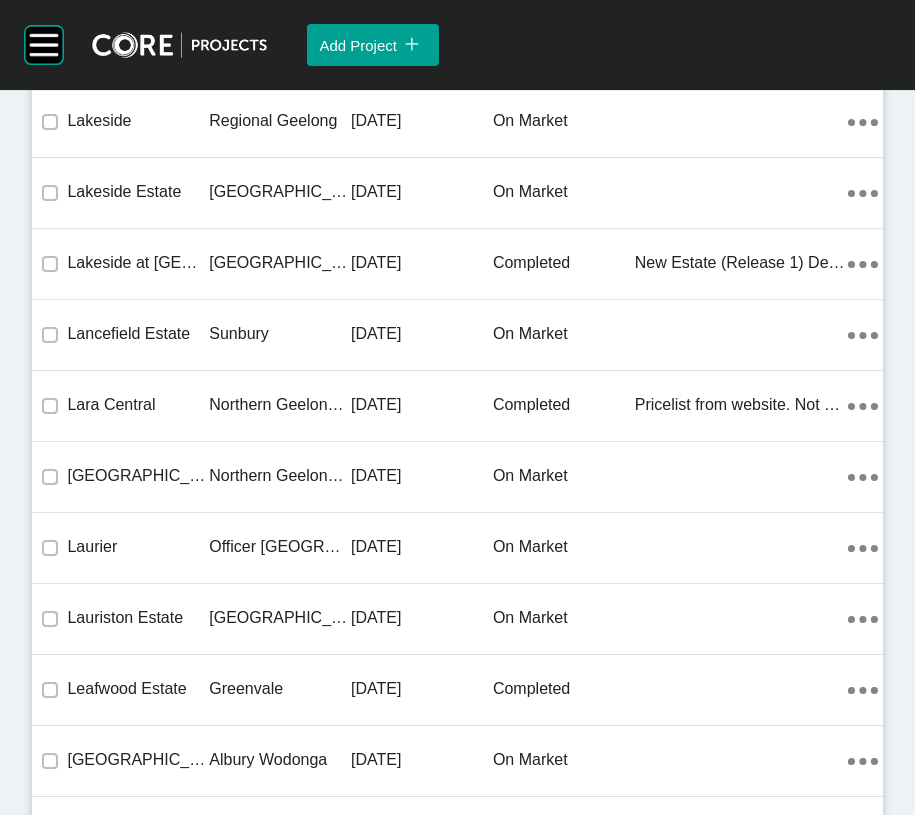 click on "[DATE]" at bounding box center [422, -5488] 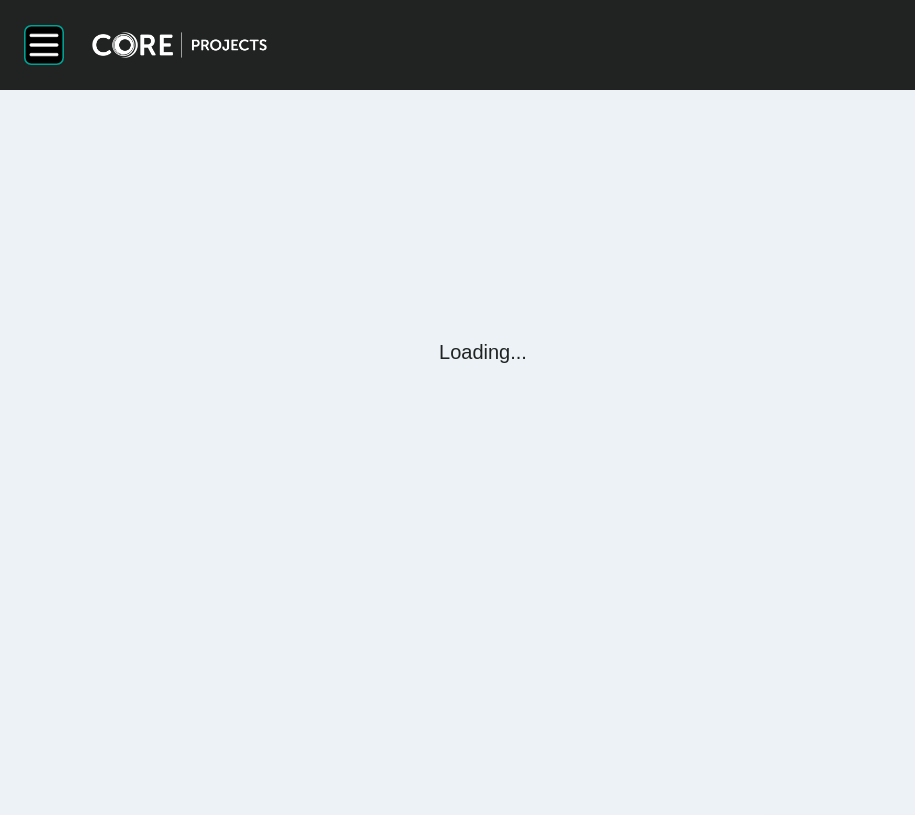 scroll, scrollTop: 0, scrollLeft: 0, axis: both 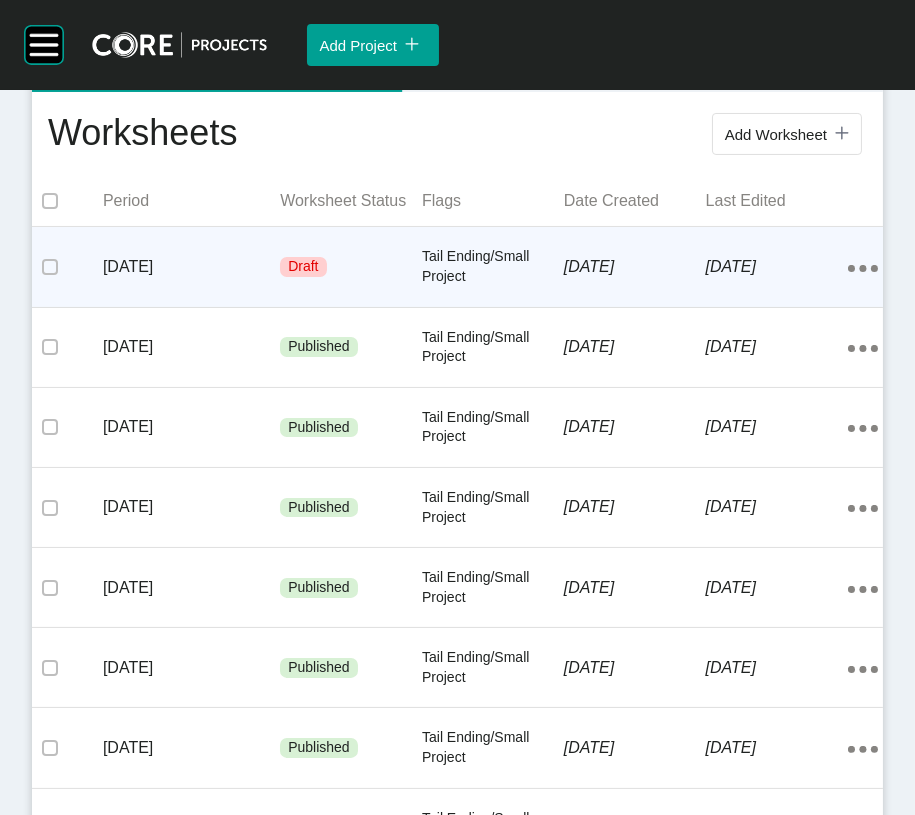 click on "Tail Ending/Small Project" at bounding box center (493, 266) 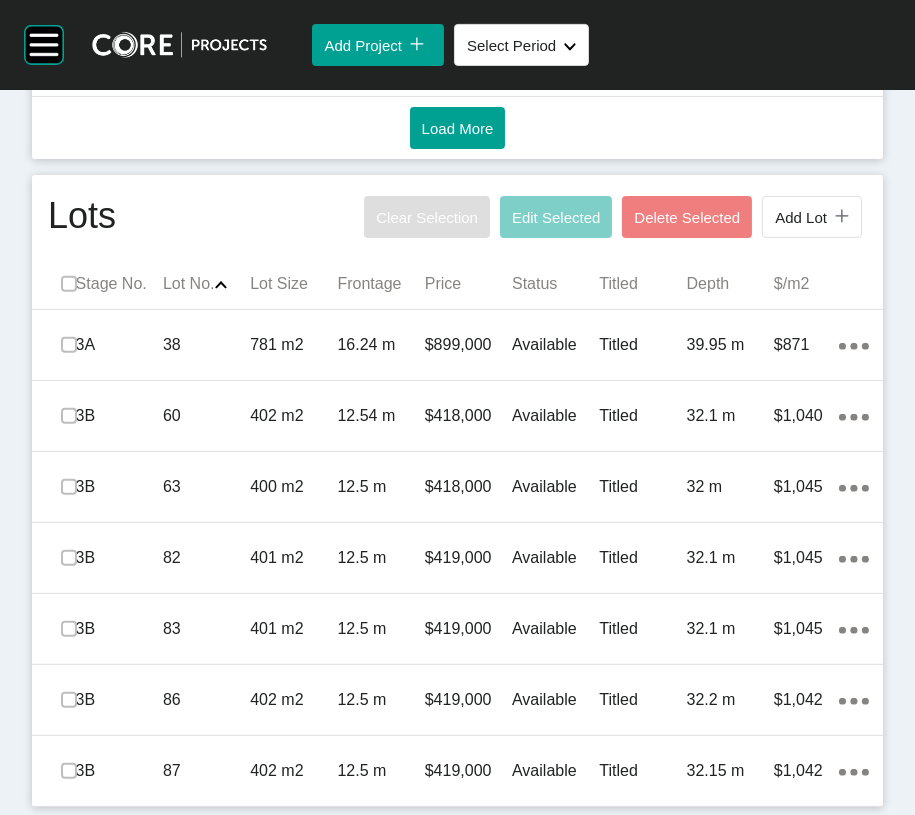 scroll, scrollTop: 1625, scrollLeft: 0, axis: vertical 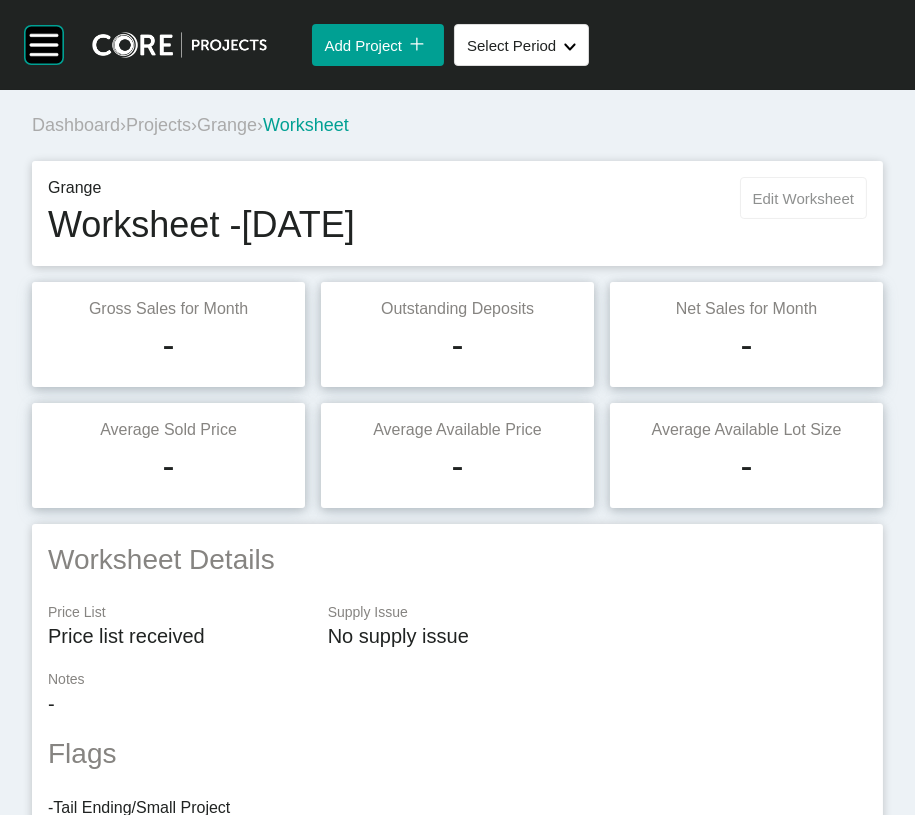 click on "Edit Worksheet" at bounding box center [803, 198] 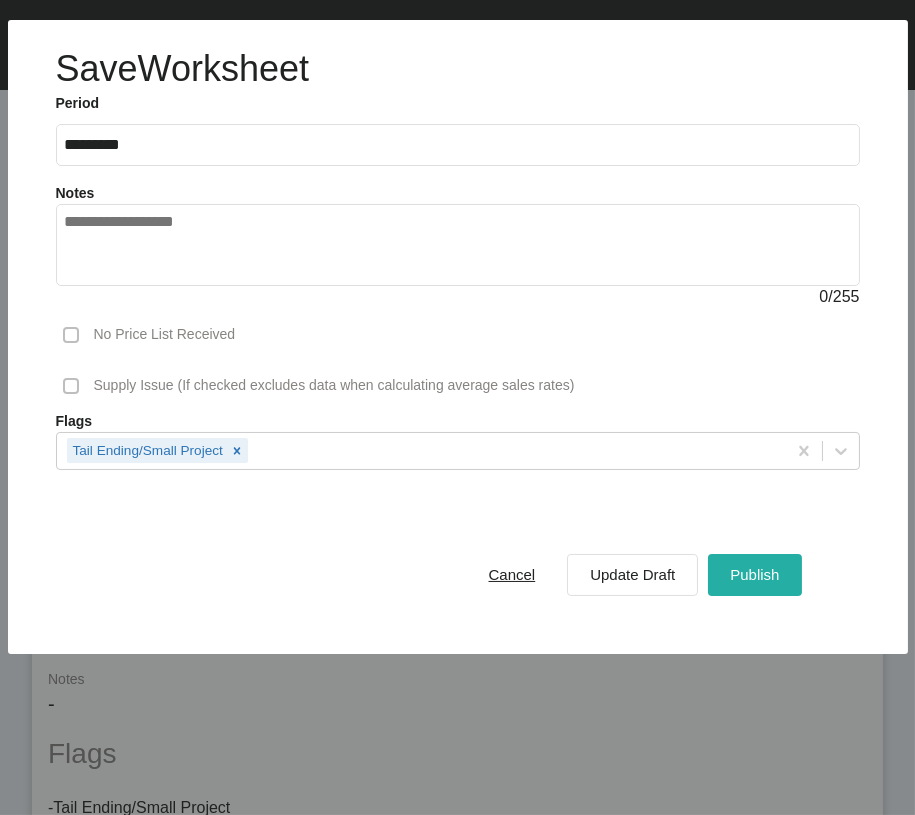 click on "Publish" at bounding box center (754, 575) 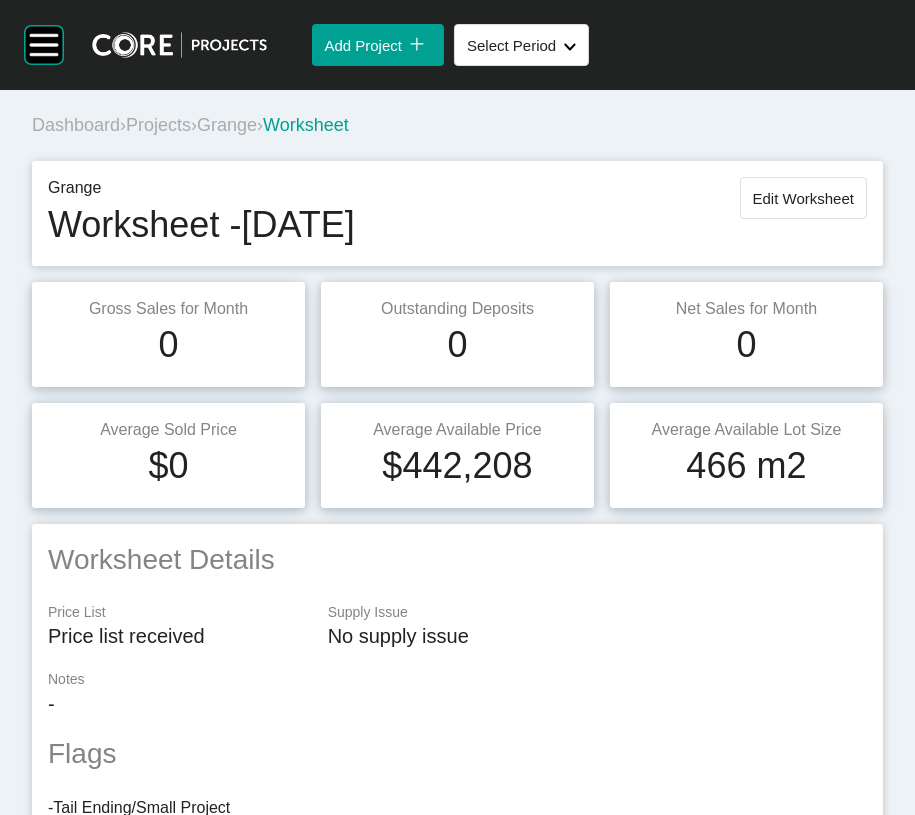 click on "Projects" at bounding box center [158, 125] 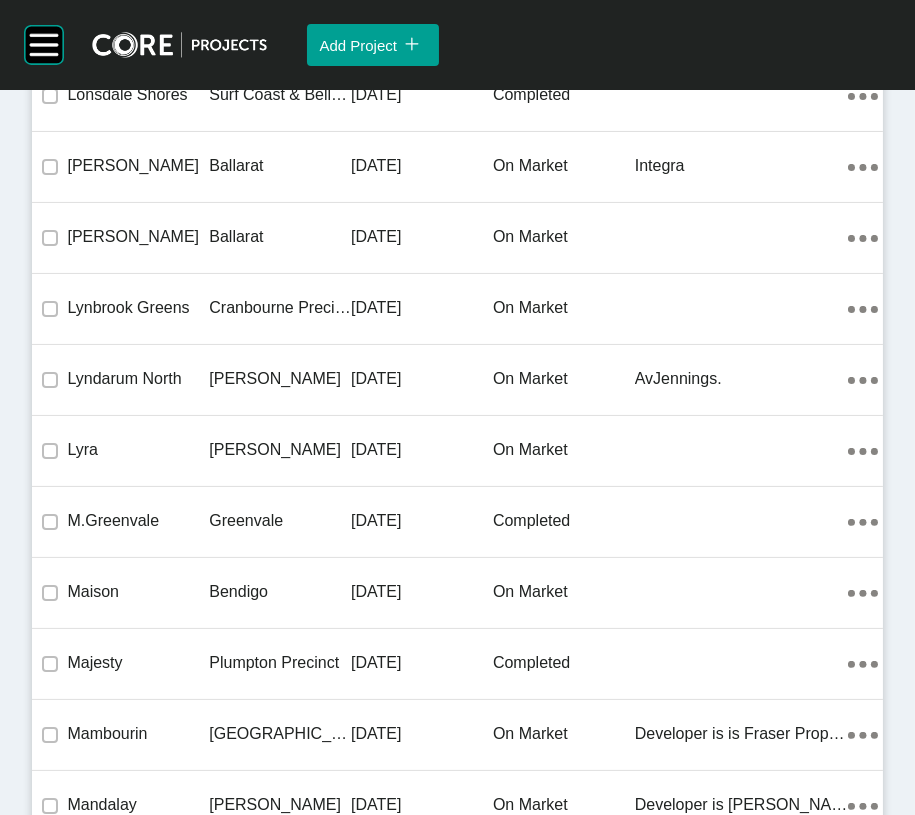 scroll, scrollTop: 24595, scrollLeft: 0, axis: vertical 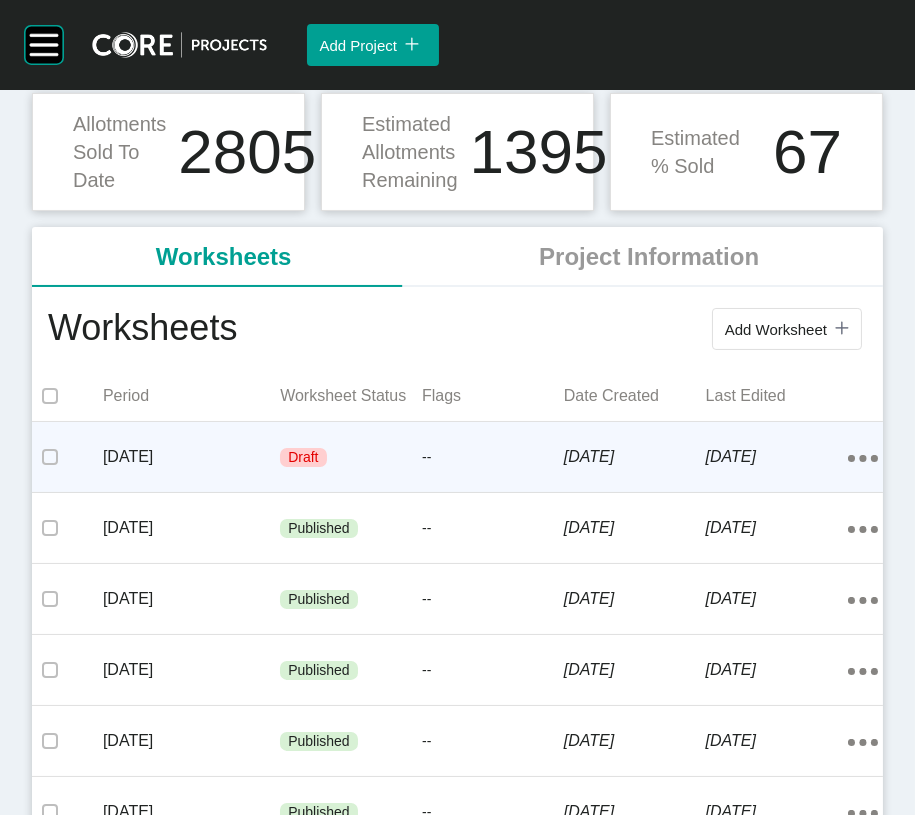 click on "[DATE]" at bounding box center (191, 457) 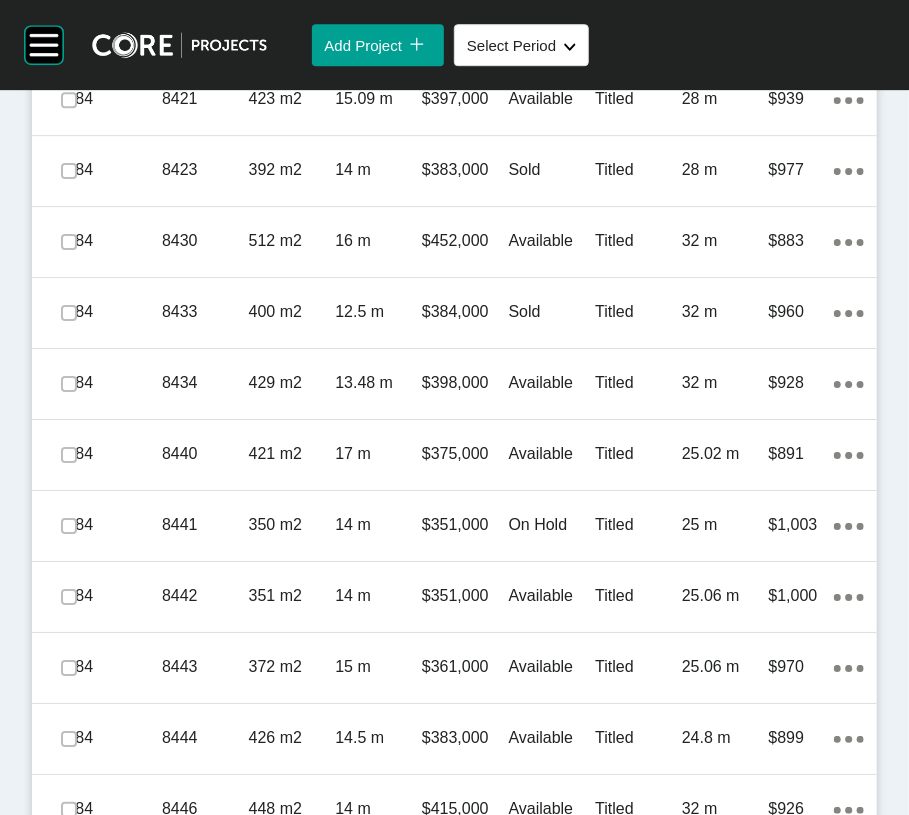 scroll, scrollTop: 2133, scrollLeft: 0, axis: vertical 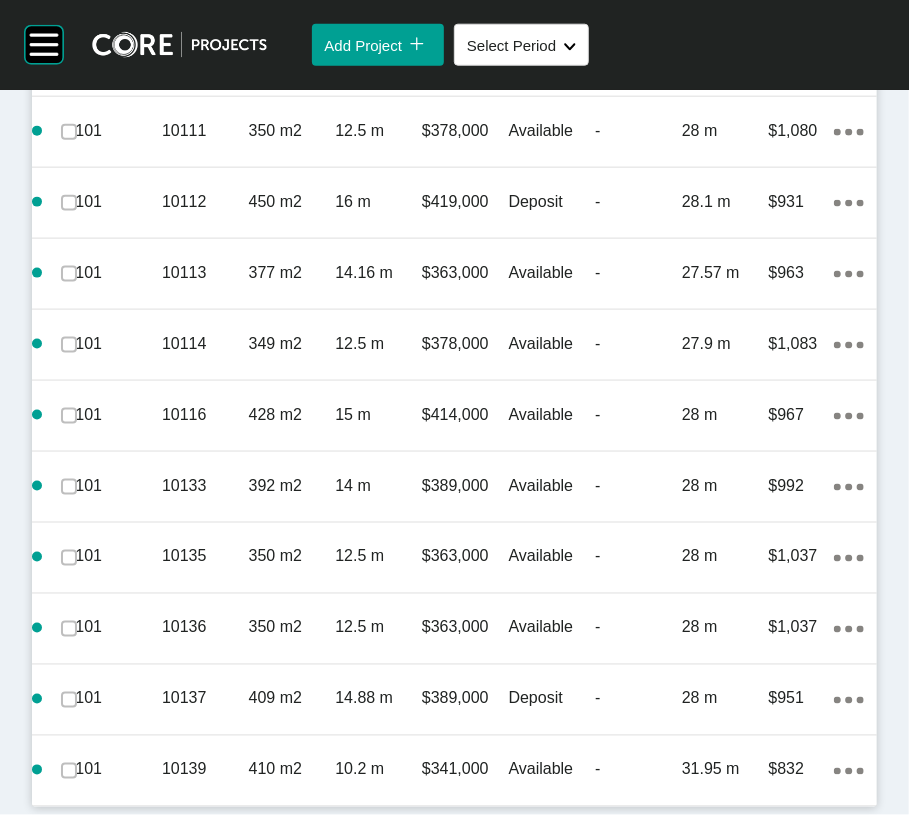 click on "-" at bounding box center [638, -366] 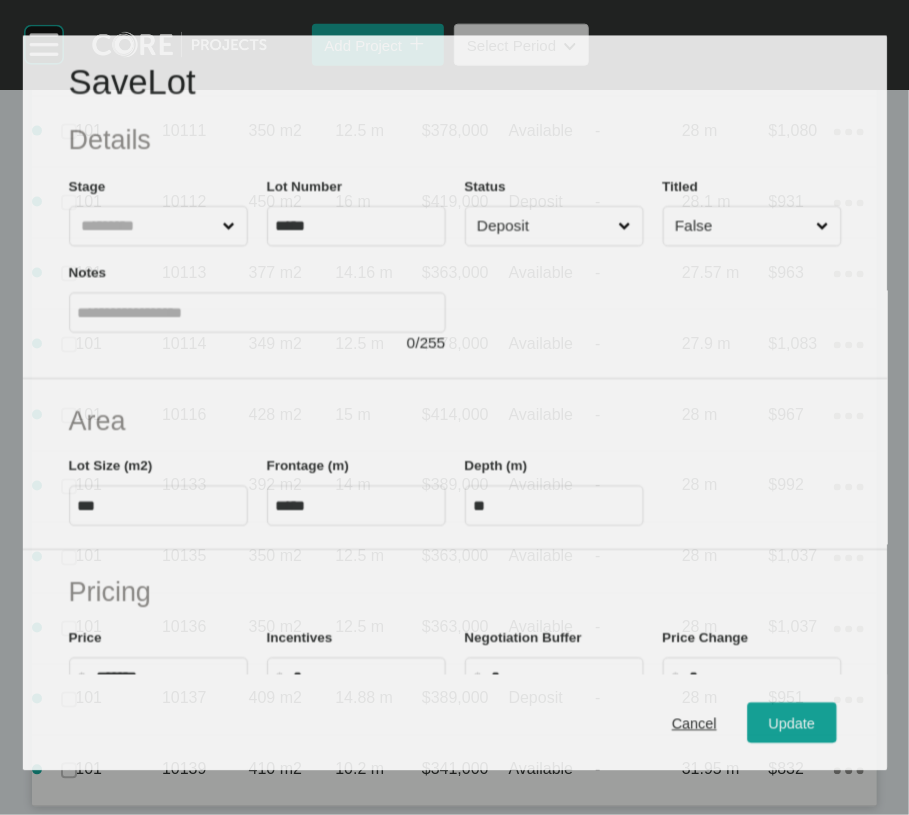 scroll, scrollTop: 3529, scrollLeft: 0, axis: vertical 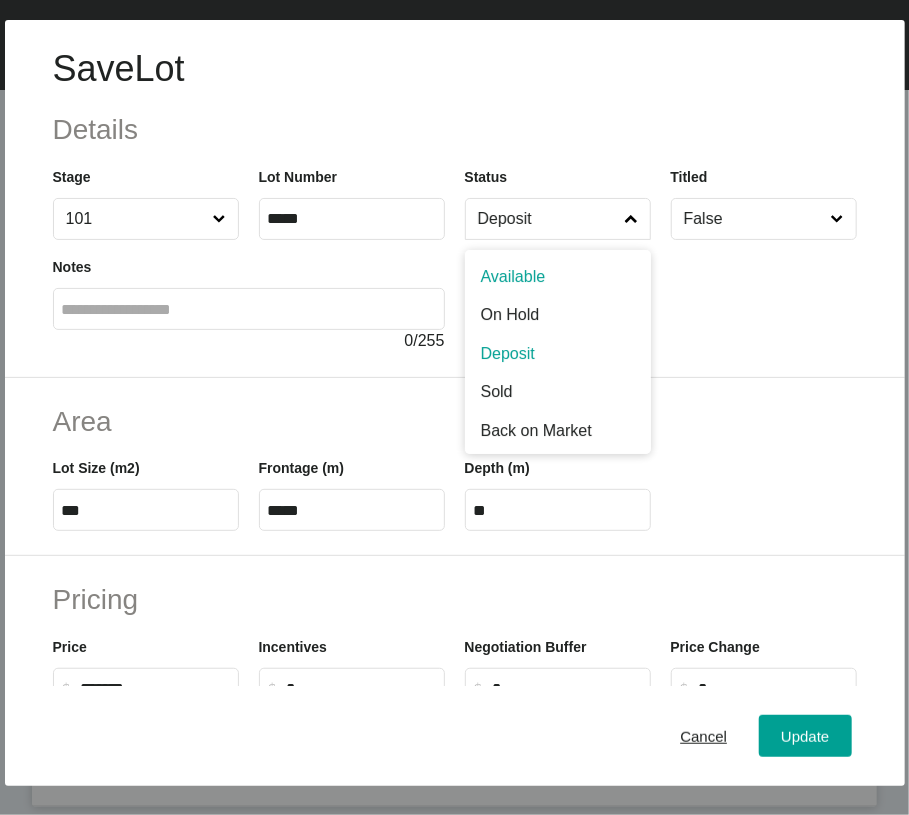 drag, startPoint x: 602, startPoint y: 274, endPoint x: 513, endPoint y: 396, distance: 151.01324 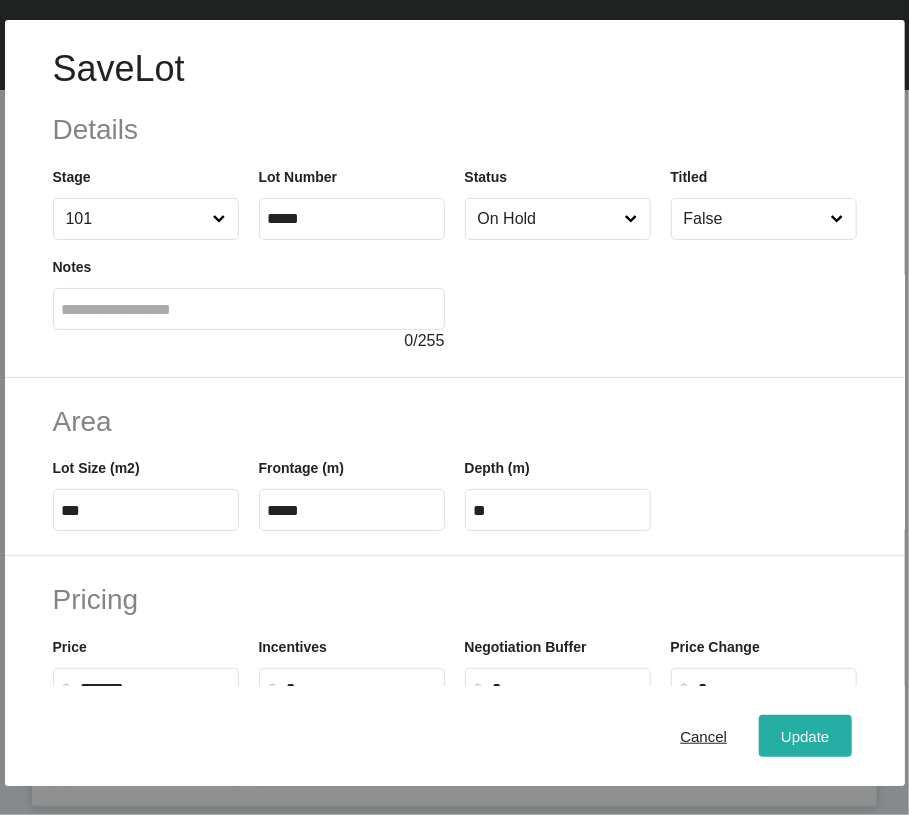 click on "Update" at bounding box center [805, 736] 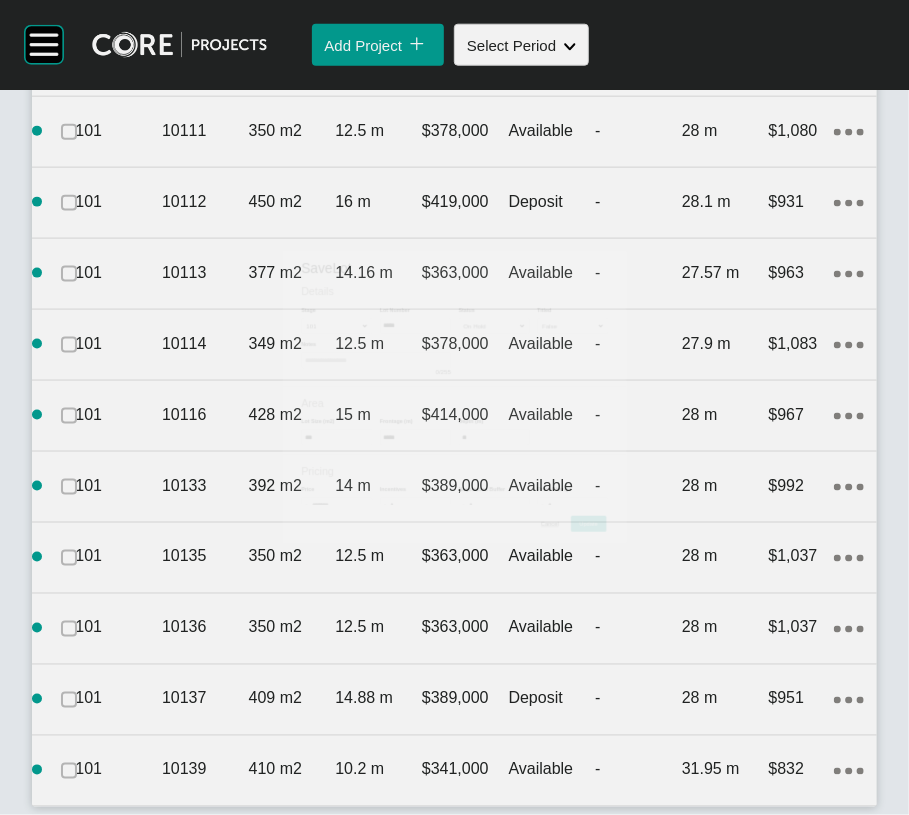 scroll, scrollTop: 3606, scrollLeft: 0, axis: vertical 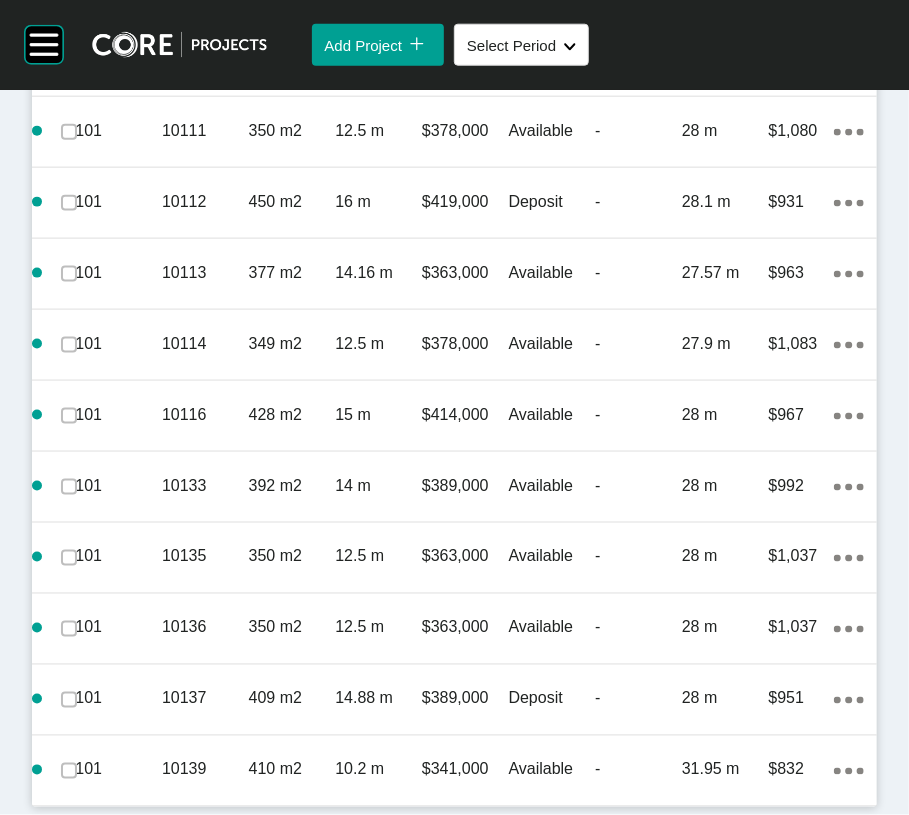 click on "16 m" at bounding box center [378, -11] 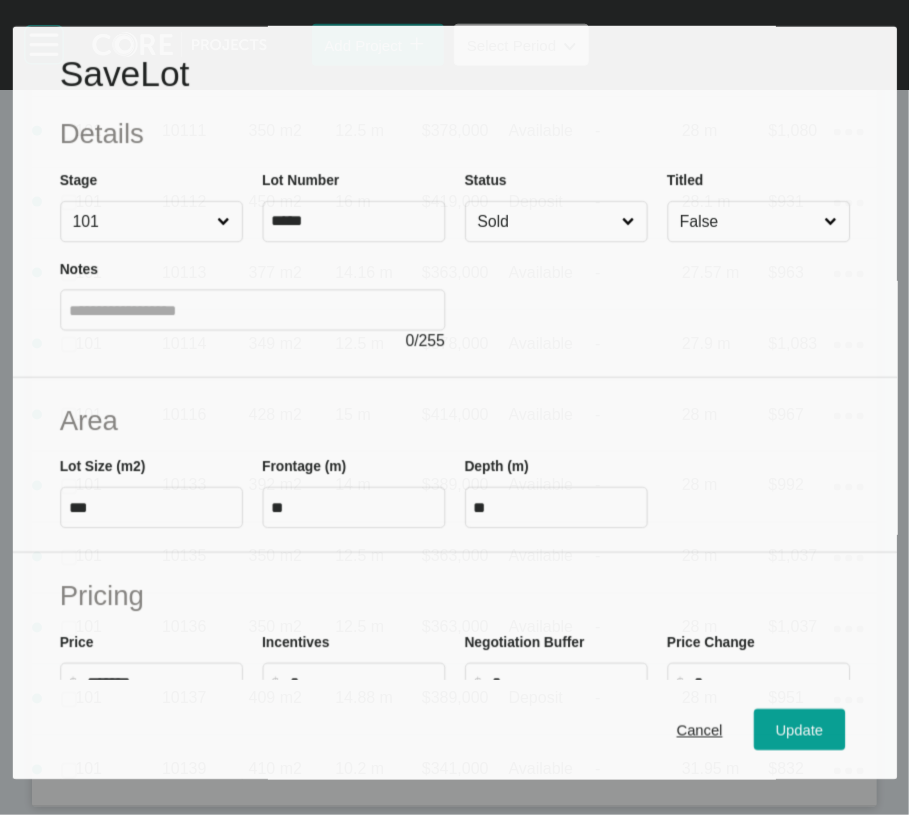 scroll, scrollTop: 3529, scrollLeft: 0, axis: vertical 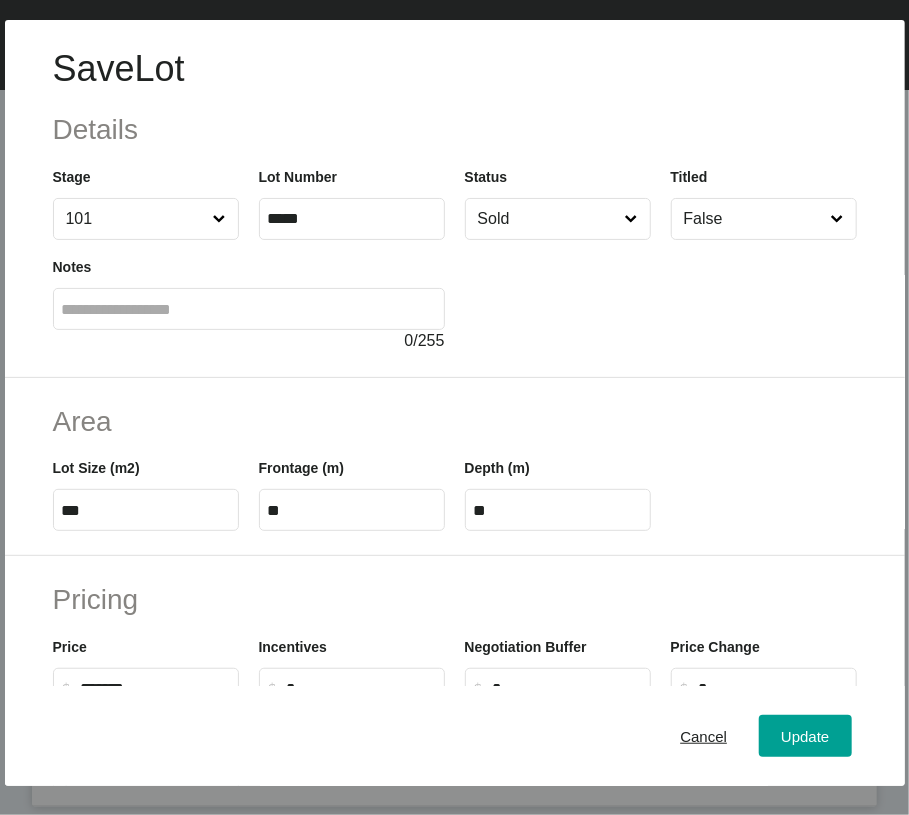 click on "Sold" at bounding box center [548, 219] 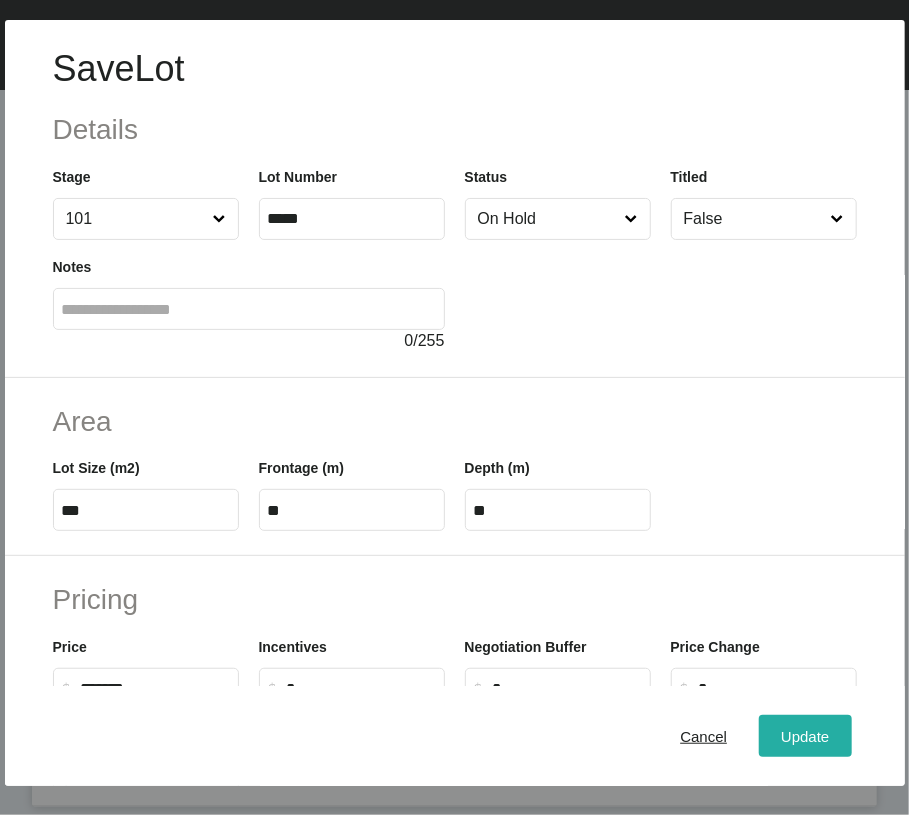 click on "Update" at bounding box center (805, 736) 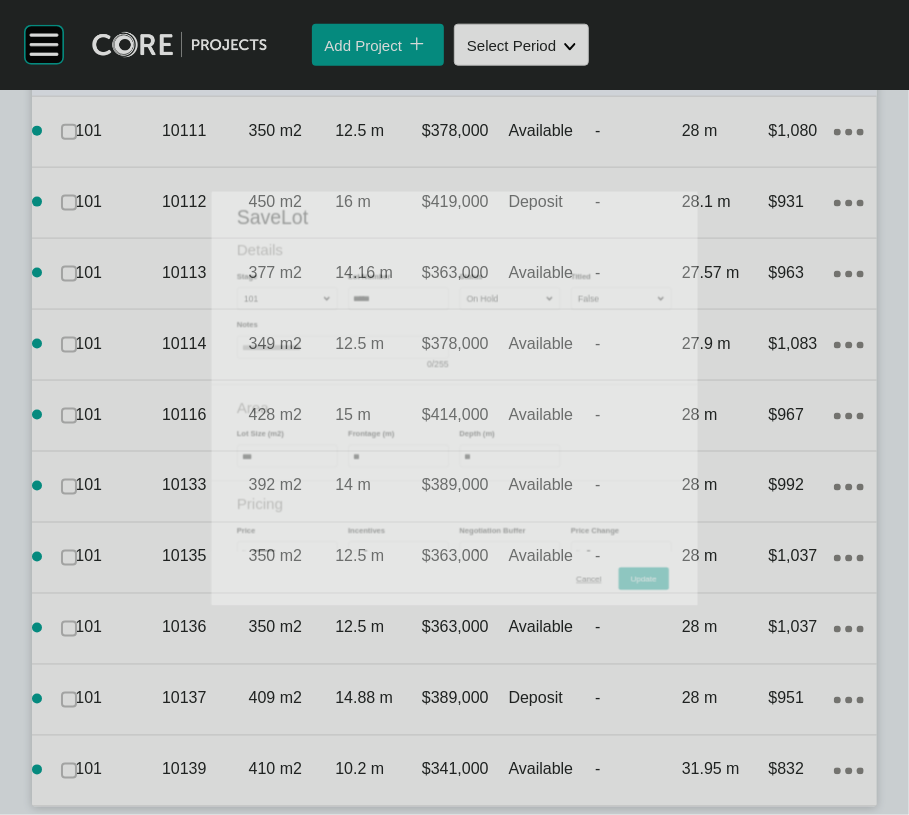 scroll, scrollTop: 3606, scrollLeft: 0, axis: vertical 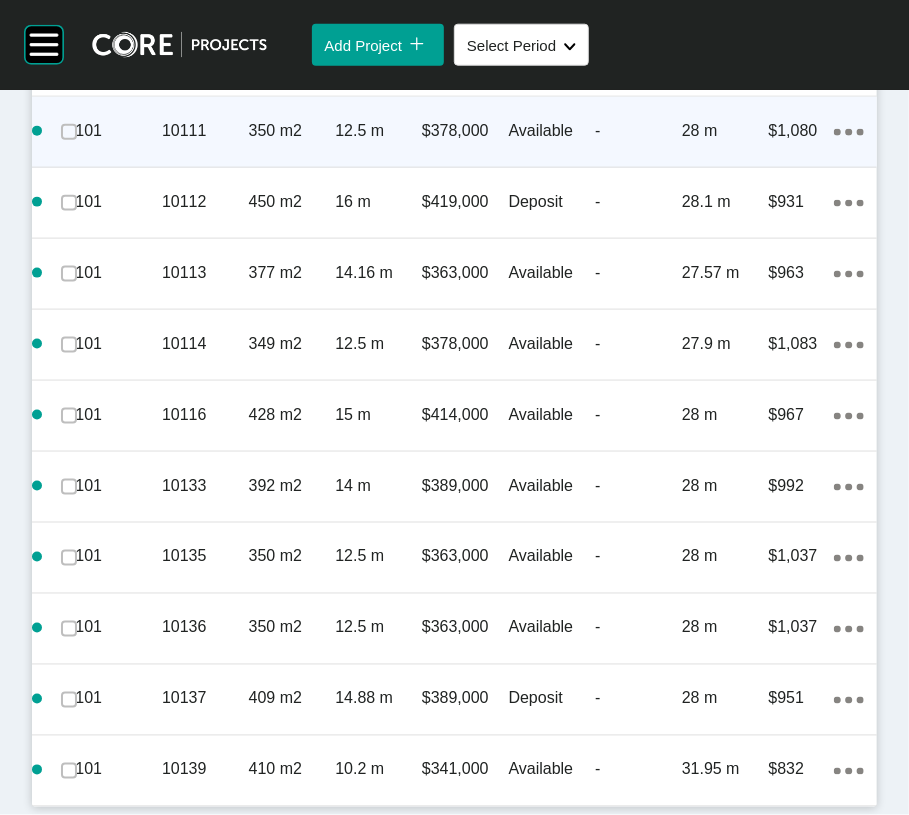 click on "Available" at bounding box center (552, 131) 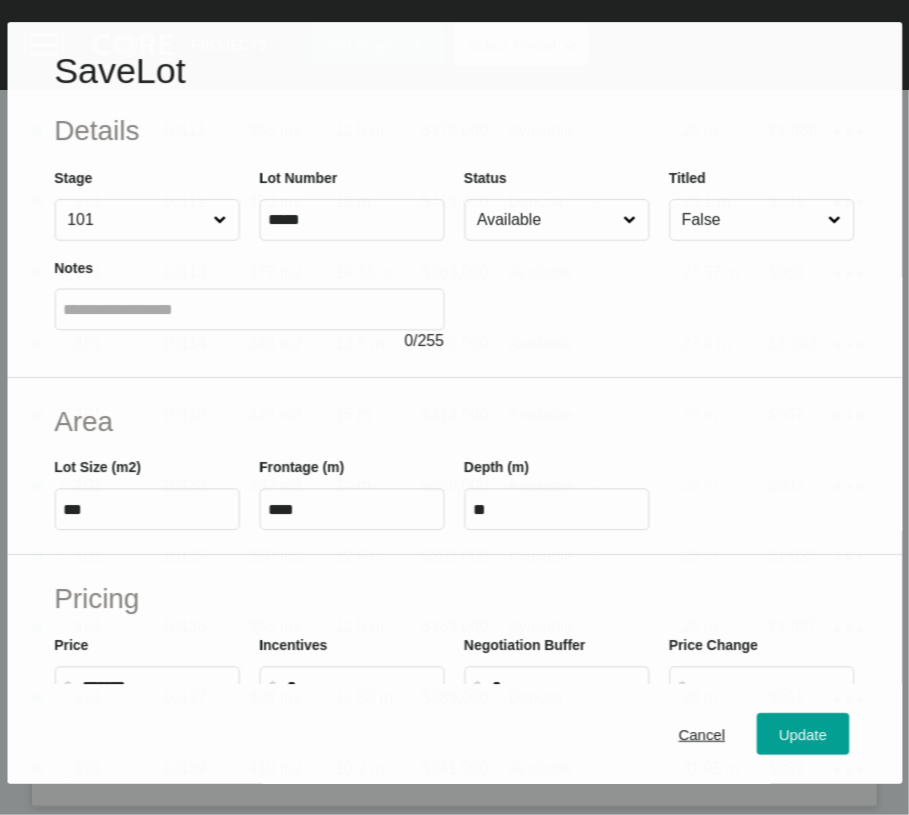 scroll, scrollTop: 3529, scrollLeft: 0, axis: vertical 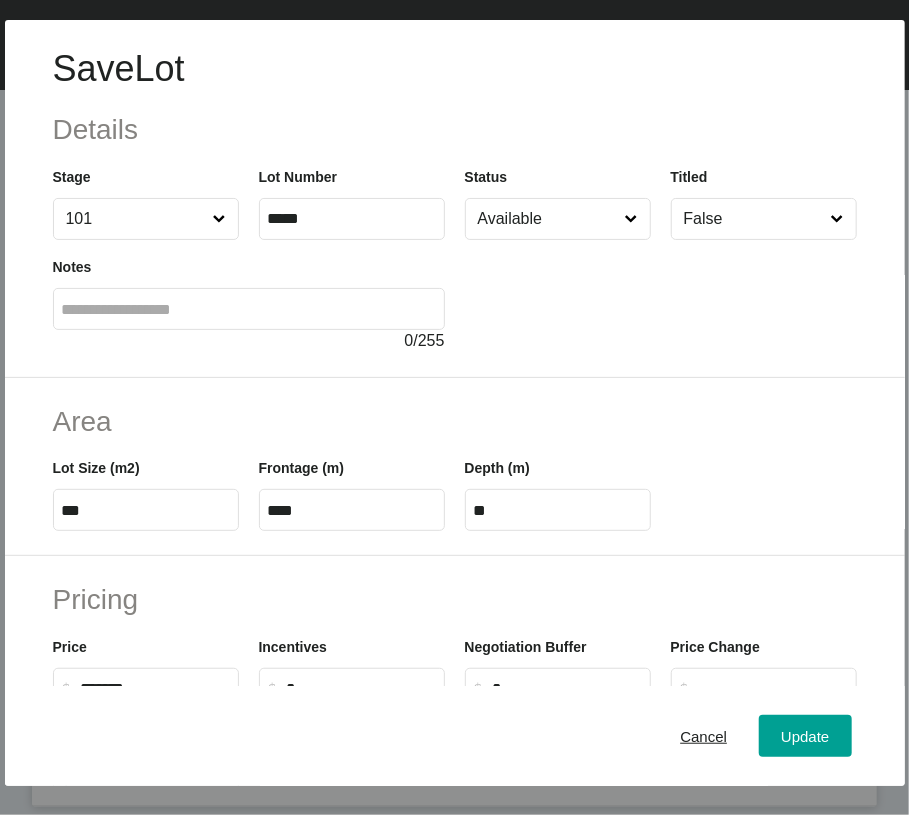 click on "Available" at bounding box center [548, 219] 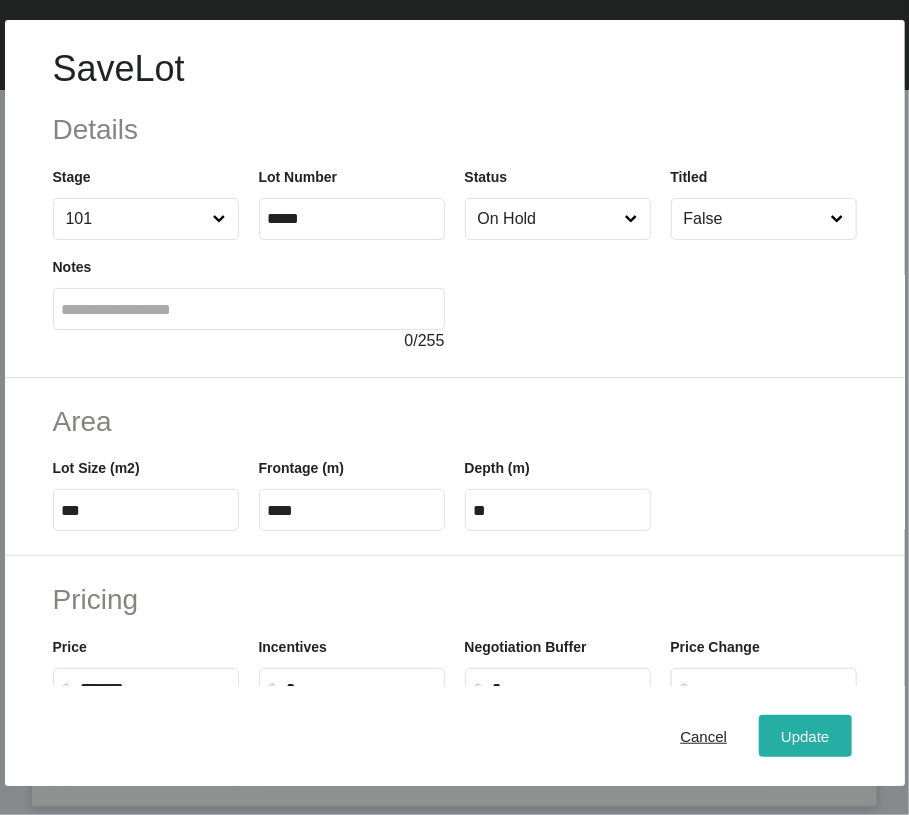 click on "Update" at bounding box center [805, 736] 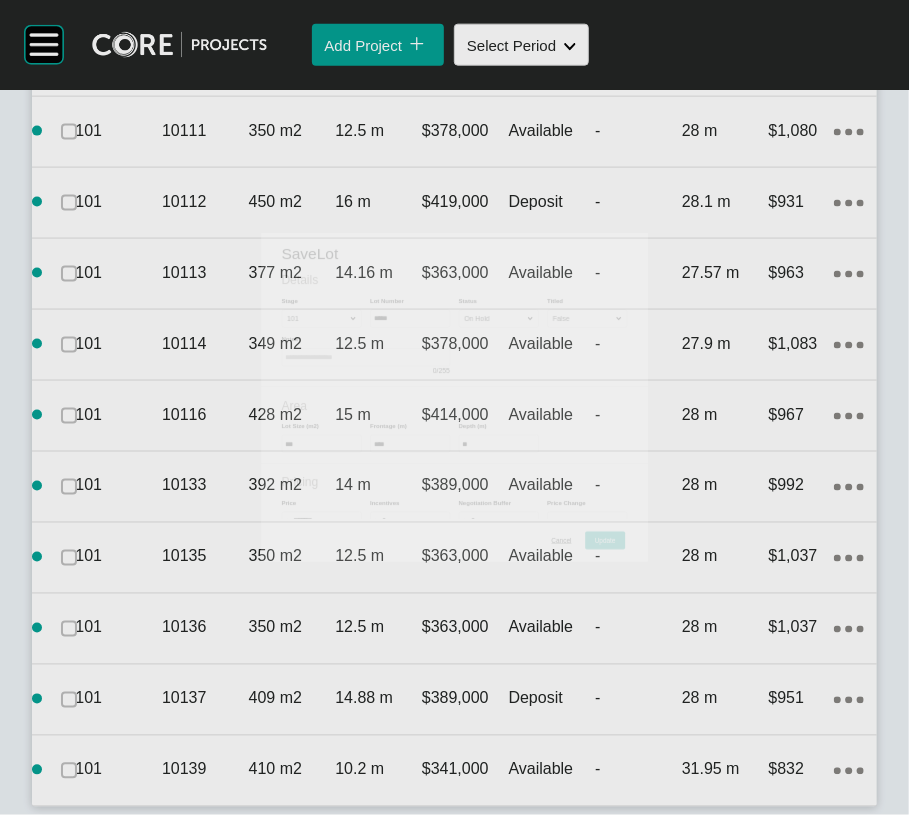scroll, scrollTop: 3606, scrollLeft: 0, axis: vertical 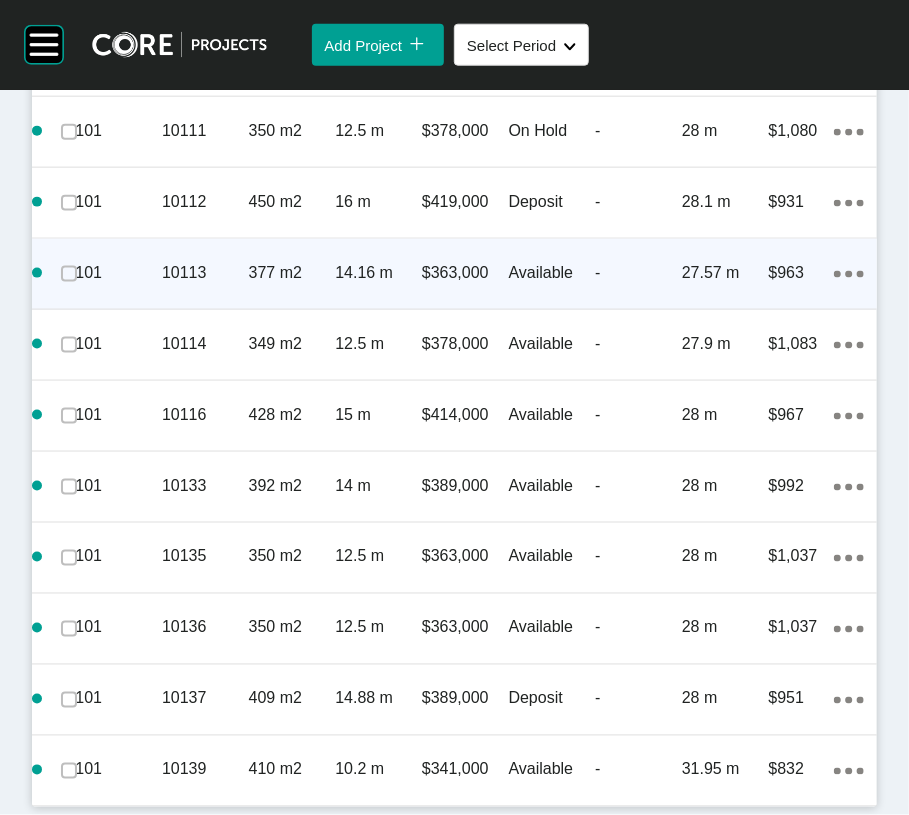 click on "-" at bounding box center (638, 273) 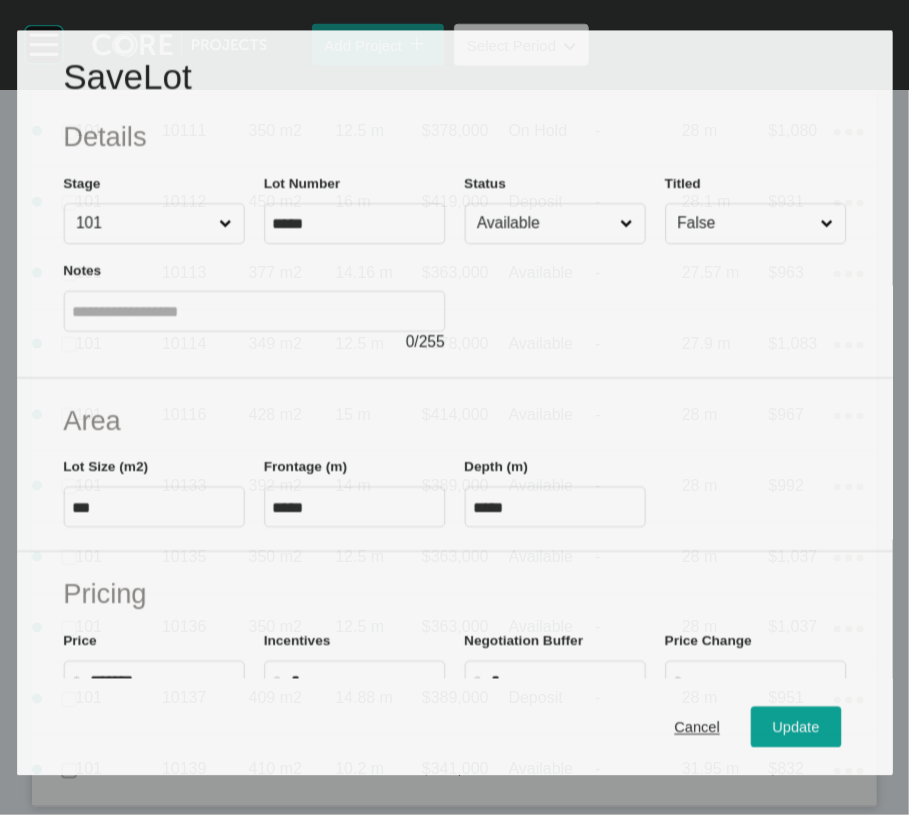 scroll, scrollTop: 3783, scrollLeft: 0, axis: vertical 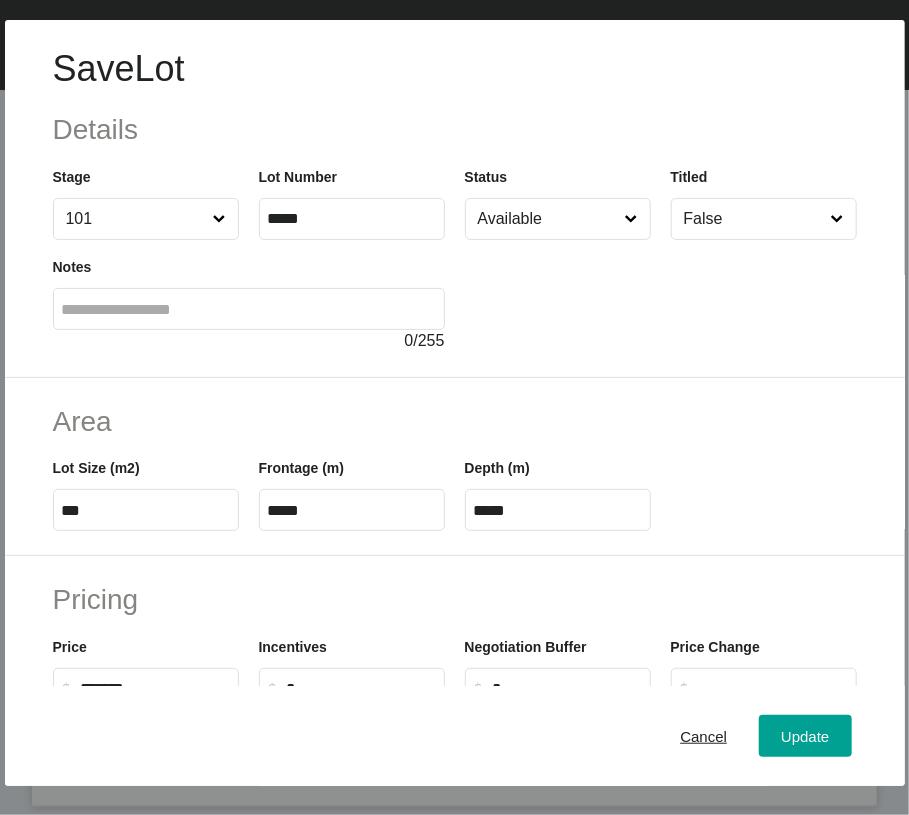 click on "Available" at bounding box center [548, 219] 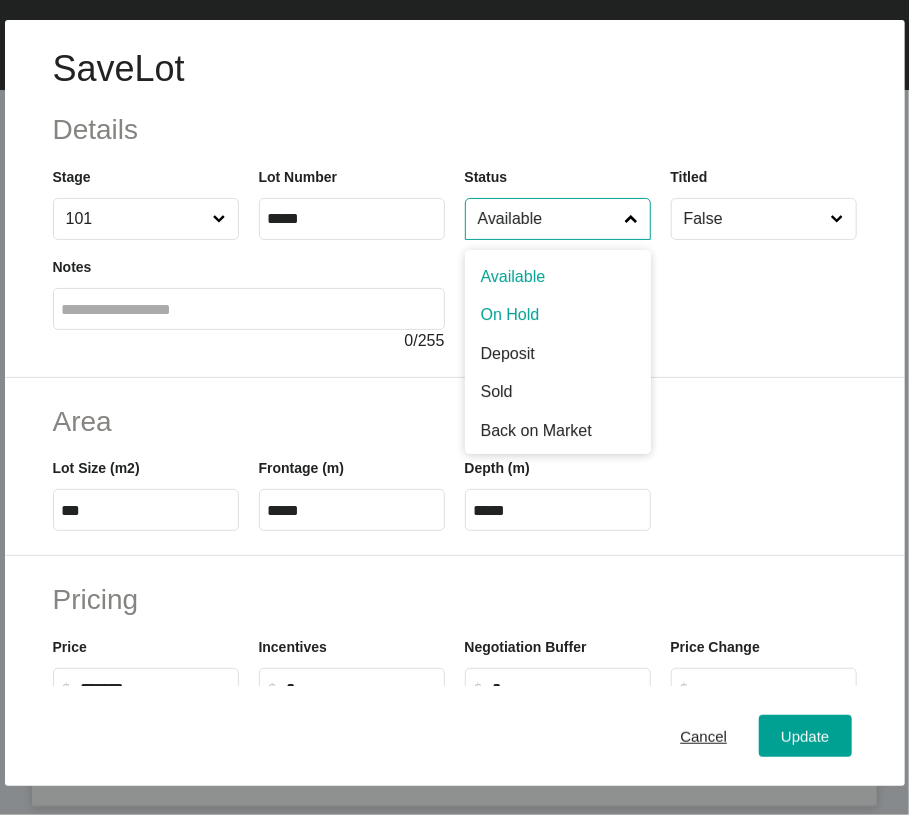 click on "Available" at bounding box center [548, 219] 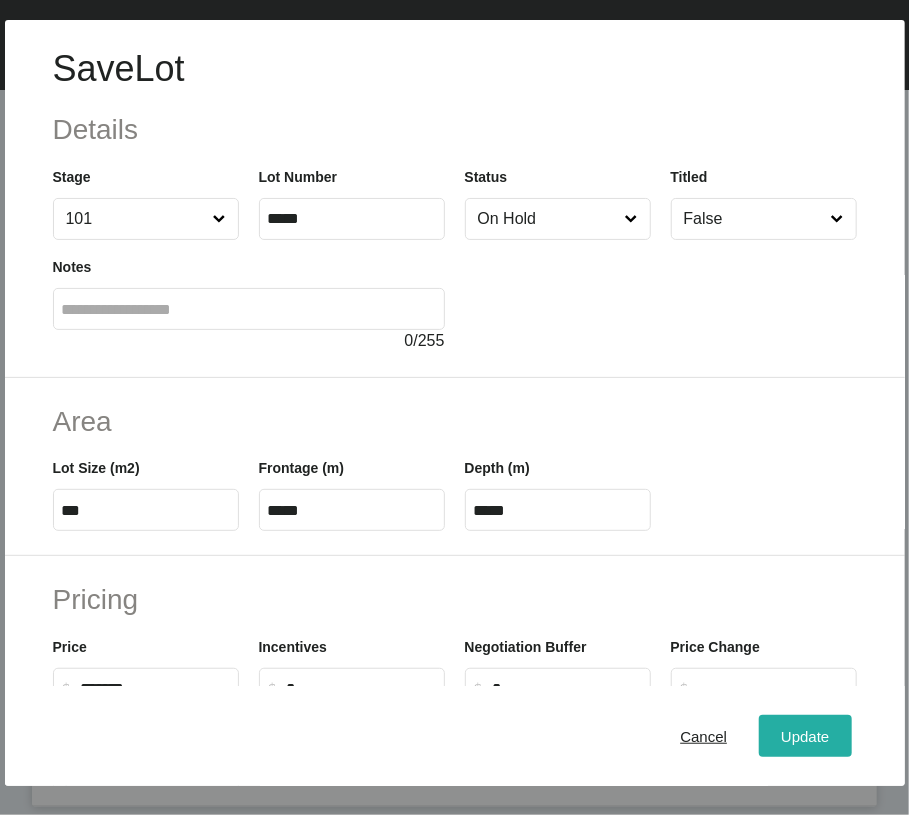 click on "Update" at bounding box center (805, 736) 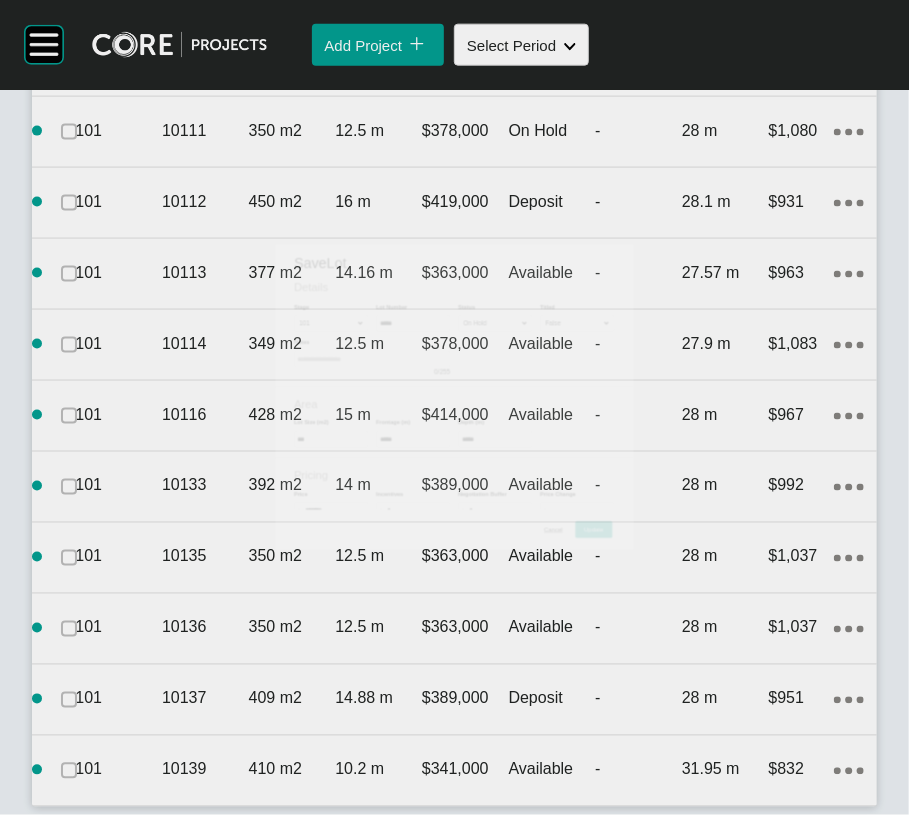 scroll, scrollTop: 3860, scrollLeft: 0, axis: vertical 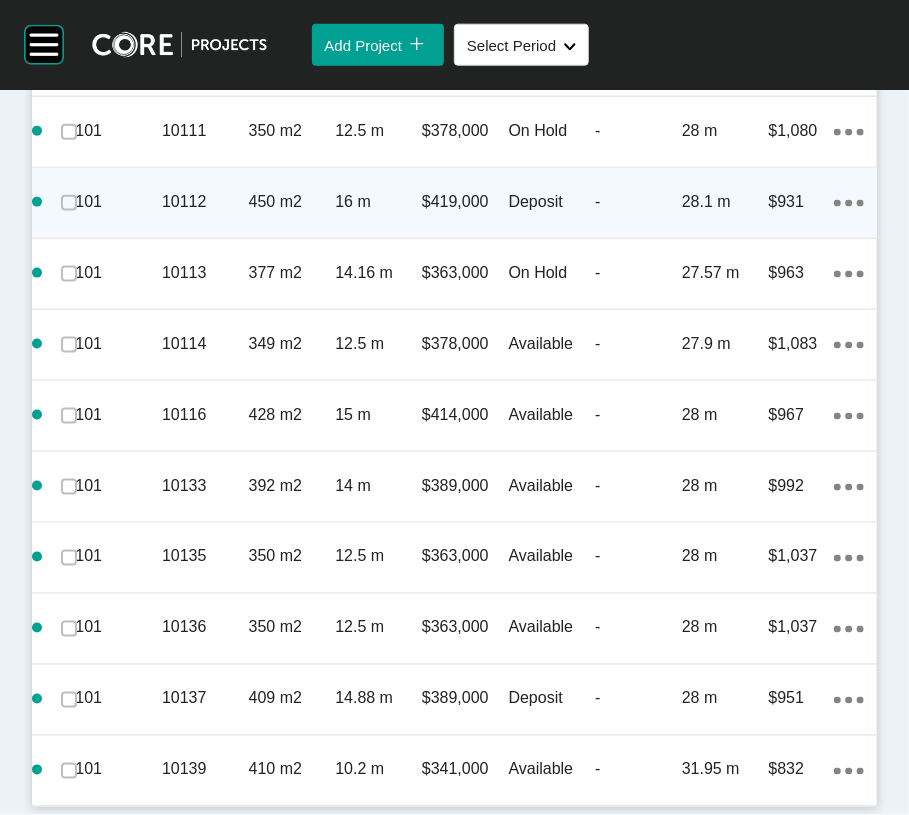 click on "-" at bounding box center (638, 202) 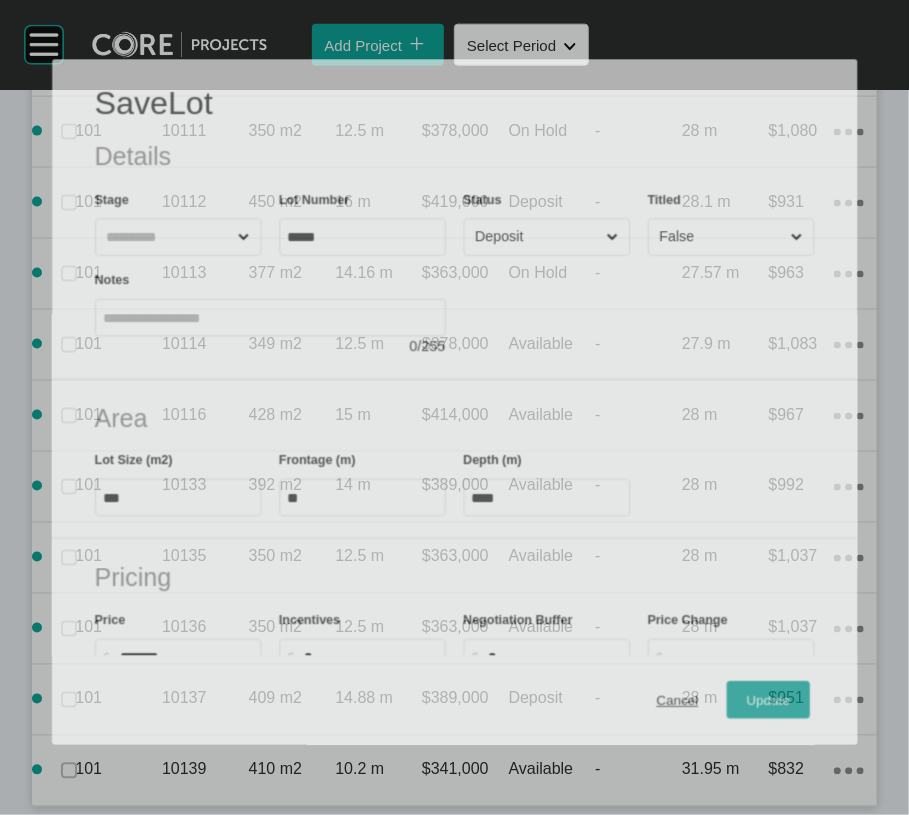scroll, scrollTop: 3783, scrollLeft: 0, axis: vertical 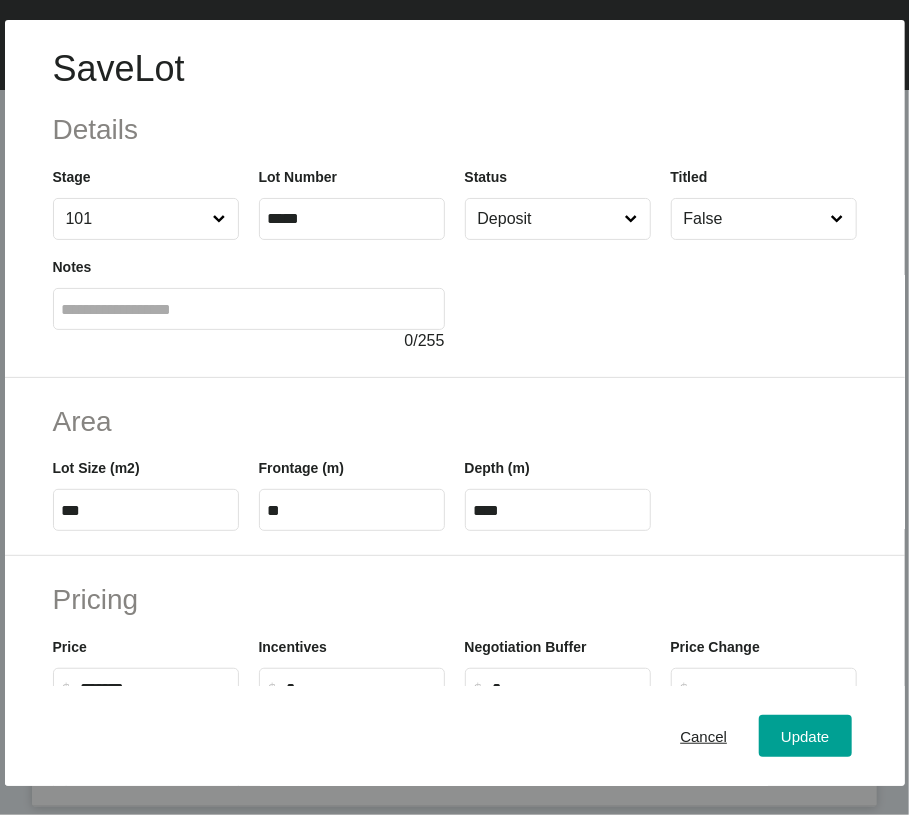 click on "Deposit" at bounding box center [548, 219] 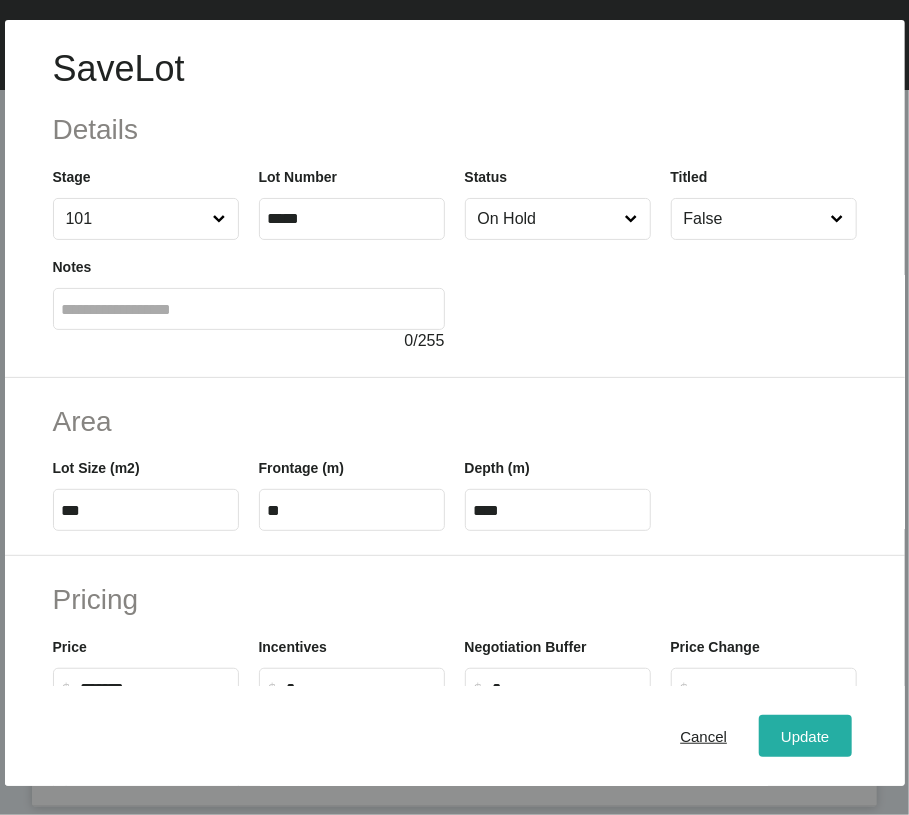 click on "Update" at bounding box center (805, 736) 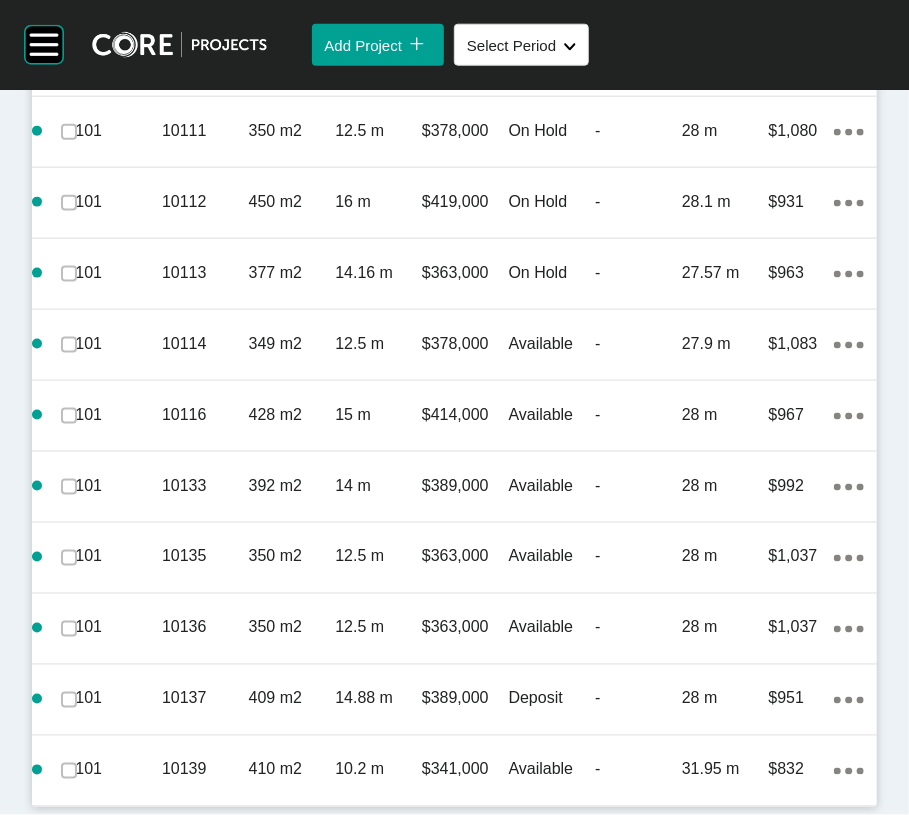 scroll, scrollTop: 4280, scrollLeft: 0, axis: vertical 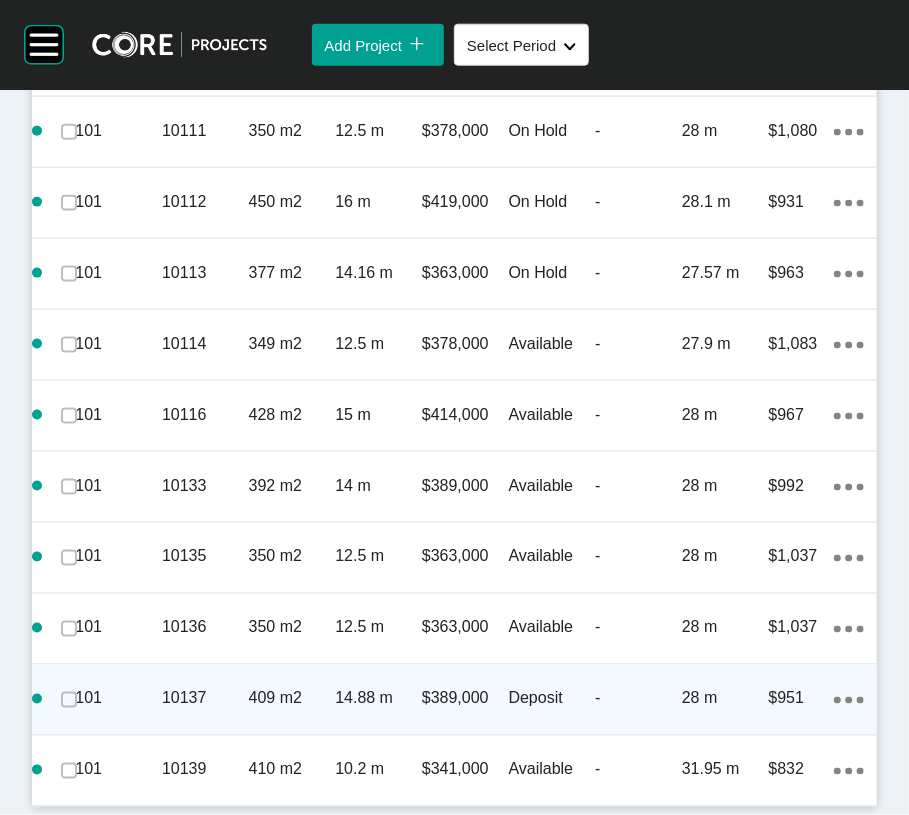 click on "-" at bounding box center [638, 699] 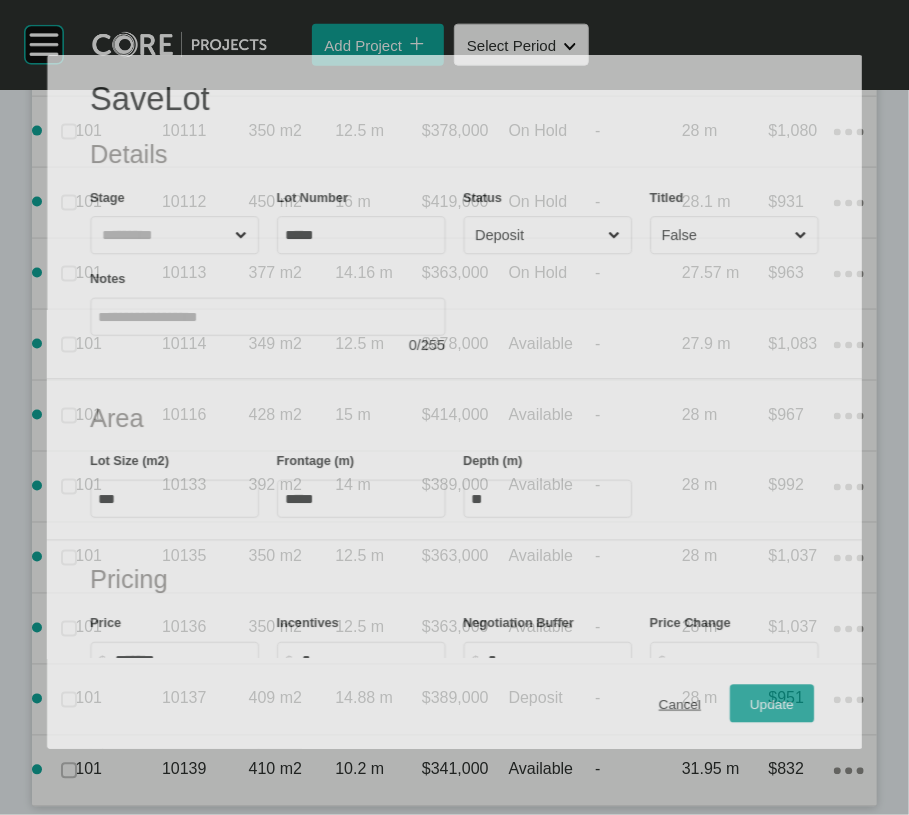 scroll, scrollTop: 4356, scrollLeft: 0, axis: vertical 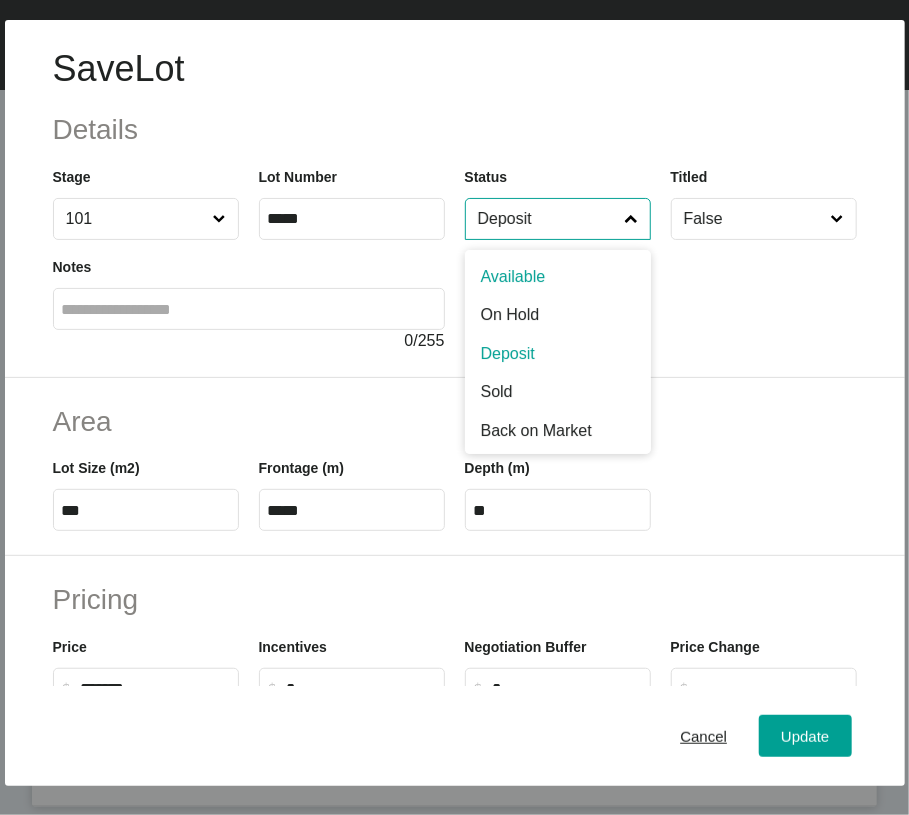 click on "Deposit" at bounding box center [548, 219] 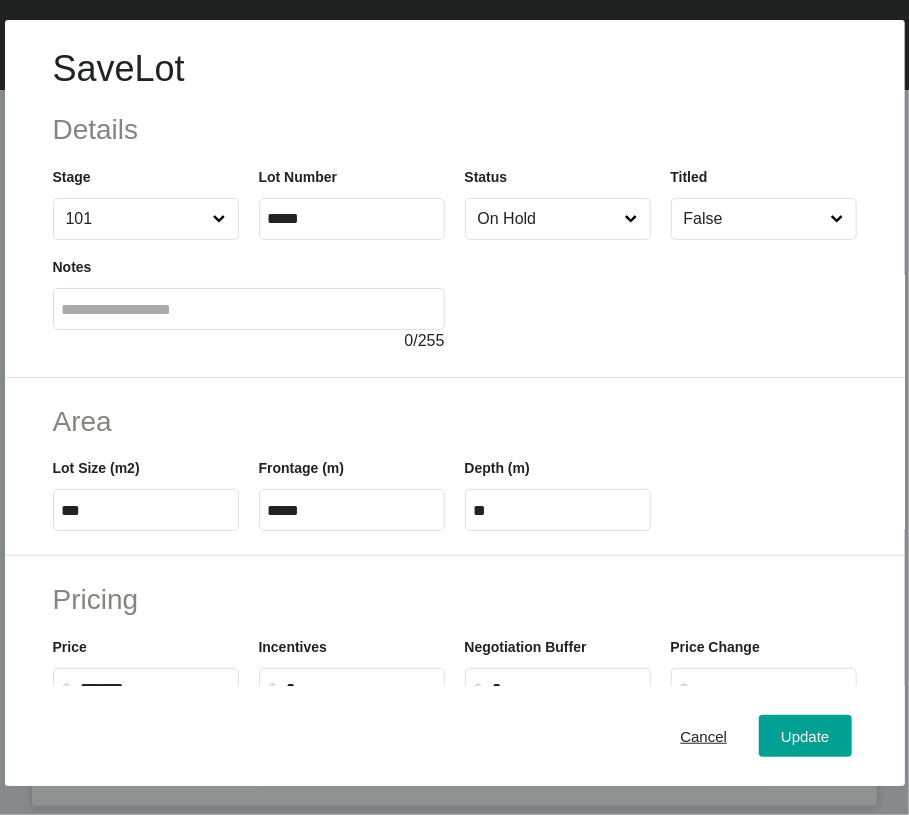 drag, startPoint x: 548, startPoint y: 382, endPoint x: 578, endPoint y: 425, distance: 52.43091 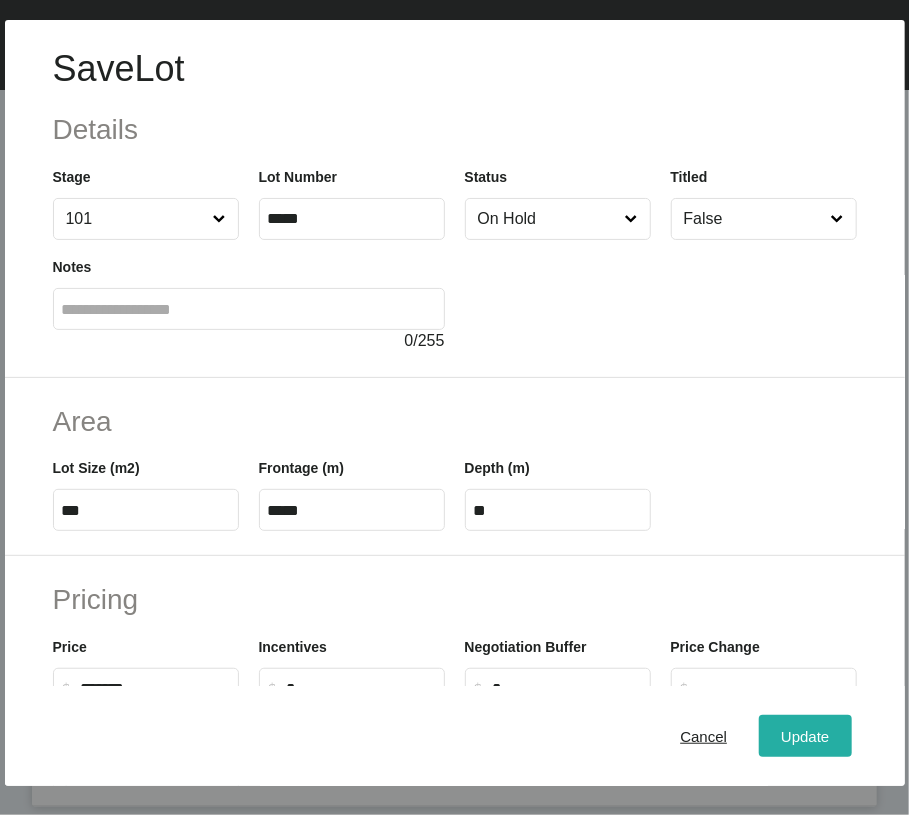 click on "Update" at bounding box center (805, 736) 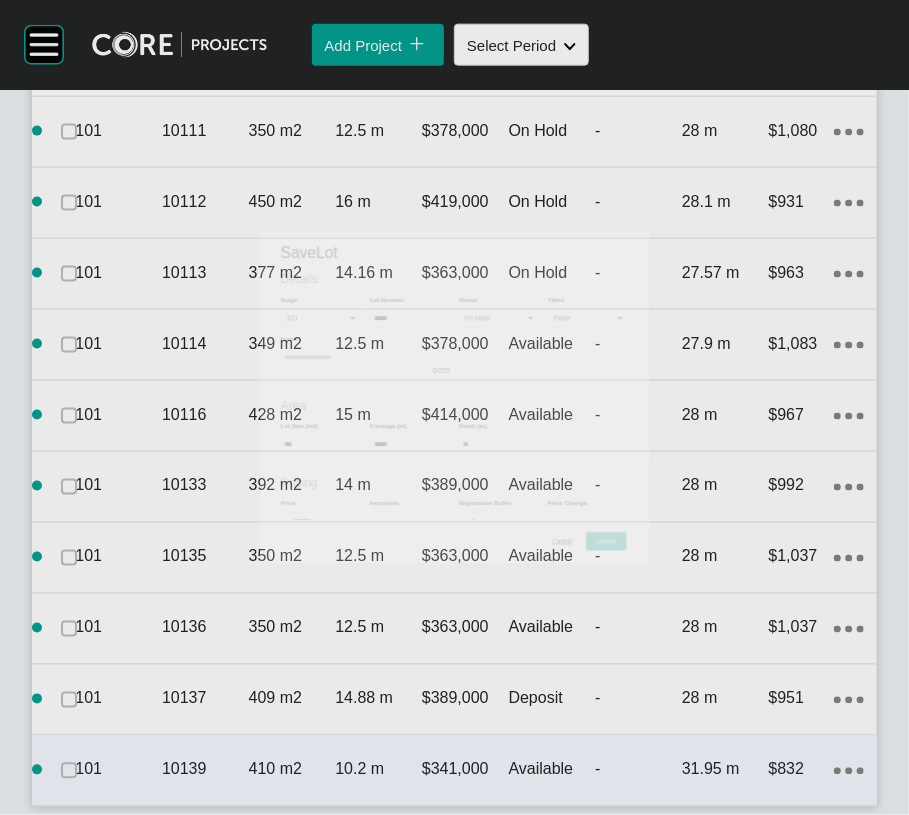 scroll, scrollTop: 4434, scrollLeft: 0, axis: vertical 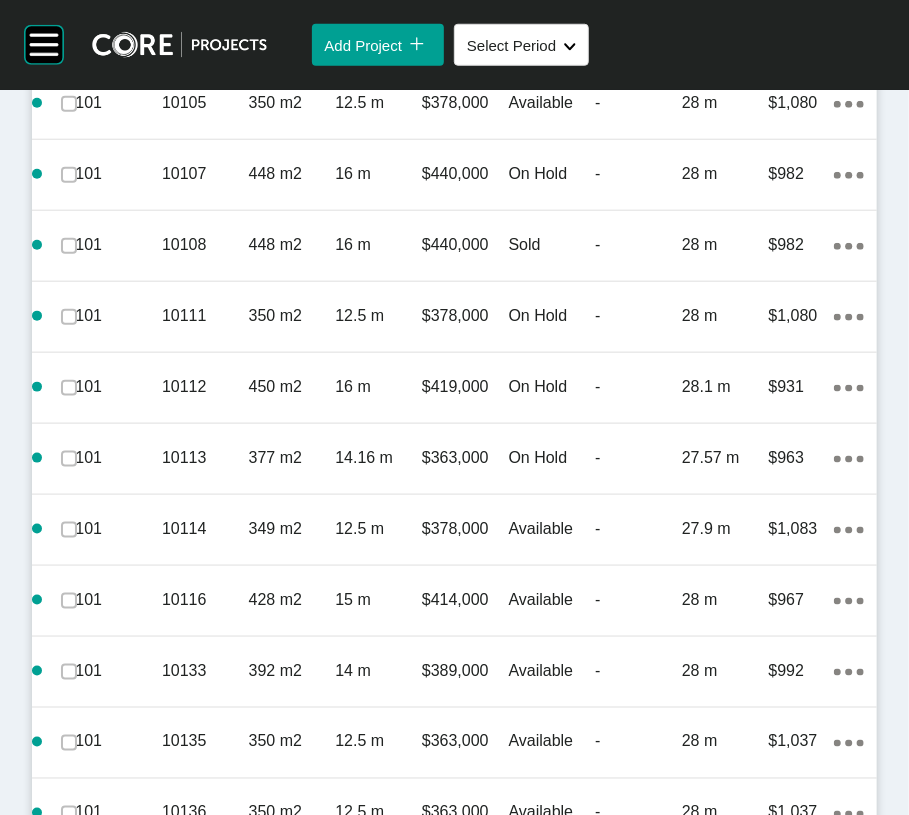 click on "Titled" at bounding box center [638, -252] 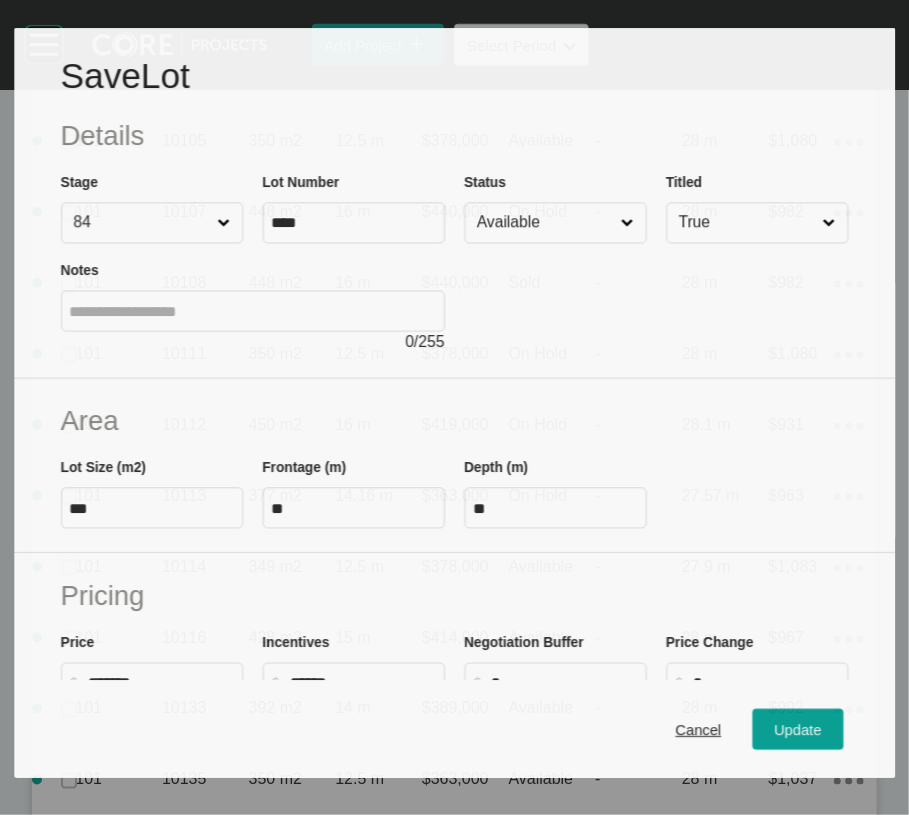 scroll, scrollTop: 3097, scrollLeft: 0, axis: vertical 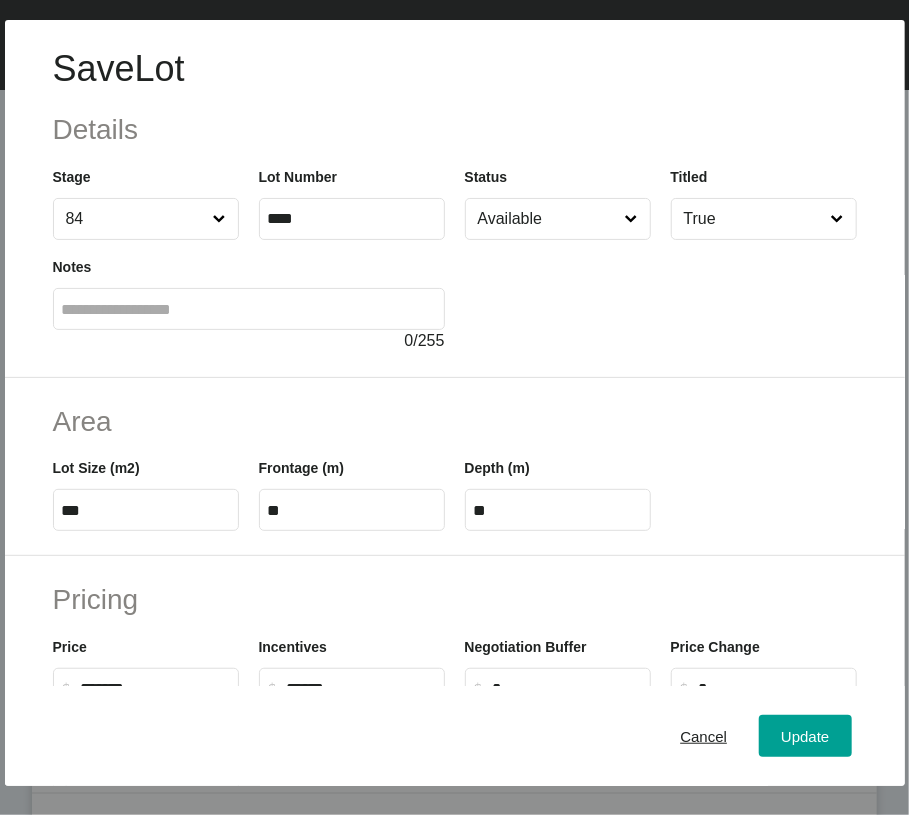 click on "Available" at bounding box center (548, 219) 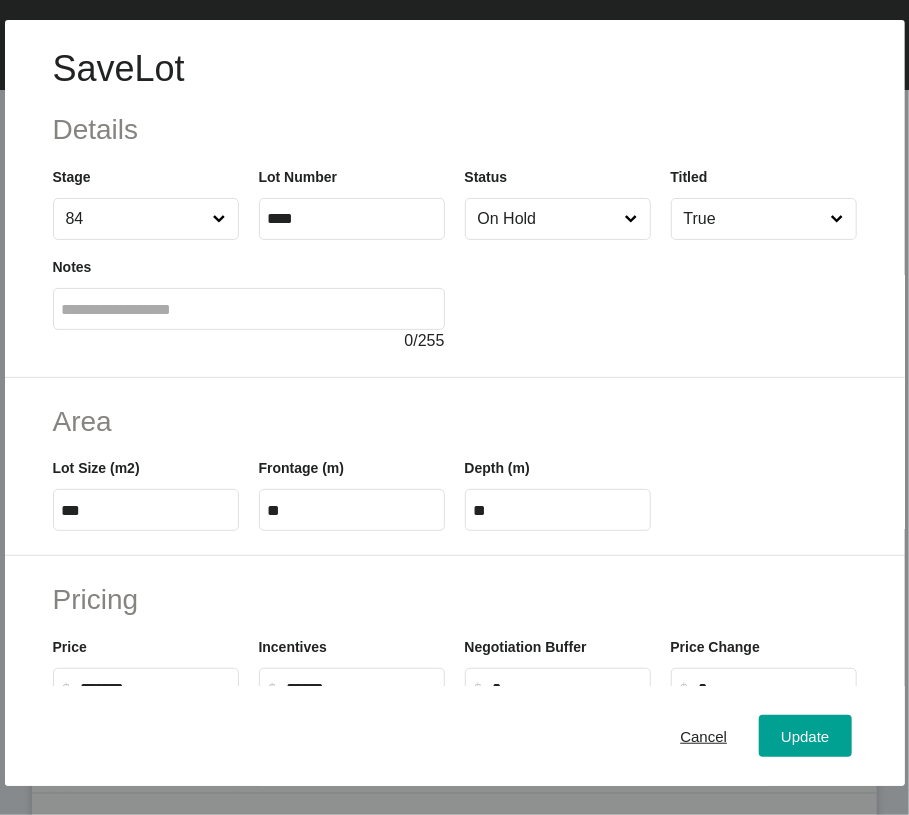 drag, startPoint x: 545, startPoint y: 394, endPoint x: 735, endPoint y: 636, distance: 307.67514 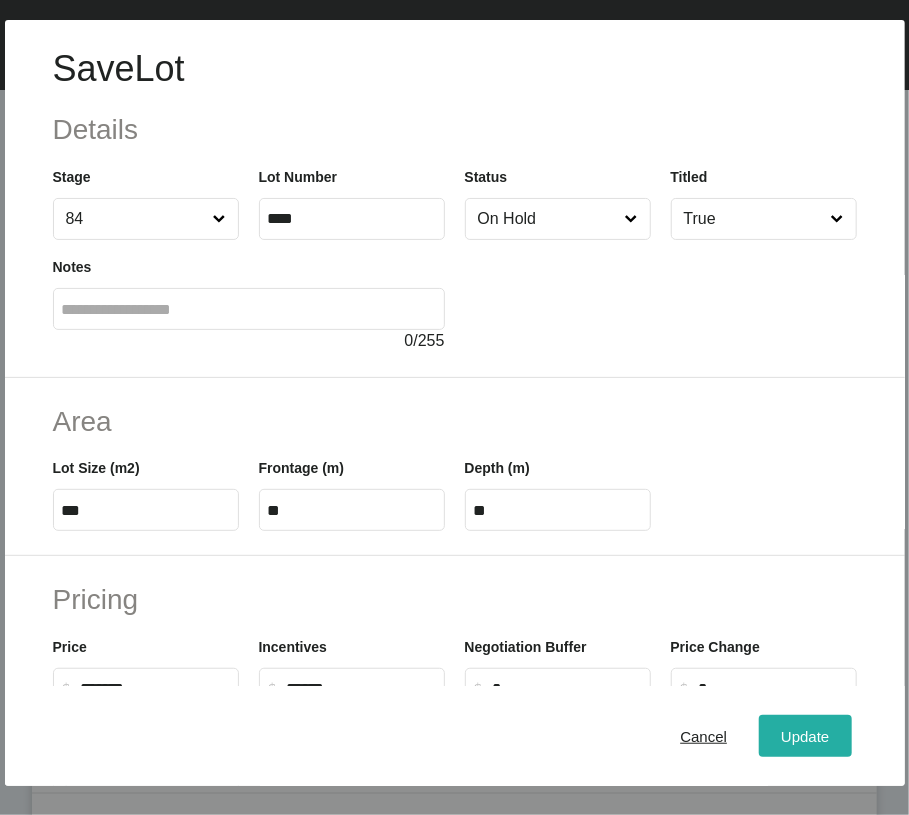 click on "Update" at bounding box center [805, 736] 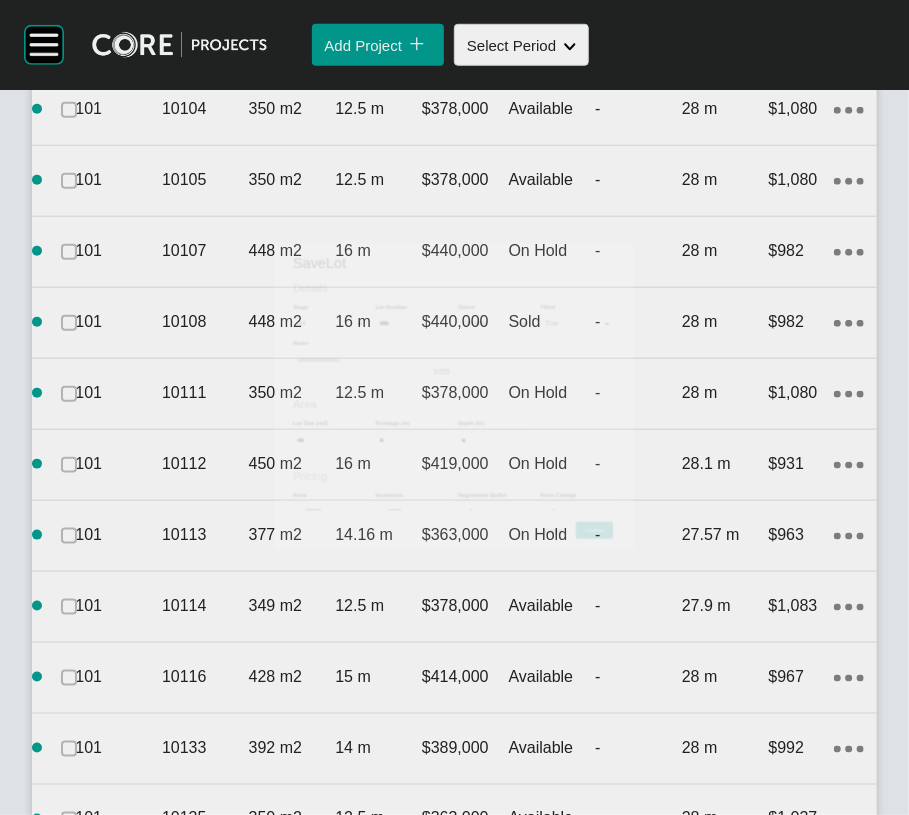 scroll, scrollTop: 3174, scrollLeft: 0, axis: vertical 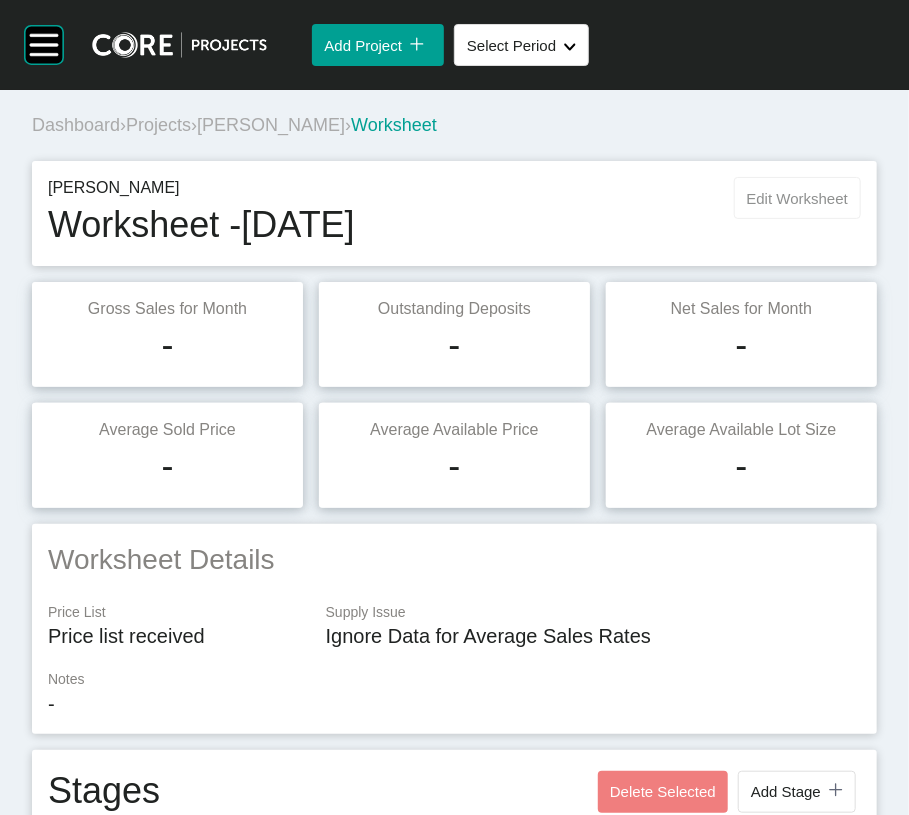 click on "Edit Worksheet" at bounding box center (797, 198) 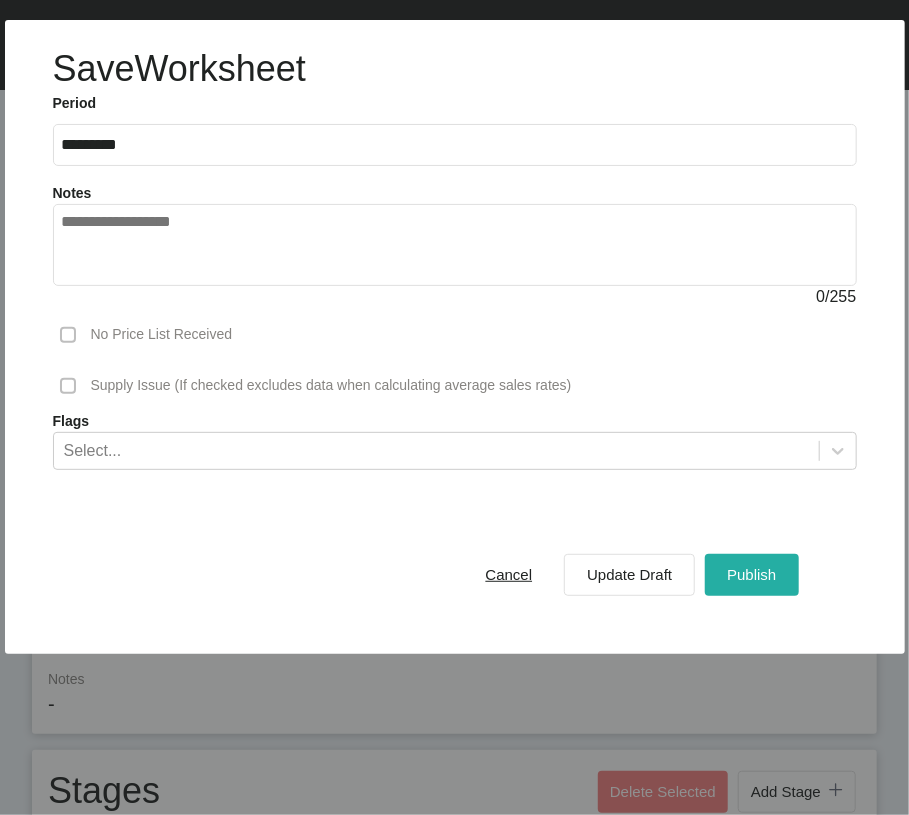 click on "Publish" at bounding box center [751, 574] 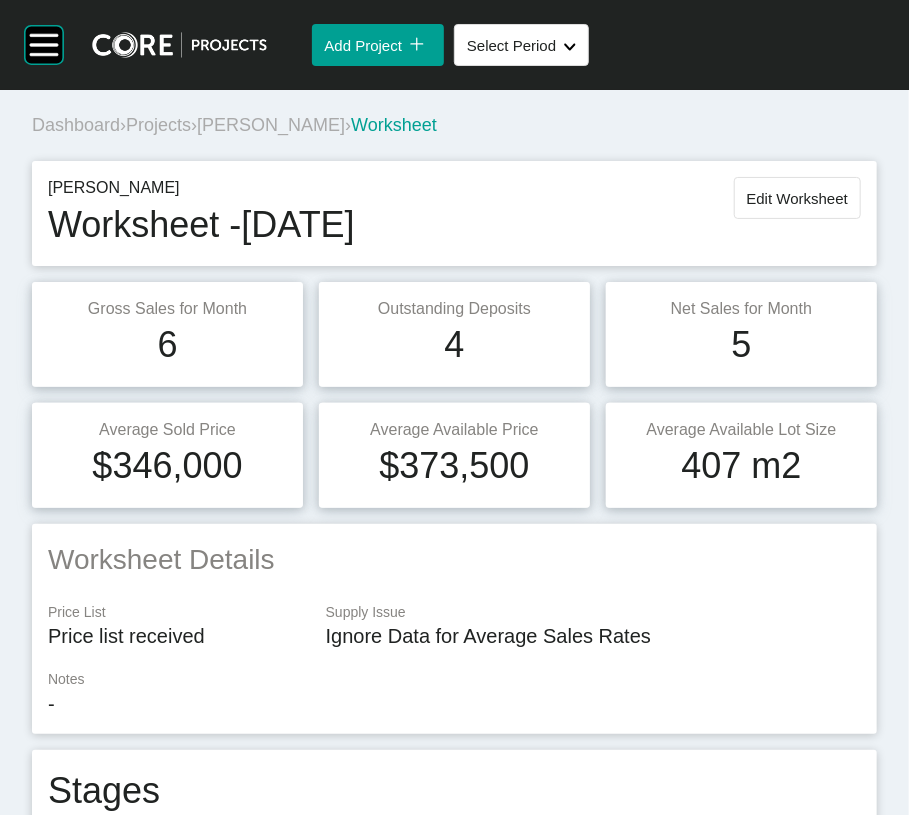 click on "Projects" at bounding box center (158, 125) 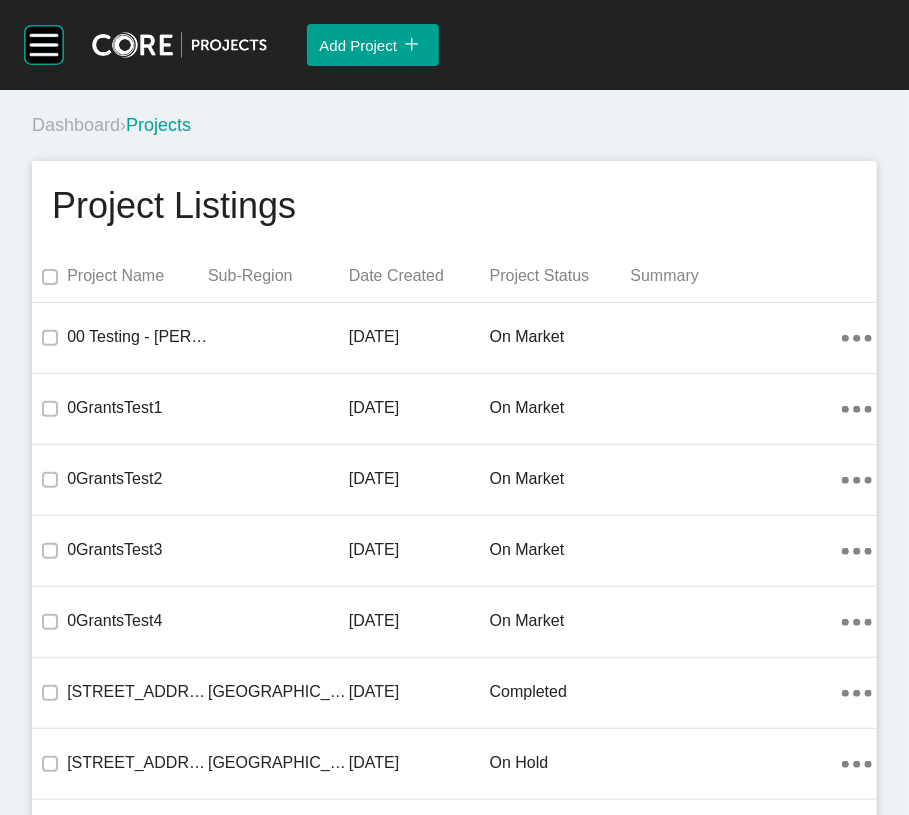 scroll, scrollTop: 30476, scrollLeft: 0, axis: vertical 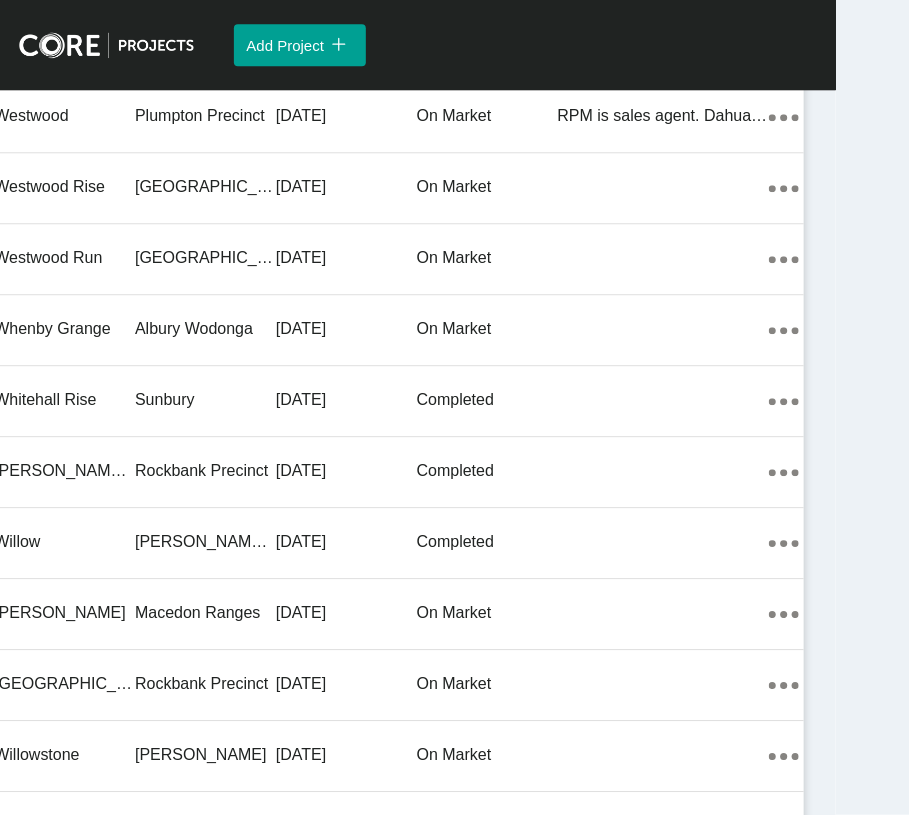 click on "on market" at bounding box center [487, -11173] 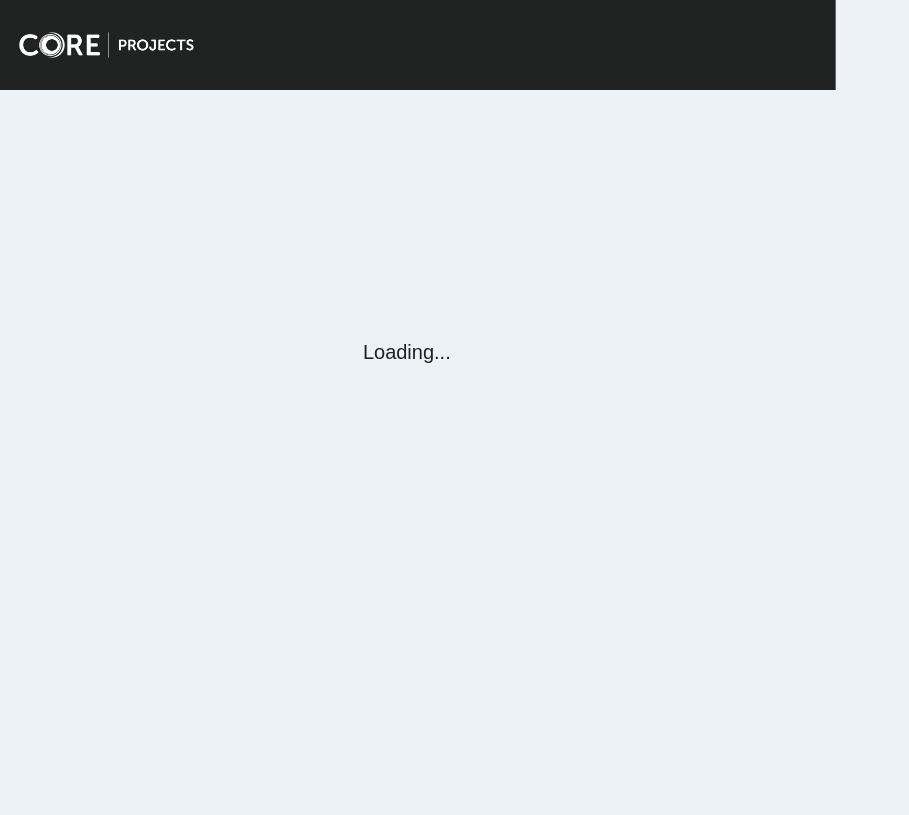 scroll, scrollTop: 0, scrollLeft: 0, axis: both 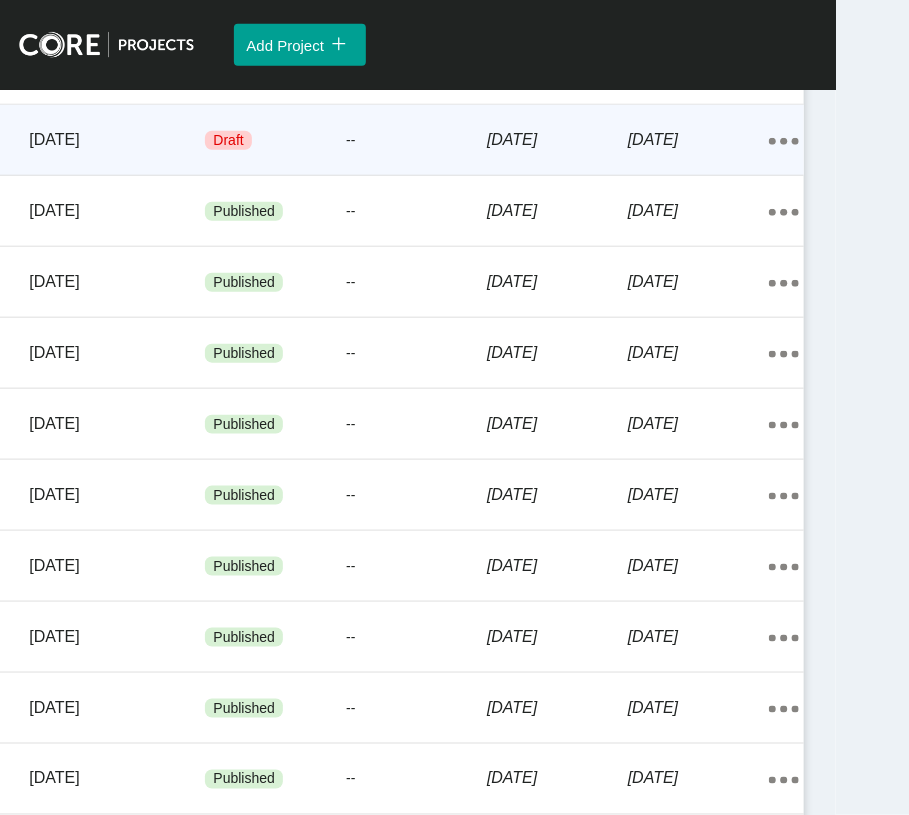 click on "[DATE]" at bounding box center (557, 140) 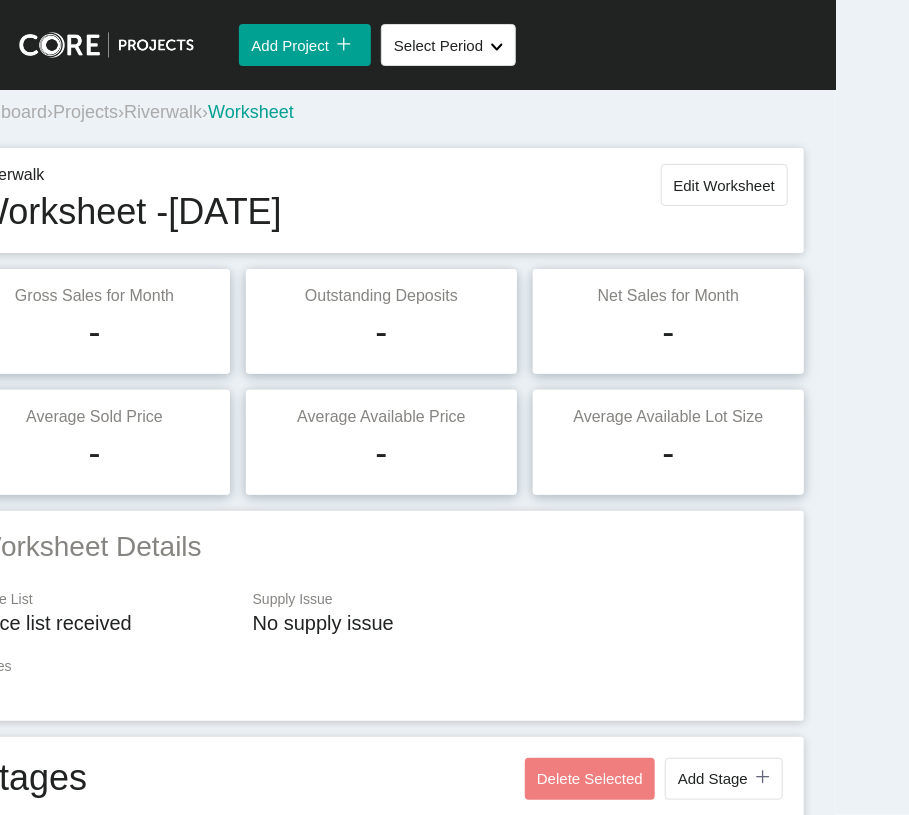 scroll, scrollTop: 0, scrollLeft: 0, axis: both 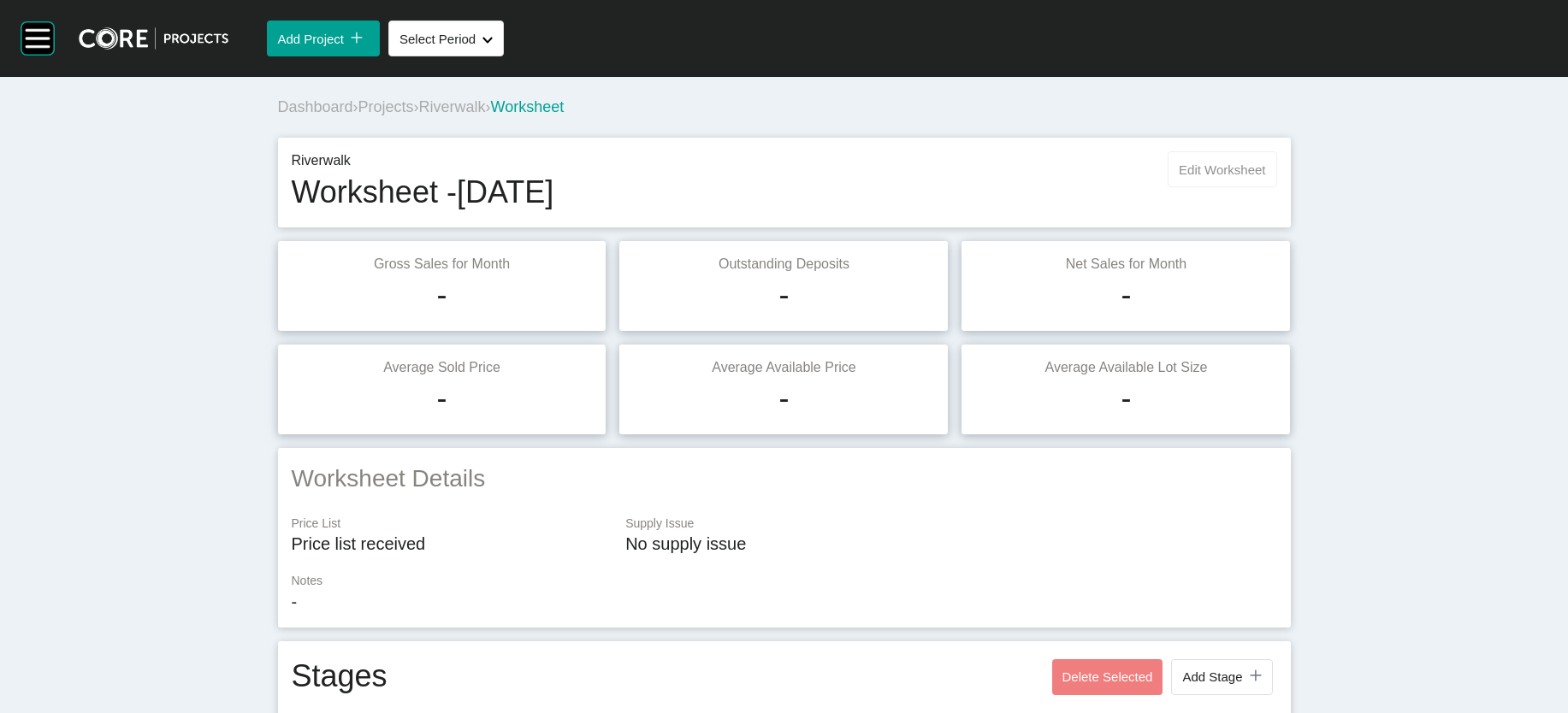 click on "Edit Worksheet" at bounding box center [1222, 169] 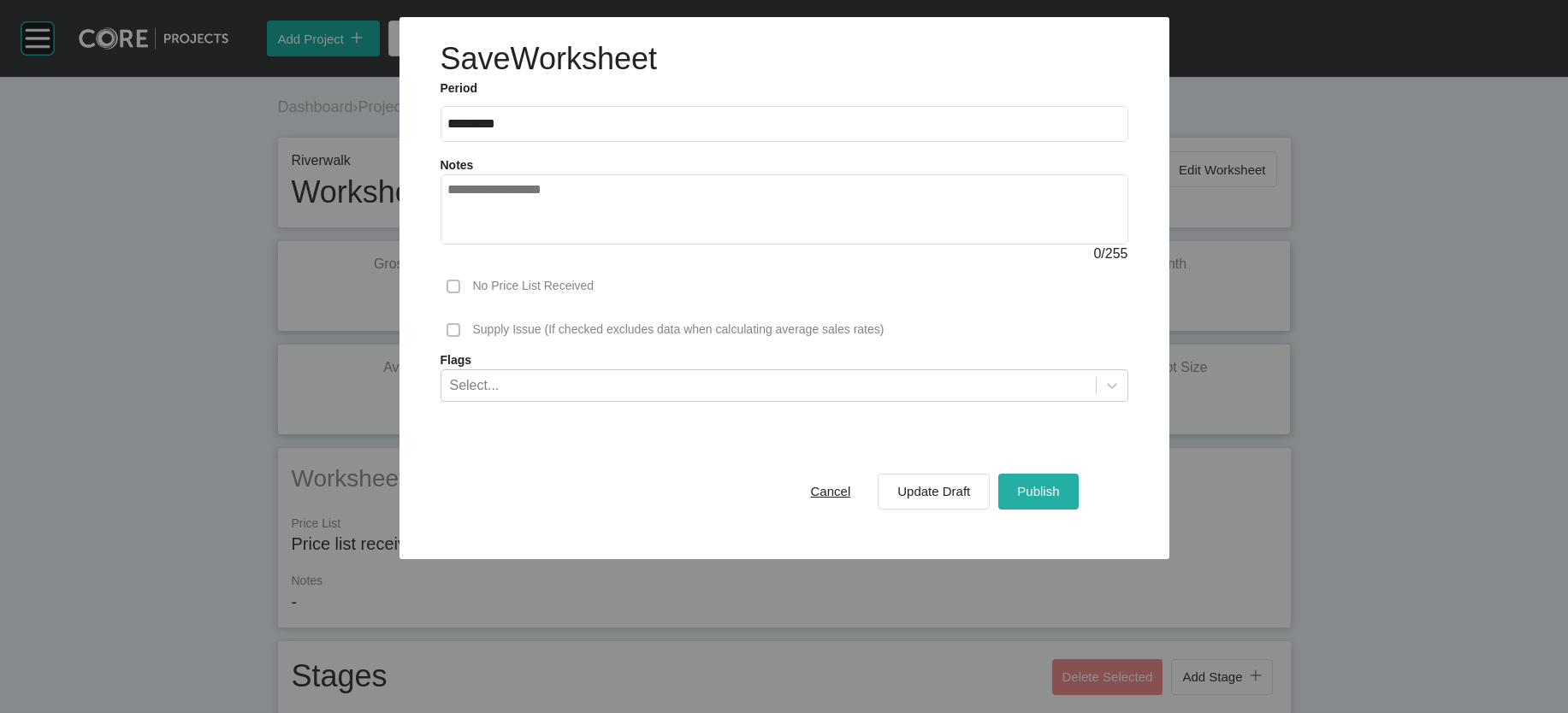click on "Publish" at bounding box center (1038, 491) 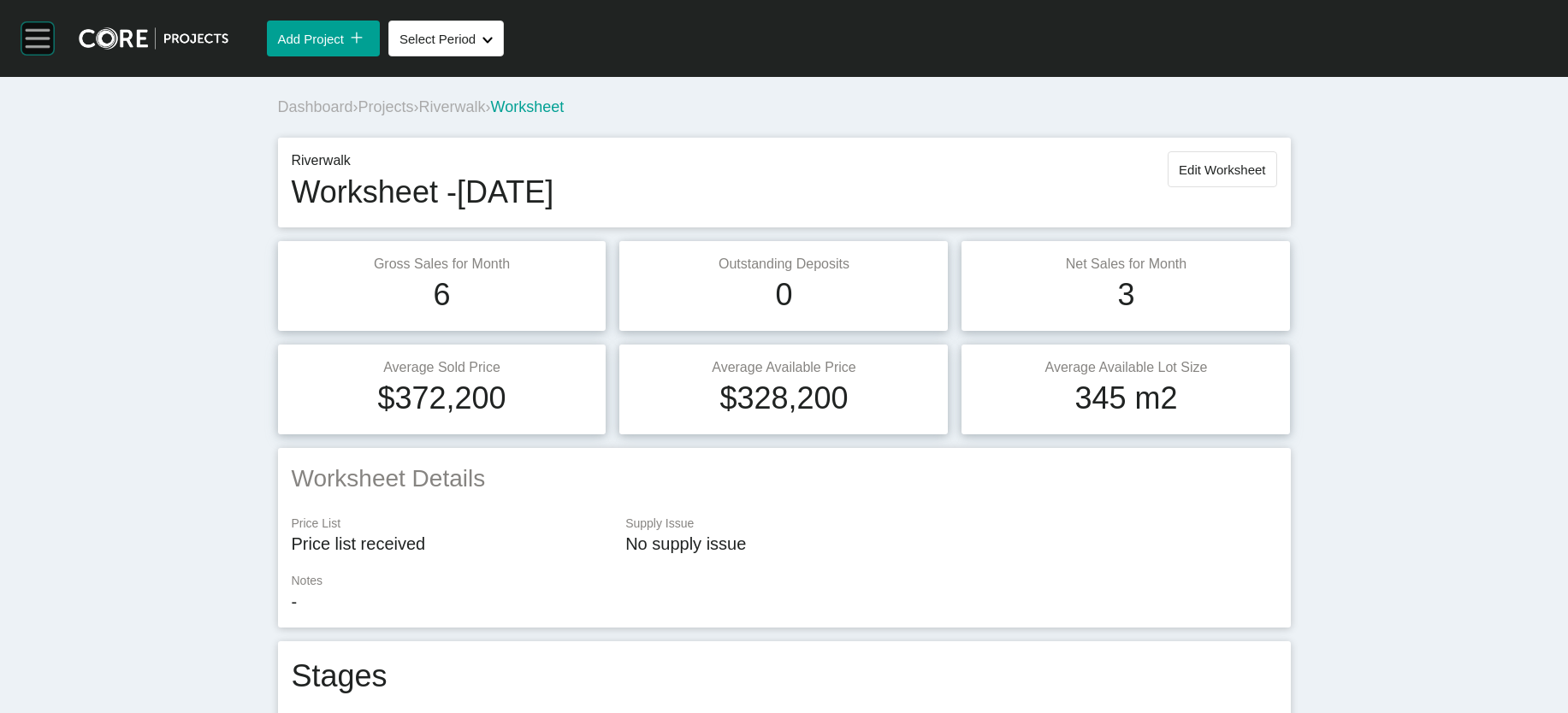 click 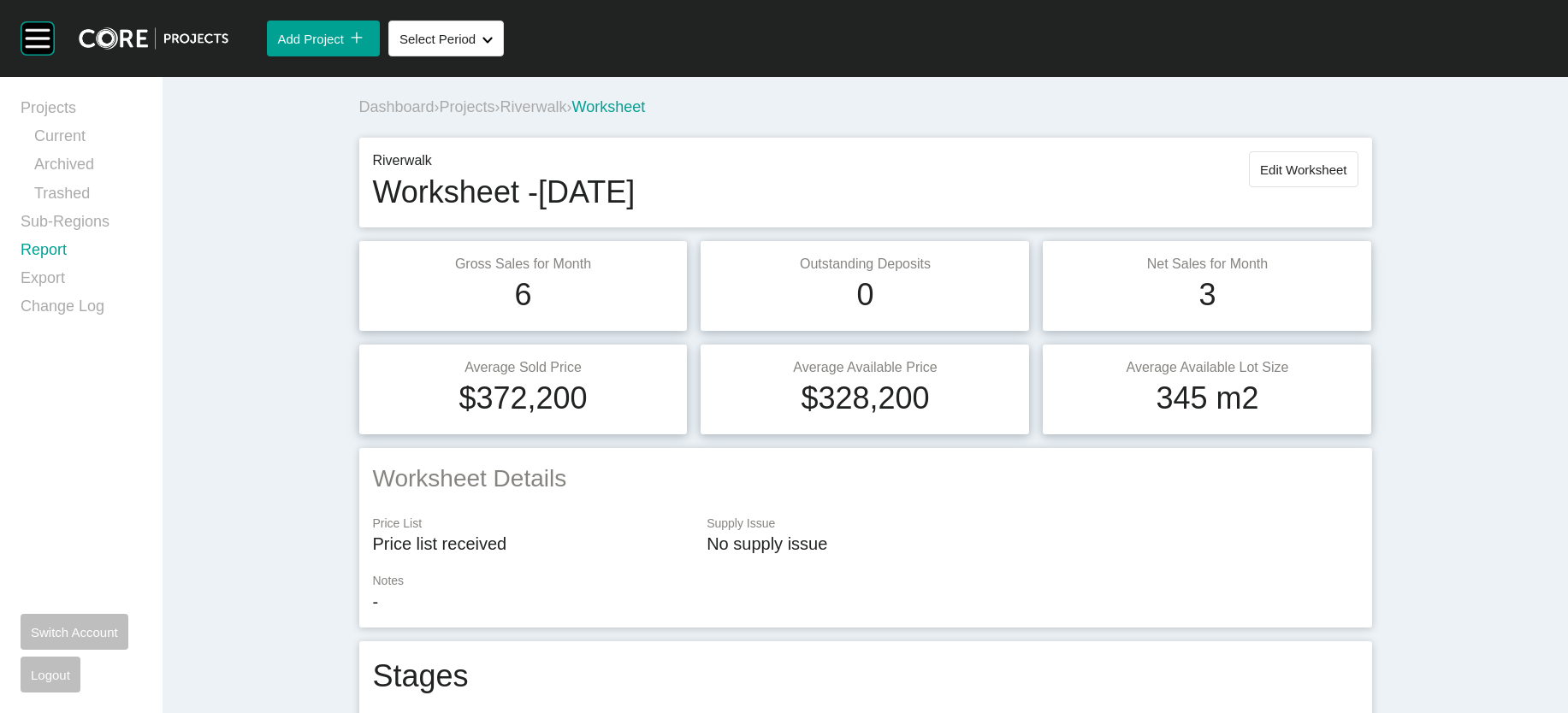 click on "Report" at bounding box center [81, 253] 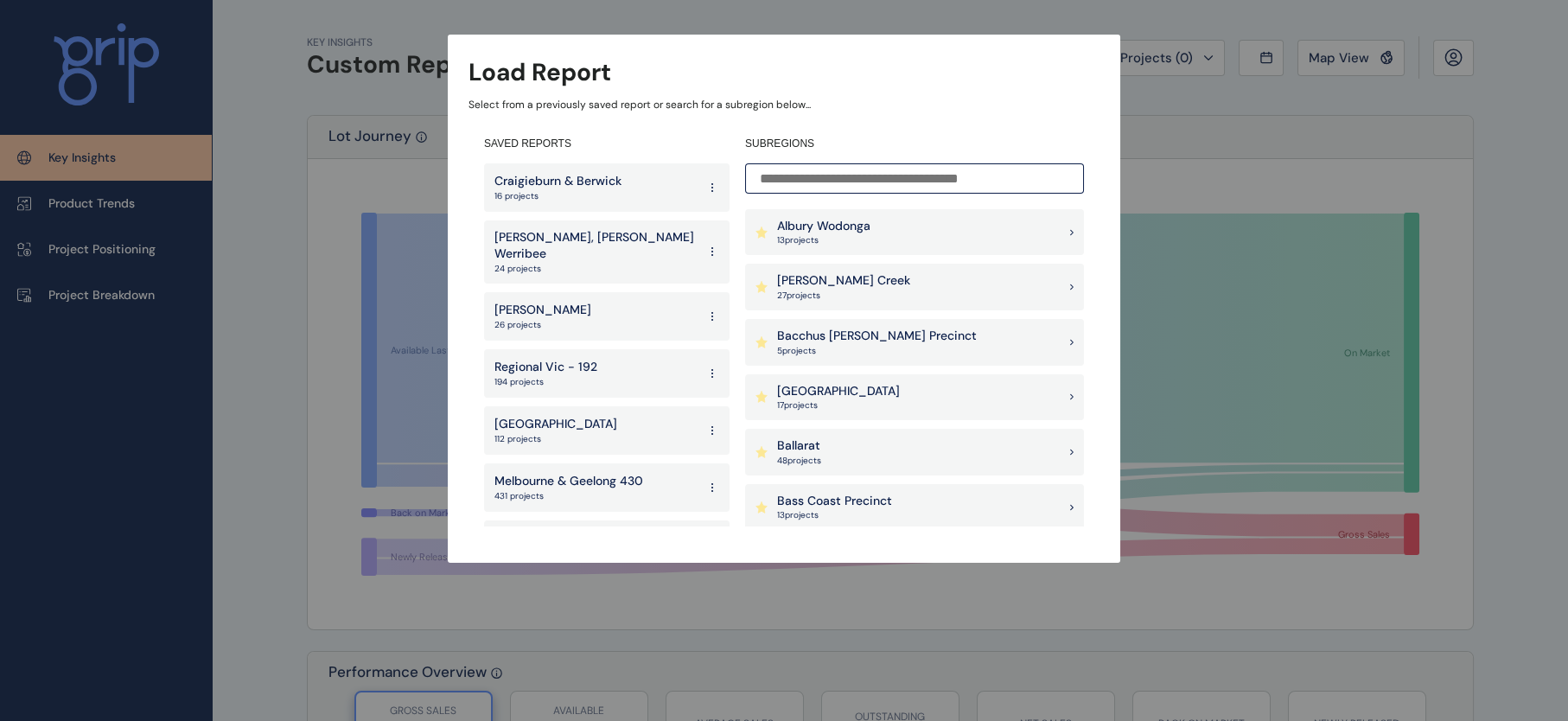 click at bounding box center [915, 178] 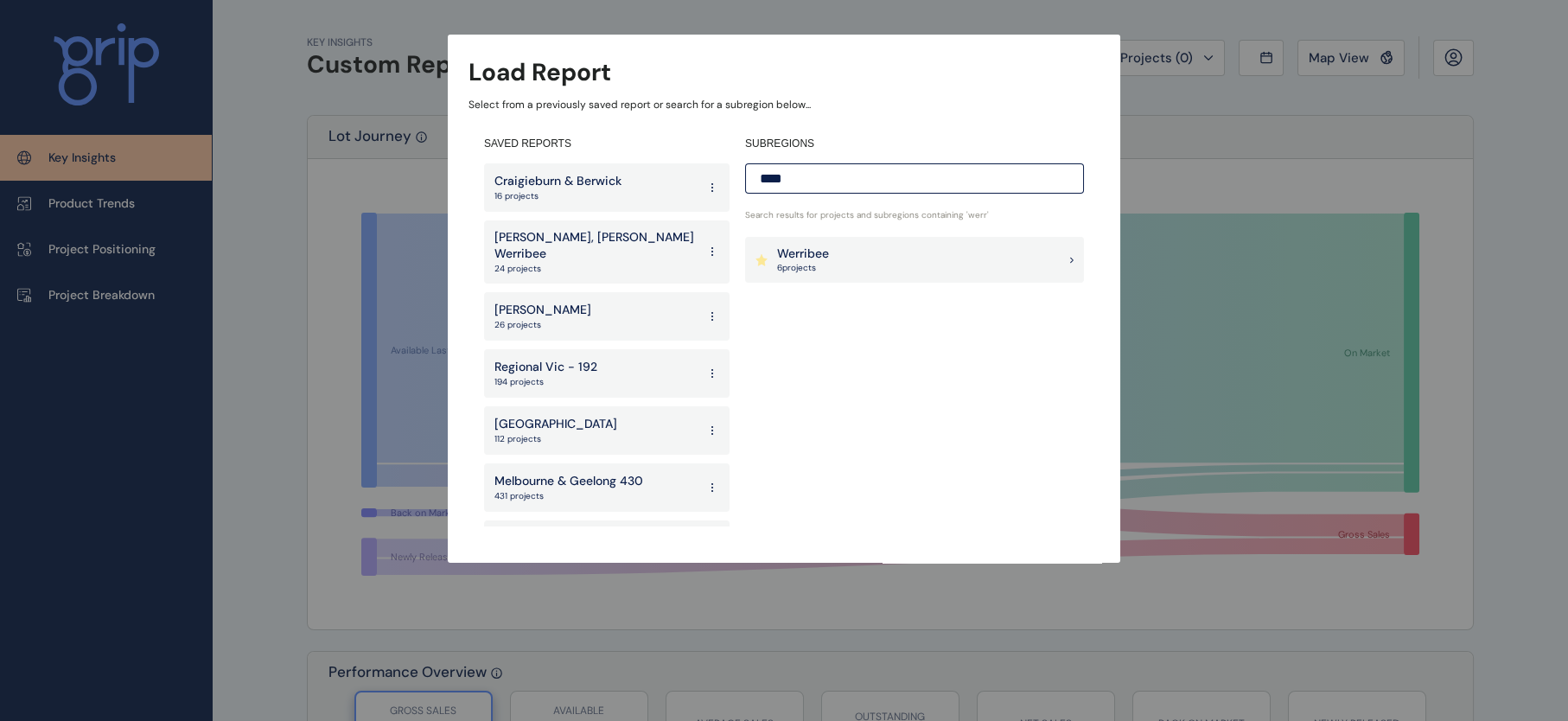 type on "****" 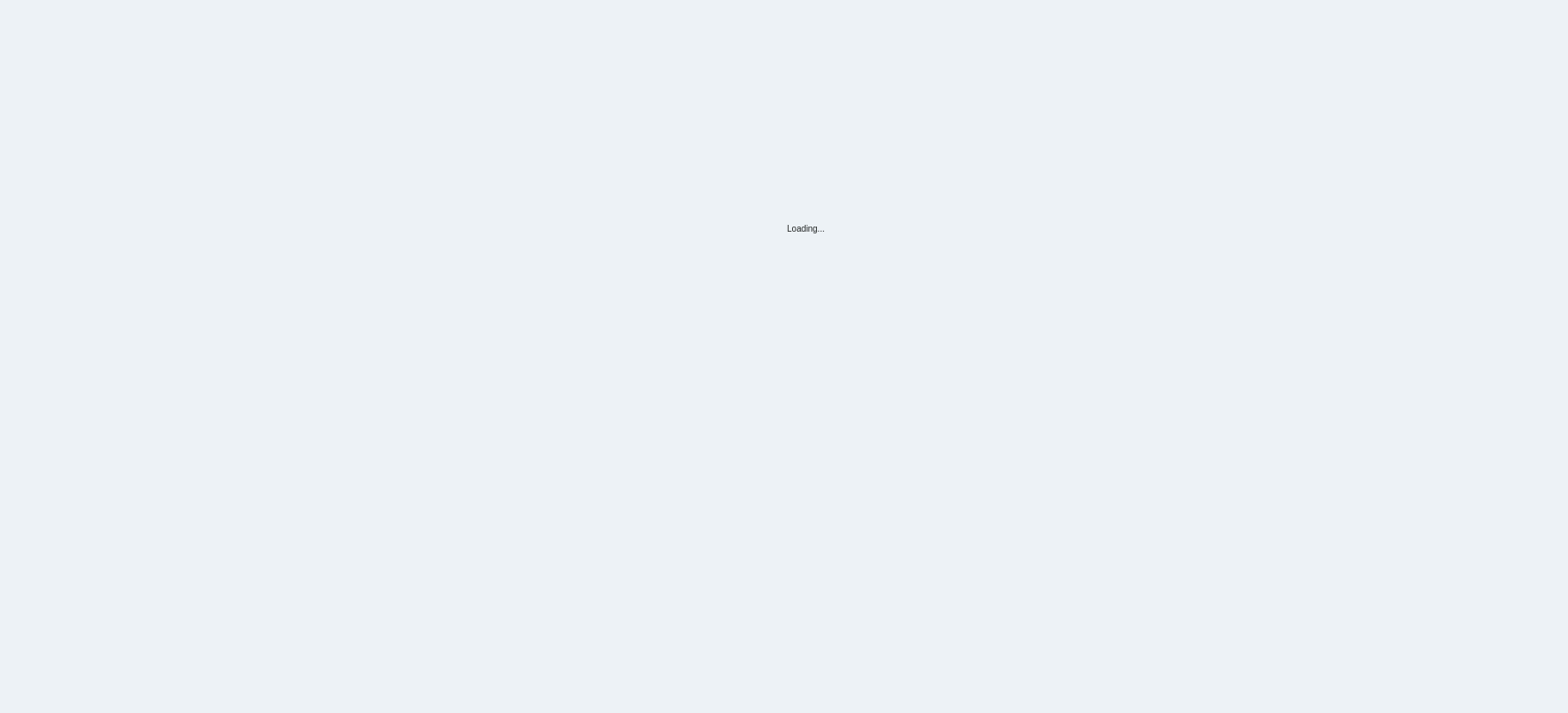 scroll, scrollTop: 0, scrollLeft: 0, axis: both 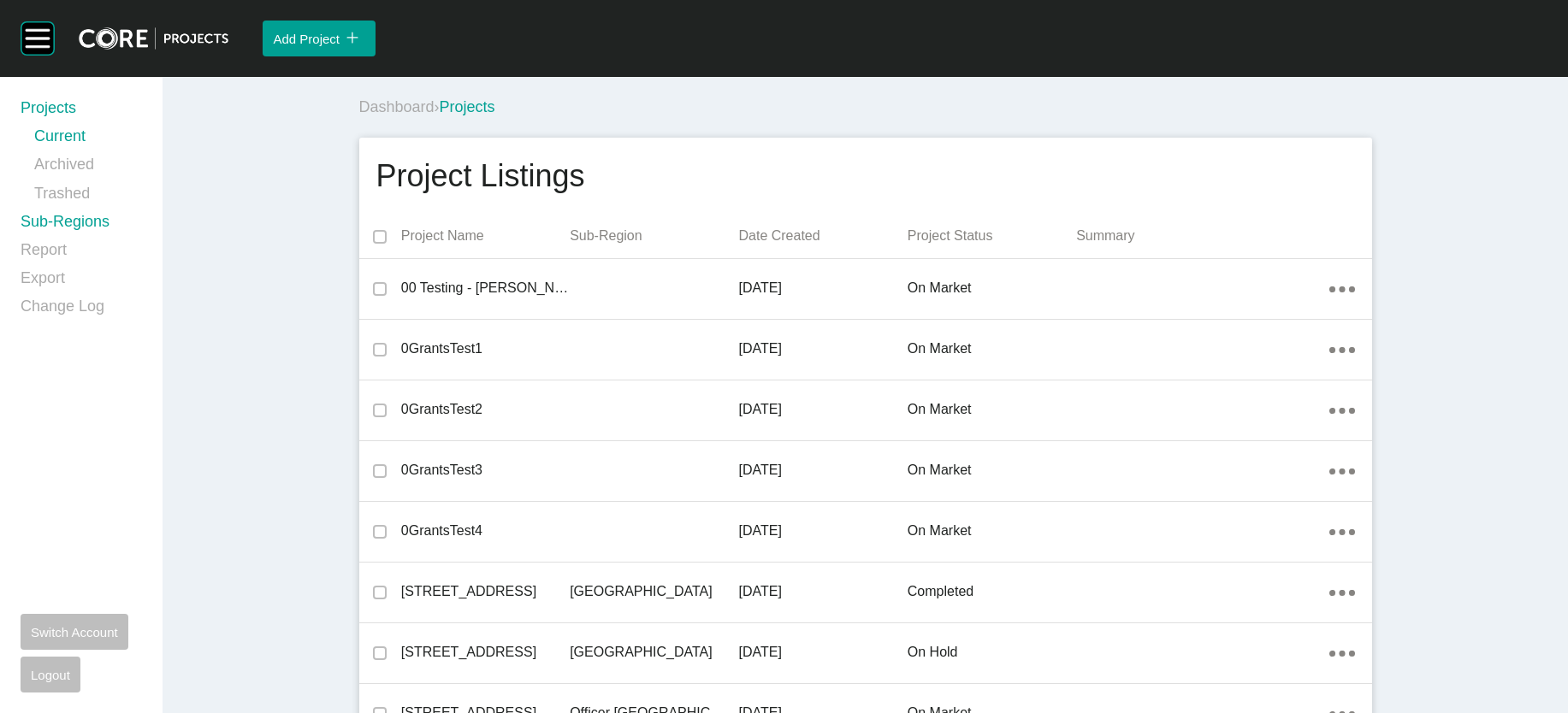 click on "Sub-Regions" at bounding box center (81, 225) 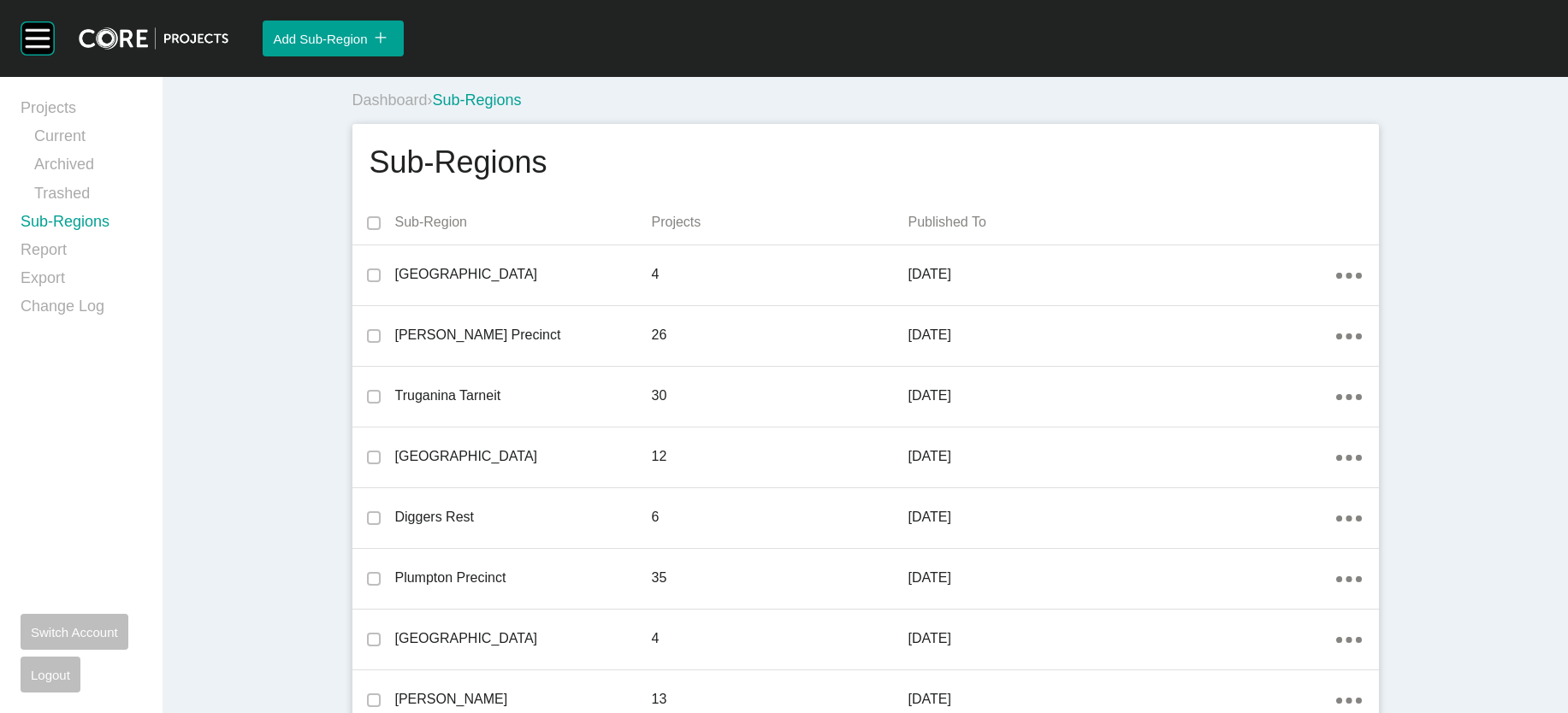 scroll, scrollTop: 623, scrollLeft: 0, axis: vertical 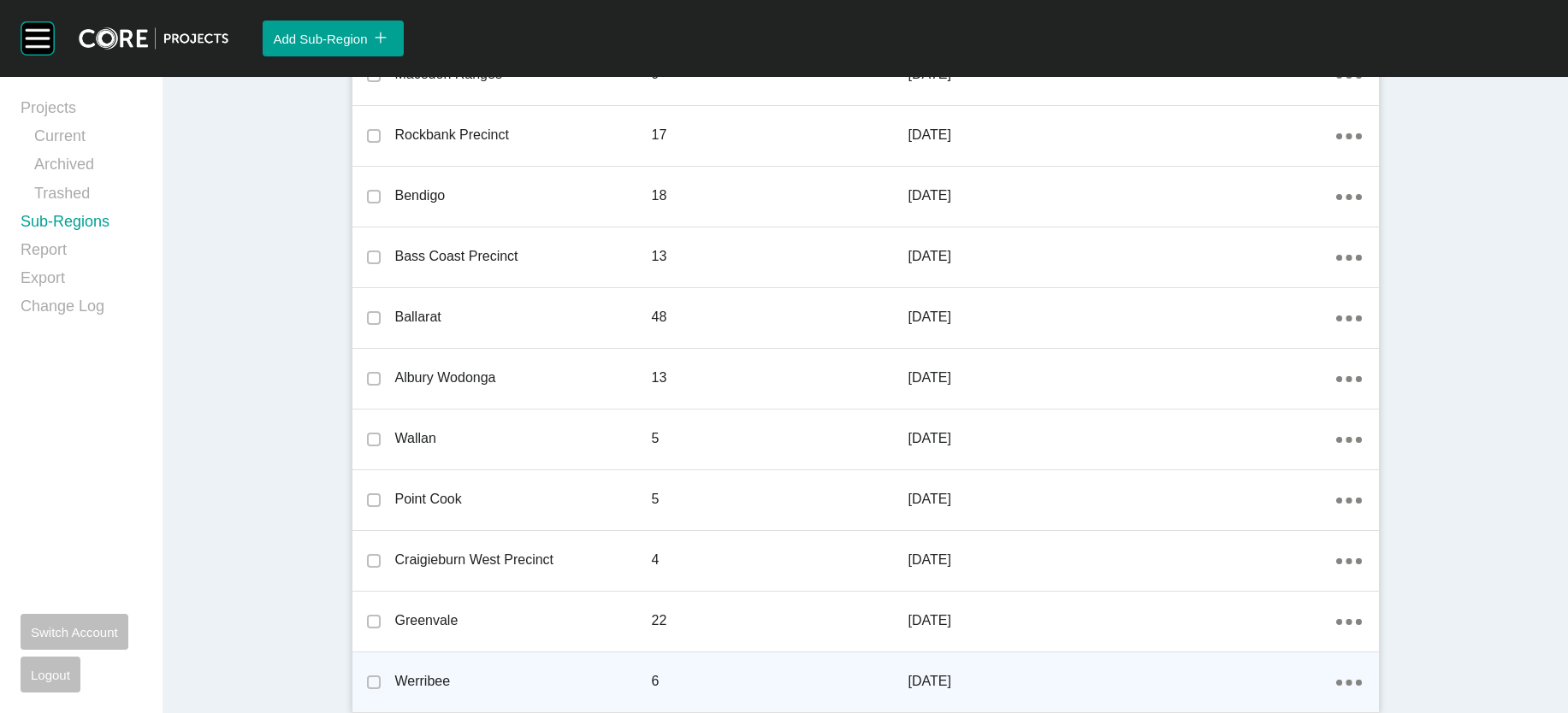 click 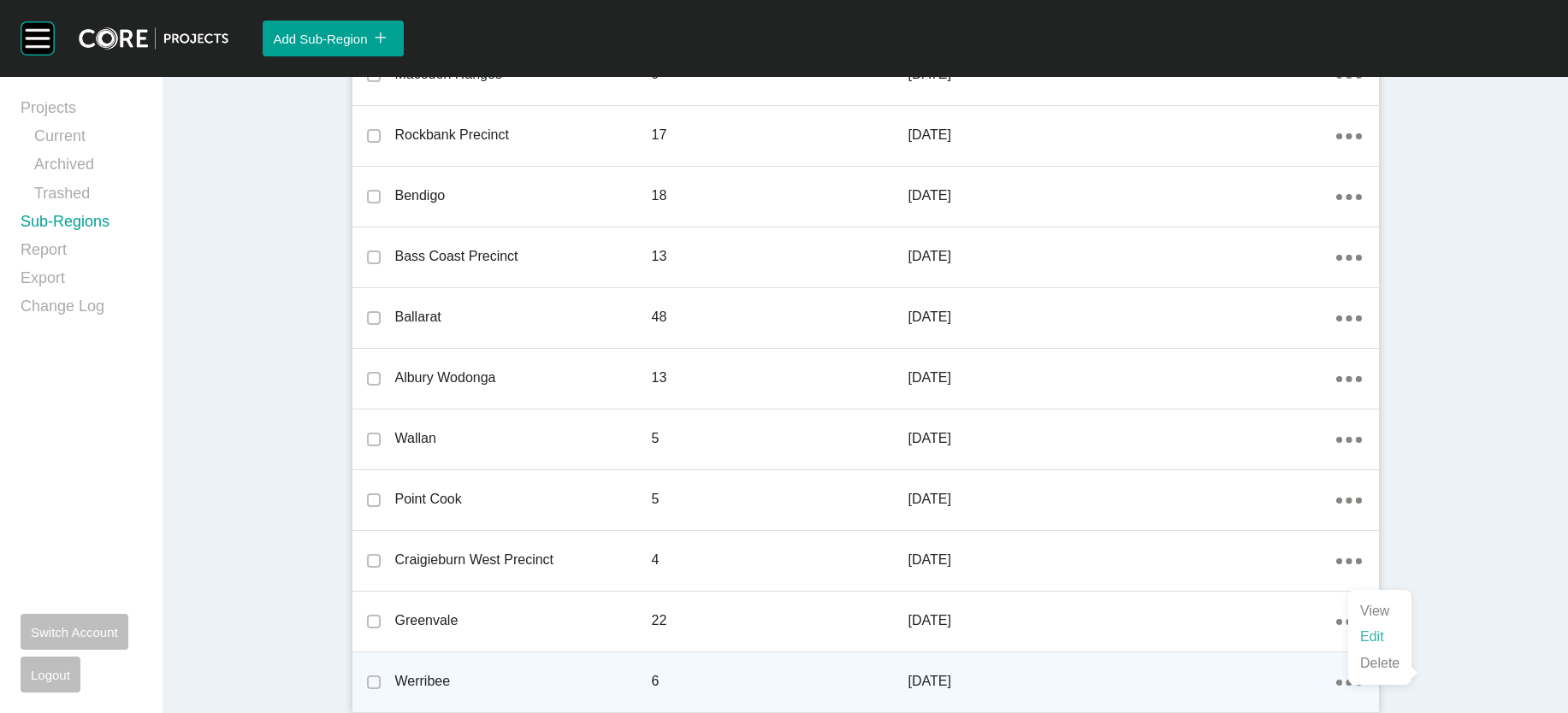 click on "Edit" at bounding box center (1380, 637) 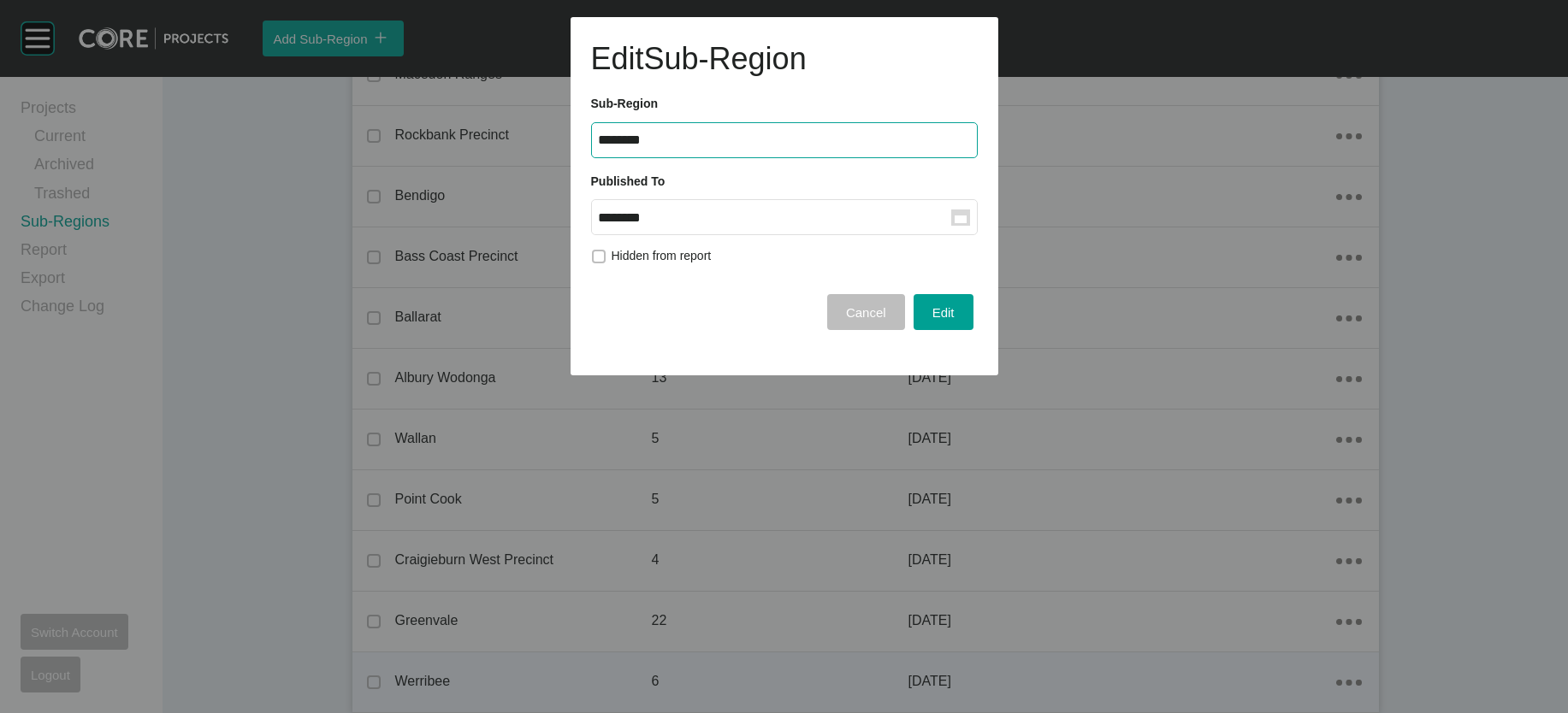 click on "********" at bounding box center (775, 217) 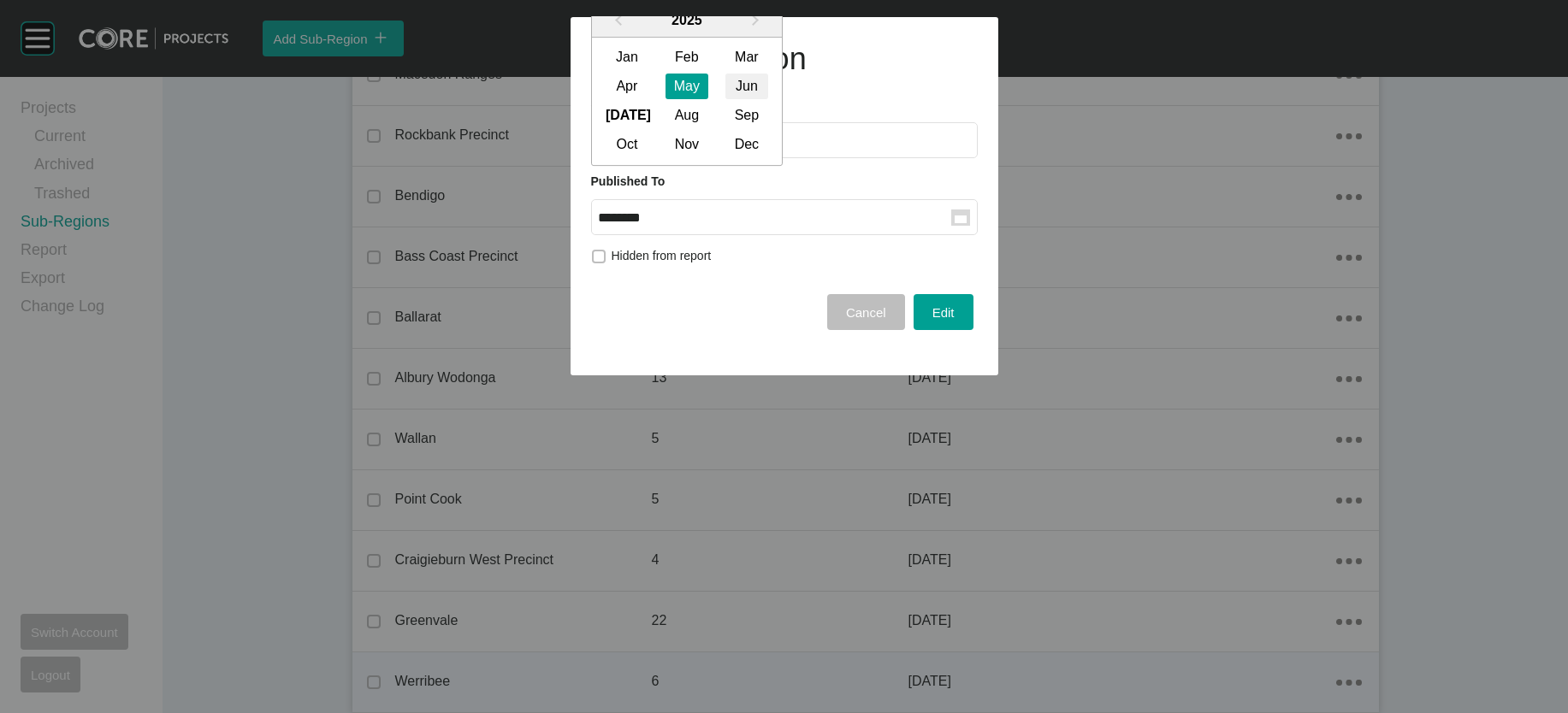 click on "Jun" at bounding box center [747, 87] 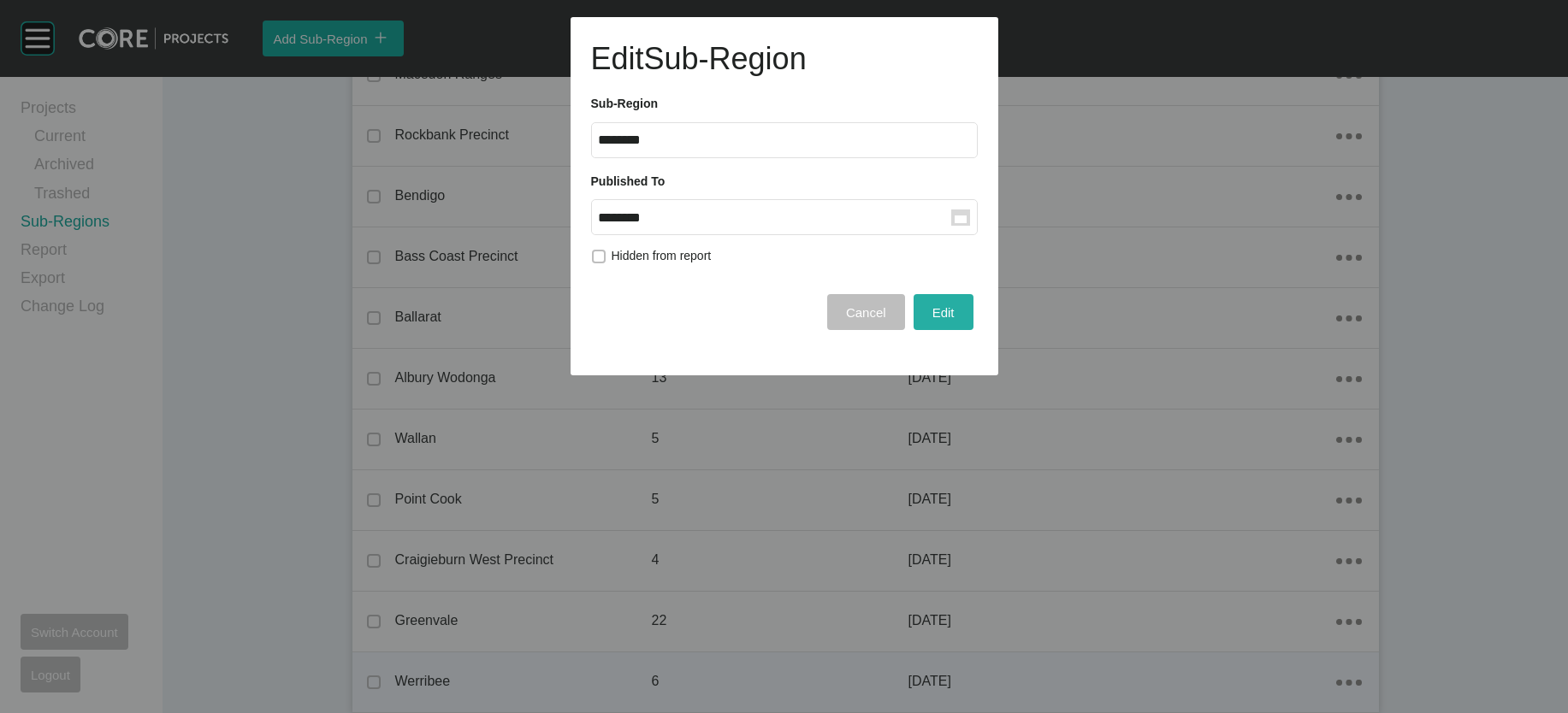 click on "Edit" at bounding box center (944, 312) 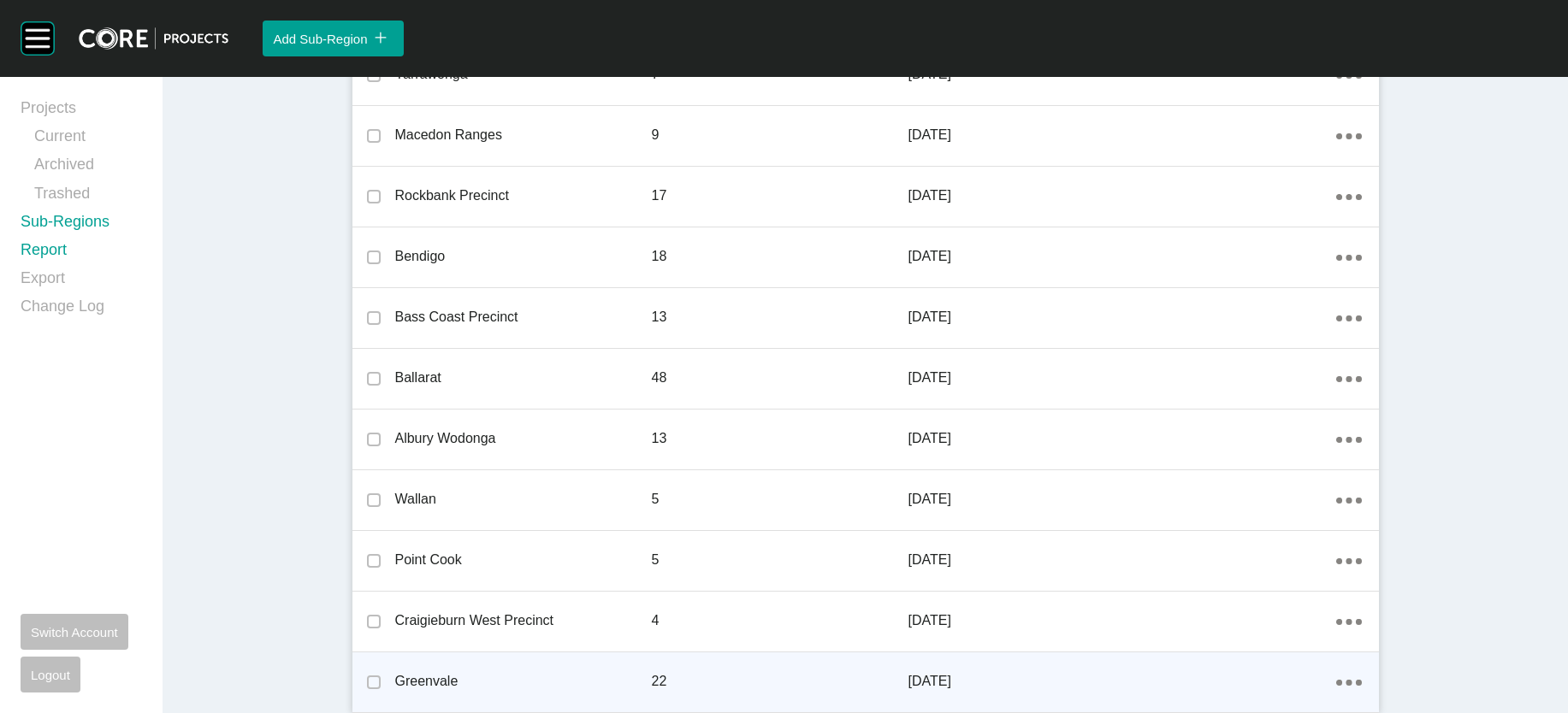 click on "Report" at bounding box center (81, 253) 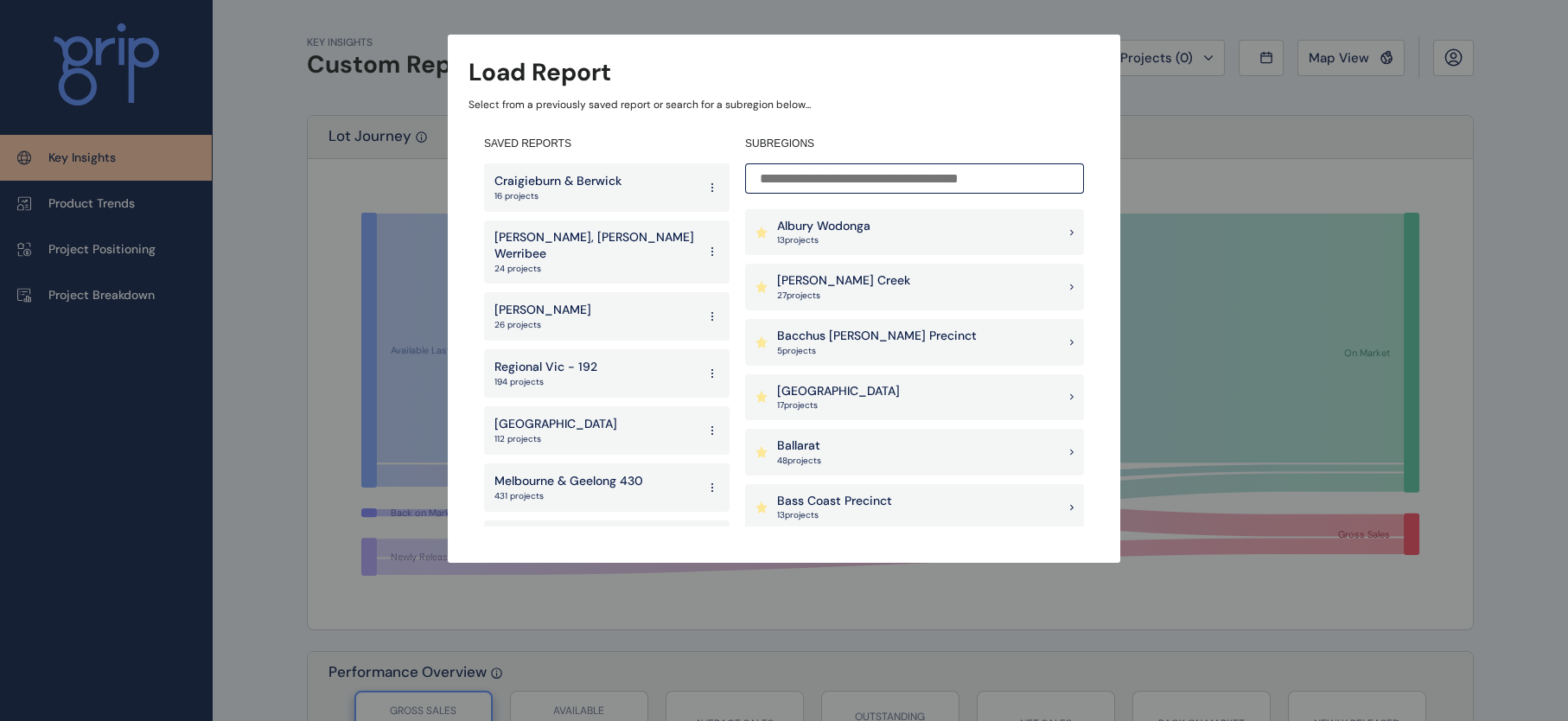 click at bounding box center (915, 178) 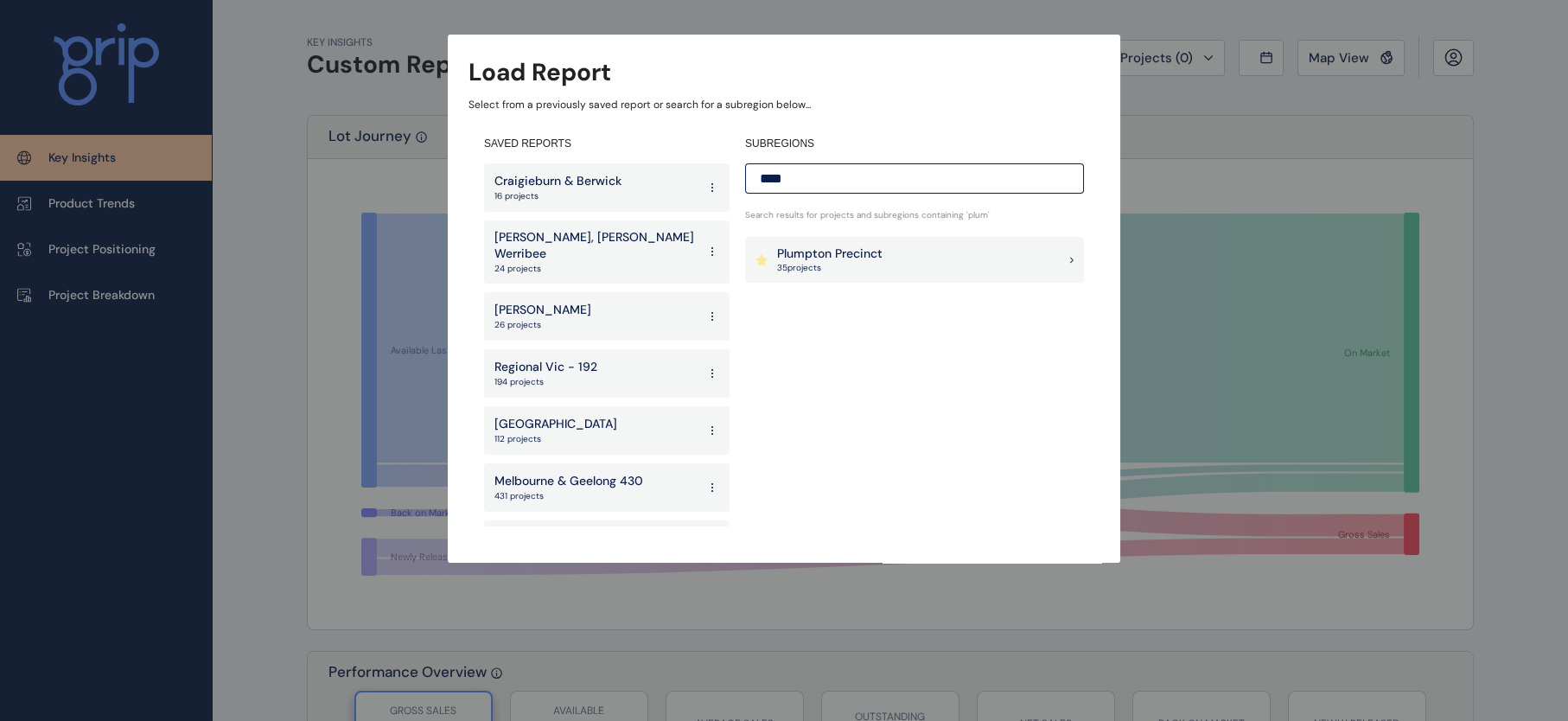 type on "****" 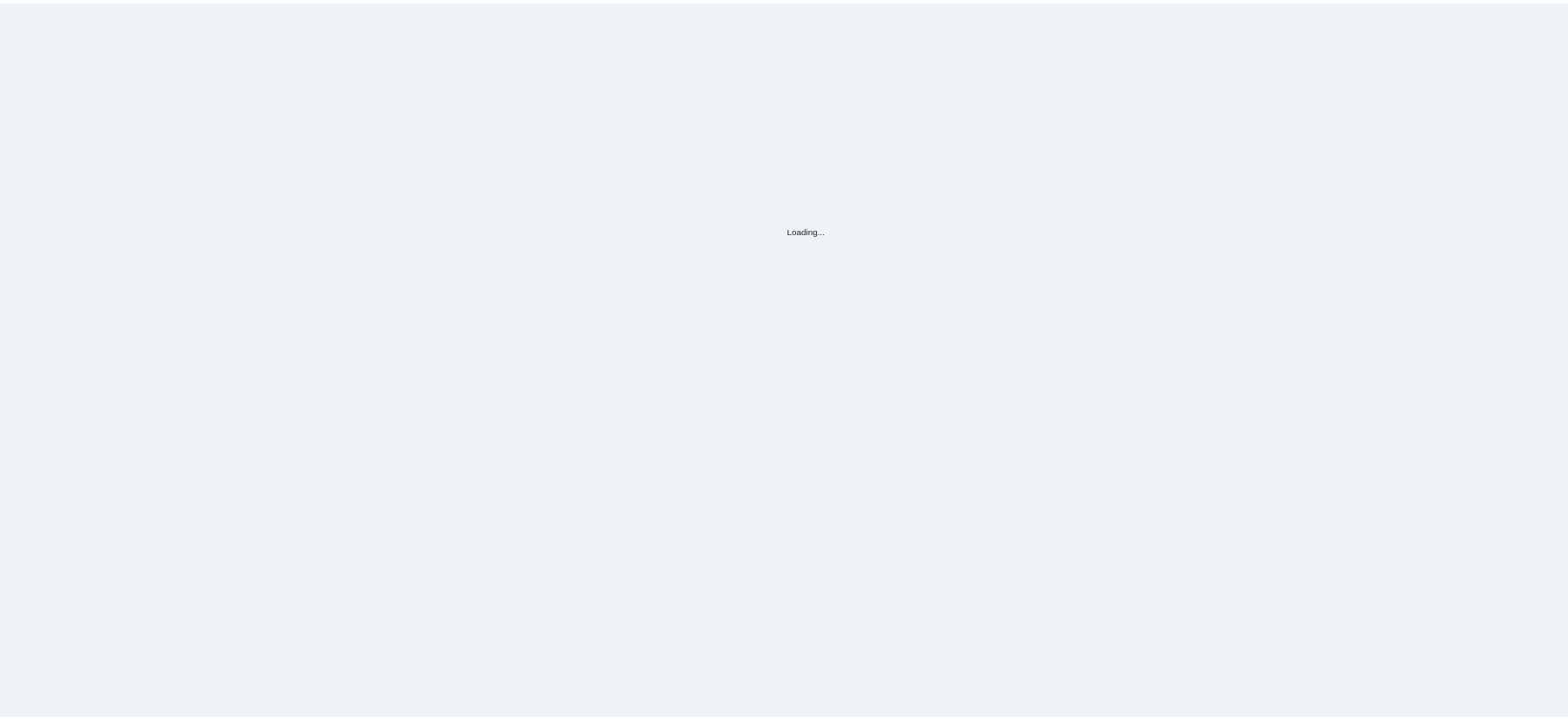 scroll, scrollTop: 0, scrollLeft: 0, axis: both 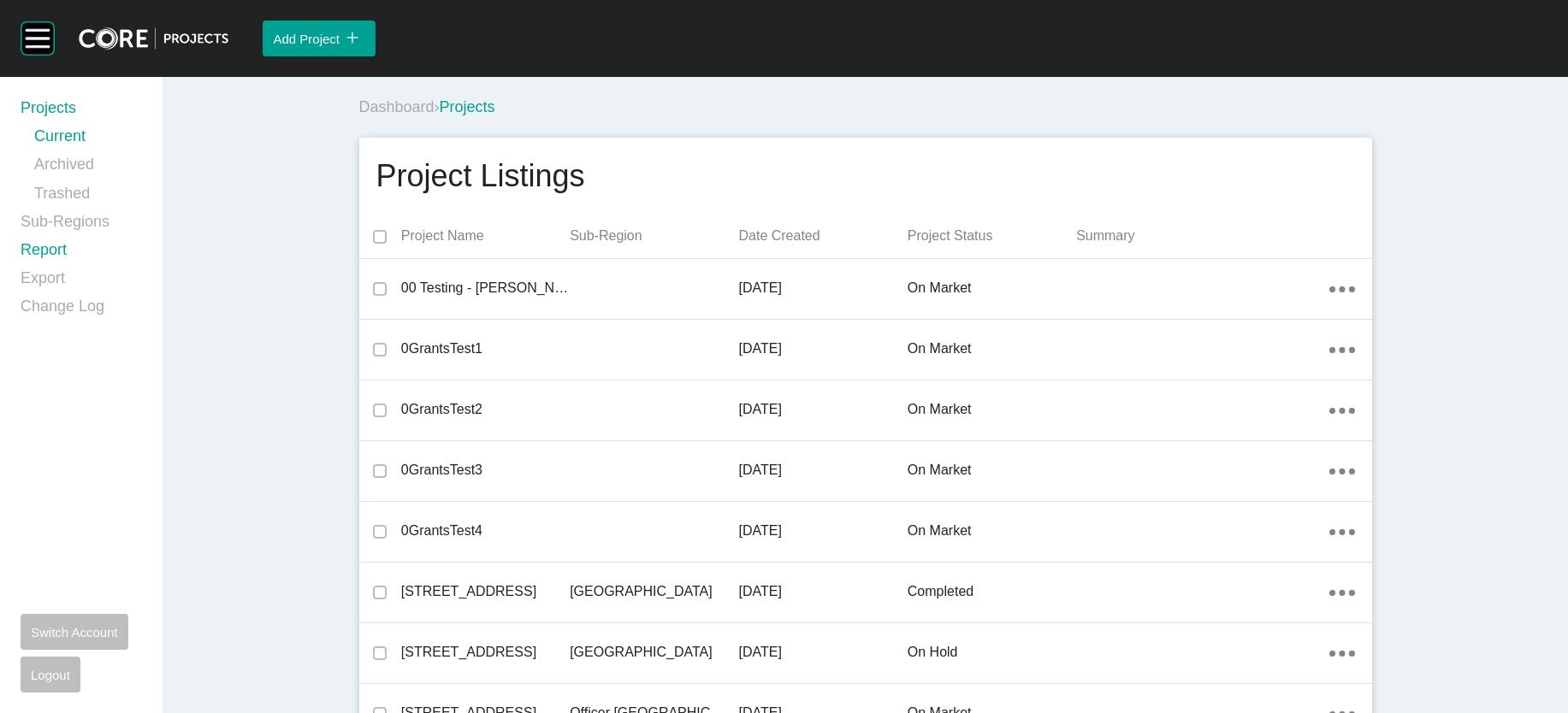 click on "Report" at bounding box center [81, 253] 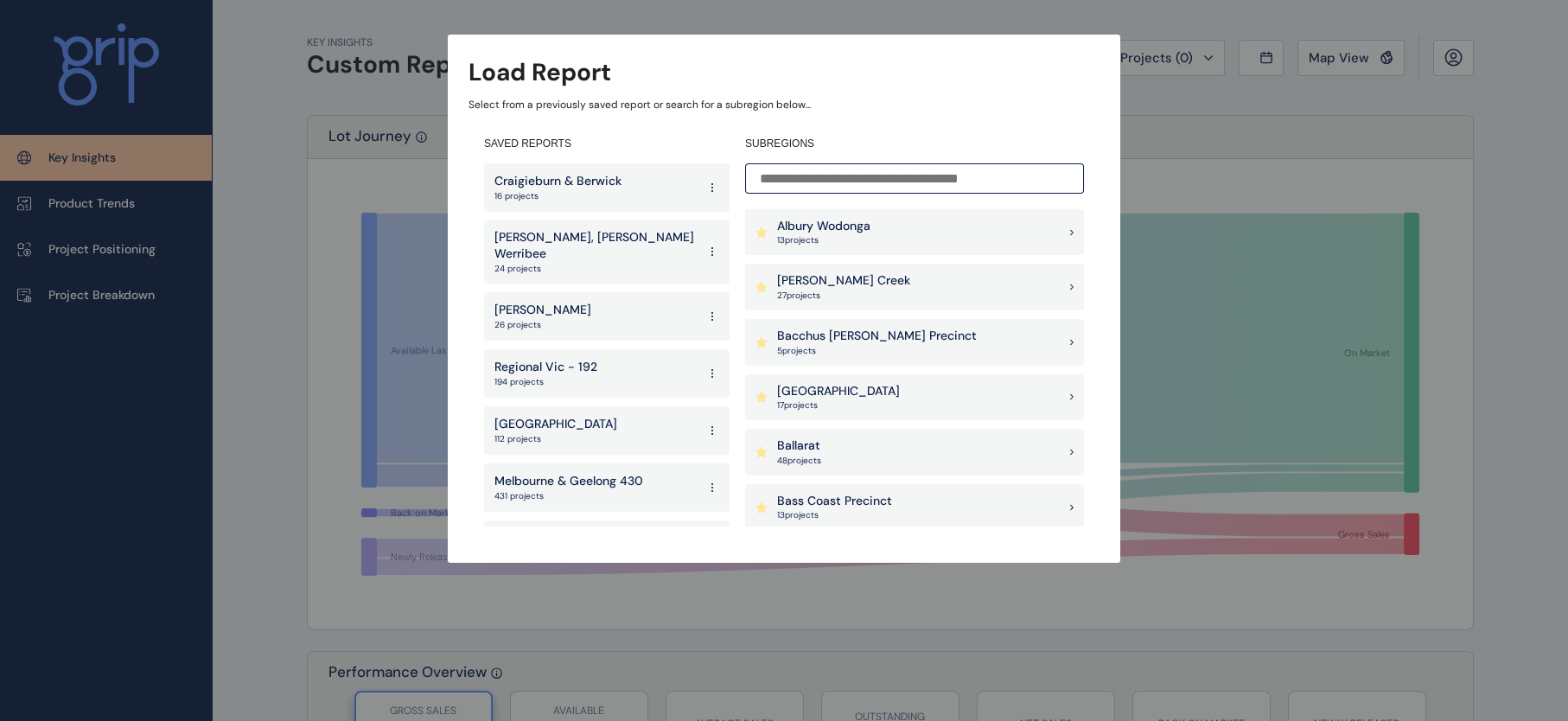 click on "17  project s" at bounding box center [838, 405] 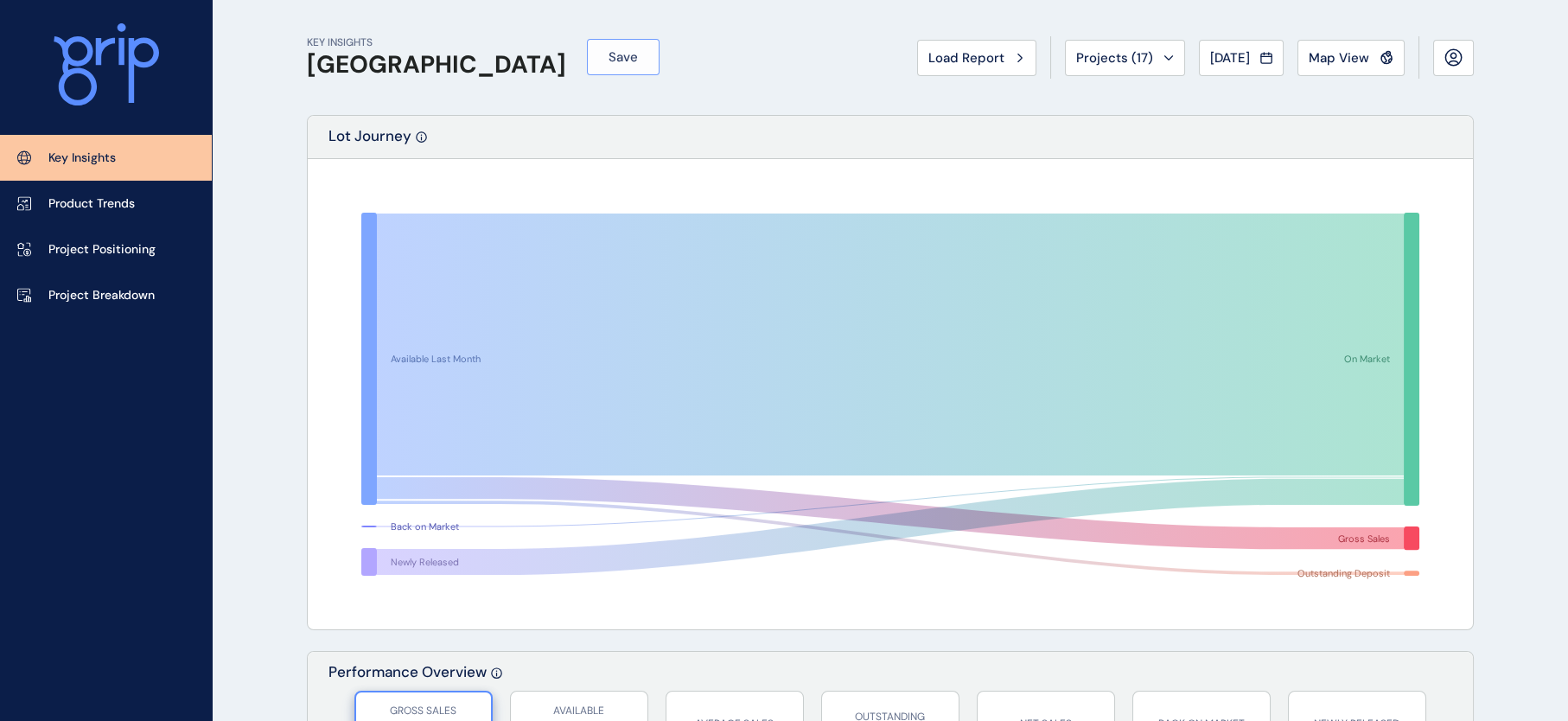 click on "Save" at bounding box center [623, 57] 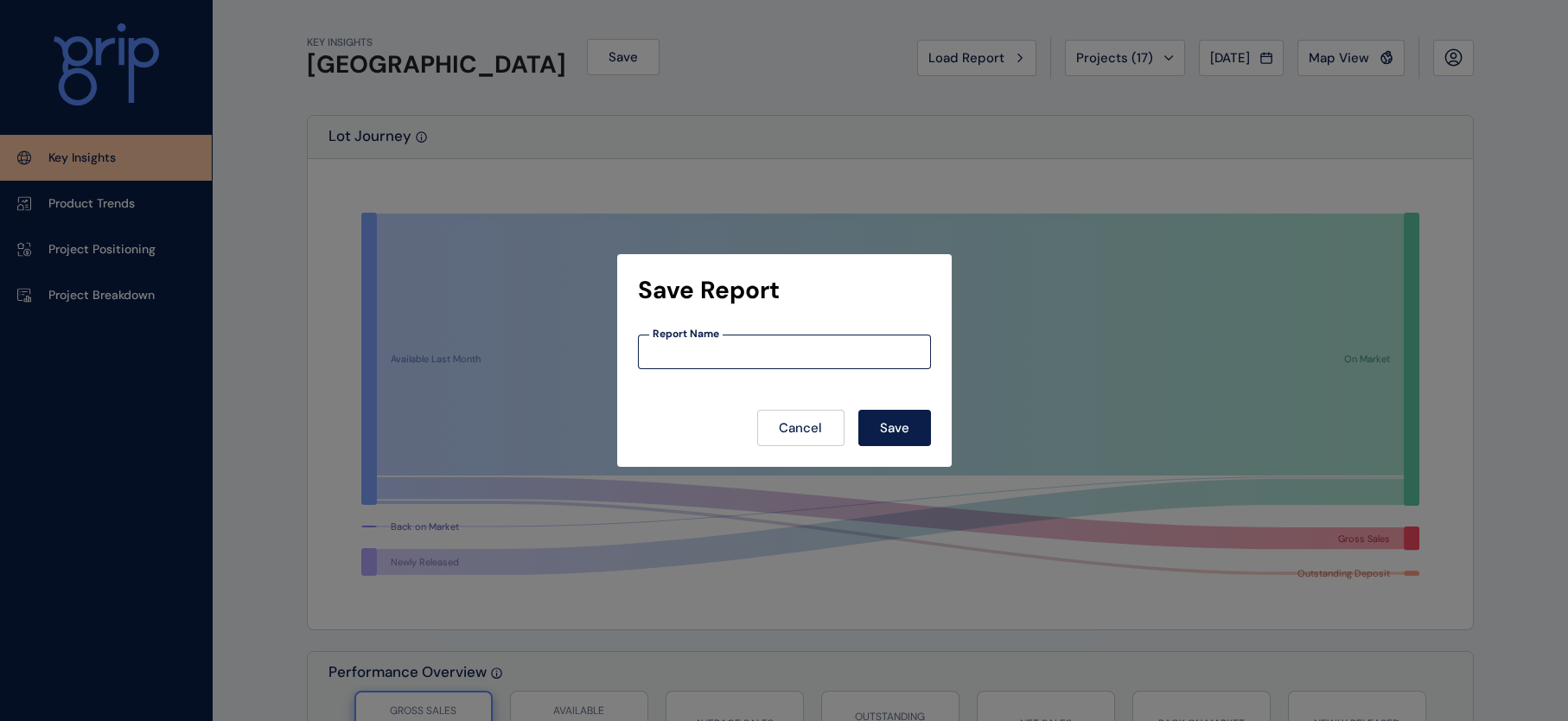 click at bounding box center (784, 352) 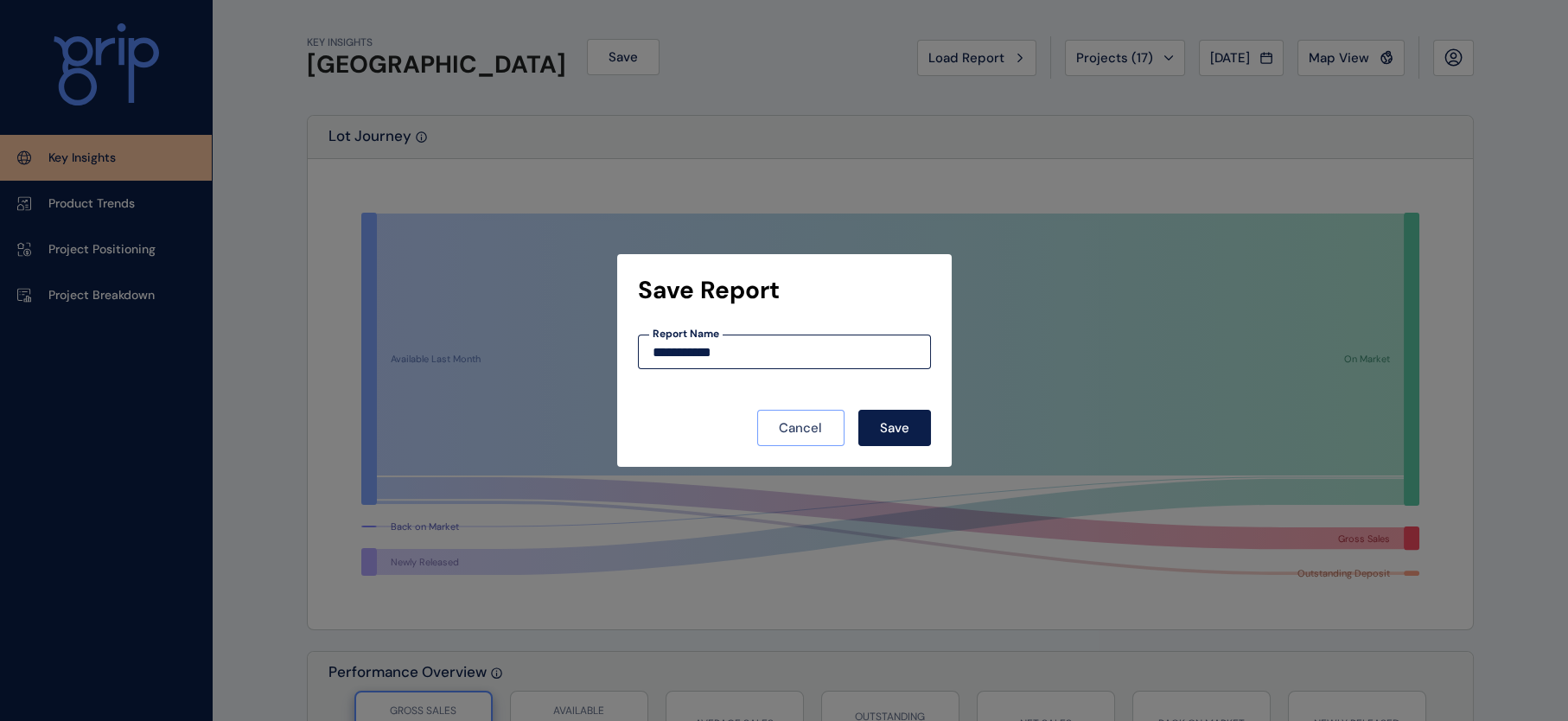 type on "**********" 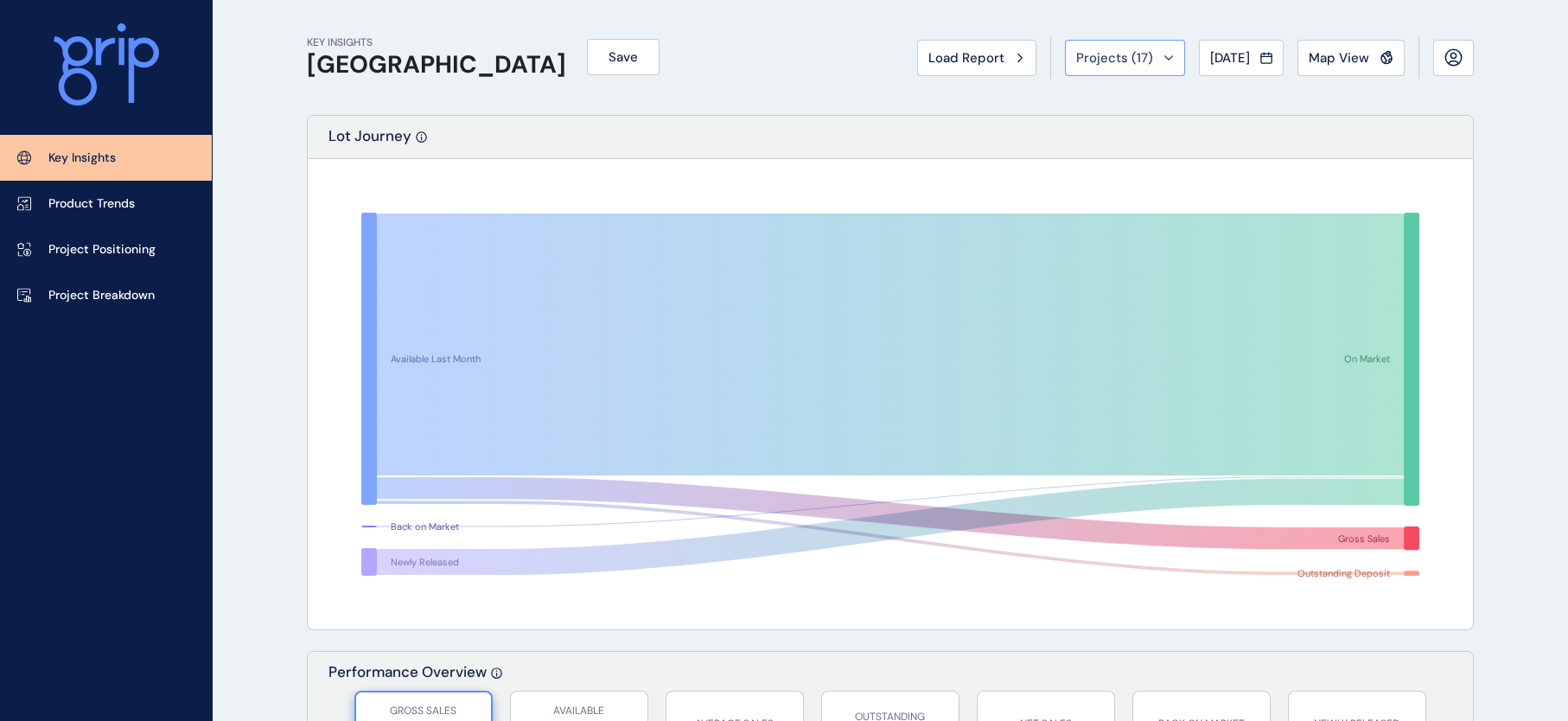 click on "Projects ( 17 )" at bounding box center [1125, 58] 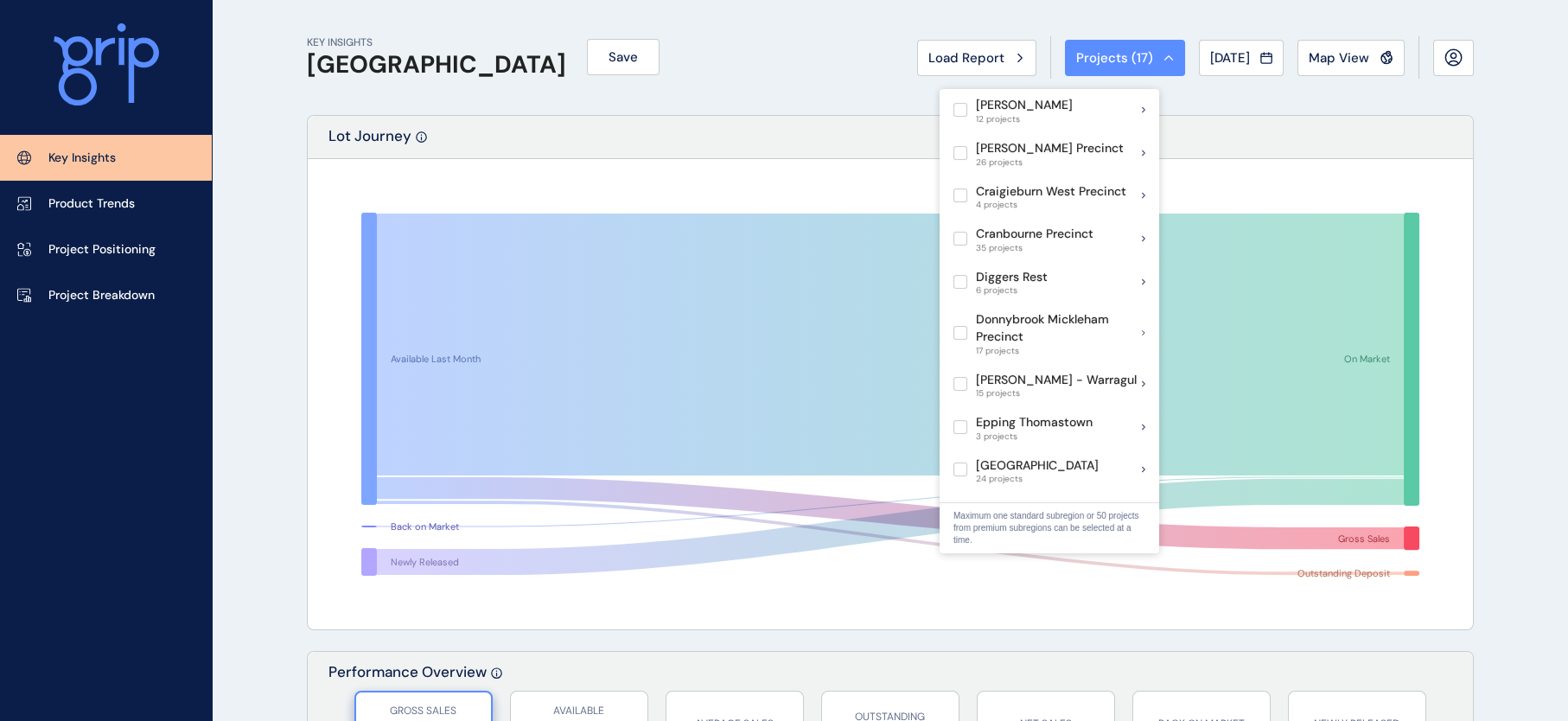 scroll, scrollTop: 722, scrollLeft: 0, axis: vertical 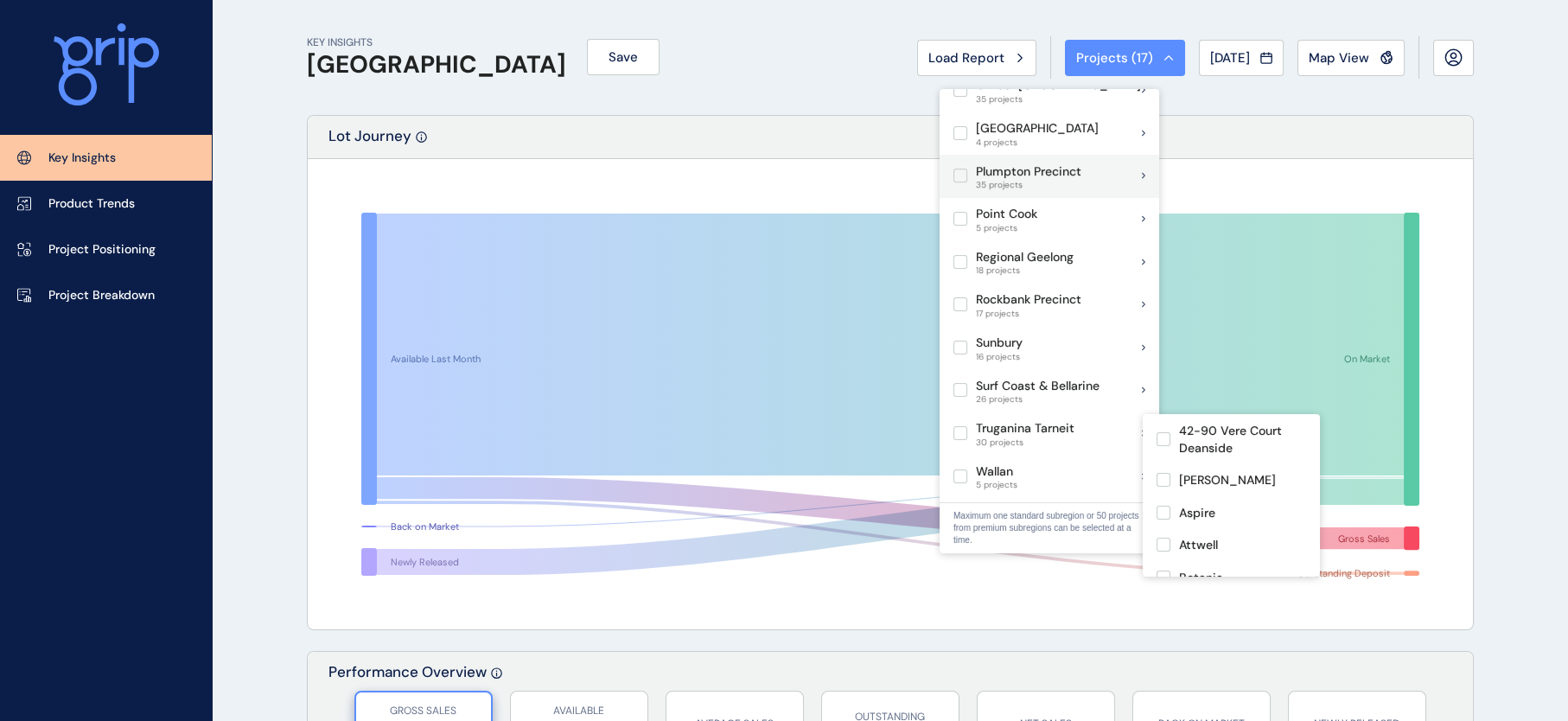 click at bounding box center [960, 175] 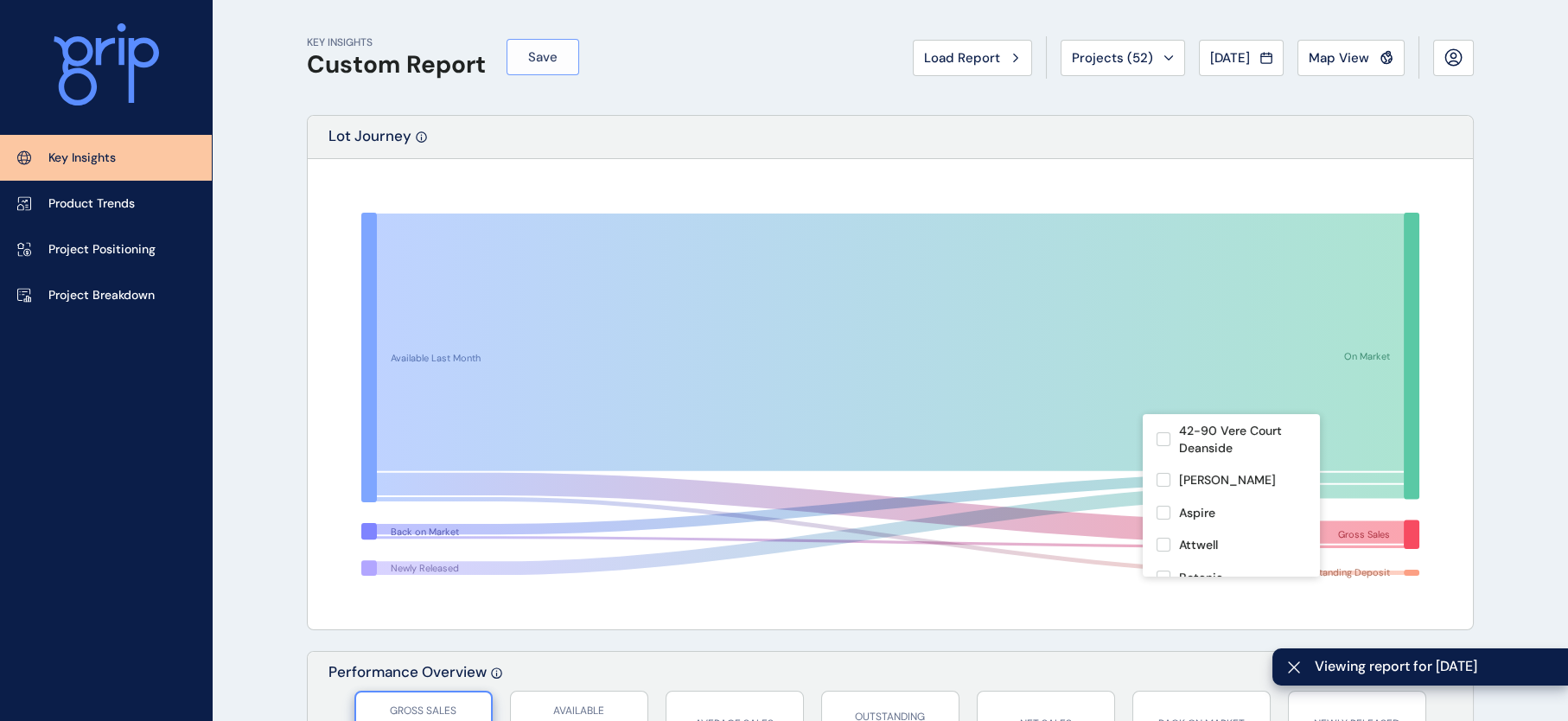 click on "Save" at bounding box center [543, 57] 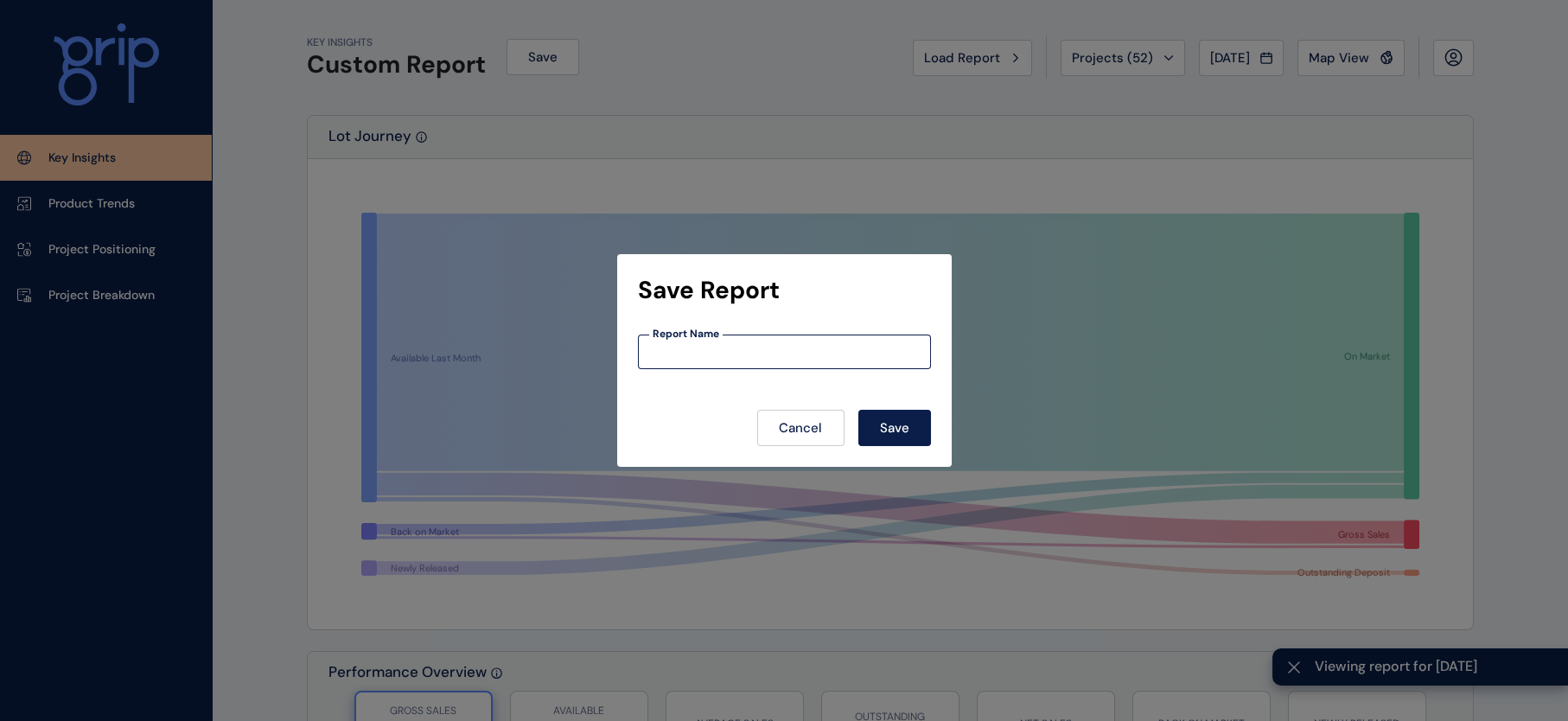 click at bounding box center (784, 352) 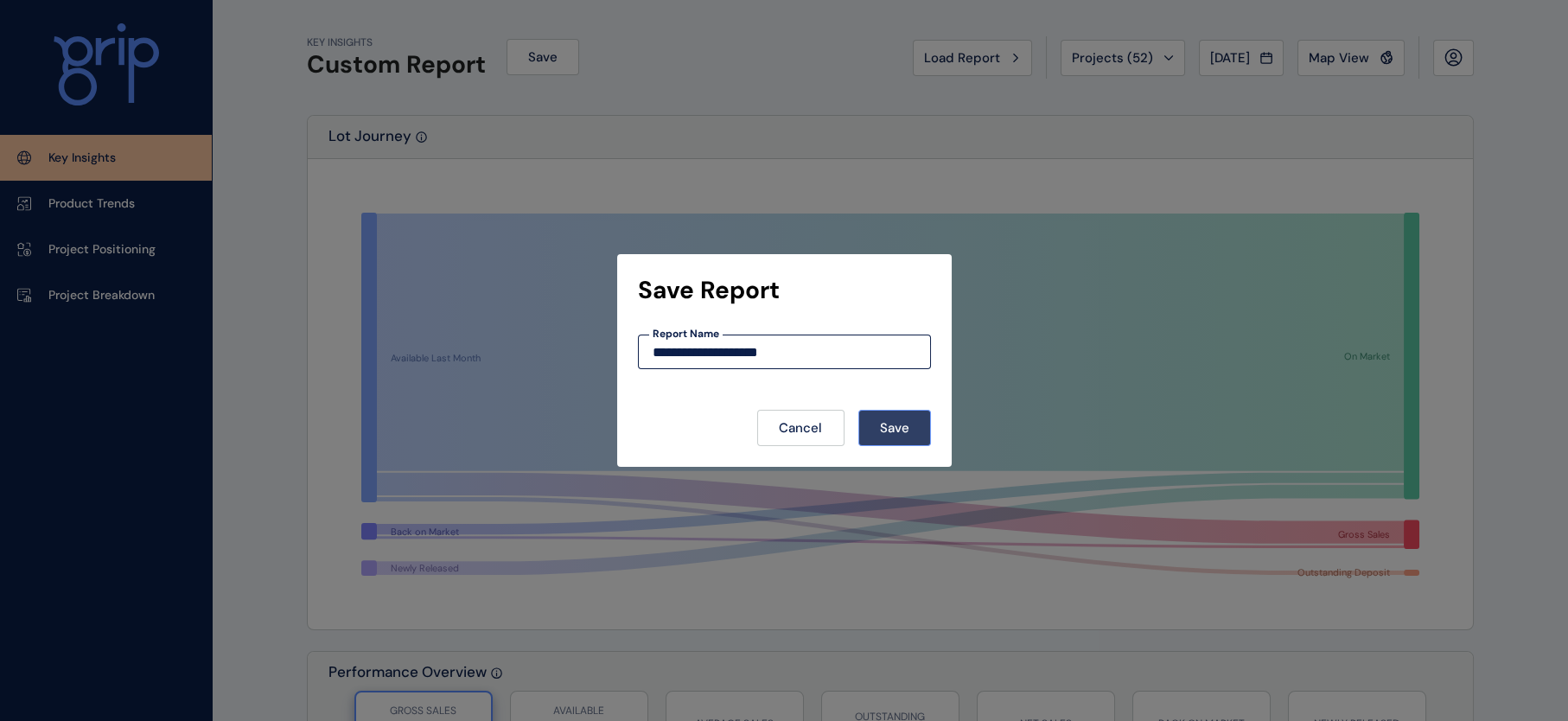 type on "**********" 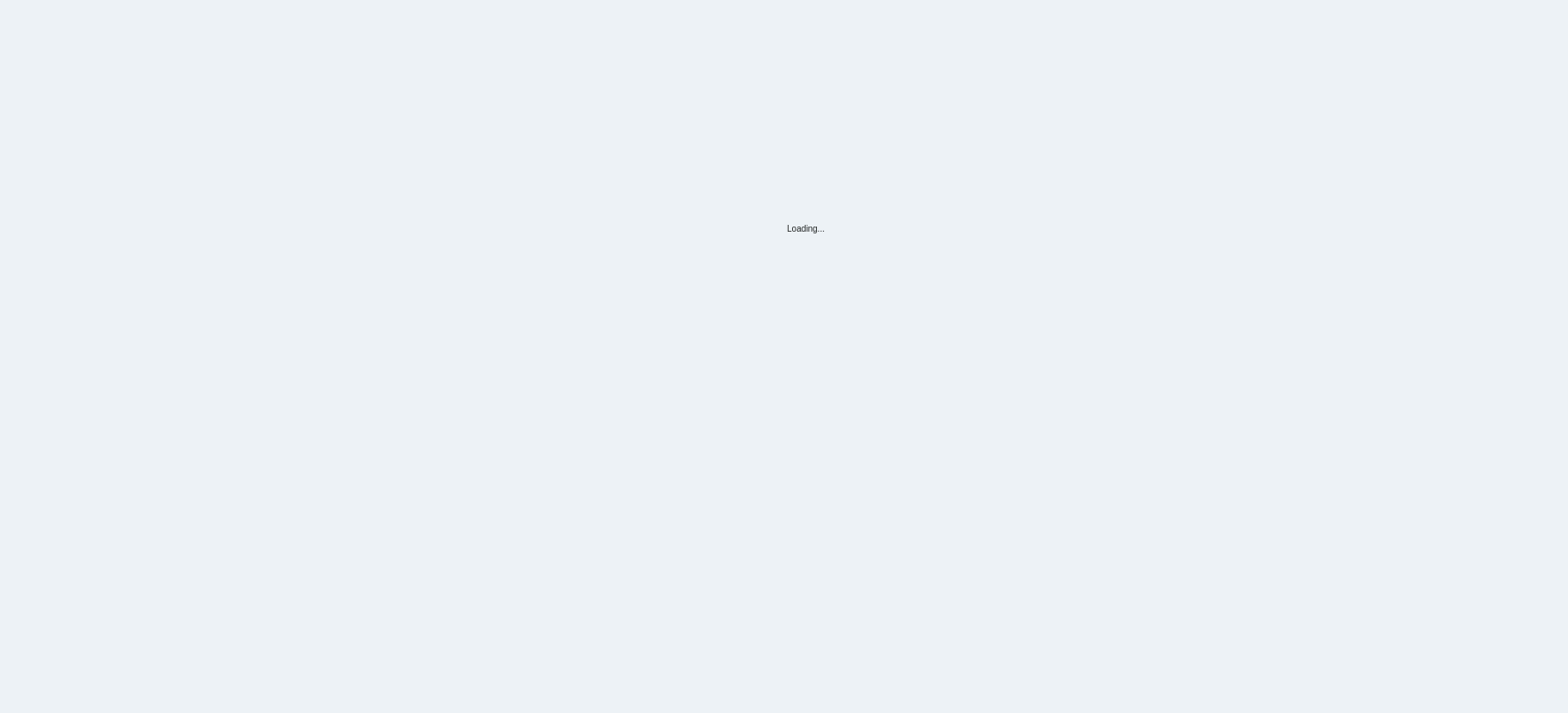 scroll, scrollTop: 0, scrollLeft: 0, axis: both 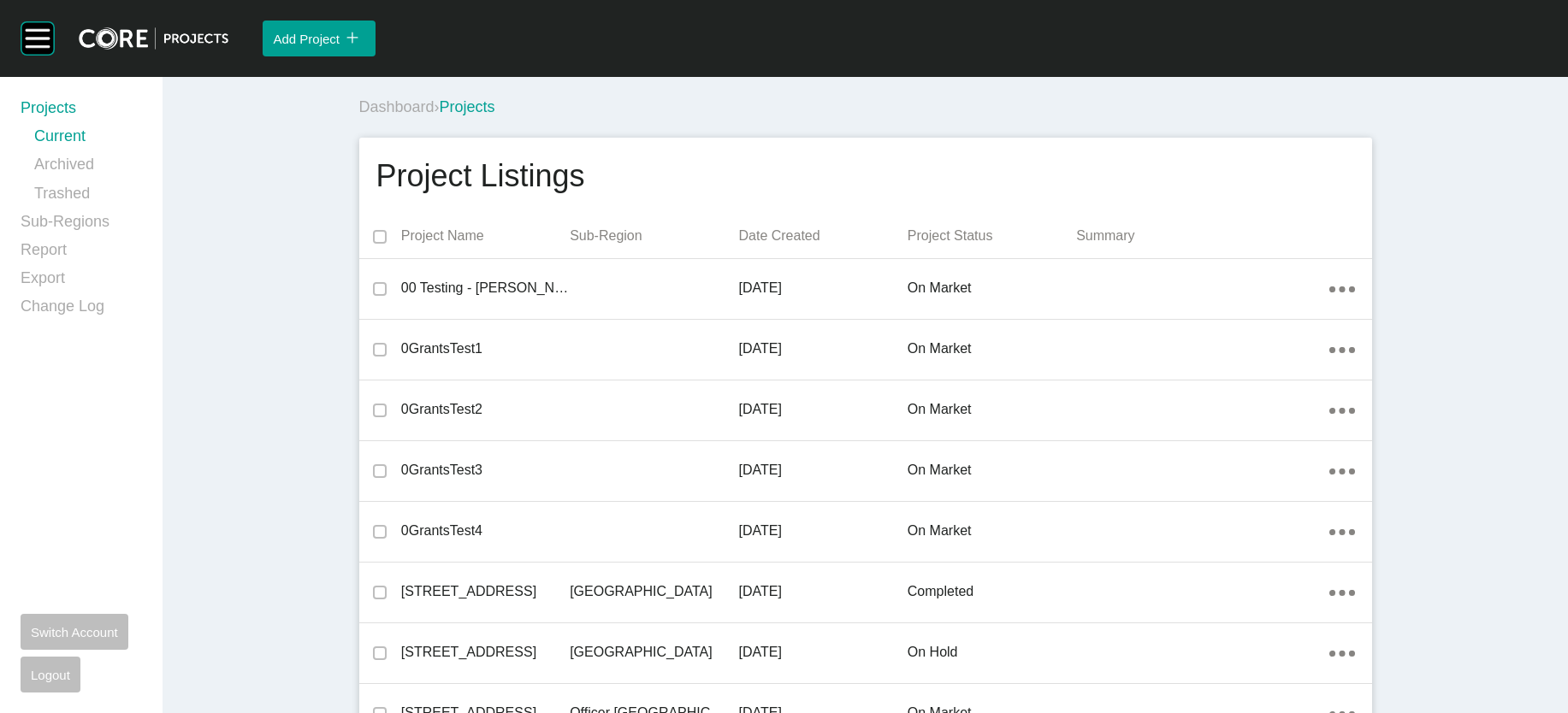 click on "Dashboard  ›  Projects" at bounding box center (869, 107) 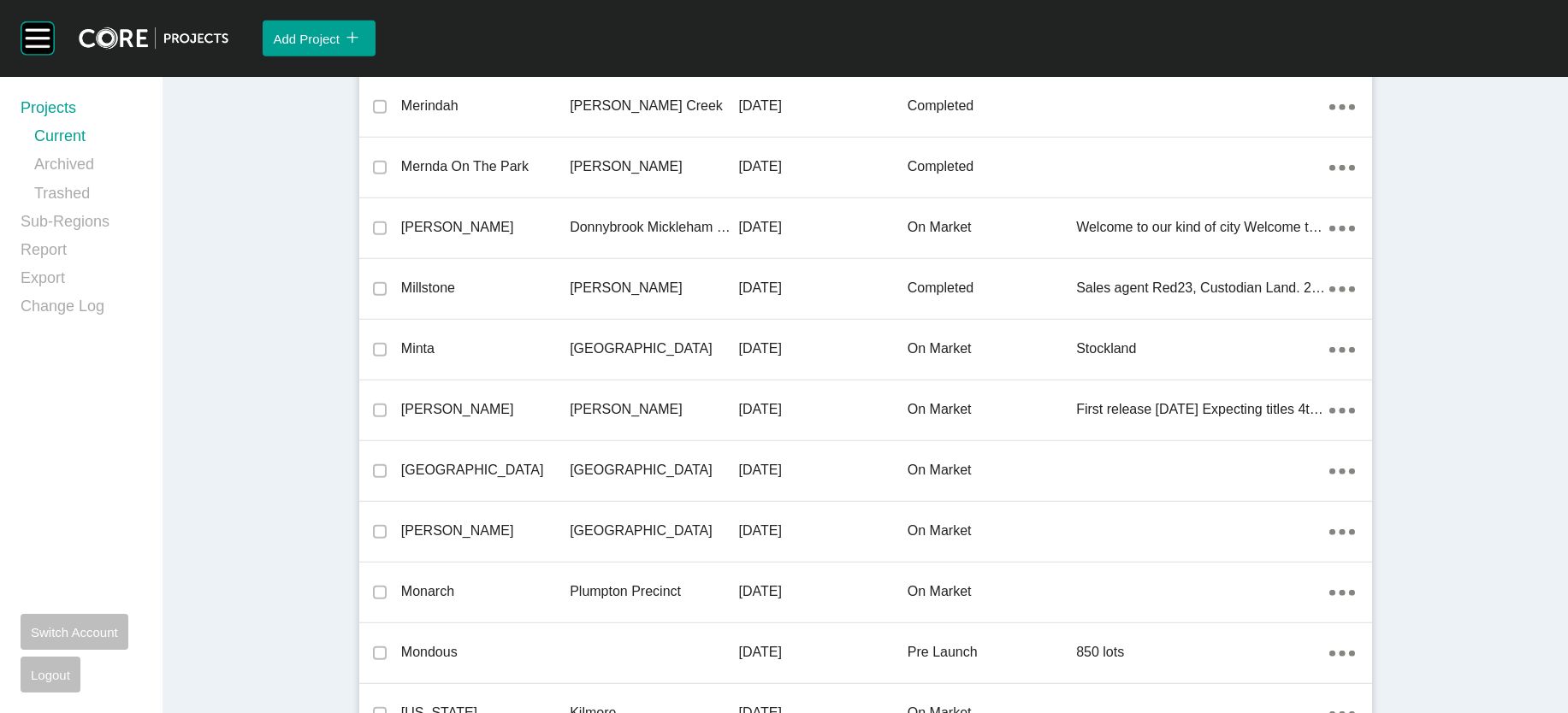 click on "[GEOGRAPHIC_DATA]" at bounding box center [654, -4204] 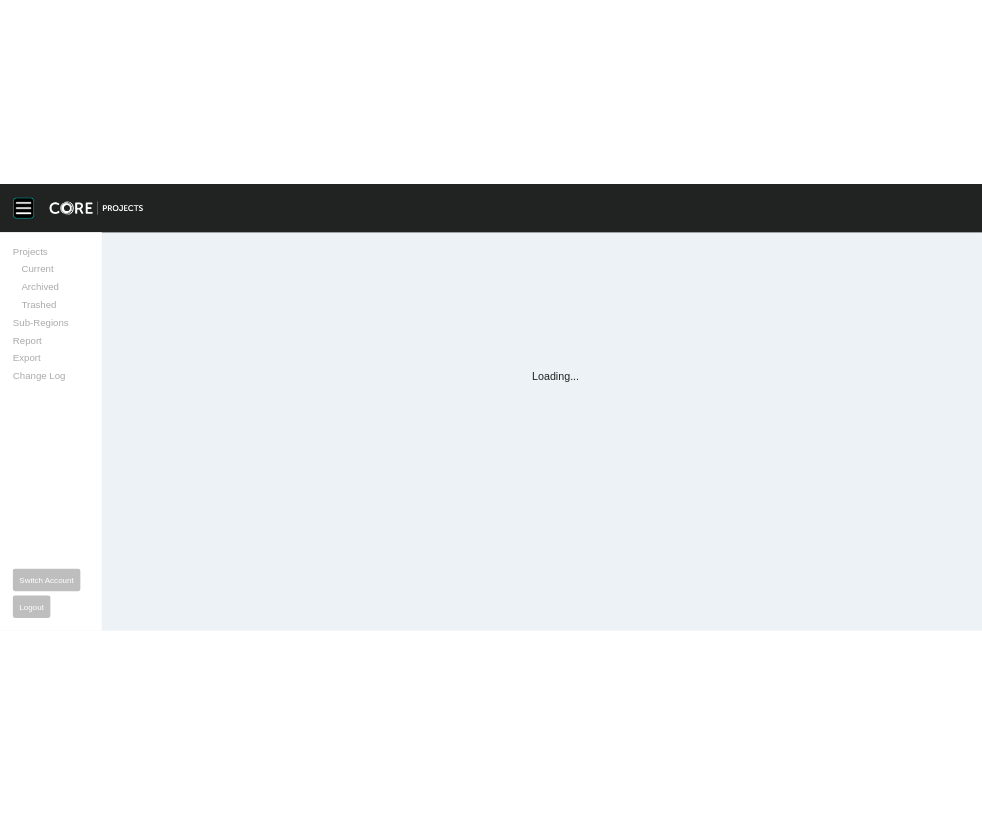 scroll, scrollTop: 0, scrollLeft: 0, axis: both 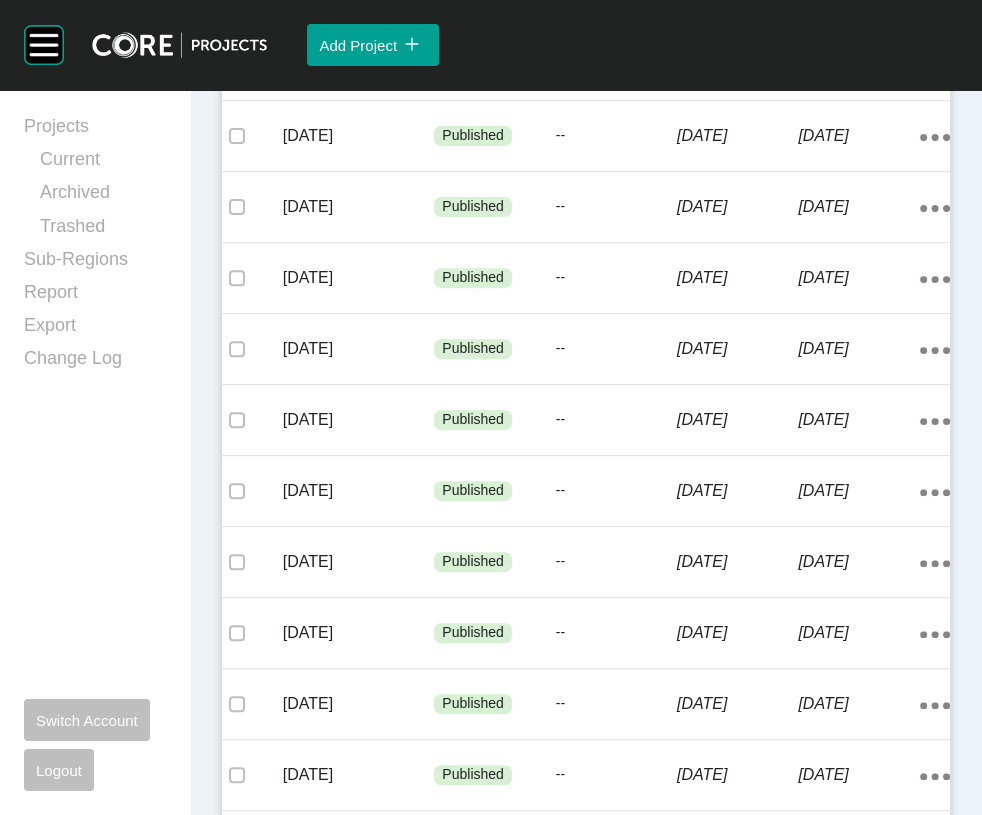 click on "Draft" at bounding box center (494, -6) 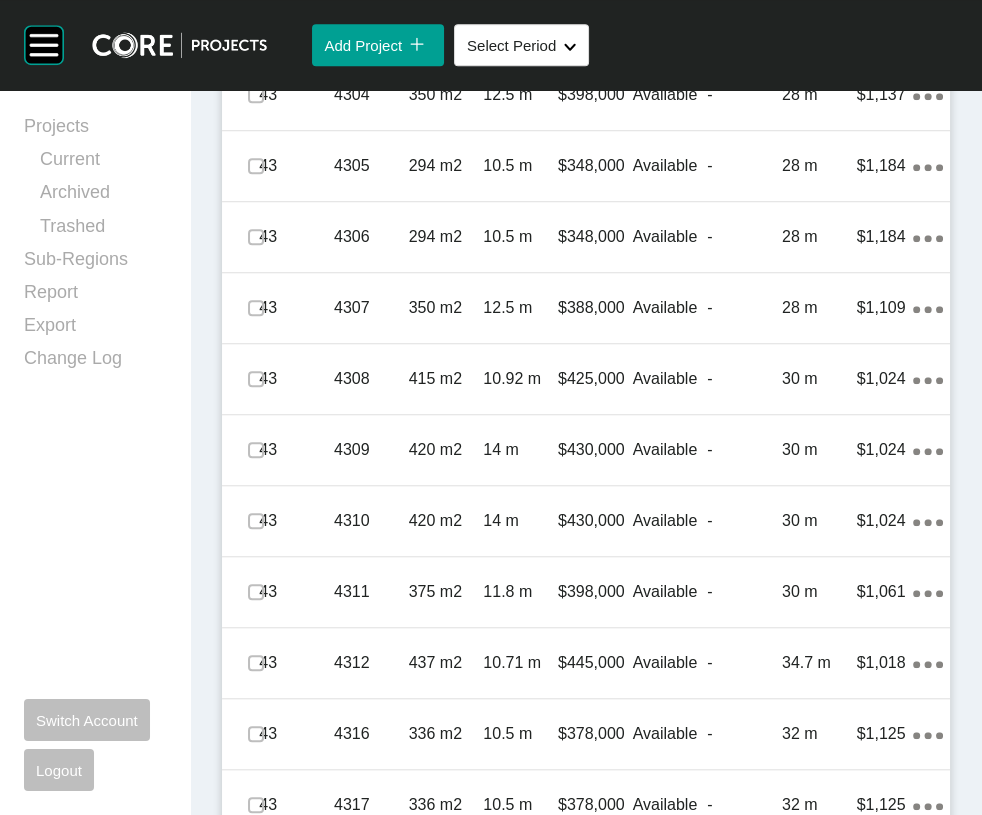 scroll, scrollTop: 1719, scrollLeft: 0, axis: vertical 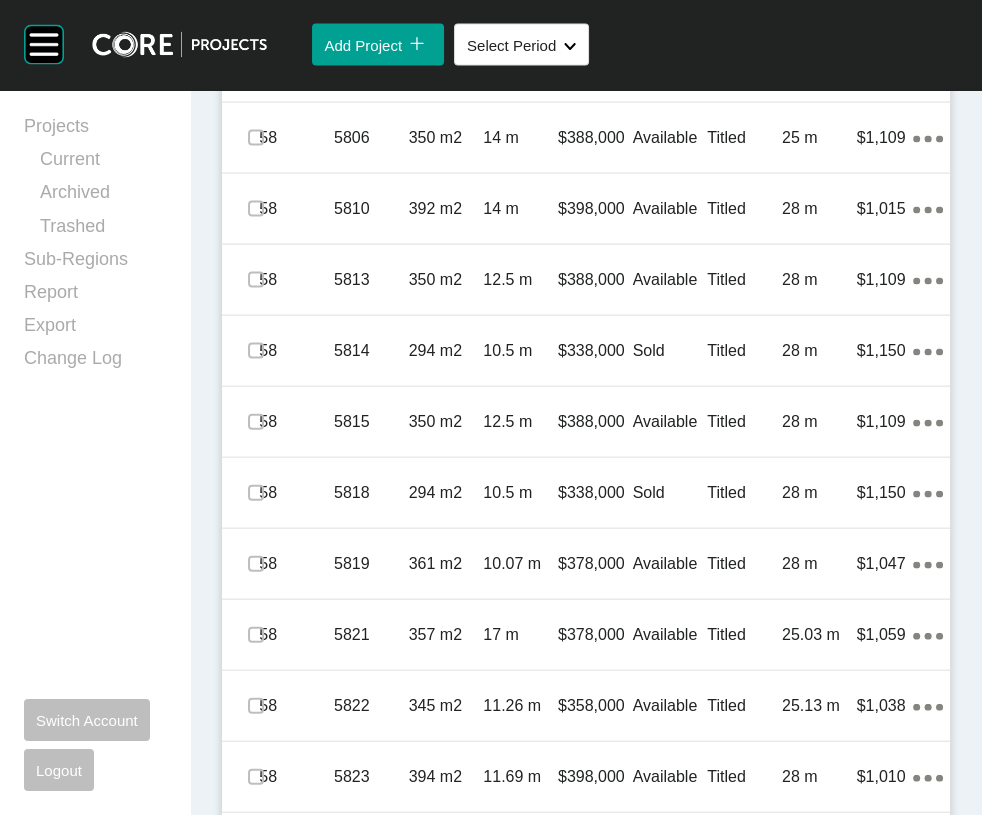 click on "Projects Current Archived Trashed Sub-Regions Report Export Change Log Switch Account Logout" at bounding box center [95, 452] 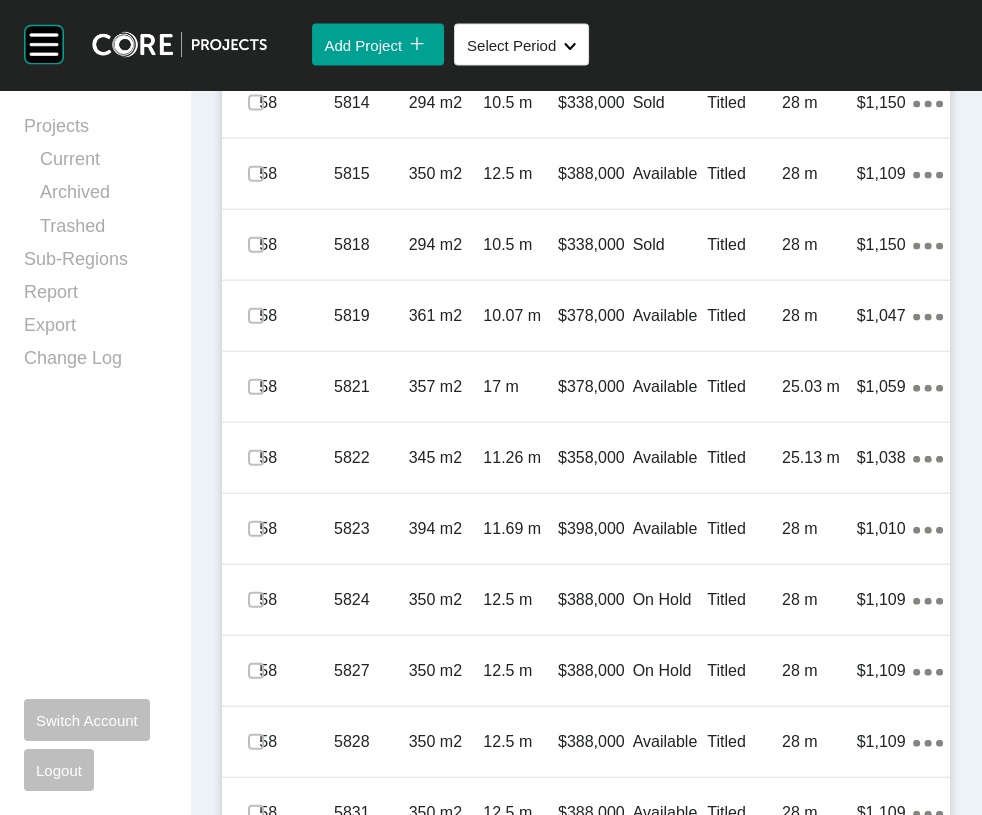scroll, scrollTop: 4589, scrollLeft: 0, axis: vertical 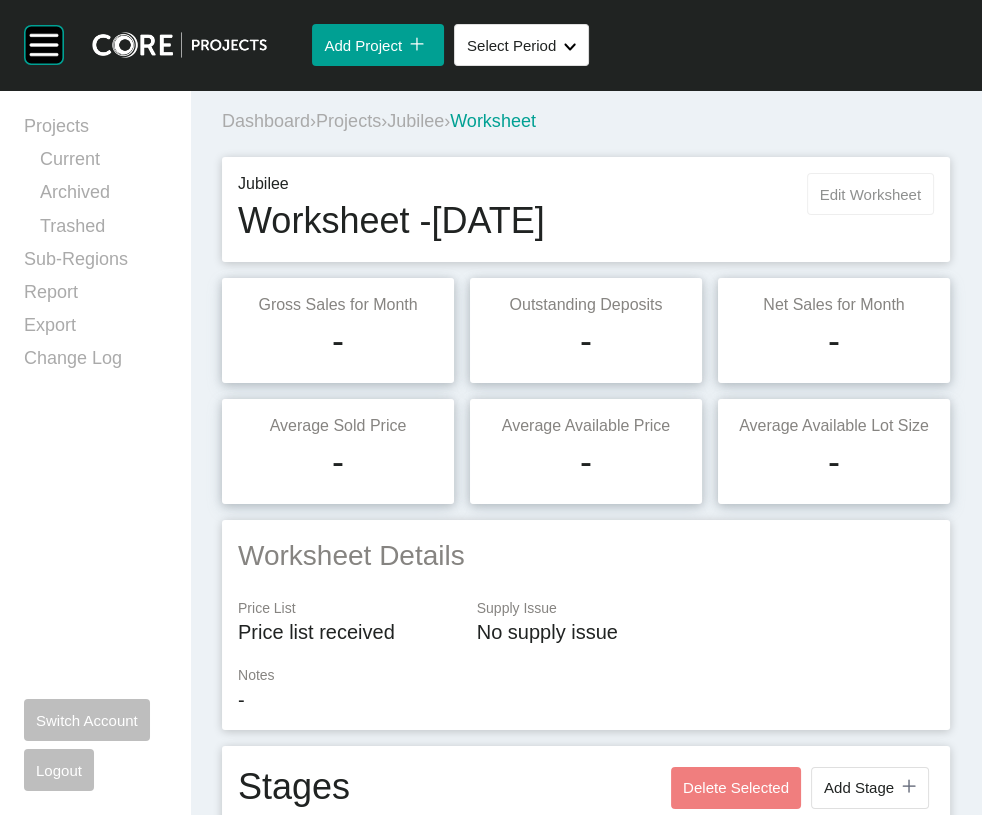 click on "Edit Worksheet" at bounding box center (870, 194) 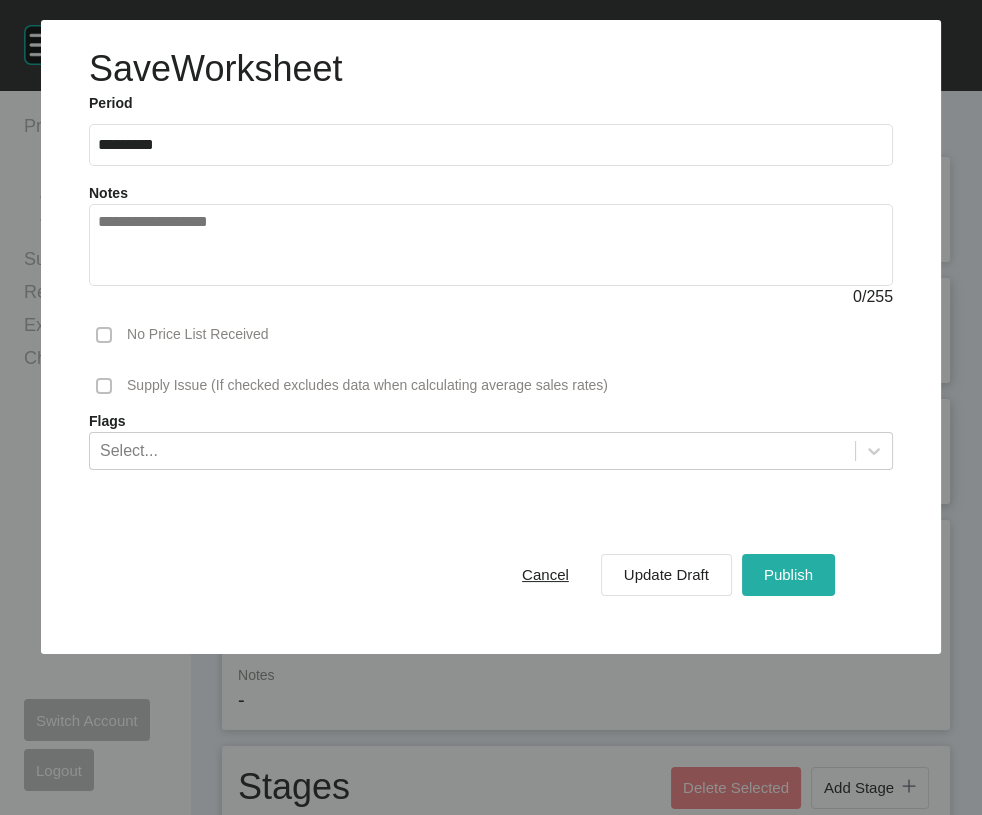 click on "Publish" at bounding box center (788, 574) 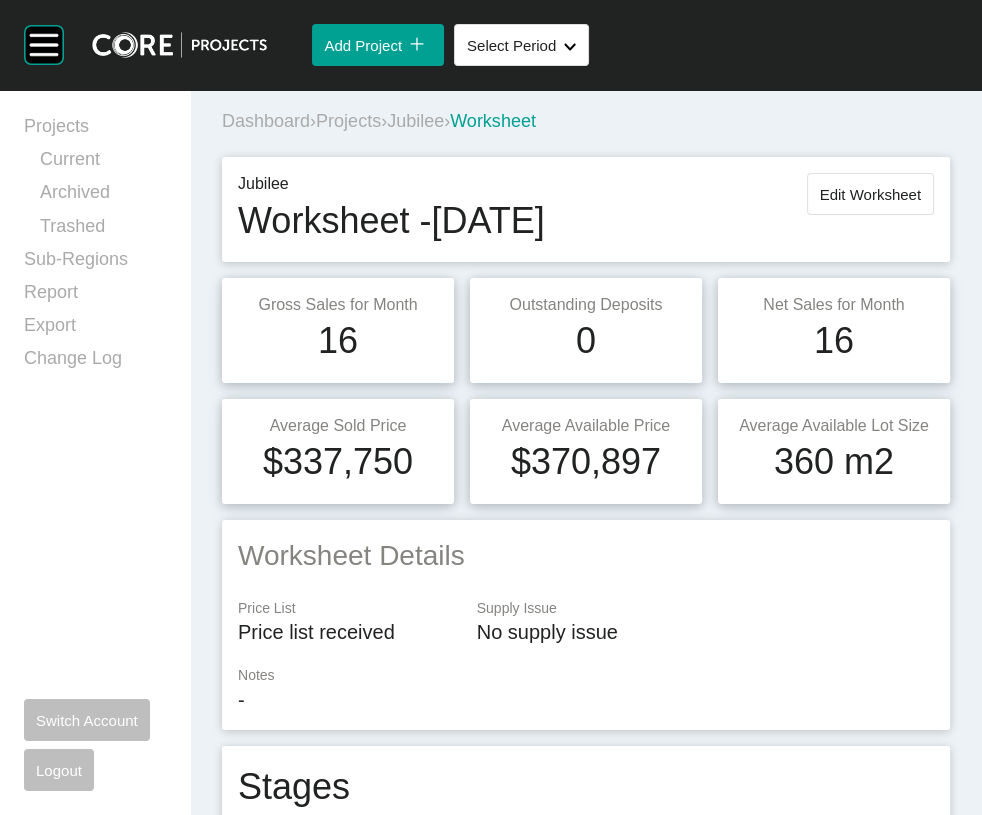 click on "Projects" at bounding box center (348, 121) 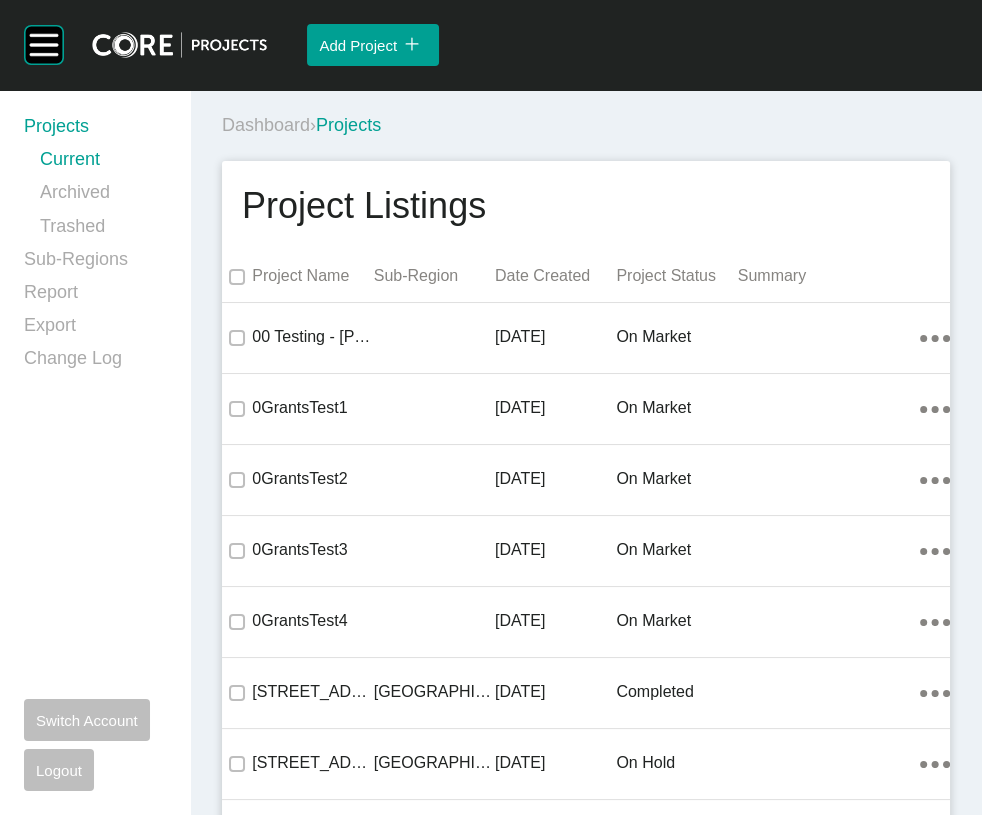 scroll, scrollTop: 35713, scrollLeft: 0, axis: vertical 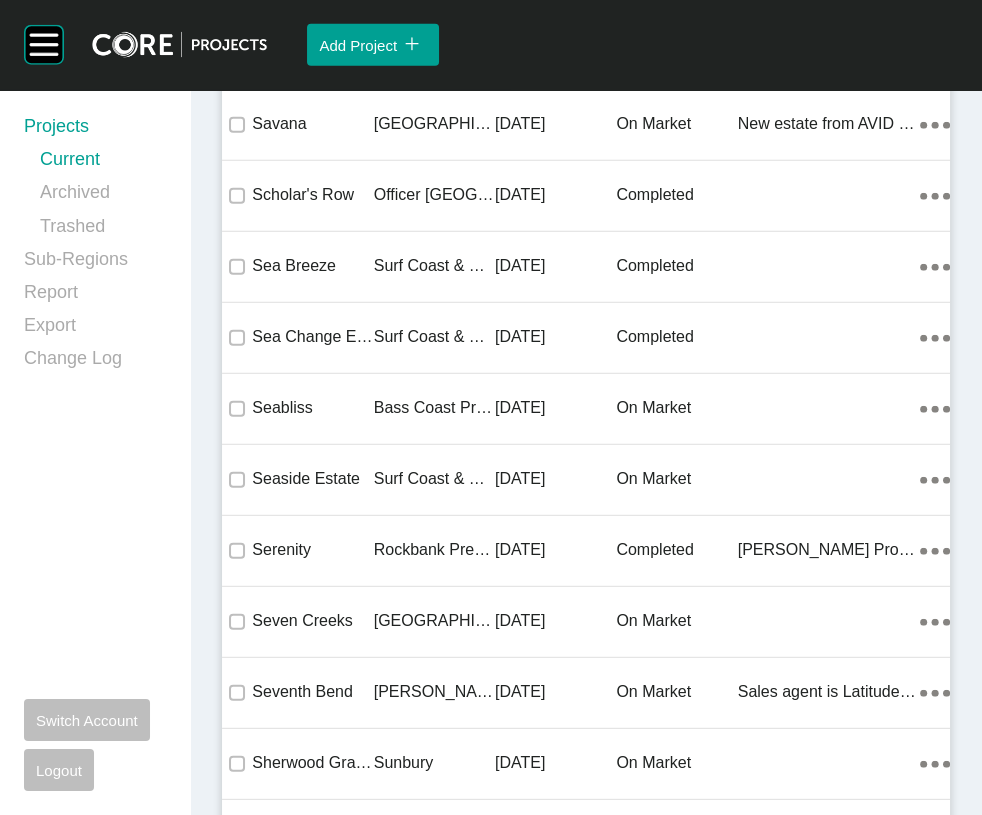 click on "[DATE]" at bounding box center [555, -10384] 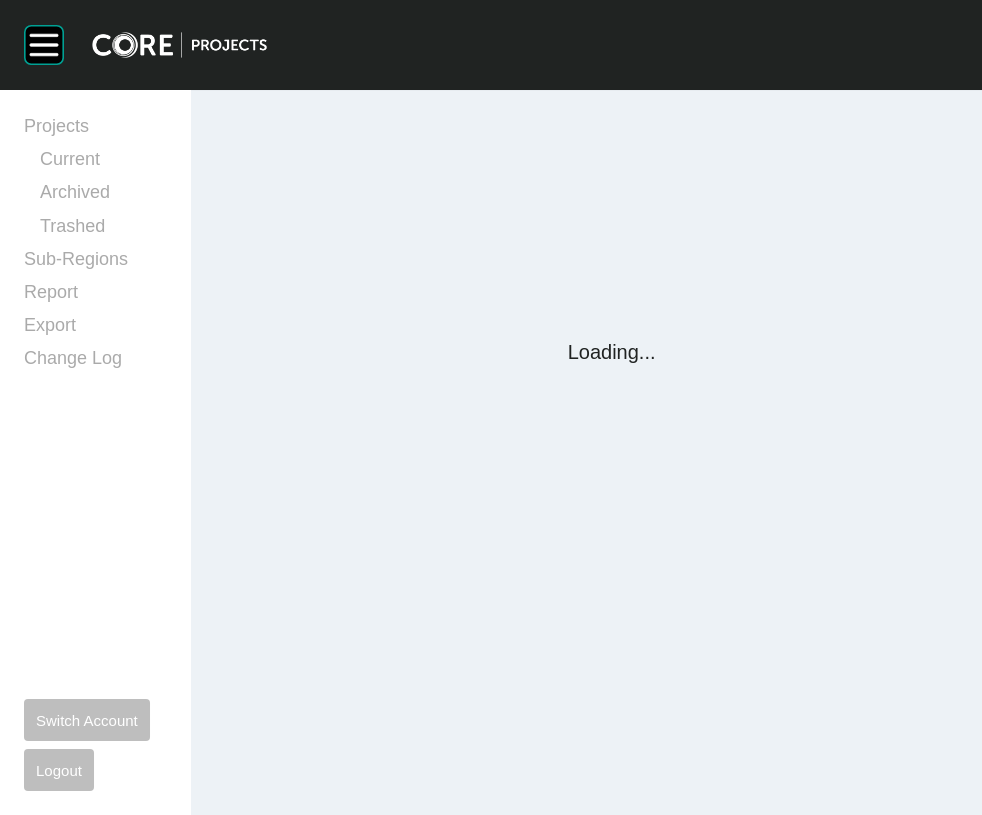 scroll, scrollTop: 0, scrollLeft: 0, axis: both 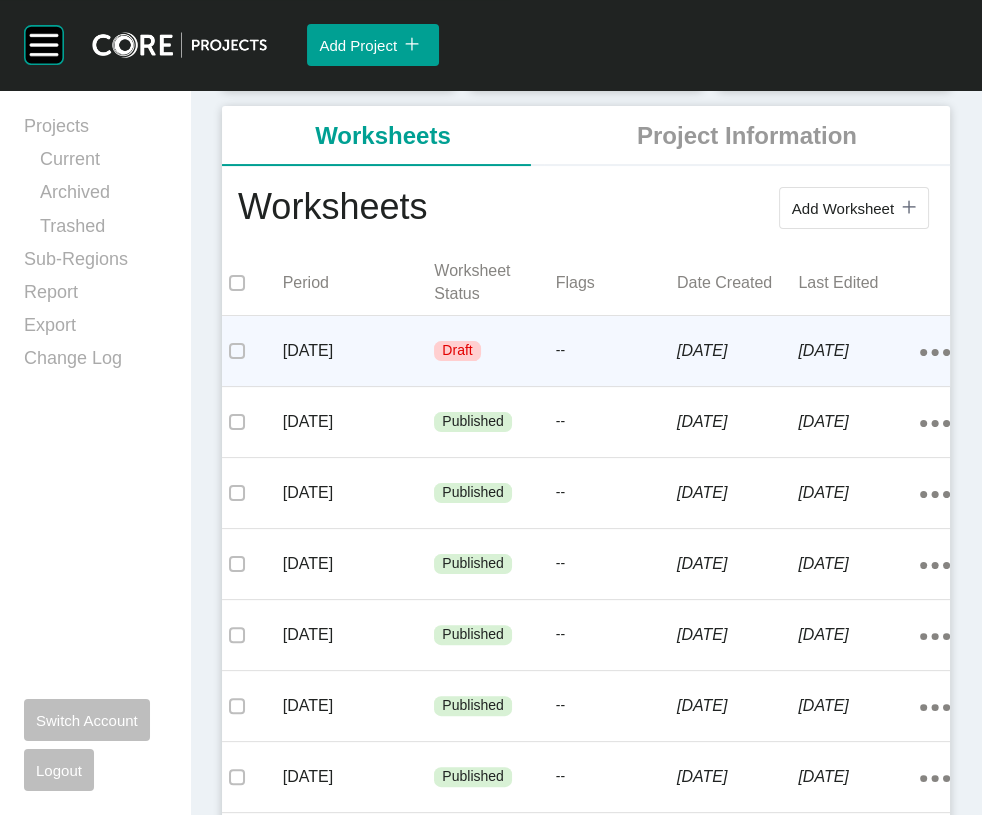 click on "Draft" at bounding box center (457, 351) 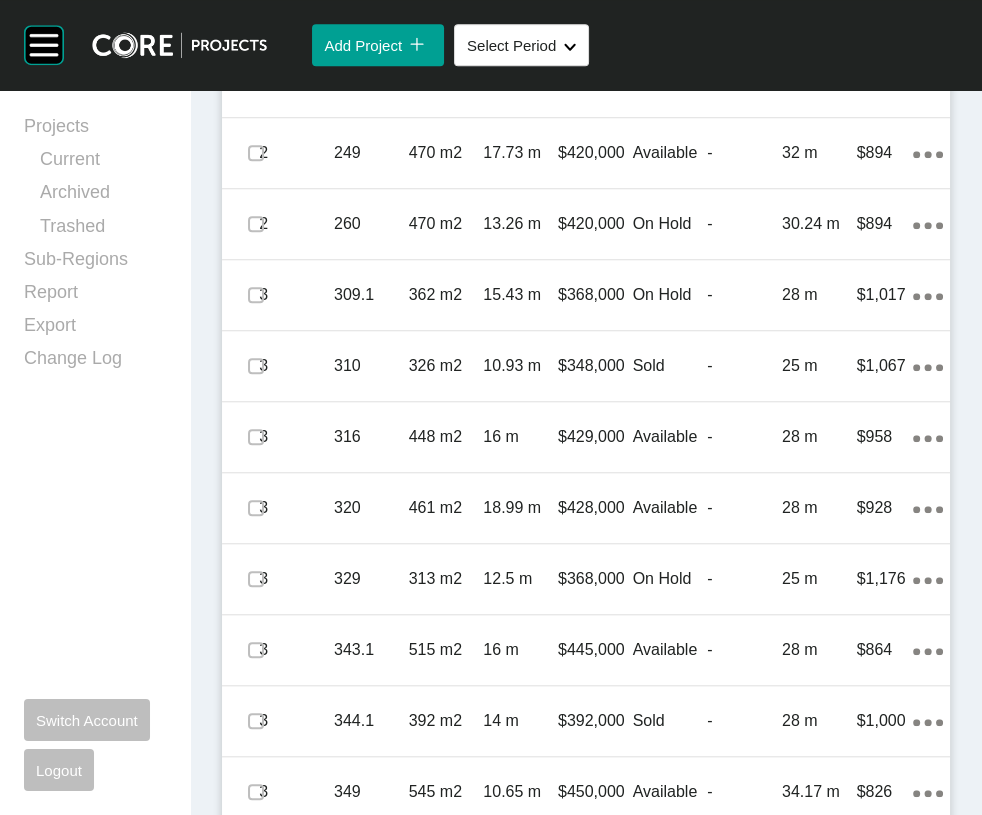 scroll, scrollTop: 1717, scrollLeft: 0, axis: vertical 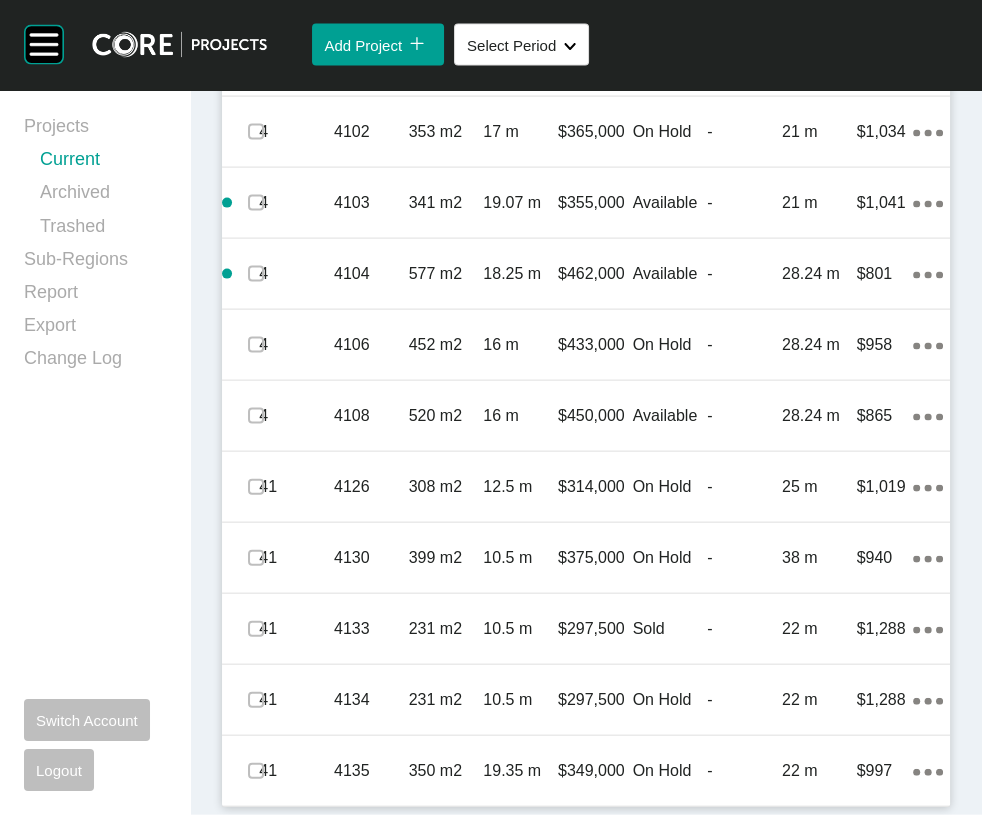 click on "Current" at bounding box center [103, 163] 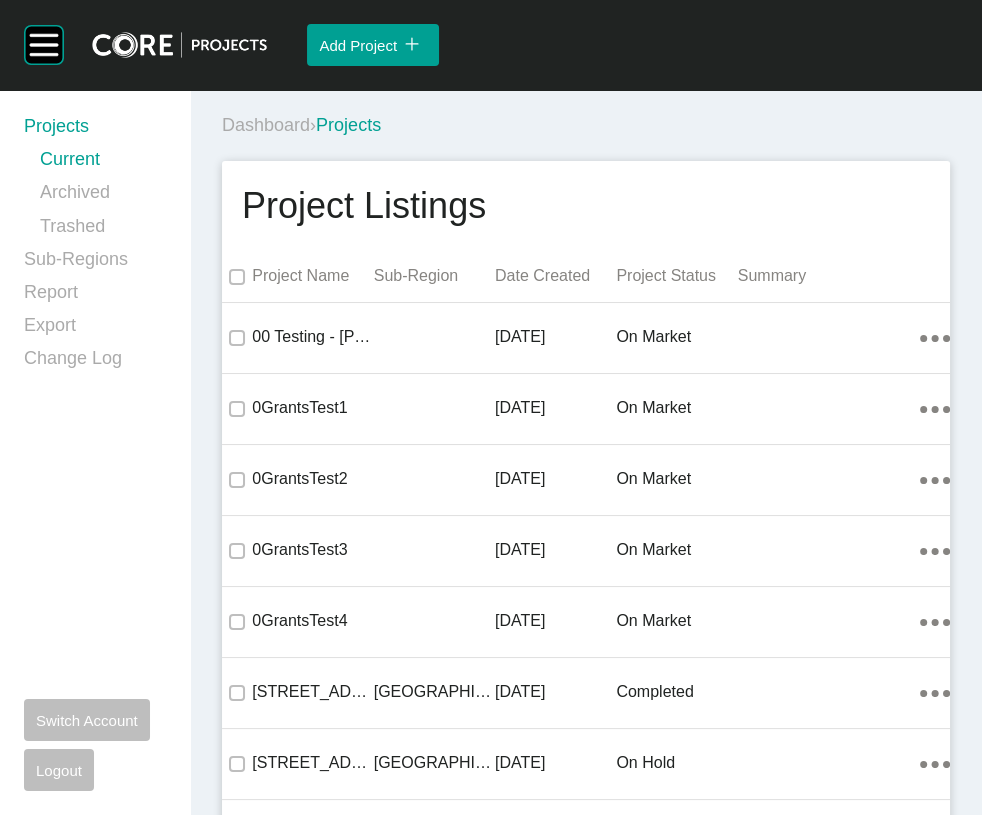 scroll, scrollTop: 36025, scrollLeft: 0, axis: vertical 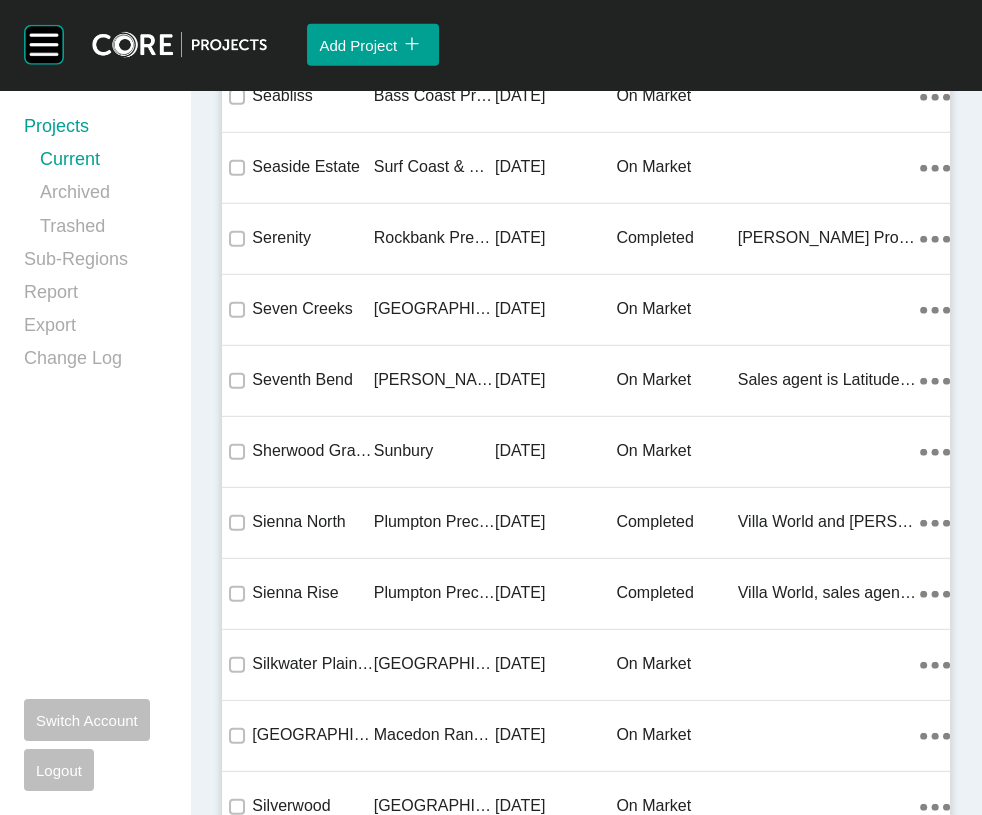 click on "[GEOGRAPHIC_DATA]" at bounding box center [312, -10483] 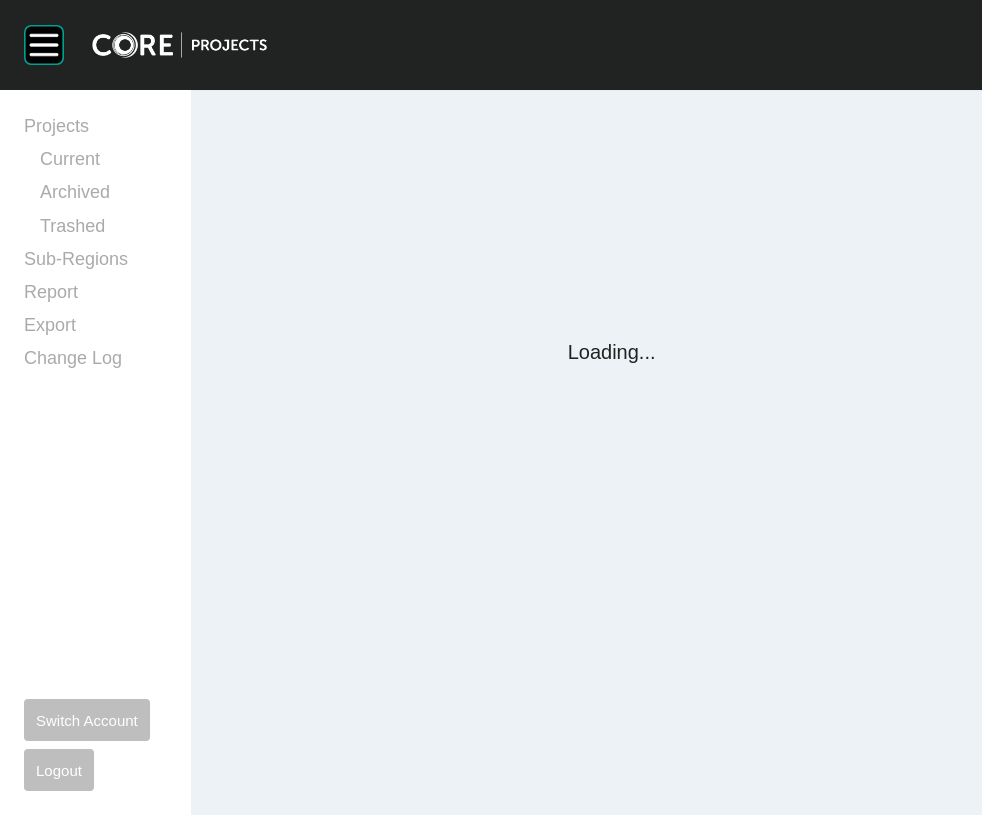 scroll, scrollTop: 0, scrollLeft: 0, axis: both 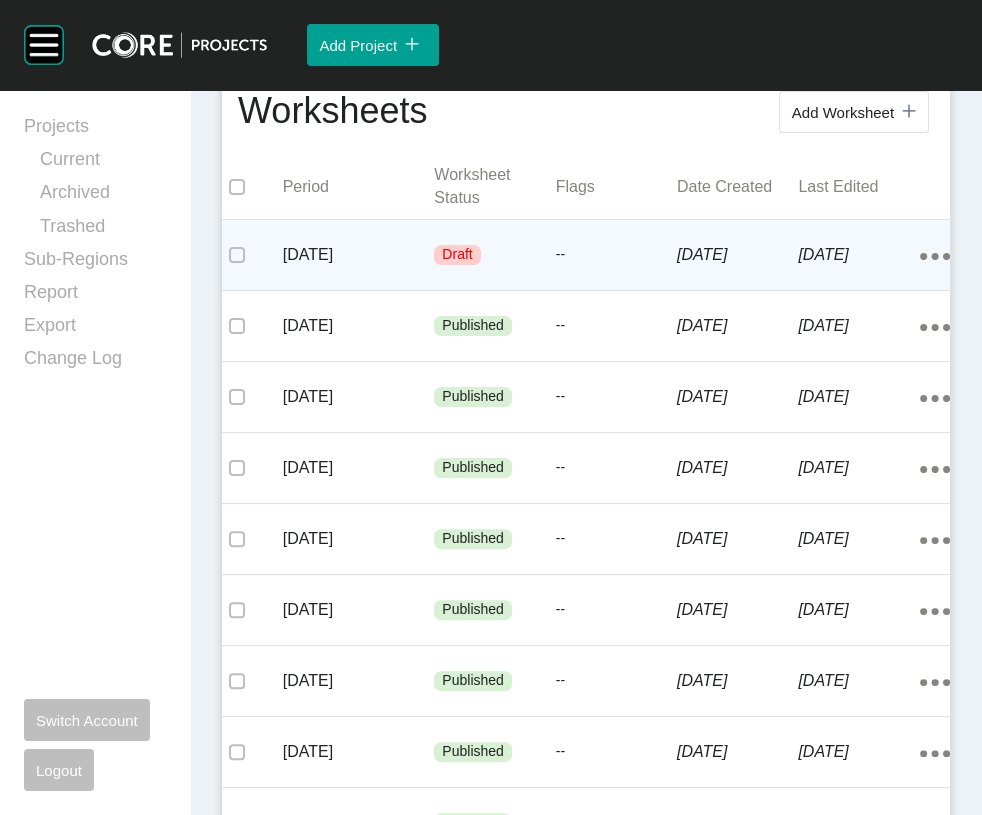 click on "[DATE]" at bounding box center [359, 255] 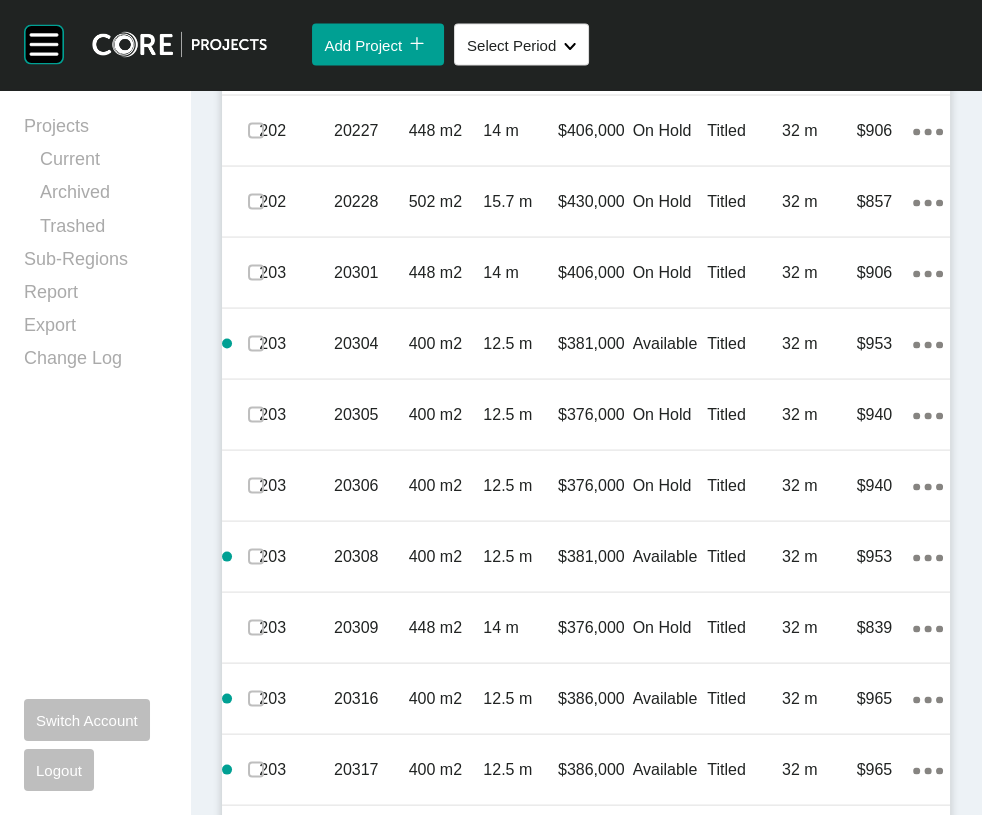scroll, scrollTop: 3965, scrollLeft: 0, axis: vertical 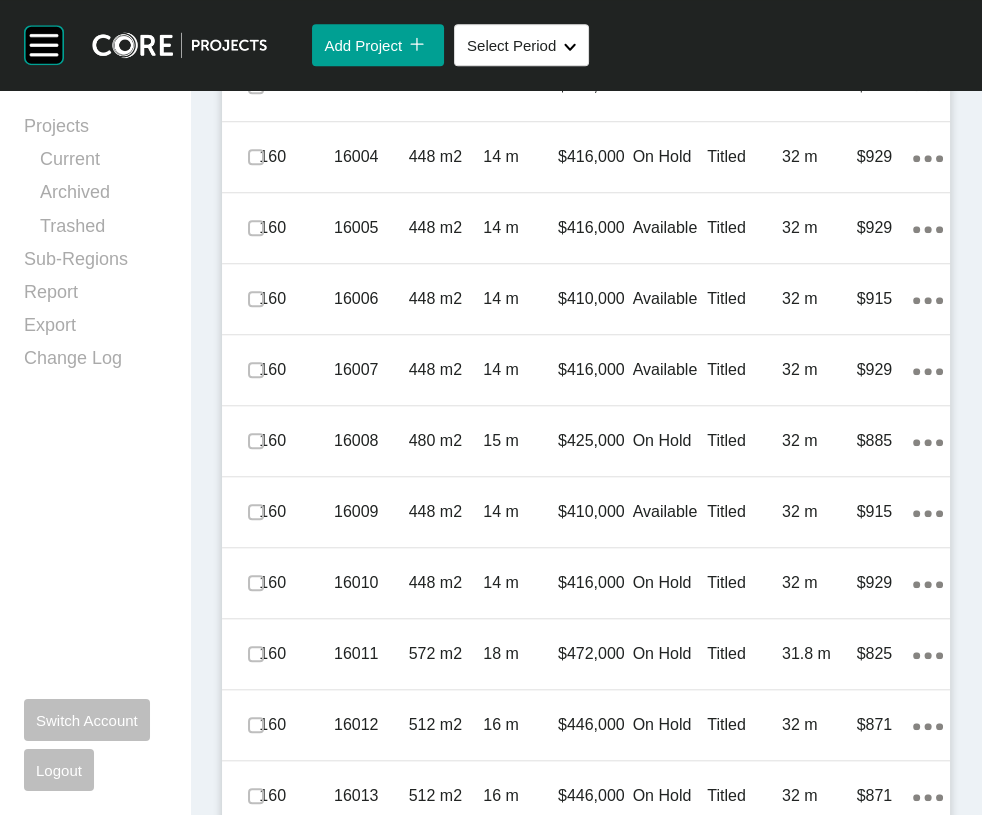 click on "Projects Current Archived Trashed Sub-Regions Report Export Change Log Switch Account Logout" at bounding box center (95, 452) 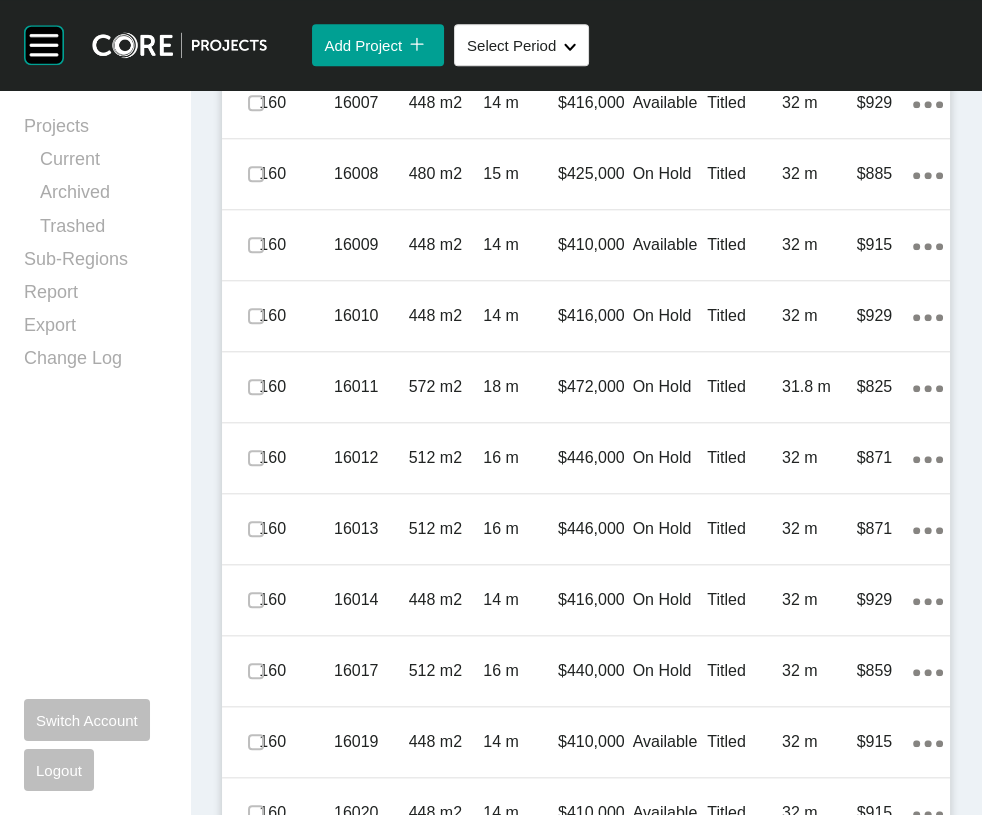 scroll, scrollTop: 1986, scrollLeft: 0, axis: vertical 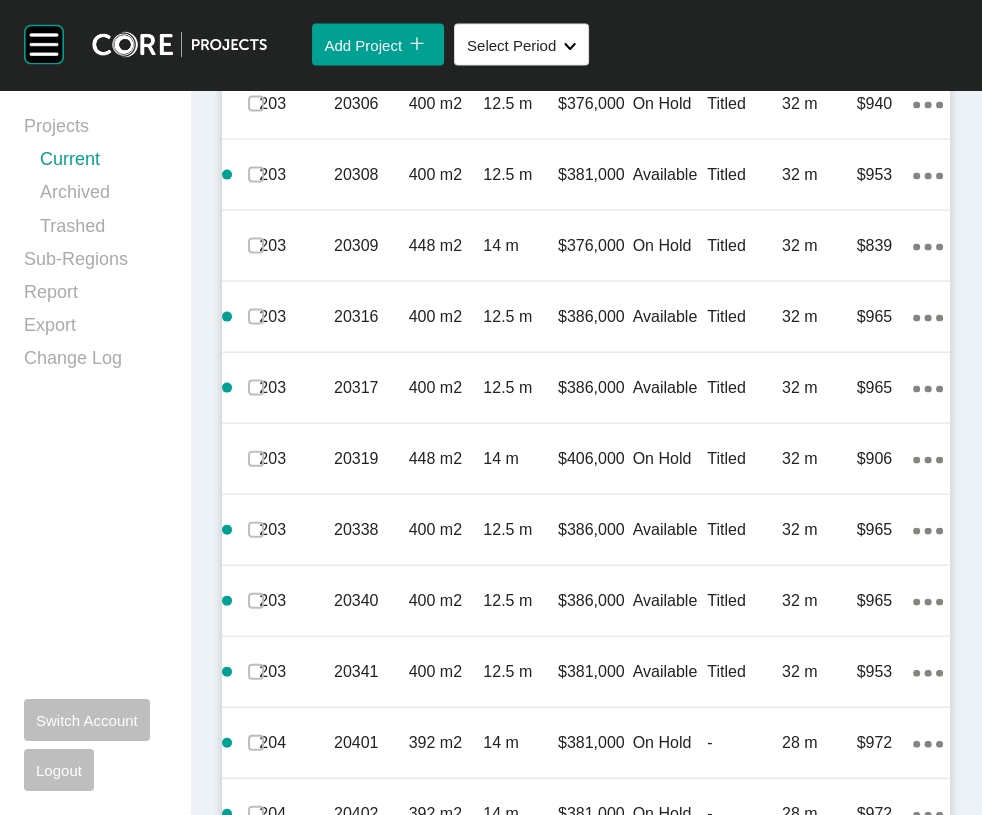 click on "Current" at bounding box center (103, 163) 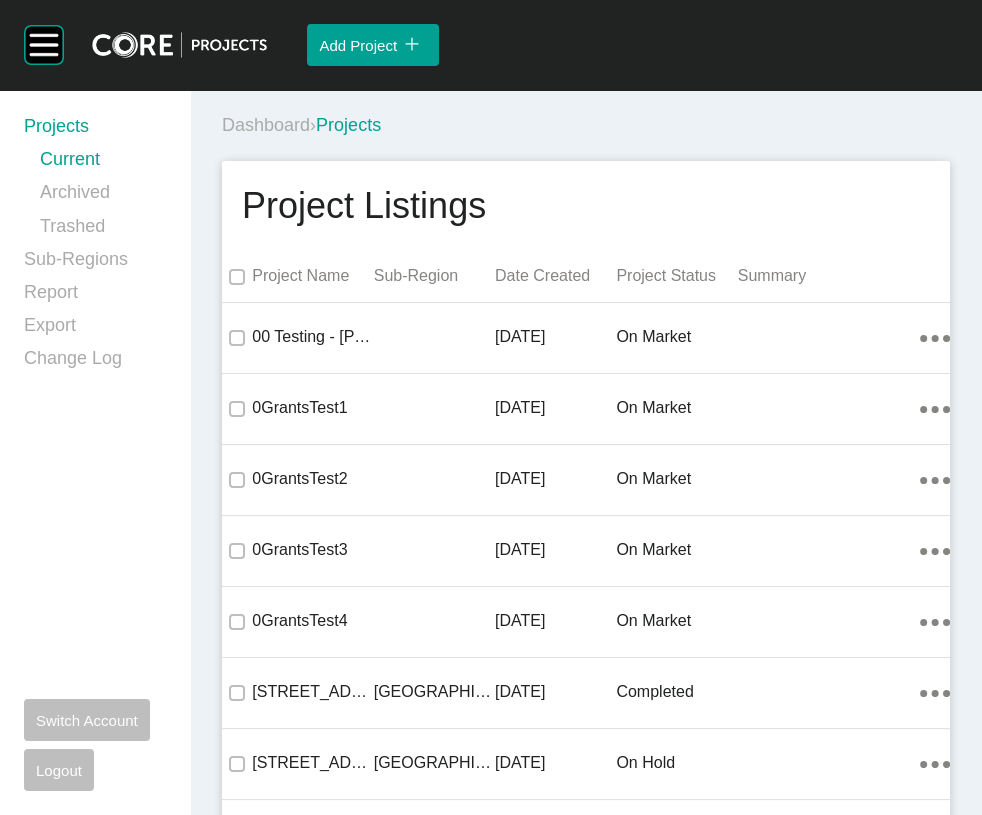 scroll, scrollTop: 50943, scrollLeft: 0, axis: vertical 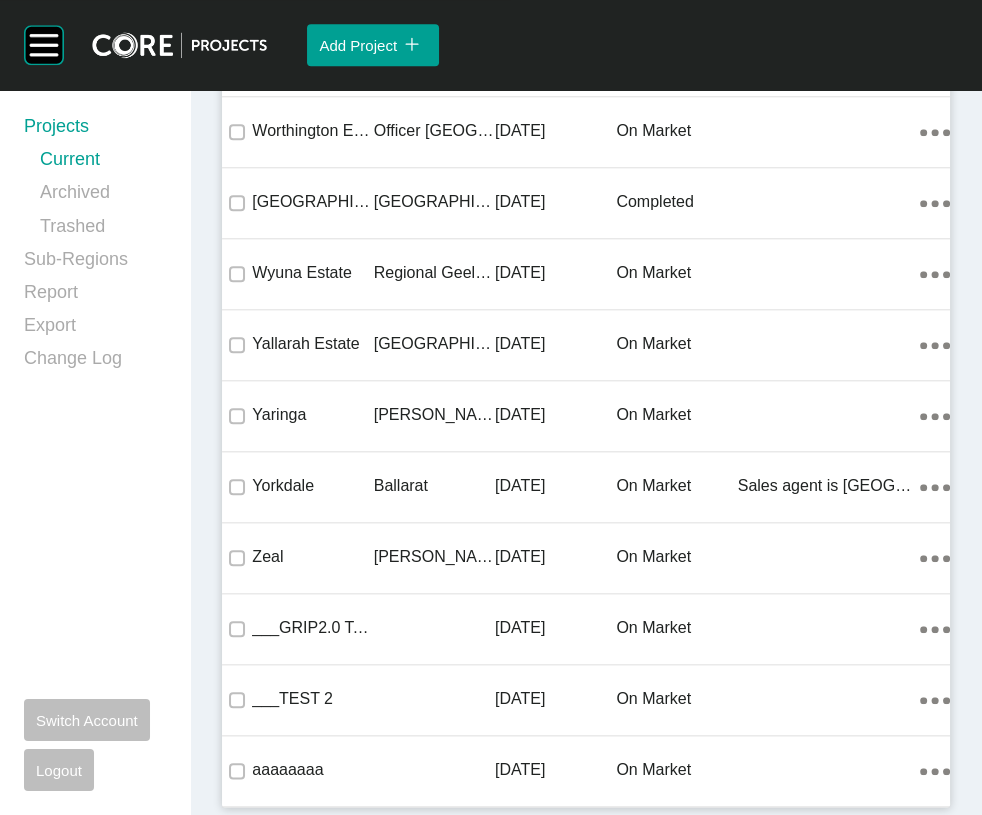 click on "[GEOGRAPHIC_DATA]" at bounding box center (434, -11584) 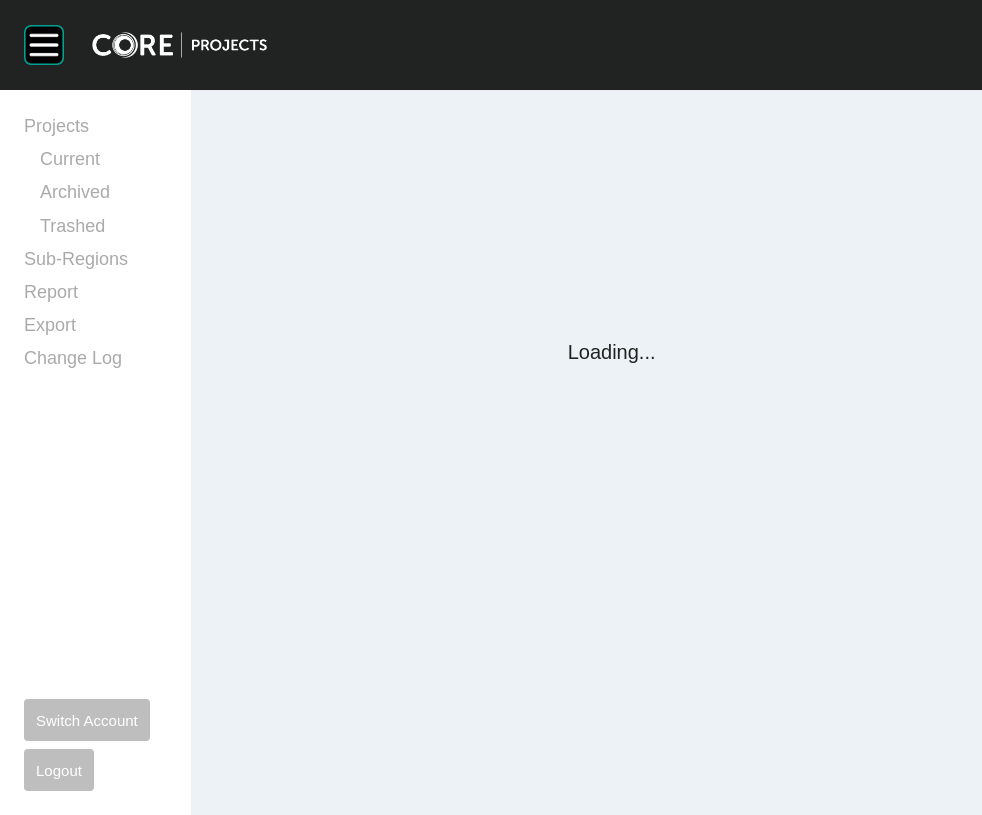 scroll, scrollTop: 0, scrollLeft: 0, axis: both 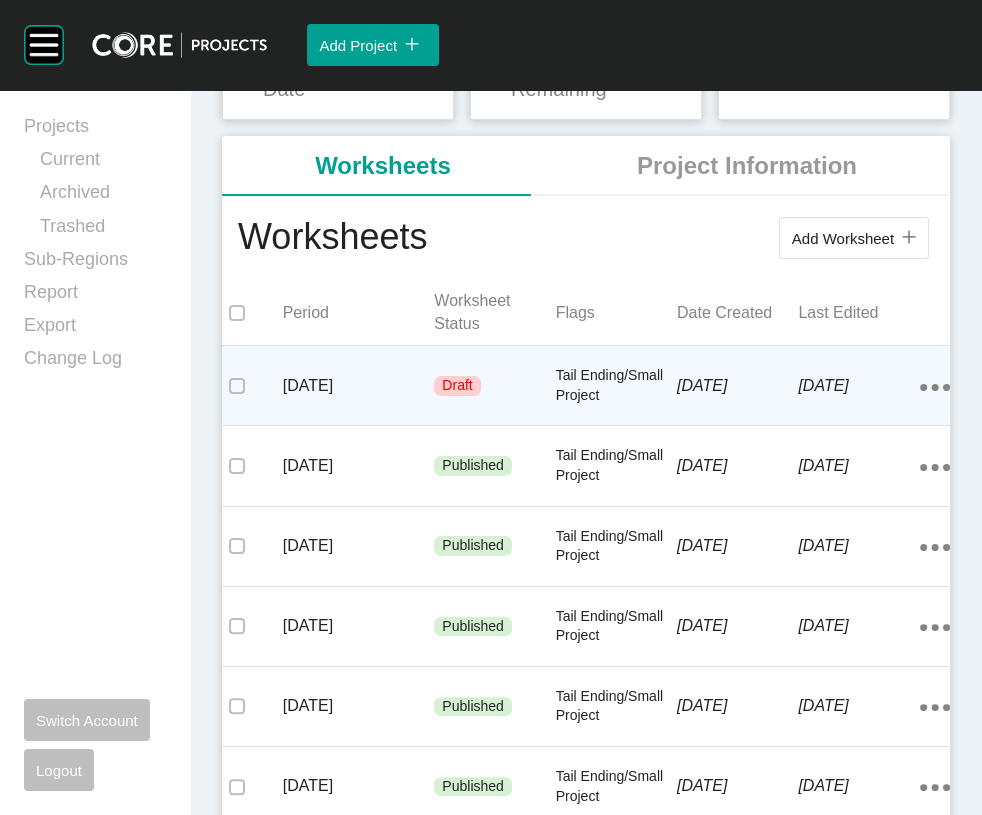 click on "Tail Ending/Small Project" at bounding box center [616, 385] 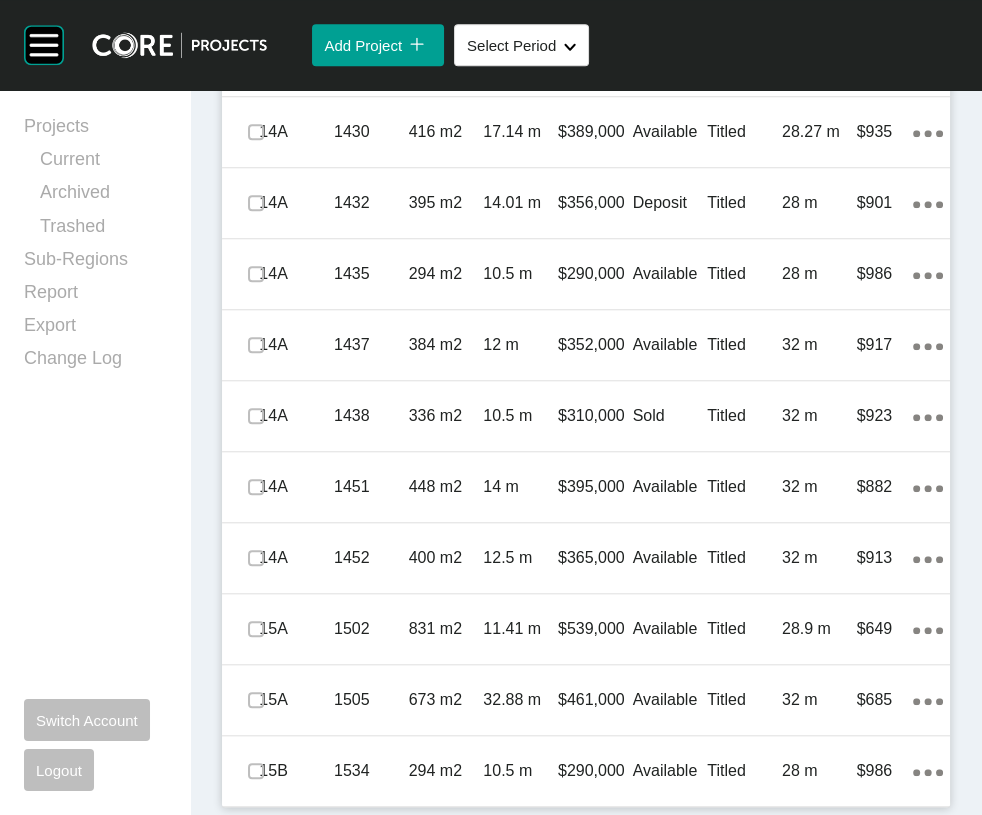 scroll, scrollTop: 1829, scrollLeft: 0, axis: vertical 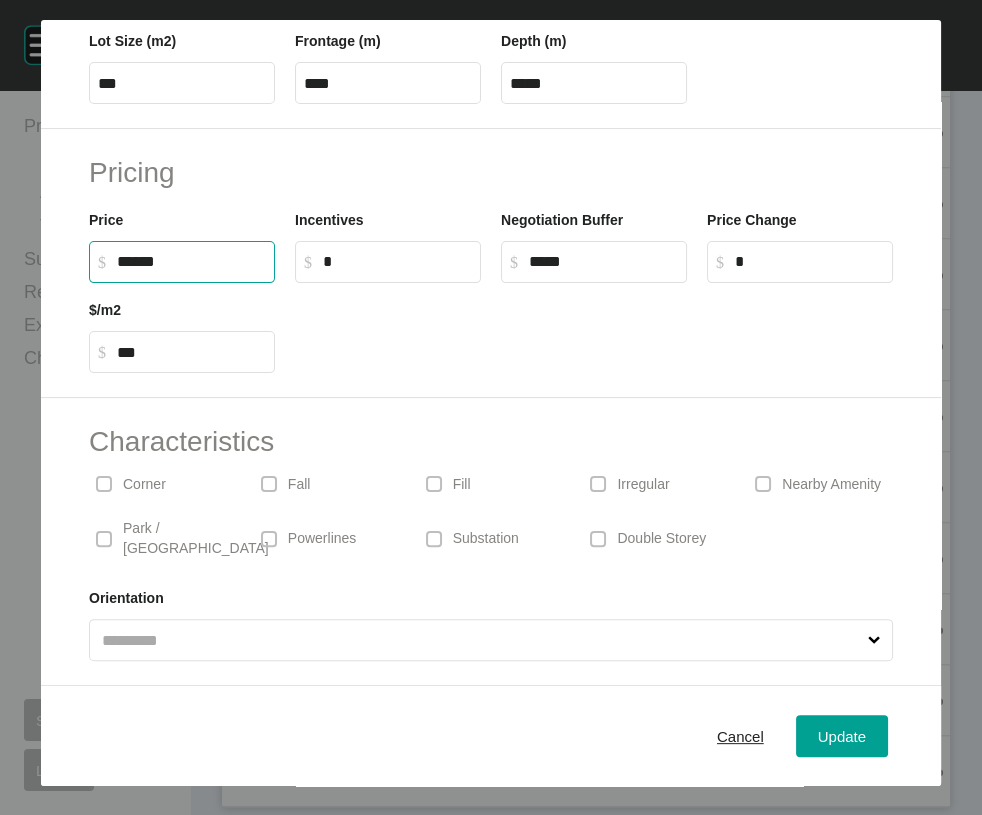 drag, startPoint x: 125, startPoint y: 180, endPoint x: 114, endPoint y: 177, distance: 11.401754 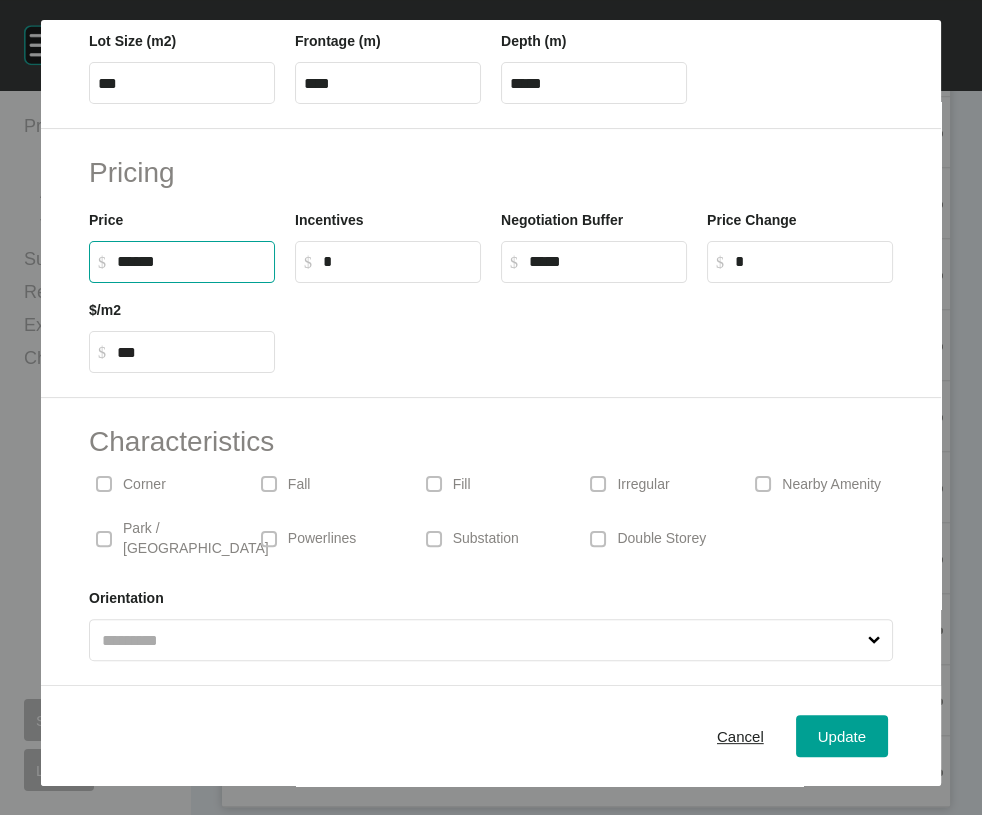 type on "*******" 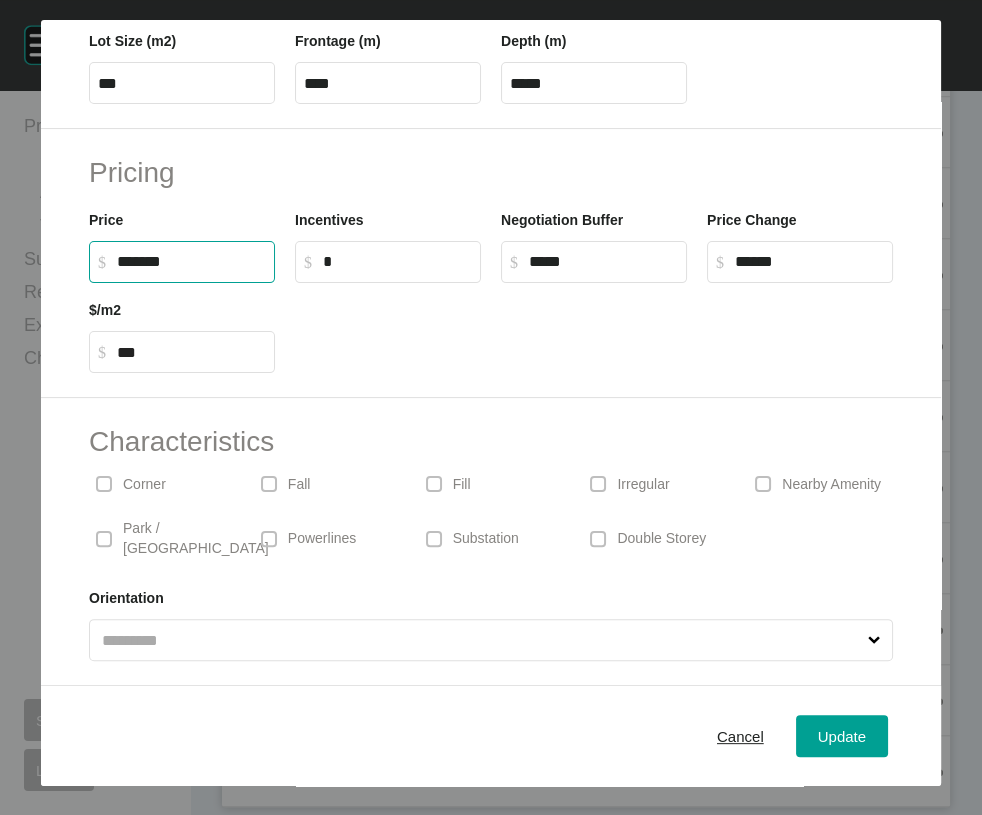 click on "$ Created with Sketch. $ *" at bounding box center [388, 262] 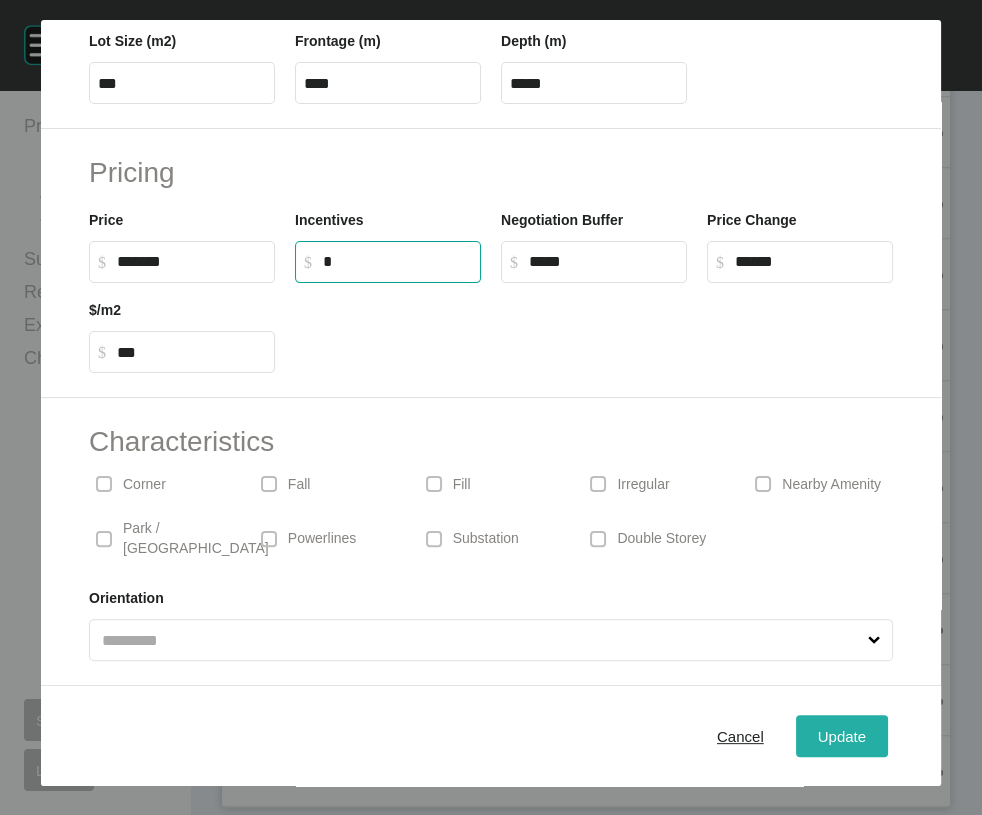 click on "Update" at bounding box center (842, 736) 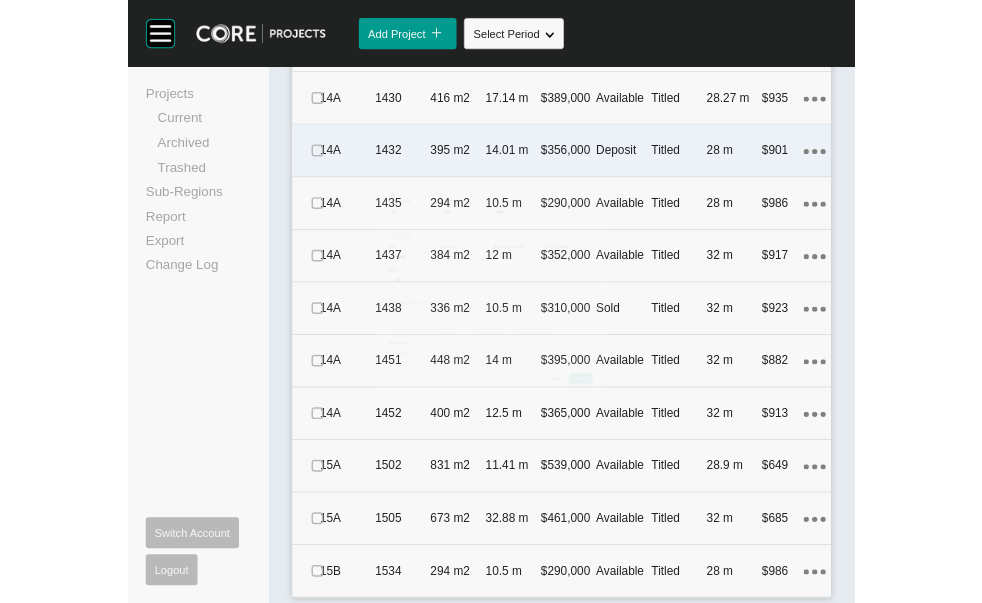 scroll, scrollTop: 1906, scrollLeft: 0, axis: vertical 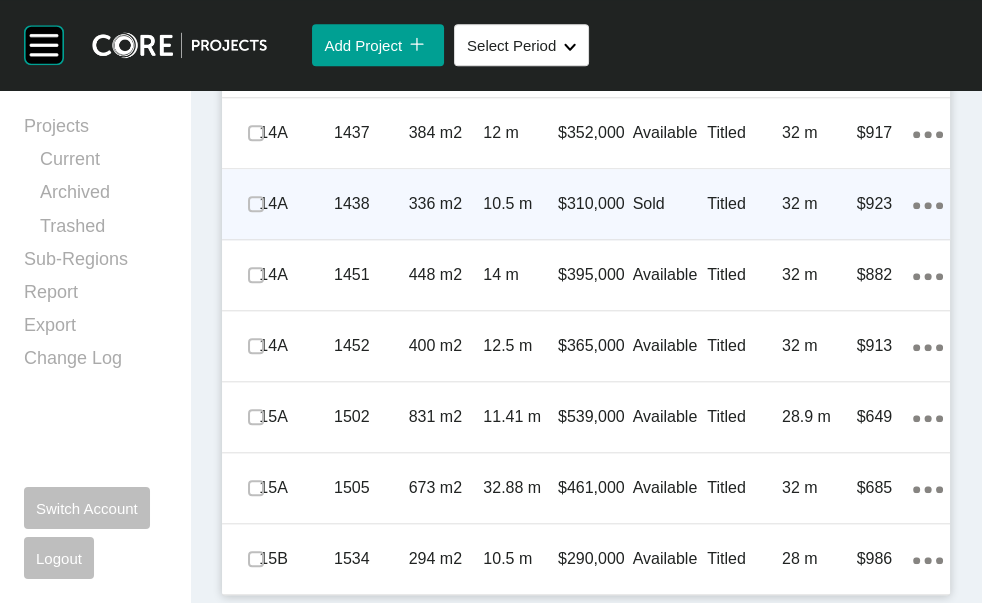 click on "Titled" at bounding box center (744, 204) 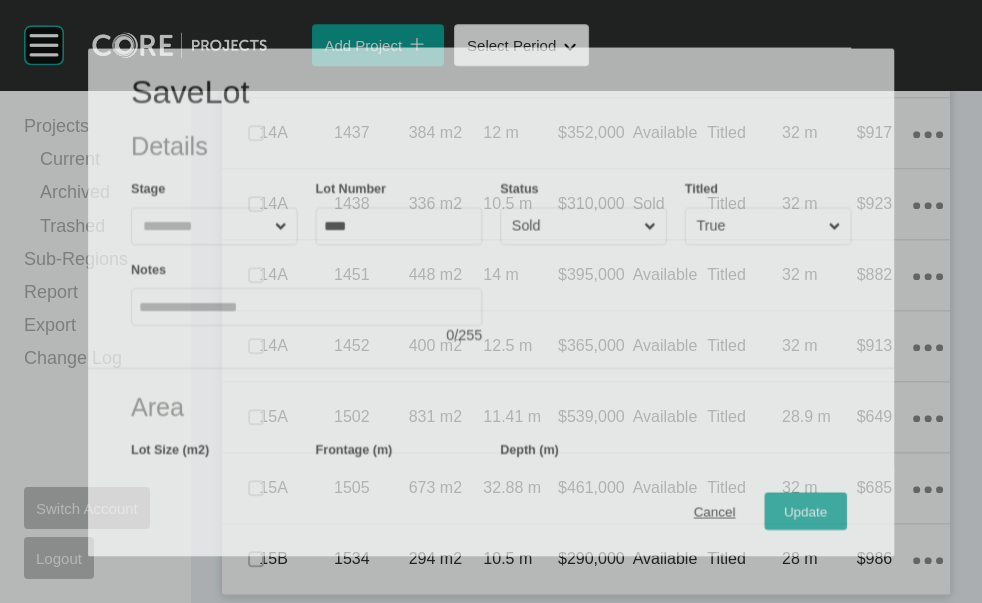 scroll, scrollTop: 2356, scrollLeft: 0, axis: vertical 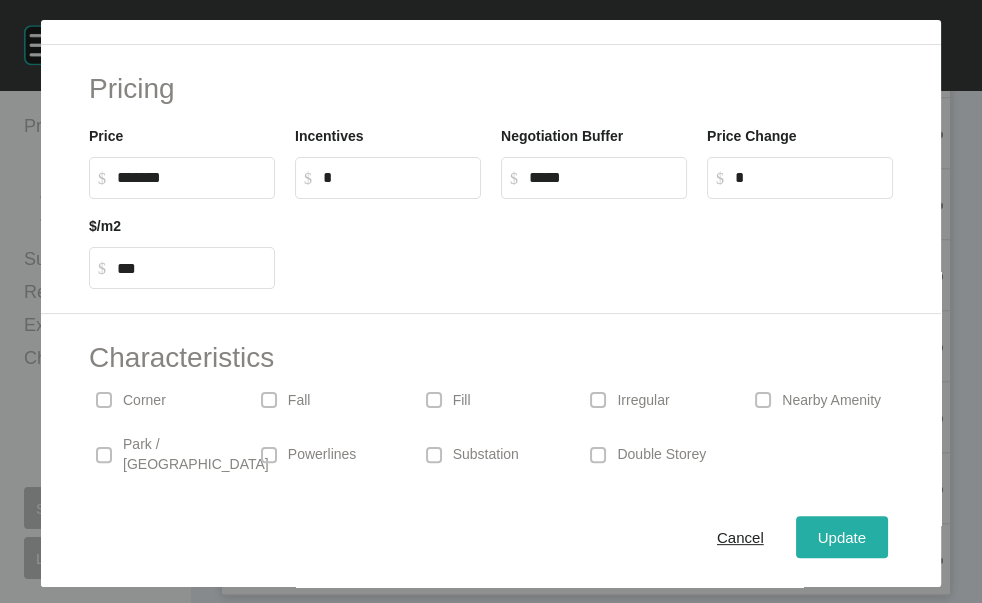 click on "Update" at bounding box center (842, 536) 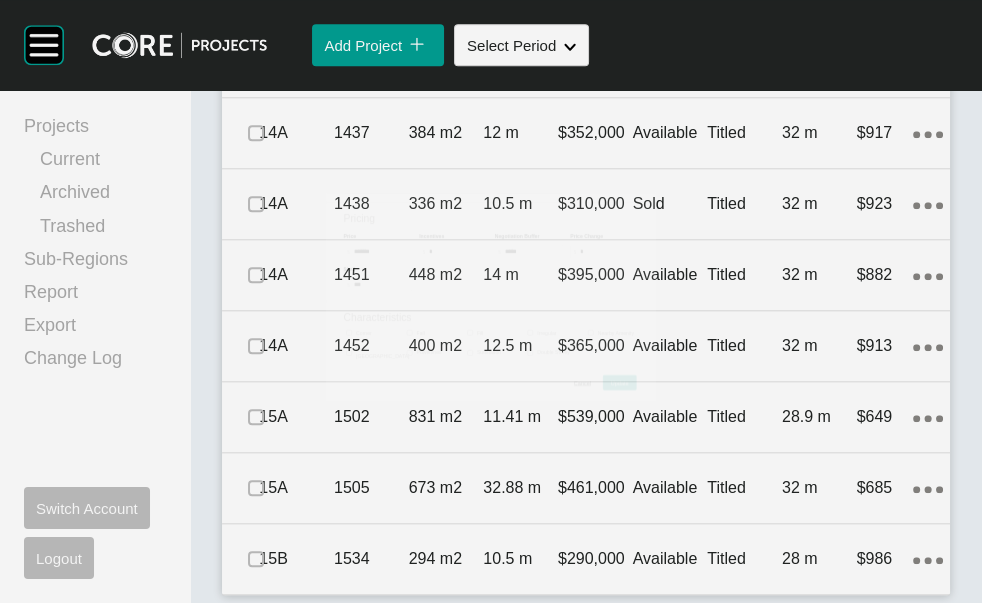 scroll, scrollTop: 2434, scrollLeft: 0, axis: vertical 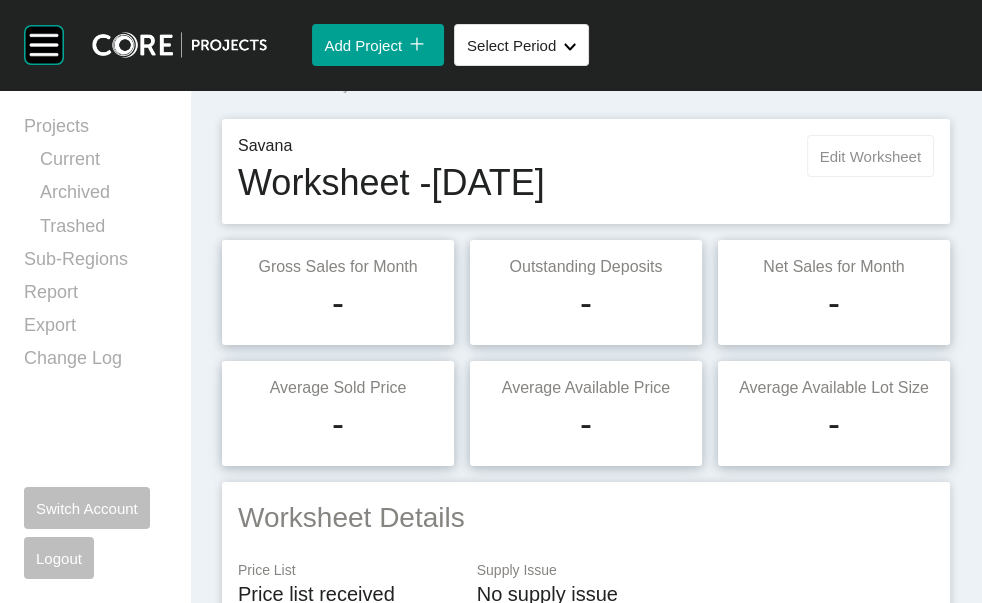 click on "Edit Worksheet" at bounding box center (870, 156) 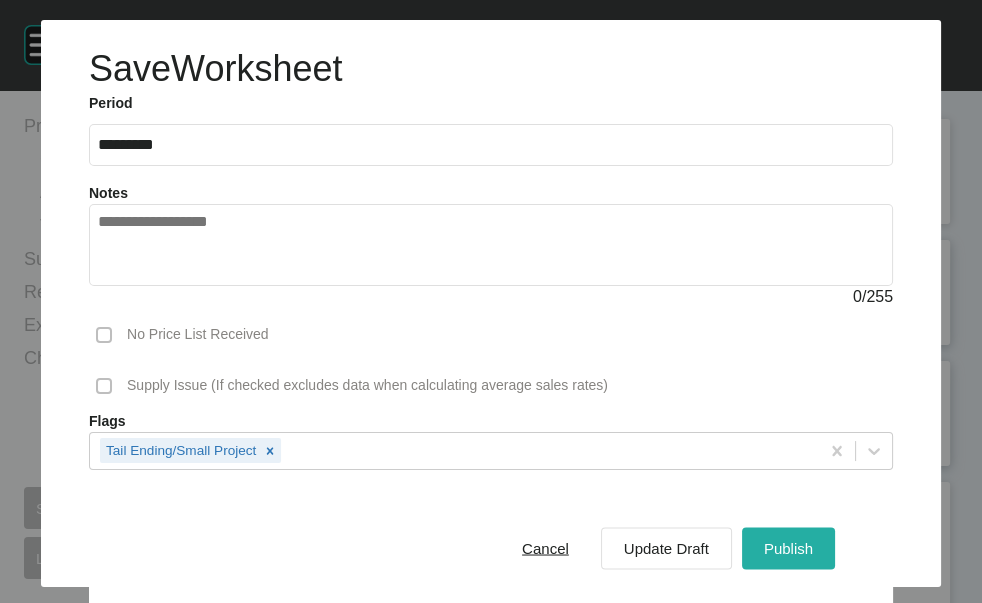 click on "Publish" at bounding box center (788, 548) 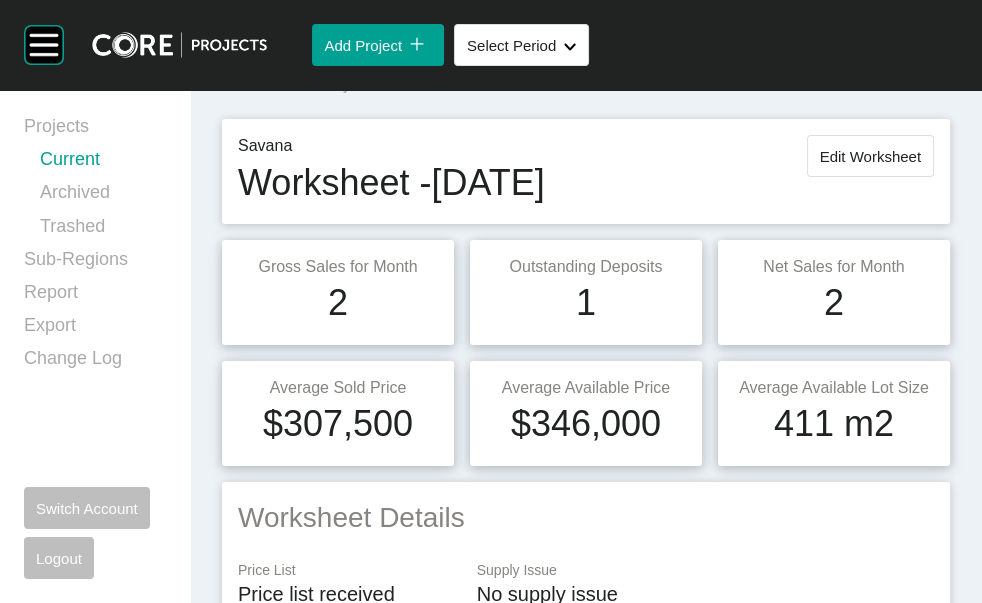 click on "Current" at bounding box center [103, 163] 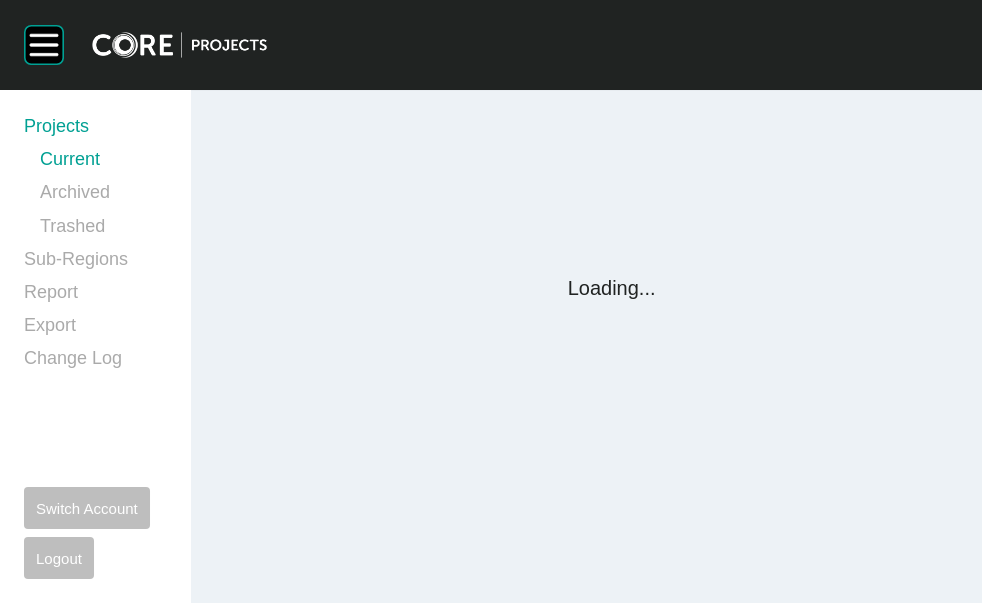 scroll, scrollTop: 0, scrollLeft: 0, axis: both 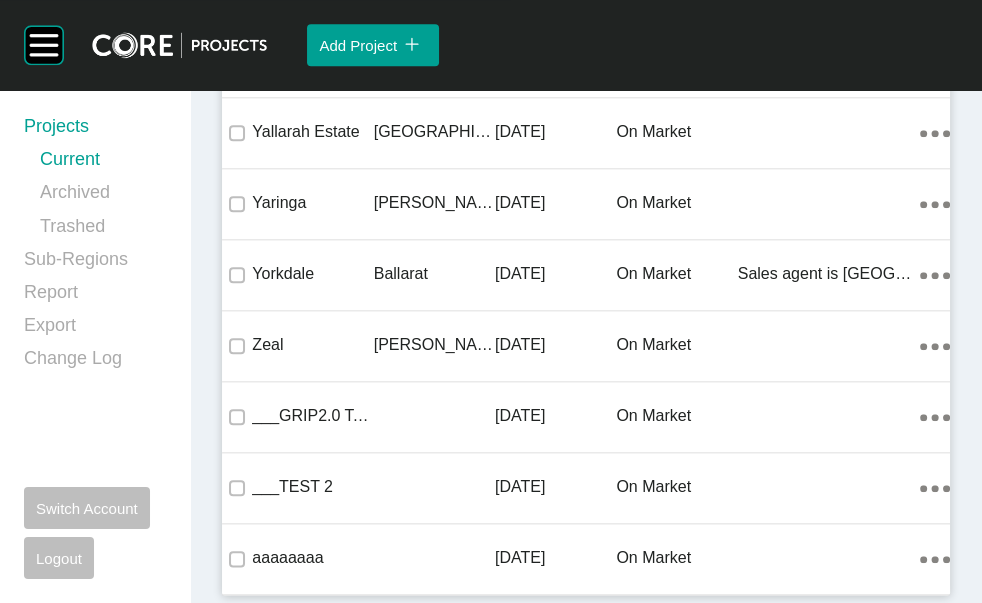 click on "[GEOGRAPHIC_DATA]" at bounding box center (434, -1075) 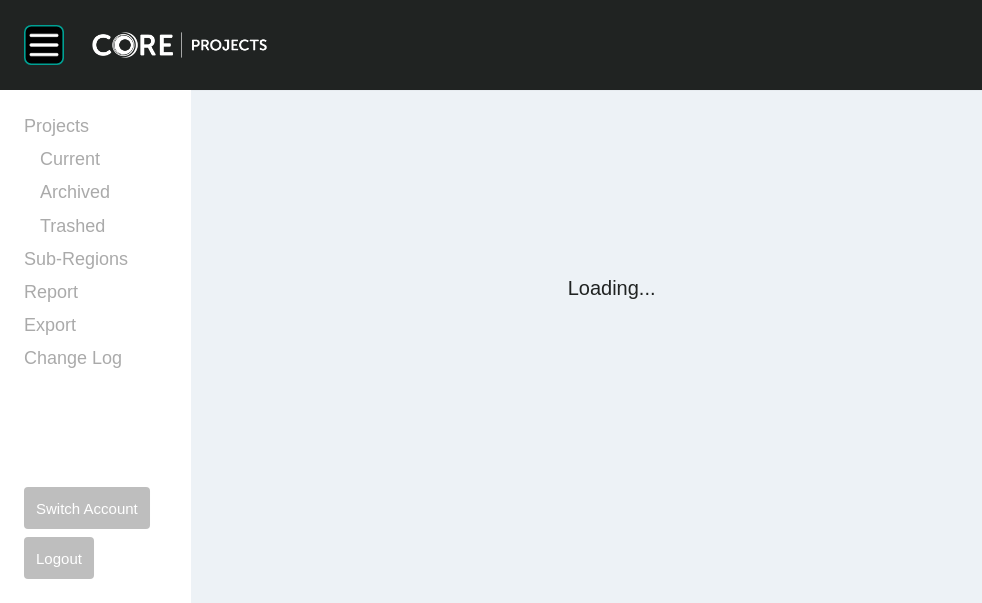 scroll, scrollTop: 0, scrollLeft: 0, axis: both 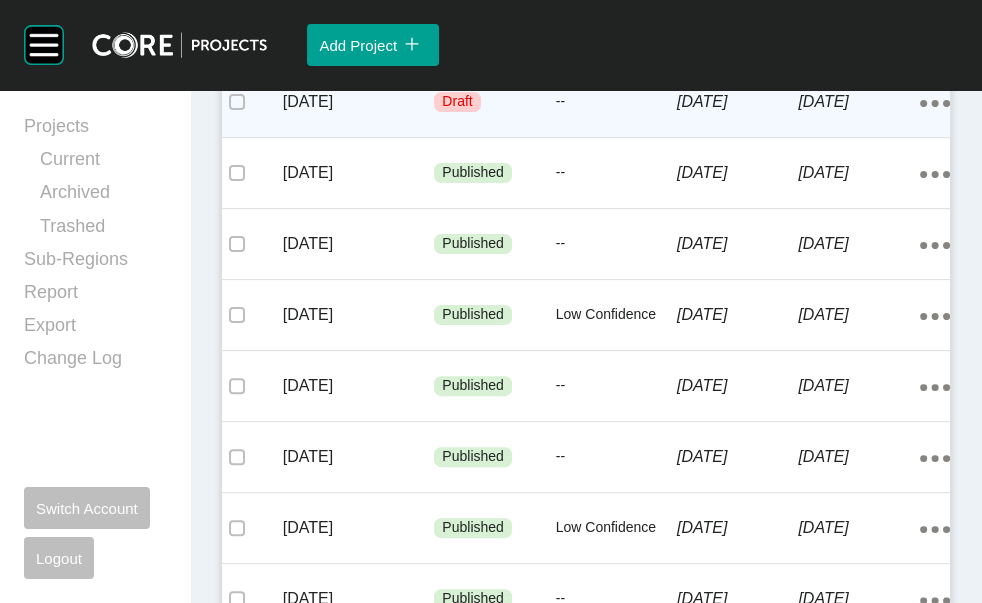 click on "Draft" at bounding box center (494, 102) 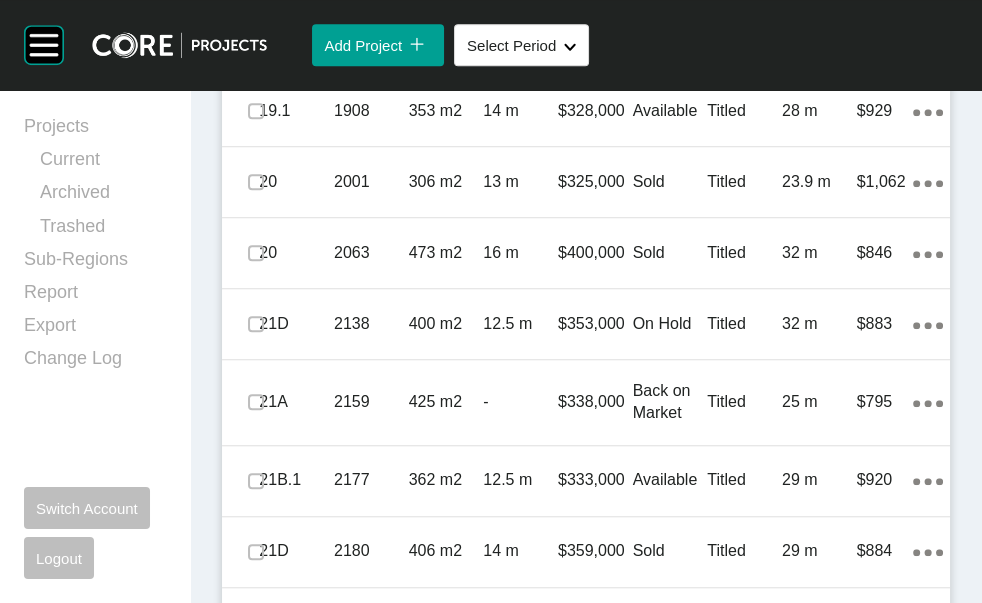 scroll, scrollTop: 1662, scrollLeft: 0, axis: vertical 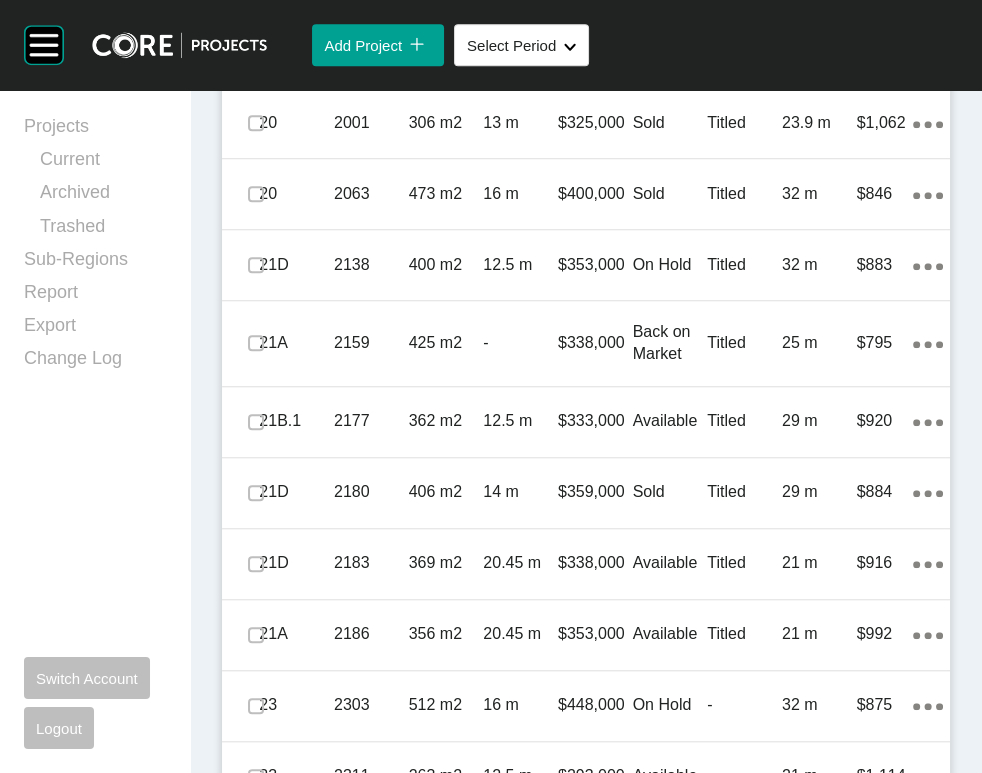 click on "28 m" at bounding box center [819, 52] 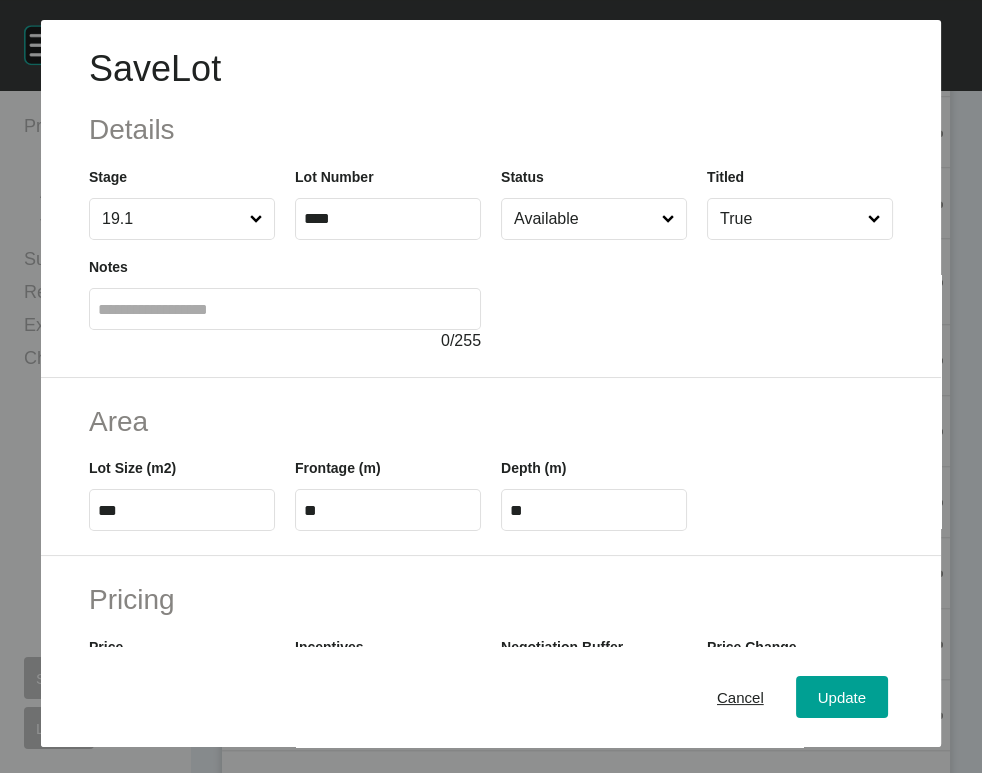 scroll, scrollTop: 650, scrollLeft: 0, axis: vertical 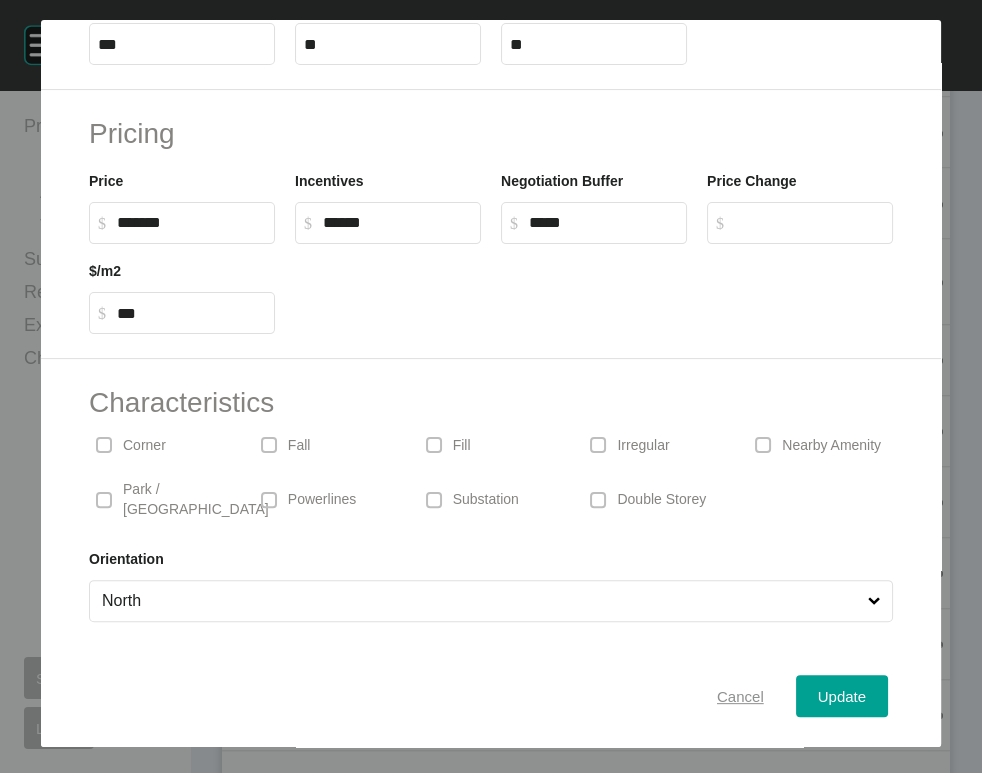 click on "Cancel" at bounding box center (740, 696) 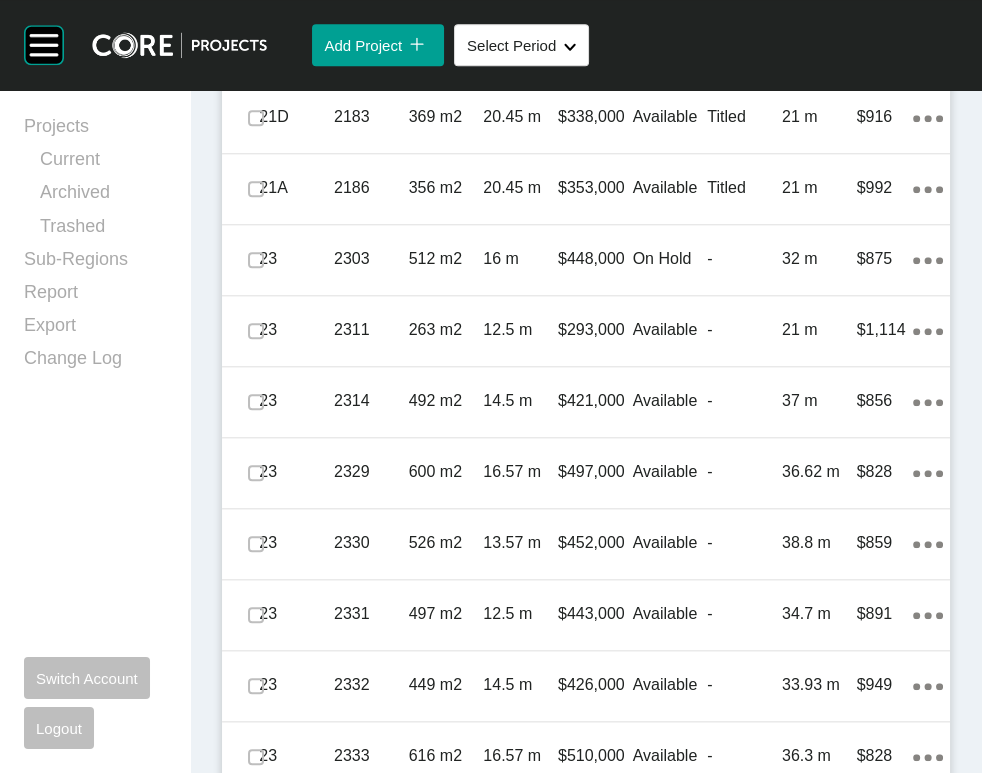 scroll, scrollTop: 2083, scrollLeft: 0, axis: vertical 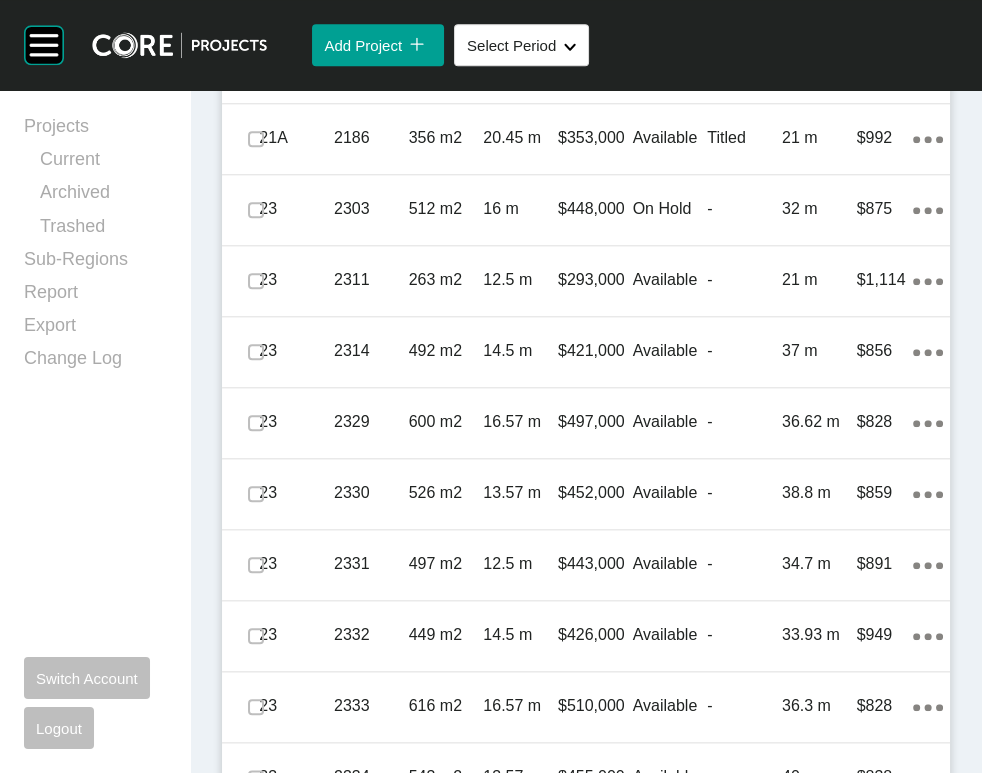 click on "12.5 m" at bounding box center (520, -75) 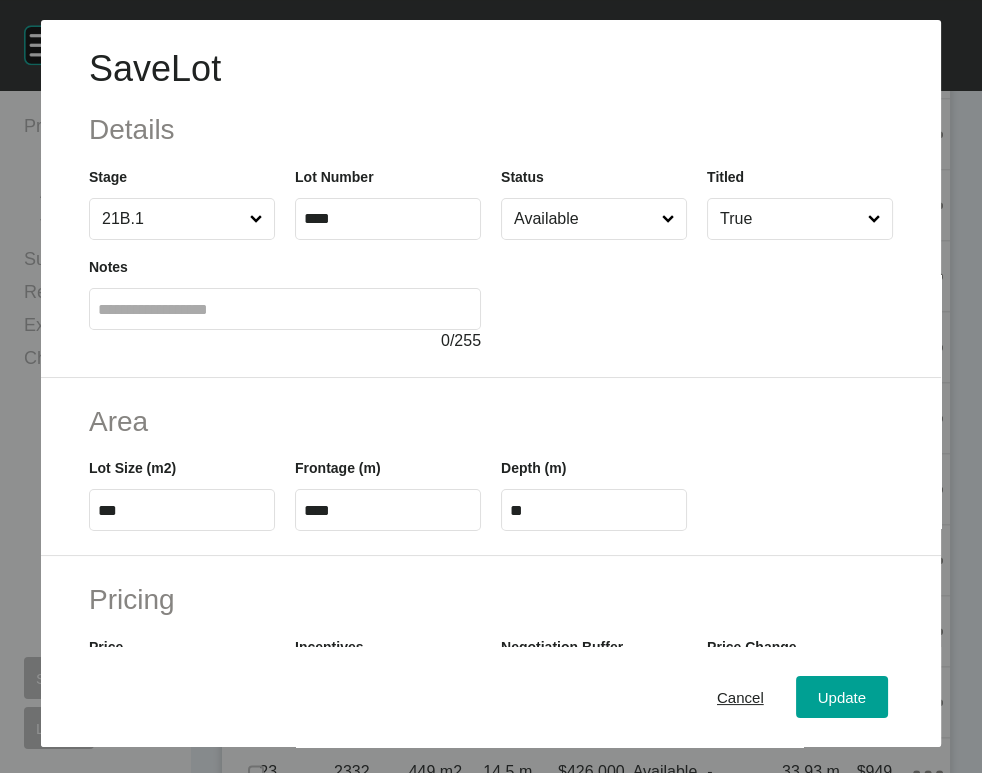 click on "Available" at bounding box center (584, 219) 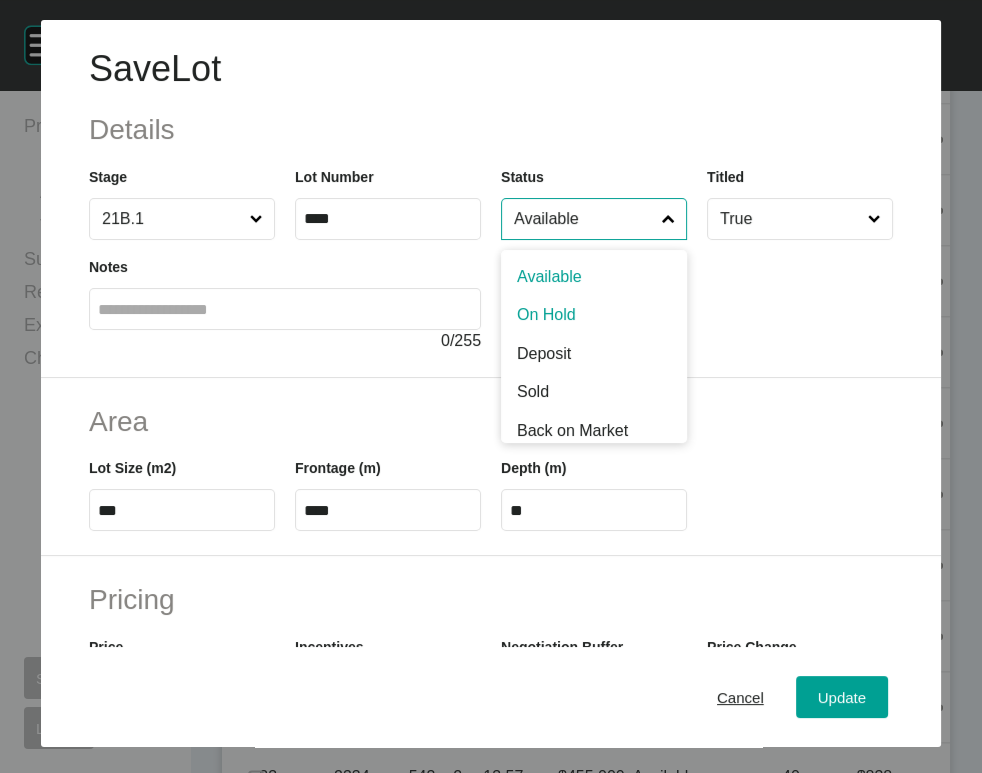 drag, startPoint x: 619, startPoint y: 374, endPoint x: 675, endPoint y: 441, distance: 87.32124 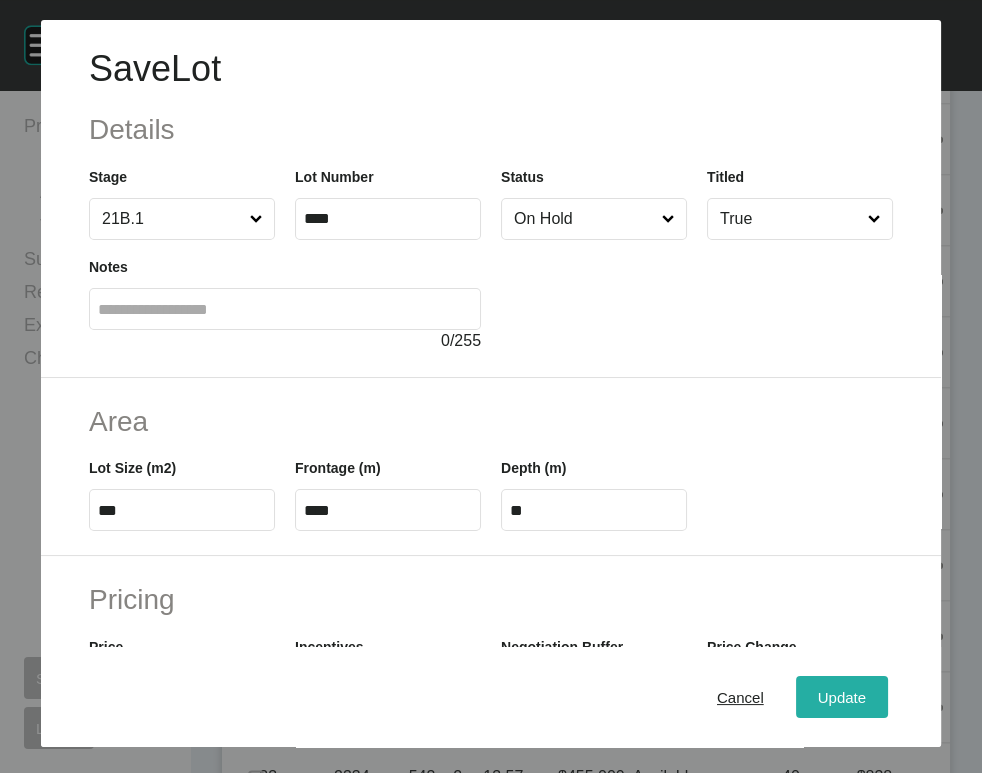 click on "Update" at bounding box center (842, 696) 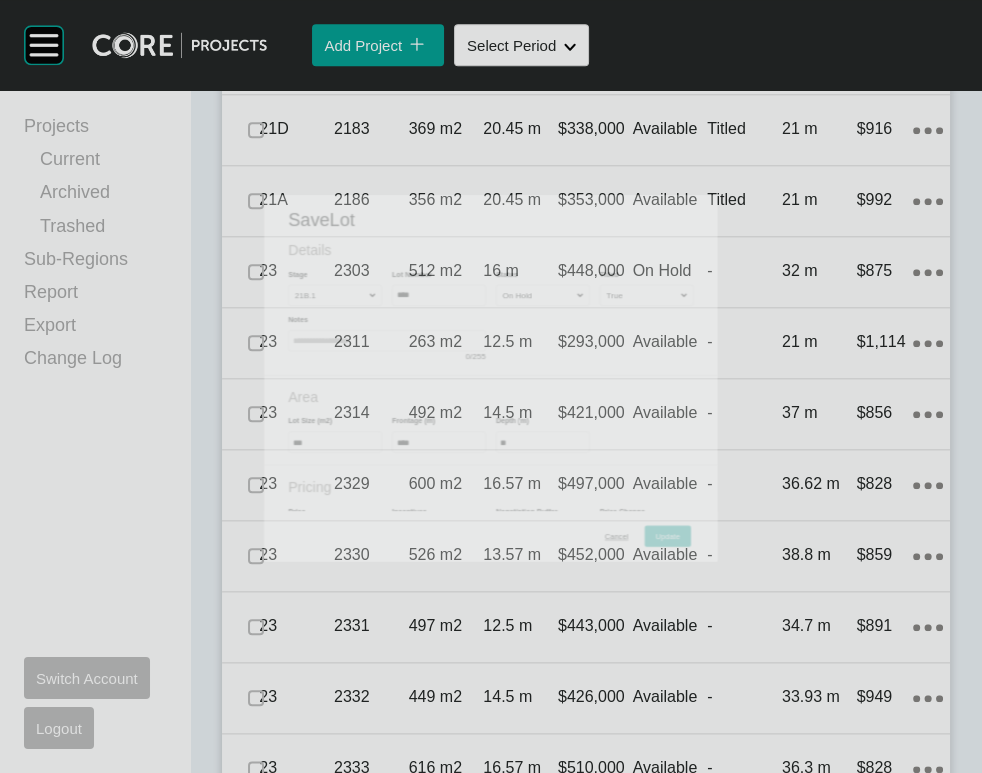 scroll, scrollTop: 2160, scrollLeft: 0, axis: vertical 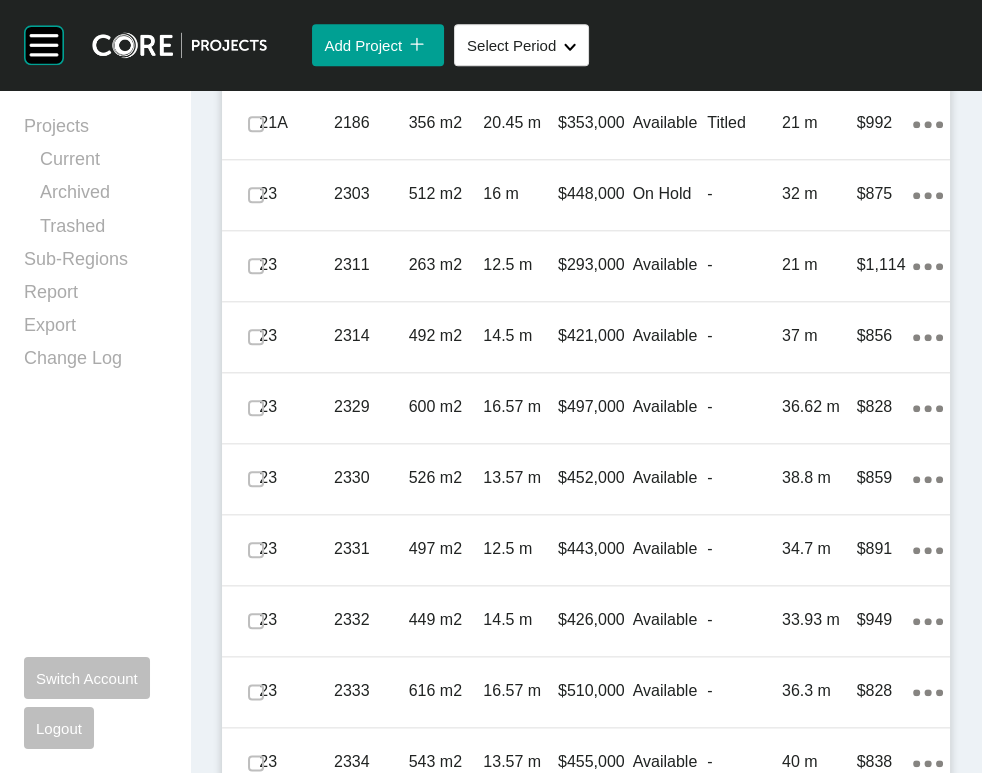 click on "Titled" at bounding box center (744, -90) 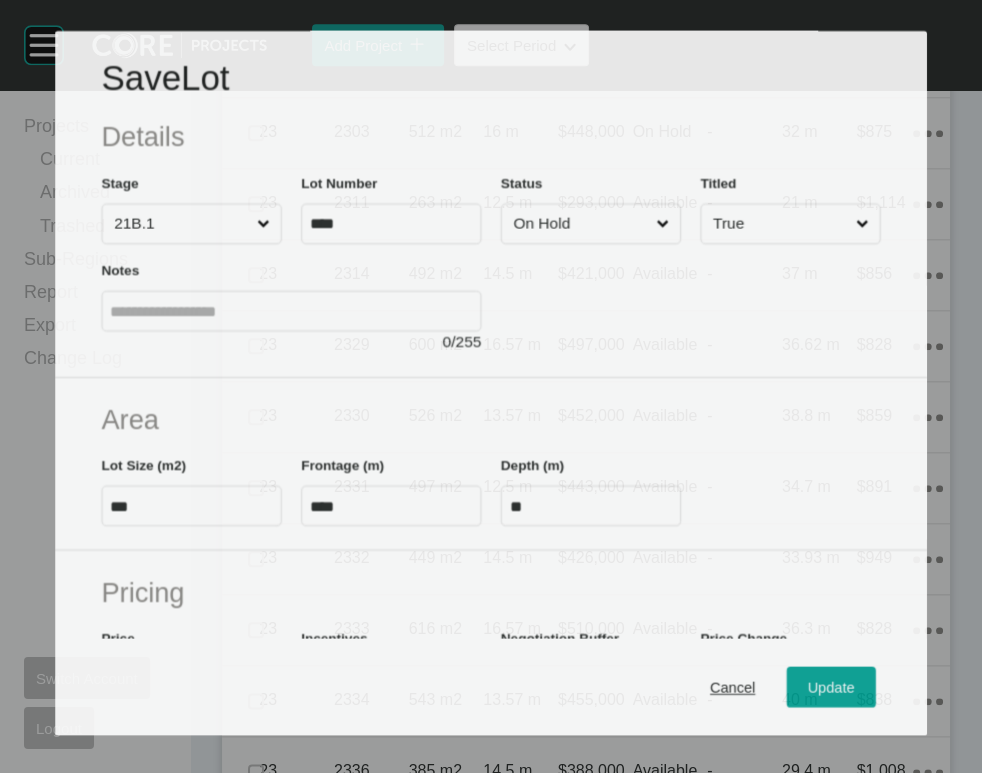 scroll, scrollTop: 2083, scrollLeft: 0, axis: vertical 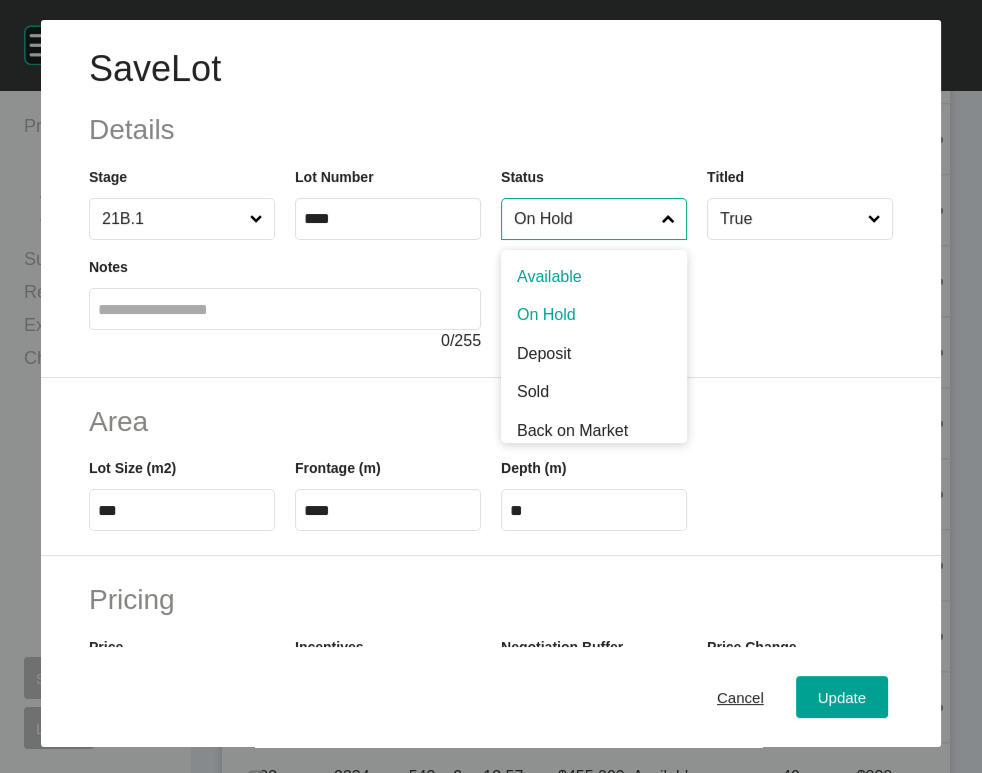 click on "On Hold" at bounding box center [584, 219] 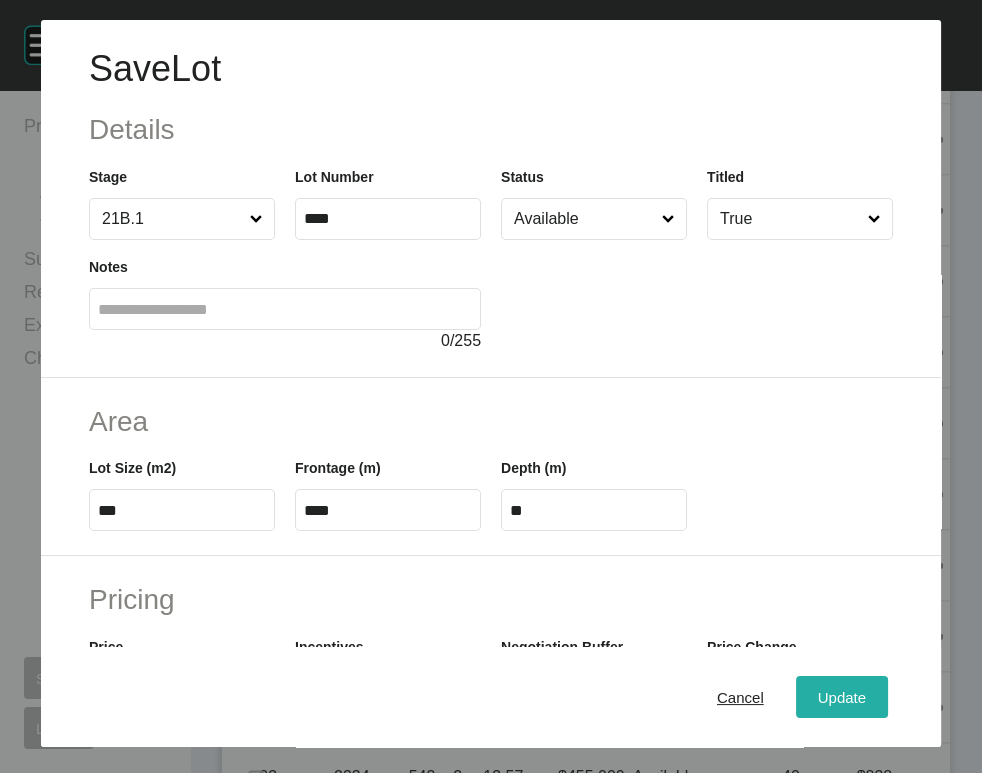 click on "Update" at bounding box center (842, 696) 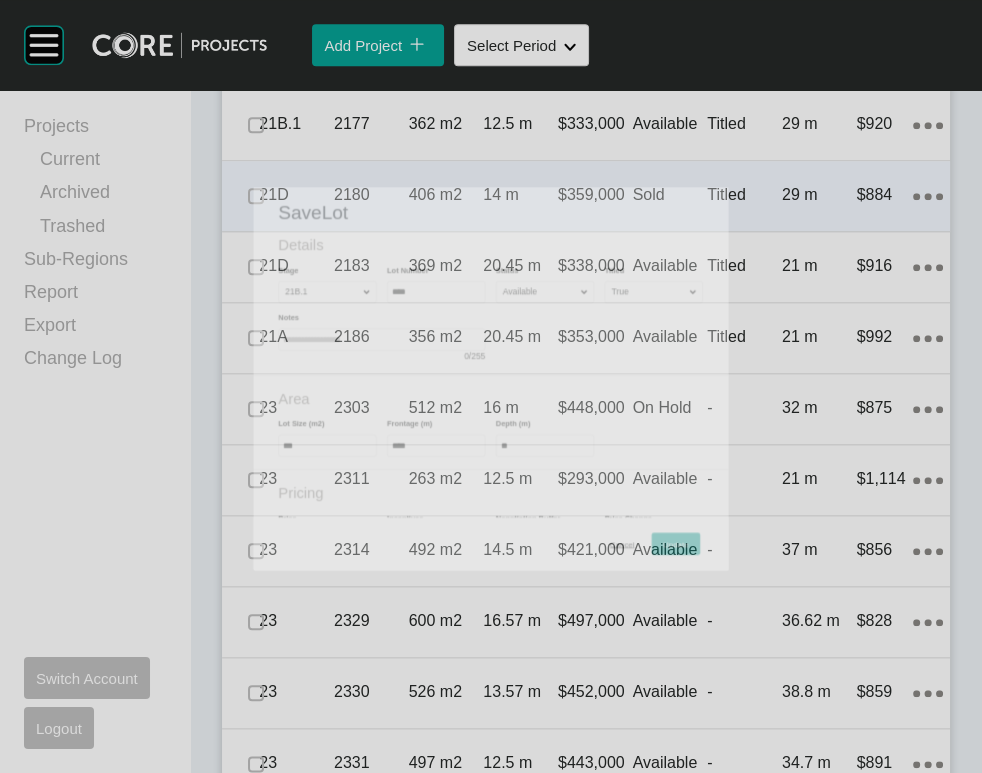 scroll, scrollTop: 2160, scrollLeft: 0, axis: vertical 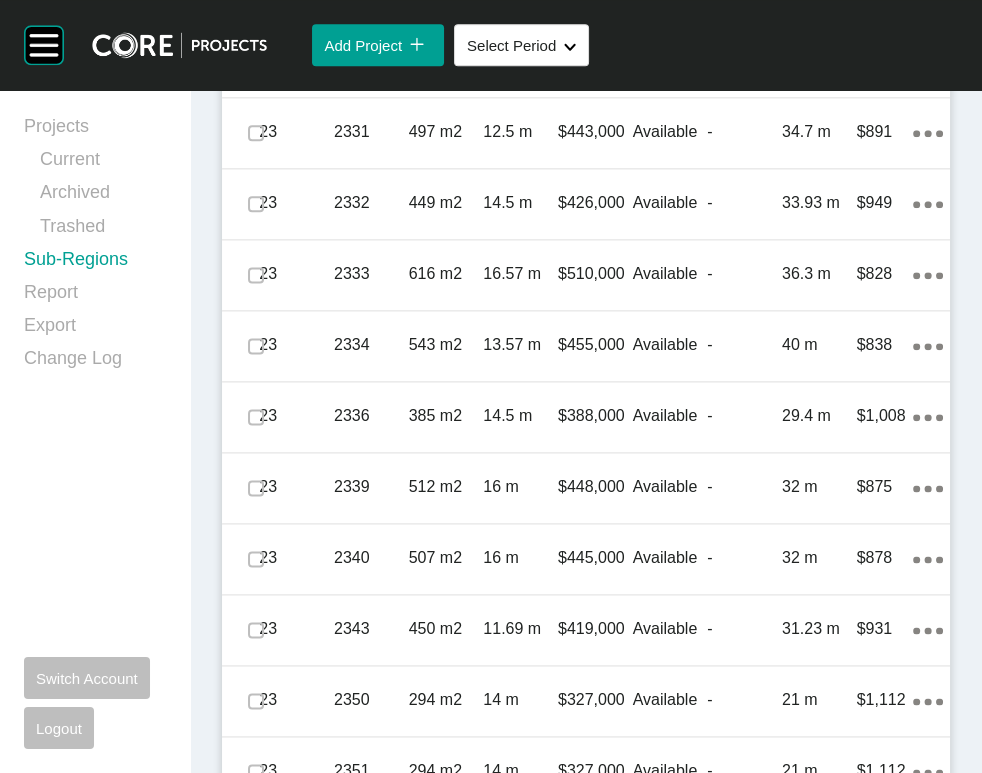 click on "Sub-Regions" at bounding box center (95, 263) 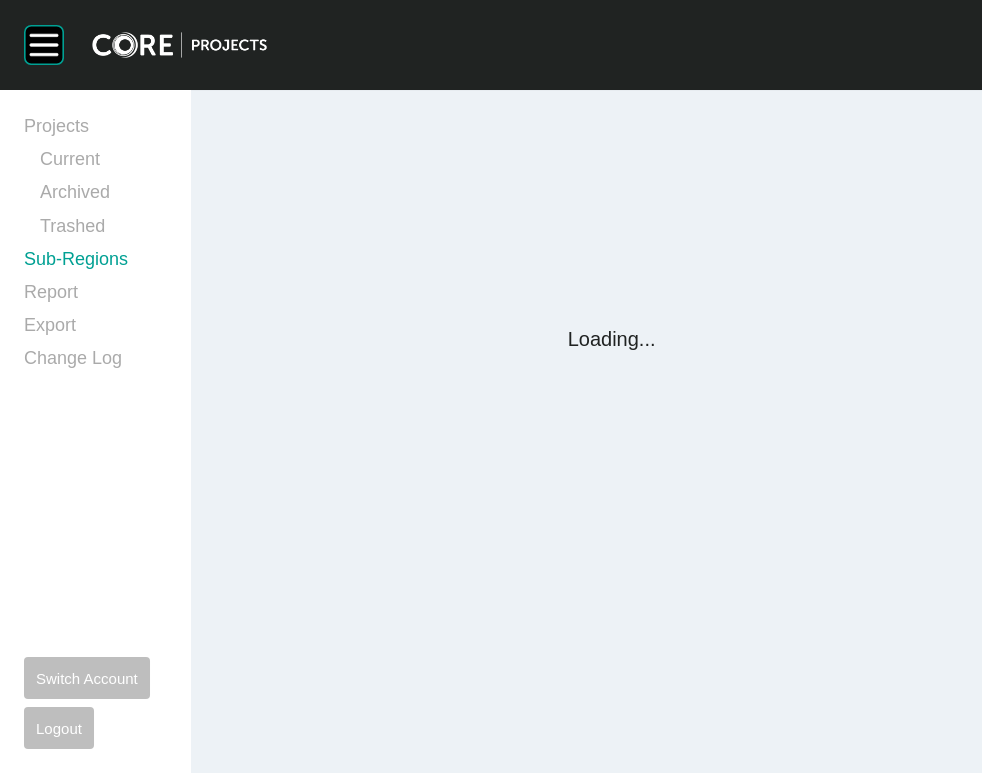 scroll, scrollTop: 0, scrollLeft: 0, axis: both 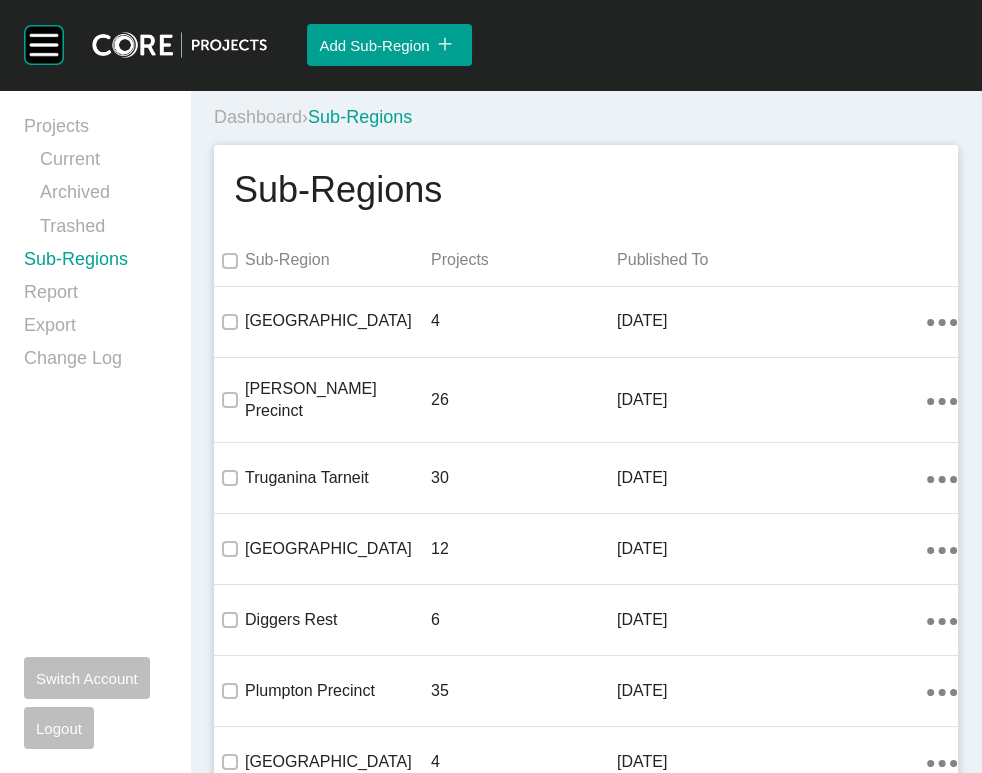 click on "Sub-Regions" at bounding box center (95, 263) 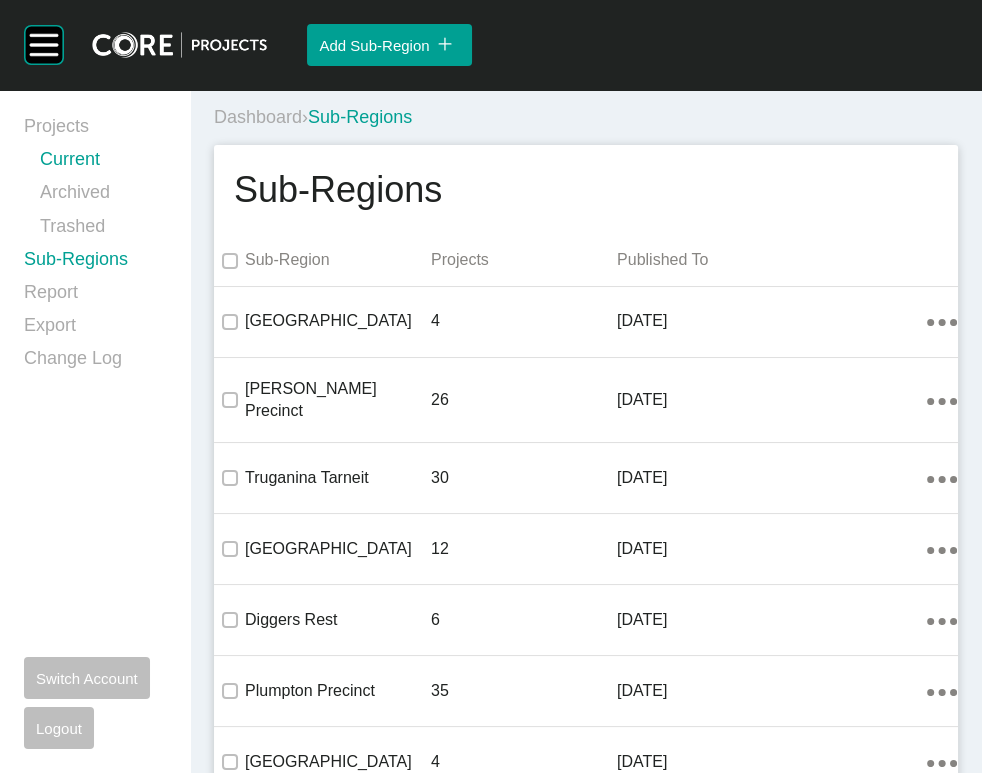 click on "Current" at bounding box center [103, 163] 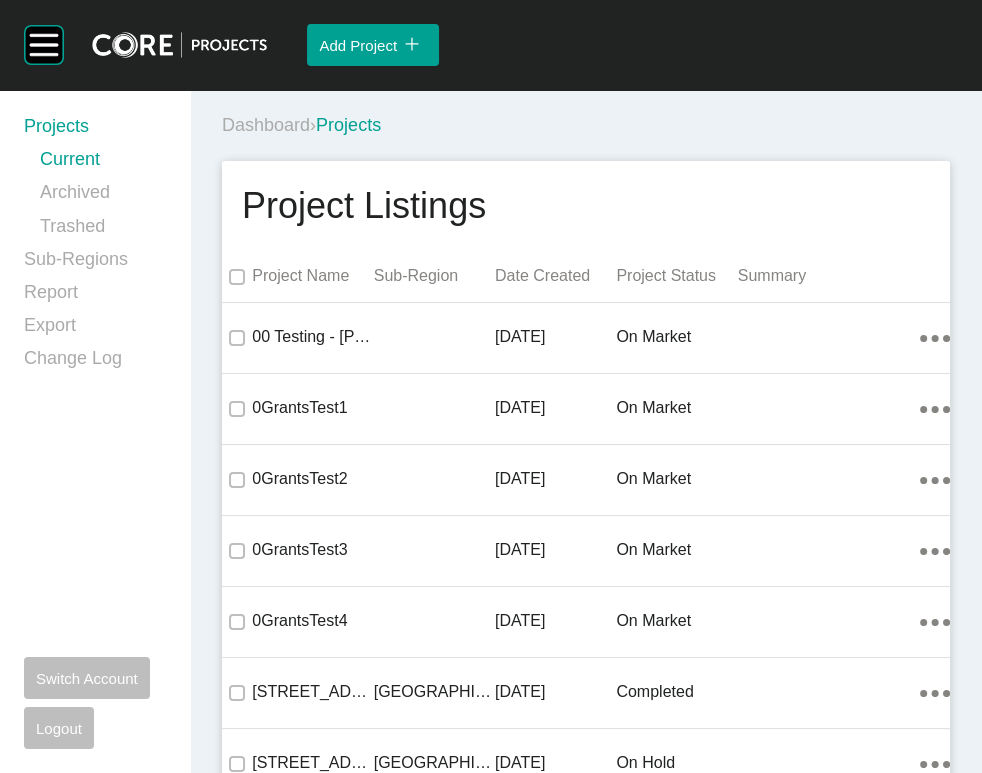 scroll, scrollTop: 66535, scrollLeft: 0, axis: vertical 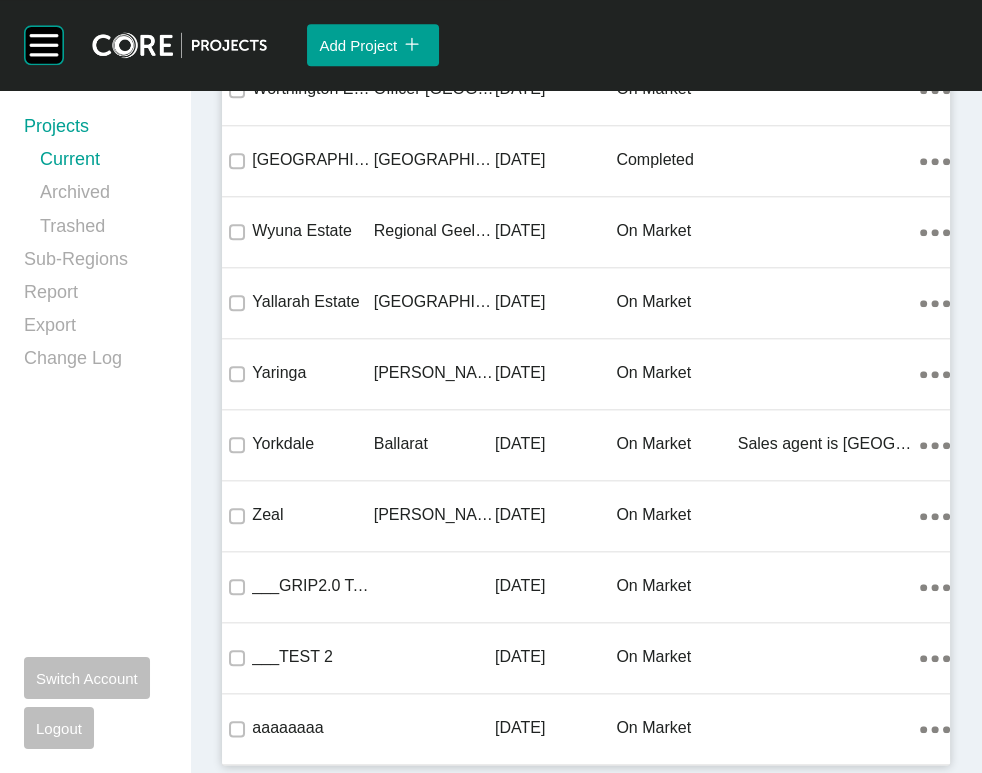click on "Windermere" at bounding box center [312, -905] 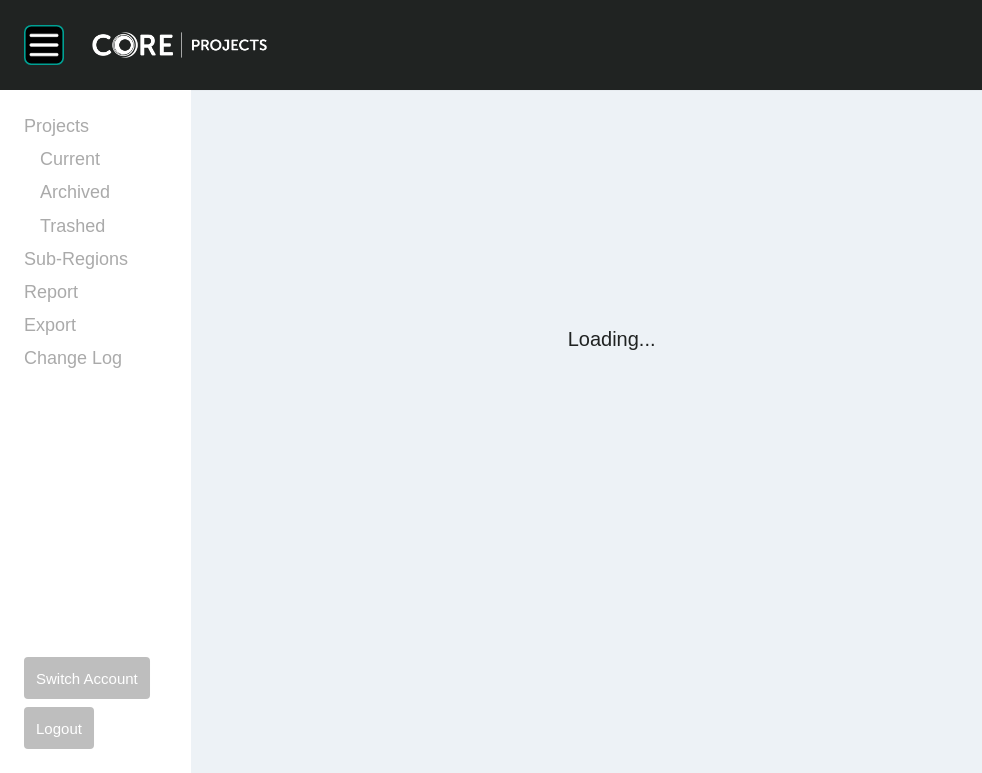 scroll, scrollTop: 0, scrollLeft: 0, axis: both 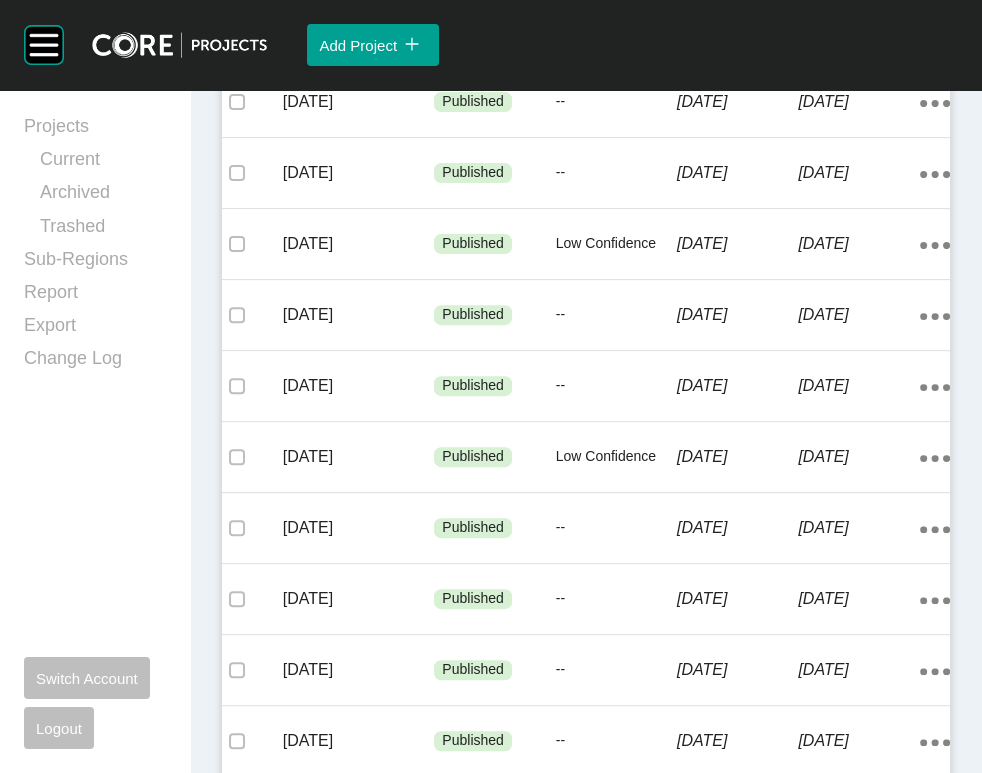 click on "[DATE]" at bounding box center (359, 31) 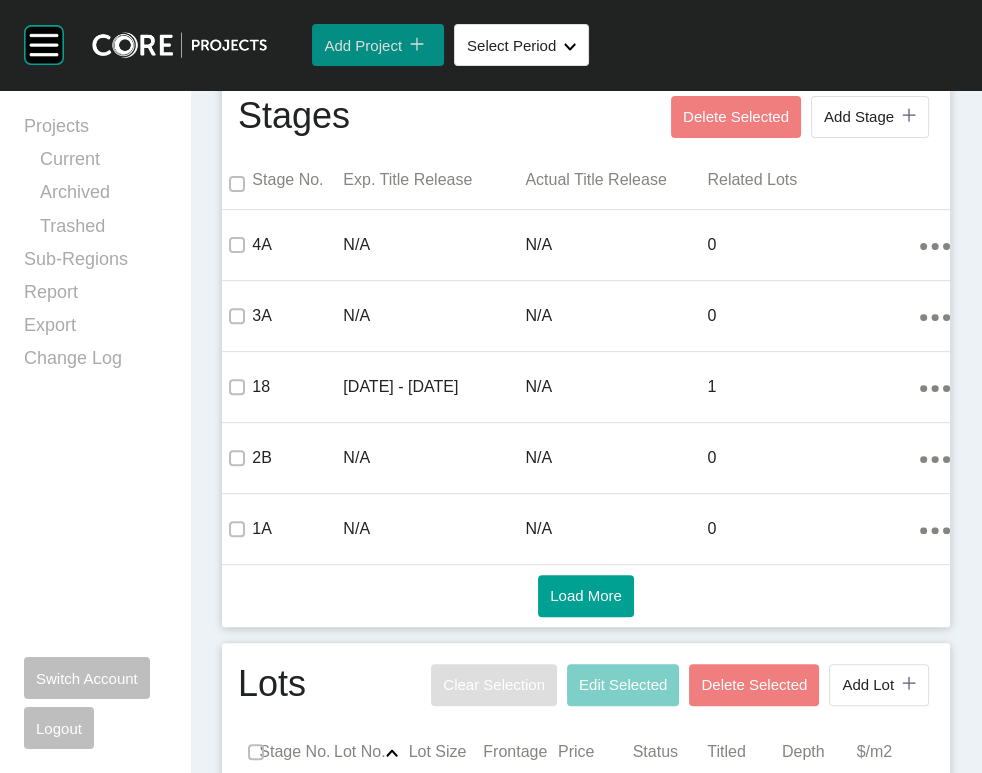 scroll, scrollTop: 2871, scrollLeft: 0, axis: vertical 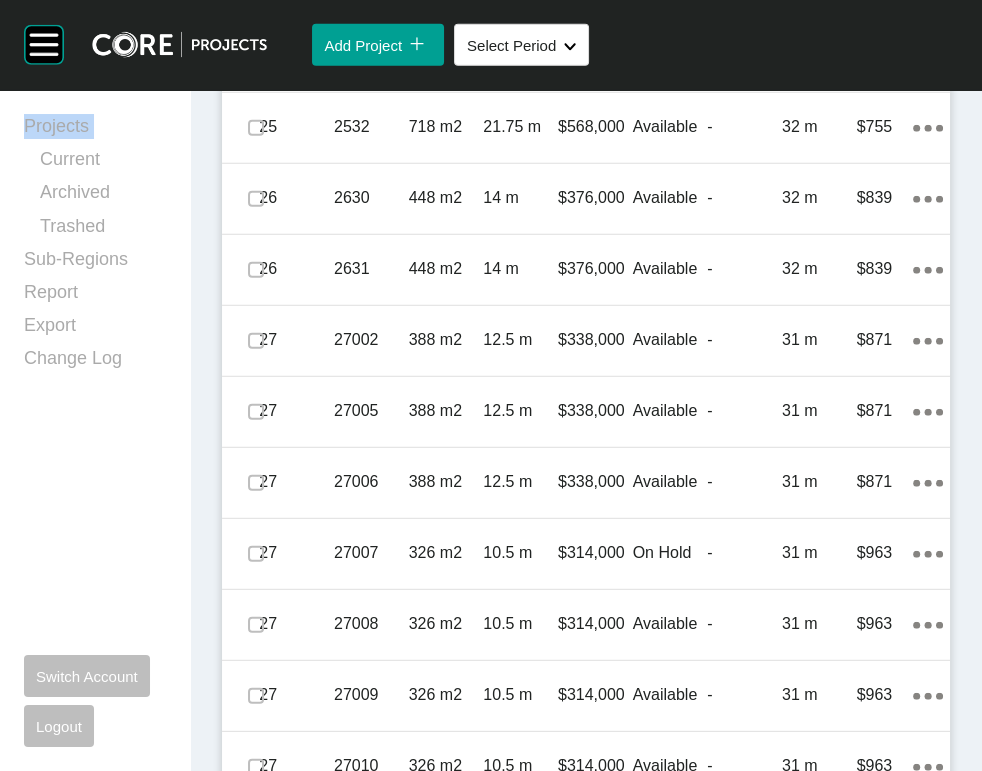 drag, startPoint x: 21, startPoint y: 144, endPoint x: 9, endPoint y: 179, distance: 37 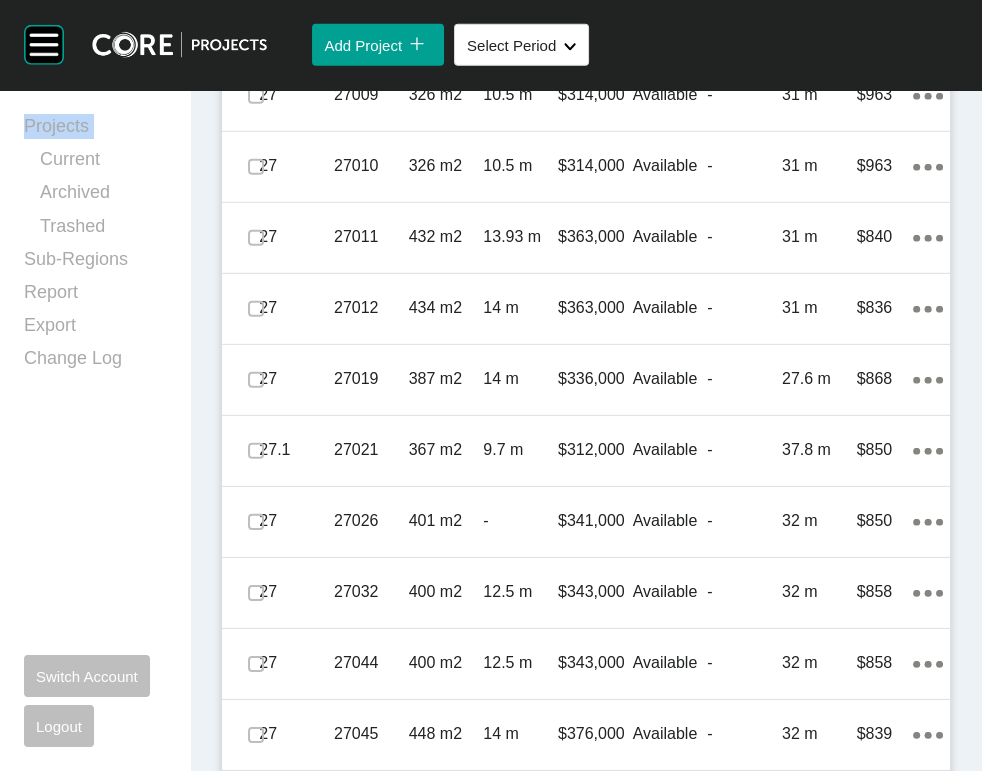 scroll, scrollTop: 6134, scrollLeft: 0, axis: vertical 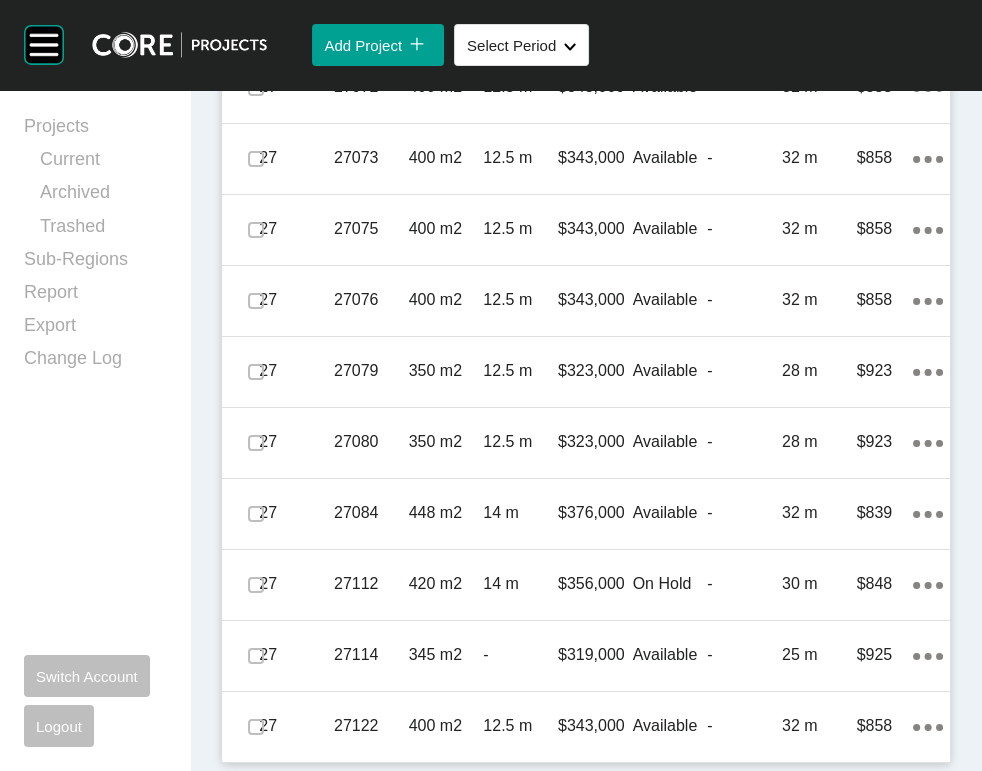 click on "14 m" at bounding box center (520, 16) 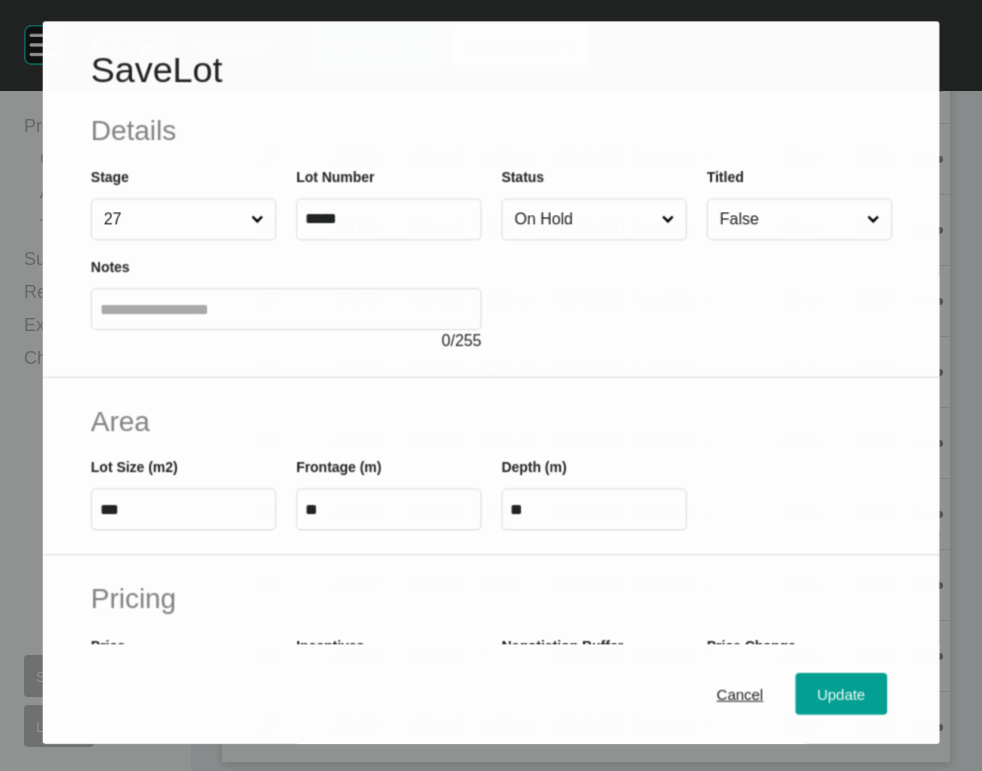 scroll, scrollTop: 8767, scrollLeft: 0, axis: vertical 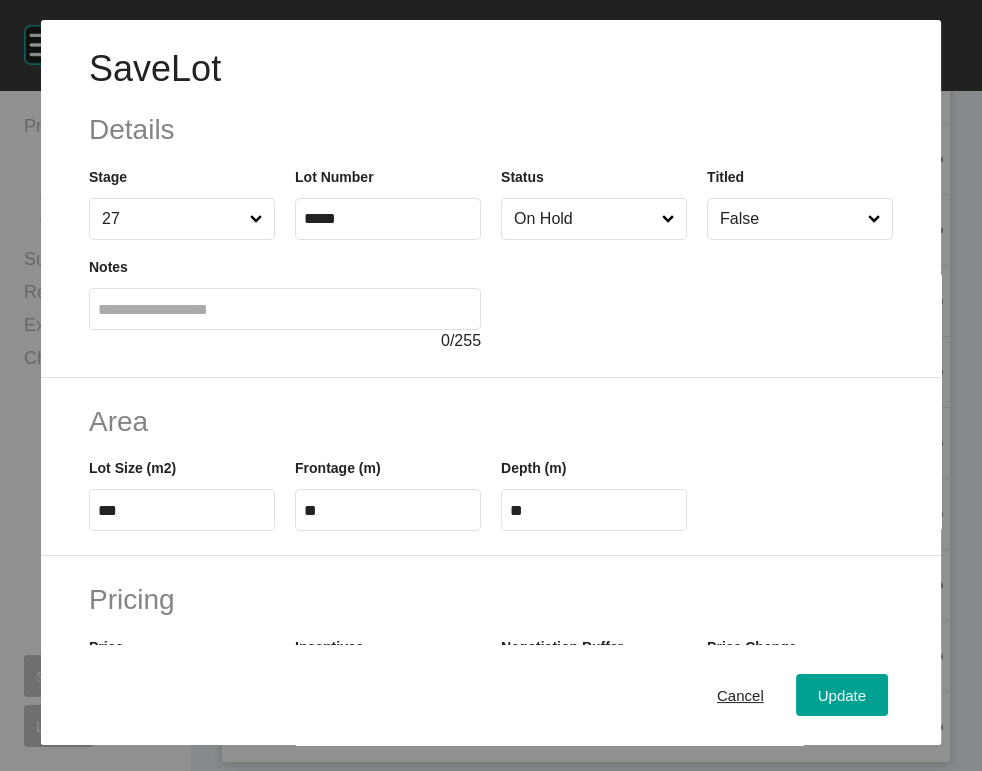 click on "On Hold" at bounding box center [584, 219] 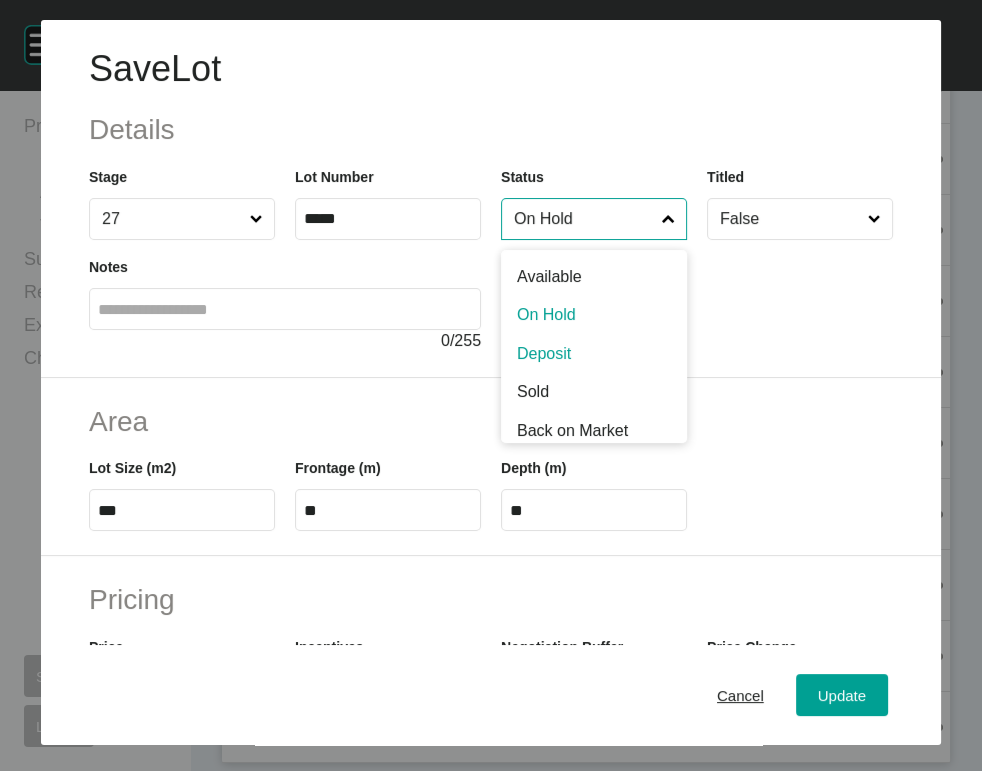 scroll, scrollTop: 3, scrollLeft: 0, axis: vertical 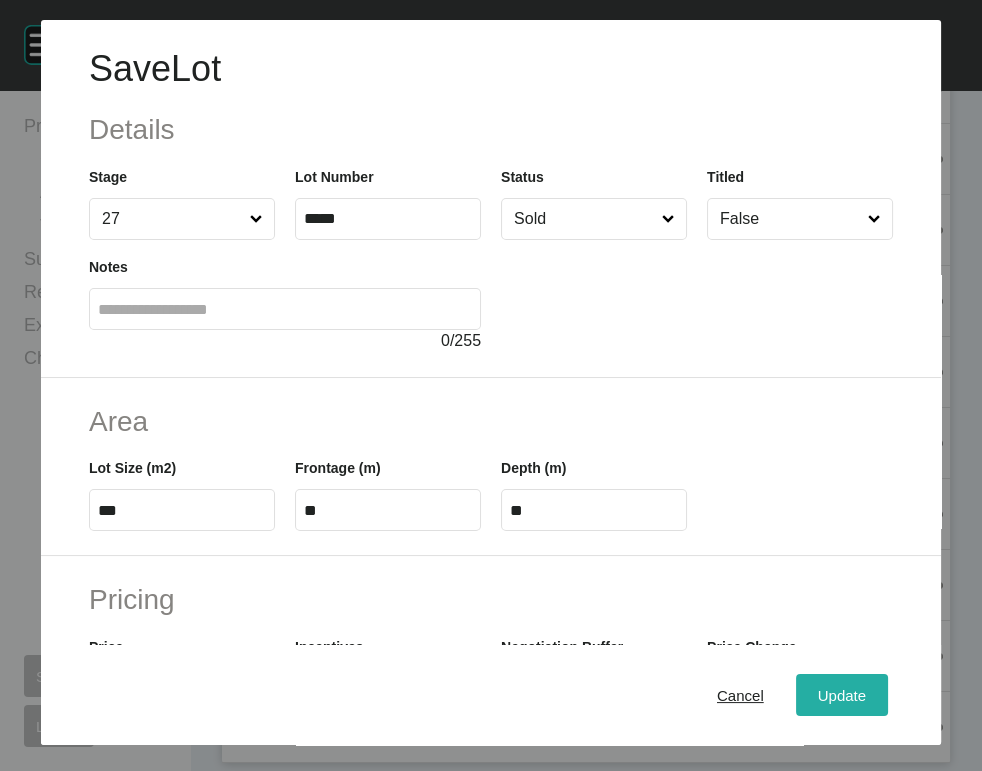 click on "Update" at bounding box center (842, 694) 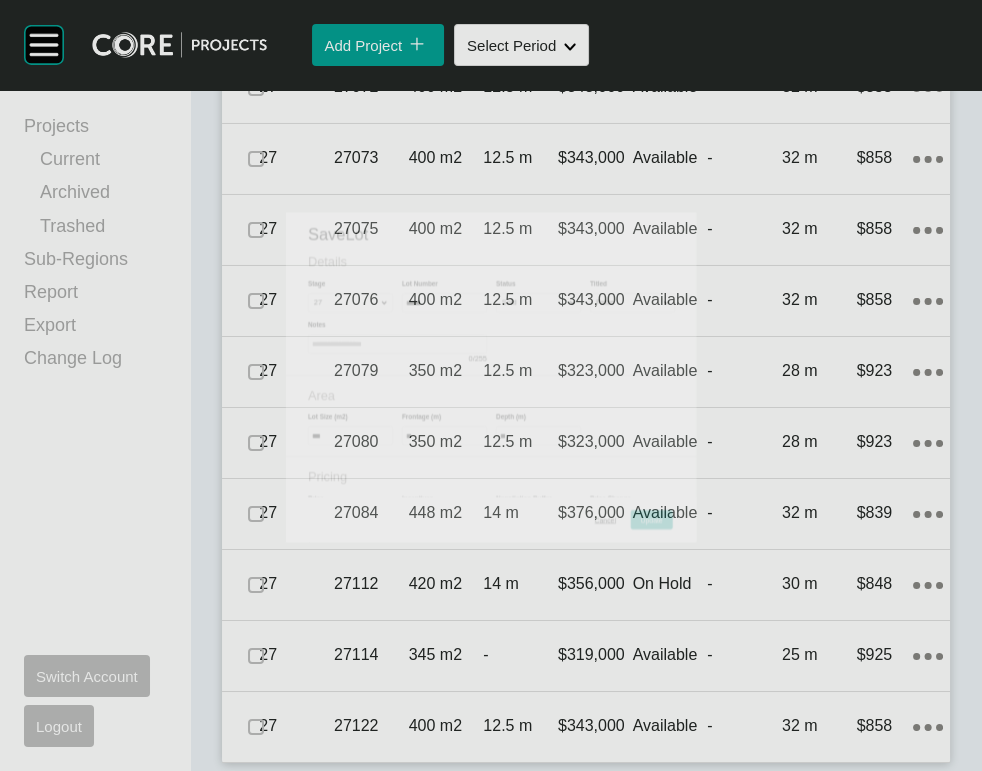 scroll, scrollTop: 8844, scrollLeft: 0, axis: vertical 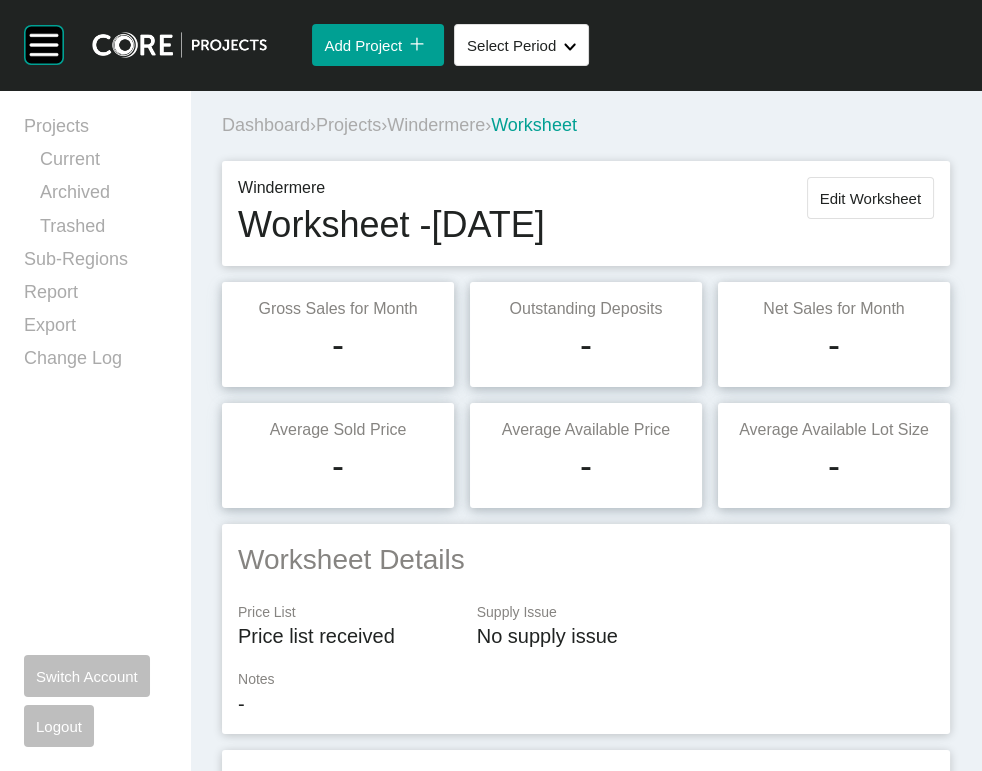 click on "Edit Worksheet" at bounding box center [870, 198] 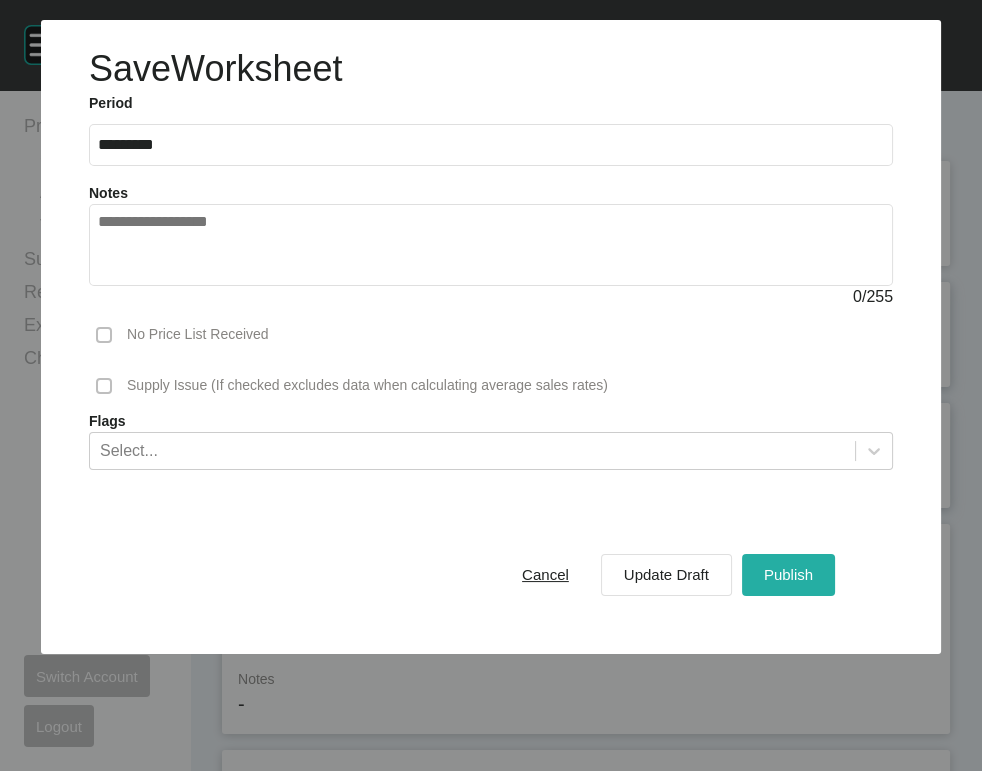 click on "Publish" at bounding box center (788, 574) 